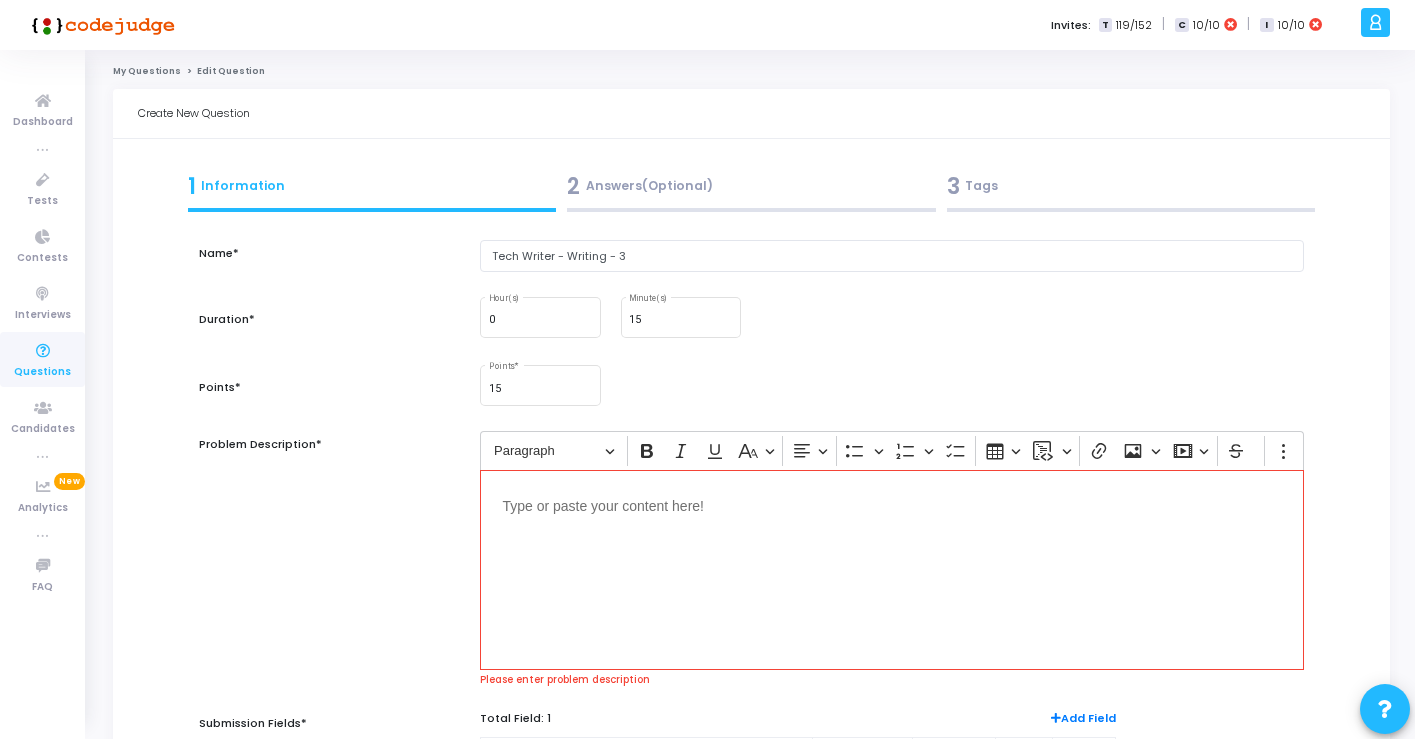 click at bounding box center [891, 570] 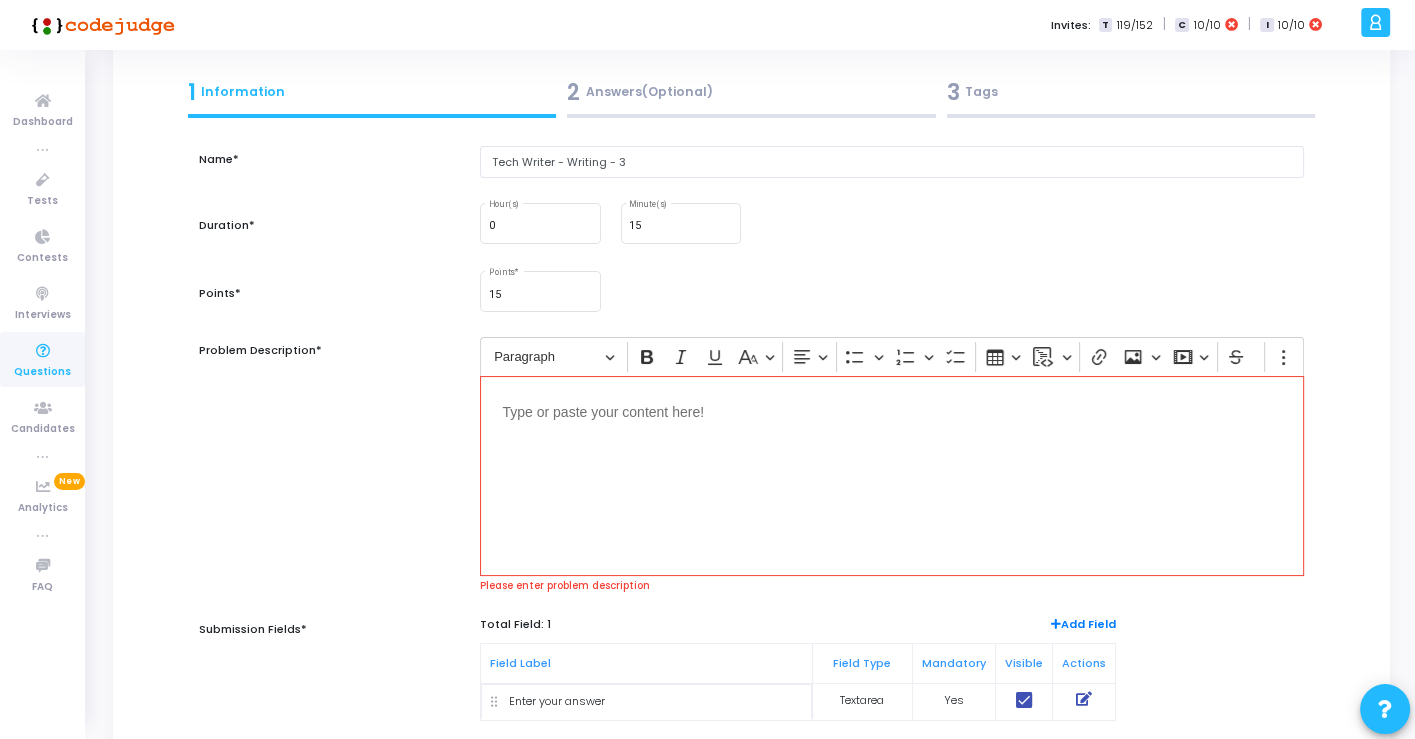 scroll, scrollTop: 0, scrollLeft: 0, axis: both 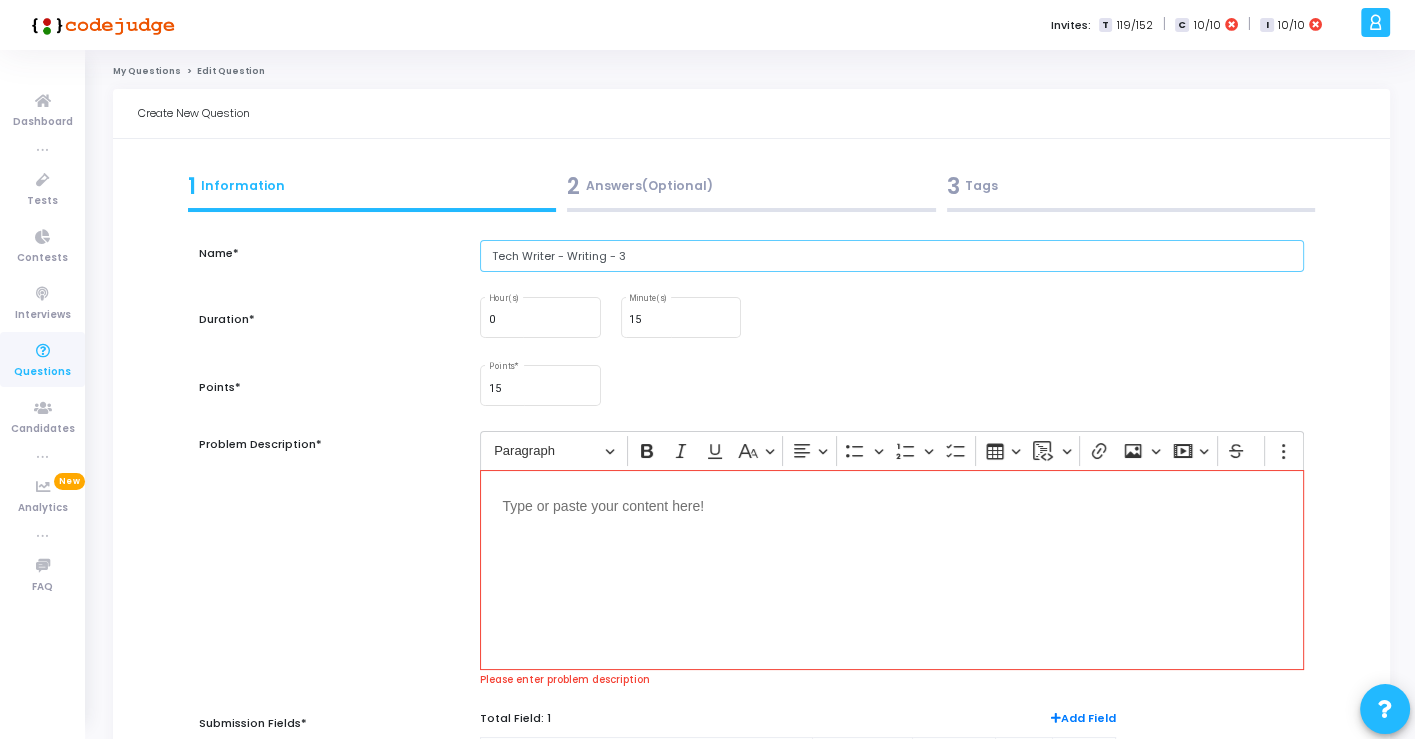 click on "Tech Writer - Writing - 3" at bounding box center [891, 256] 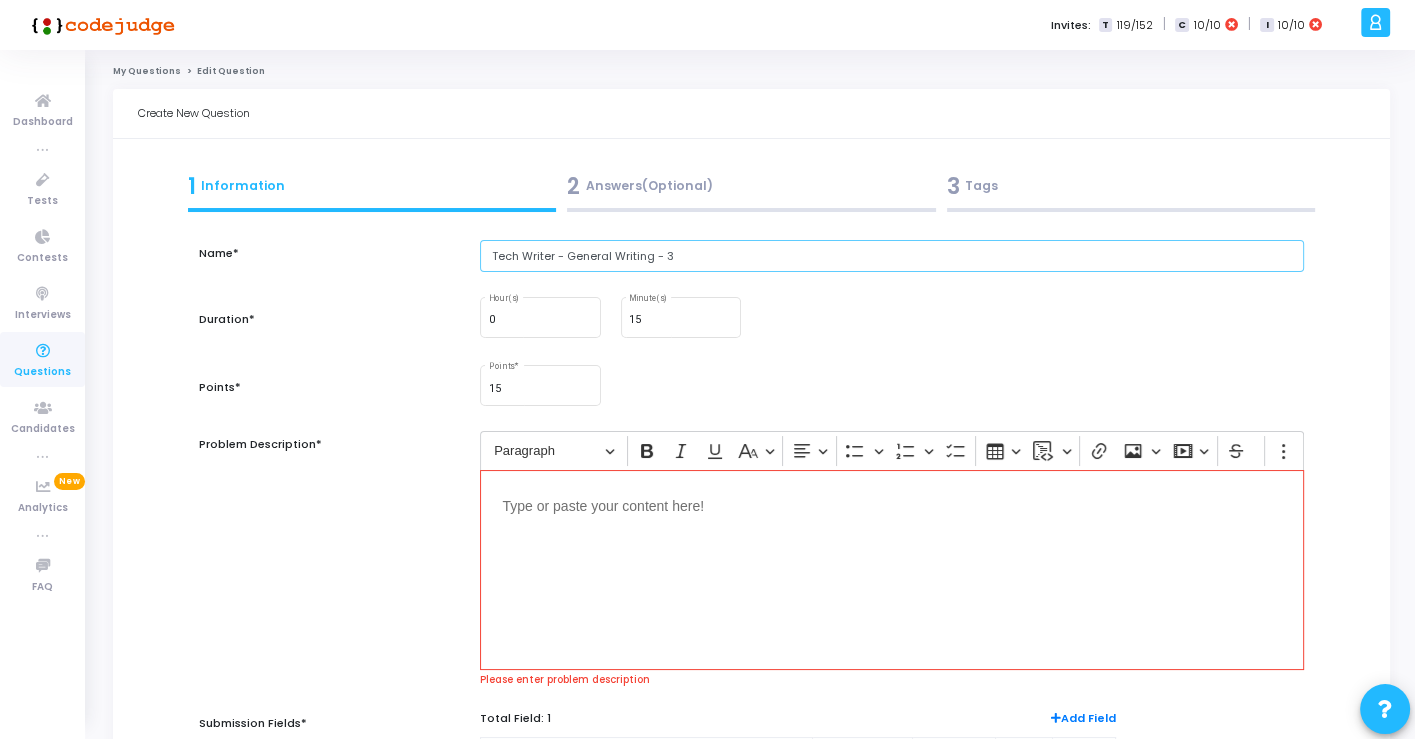 type on "Tech Writer - General Writing - 3" 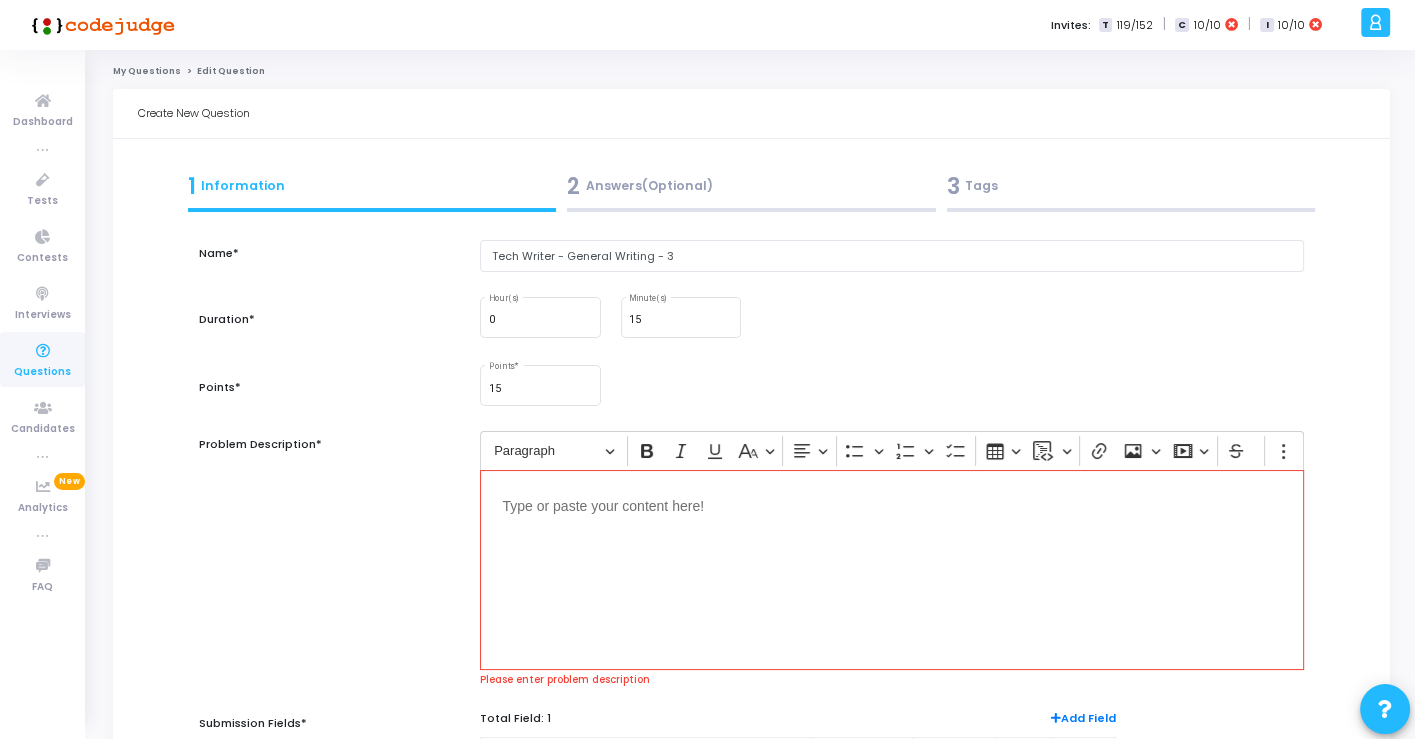 click at bounding box center (891, 570) 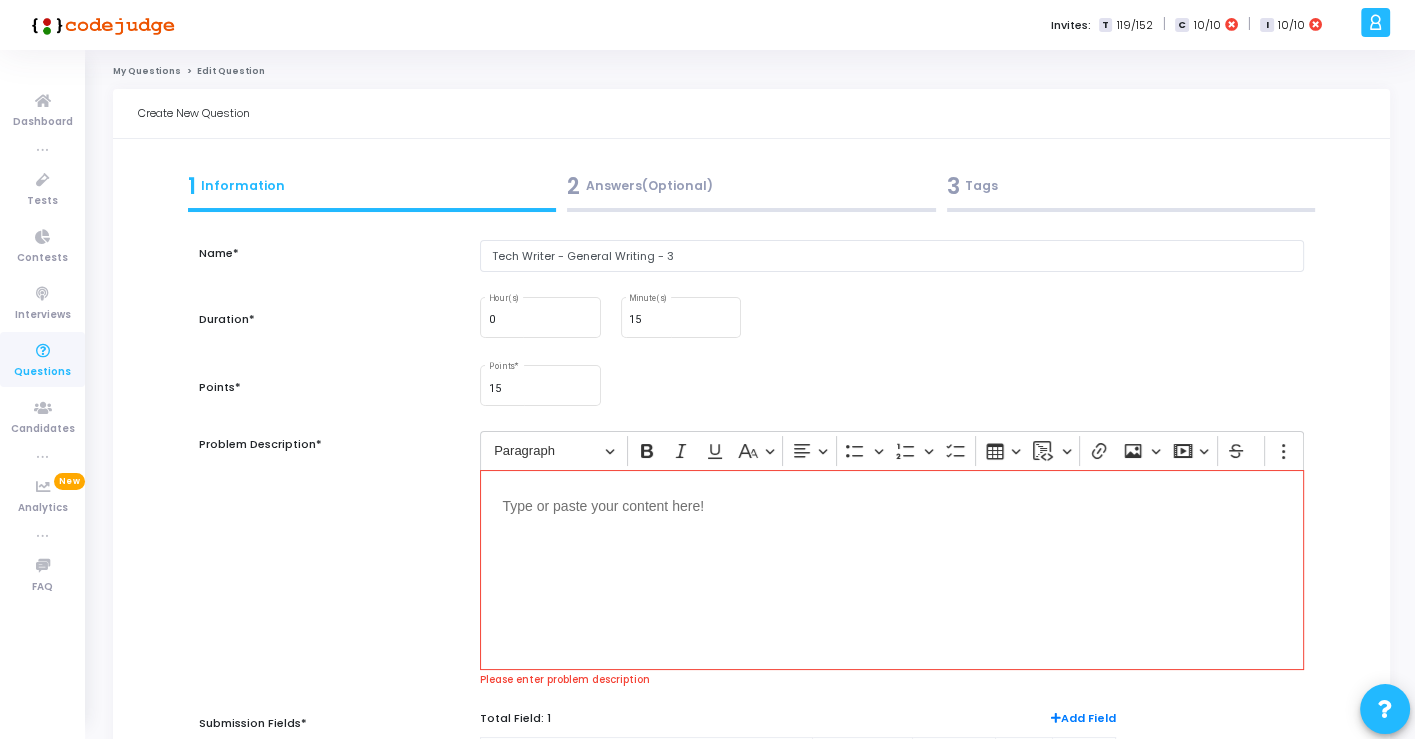 click at bounding box center (891, 504) 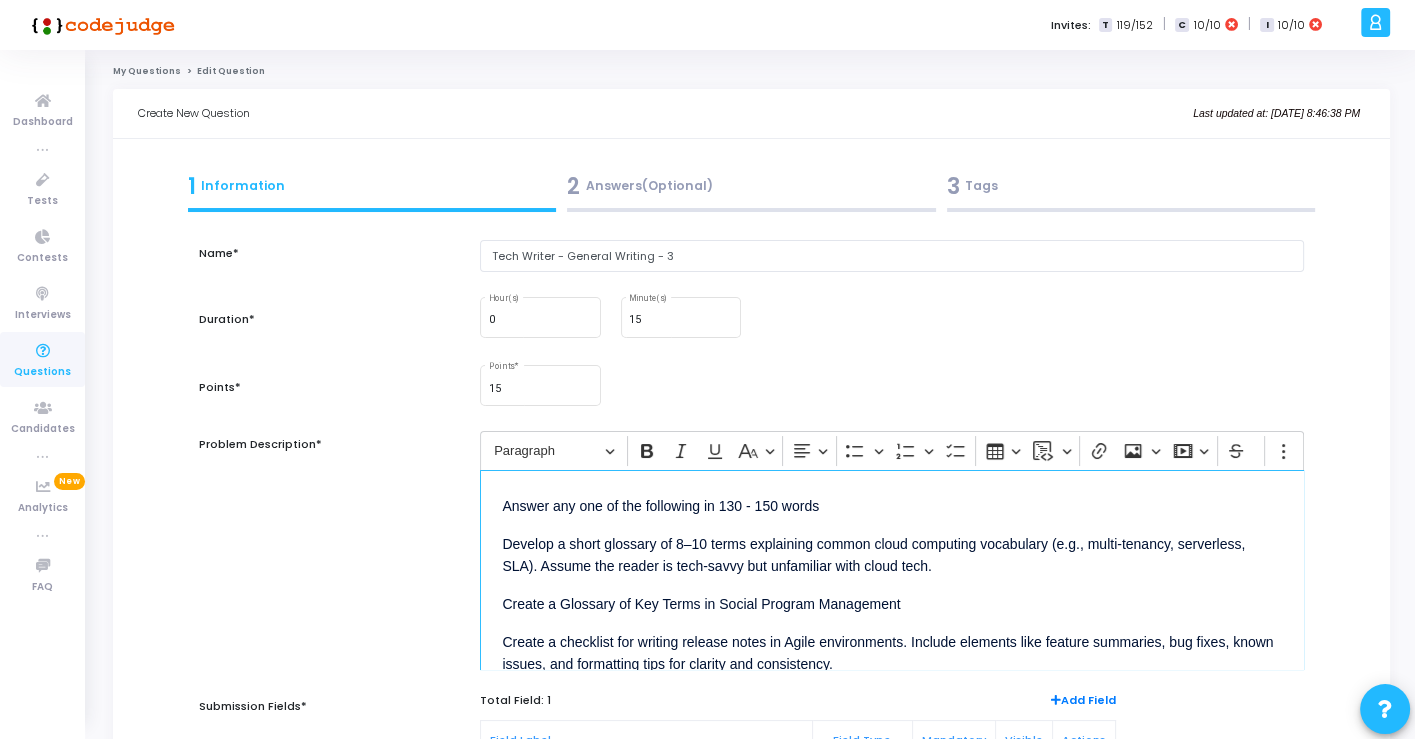 scroll, scrollTop: 22, scrollLeft: 0, axis: vertical 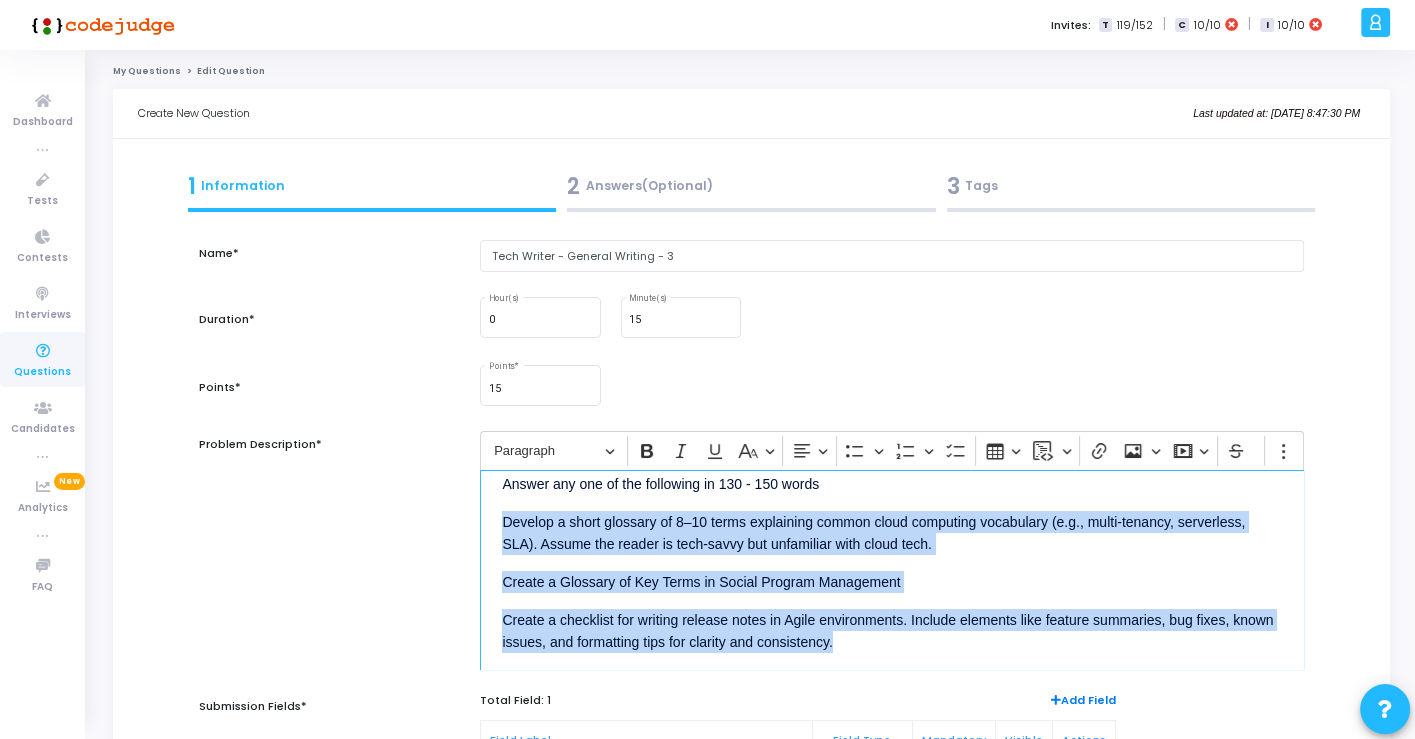 drag, startPoint x: 845, startPoint y: 646, endPoint x: 500, endPoint y: 520, distance: 367.28873 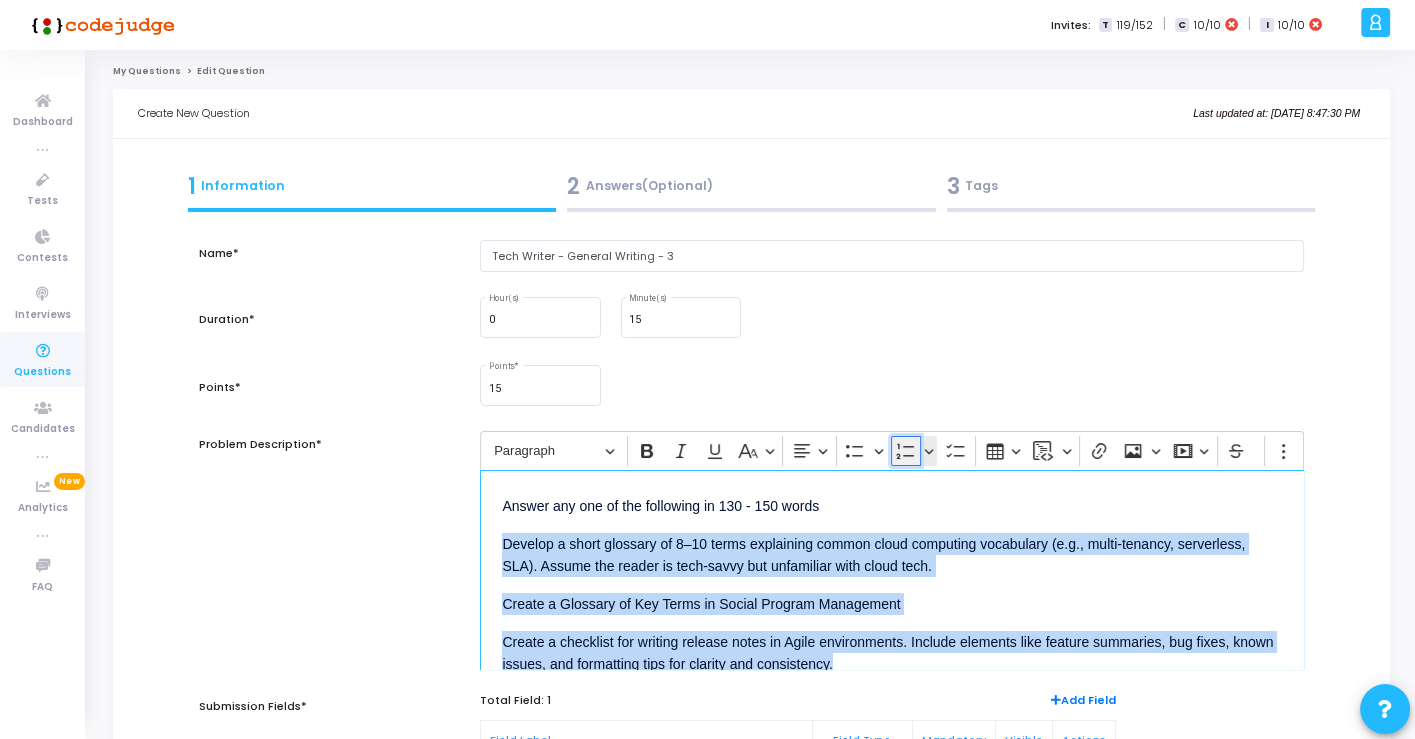 click 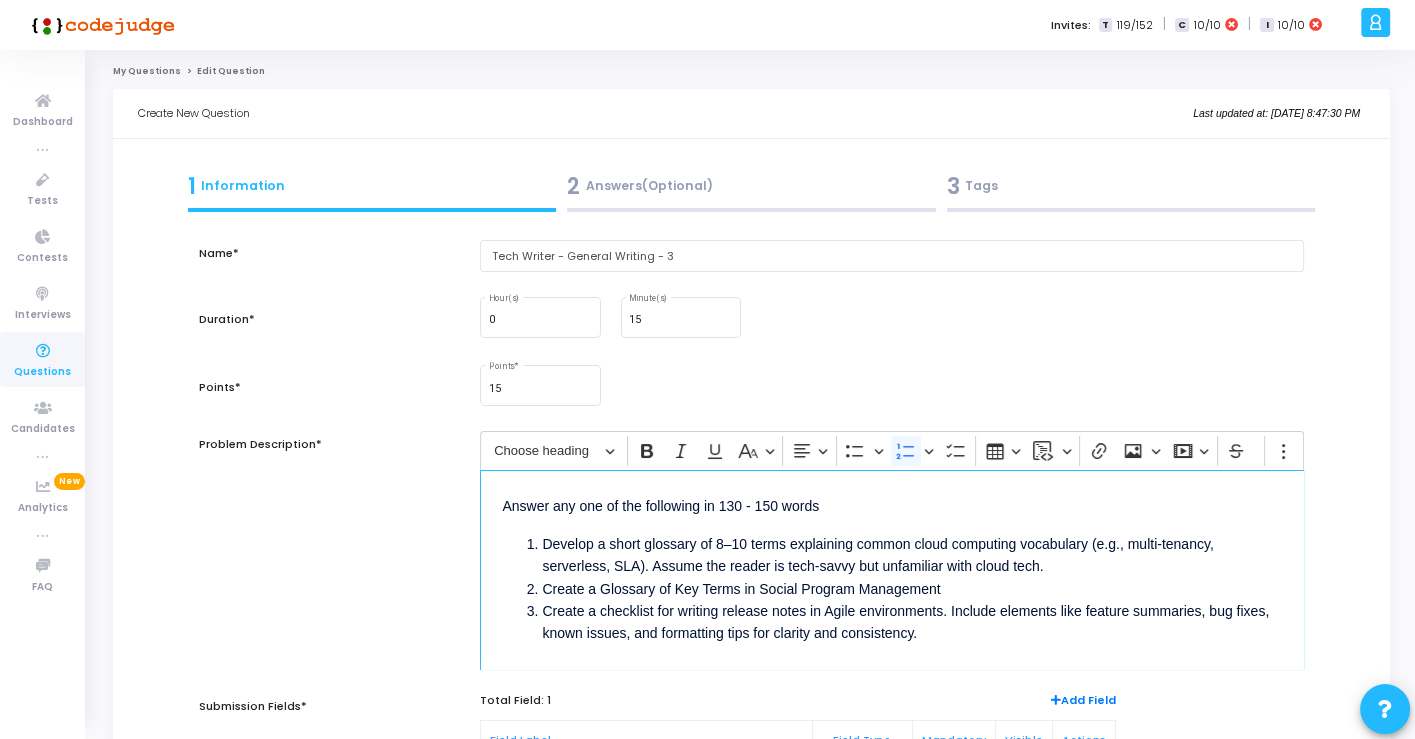 click on "Develop a short glossary of 8–10 terms explaining common cloud computing vocabulary (e.g., multi-tenancy, serverless, SLA). Assume the reader is tech-savvy but unfamiliar with cloud tech." at bounding box center (911, 555) 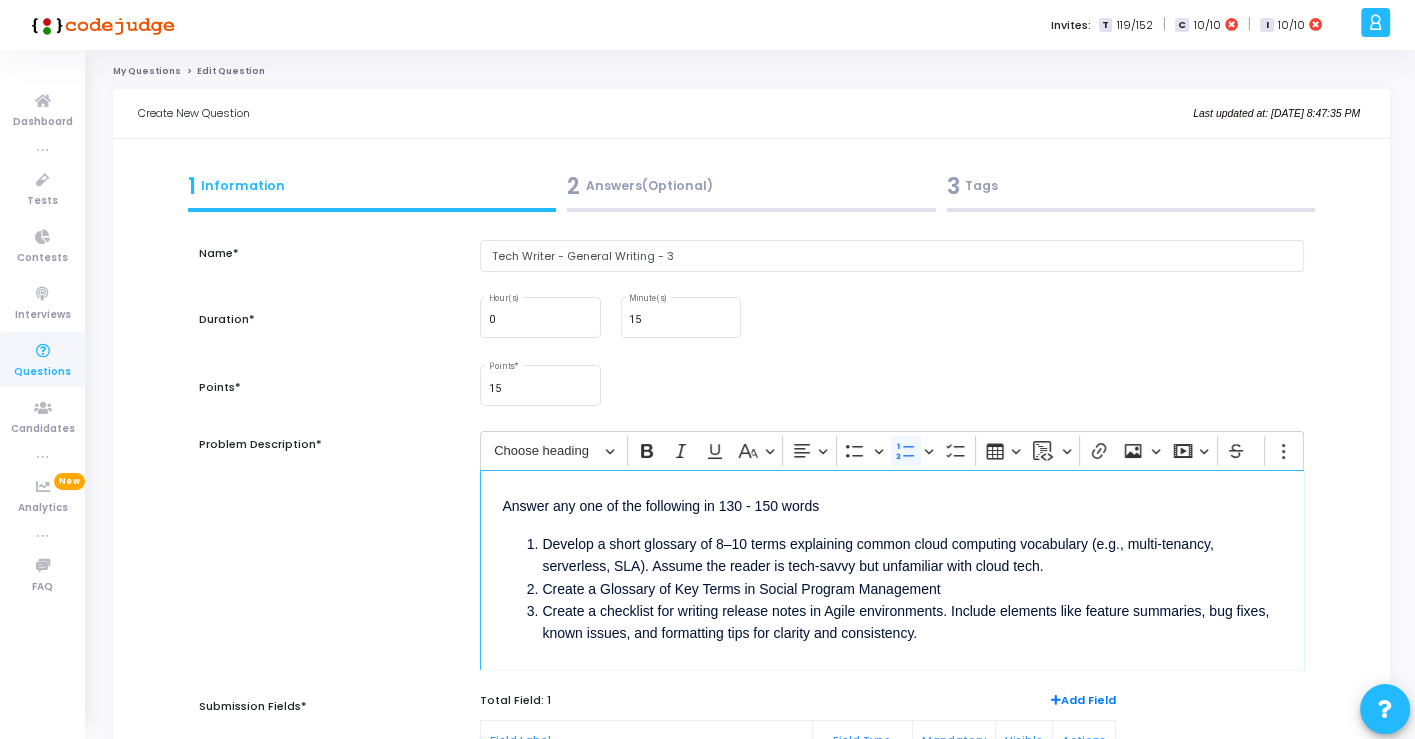 scroll, scrollTop: 8, scrollLeft: 0, axis: vertical 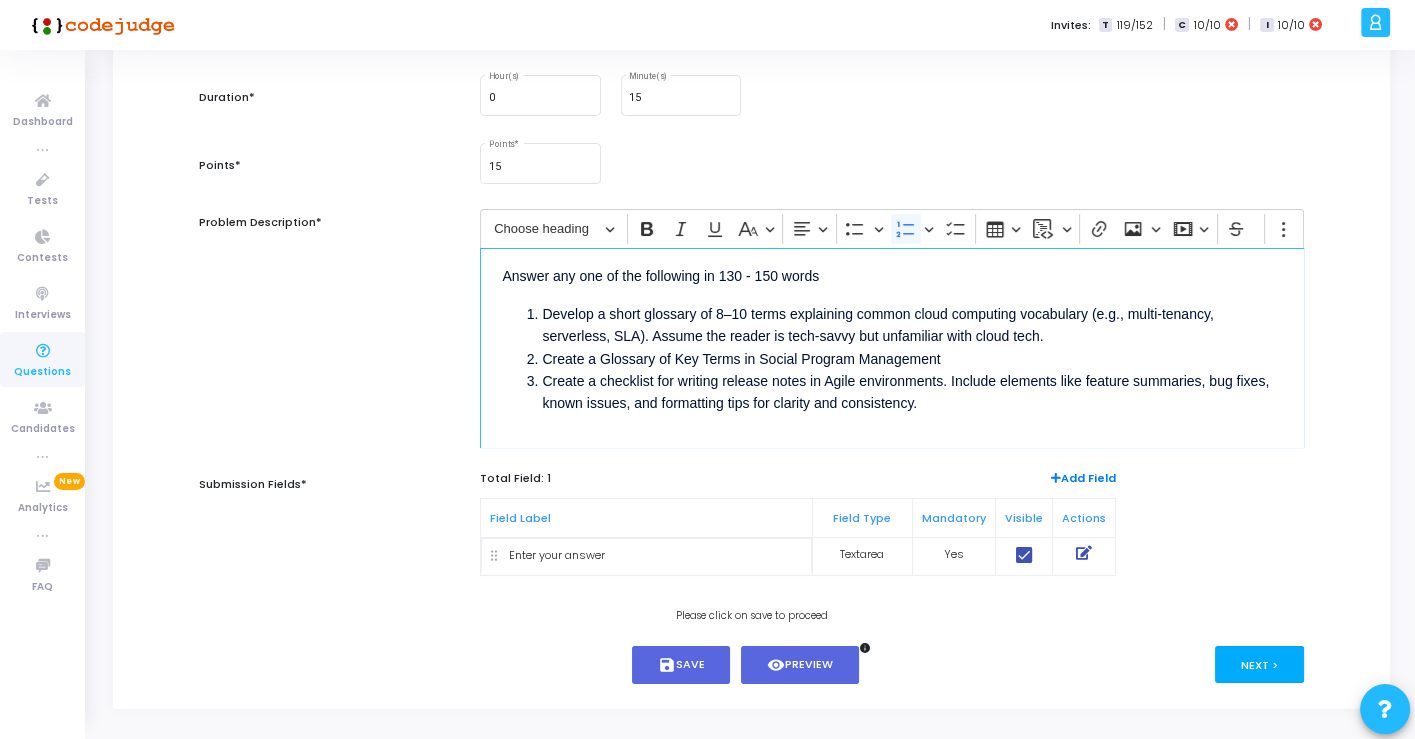 click on "Next >" at bounding box center [1259, 664] 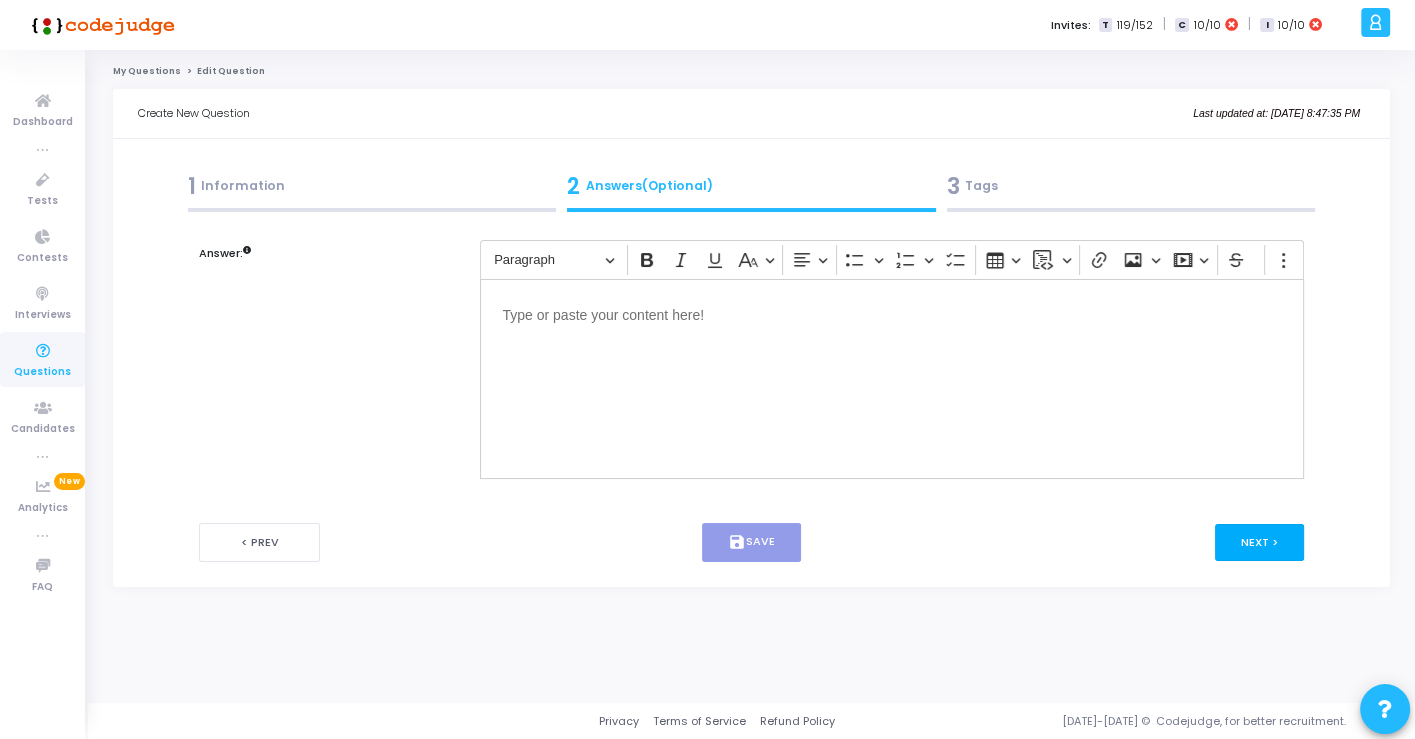 scroll, scrollTop: 0, scrollLeft: 0, axis: both 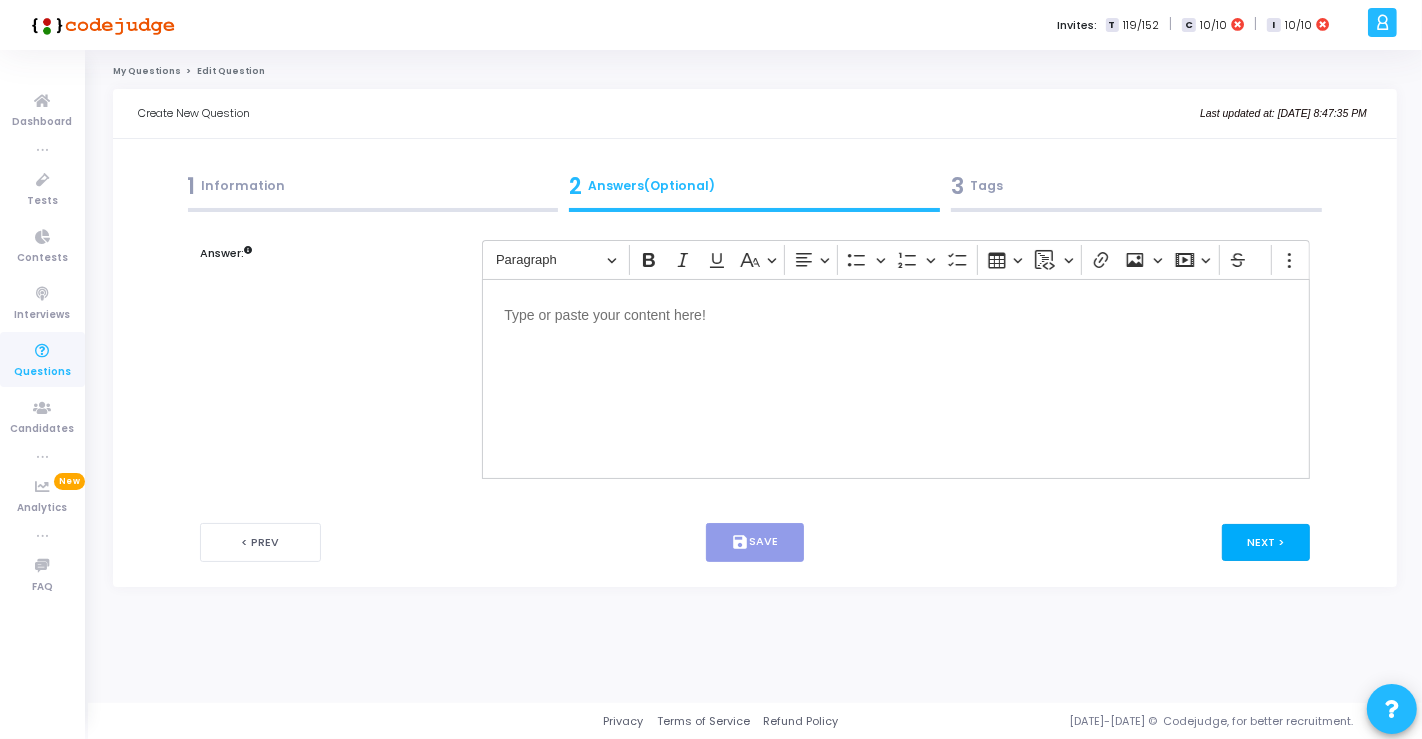 click on "Next >" at bounding box center [1266, 542] 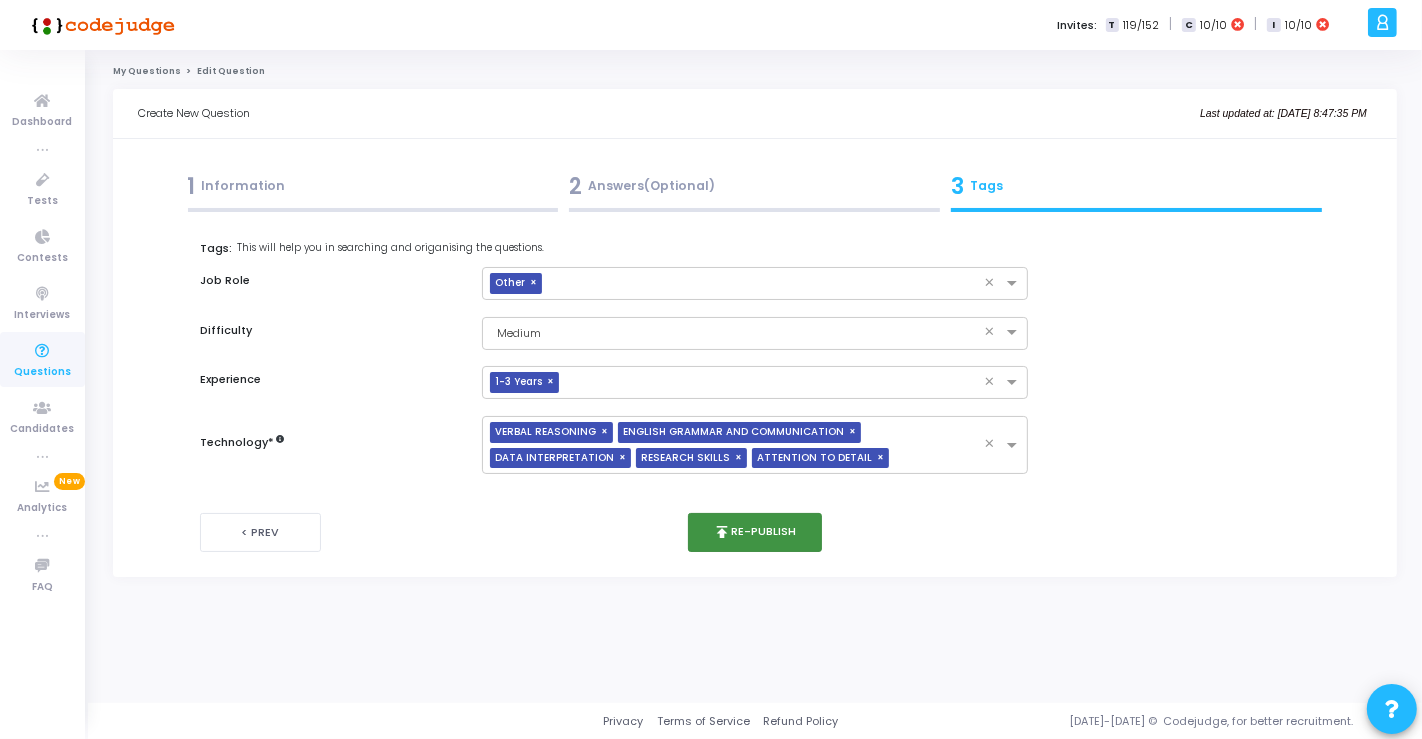 click on "publish  Re-publish" at bounding box center [755, 532] 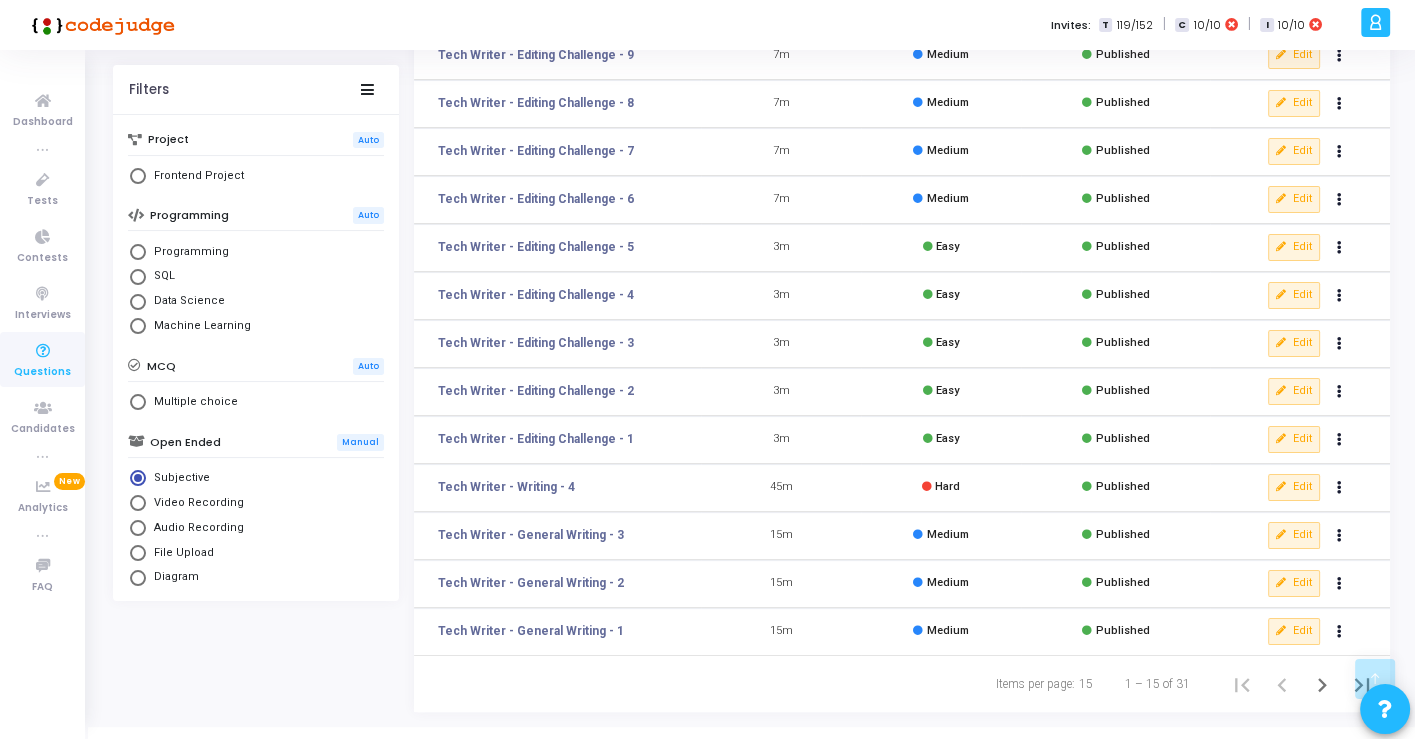 scroll, scrollTop: 318, scrollLeft: 0, axis: vertical 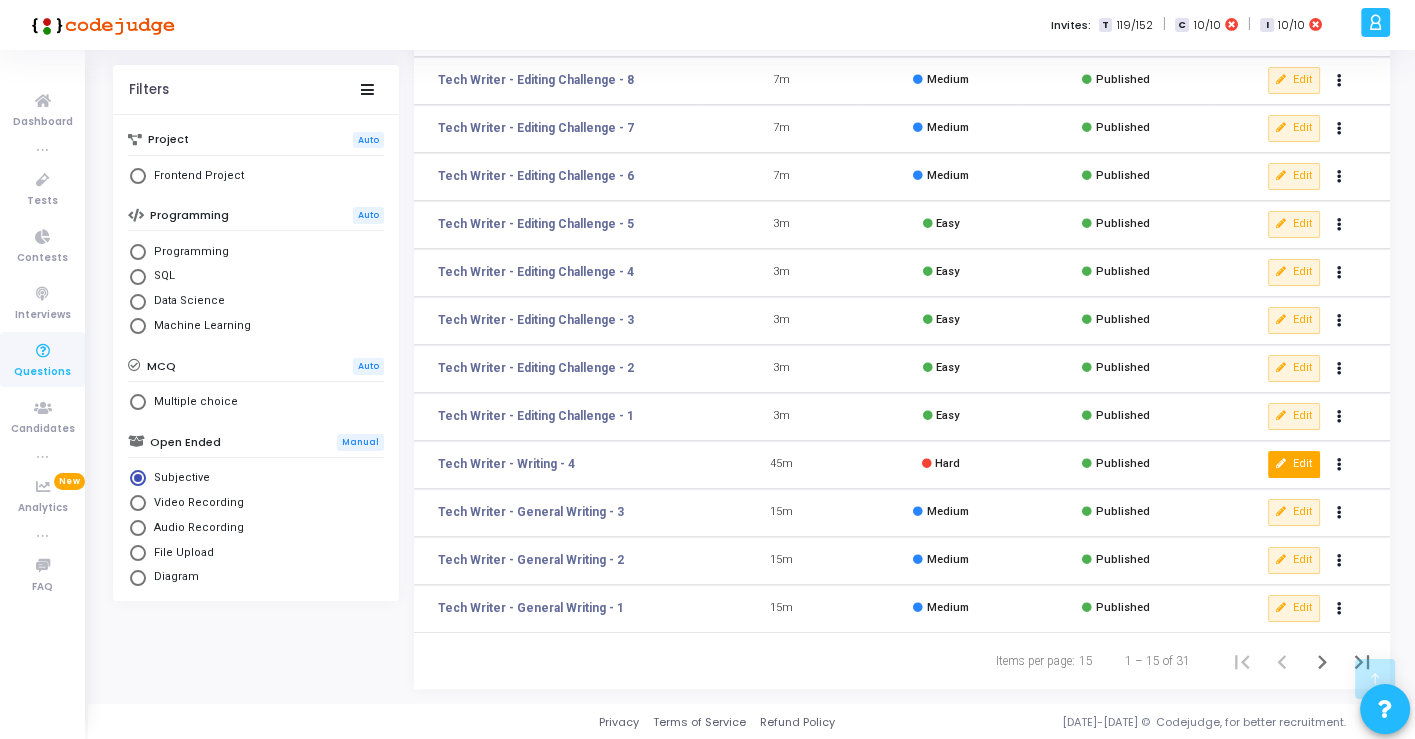 click on "Edit" at bounding box center [1294, 464] 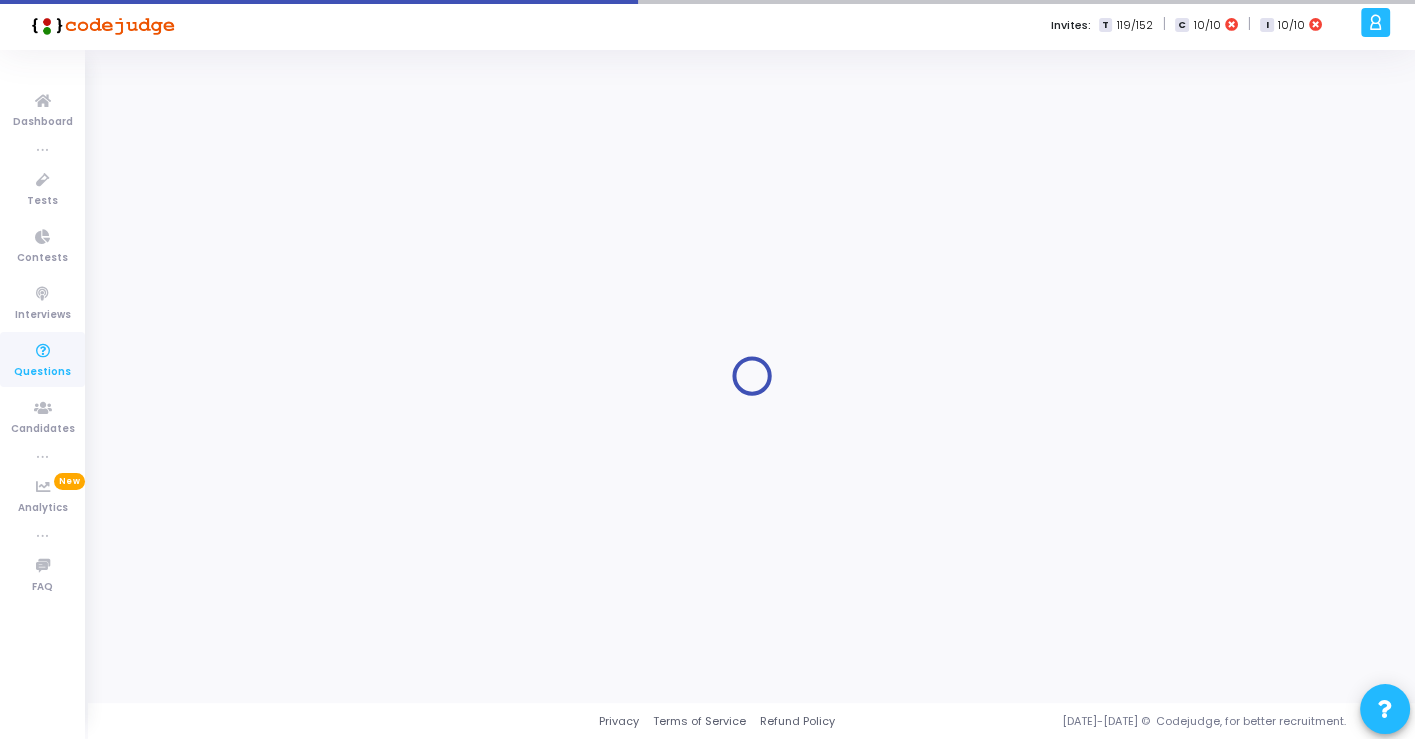 scroll, scrollTop: 0, scrollLeft: 0, axis: both 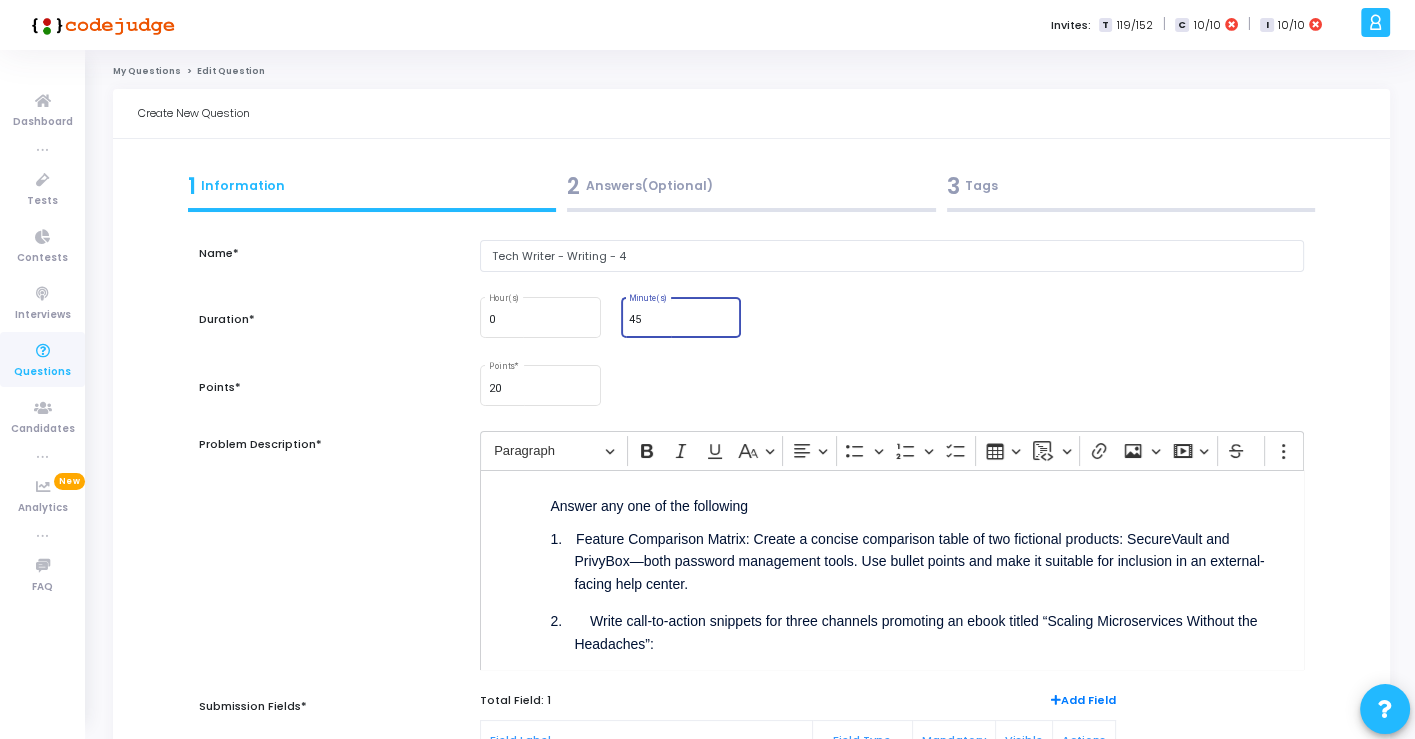 drag, startPoint x: 648, startPoint y: 321, endPoint x: 619, endPoint y: 318, distance: 29.15476 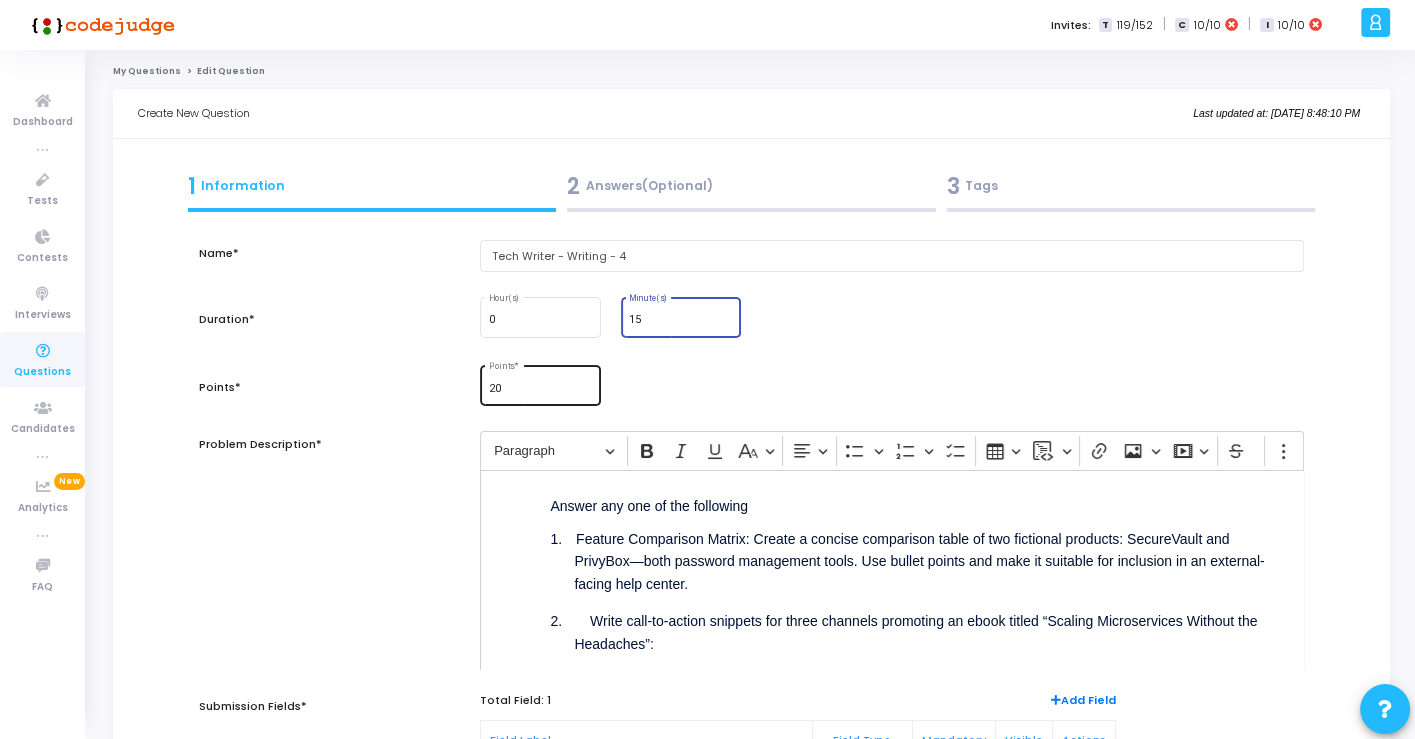 type on "15" 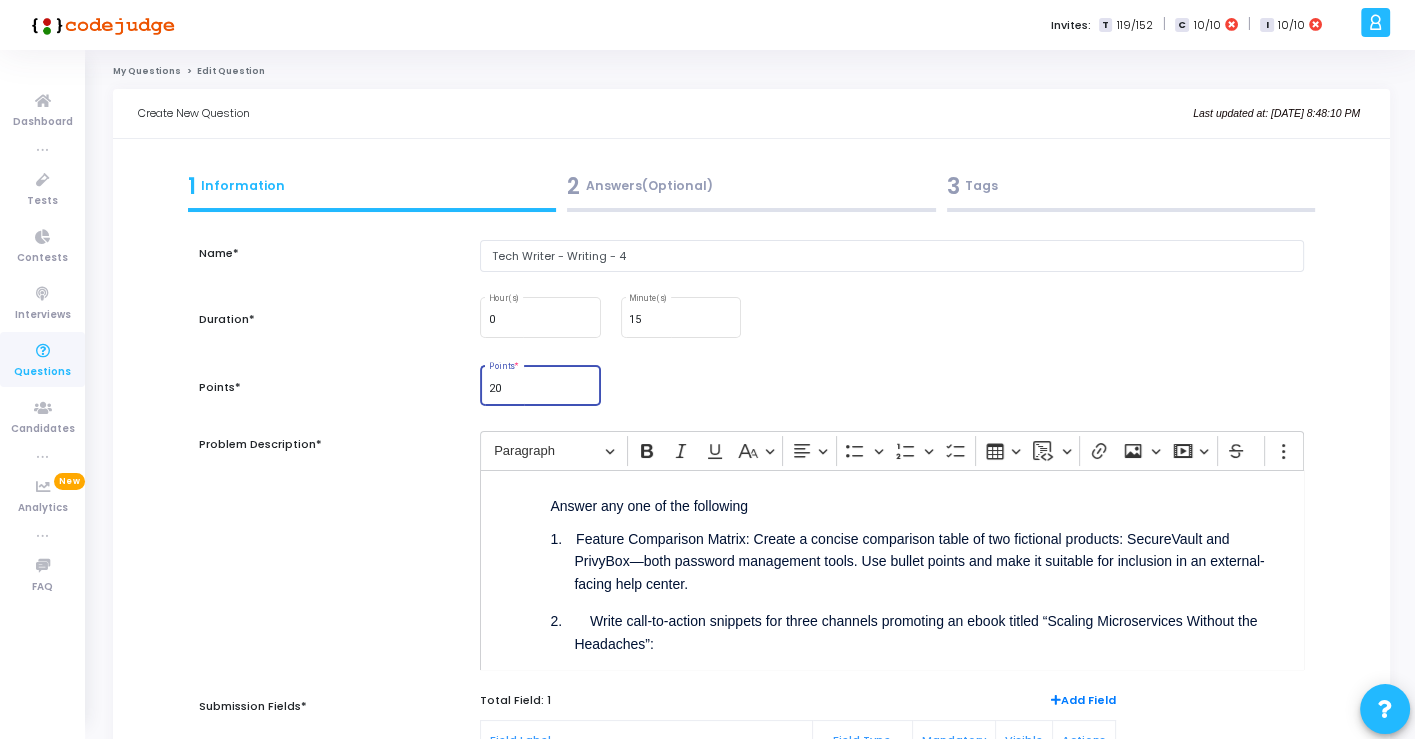 drag, startPoint x: 503, startPoint y: 387, endPoint x: 461, endPoint y: 384, distance: 42.107006 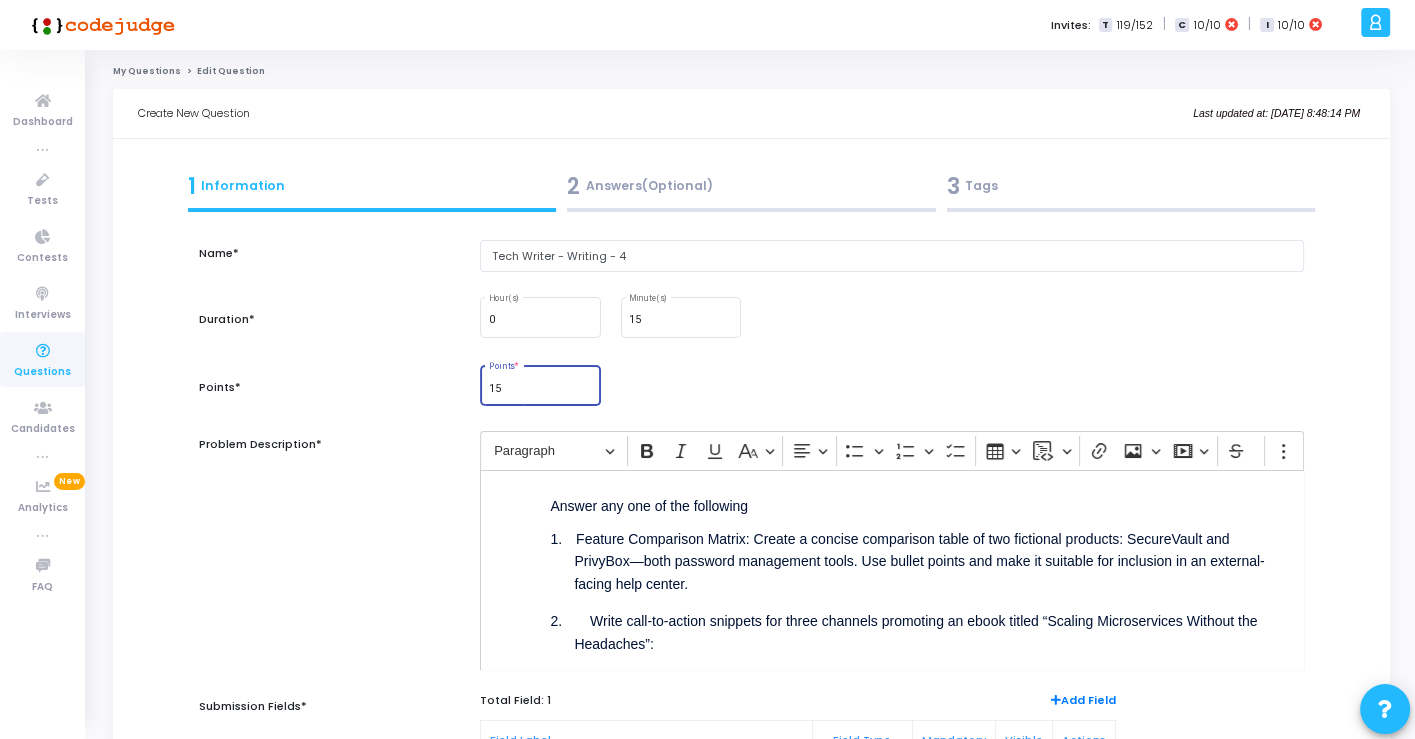 type on "15" 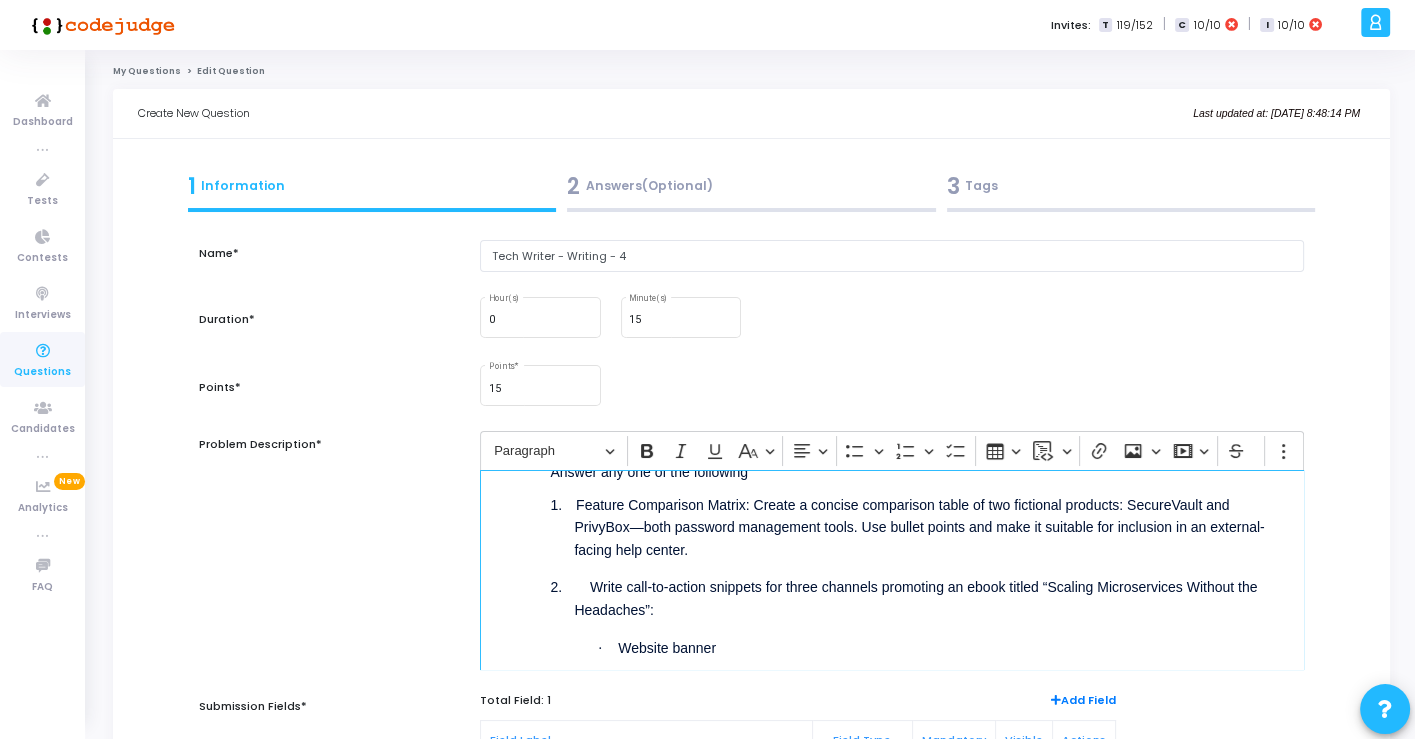 scroll, scrollTop: 0, scrollLeft: 0, axis: both 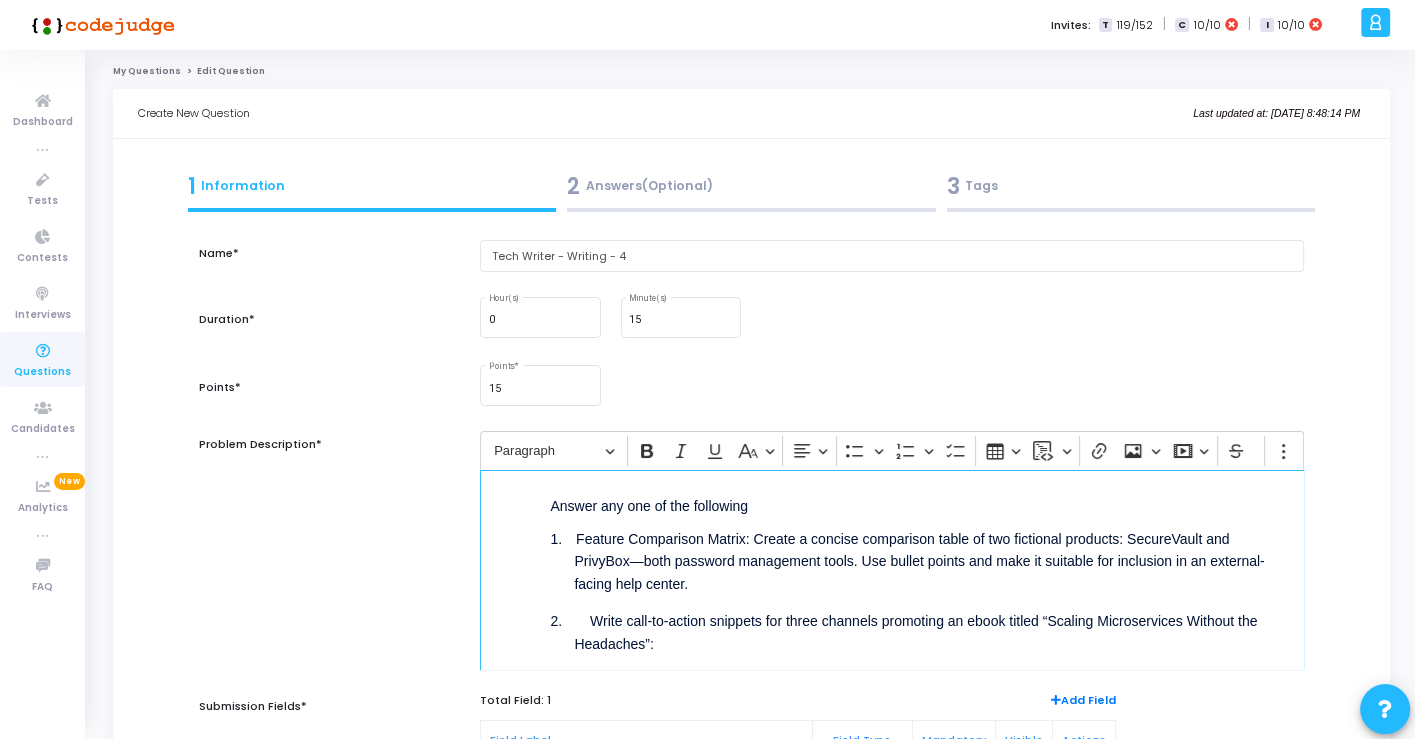 click on "1.        Feature Comparison Matrix: Create a concise comparison table of two fictional products: SecureVault and PrivyBox—both password management tools. Use bullet points and make it suitable for inclusion in an external-facing help center." at bounding box center [927, 560] 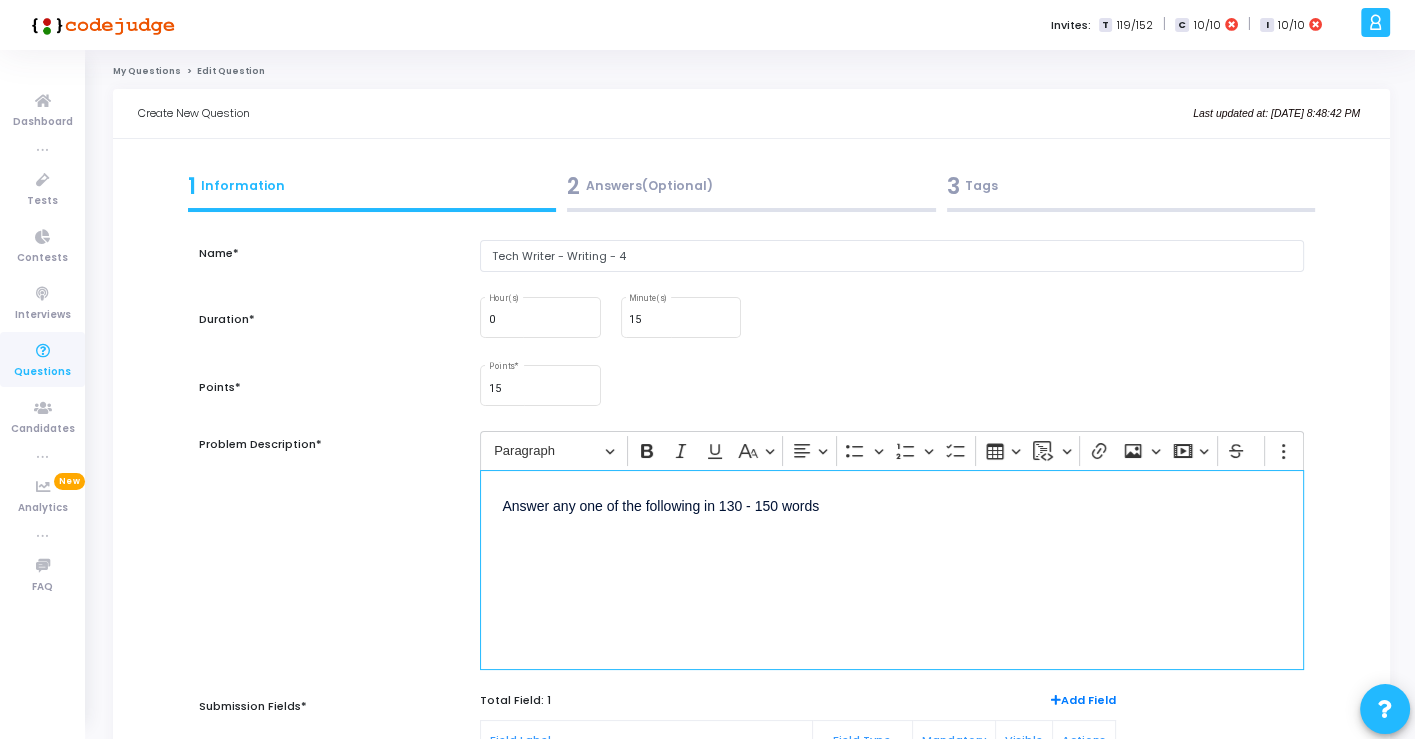 scroll, scrollTop: 111, scrollLeft: 0, axis: vertical 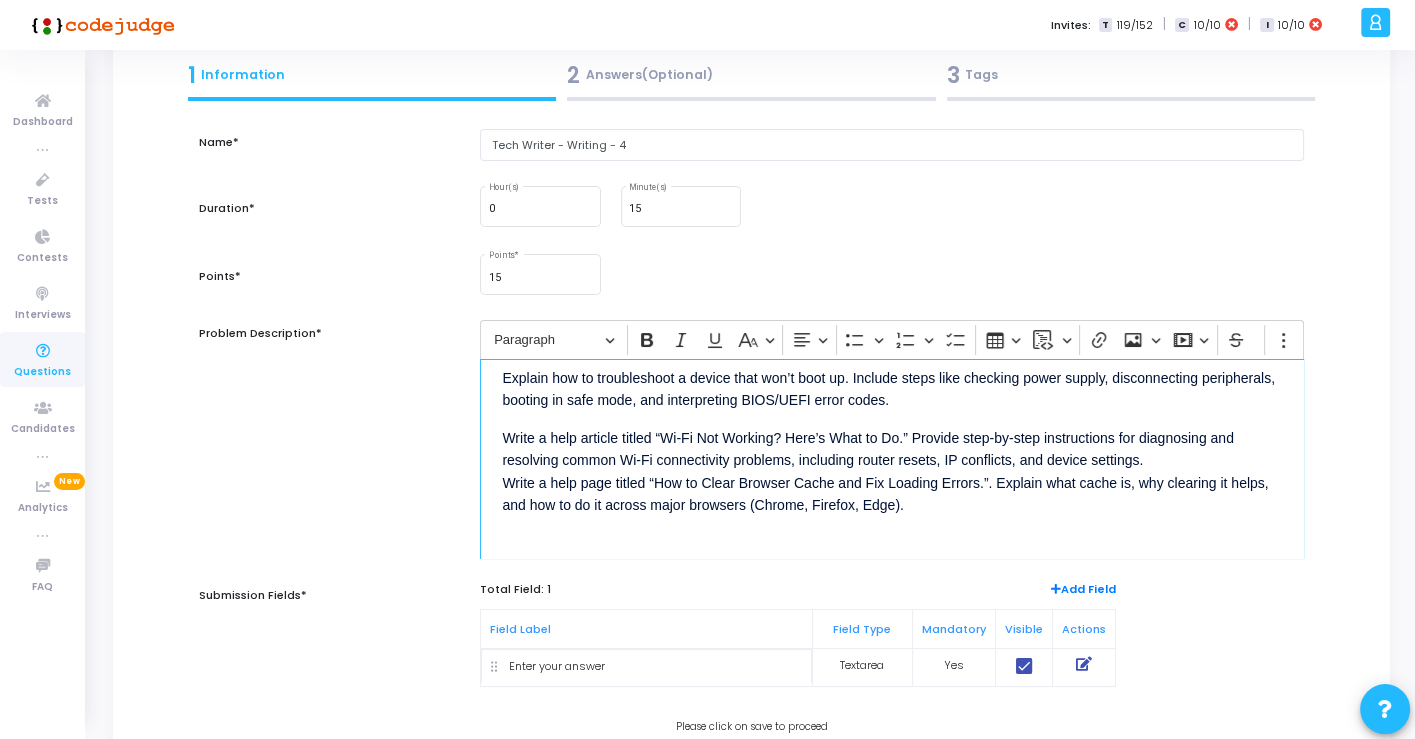 click on "Write a help article titled “Wi-Fi Not Working? Here’s What to Do.” Provide step-by-step instructions for diagnosing and resolving common Wi-Fi connectivity problems, including router resets, IP conflicts, and device settings. Write a help page titled “How to Clear Browser Cache and Fix Loading Errors.”. Explain what cache is, why clearing it helps, and how to do it across major browsers (Chrome, Firefox, Edge)." at bounding box center [891, 481] 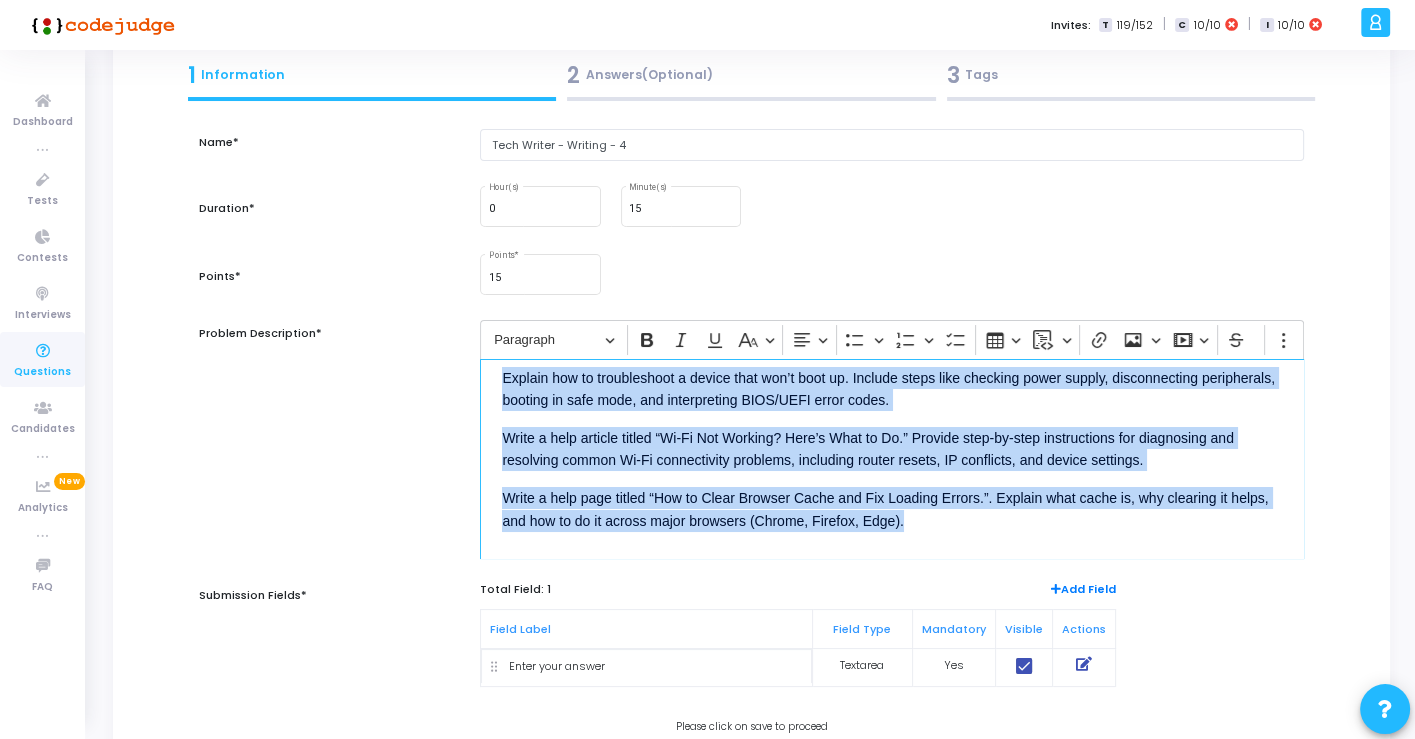 drag, startPoint x: 920, startPoint y: 521, endPoint x: 503, endPoint y: 380, distance: 440.19315 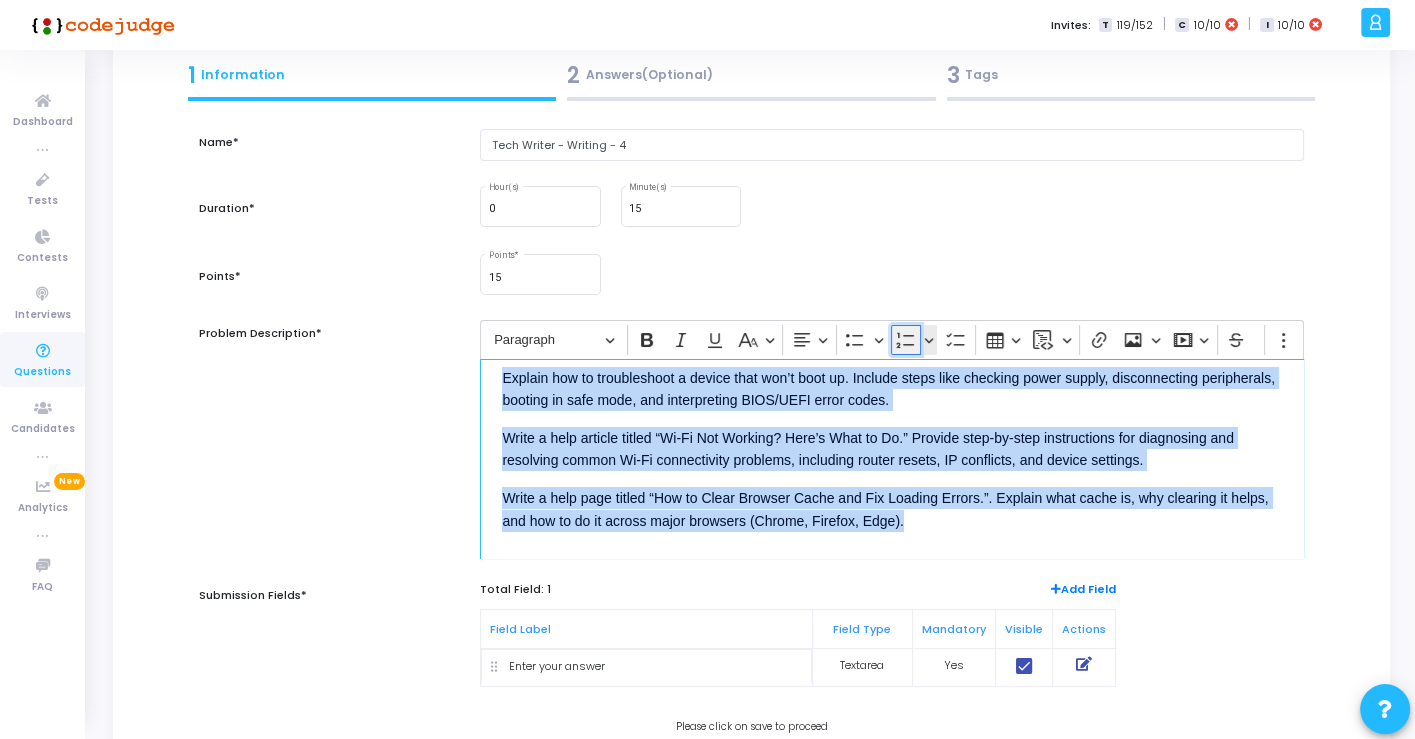 click 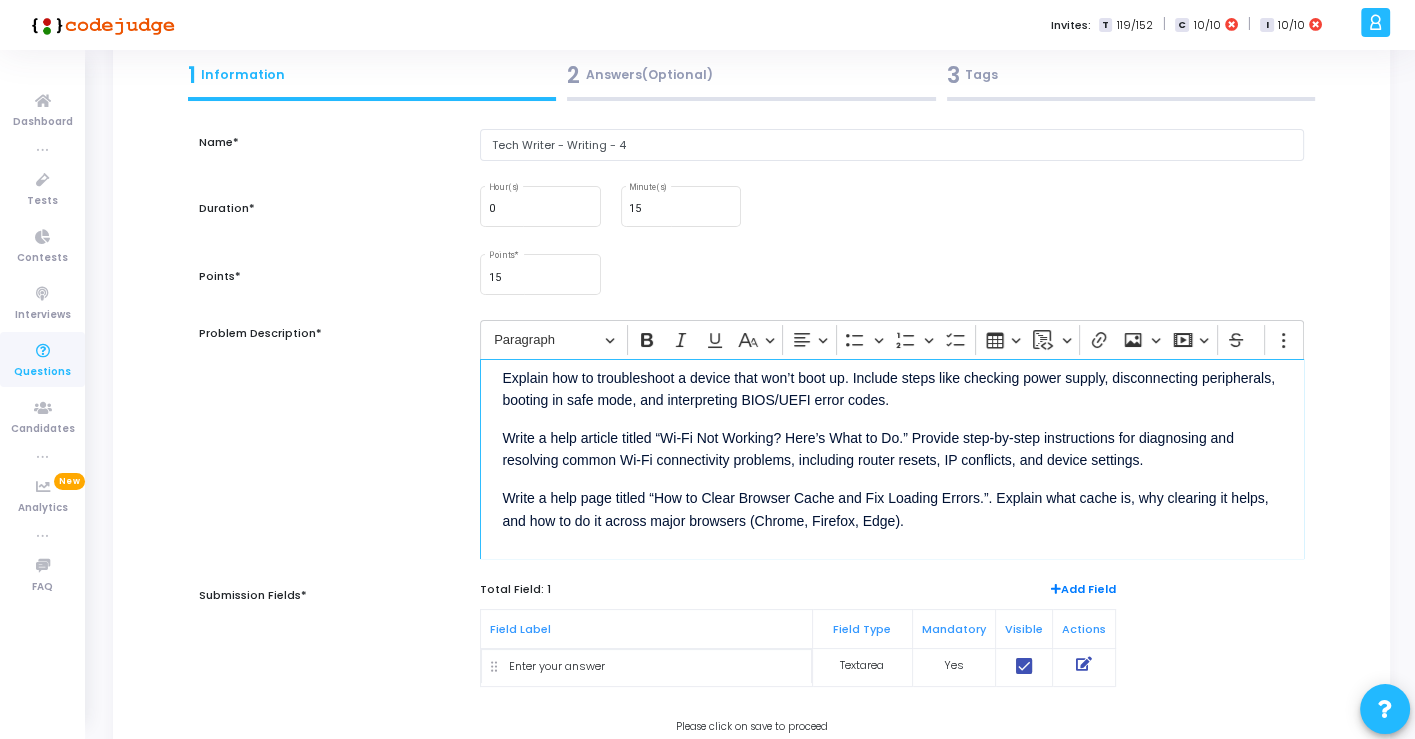 scroll, scrollTop: 53, scrollLeft: 0, axis: vertical 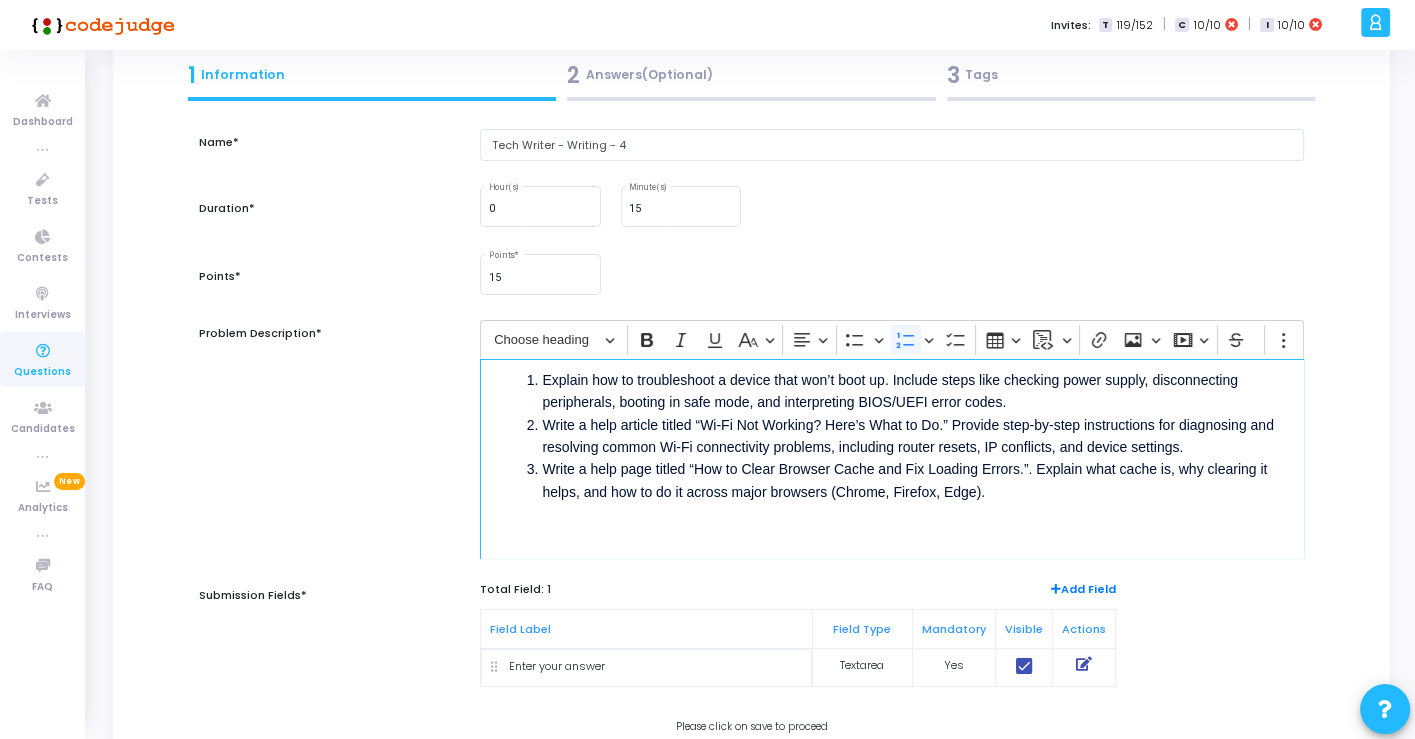 click on "Write a help page titled “How to Clear Browser Cache and Fix Loading Errors.”. Explain what cache is, why clearing it helps, and how to do it across major browsers (Chrome, Firefox, Edge)." at bounding box center [911, 491] 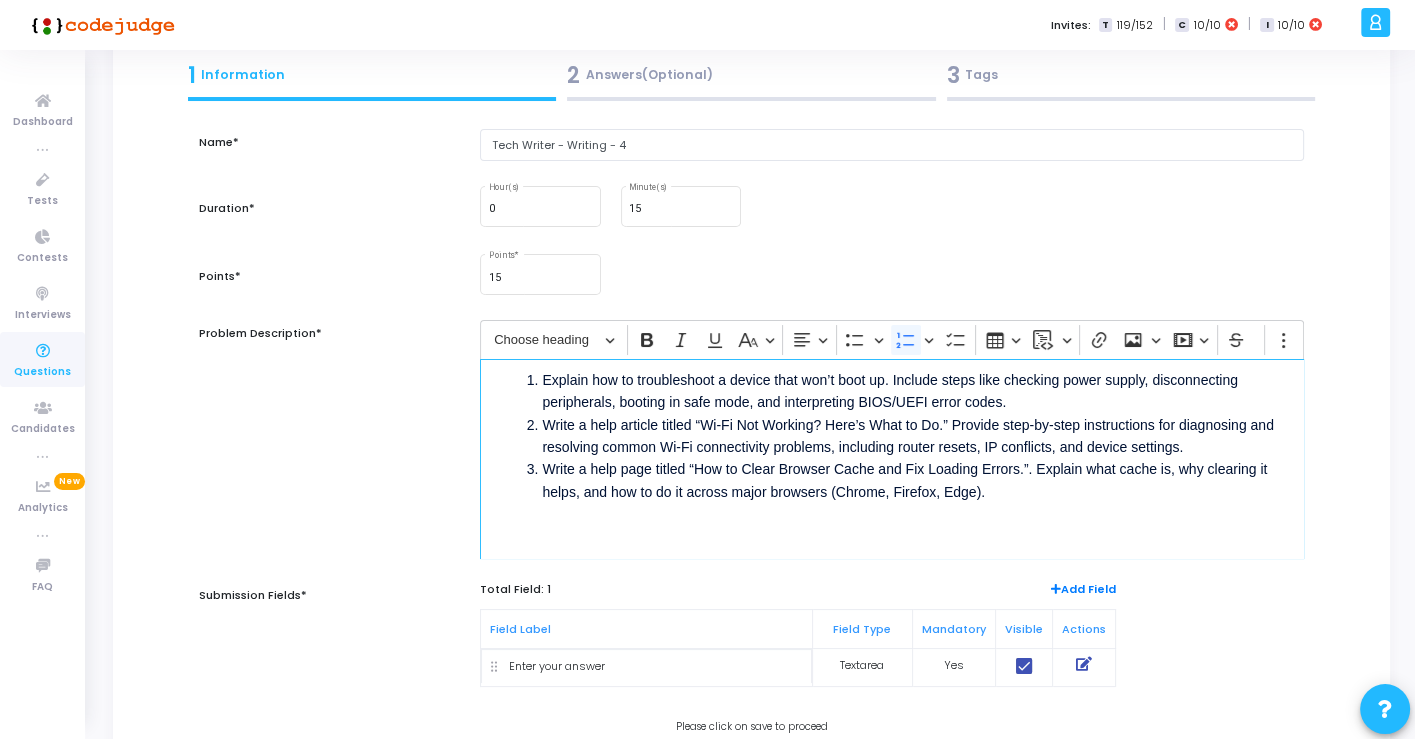 click on "Write a help article titled “Wi-Fi Not Working? Here’s What to Do.” Provide step-by-step instructions for diagnosing and resolving common Wi-Fi connectivity problems, including router resets, IP conflicts, and device settings." at bounding box center (911, 436) 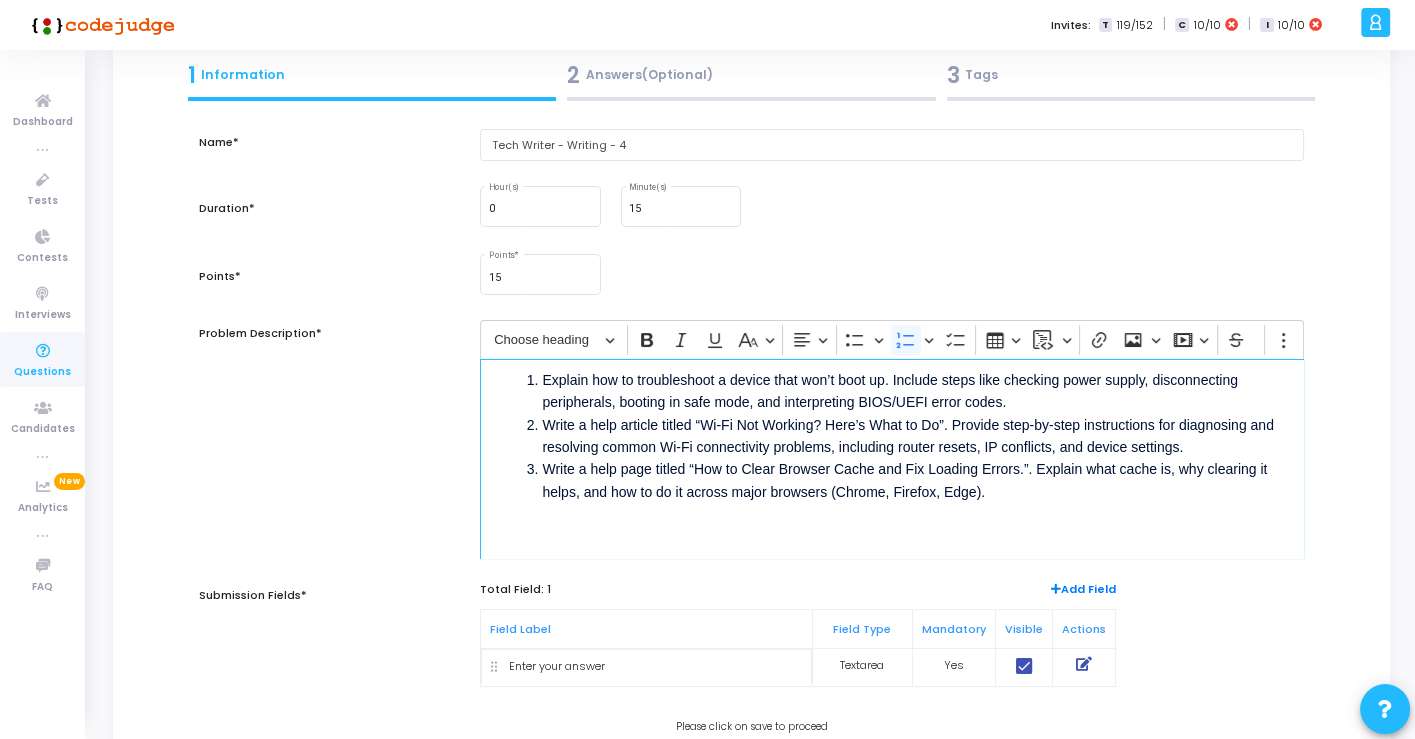 click on "Write a help page titled “How to Clear Browser Cache and Fix Loading Errors.”. Explain what cache is, why clearing it helps, and how to do it across major browsers (Chrome, Firefox, Edge)." at bounding box center (911, 491) 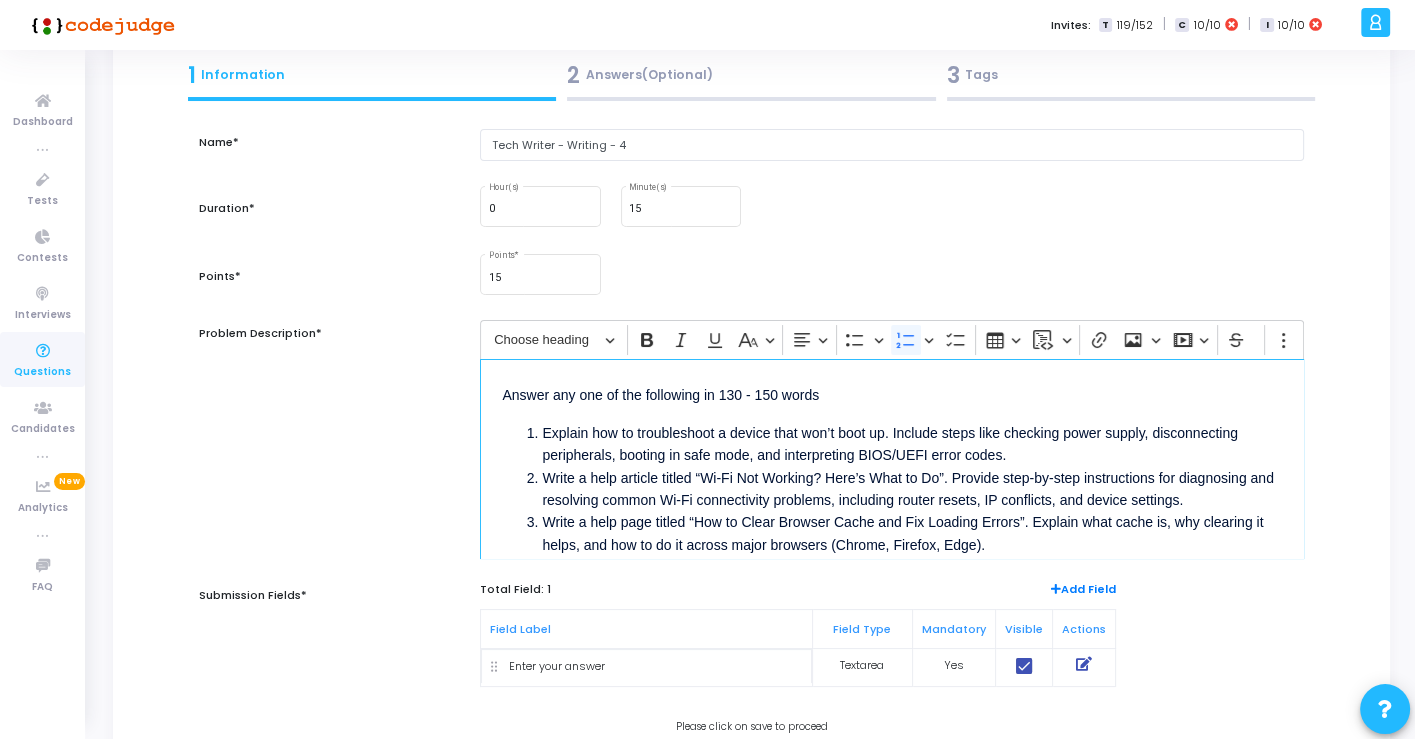 scroll, scrollTop: 53, scrollLeft: 0, axis: vertical 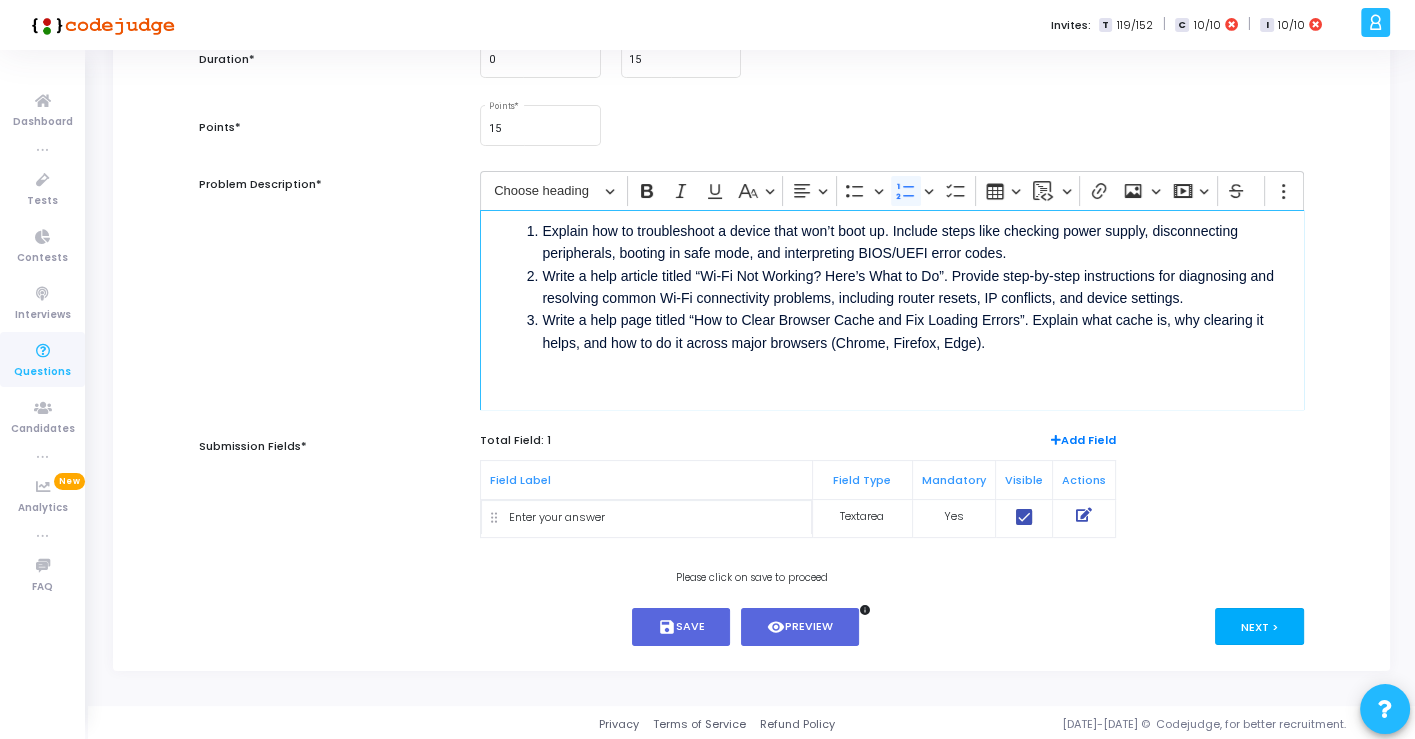 click on "Next >" at bounding box center (1259, 626) 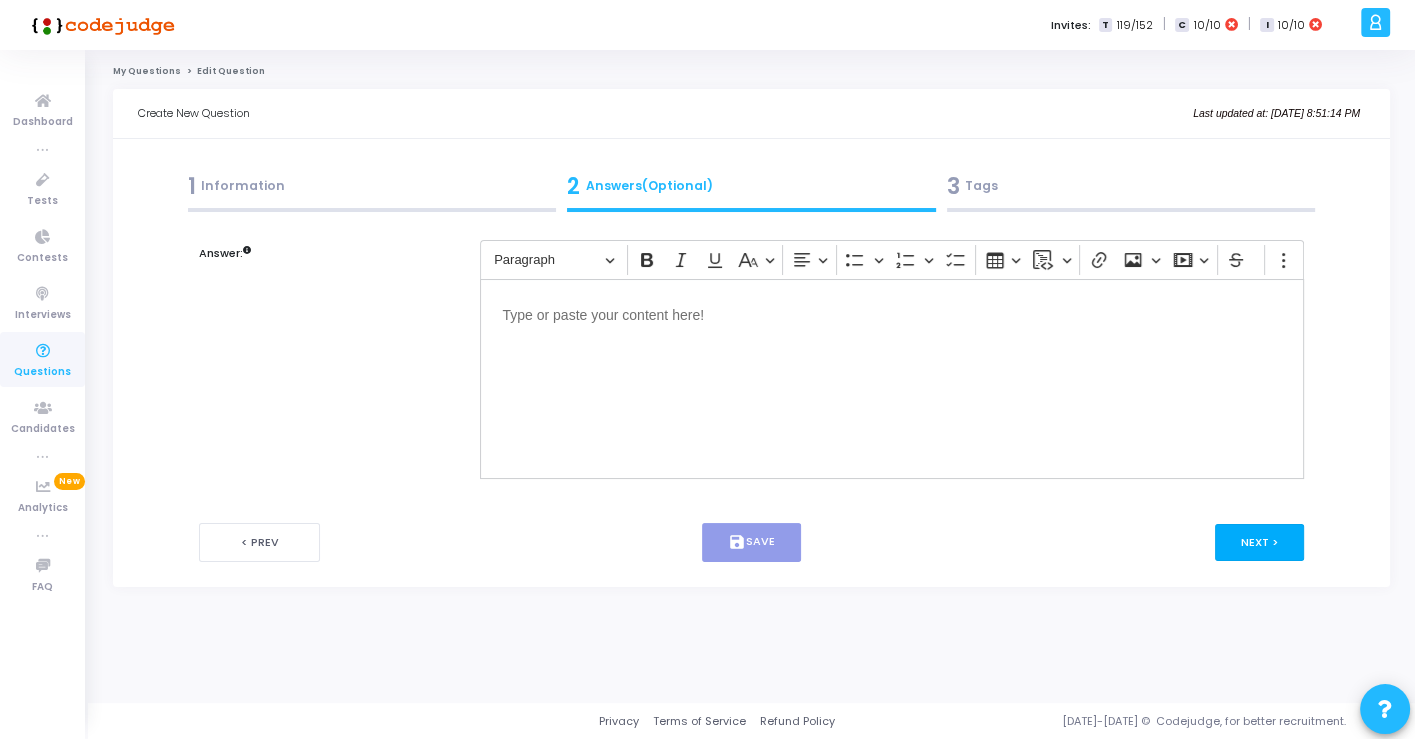 scroll, scrollTop: 0, scrollLeft: 0, axis: both 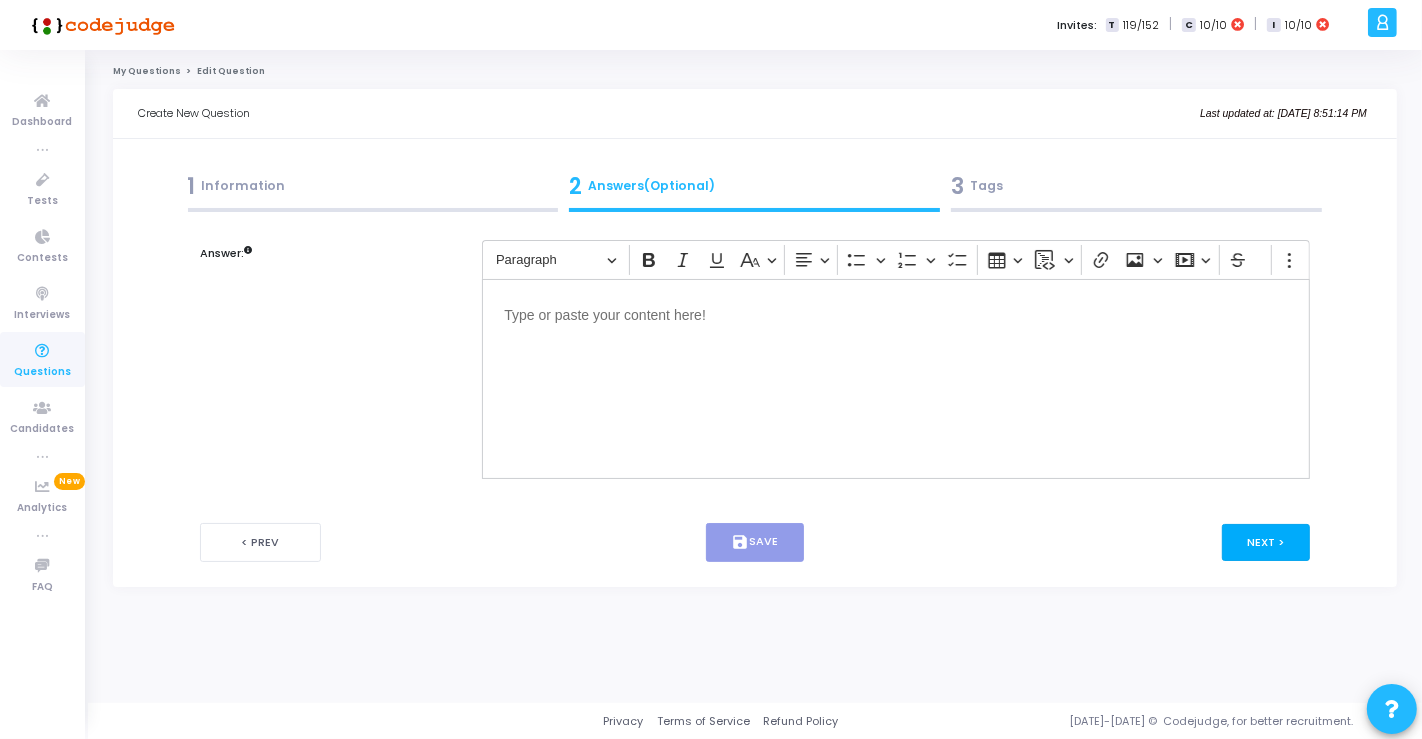click on "Next >" at bounding box center [1266, 542] 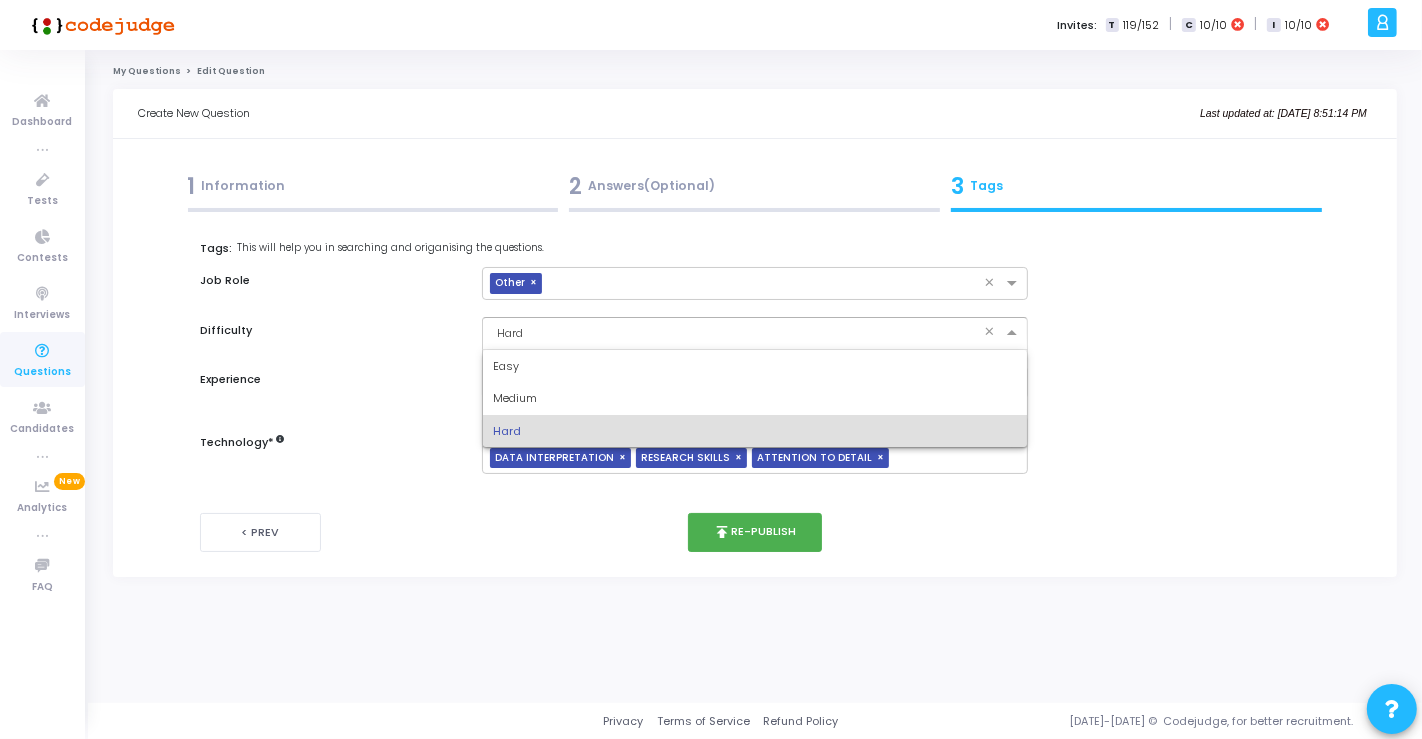 click at bounding box center [734, 331] 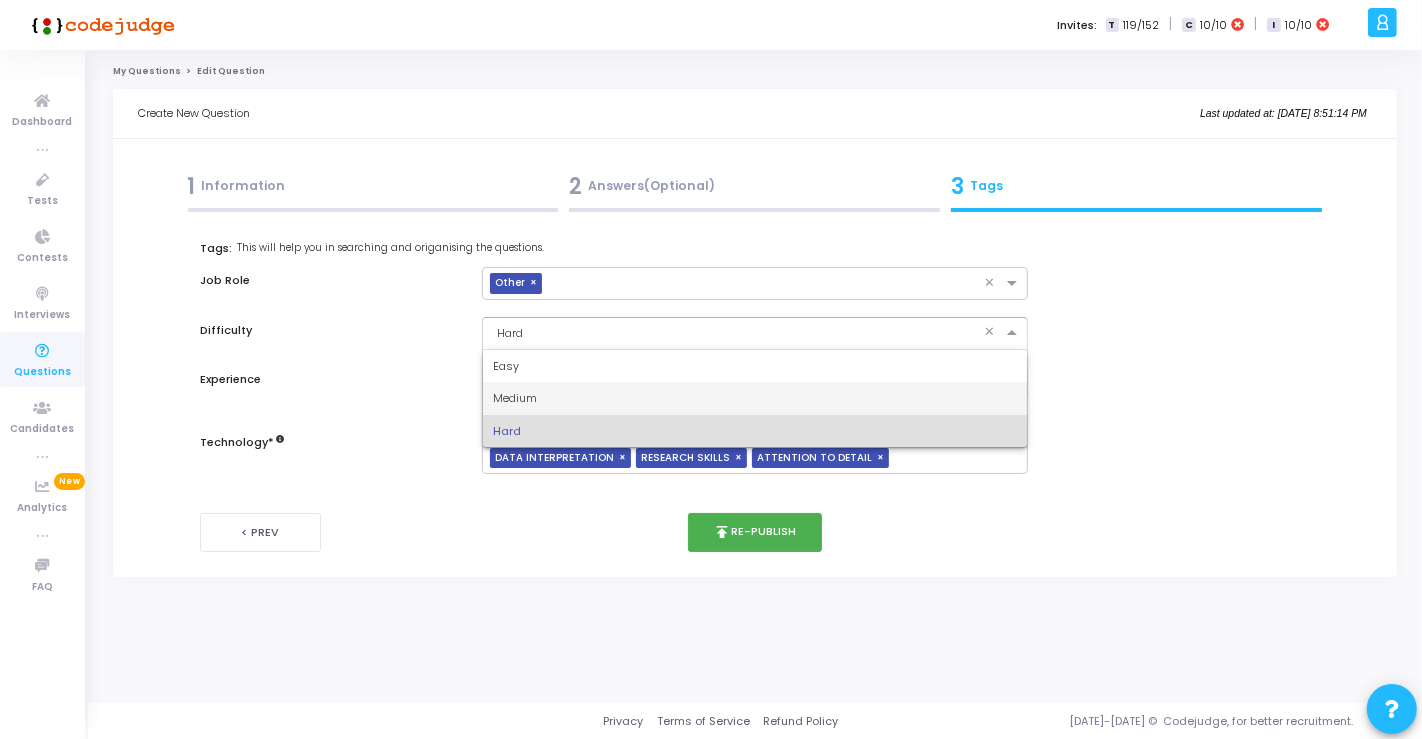 click on "Medium" at bounding box center [515, 398] 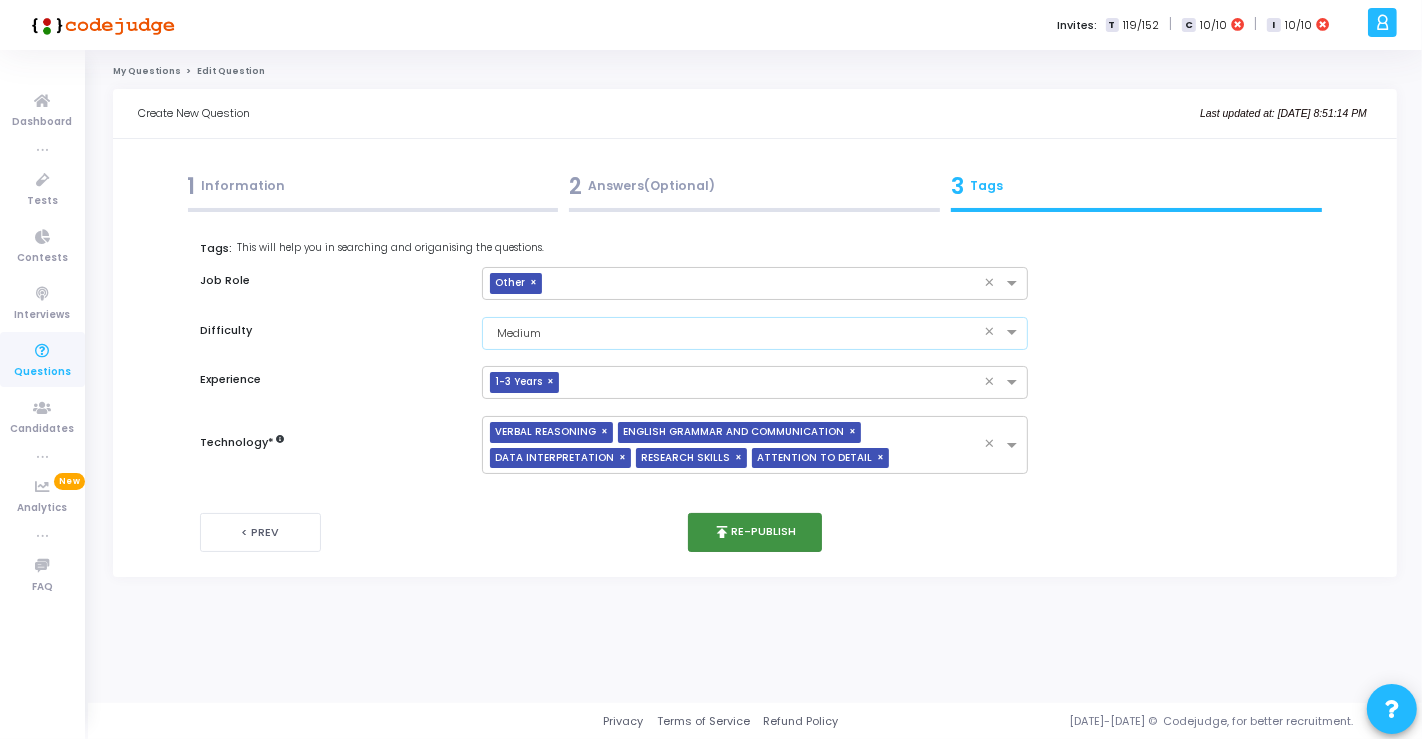 click on "publish  Re-publish" at bounding box center [755, 532] 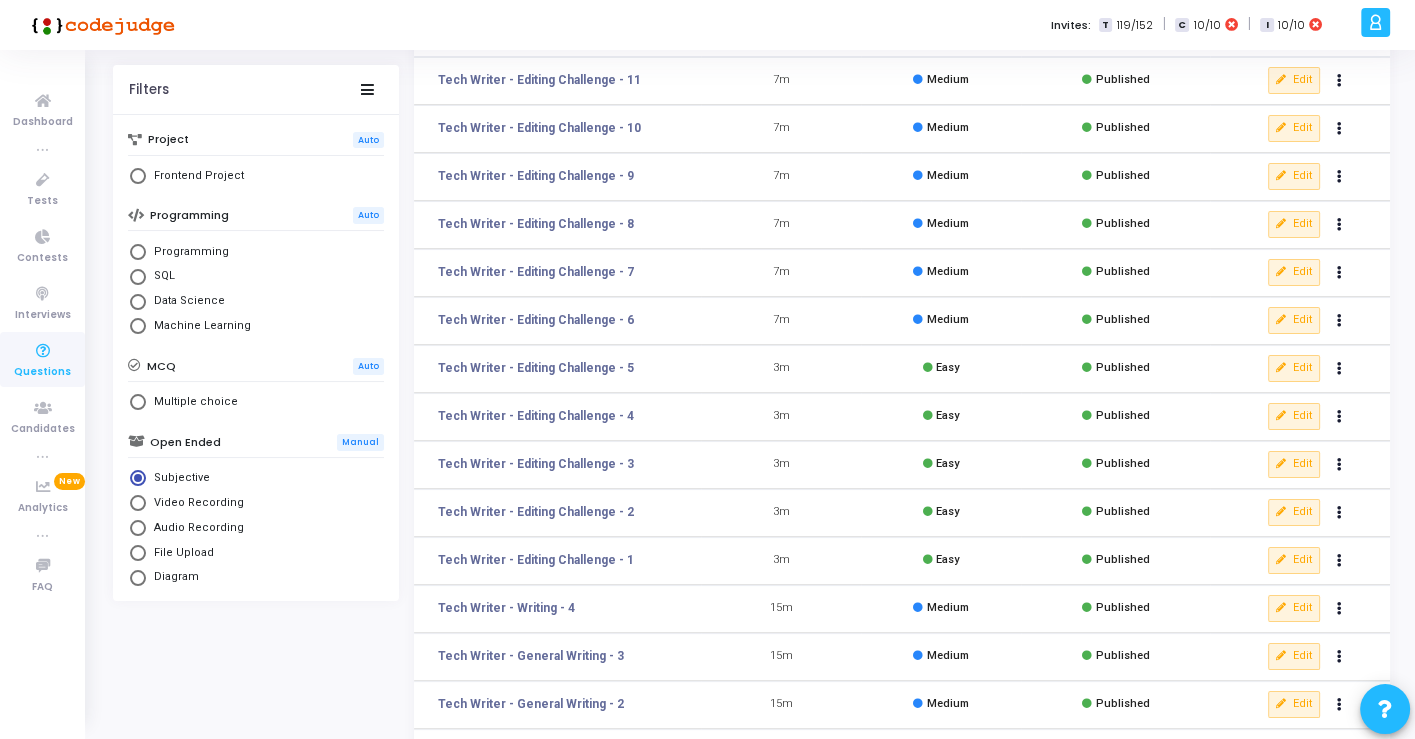 scroll, scrollTop: 318, scrollLeft: 0, axis: vertical 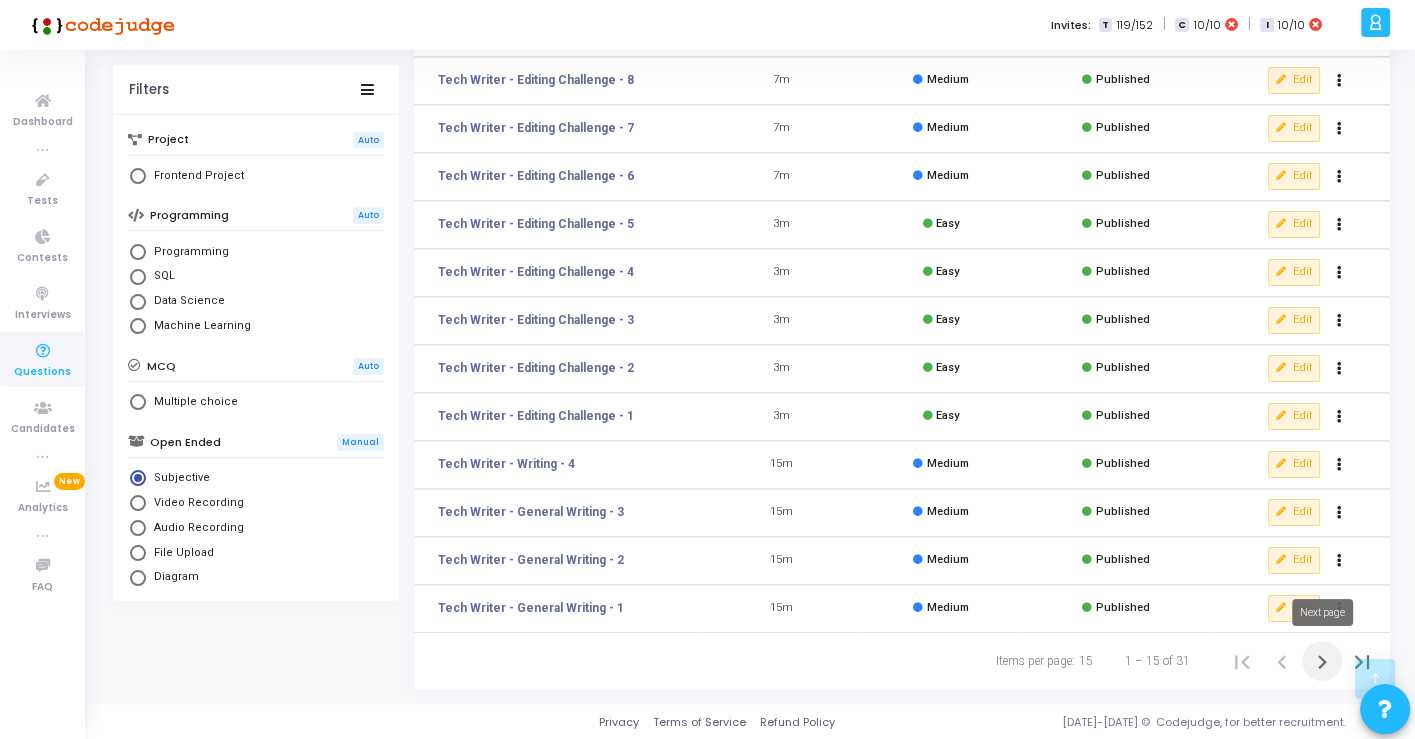 click 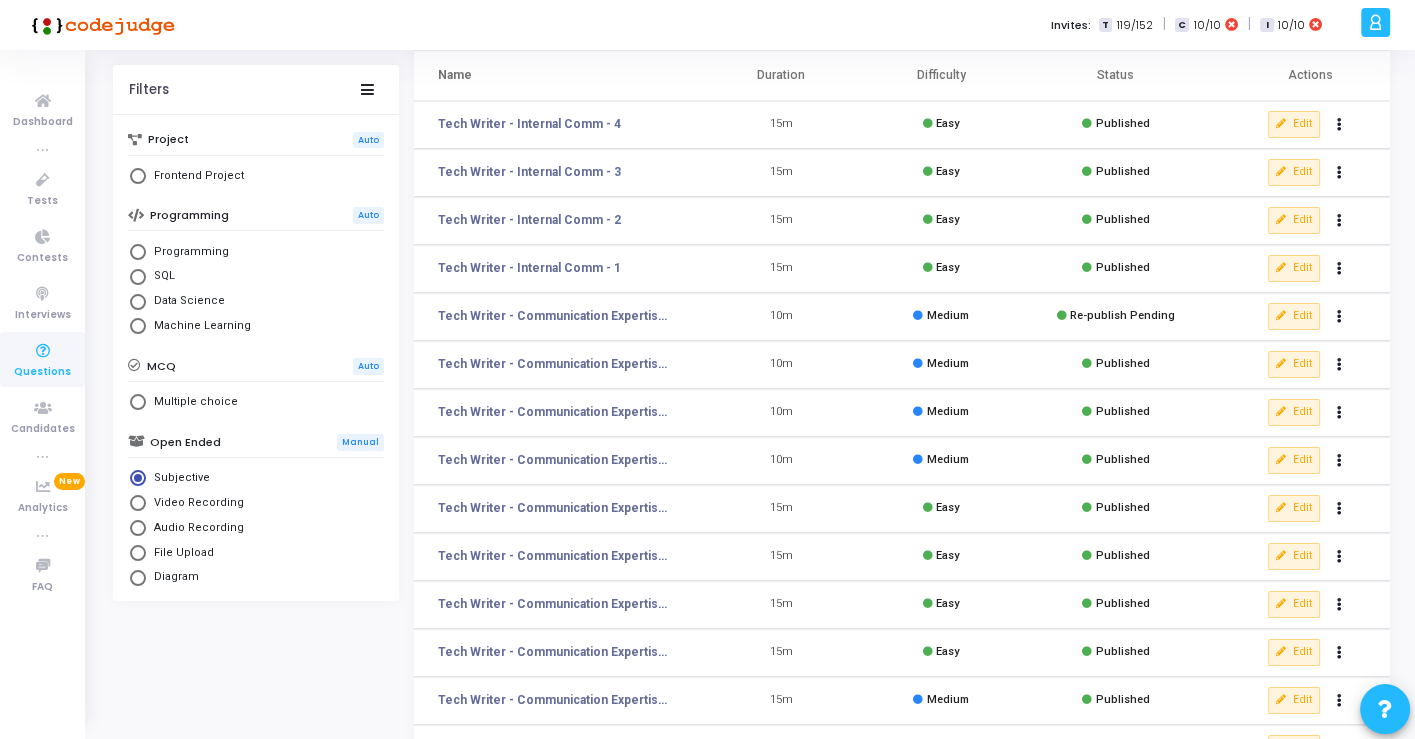 scroll, scrollTop: 0, scrollLeft: 0, axis: both 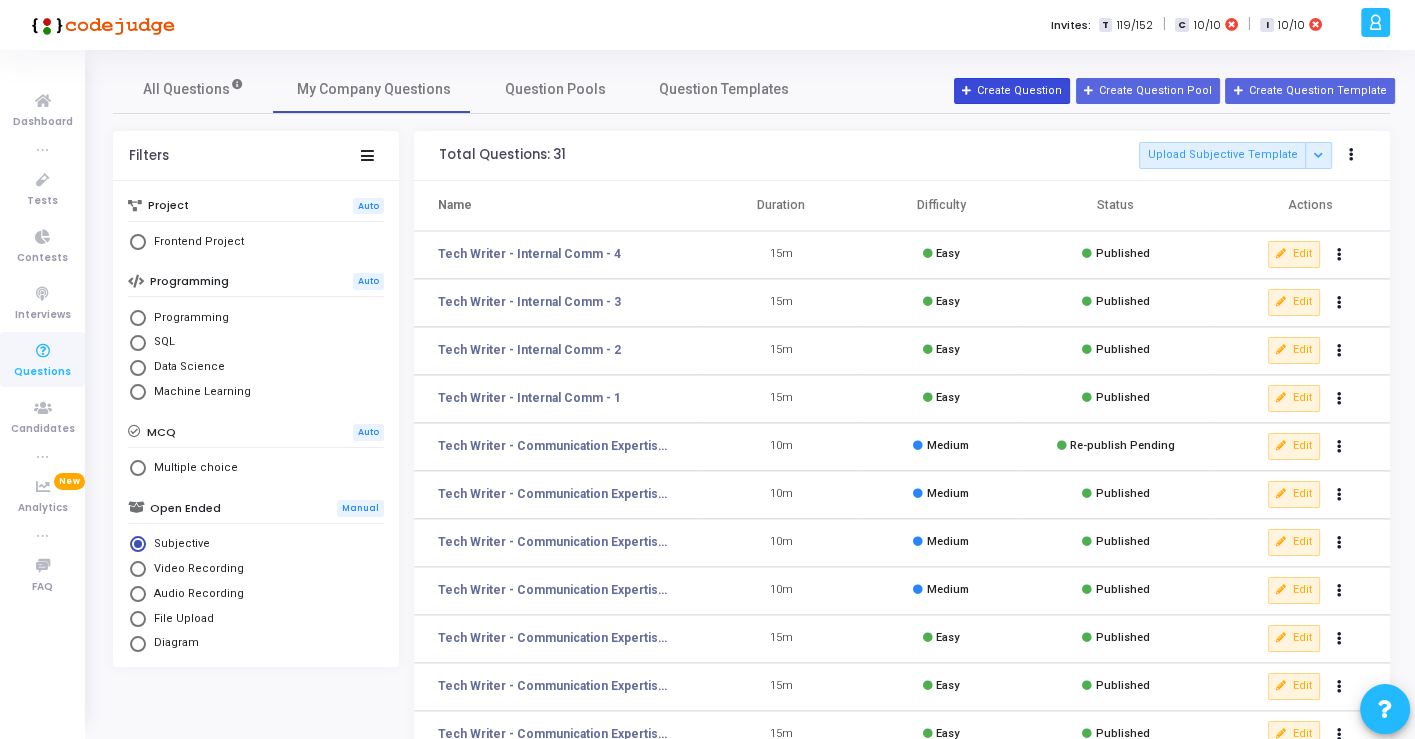 click on "Create Question" at bounding box center [1012, 91] 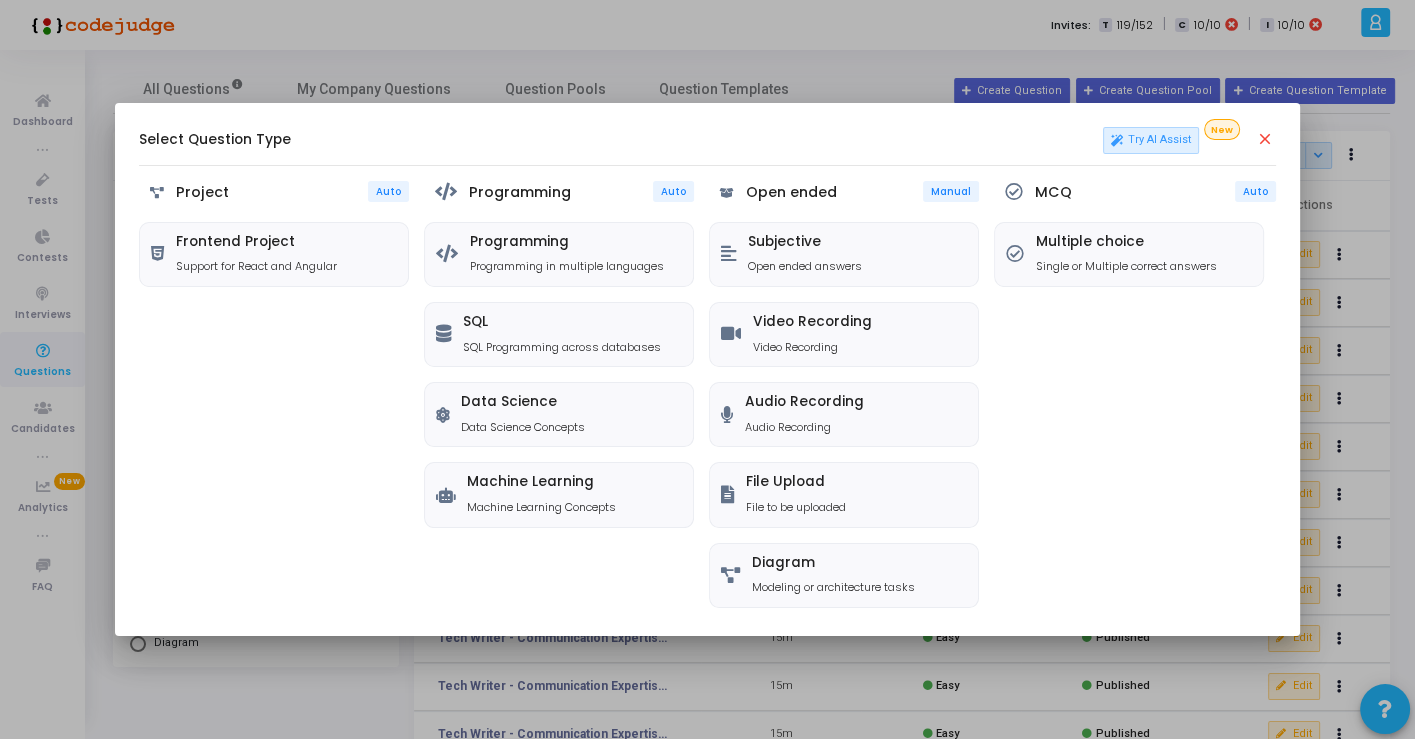 click on "close" at bounding box center (1266, 140) 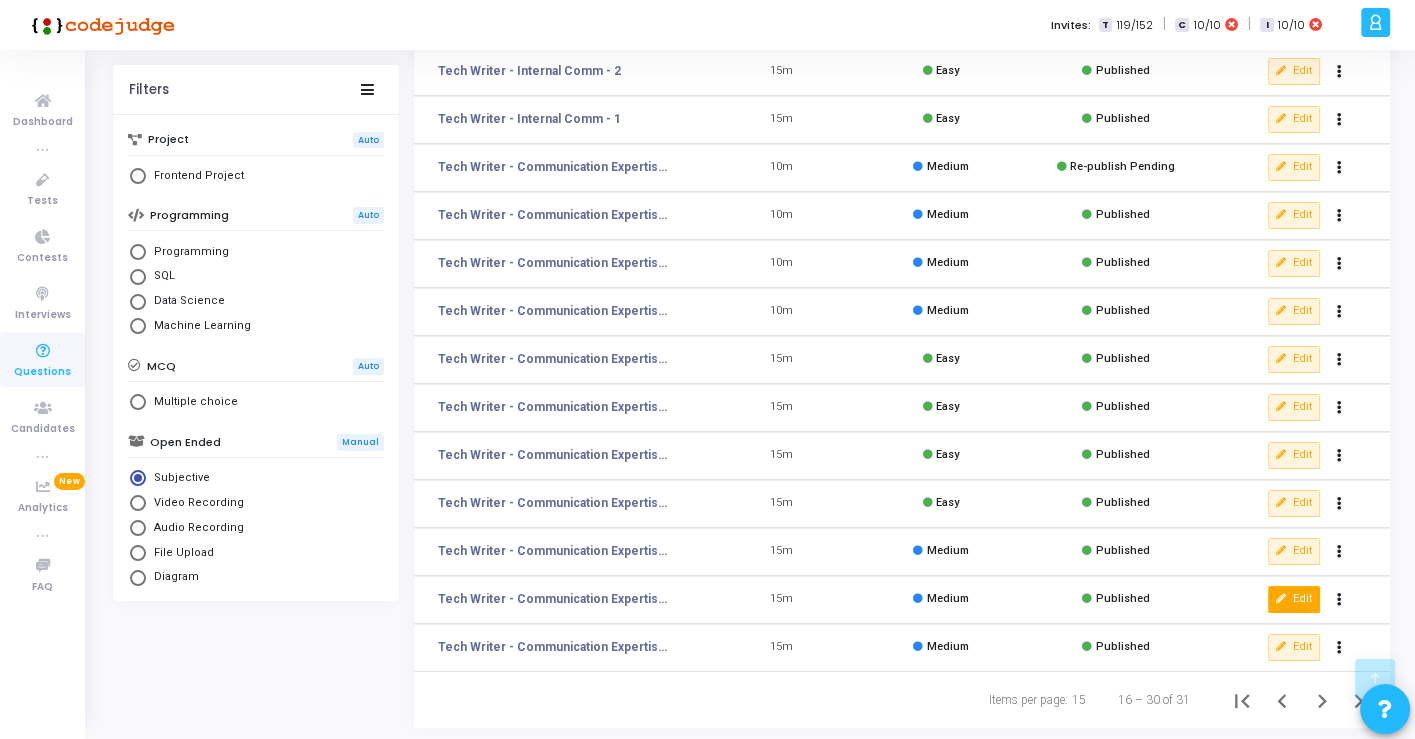 scroll, scrollTop: 318, scrollLeft: 0, axis: vertical 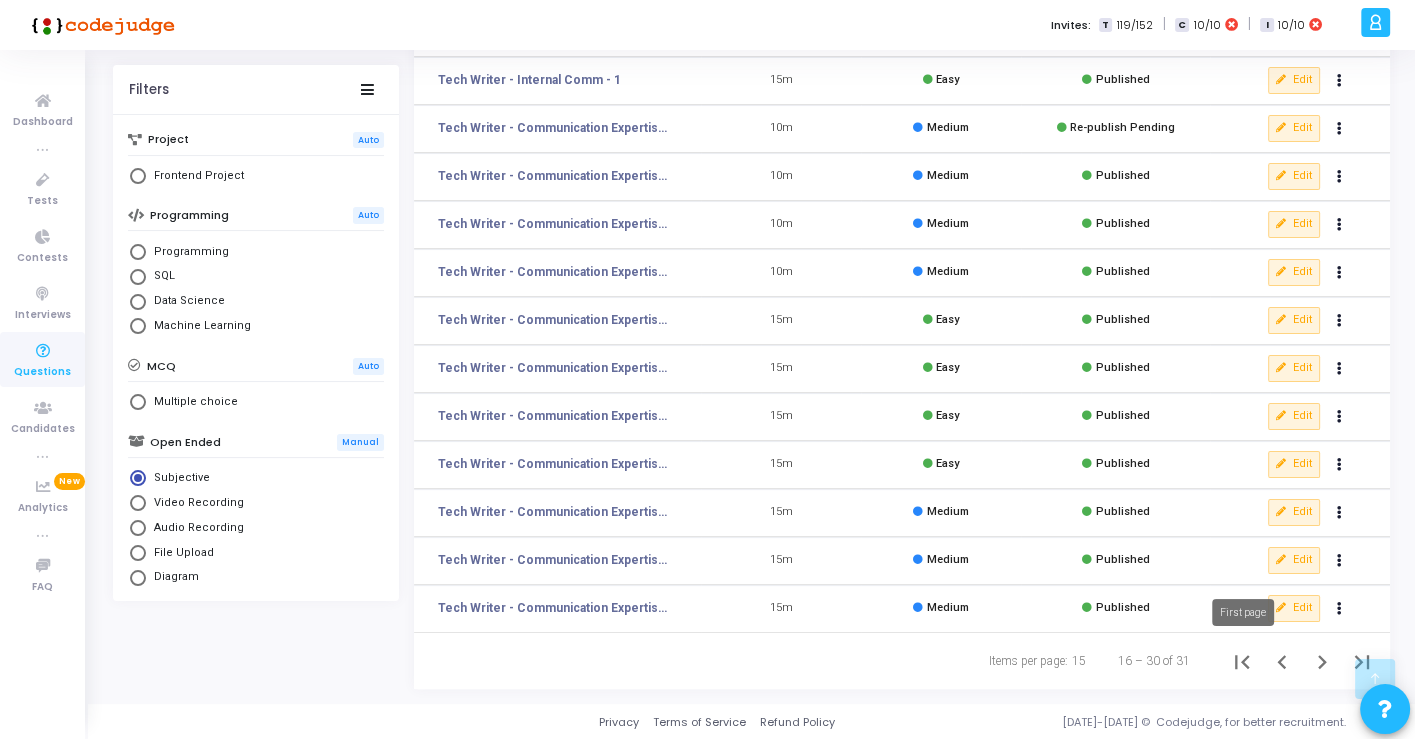 click 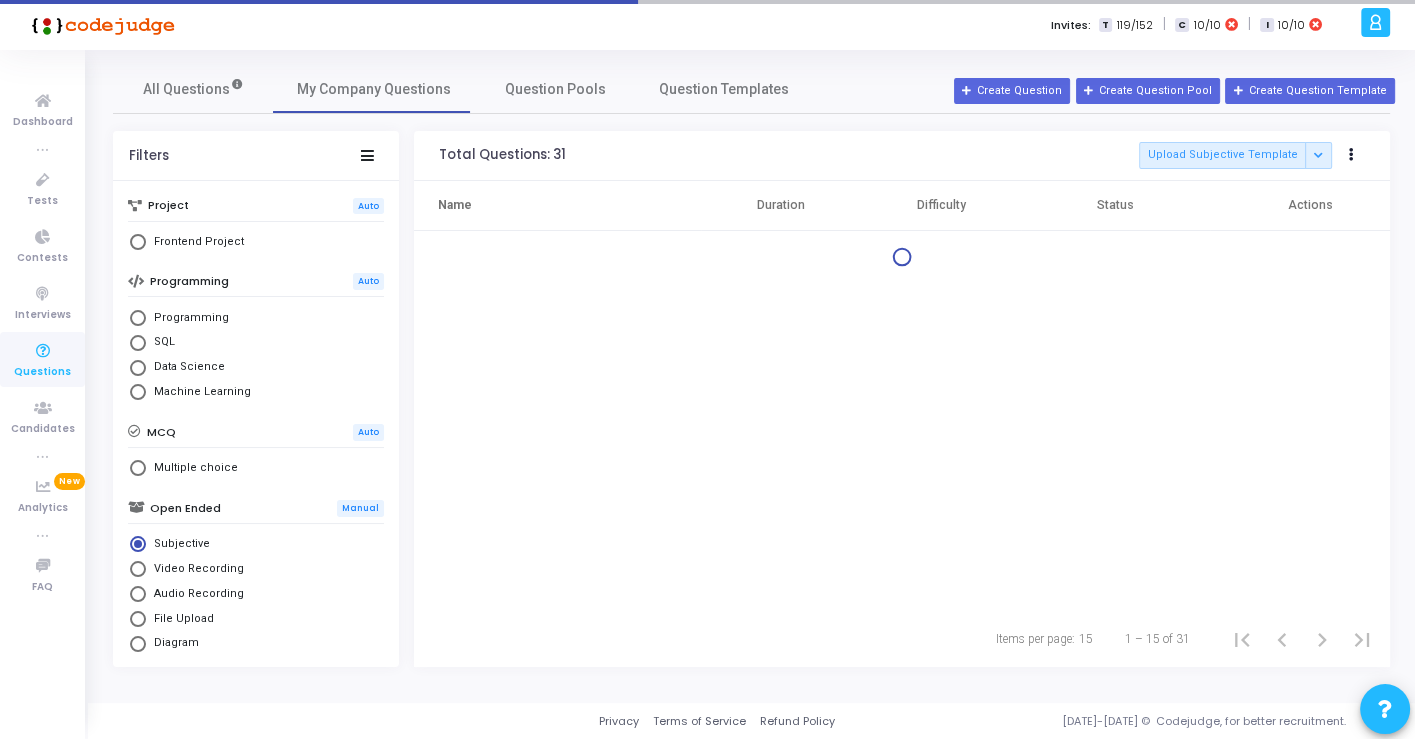 scroll, scrollTop: 0, scrollLeft: 0, axis: both 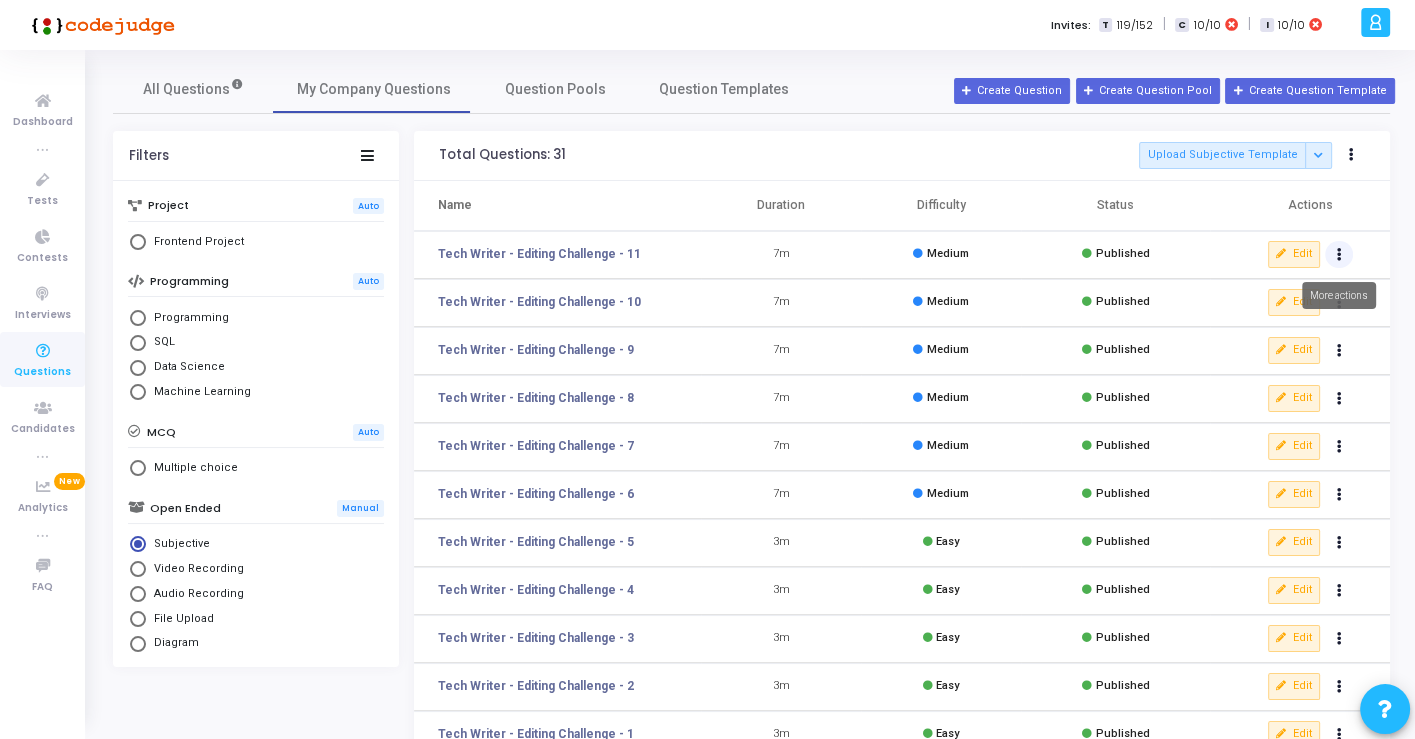 click at bounding box center (1338, 255) 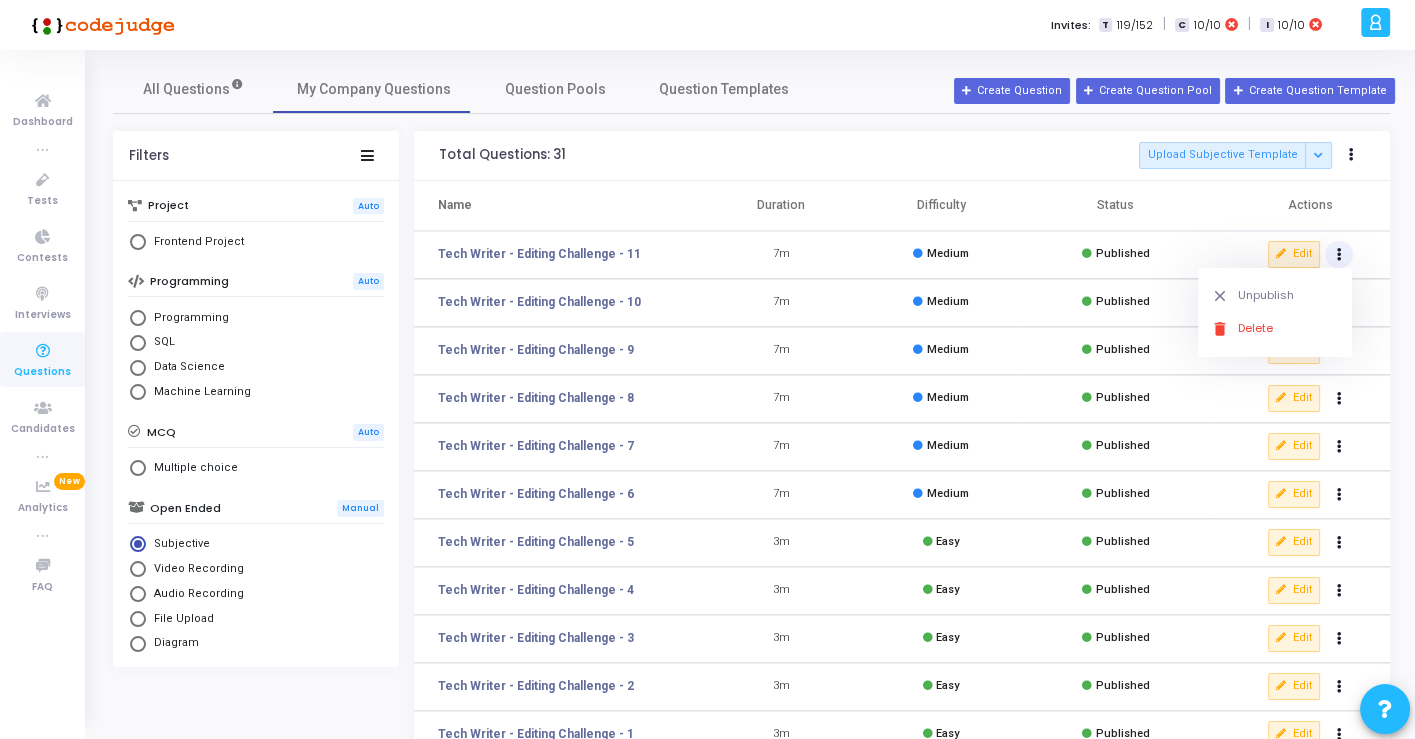 click on "Total Questions: 31  Upload Subjective Template   Upload and Save   Upload and Publish   Download Subjective Template" at bounding box center [902, 156] 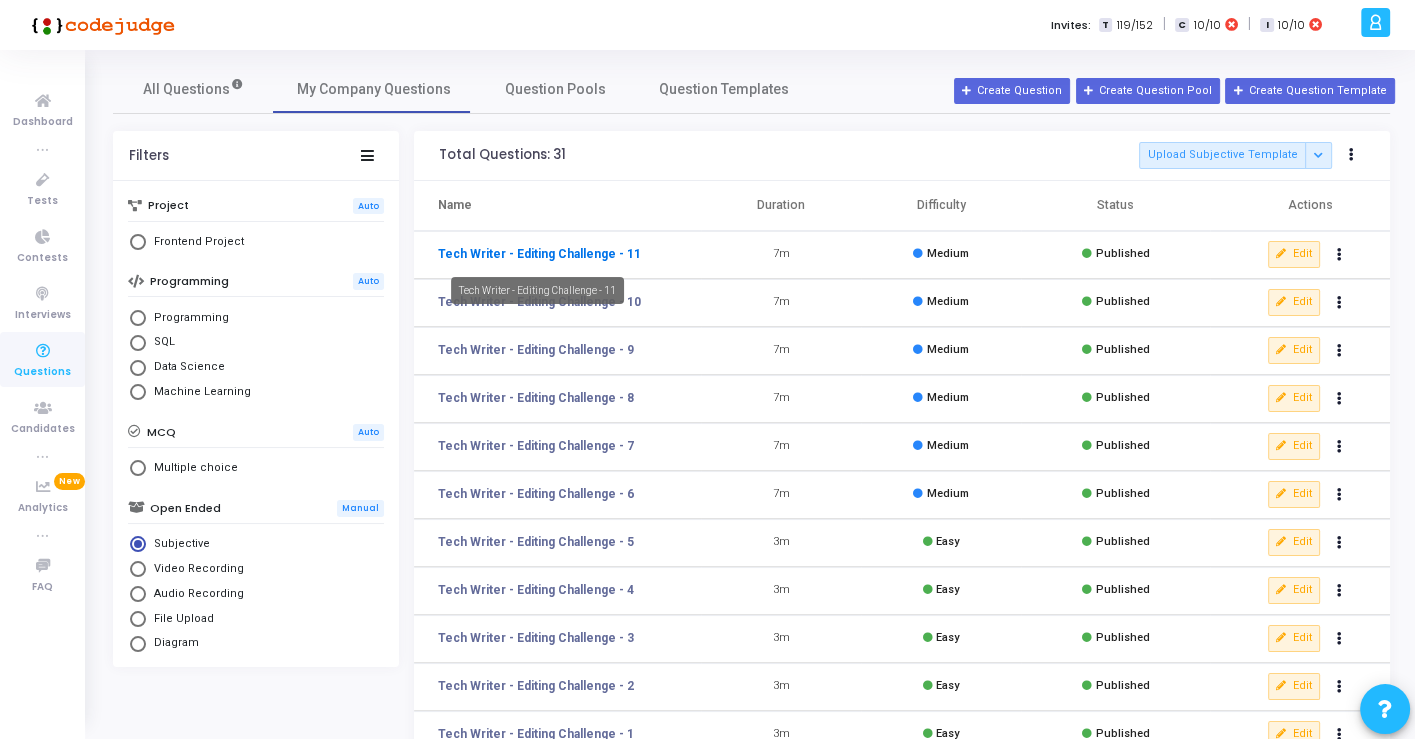 click on "Tech Writer - Editing Challenge -  11" at bounding box center [539, 254] 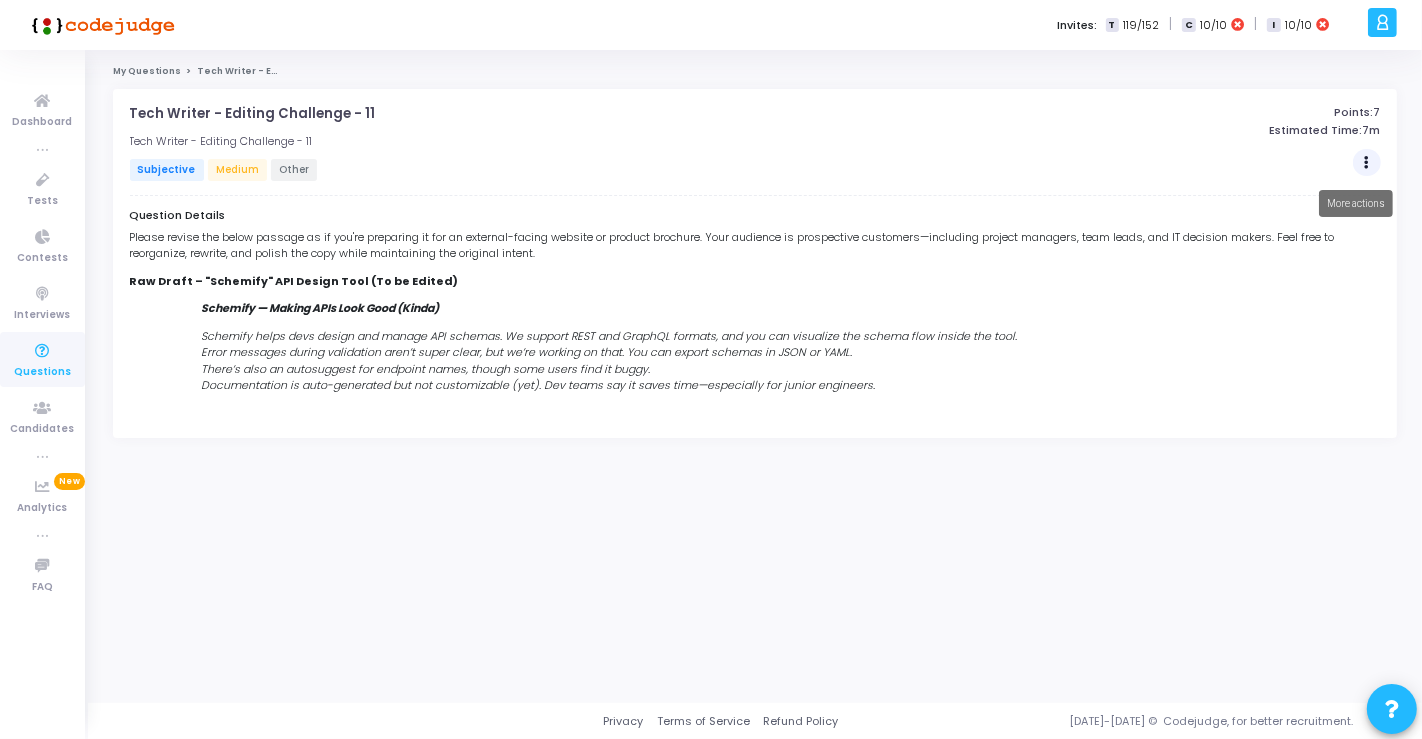 click at bounding box center (1366, 163) 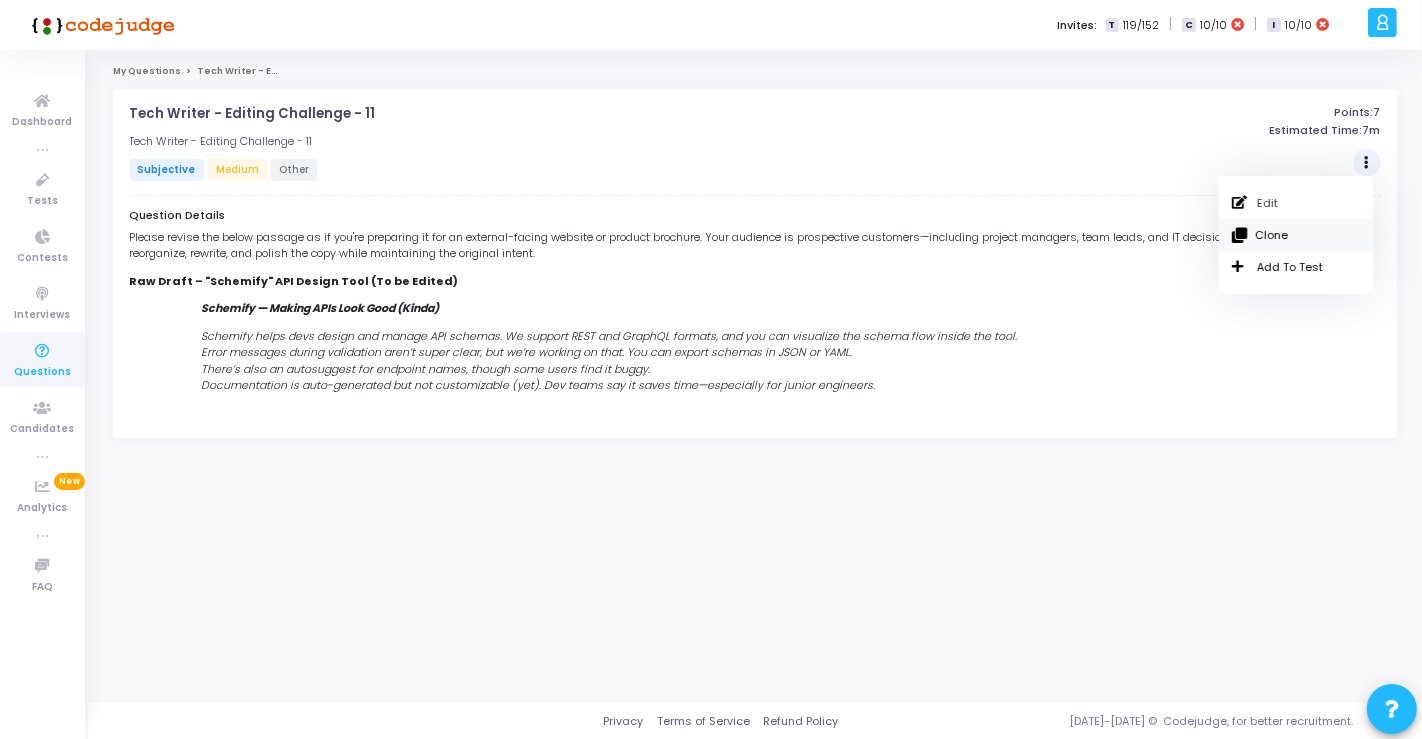 click on "Clone" at bounding box center (1296, 235) 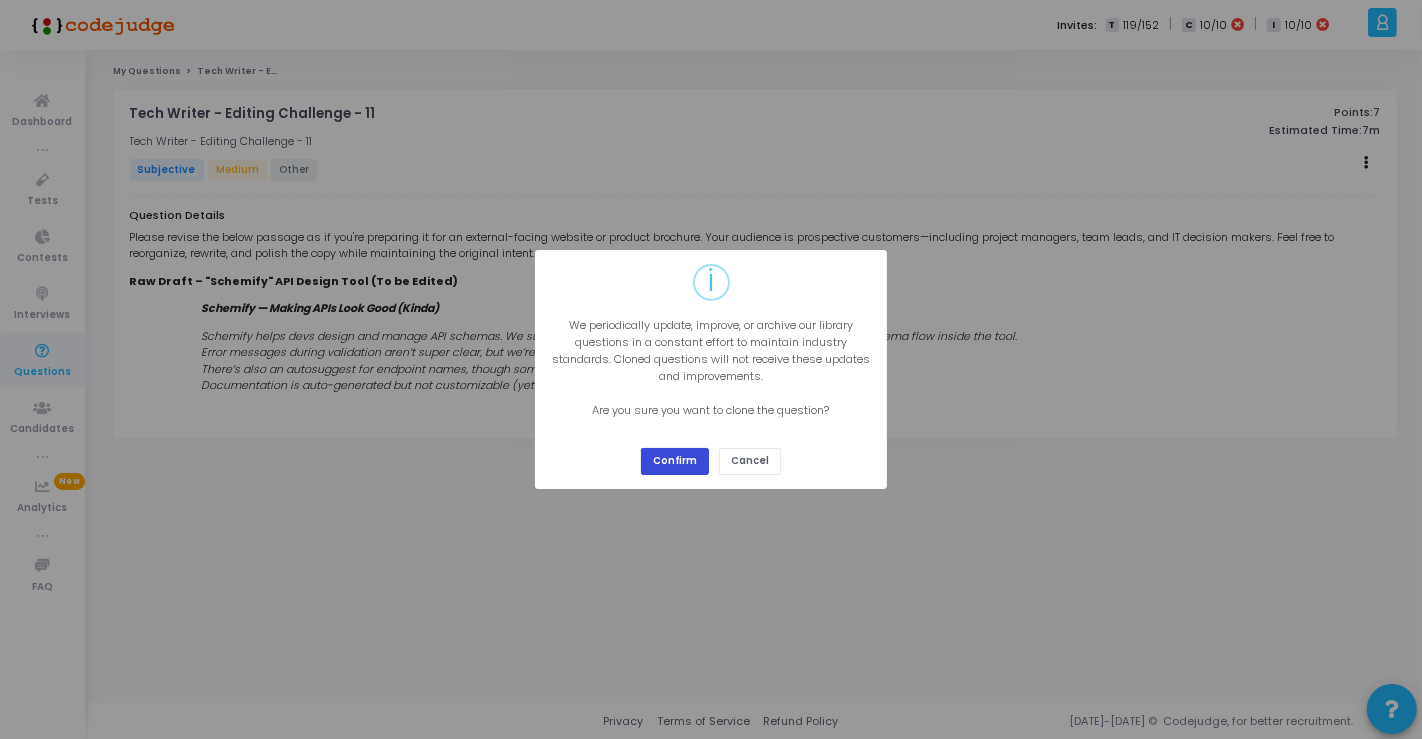 click on "Confirm" at bounding box center (675, 461) 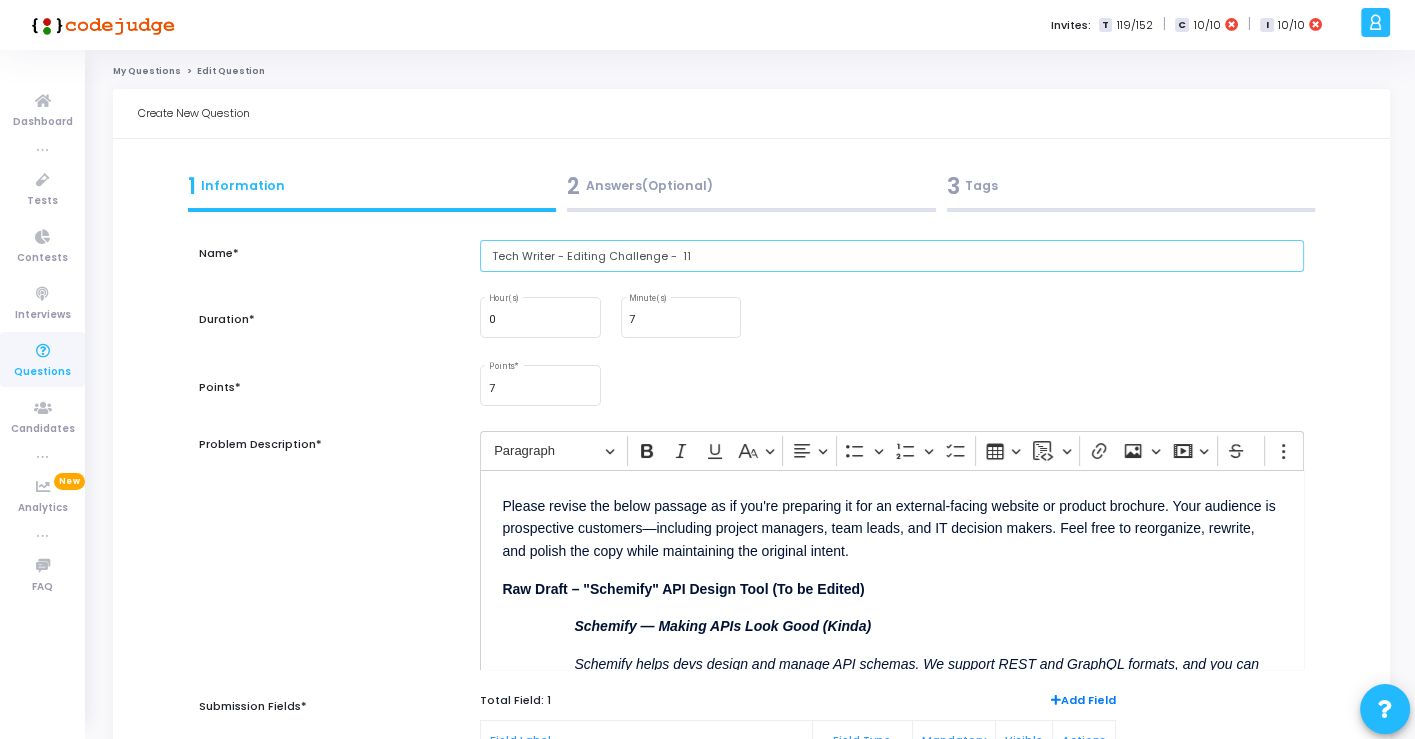 drag, startPoint x: 563, startPoint y: 255, endPoint x: 832, endPoint y: 264, distance: 269.1505 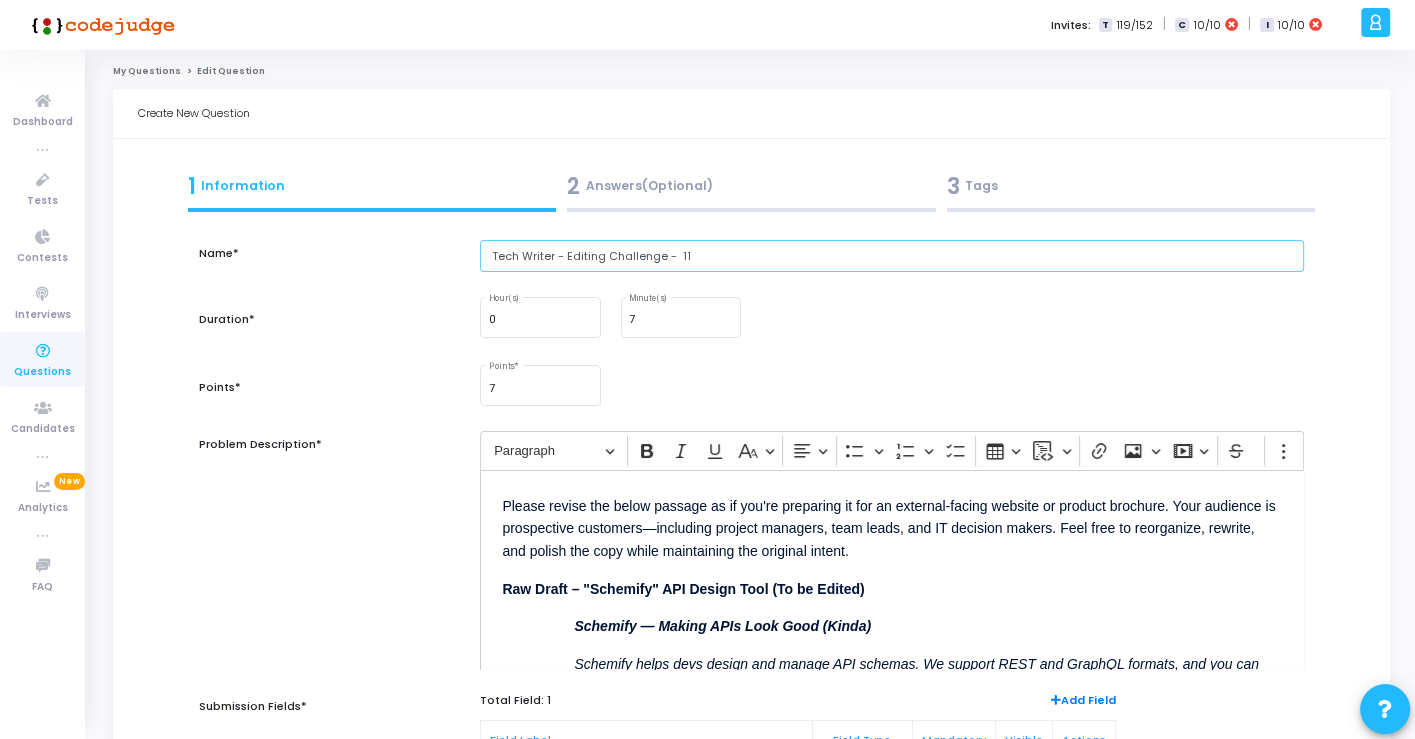 click on "Tech Writer - Editing Challenge -  11" at bounding box center (891, 256) 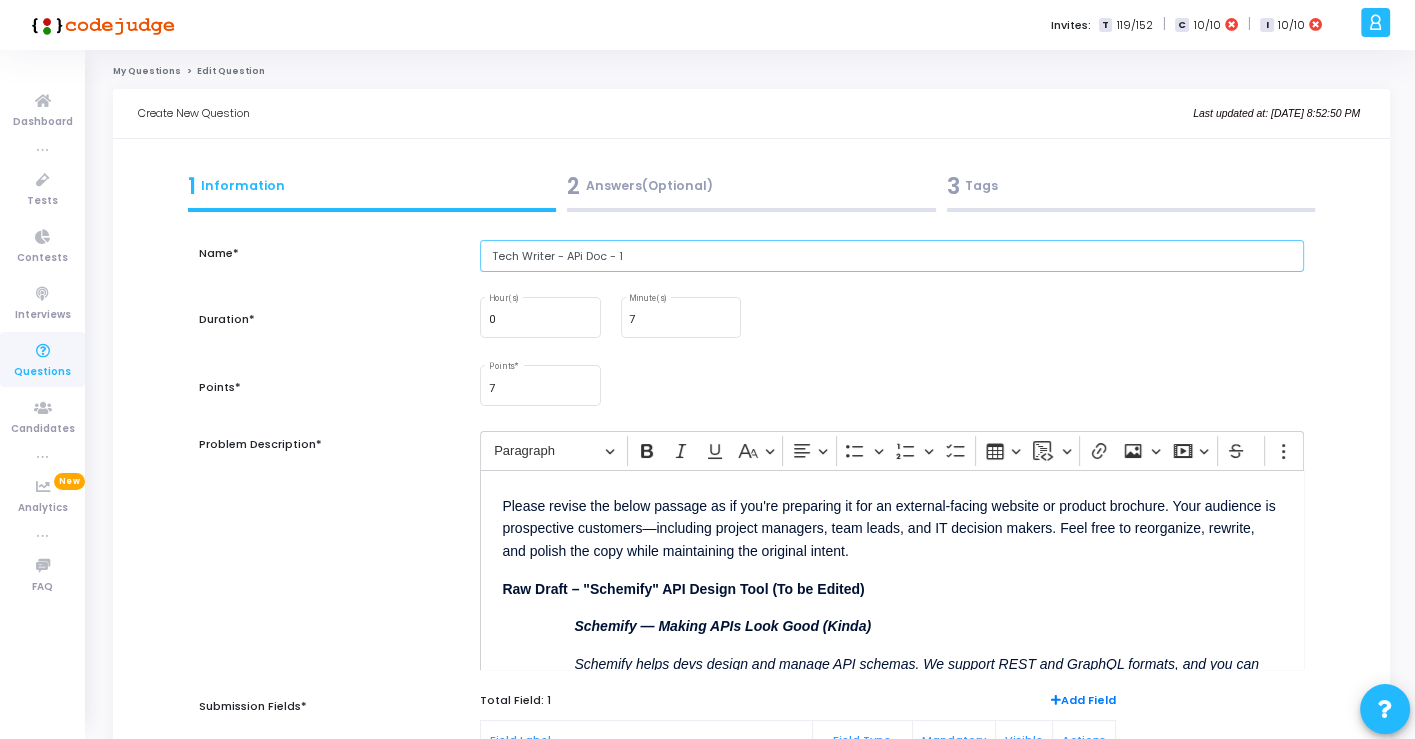 click on "Tech Writer - APi Doc - 1" at bounding box center (891, 256) 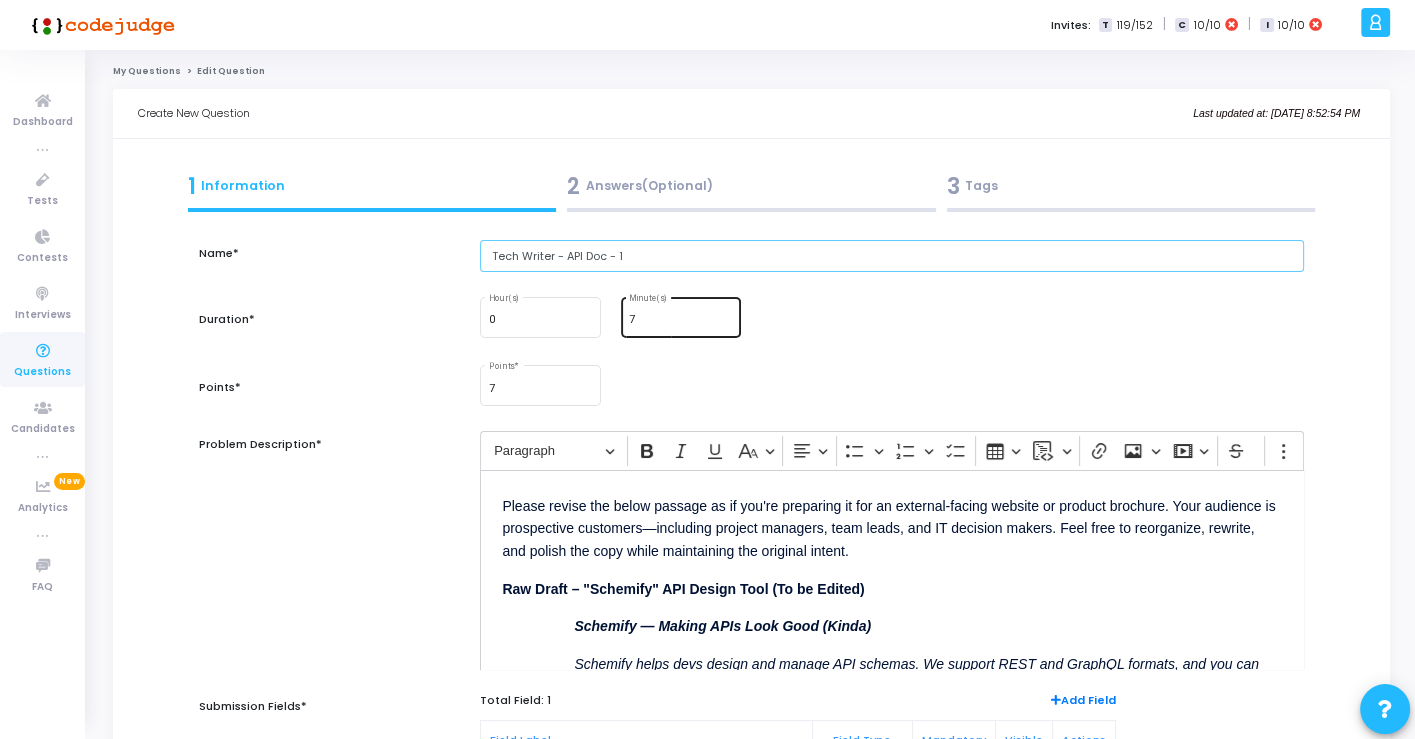 type on "Tech Writer - API Doc - 1" 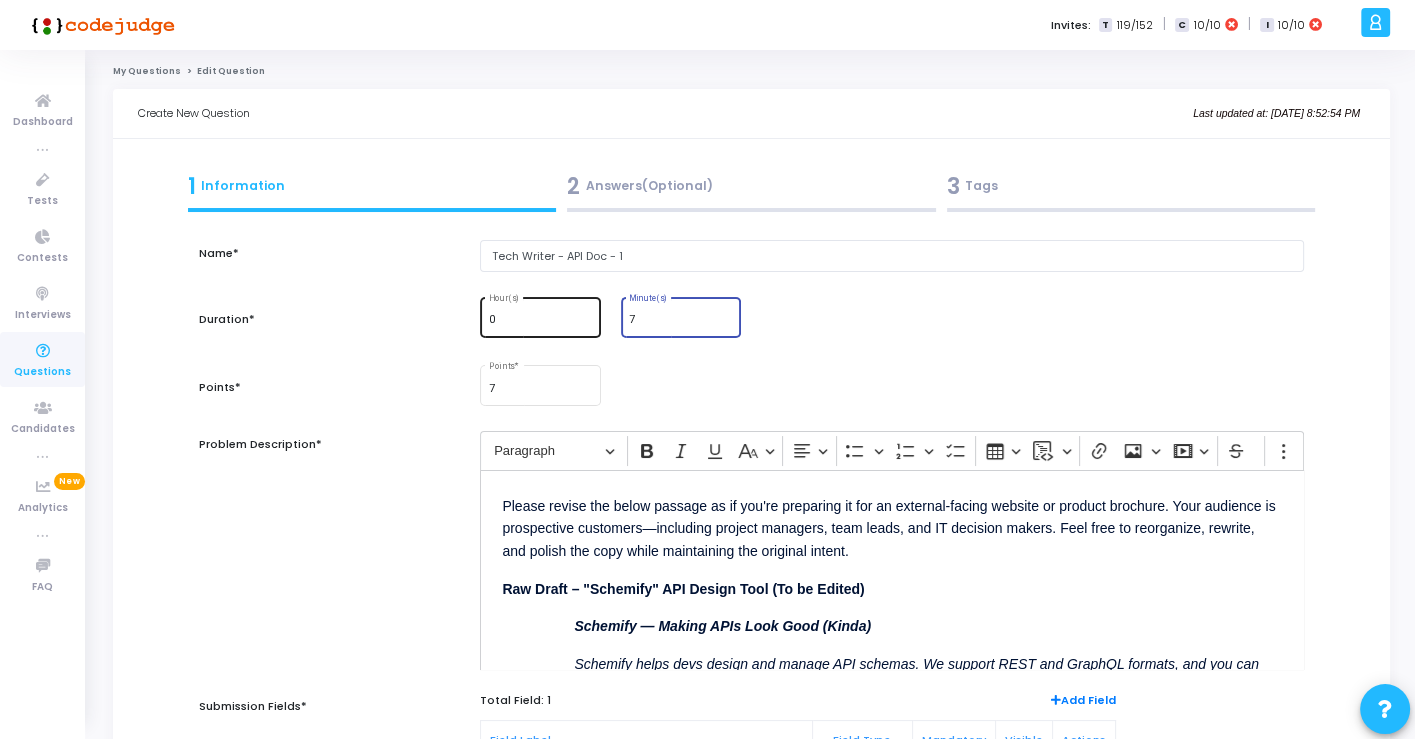 drag, startPoint x: 642, startPoint y: 320, endPoint x: 591, endPoint y: 315, distance: 51.24451 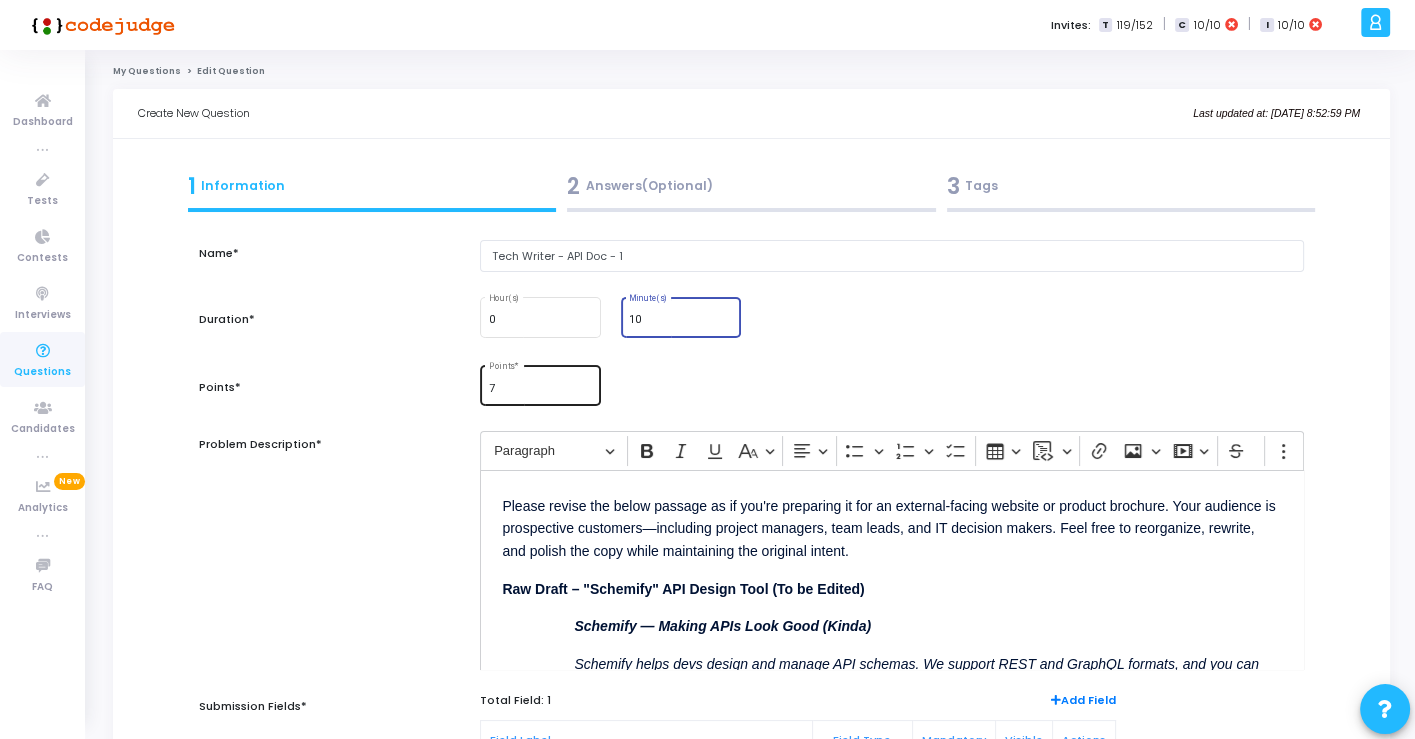 type on "10" 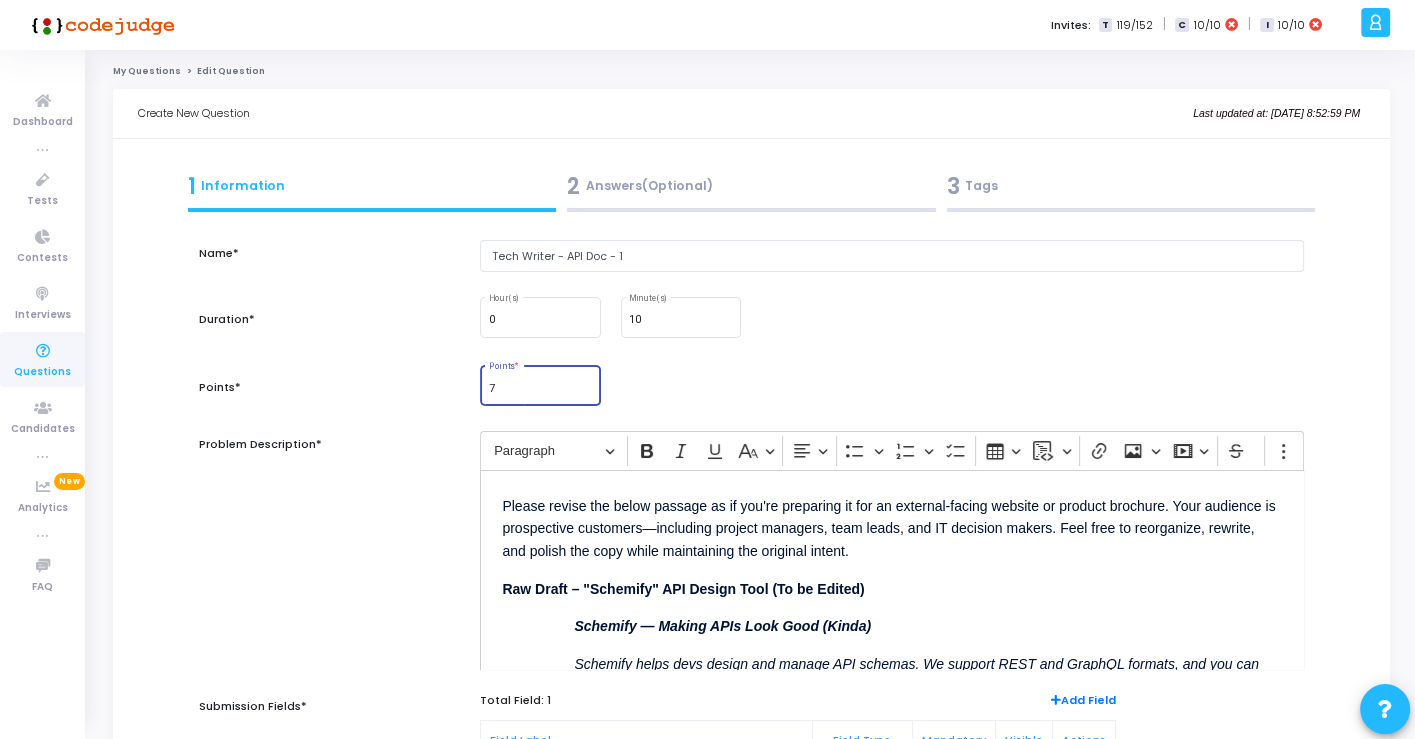 drag, startPoint x: 505, startPoint y: 389, endPoint x: 481, endPoint y: 386, distance: 24.186773 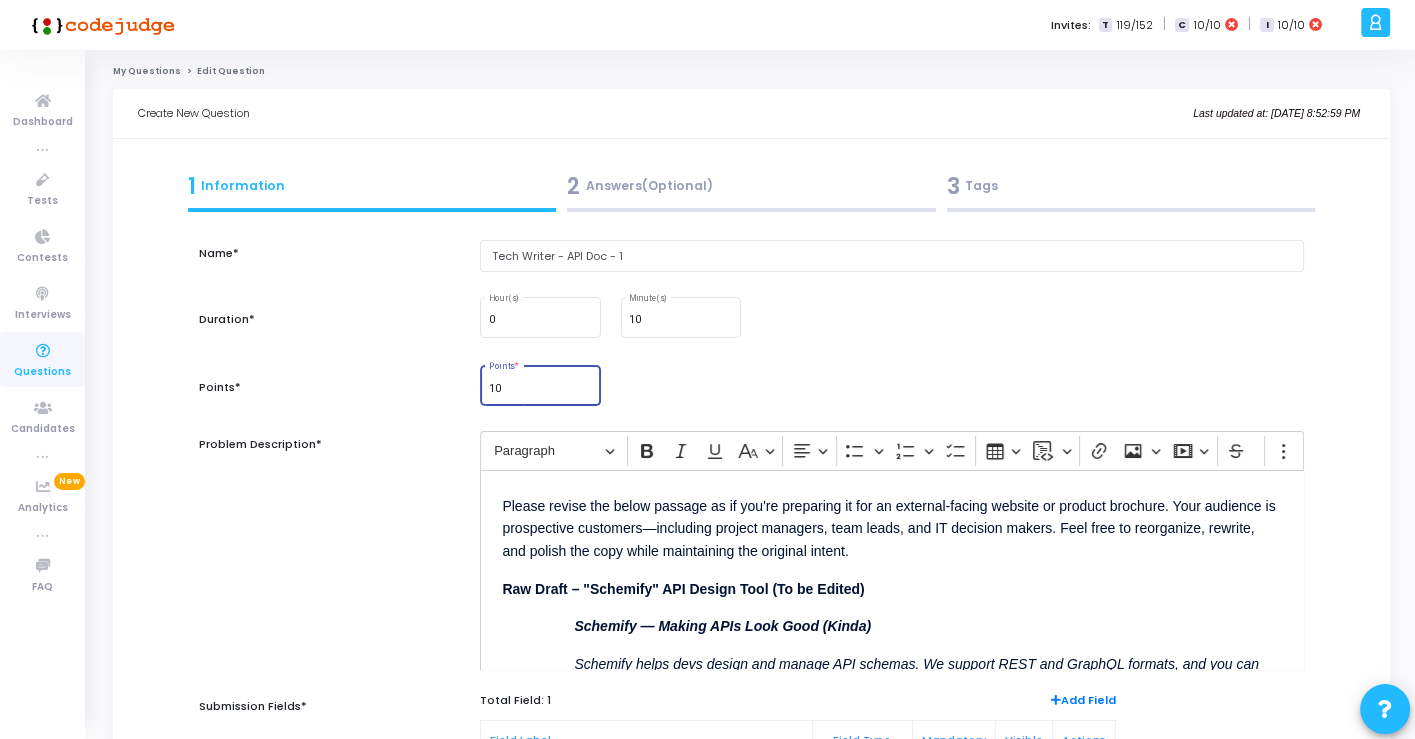 type on "10" 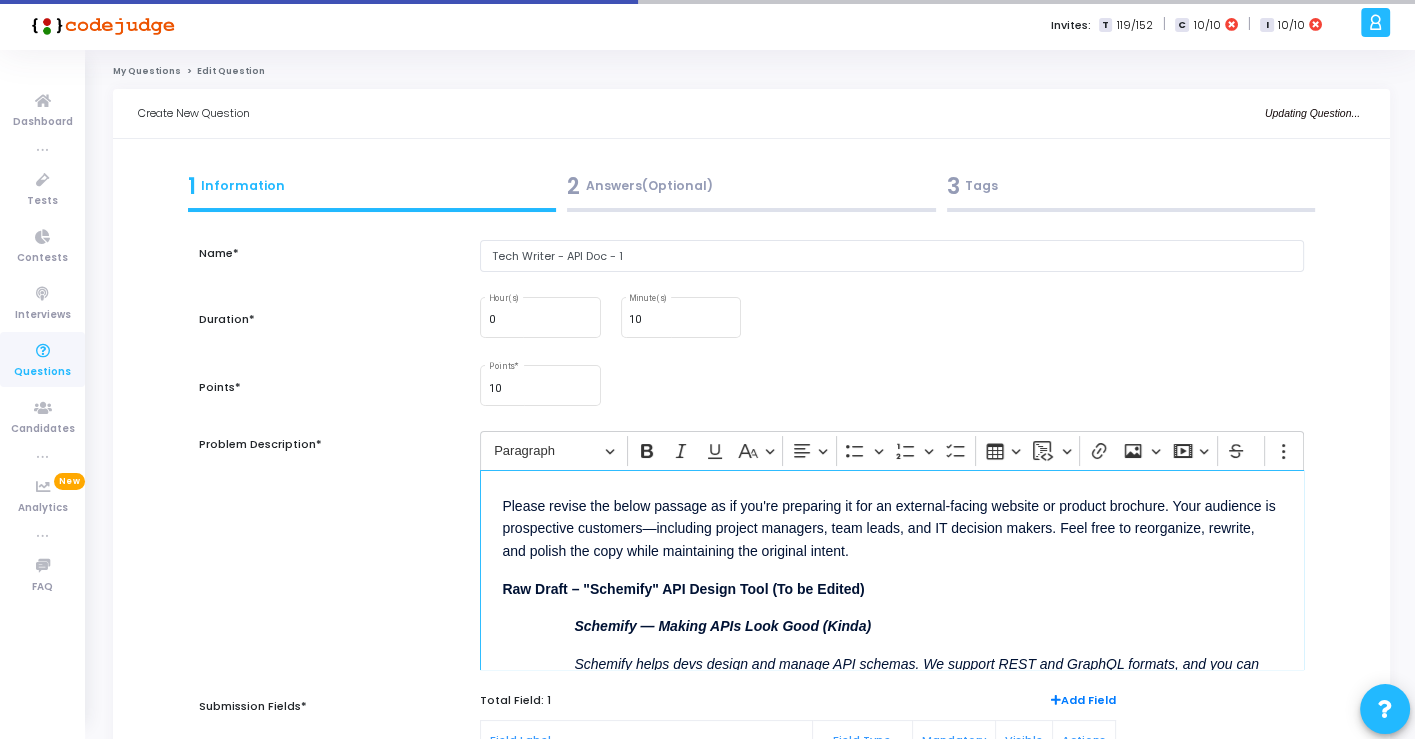 click on "Raw Draft – "Schemify" API Design Tool (To be Edited)" at bounding box center (891, 587) 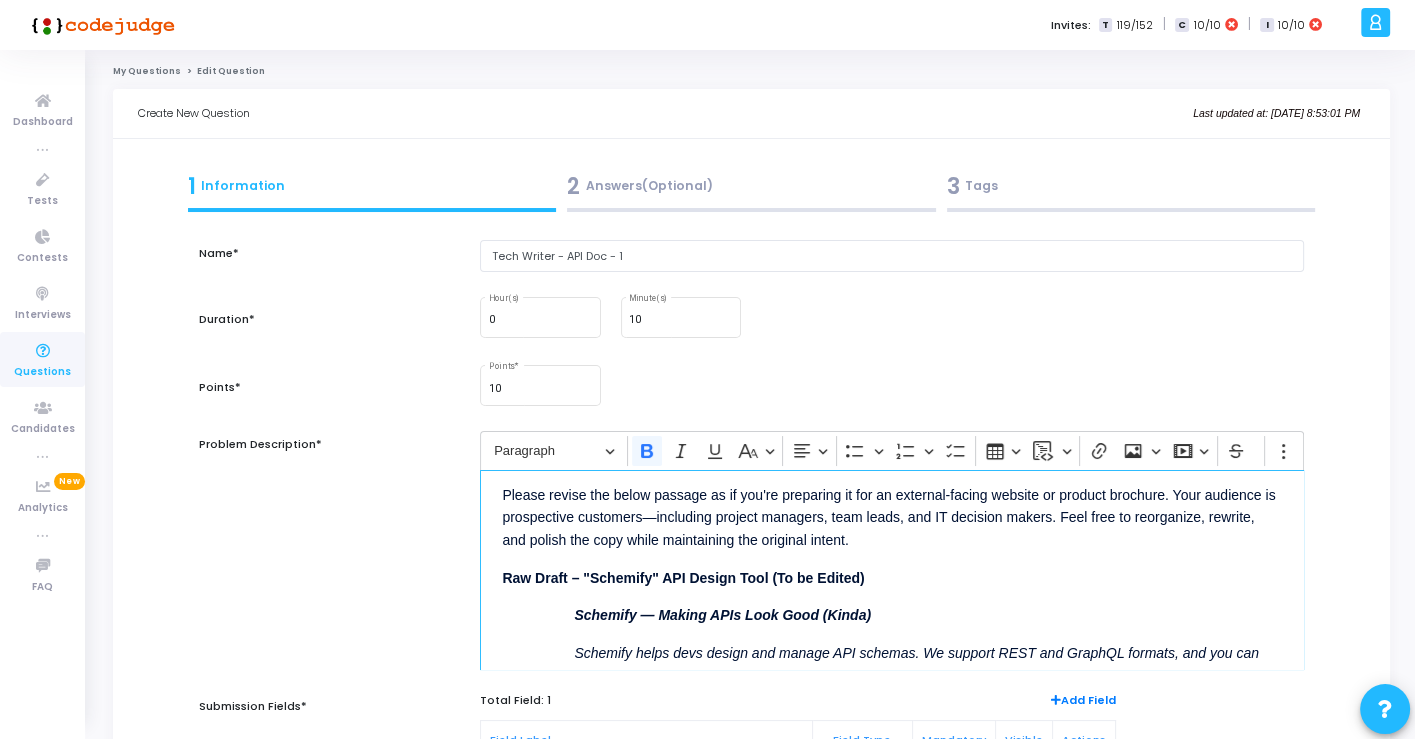 scroll, scrollTop: 0, scrollLeft: 0, axis: both 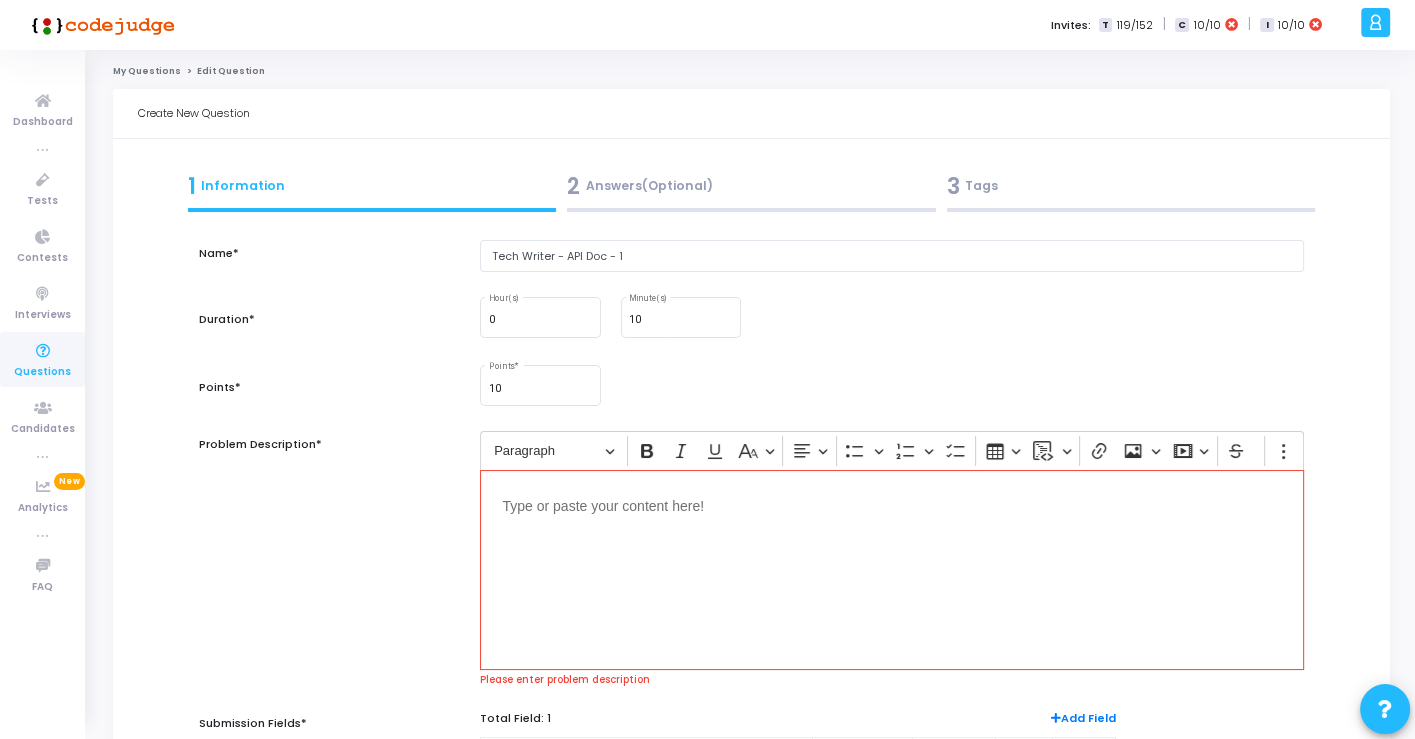 click at bounding box center [891, 570] 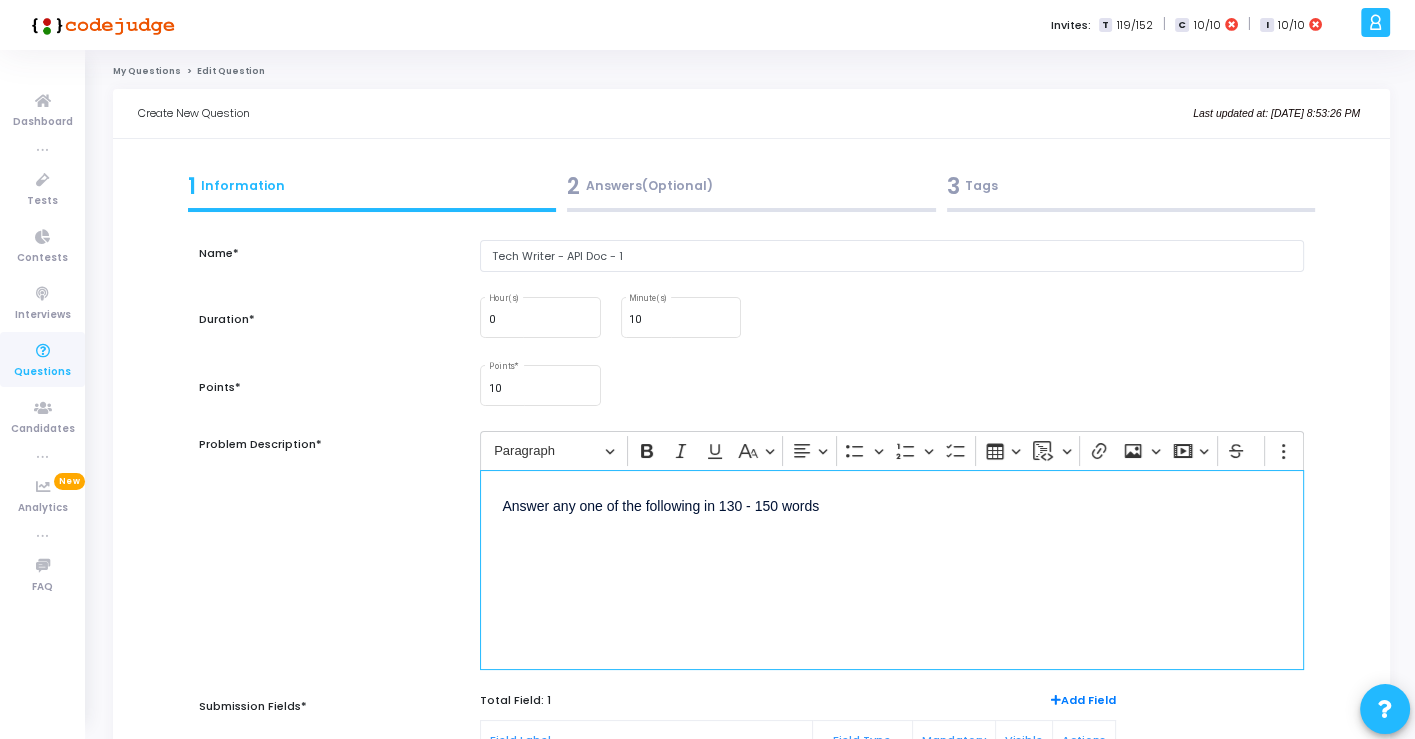 click on "Answer any one of the following in 130 - 150 words" at bounding box center [891, 504] 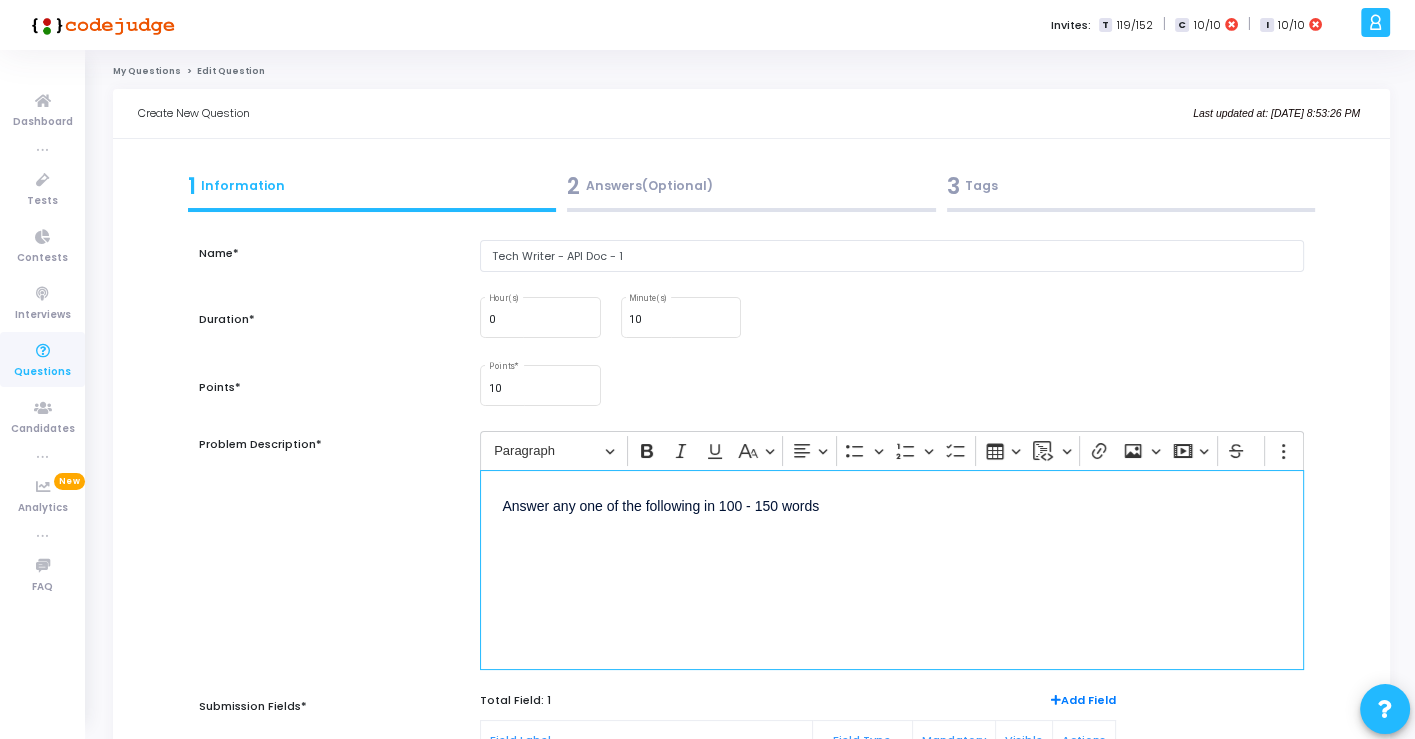 click on "Answer any one of the following in 100 - 150 words" at bounding box center (891, 570) 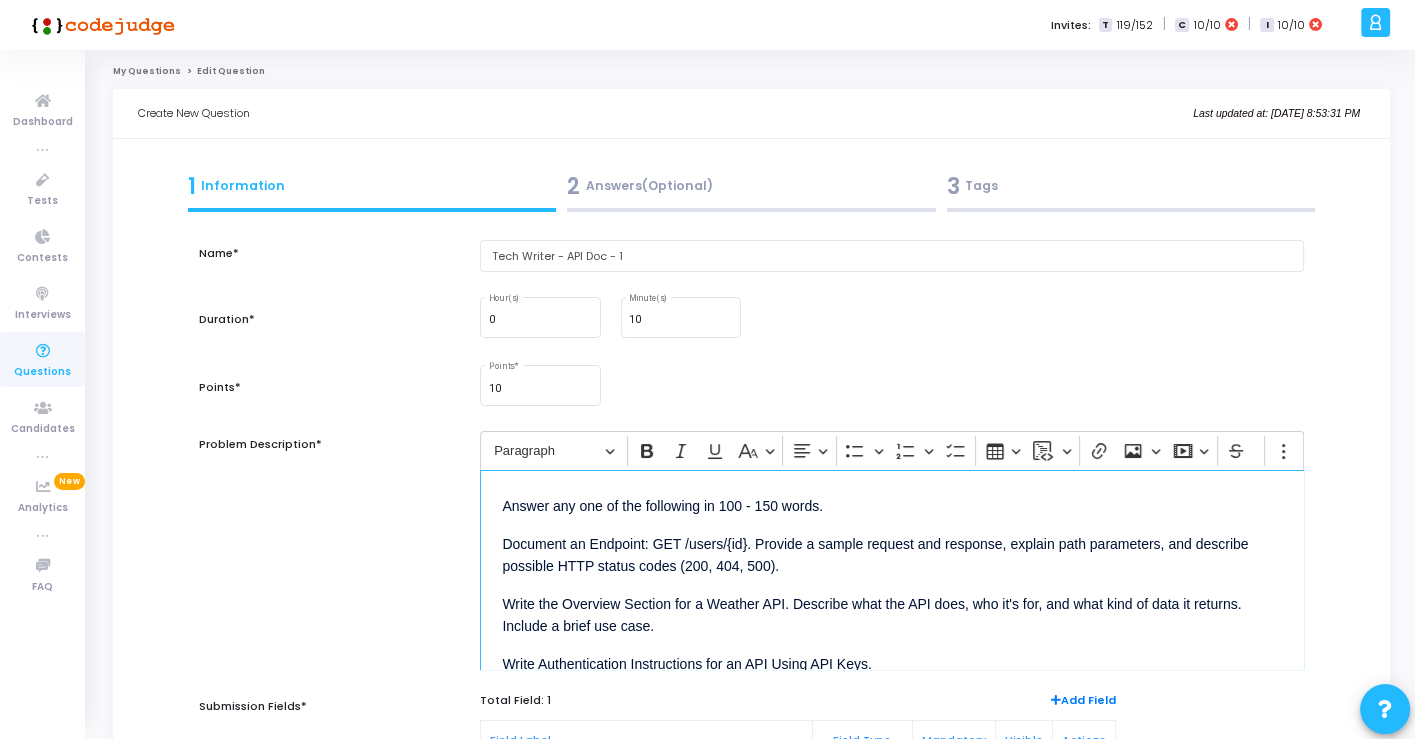 scroll, scrollTop: 22, scrollLeft: 0, axis: vertical 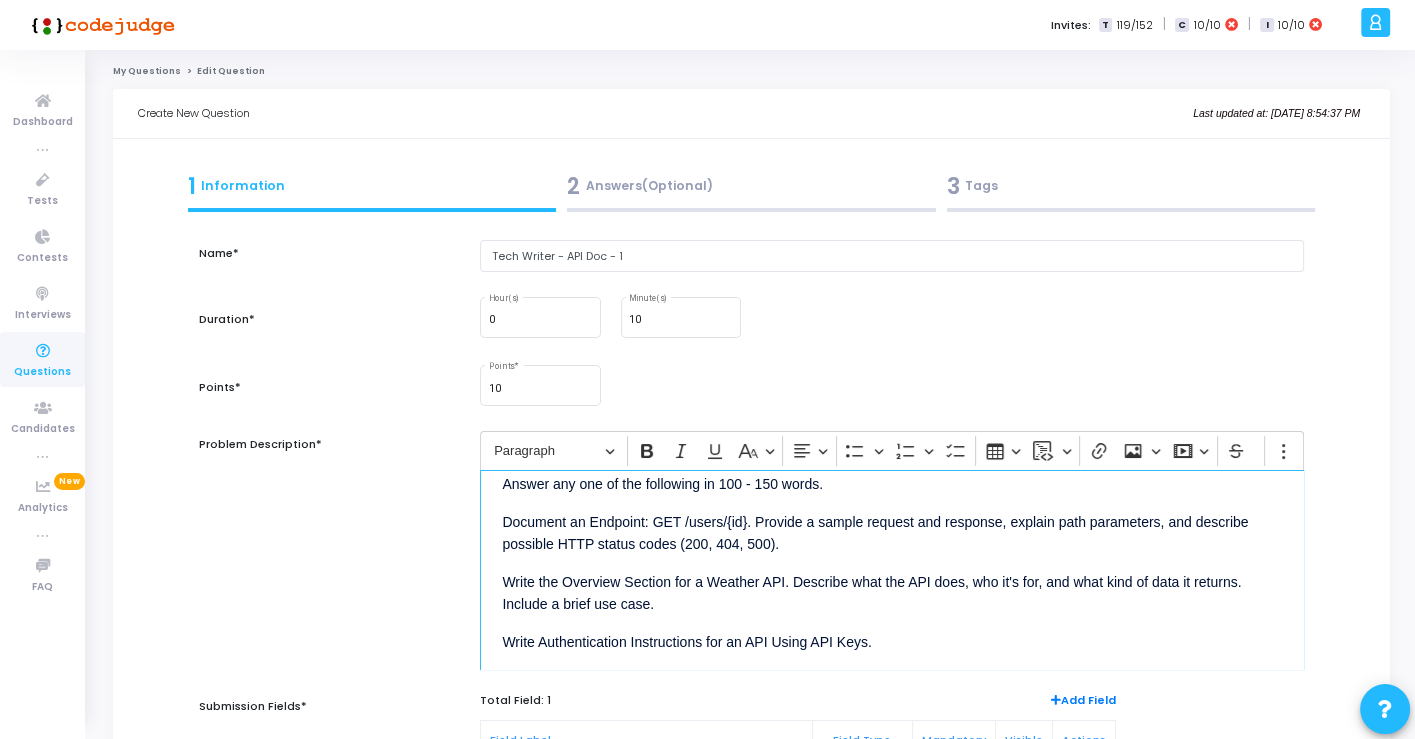 drag, startPoint x: 902, startPoint y: 642, endPoint x: 499, endPoint y: 522, distance: 420.48663 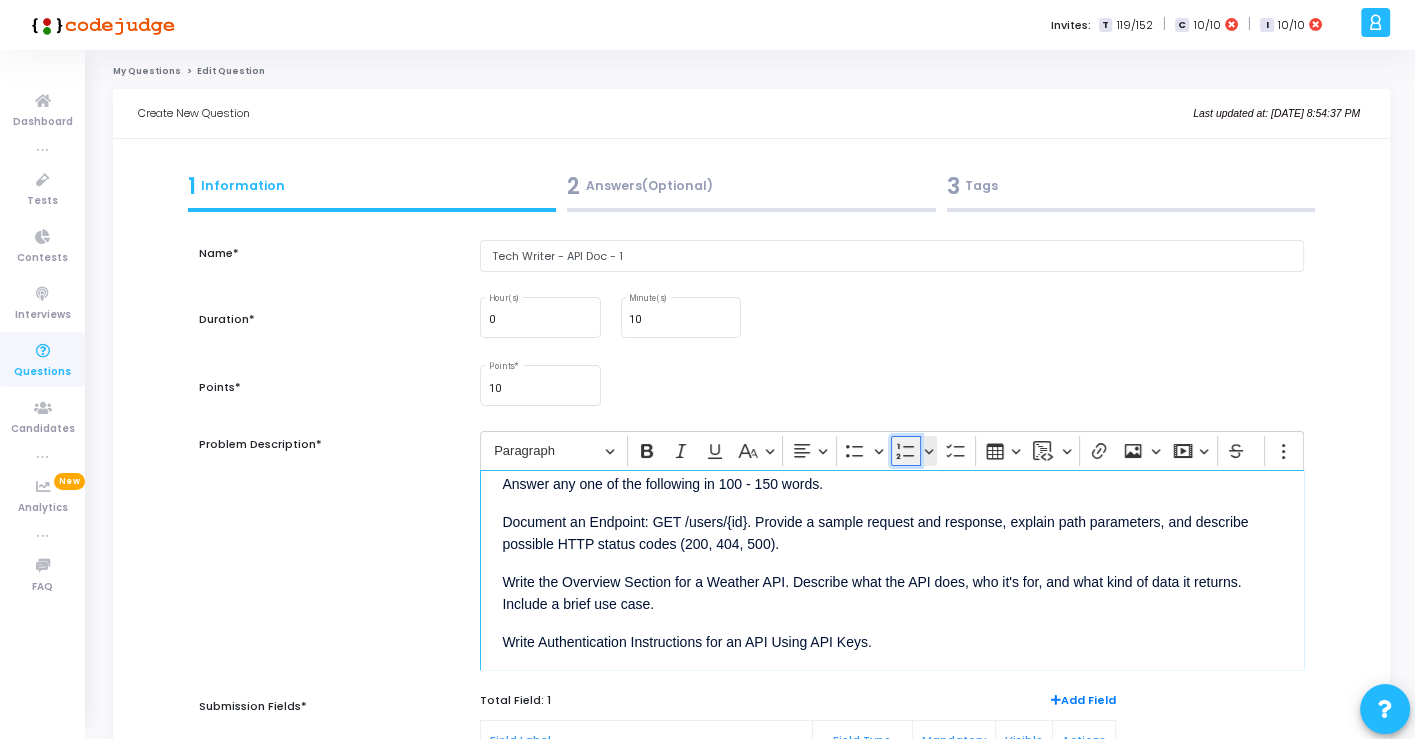 click 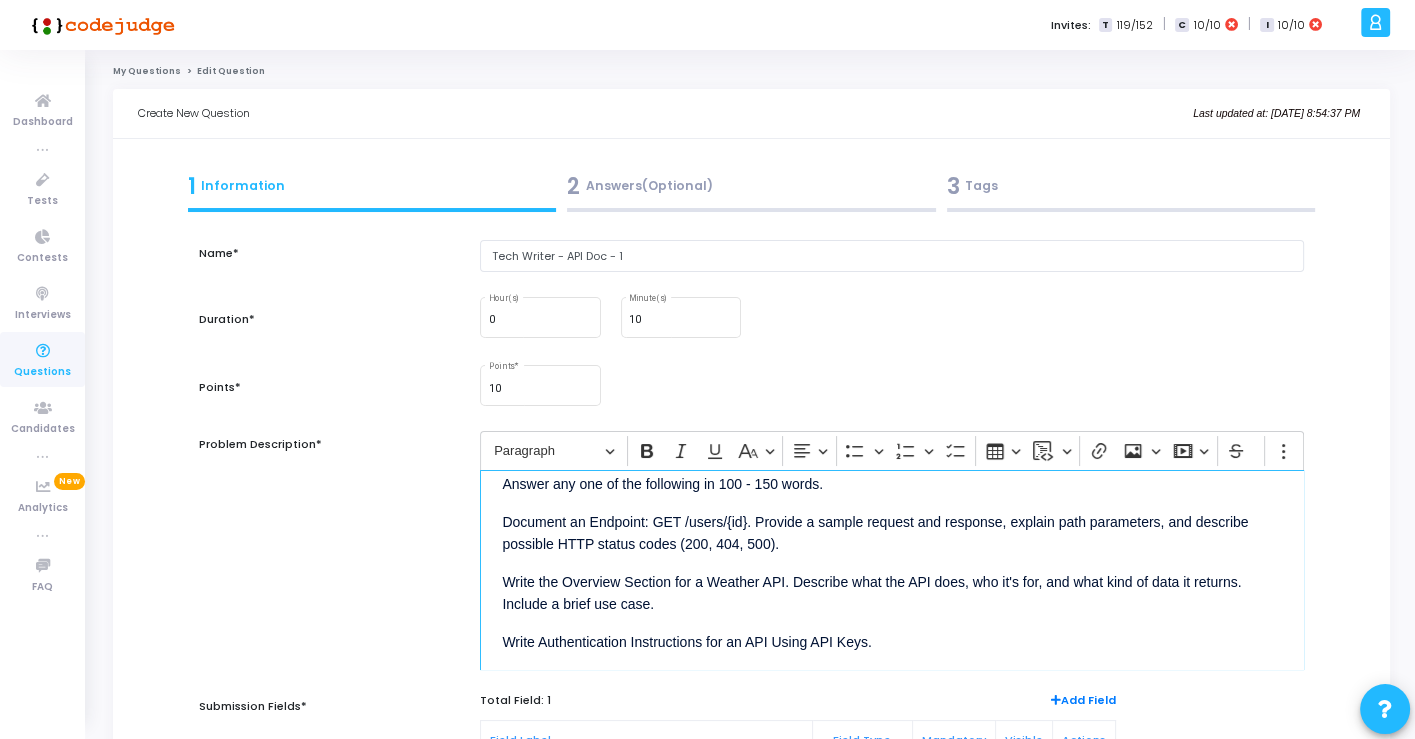 scroll, scrollTop: 8, scrollLeft: 0, axis: vertical 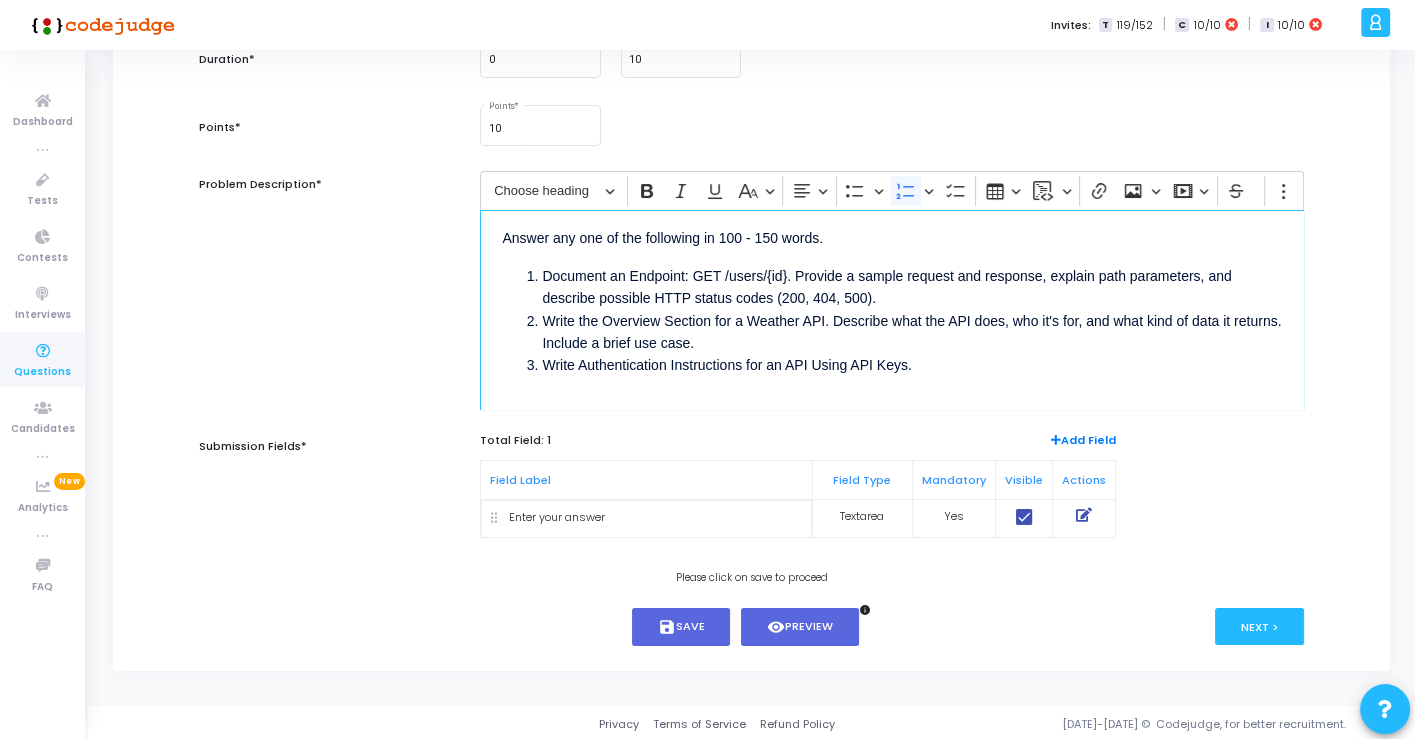 click on "Answer any one of the following in 100 - 150 words. Document an Endpoint: GET /users/{id}. Provide a sample request and response, explain path parameters, and describe possible HTTP status codes (200, 404, 500). Write the Overview Section for a Weather API. Describe what the API does, who it's for, and what kind of data it returns. Include a brief use case. Write Authentication Instructions for an API Using API Keys." at bounding box center [891, 310] 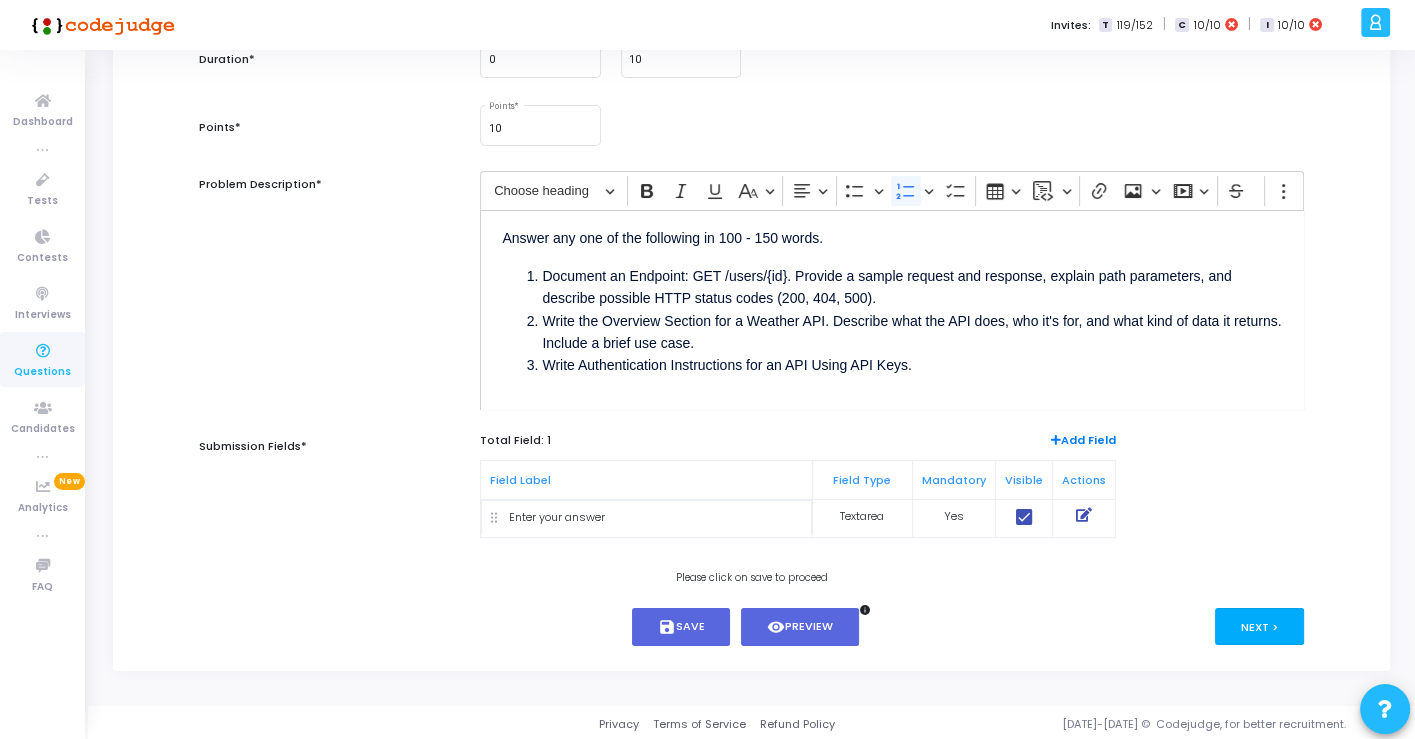 click on "Next >" at bounding box center (1259, 626) 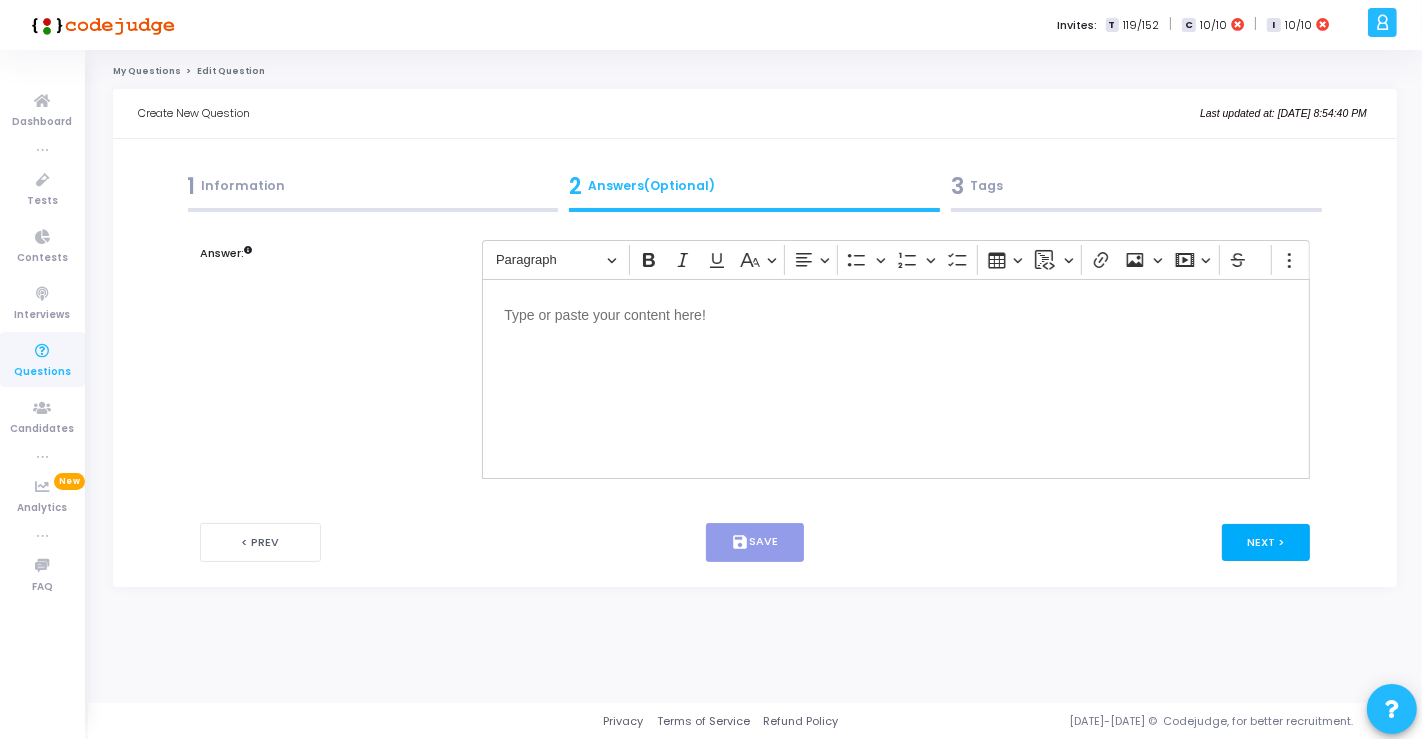 click on "Next >" at bounding box center [1266, 542] 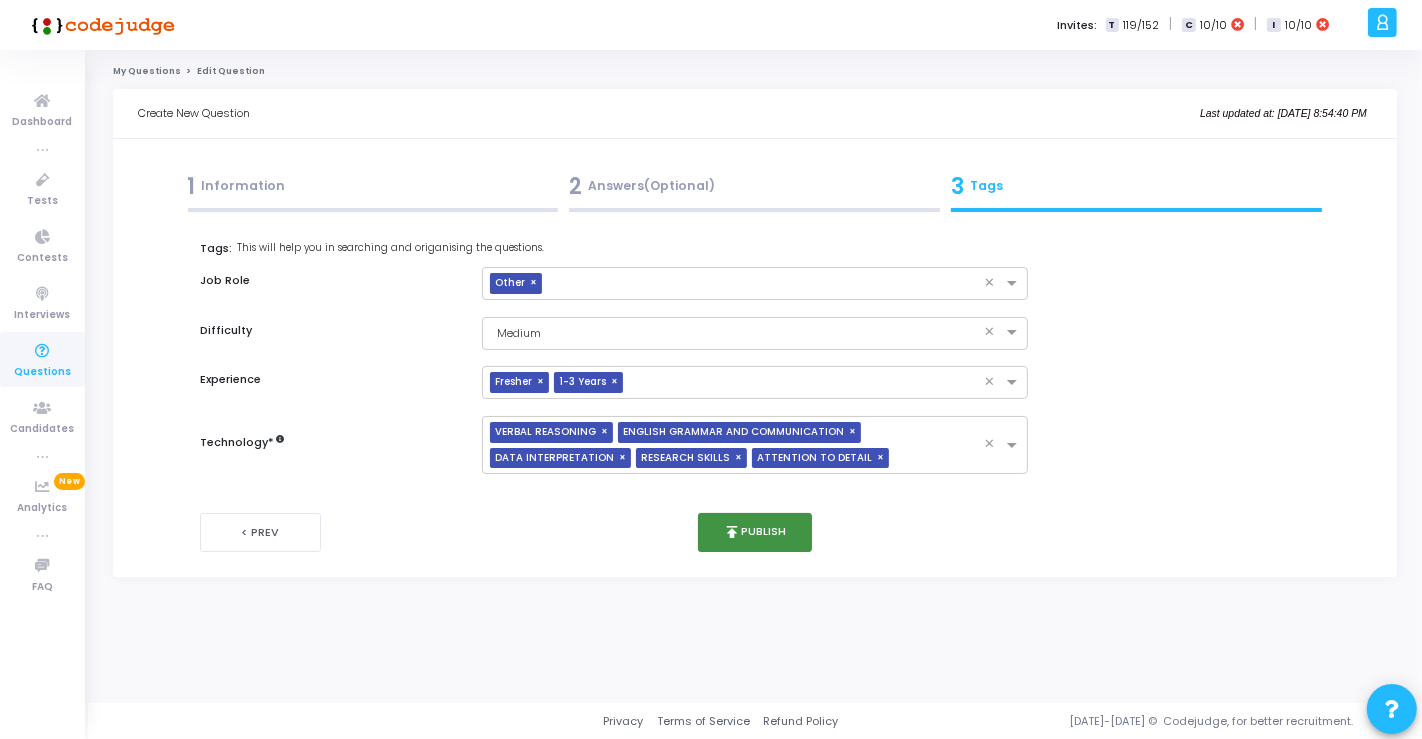 click on "publish  Publish" at bounding box center [755, 532] 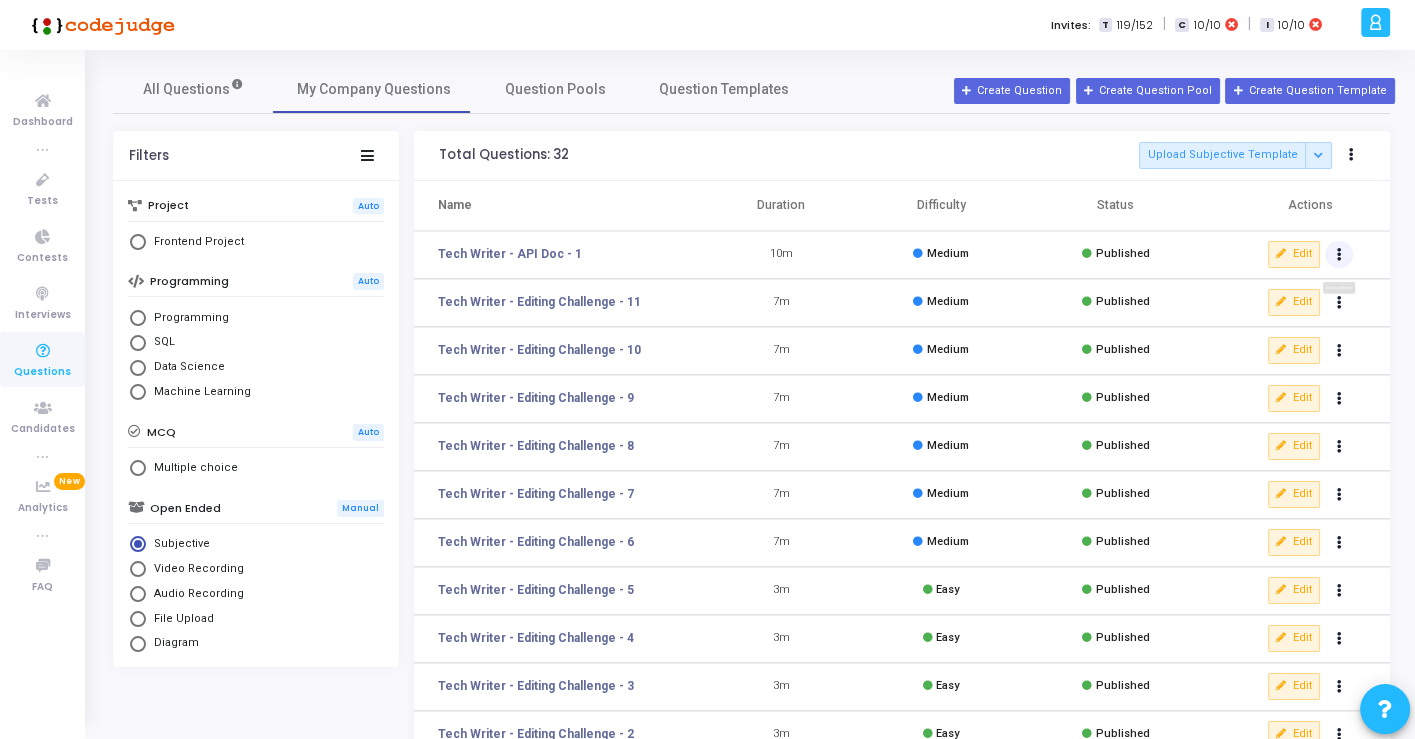 click at bounding box center (1339, 255) 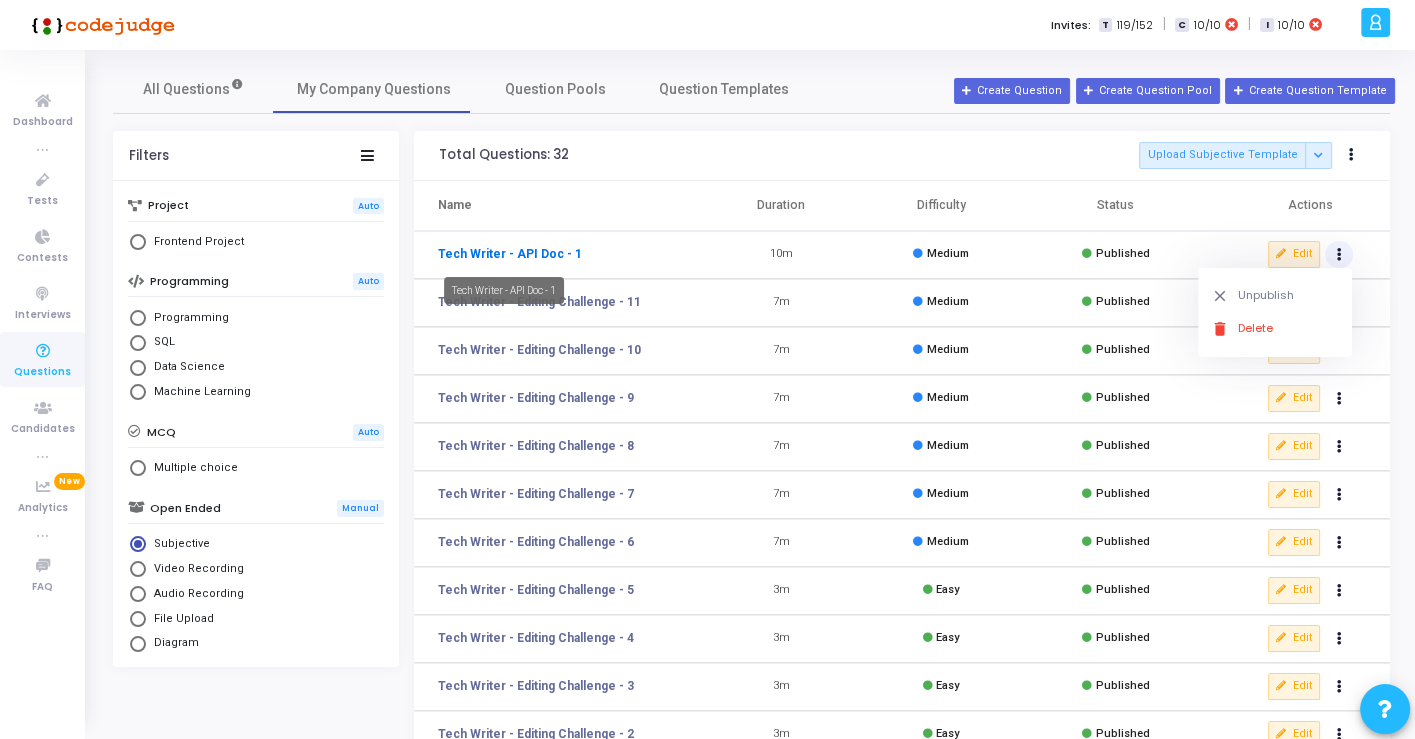 click on "Tech Writer - API Doc - 1" at bounding box center (510, 254) 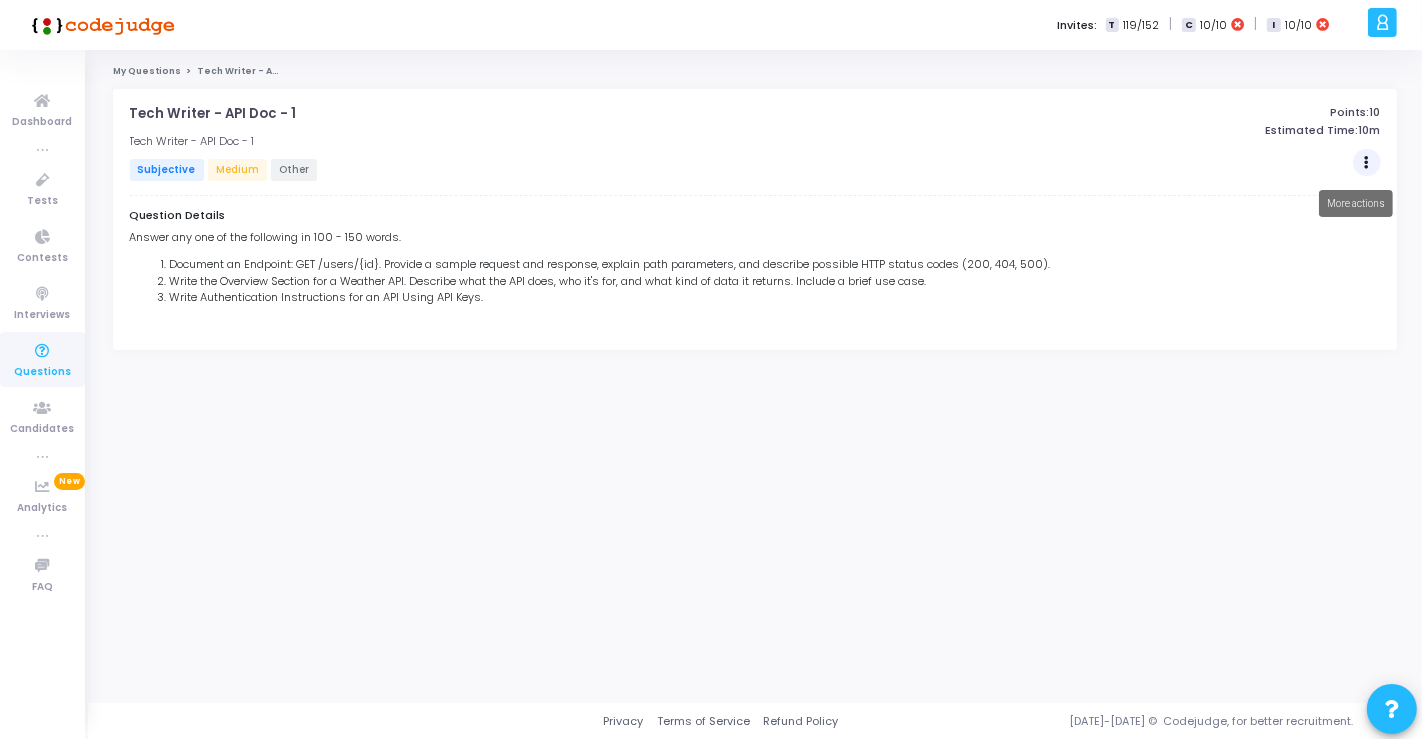 click at bounding box center [1367, 163] 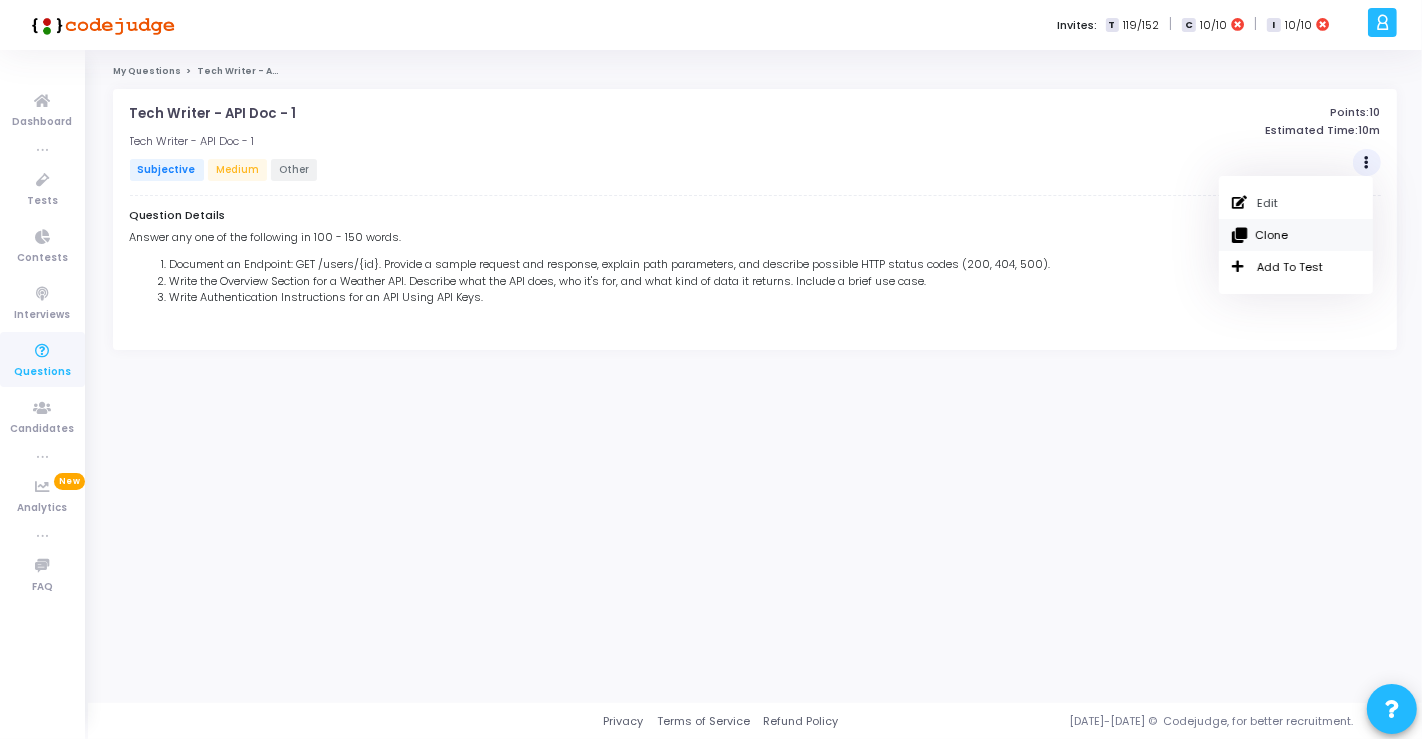 click on "Clone" at bounding box center (1296, 235) 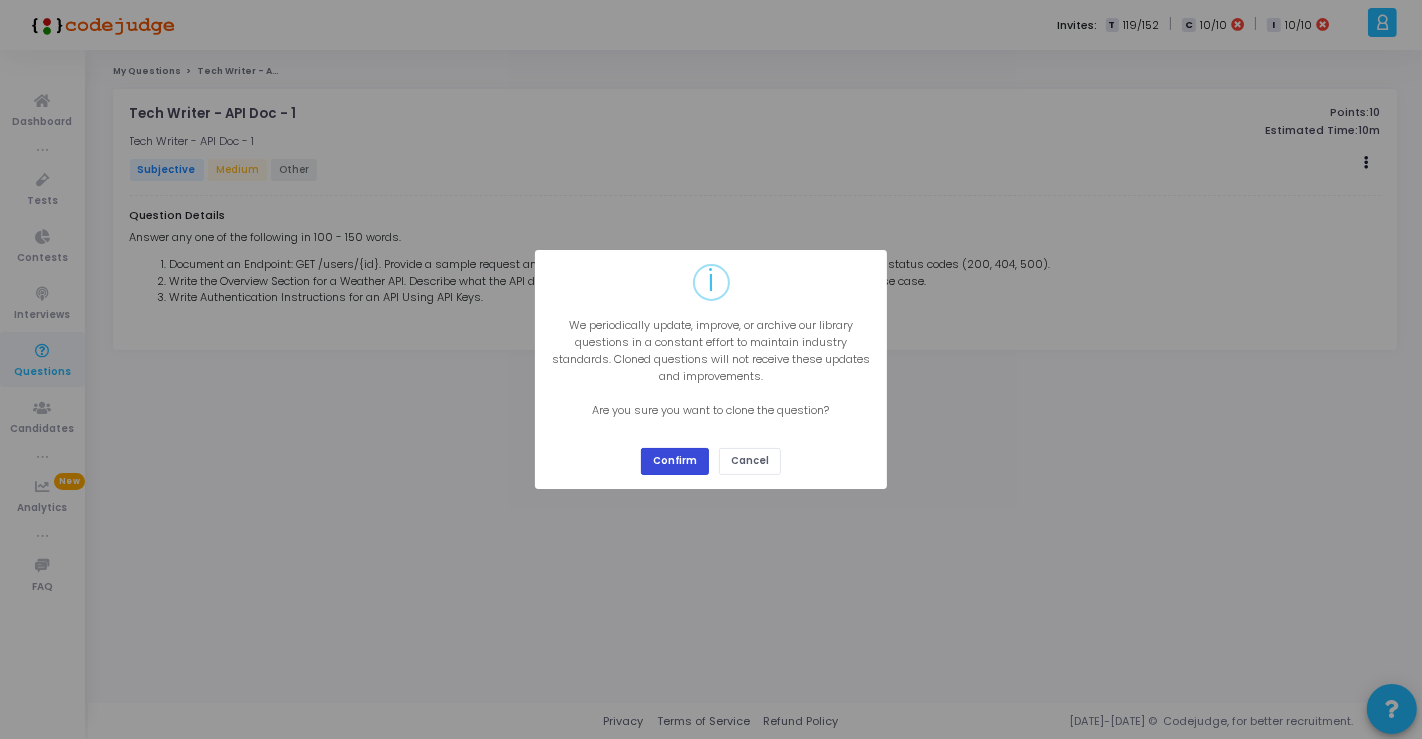 click on "Confirm" at bounding box center [675, 461] 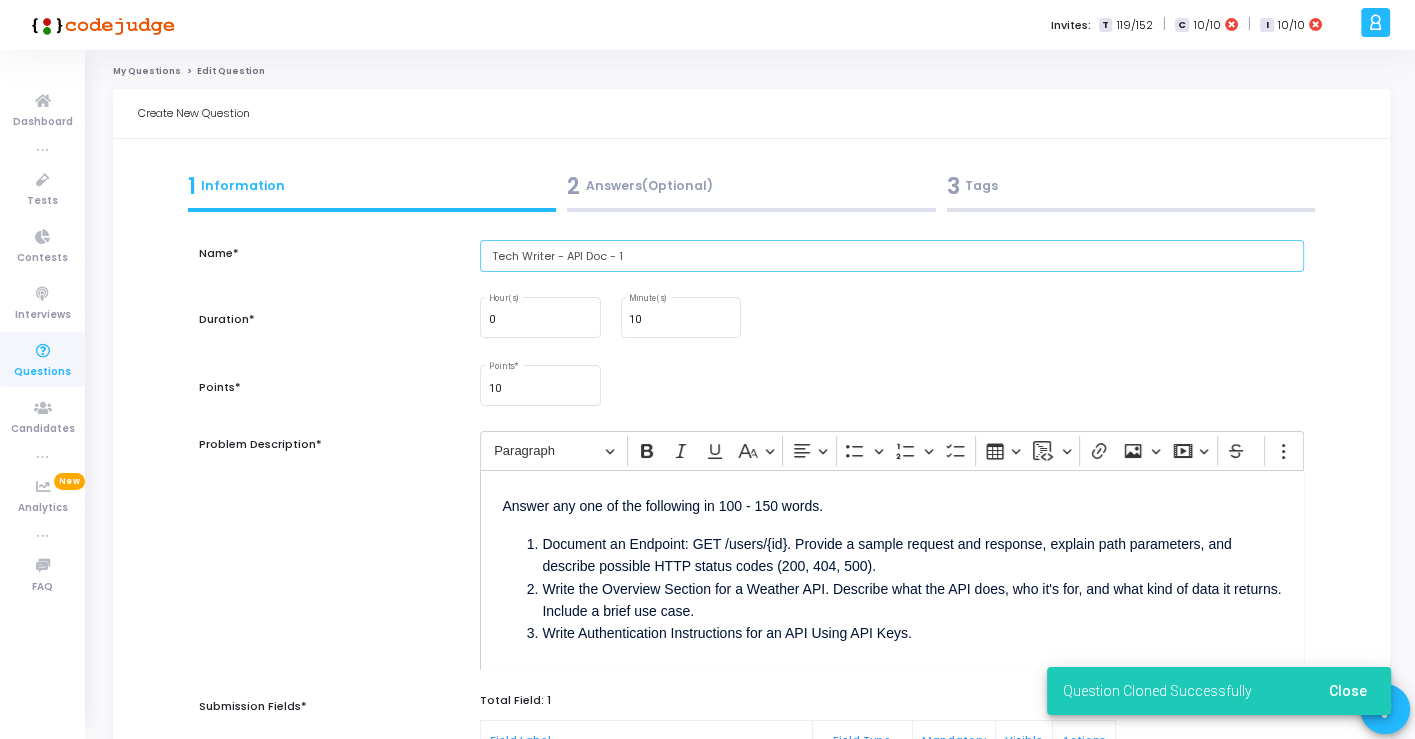 click on "Tech Writer - API Doc - 1" at bounding box center [891, 256] 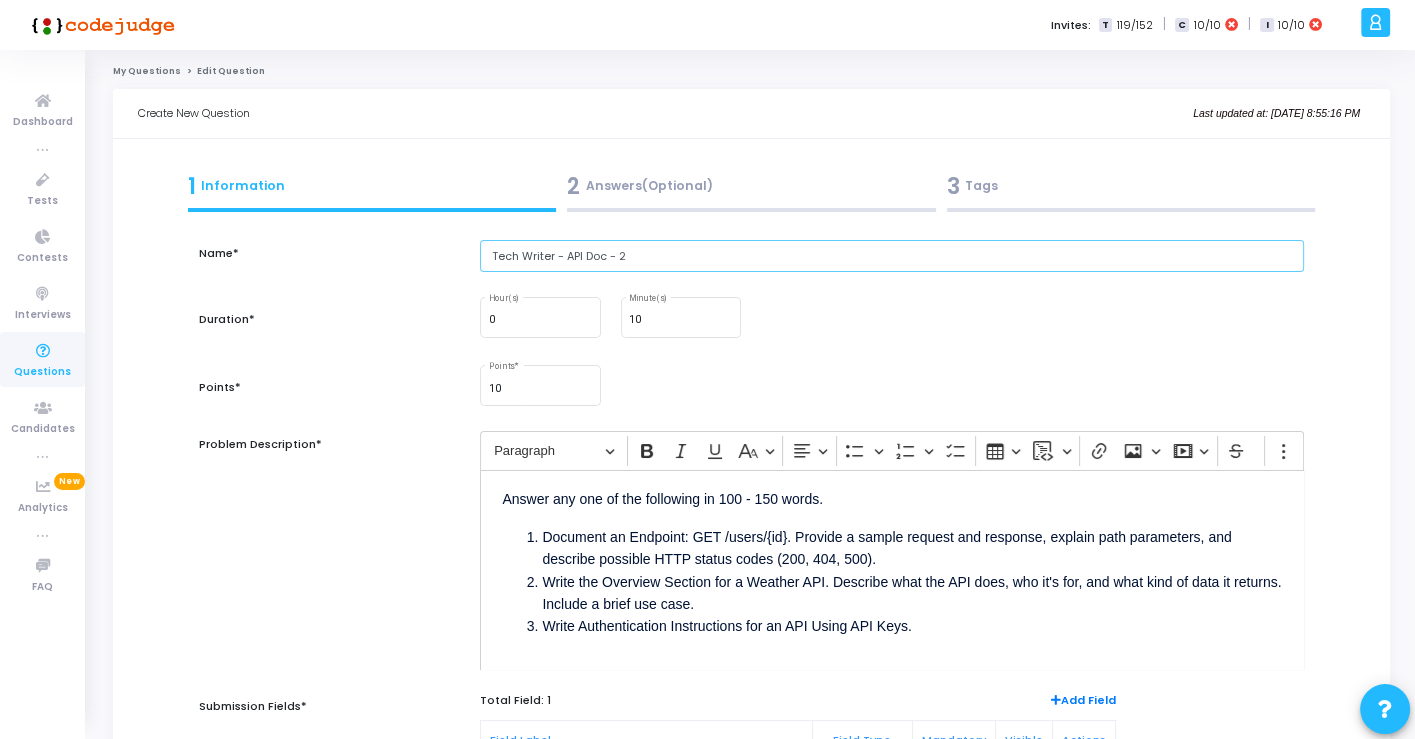 scroll, scrollTop: 8, scrollLeft: 0, axis: vertical 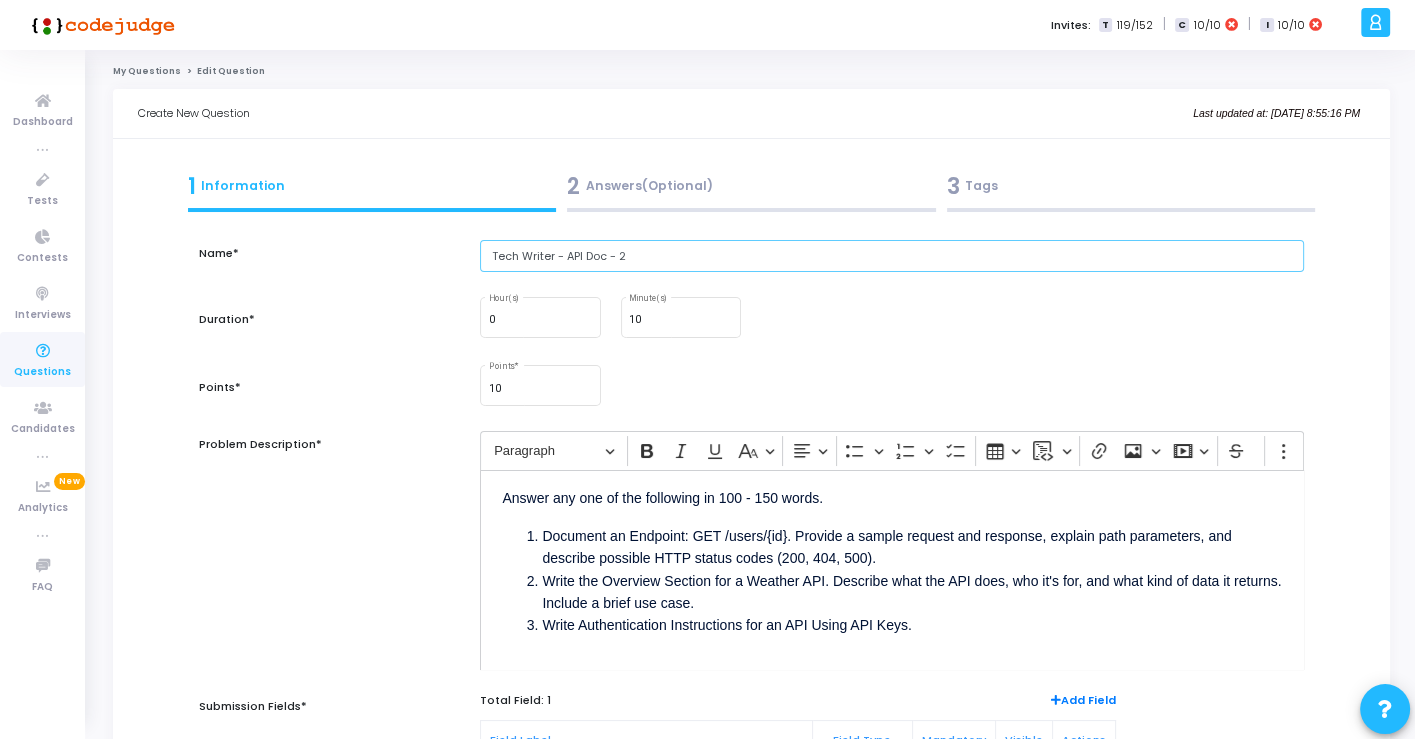 type on "Tech Writer - API Doc - 2" 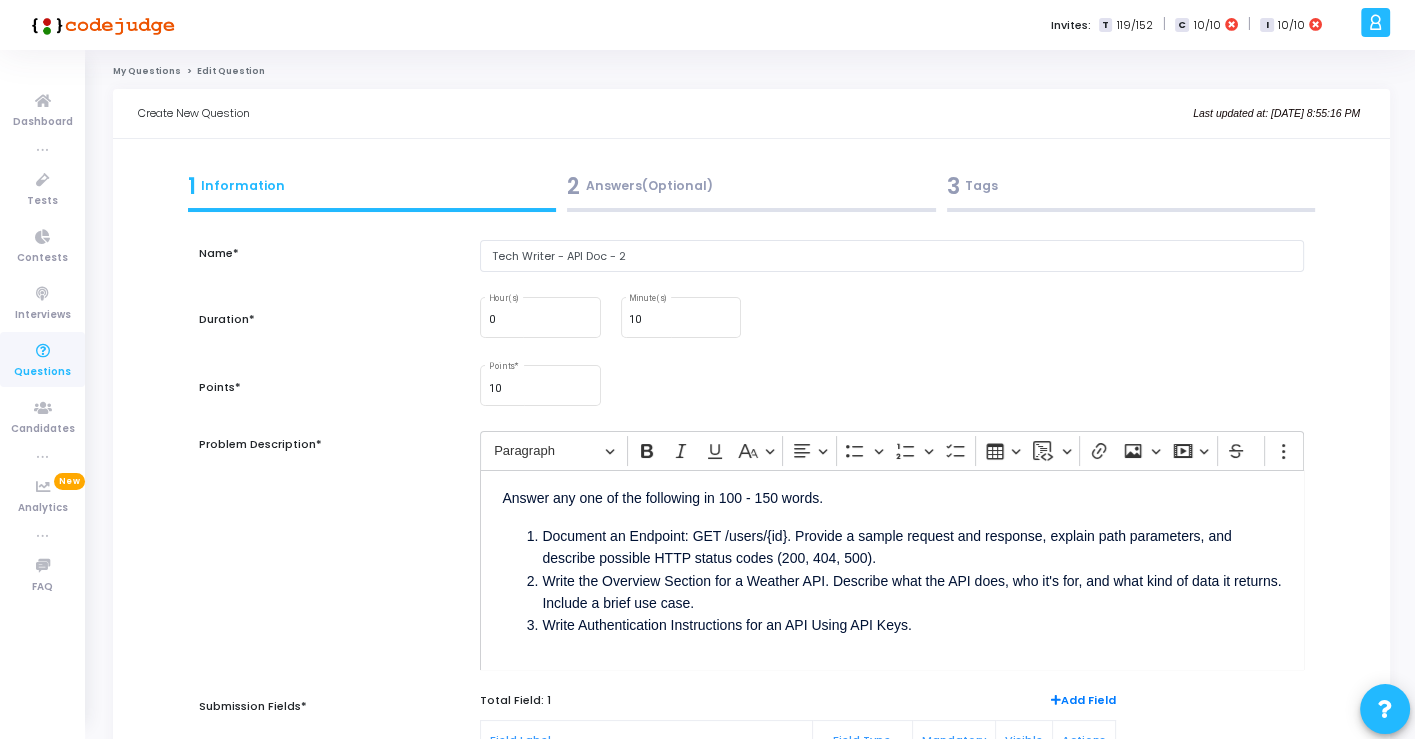 click on "Write the Overview Section for a Weather API. Describe what the API does, who it's for, and what kind of data it returns. Include a brief use case." at bounding box center (911, 592) 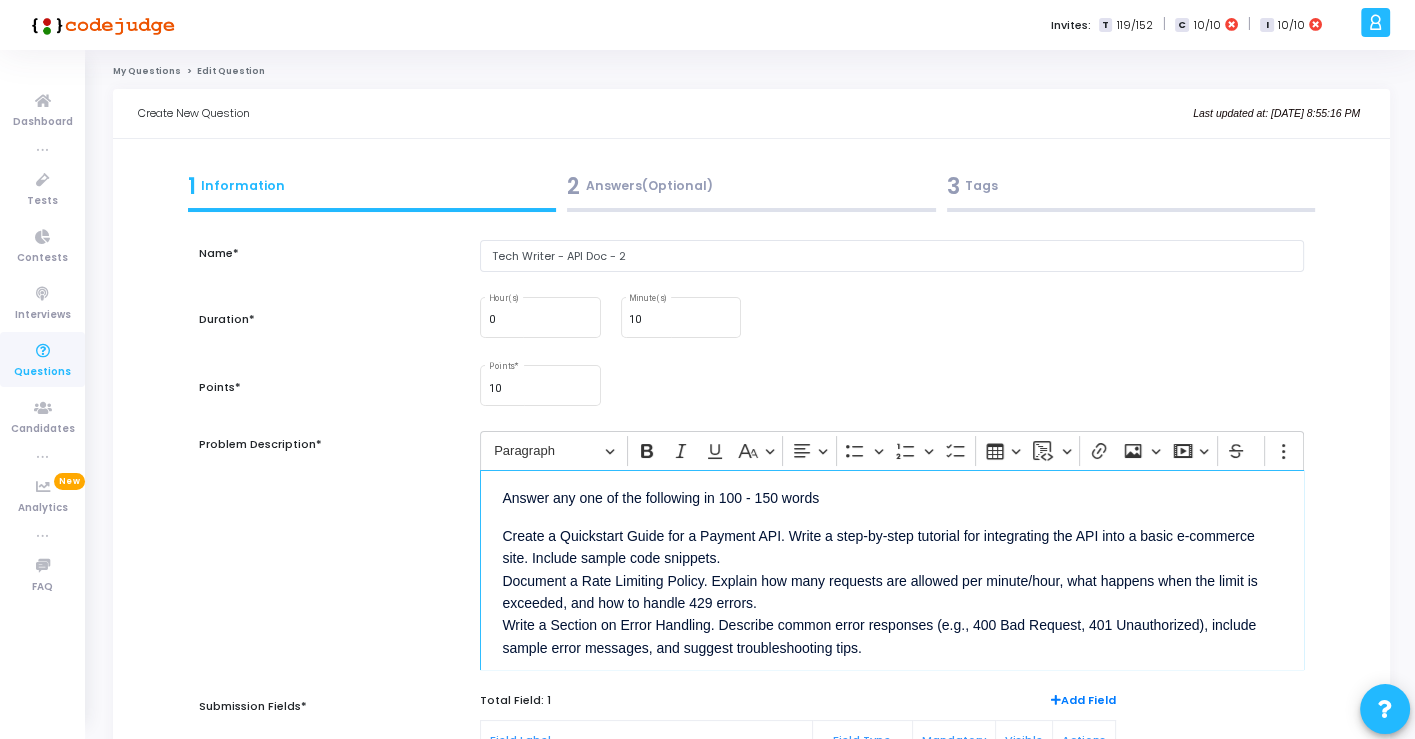 scroll, scrollTop: 40, scrollLeft: 0, axis: vertical 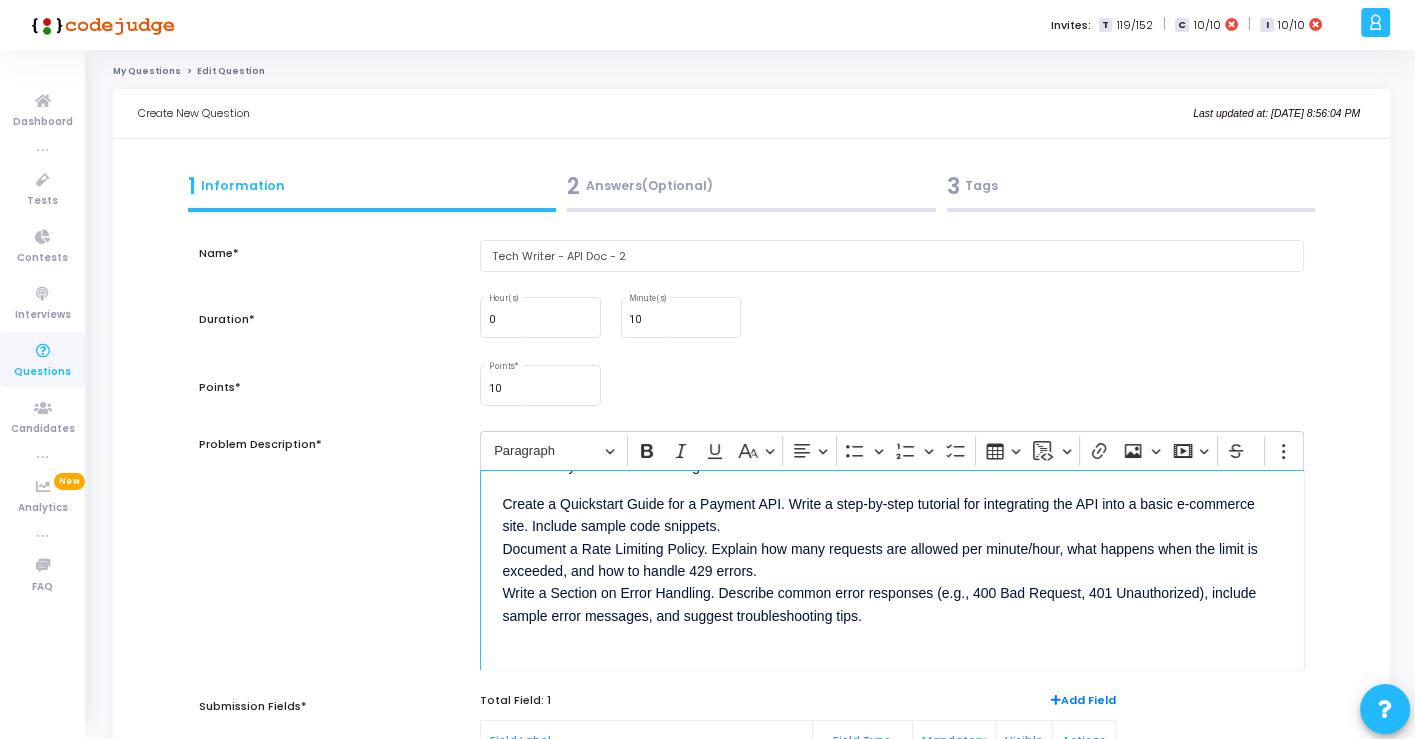 drag, startPoint x: 866, startPoint y: 617, endPoint x: 502, endPoint y: 507, distance: 380.2578 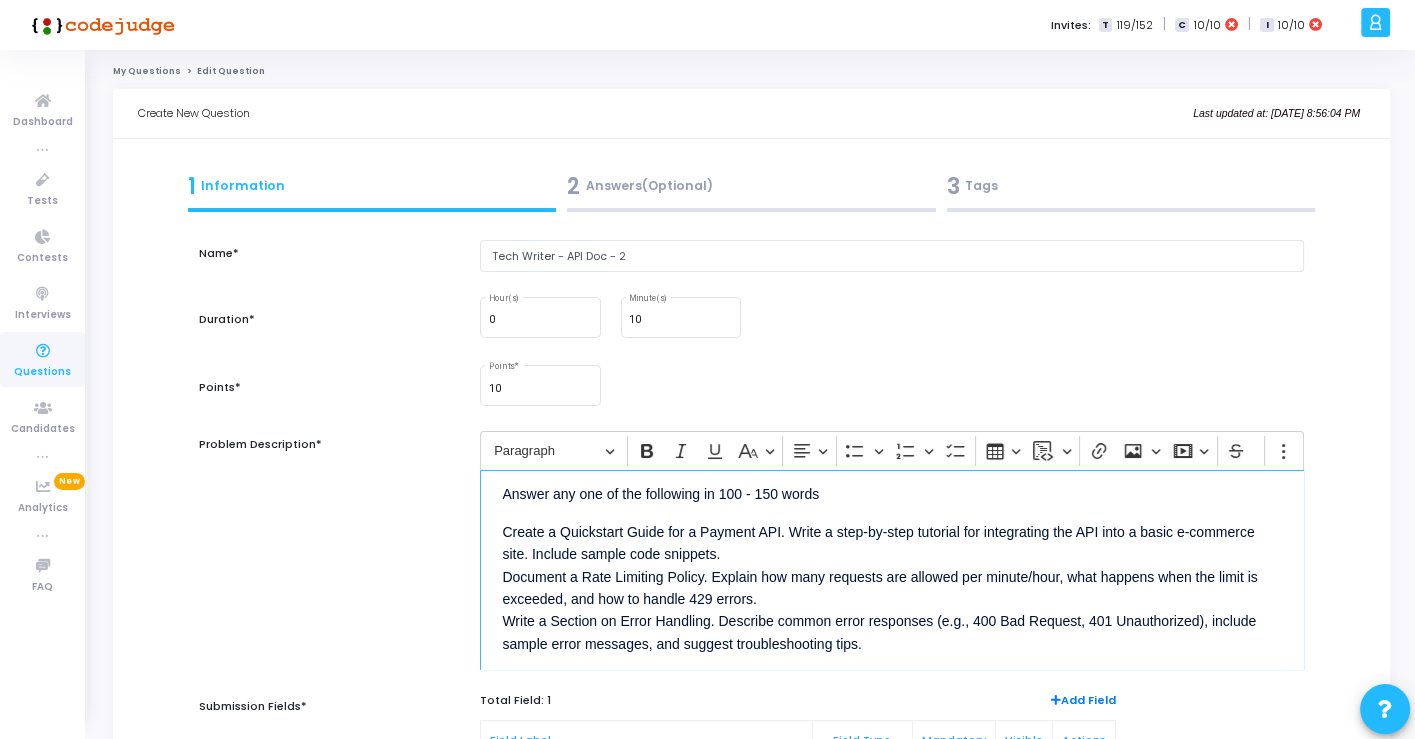scroll, scrollTop: 0, scrollLeft: 0, axis: both 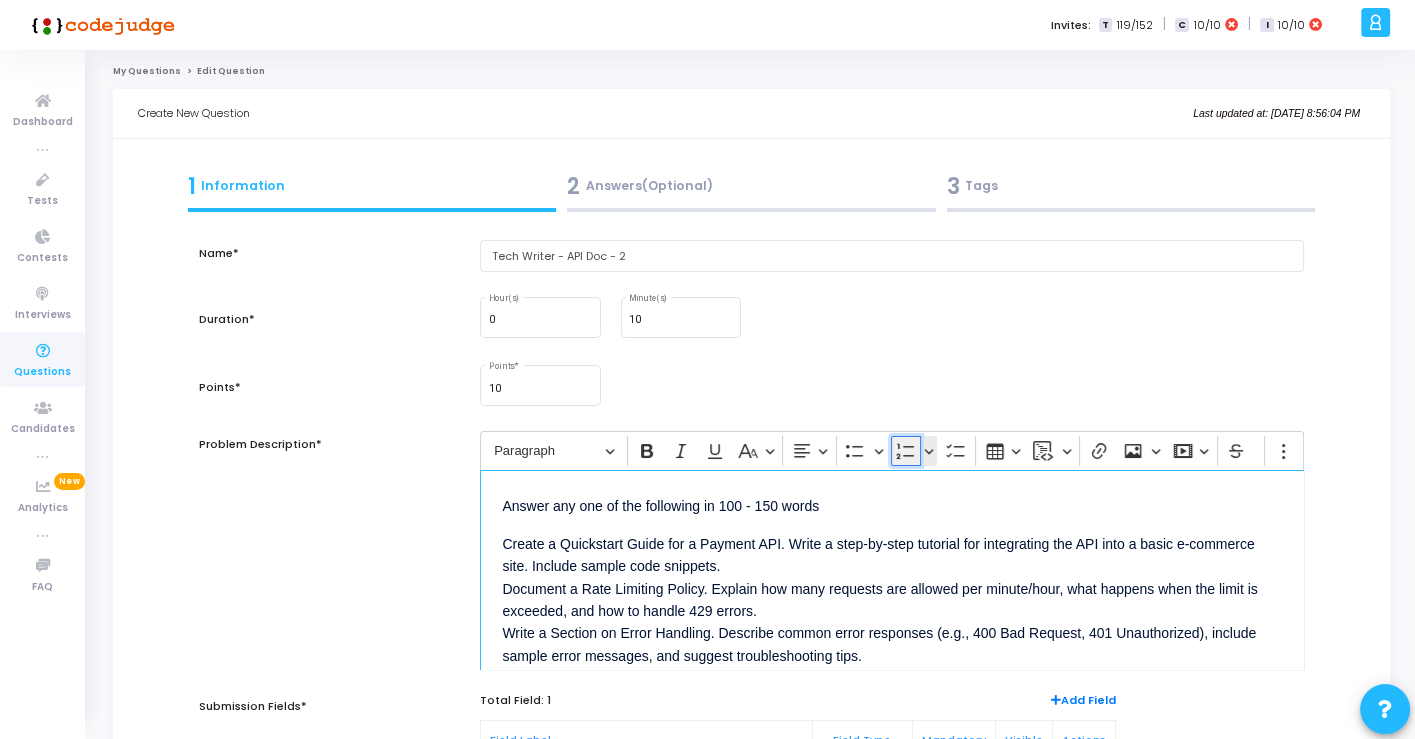 click 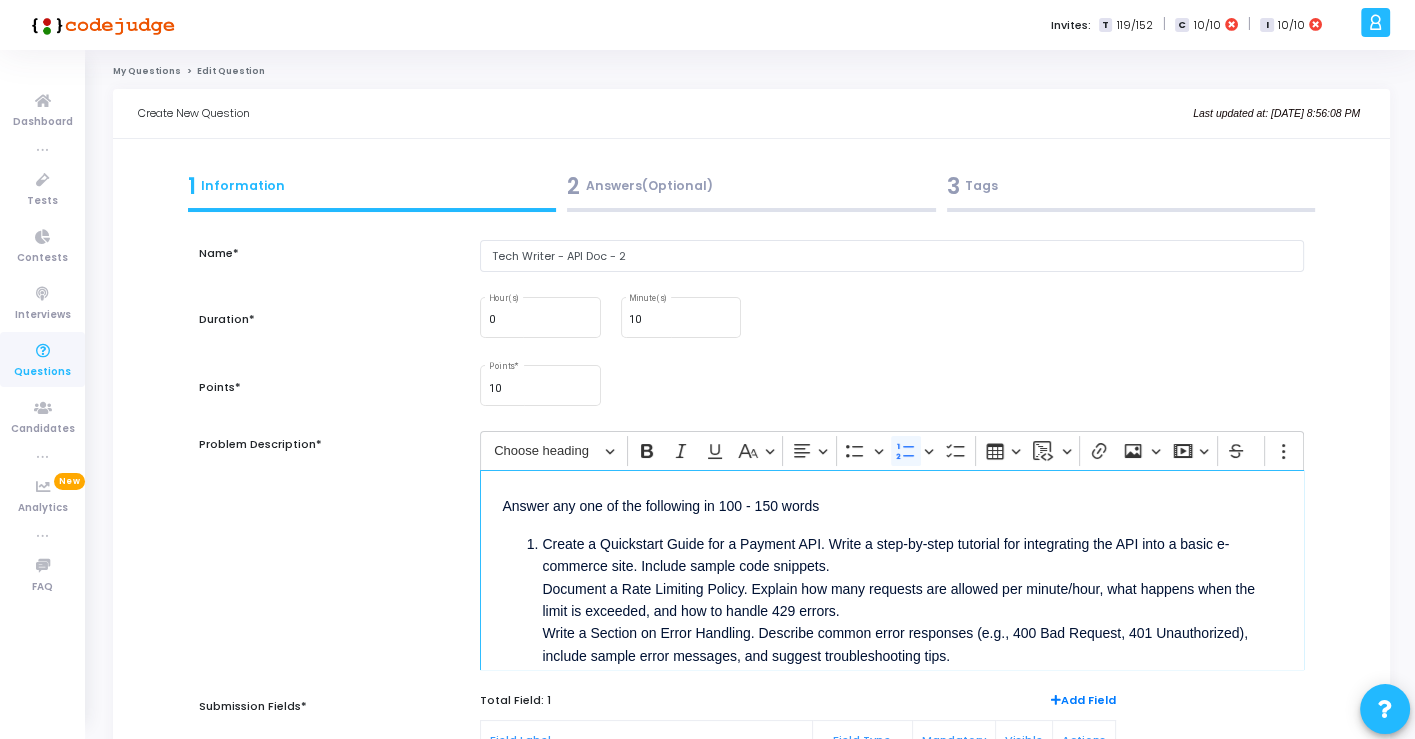 click on "Create a Quickstart Guide for a Payment API. Write a step-by-step tutorial for integrating the API into a basic e-commerce site. Include sample code snippets. Document a Rate Limiting Policy. Explain how many requests are allowed per minute/hour, what happens when the limit is exceeded, and how to handle 429 errors. Write a Section on Error Handling. Describe common error responses (e.g., 400 Bad Request, 401 Unauthorized), include sample error messages, and suggest troubleshooting tips." at bounding box center (911, 611) 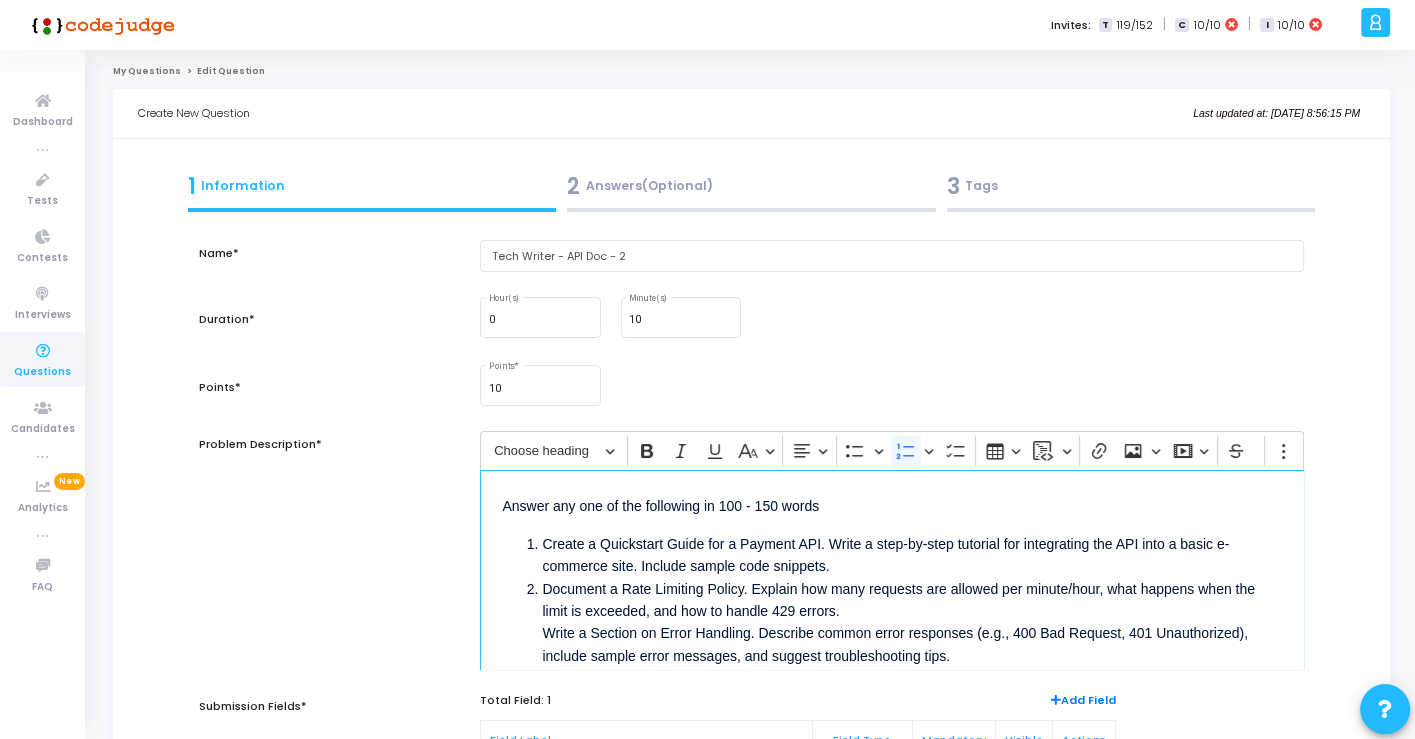 click on "Document a Rate Limiting Policy. Explain how many requests are allowed per minute/hour, what happens when the limit is exceeded, and how to handle 429 errors. Write a Section on Error Handling. Describe common error responses (e.g., 400 Bad Request, 401 Unauthorized), include sample error messages, and suggest troubleshooting tips." at bounding box center (911, 634) 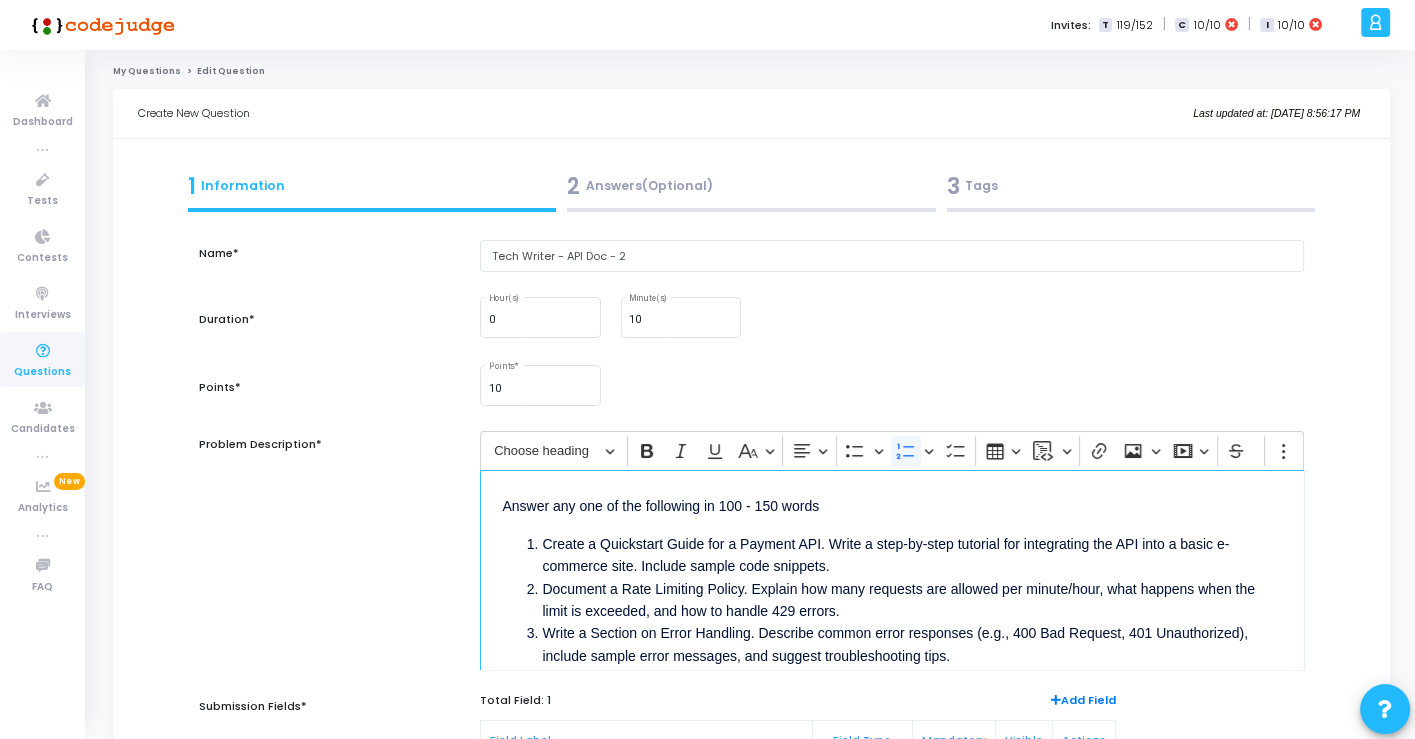 click on "Create a Quickstart Guide for a Payment API. Write a step-by-step tutorial for integrating the API into a basic e-commerce site. Include sample code snippets." at bounding box center (911, 555) 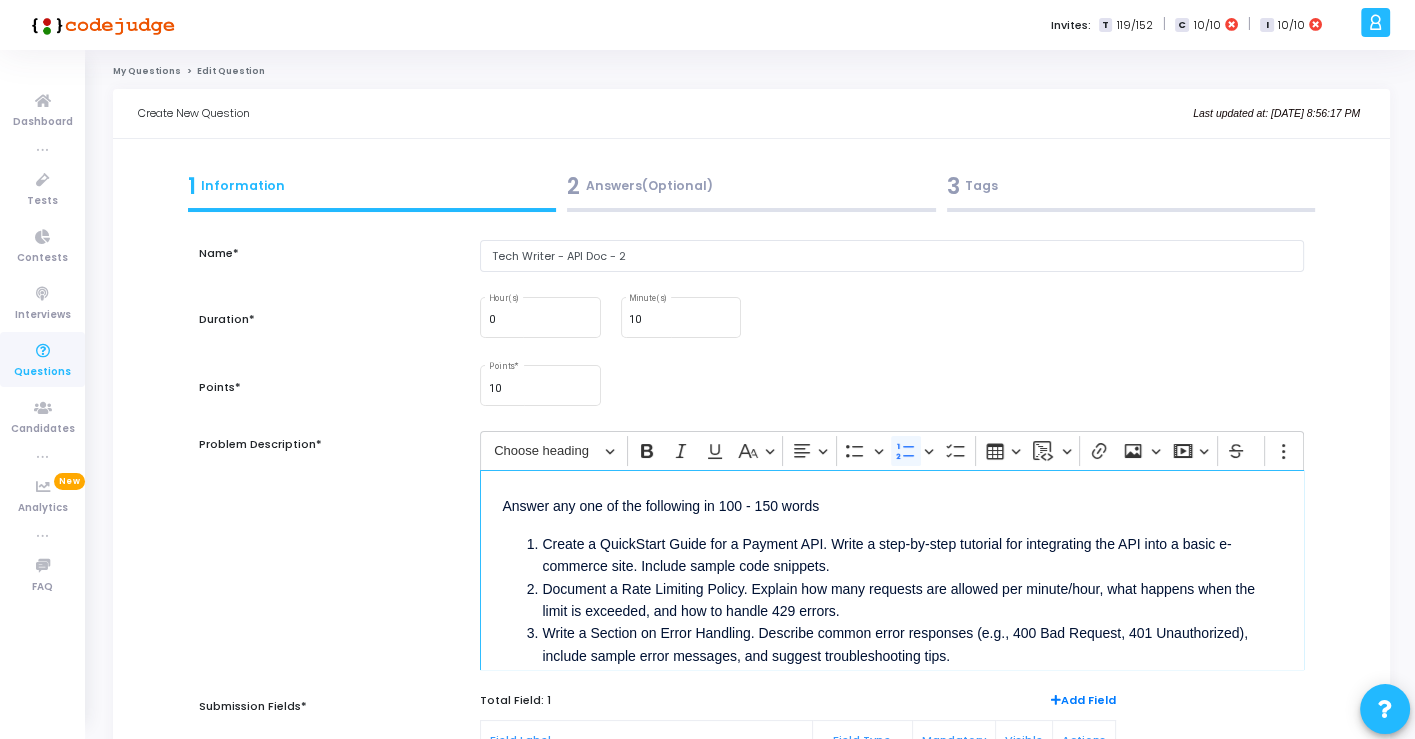 click on "Create a QuickStart Guide for a Payment API. Write a step-by-step tutorial for integrating the API into a basic e-commerce site. Include sample code snippets." at bounding box center (911, 555) 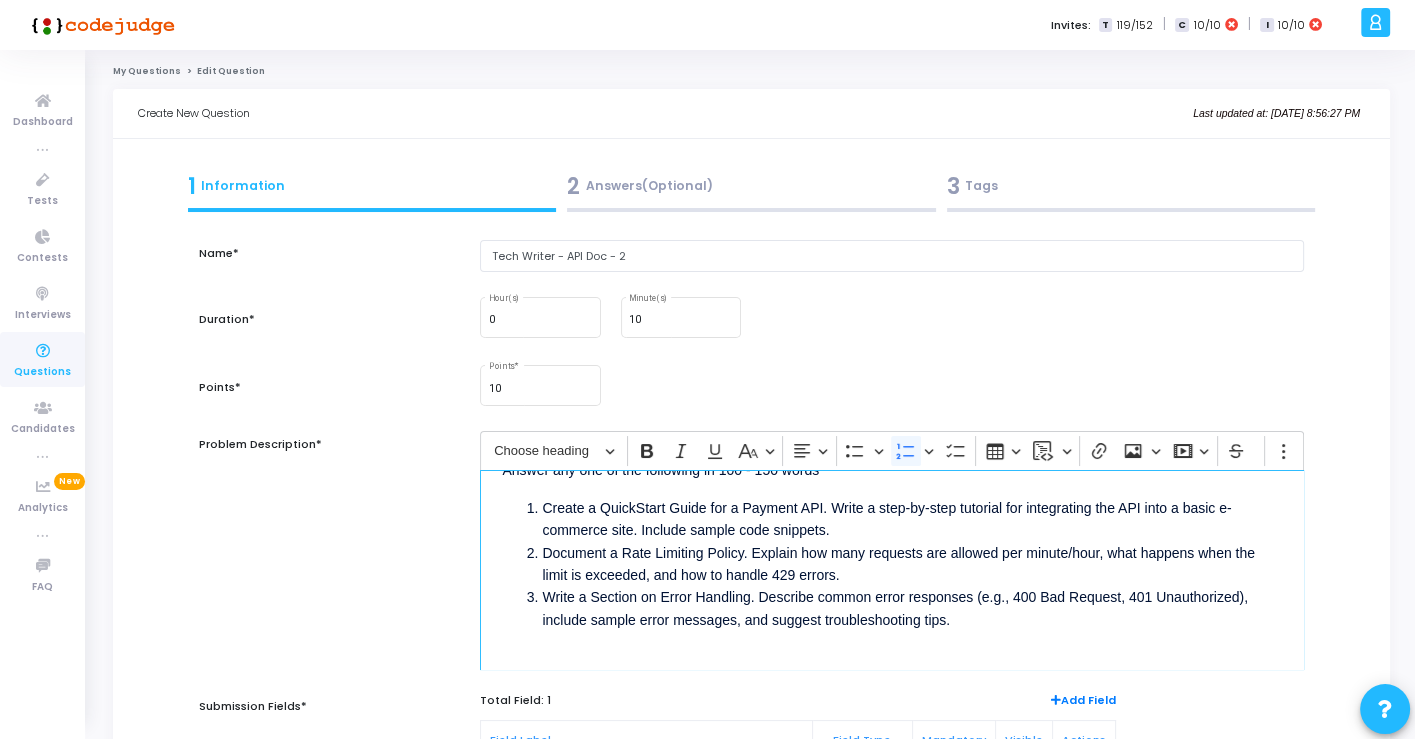 scroll, scrollTop: 53, scrollLeft: 0, axis: vertical 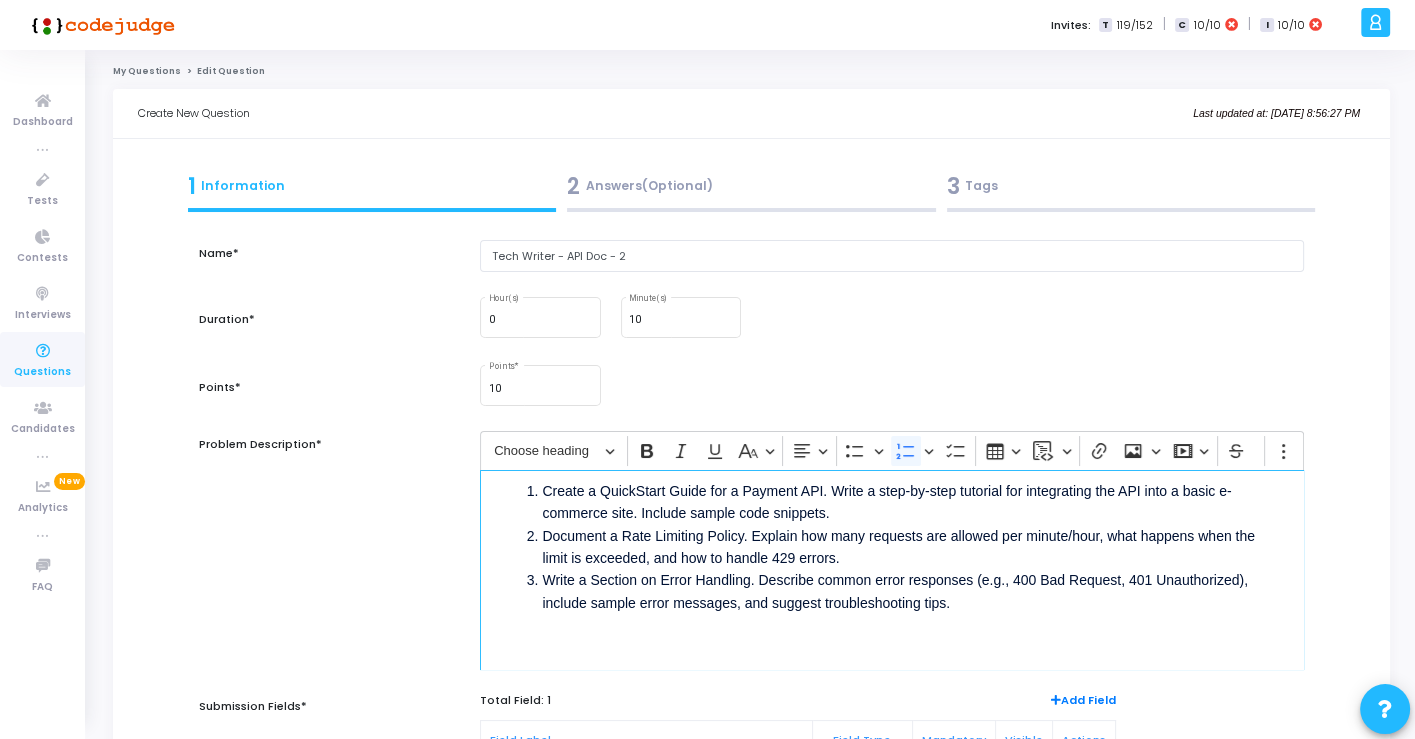 drag, startPoint x: 639, startPoint y: 515, endPoint x: 828, endPoint y: 514, distance: 189.00264 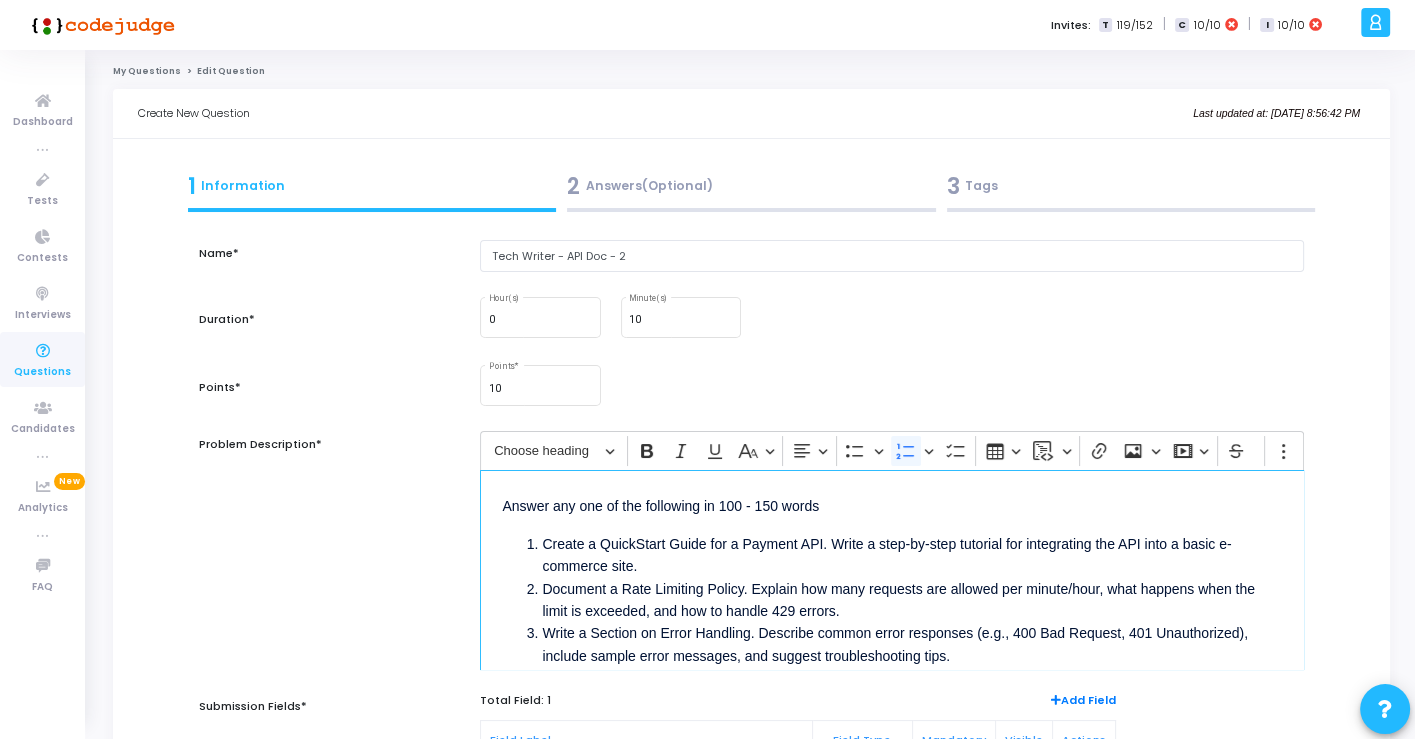 scroll, scrollTop: 53, scrollLeft: 0, axis: vertical 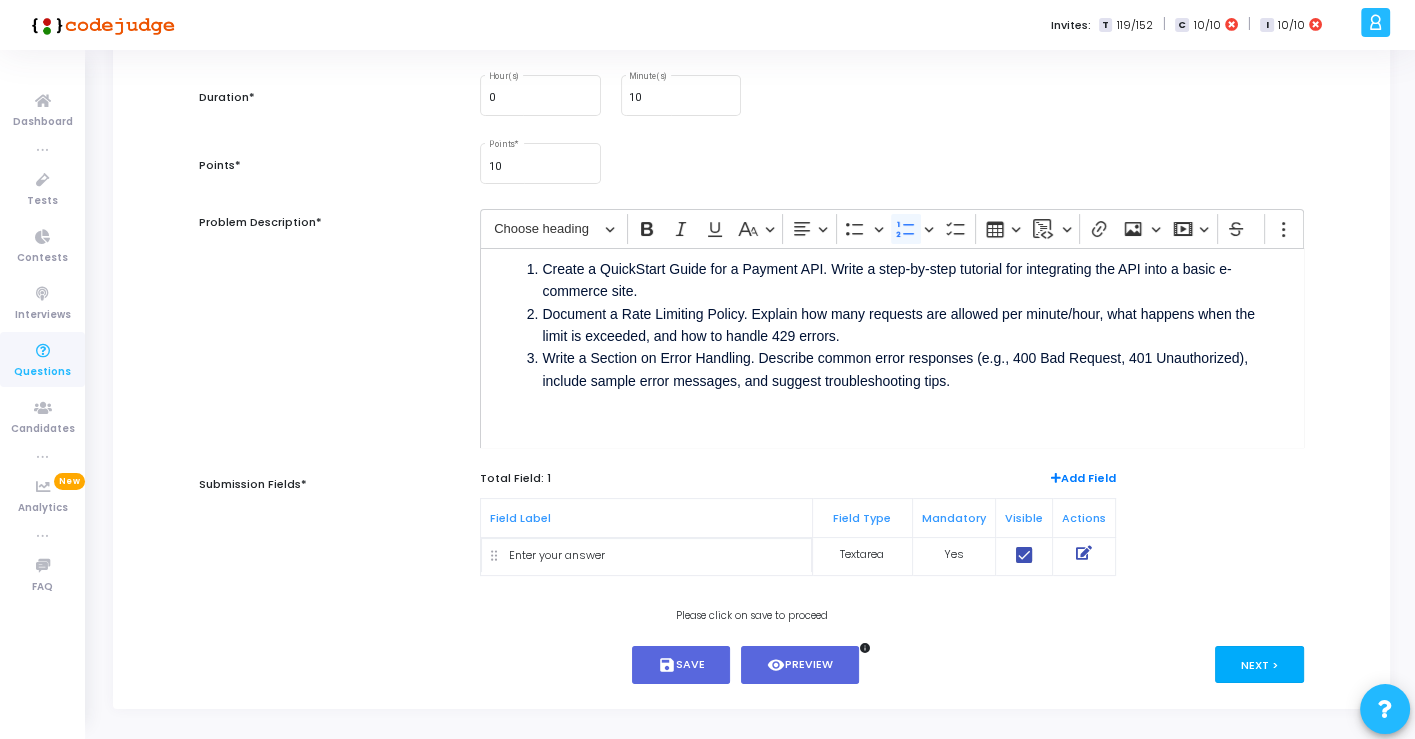 click on "Next >" at bounding box center (1259, 664) 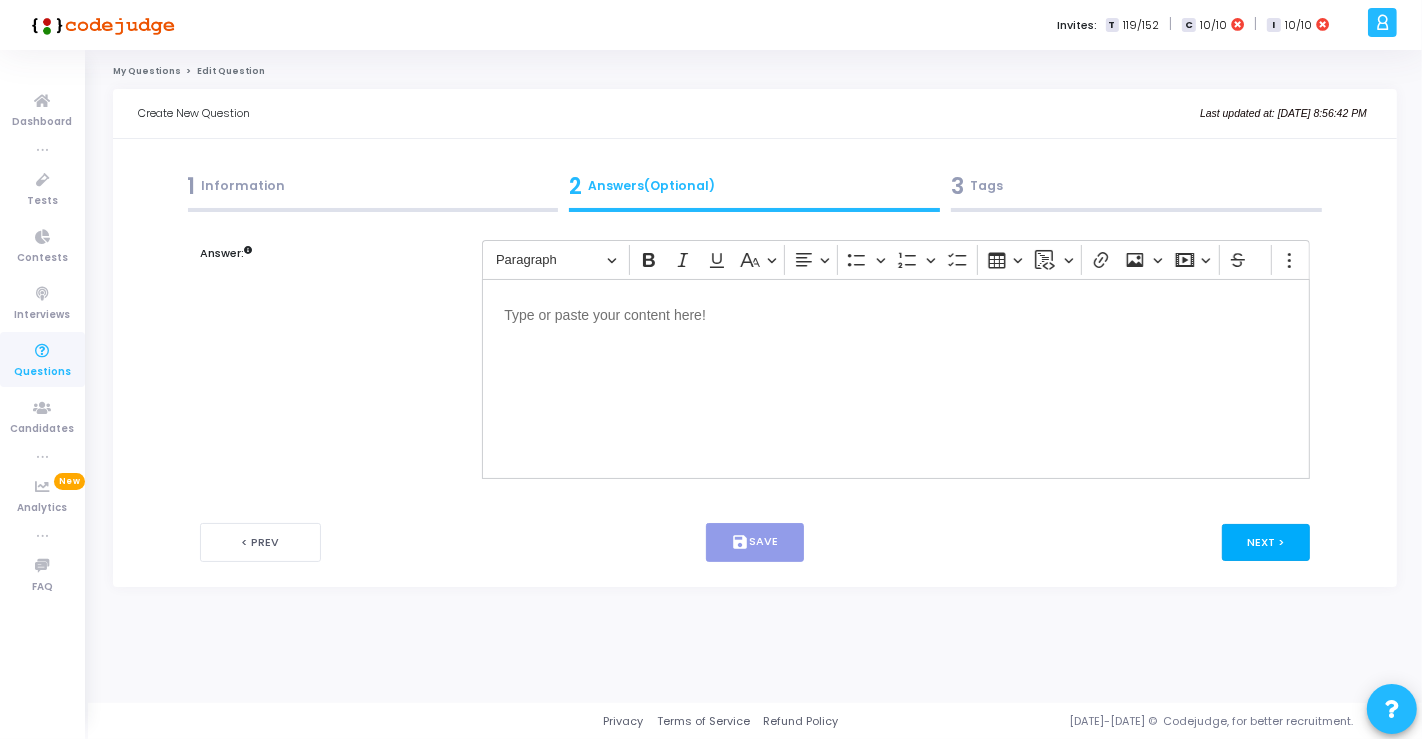 click on "Next >" at bounding box center (1266, 542) 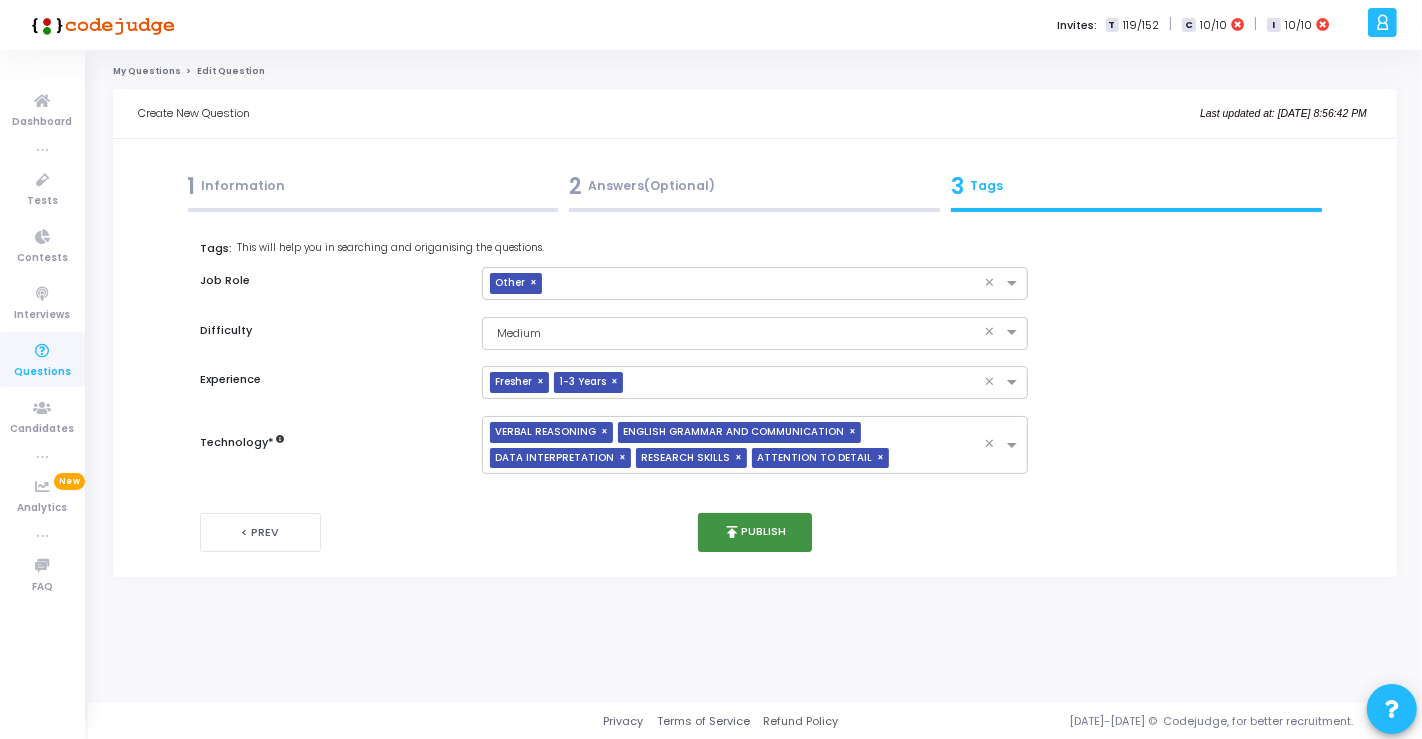 click on "publish" at bounding box center (732, 532) 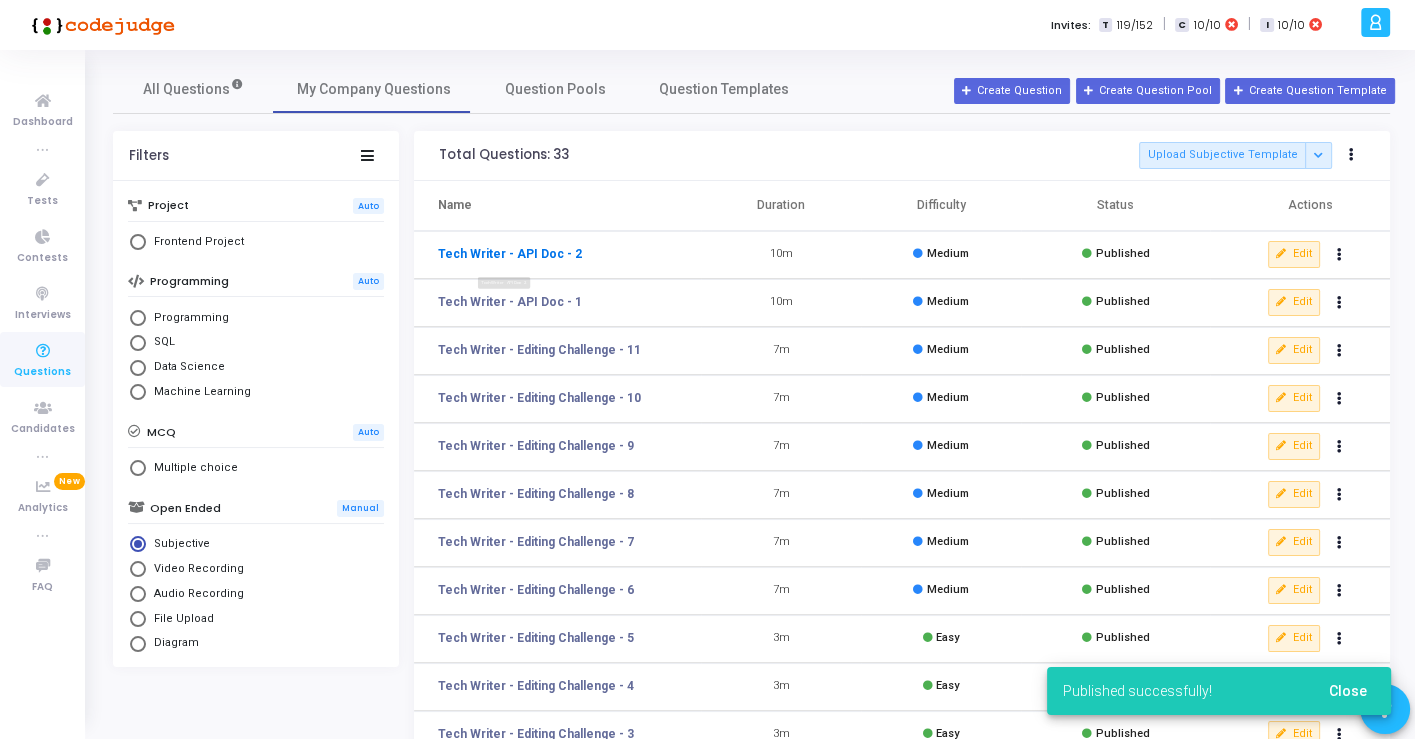 click on "Tech Writer - API Doc - 2" at bounding box center [510, 254] 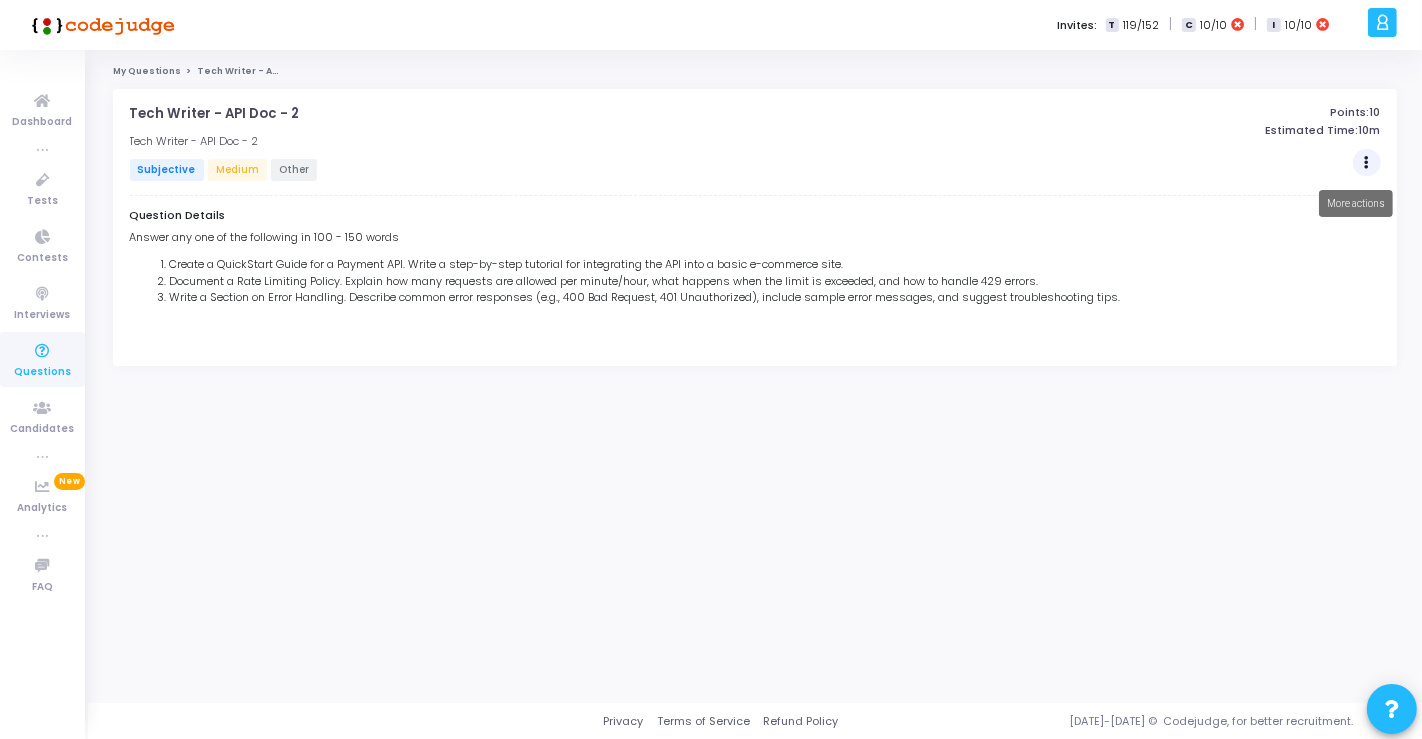 click at bounding box center [1366, 163] 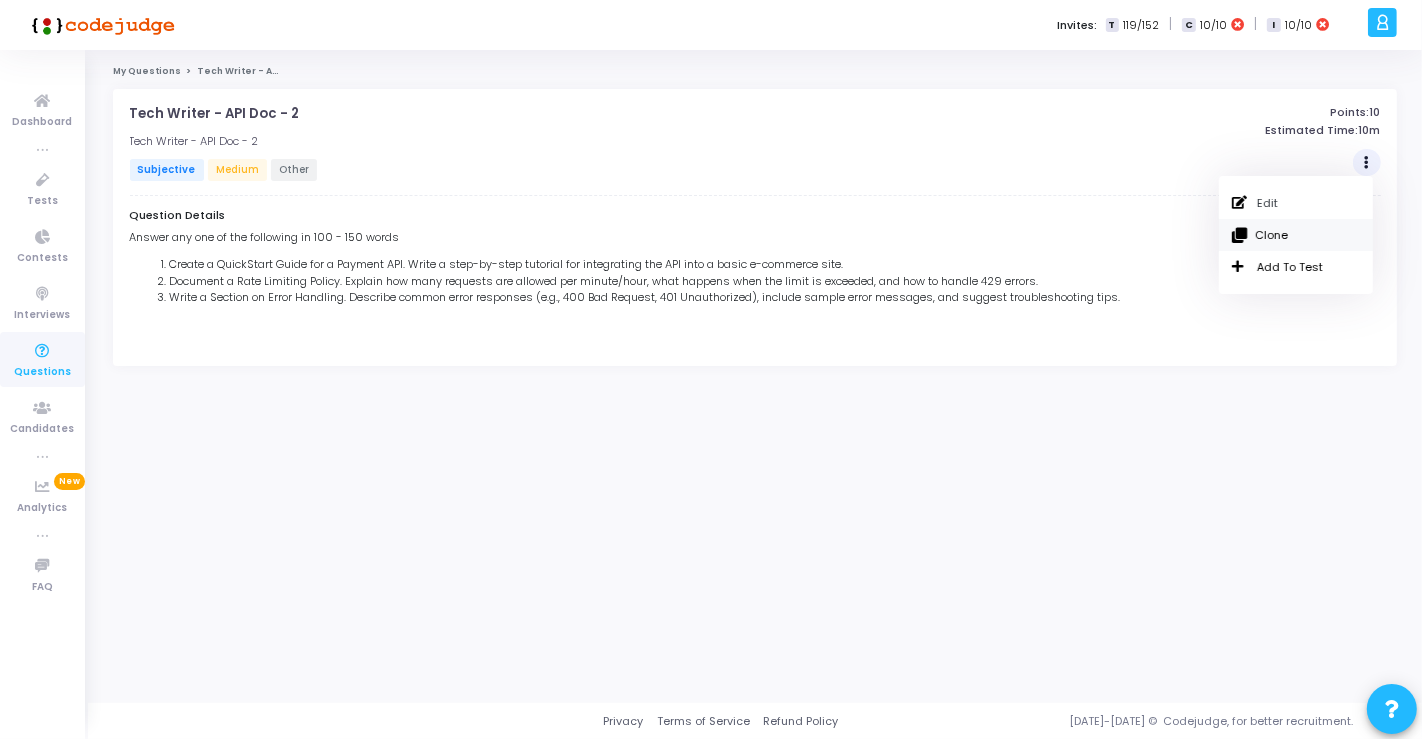click on "Clone" at bounding box center (1296, 235) 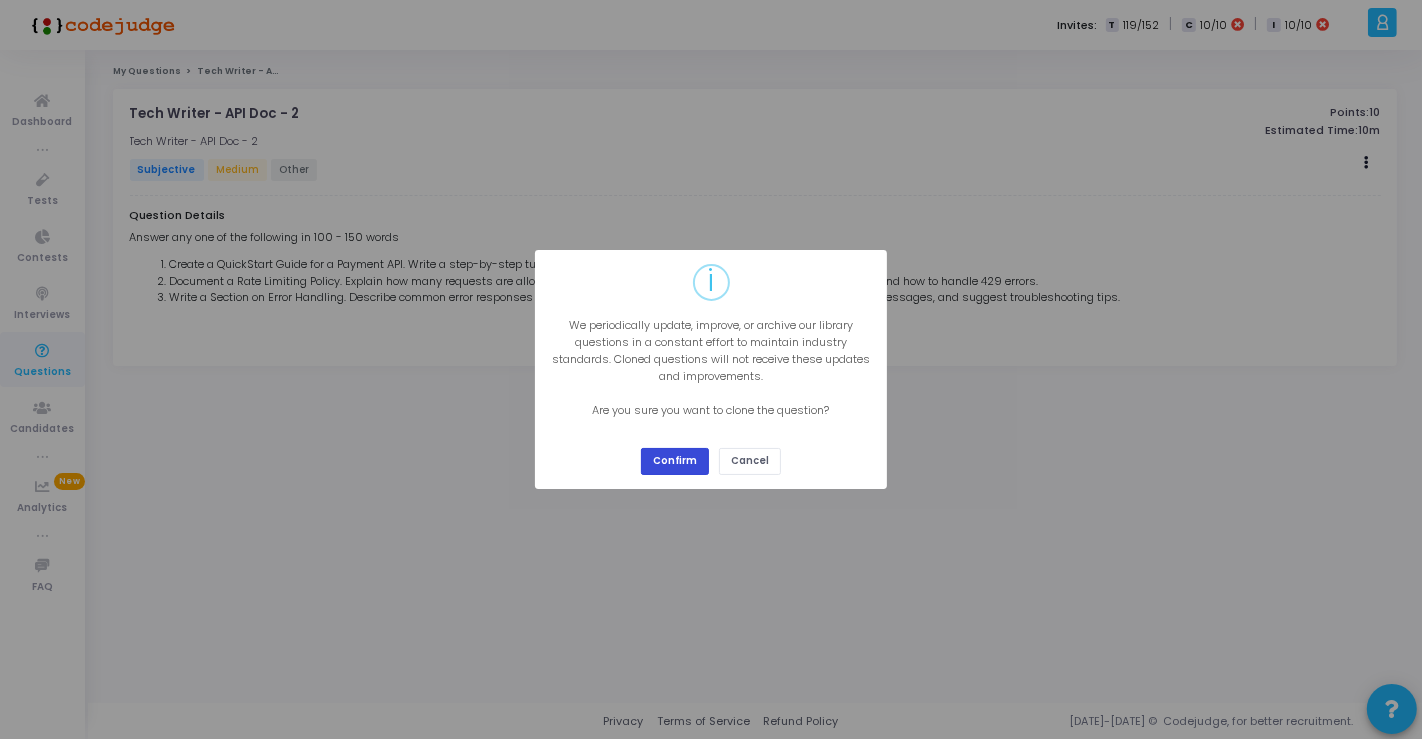 click on "Confirm" at bounding box center (675, 461) 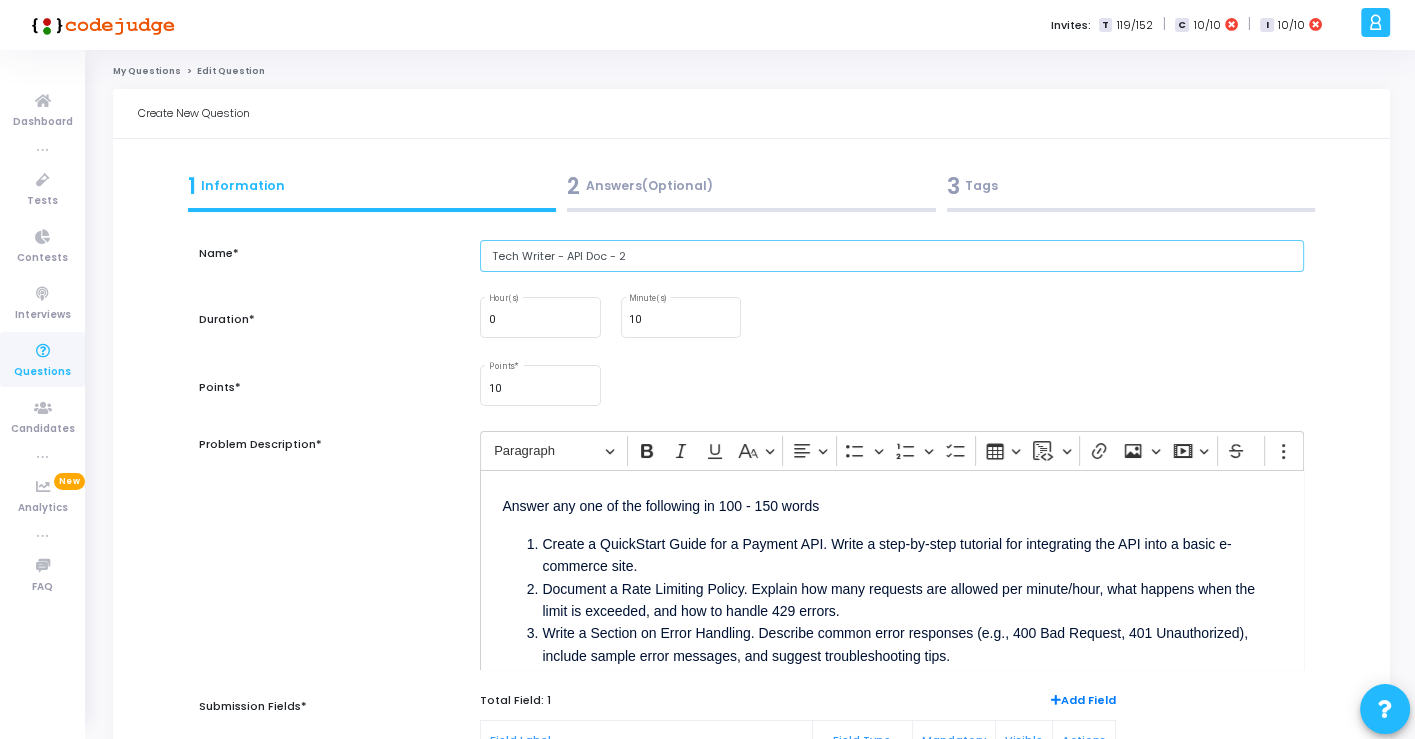 click on "Tech Writer - API Doc - 2" at bounding box center (891, 256) 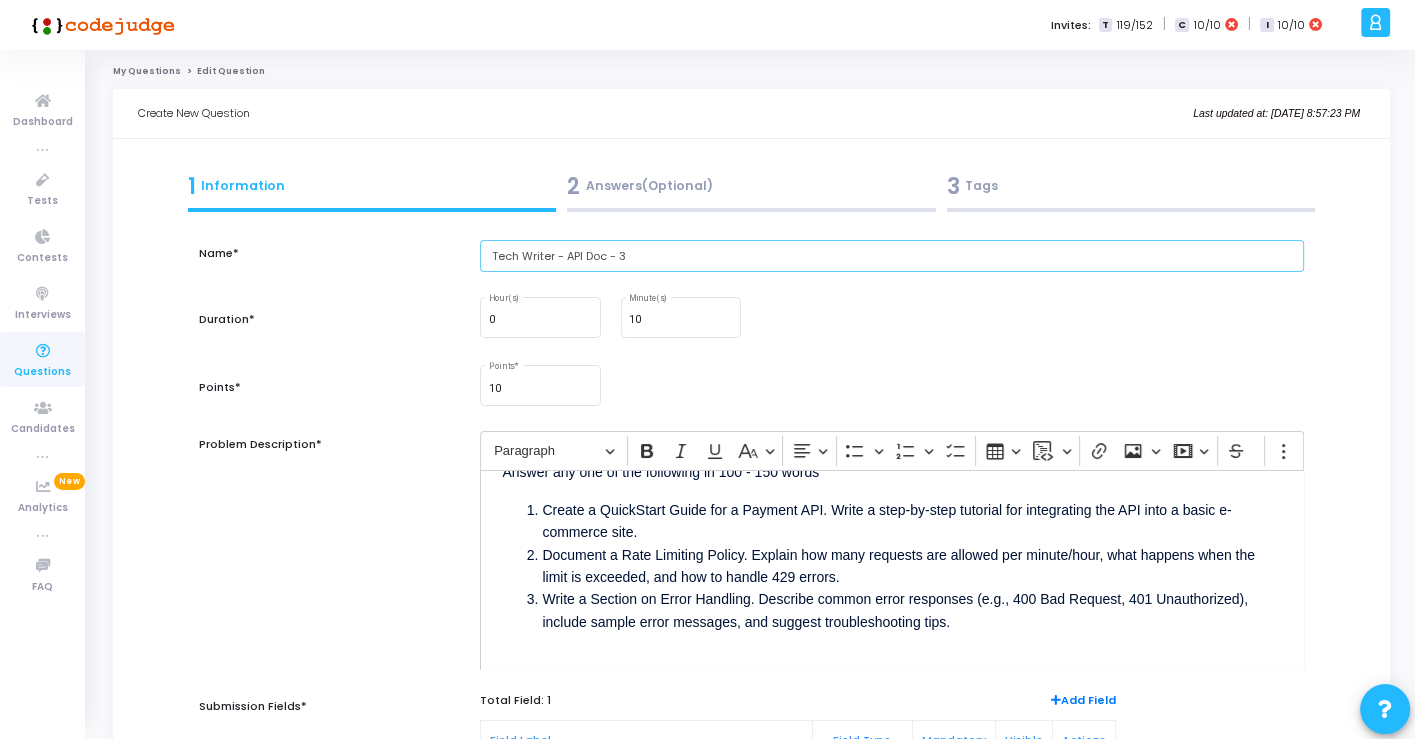 scroll, scrollTop: 53, scrollLeft: 0, axis: vertical 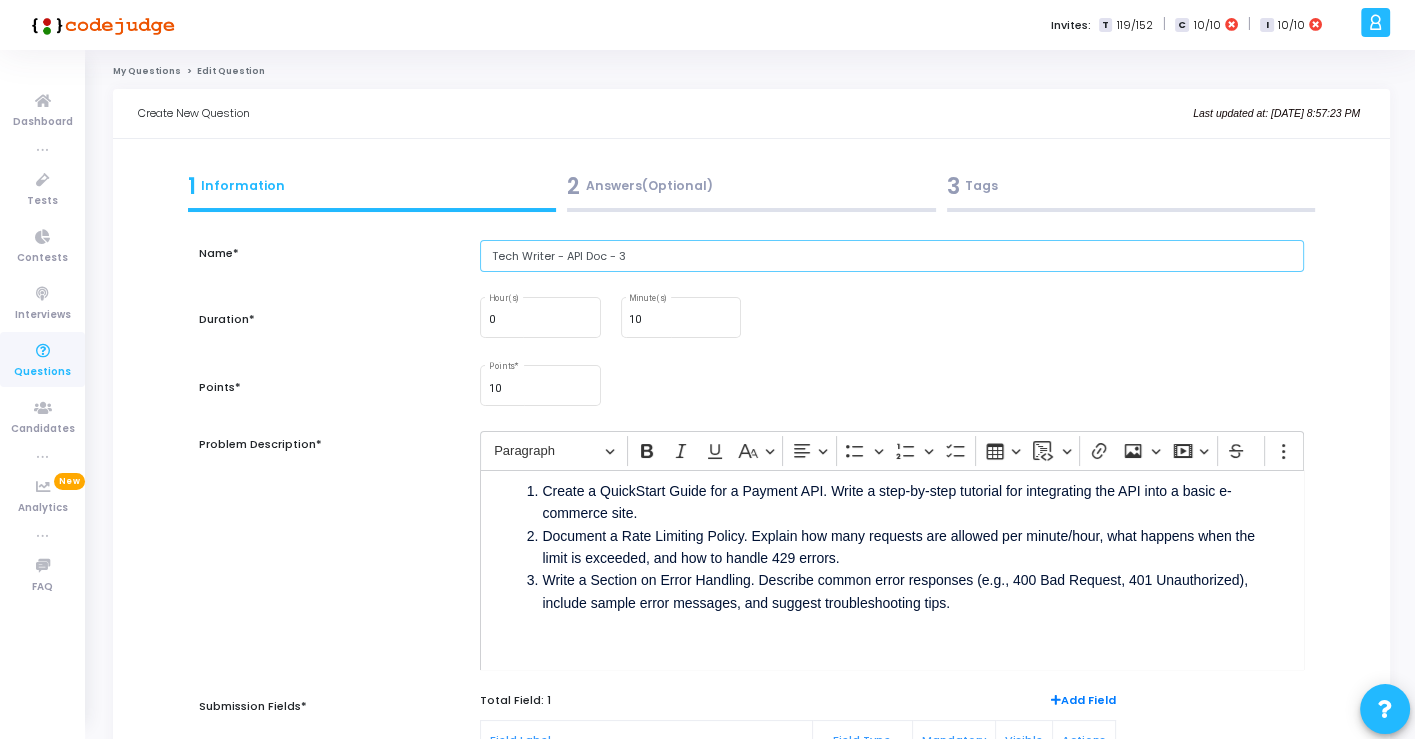 type on "Tech Writer - API Doc - 3" 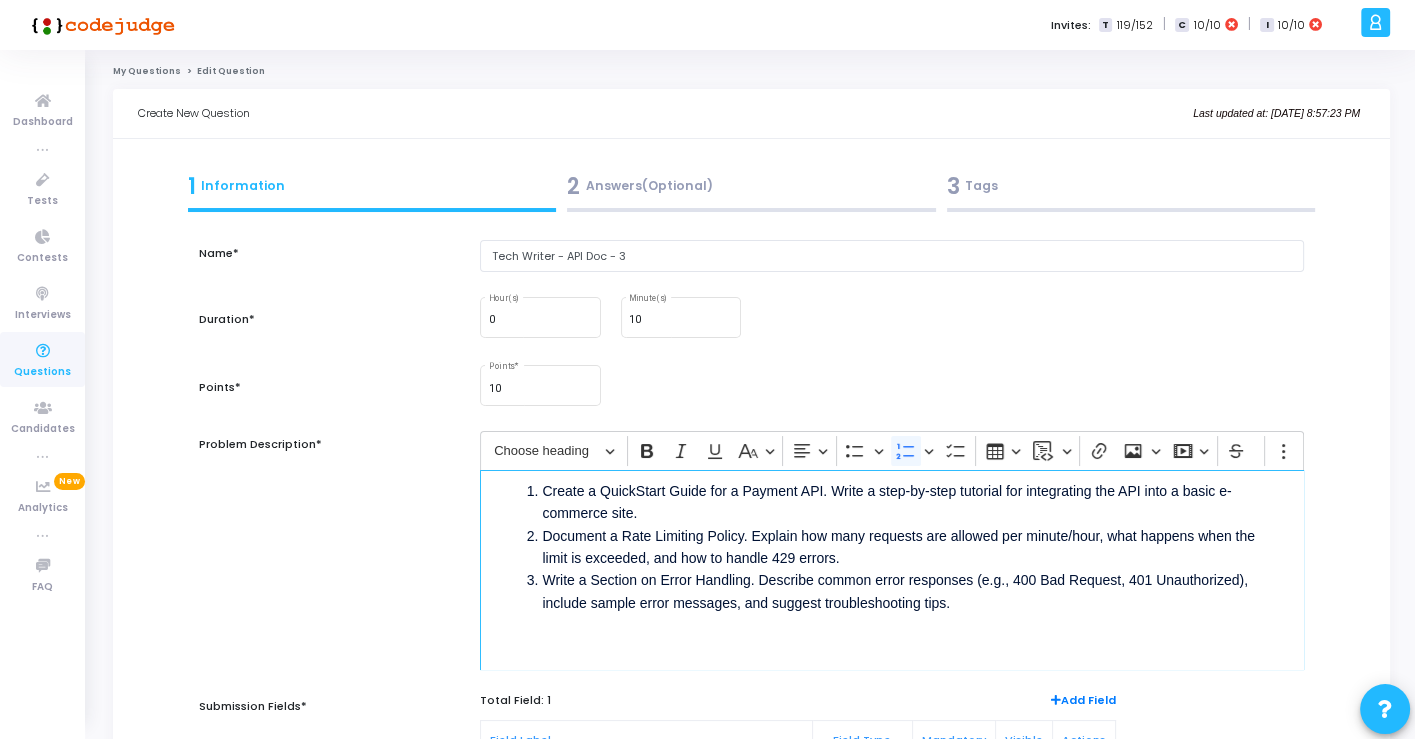 click on "Write a Section on Error Handling. Describe common error responses (e.g., 400 Bad Request, 401 Unauthorized), include sample error messages, and suggest troubleshooting tips." at bounding box center (911, 602) 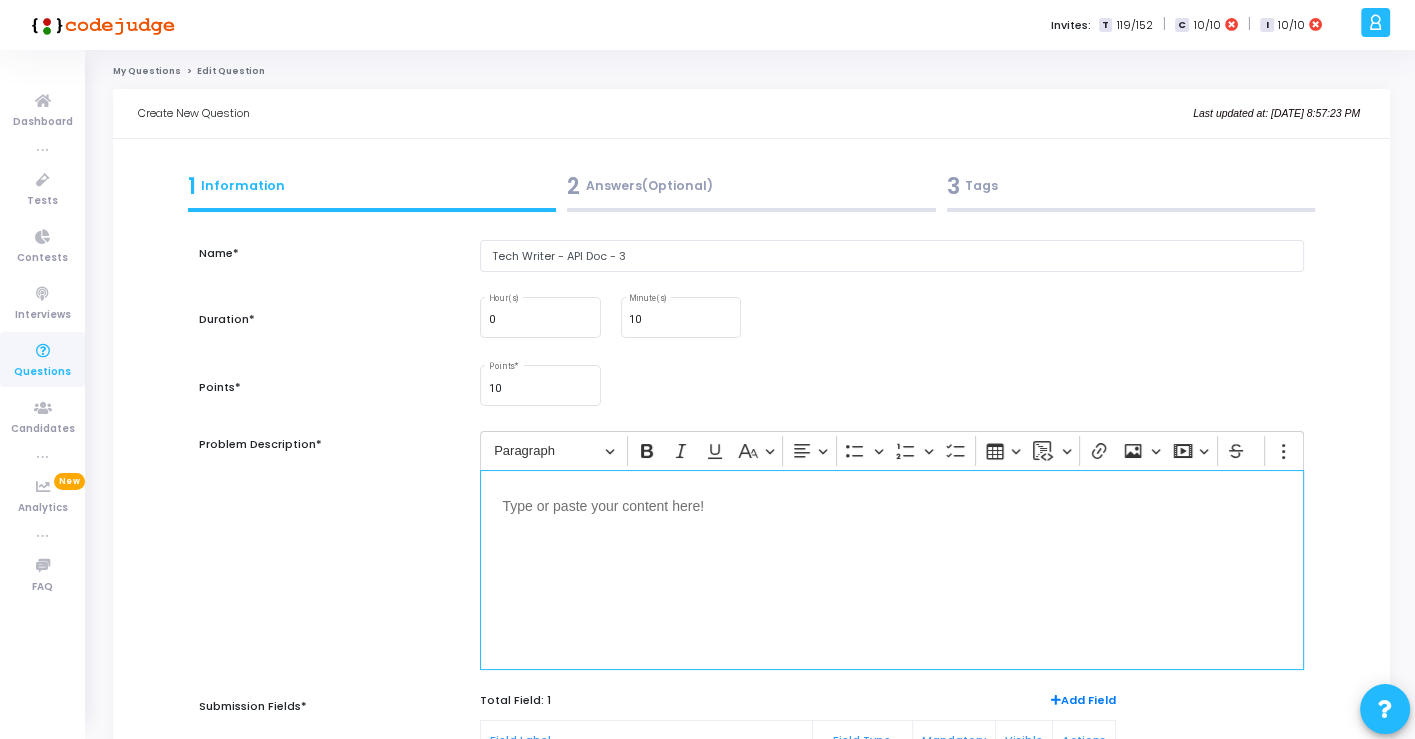 scroll, scrollTop: 0, scrollLeft: 0, axis: both 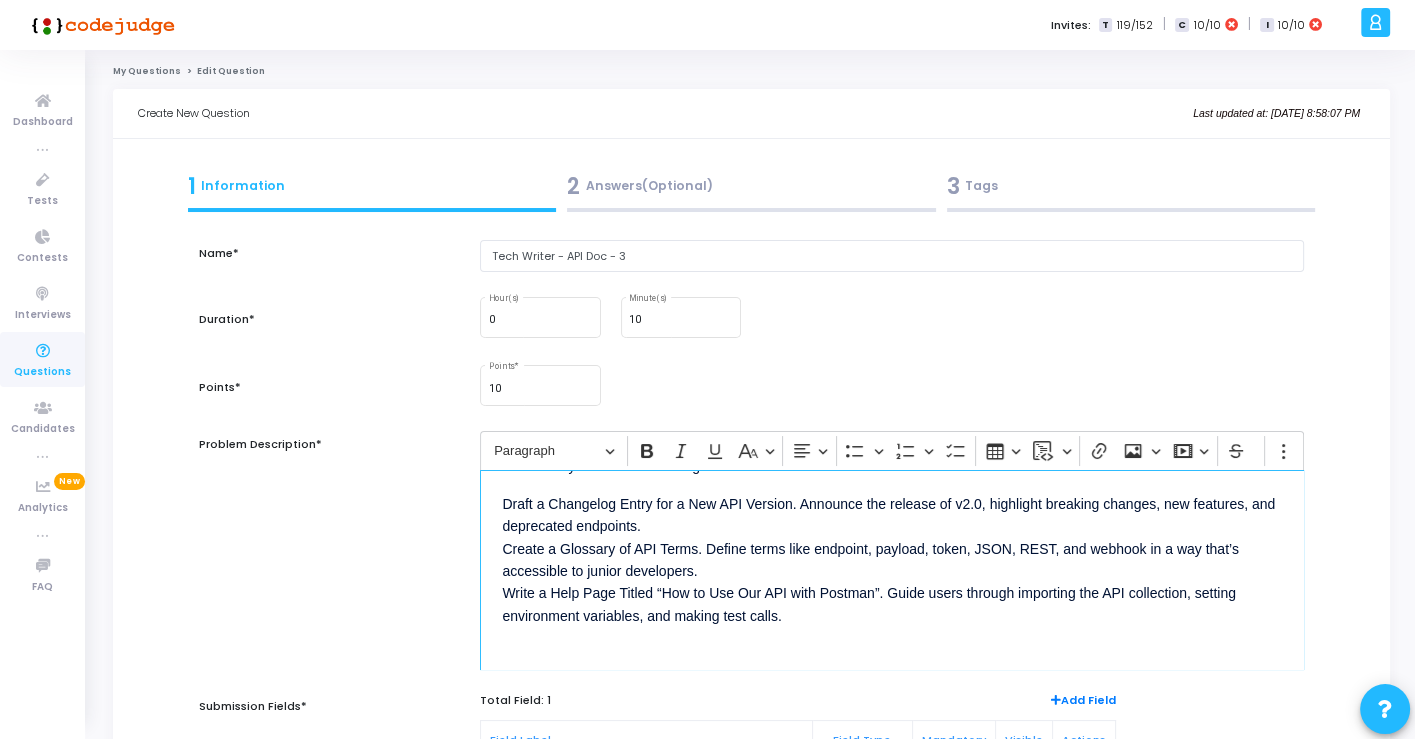 click on "Draft a Changelog Entry for a New API Version. Announce the release of v2.0, highlight breaking changes, new features, and deprecated endpoints. Create a Glossary of API Terms. Define terms like endpoint, payload, token, JSON, REST, and webhook in a way that’s accessible to junior developers. Write a Help Page Titled “How to Use Our API with Postman”. Guide users through importing the API collection, setting environment variables, and making test calls." at bounding box center (891, 570) 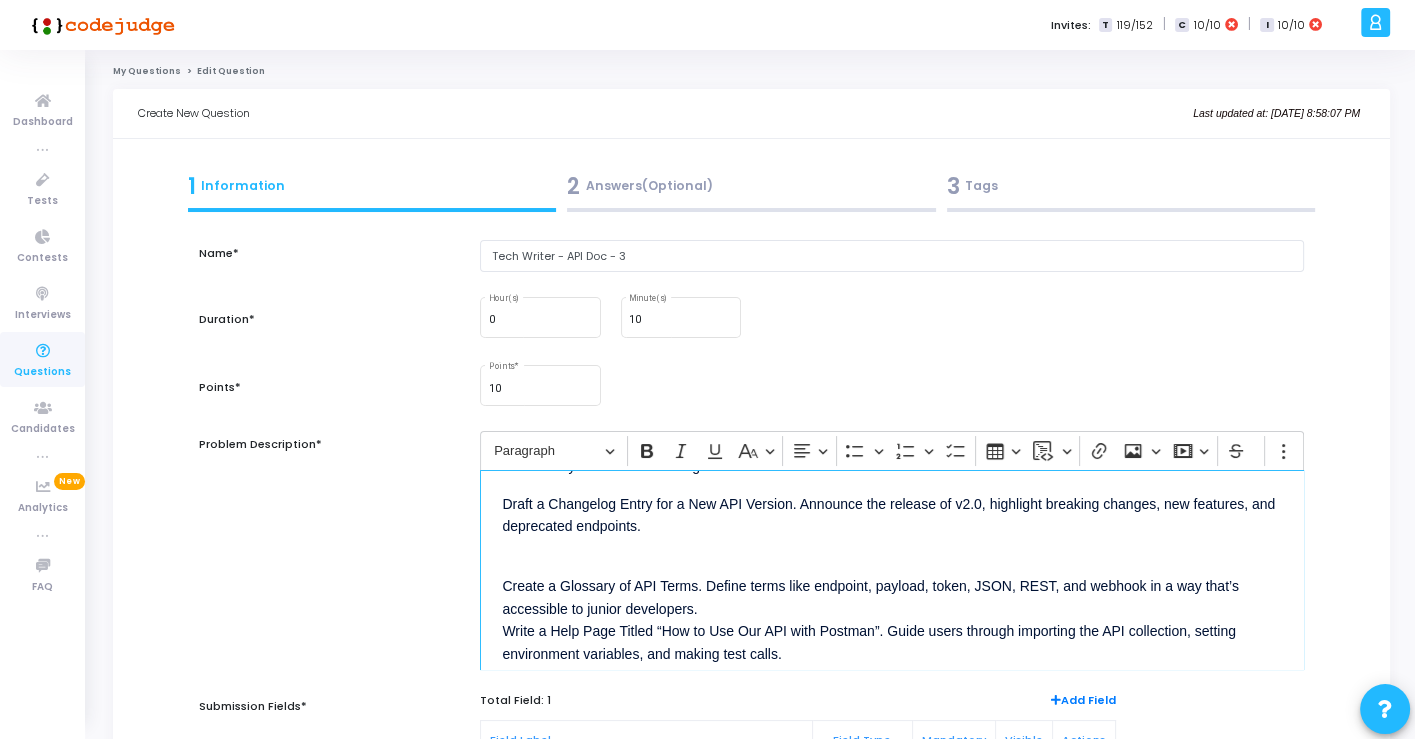 click on "⁠⁠⁠⁠⁠⁠⁠ Create a Glossary of API Terms. Define terms like endpoint, payload, token, JSON, REST, and webhook in a way that’s accessible to junior developers. Write a Help Page Titled “How to Use Our API with Postman”. Guide users through importing the API collection, setting environment variables, and making test calls." at bounding box center (891, 618) 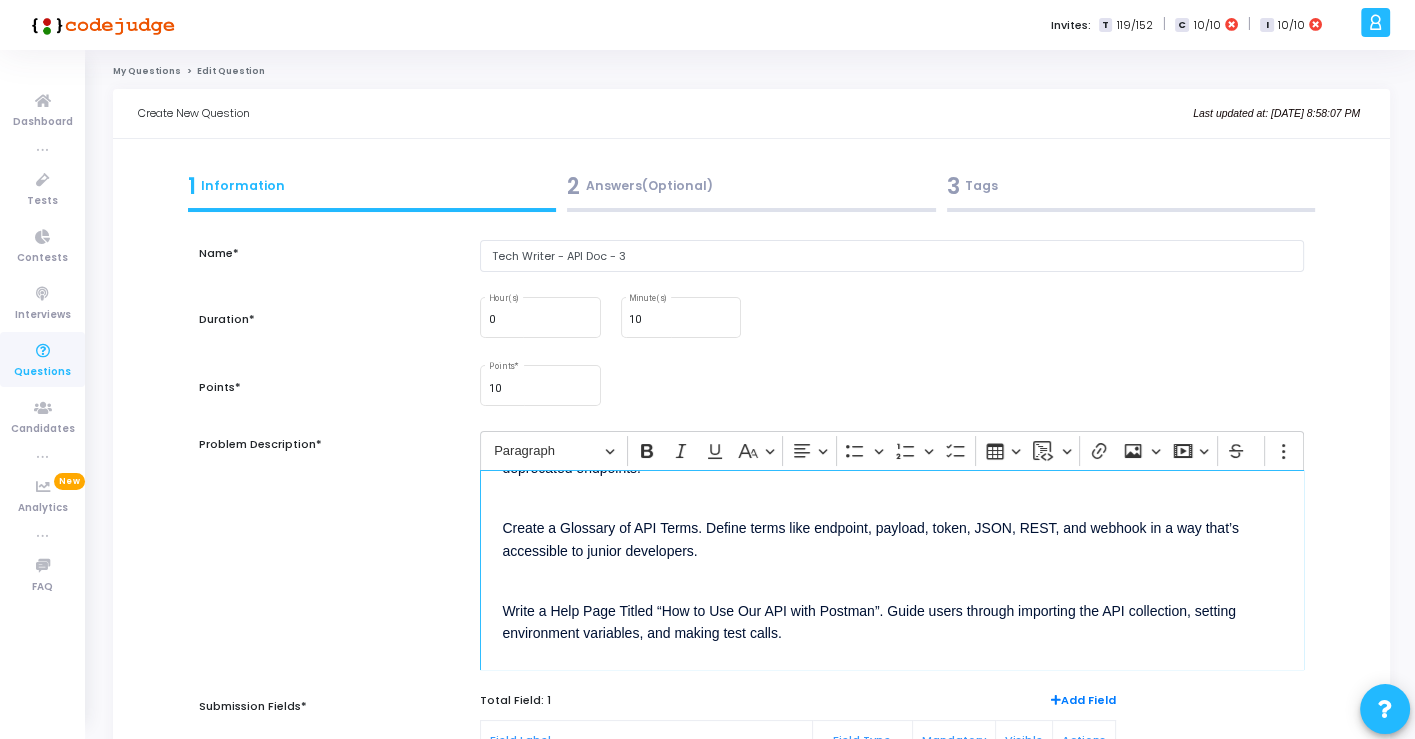scroll, scrollTop: 128, scrollLeft: 0, axis: vertical 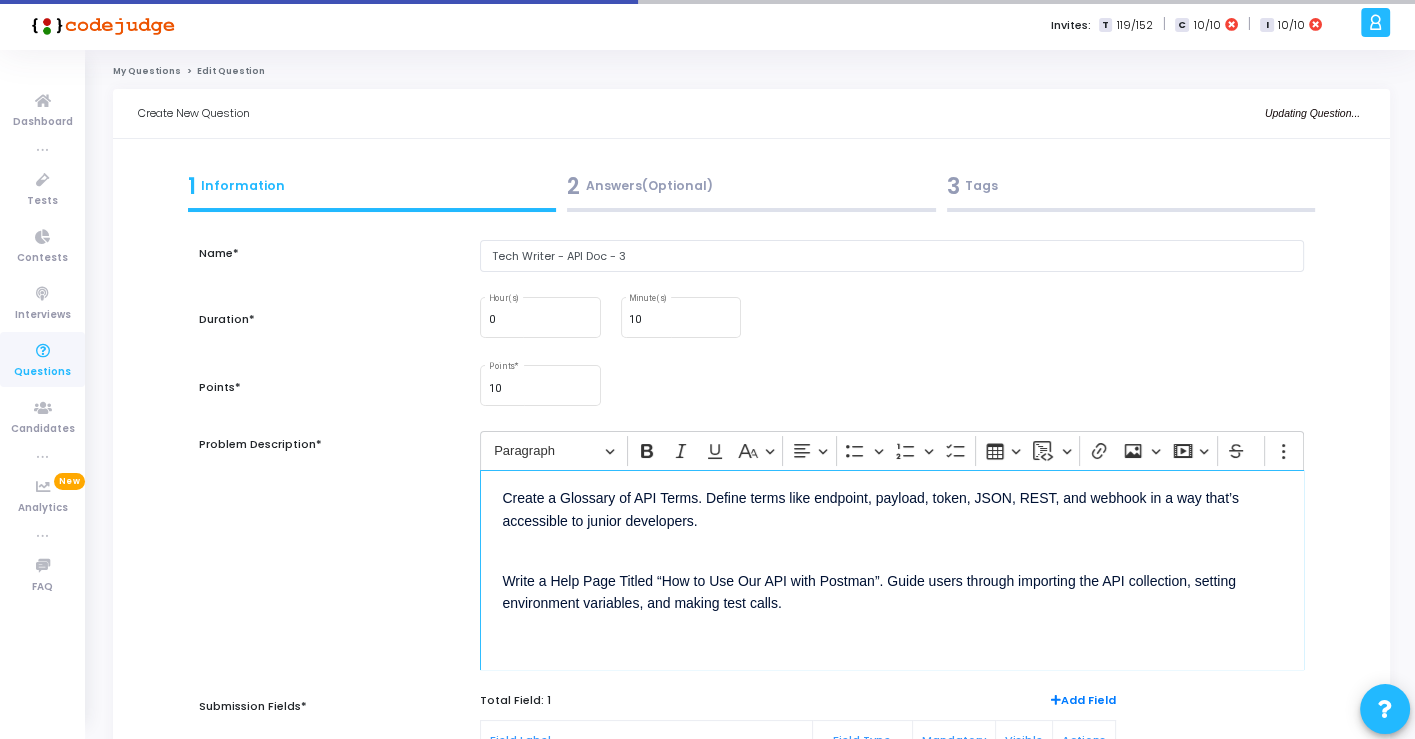 click on "⁠⁠⁠⁠⁠⁠⁠ Write a Help Page Titled “How to Use Our API with Postman”. Guide users through importing the API collection, setting environment variables, and making test calls." at bounding box center (891, 591) 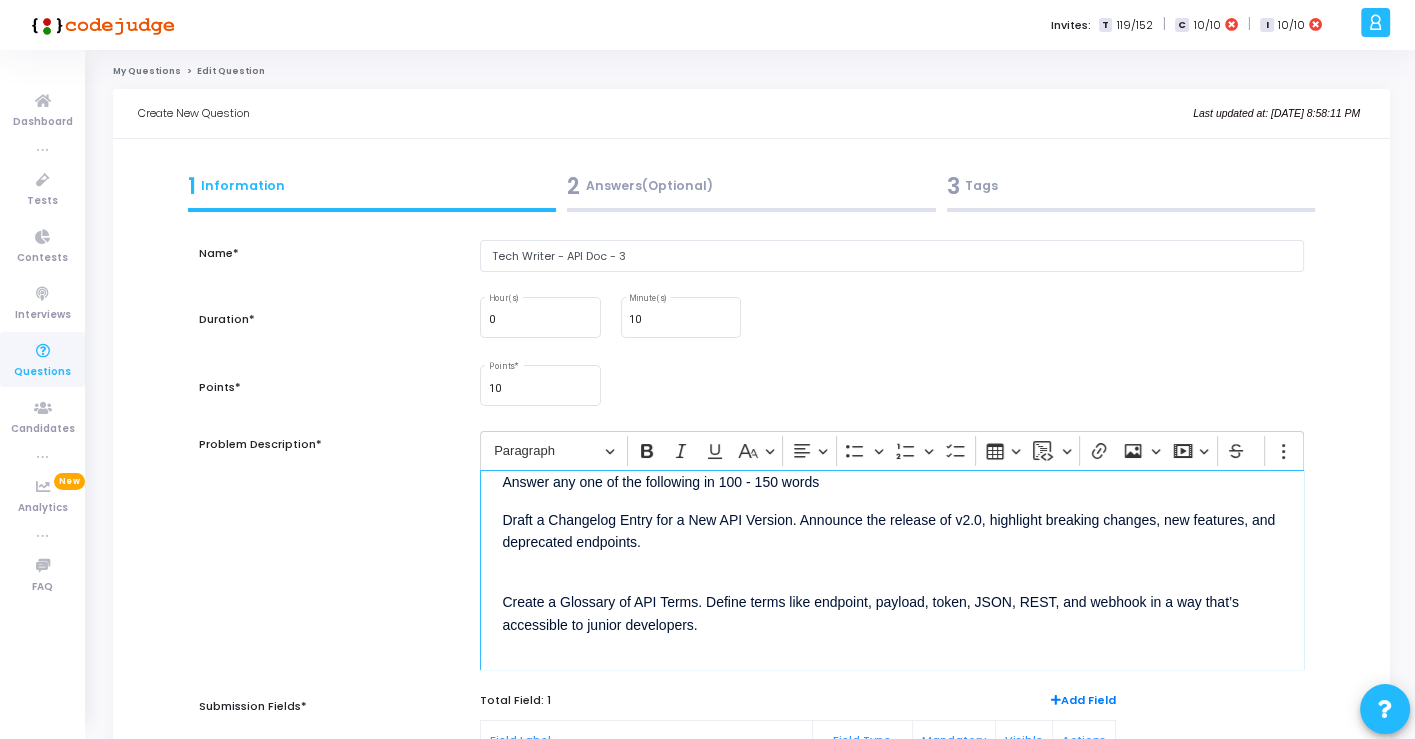 scroll, scrollTop: 0, scrollLeft: 0, axis: both 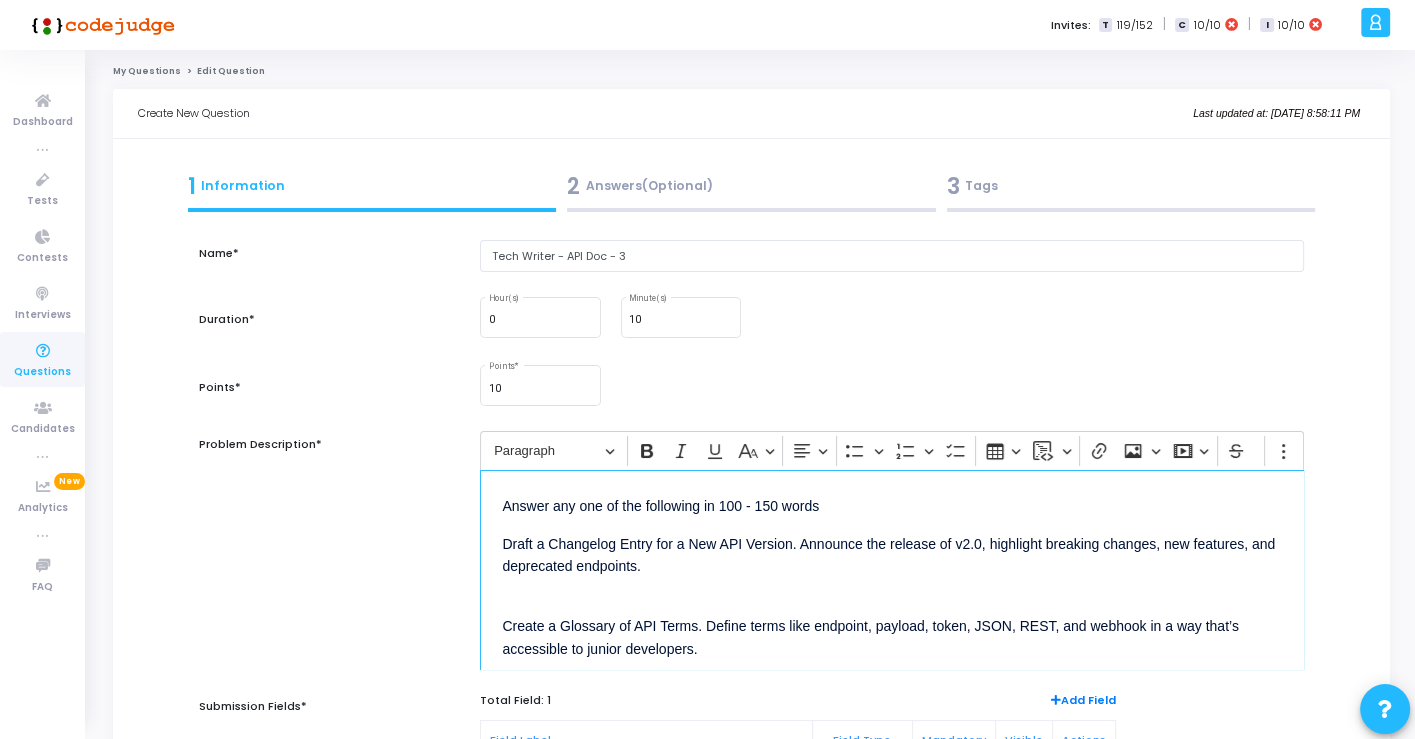 drag, startPoint x: 820, startPoint y: 607, endPoint x: 487, endPoint y: 544, distance: 338.90707 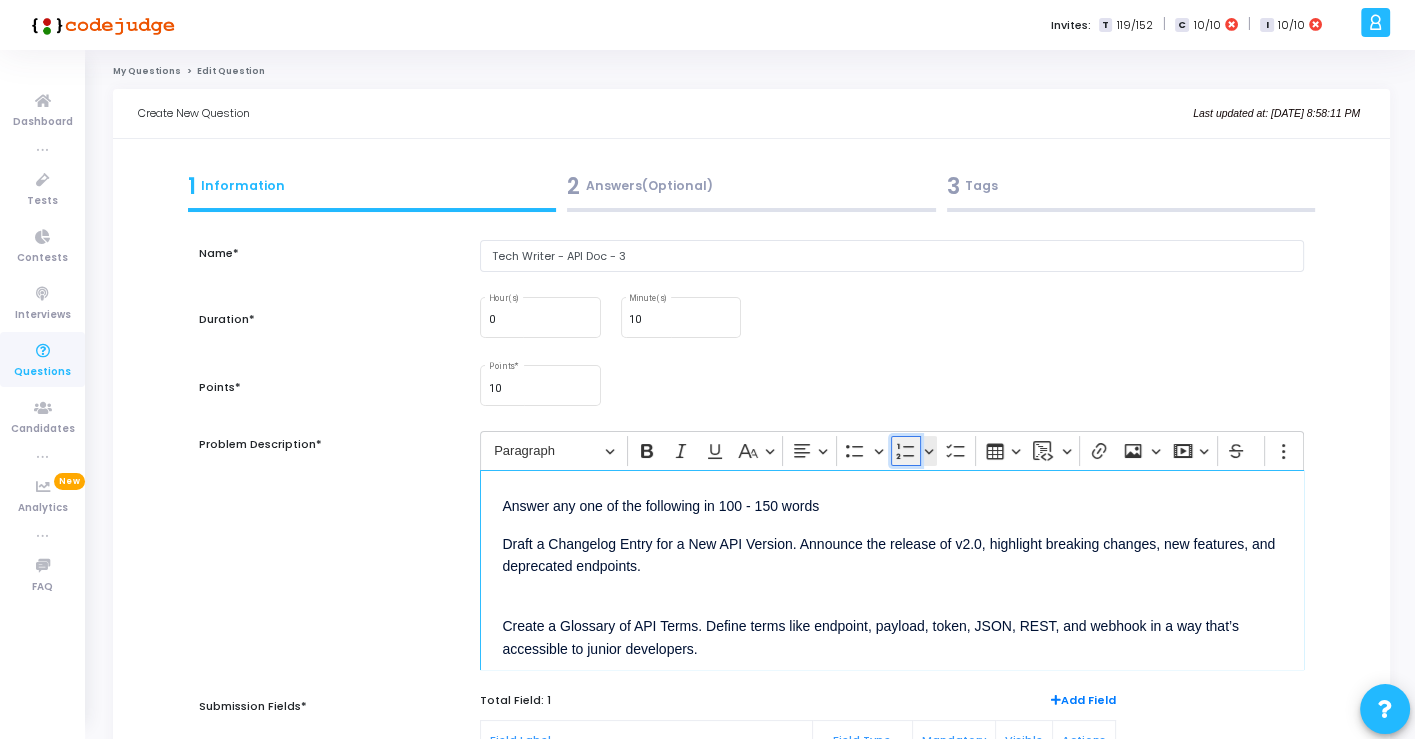 click 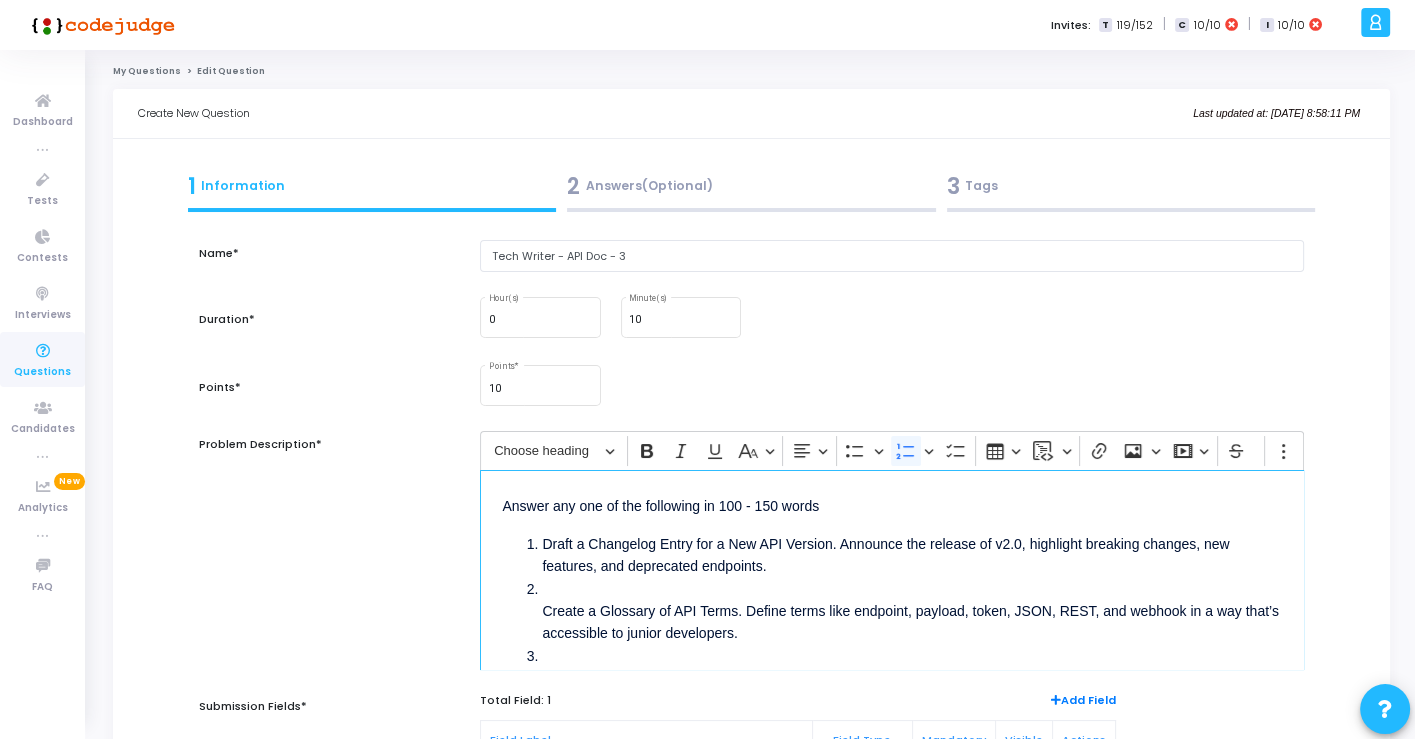 click on "Draft a Changelog Entry for a New API Version. Announce the release of v2.0, highlight breaking changes, new features, and deprecated endpoints." at bounding box center (911, 555) 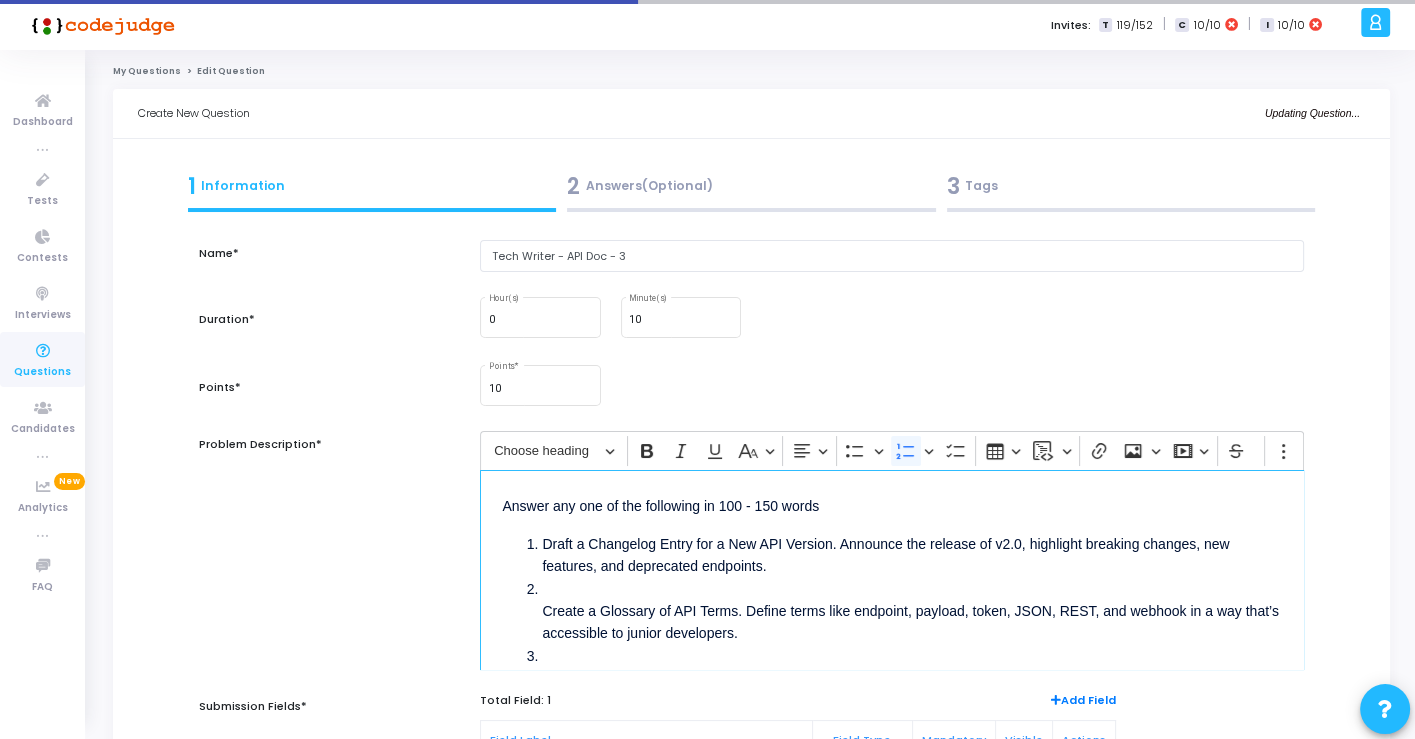 click on "Create a Glossary of API Terms. Define terms like endpoint, payload, token, JSON, REST, and webhook in a way that’s accessible to junior developers." at bounding box center (911, 611) 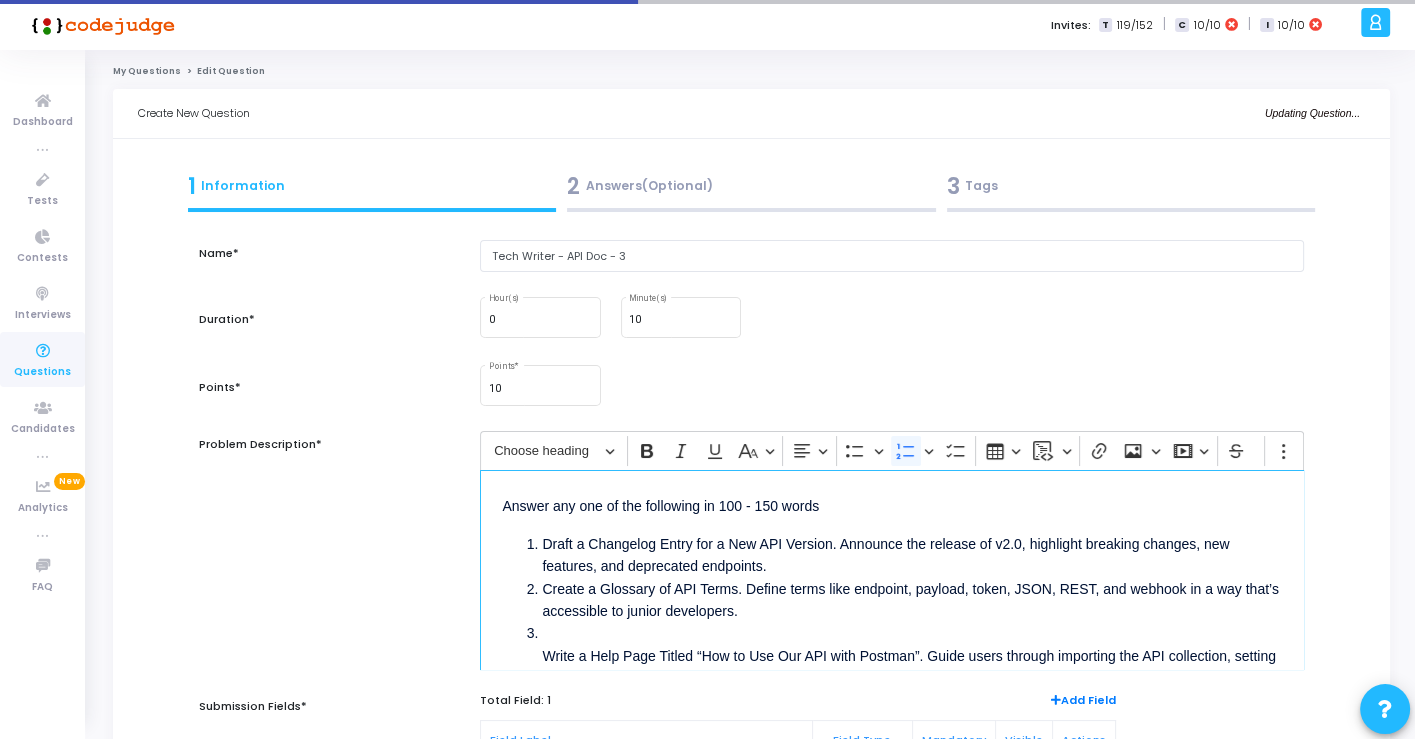 click on "Write a Help Page Titled “How to Use Our API with Postman”. Guide users through importing the API collection, setting environment variables, and making test calls." at bounding box center [911, 667] 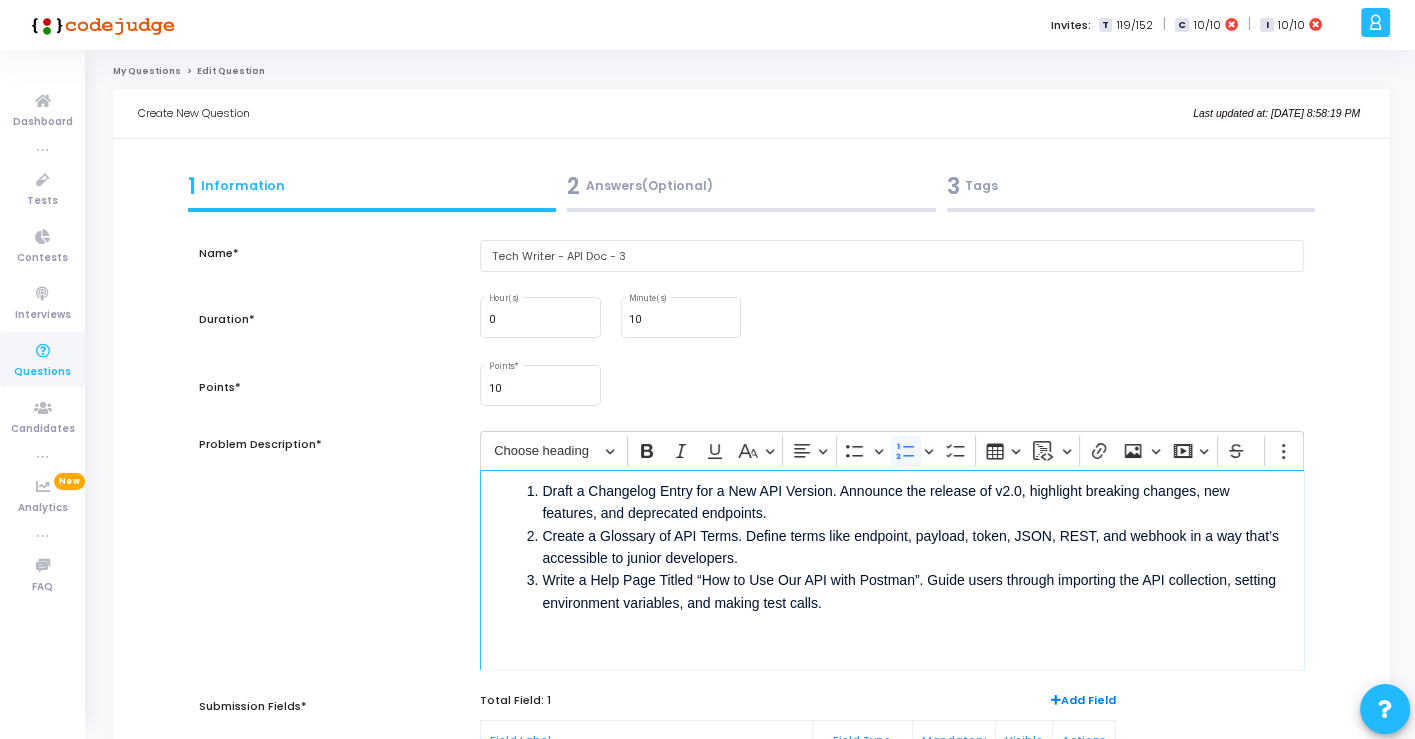 scroll, scrollTop: 0, scrollLeft: 0, axis: both 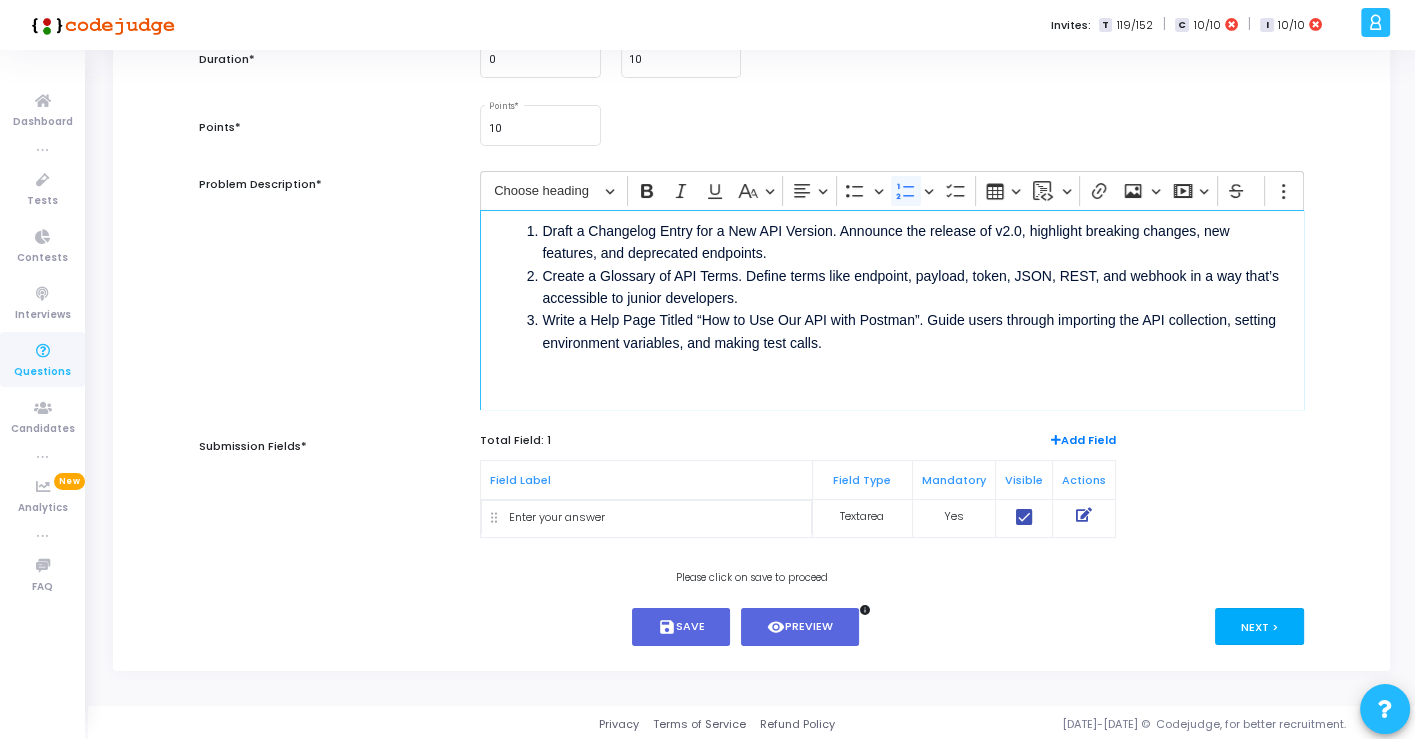click on "Next >" at bounding box center [1259, 626] 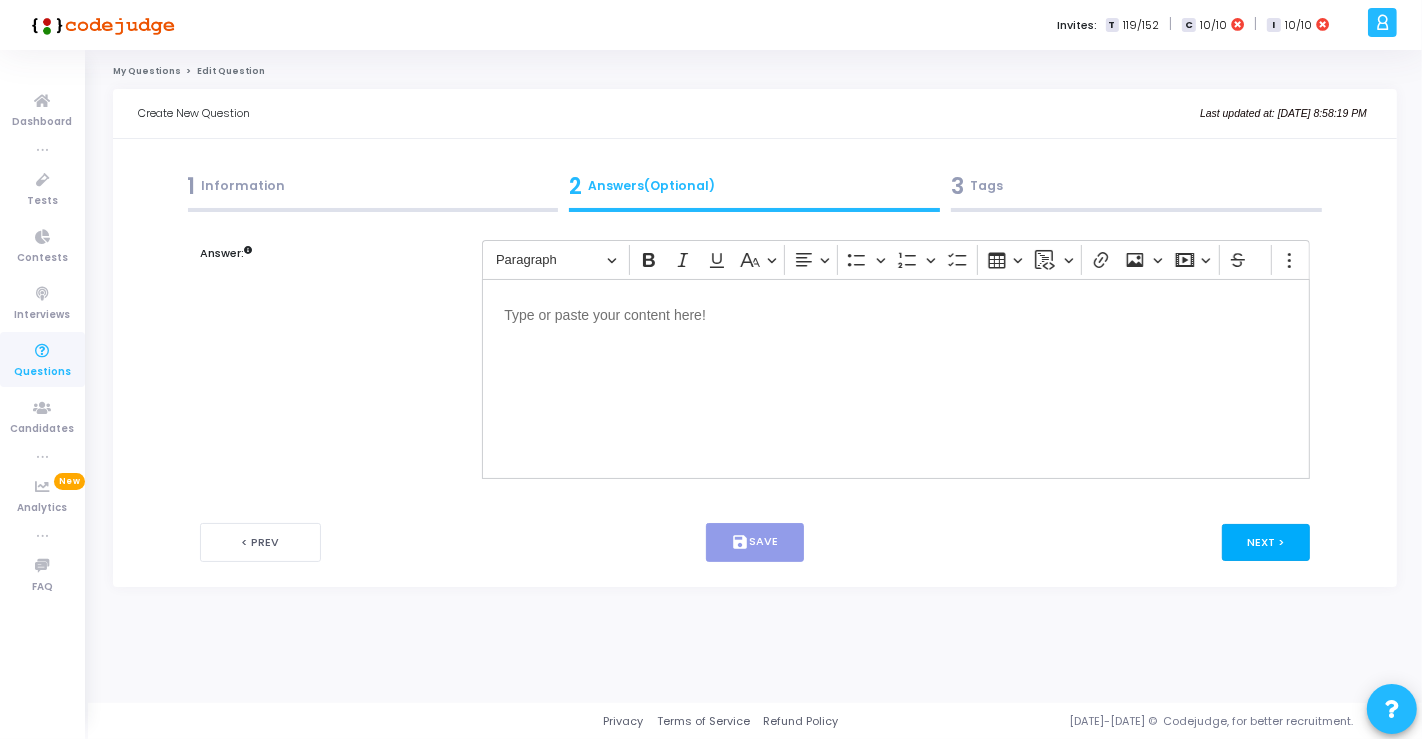 click on "Next >" at bounding box center (1266, 542) 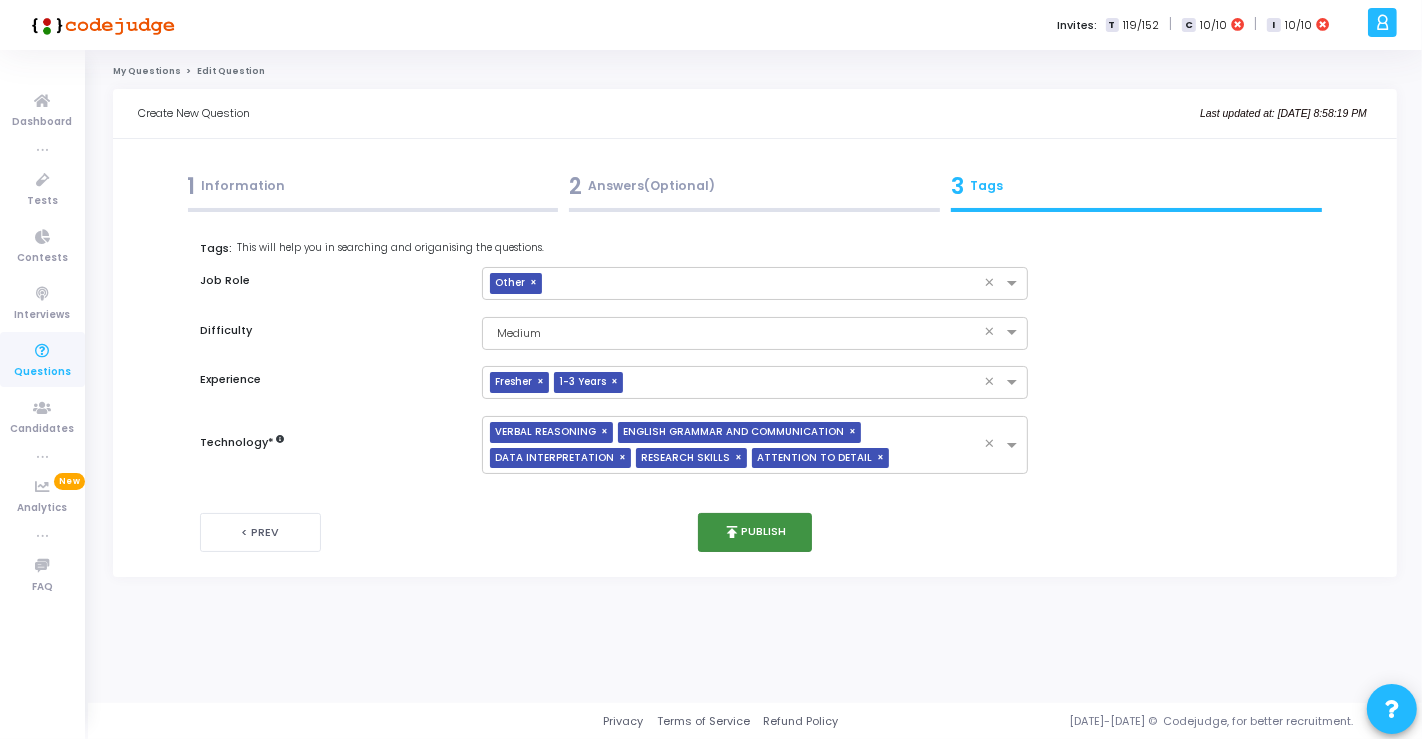 click on "publish  Publish" at bounding box center (755, 532) 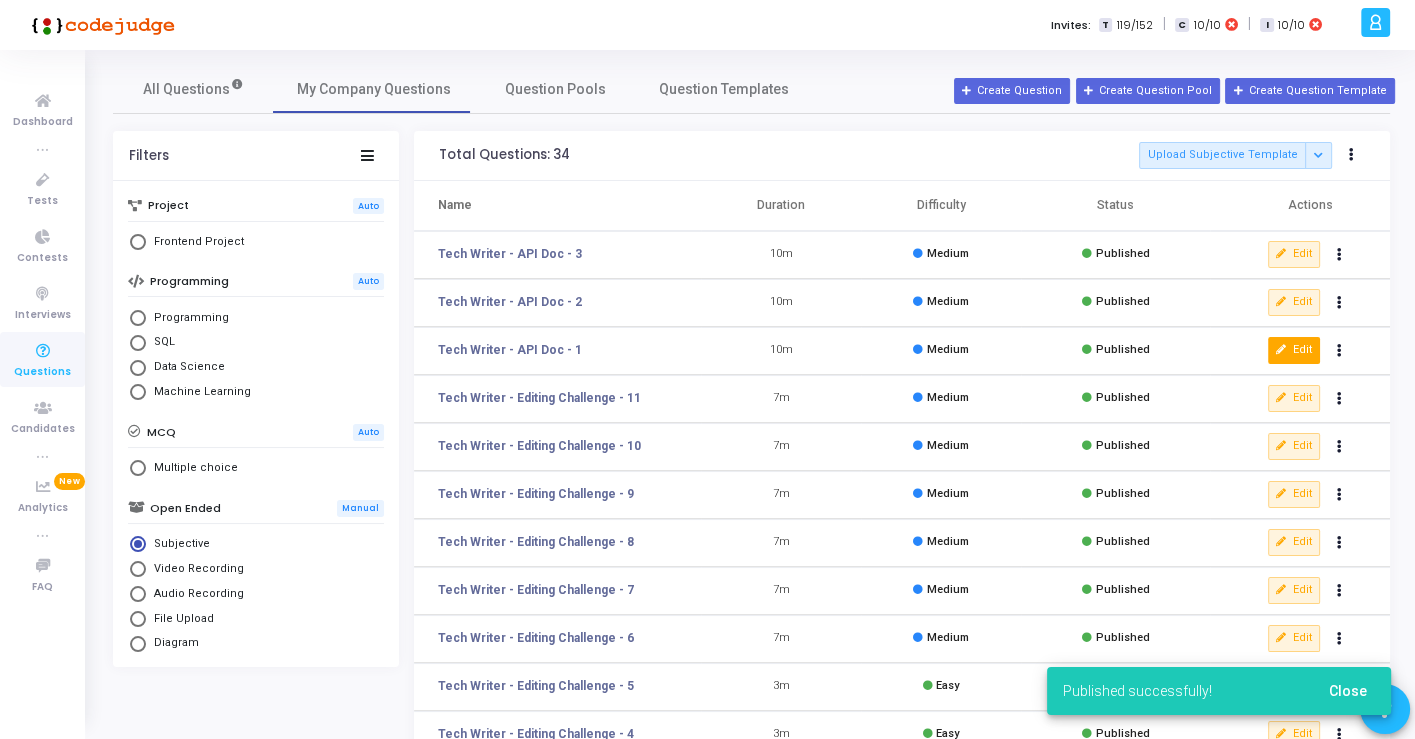 click on "Edit" at bounding box center (1294, 350) 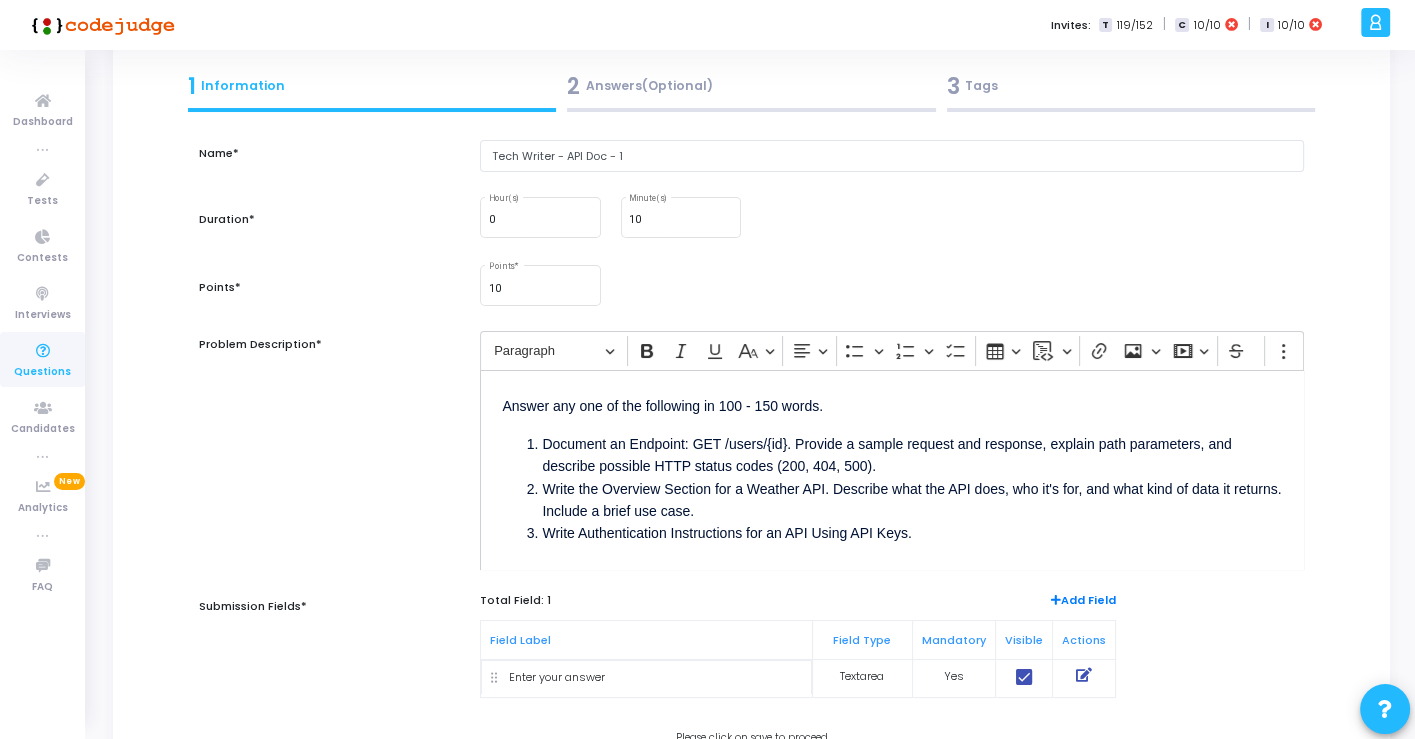 scroll, scrollTop: 222, scrollLeft: 0, axis: vertical 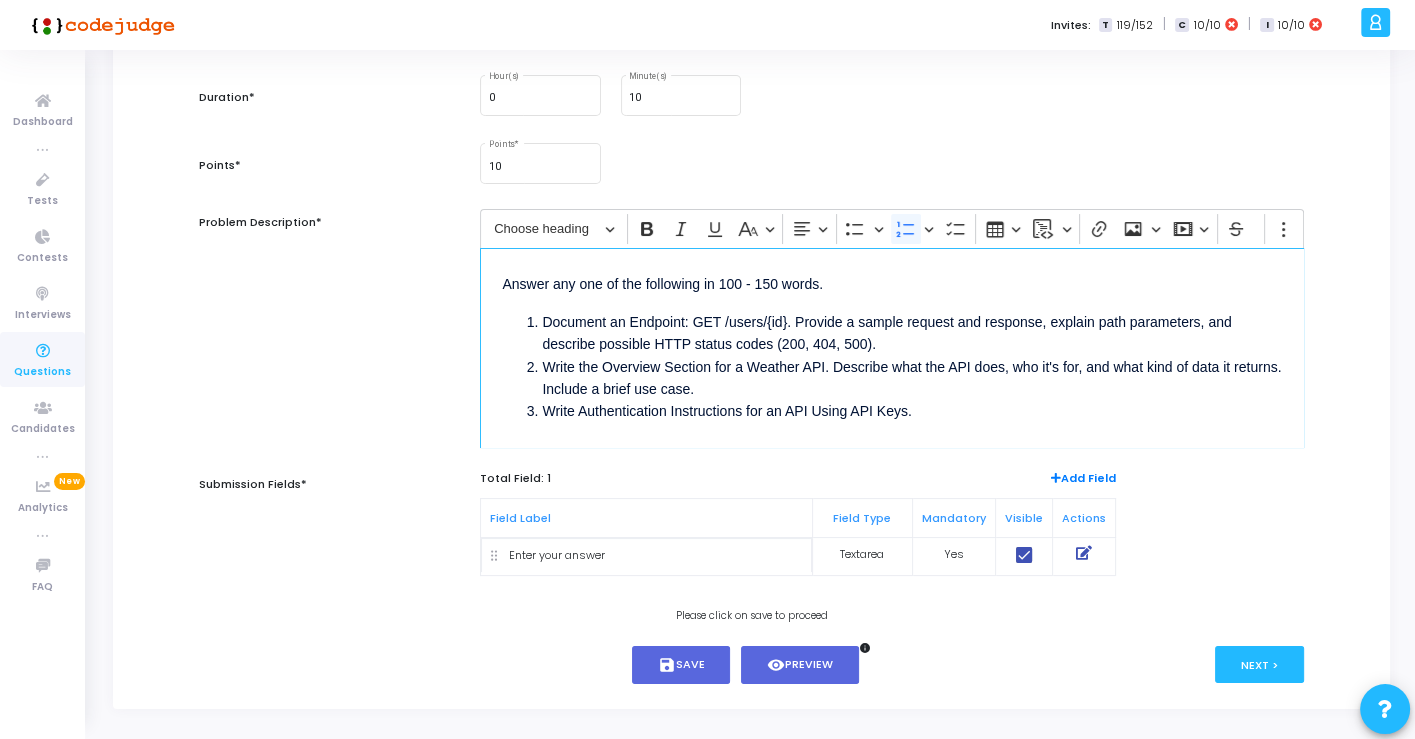 click on "Write Authentication Instructions for an API Using API Keys." at bounding box center (911, 411) 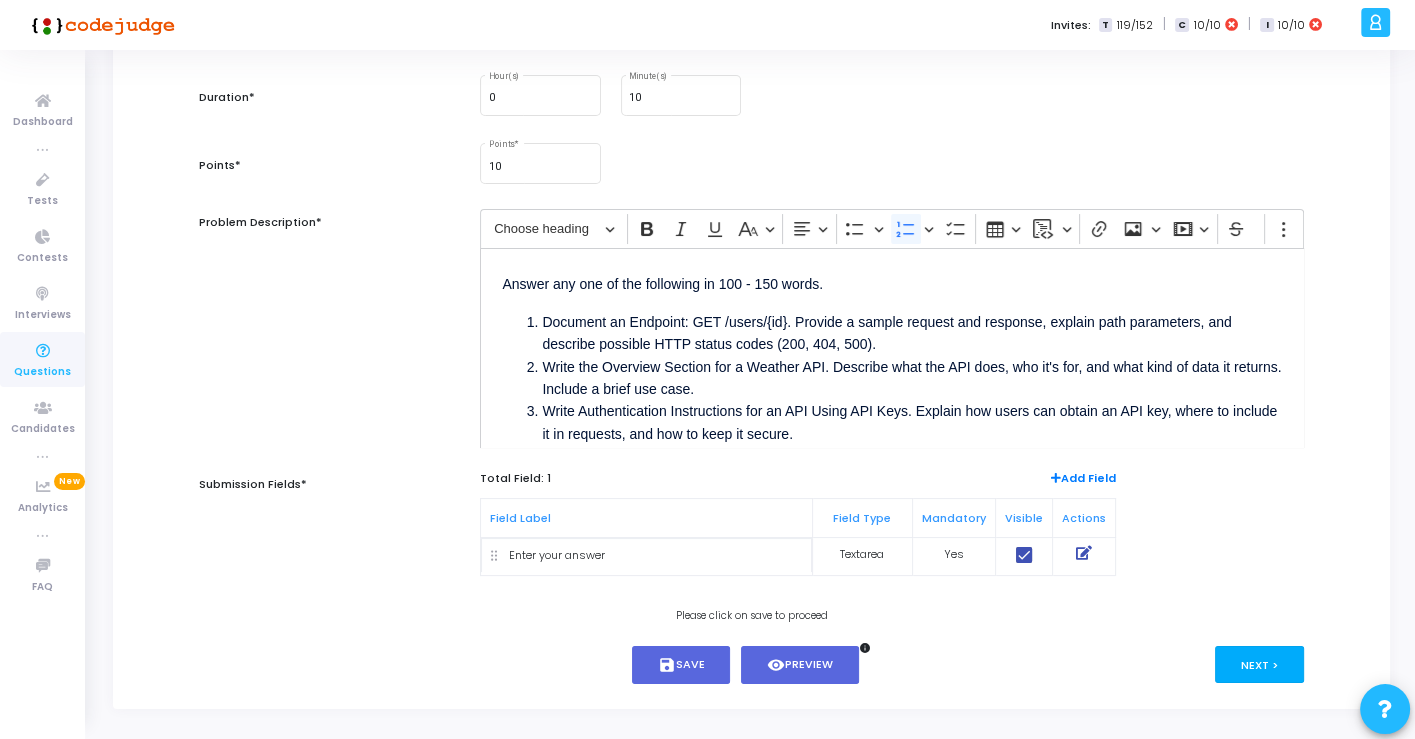 click on "Next >" at bounding box center [1259, 664] 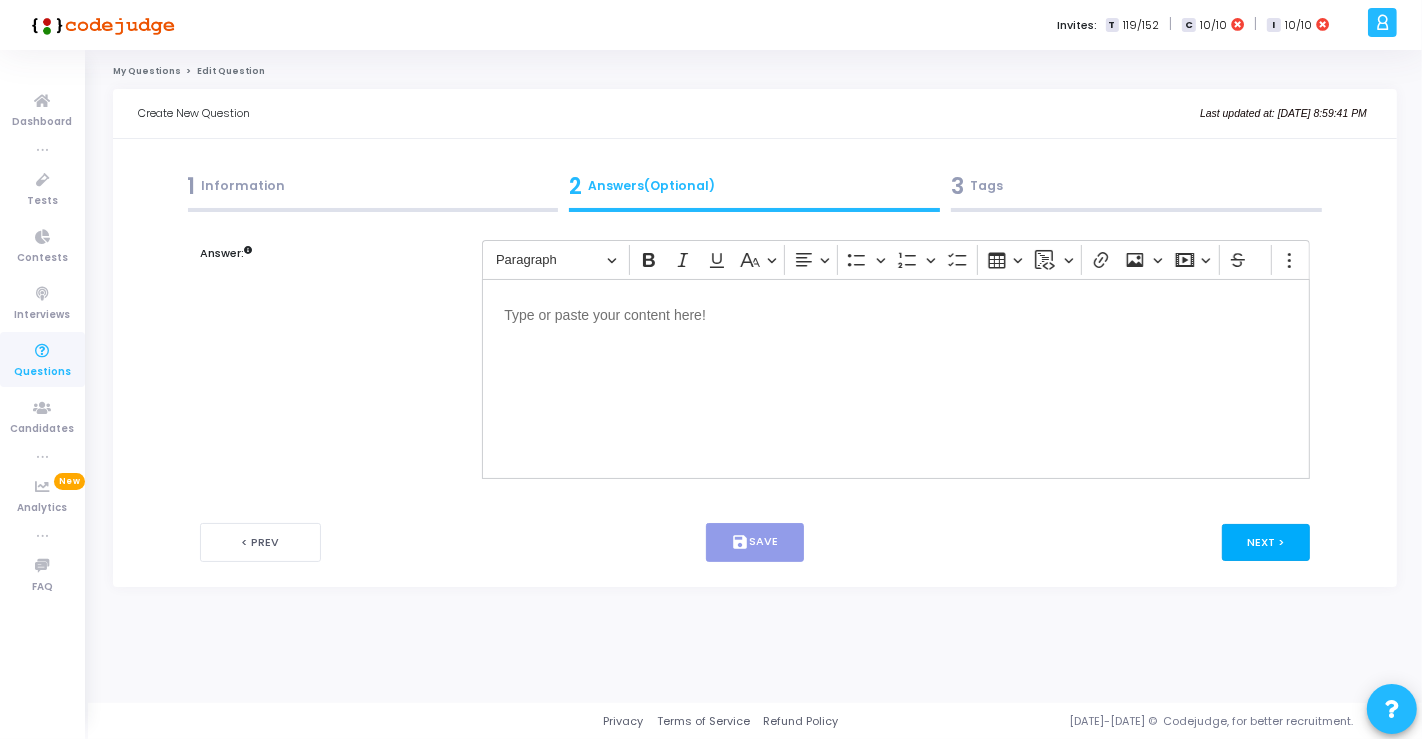 click on "Next >" at bounding box center [1266, 542] 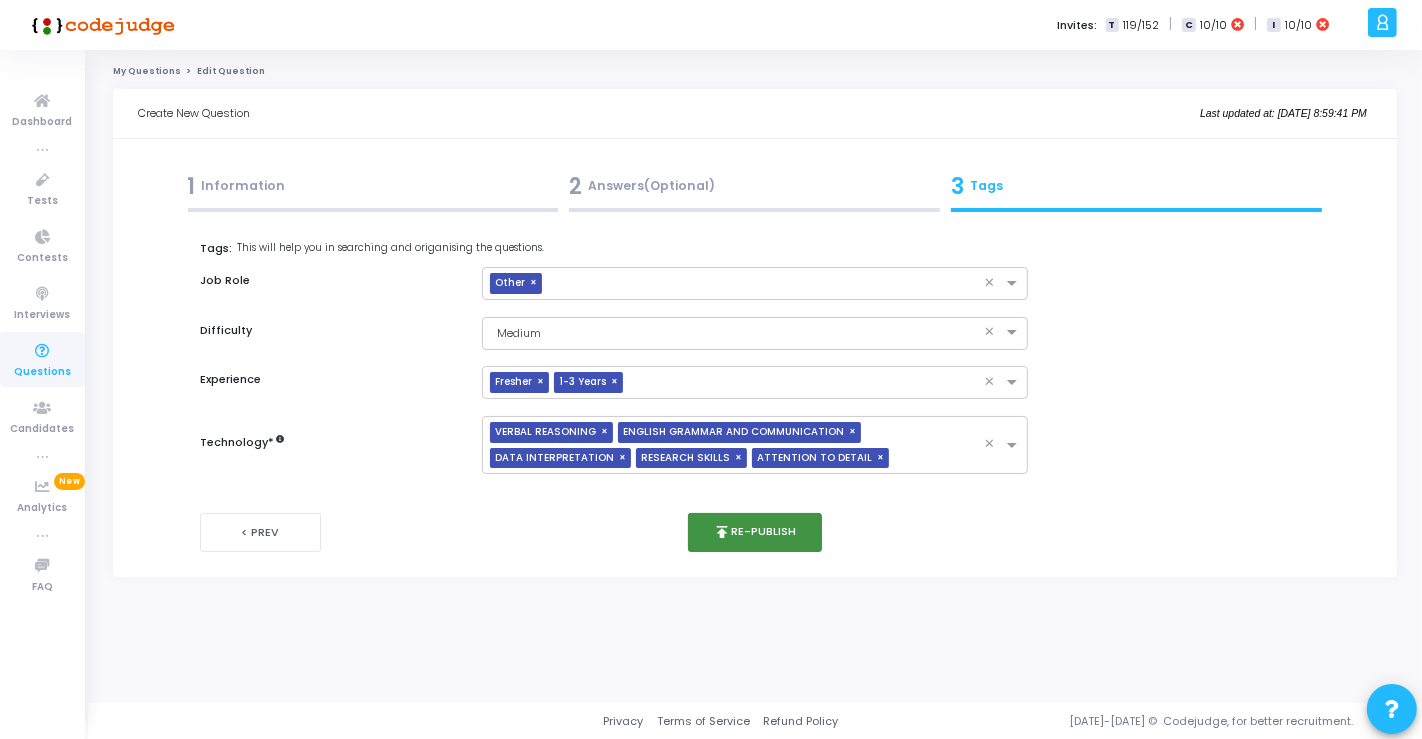 click on "publish  Re-publish" at bounding box center [755, 532] 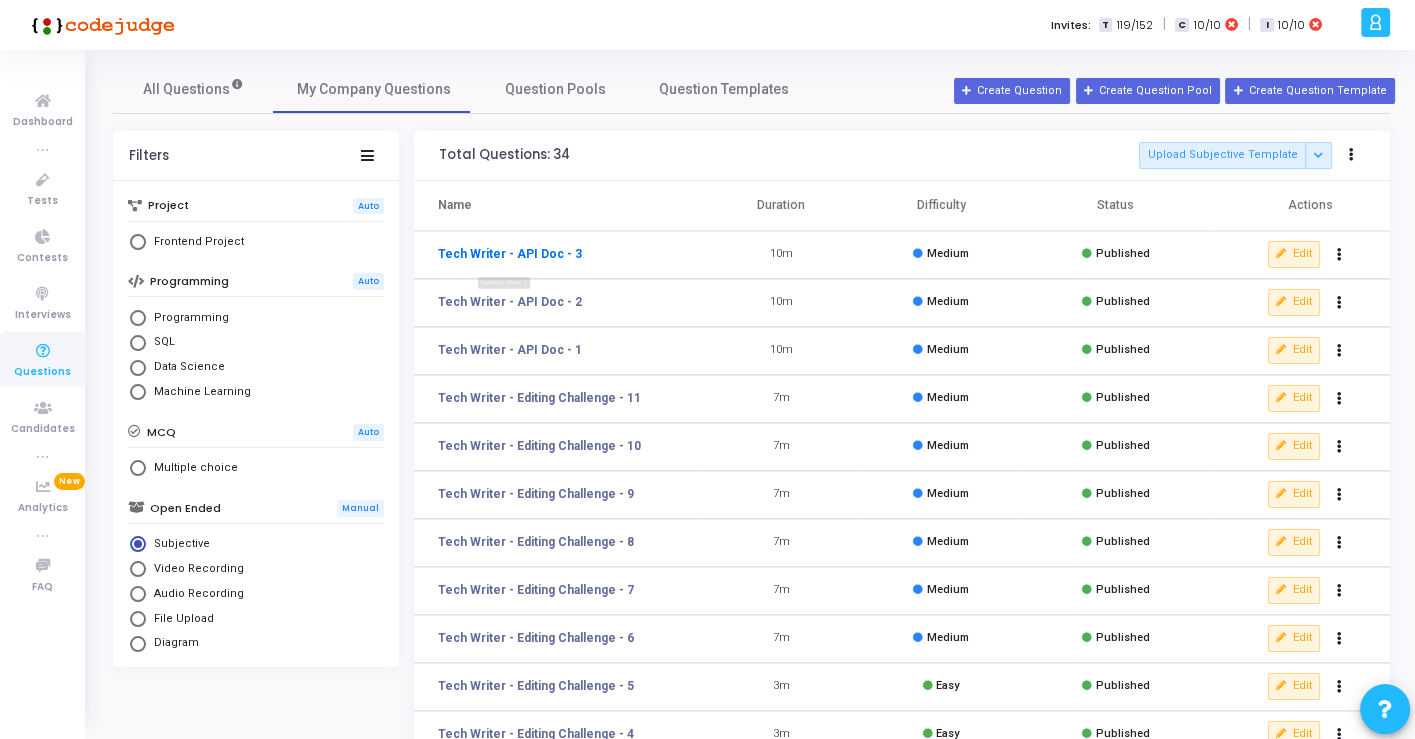 click on "Tech Writer - API Doc - 3" at bounding box center (510, 254) 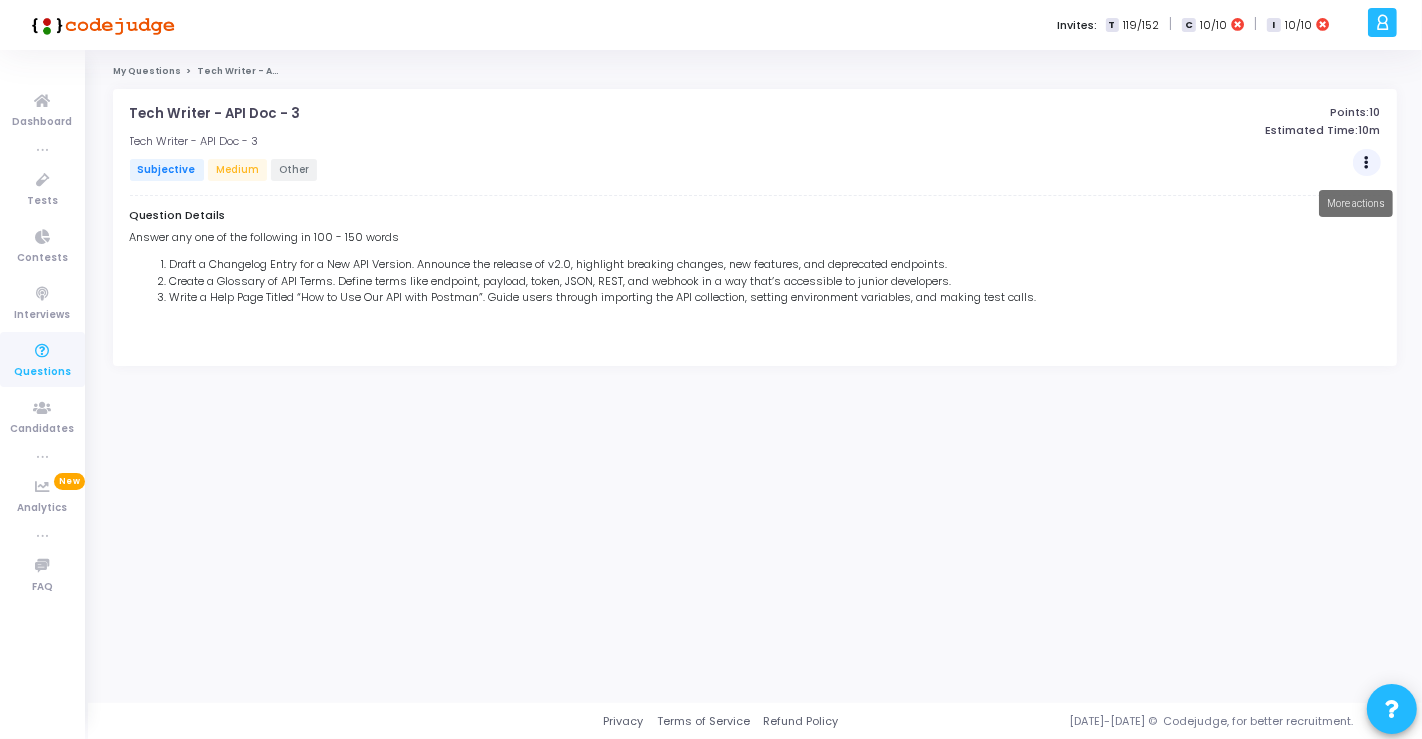 click at bounding box center [1366, 163] 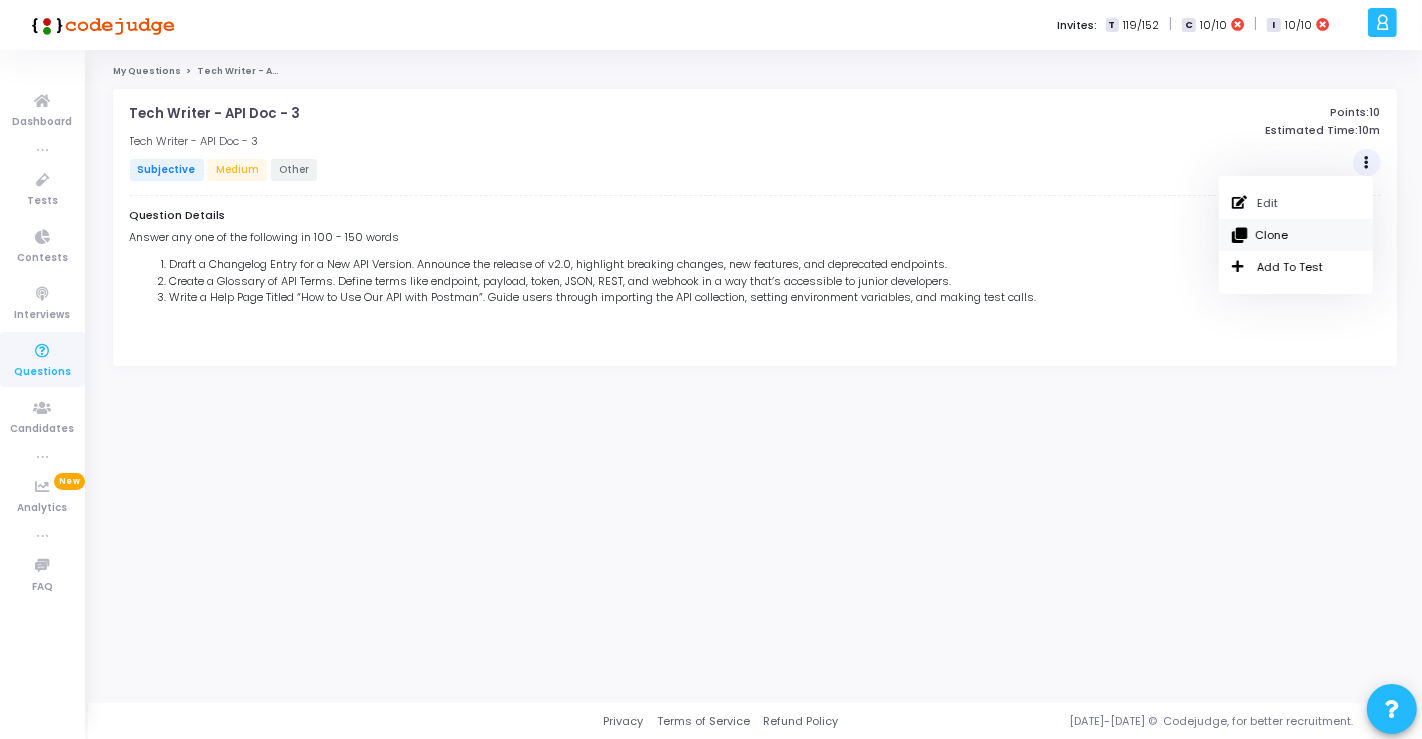 click on "Clone" at bounding box center [1296, 235] 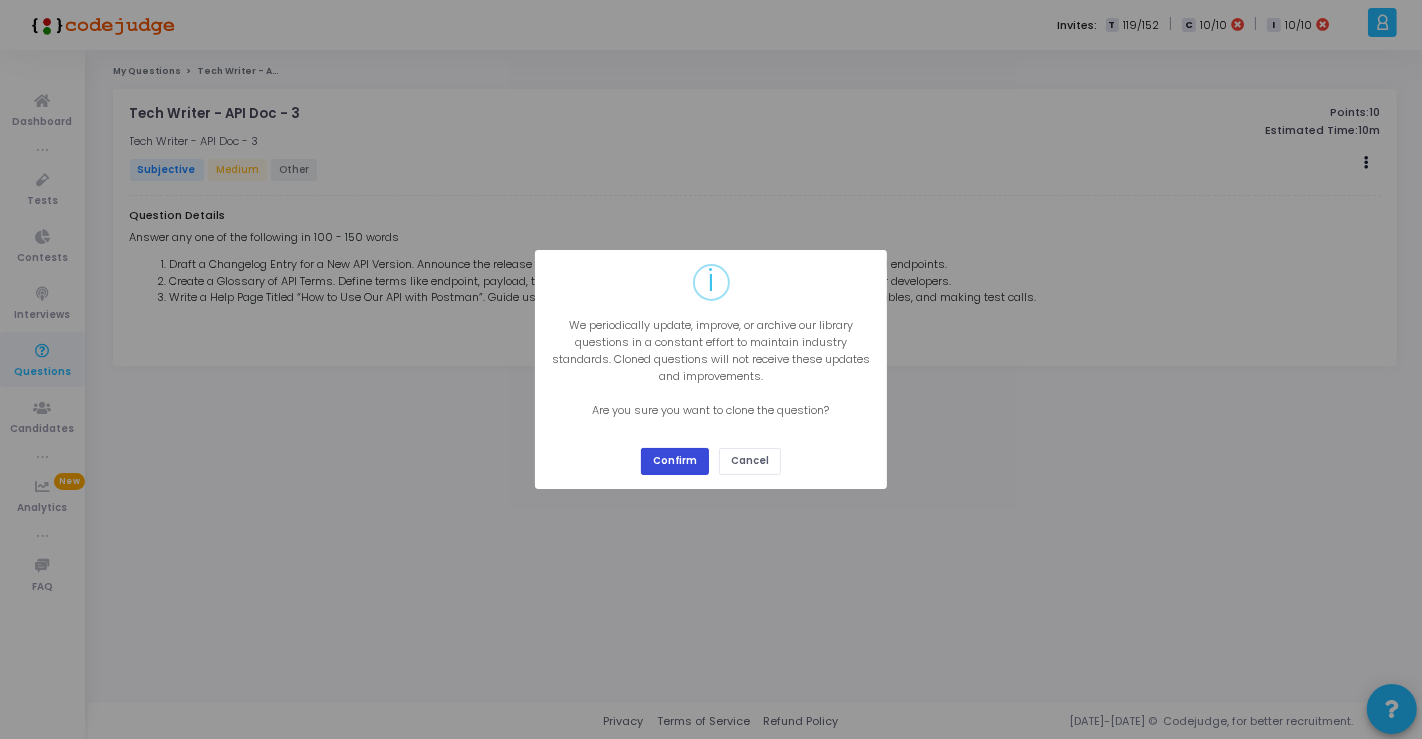 click on "Confirm" at bounding box center [675, 461] 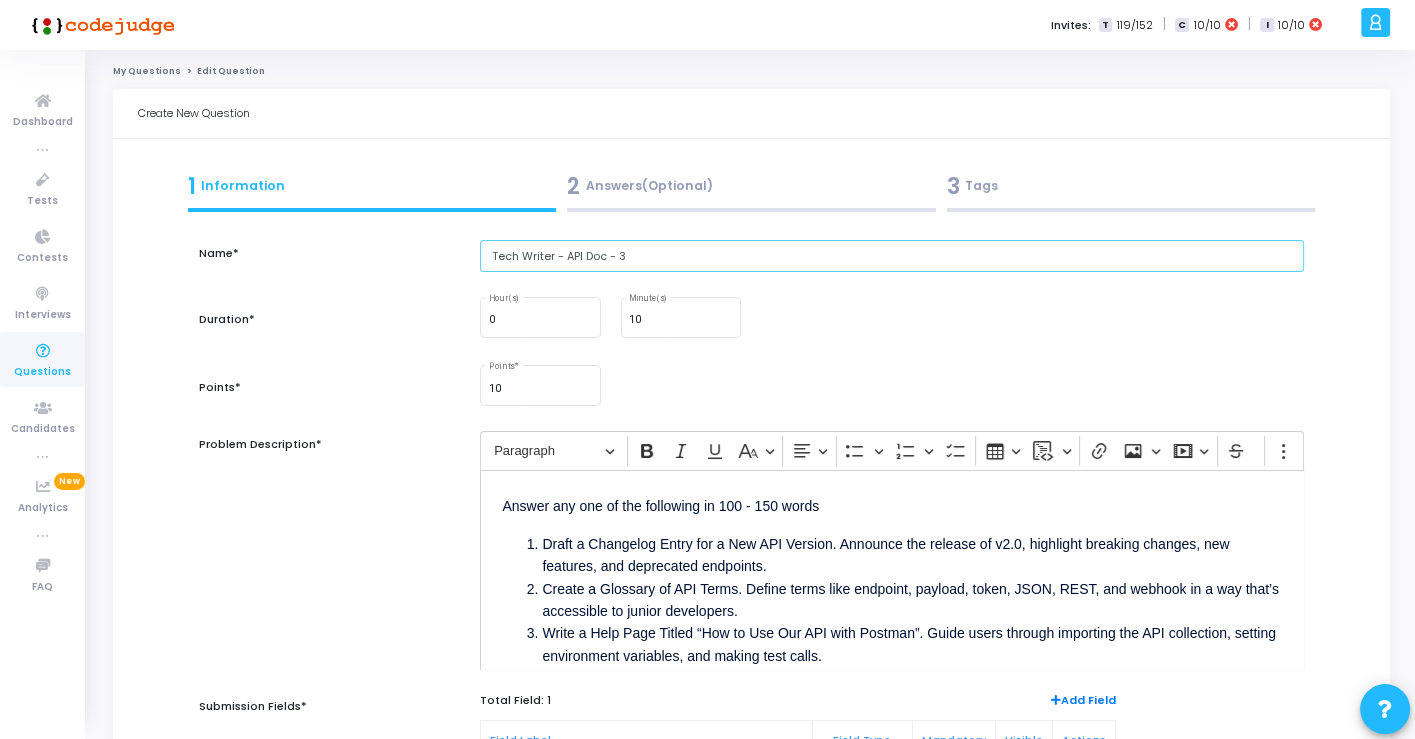 click on "Tech Writer - API Doc - 3" at bounding box center (891, 256) 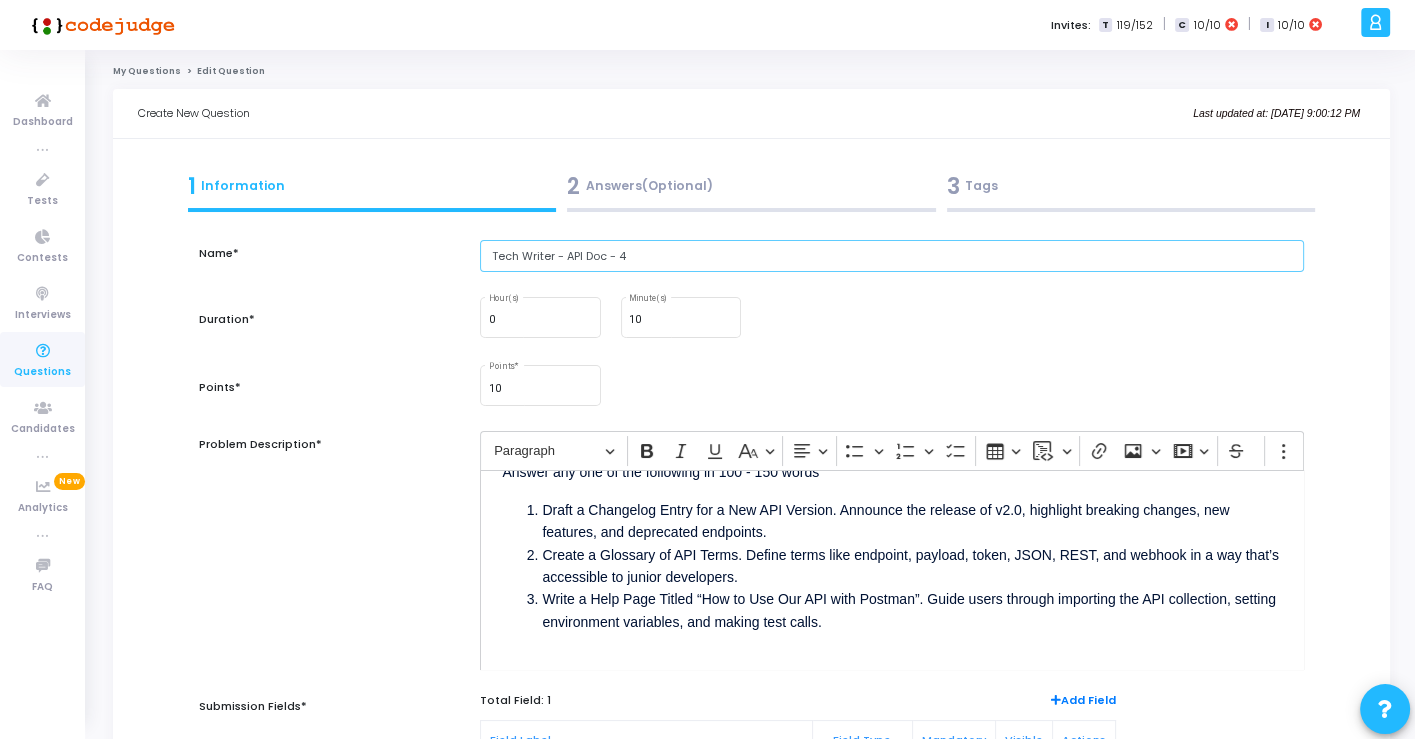 scroll, scrollTop: 53, scrollLeft: 0, axis: vertical 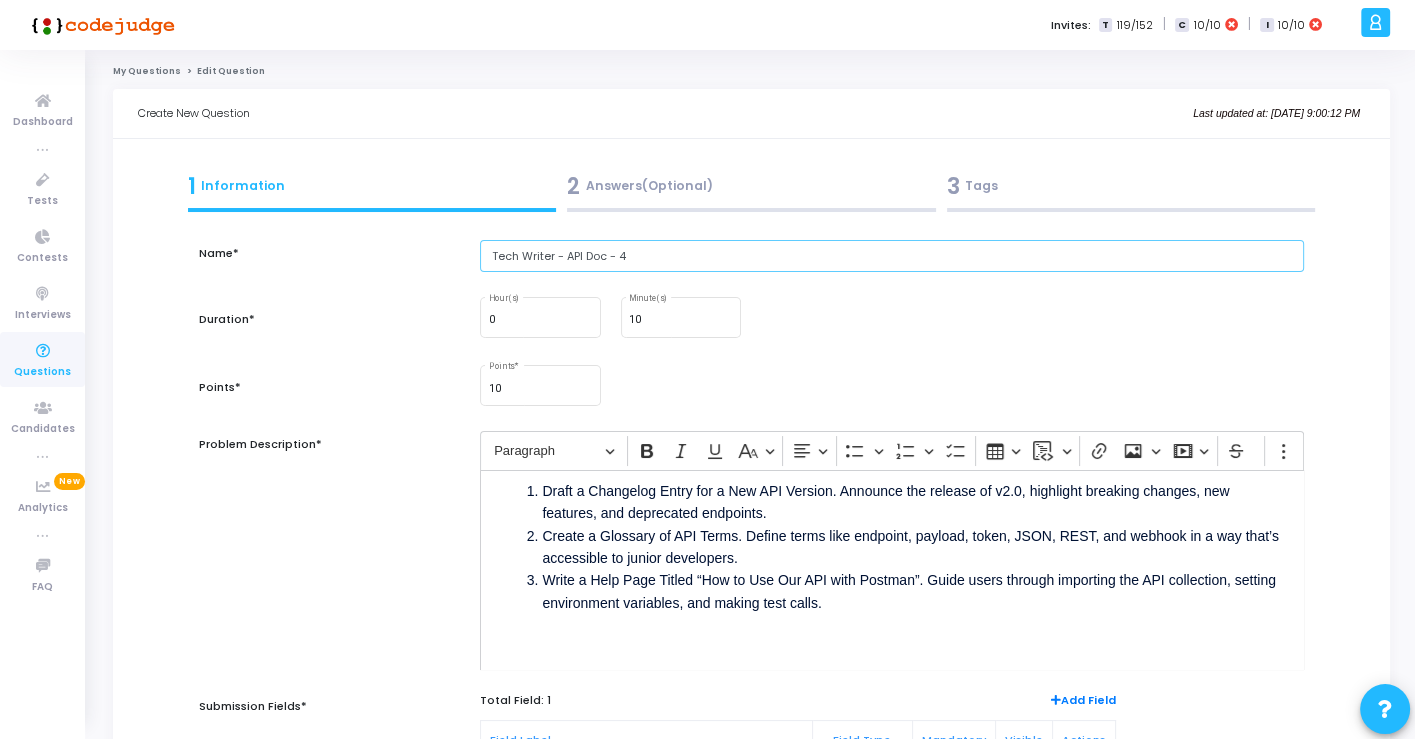 type on "Tech Writer - API Doc - 4" 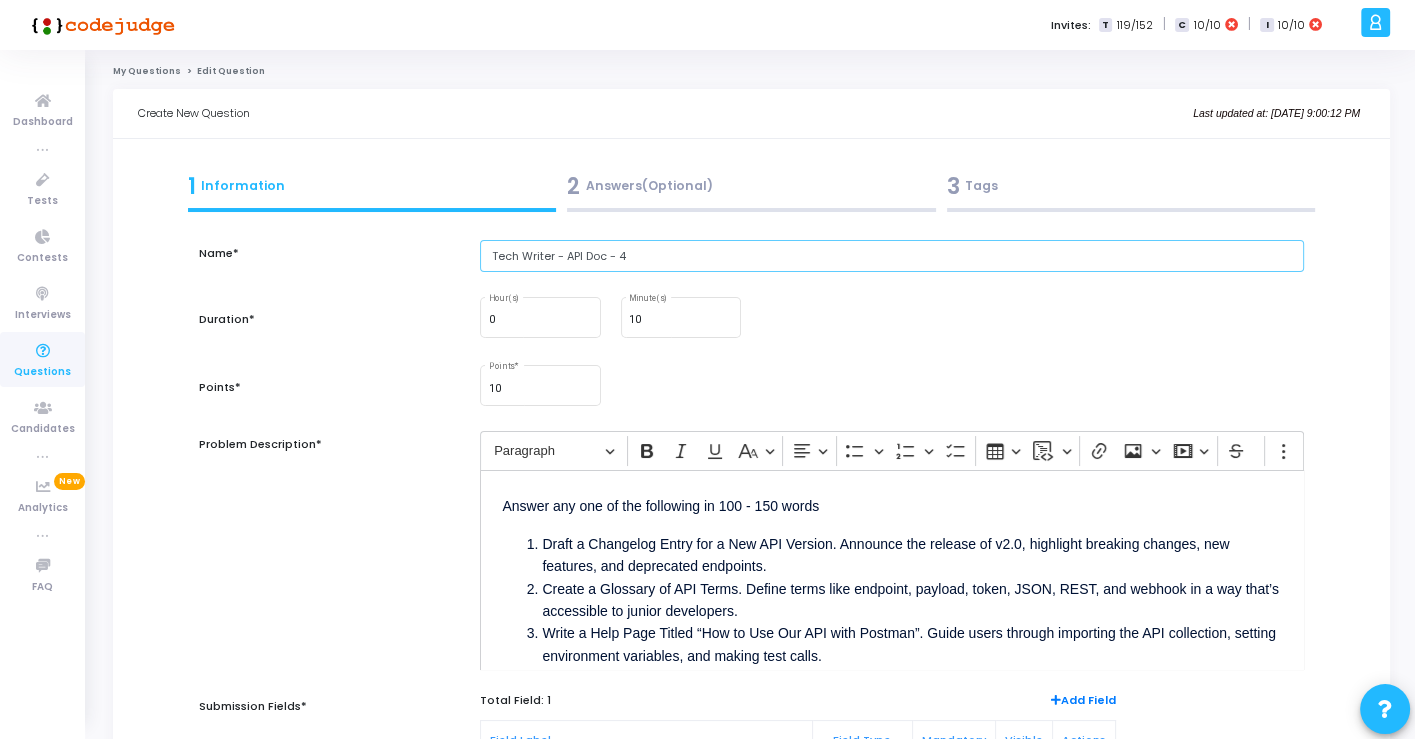 scroll, scrollTop: 53, scrollLeft: 0, axis: vertical 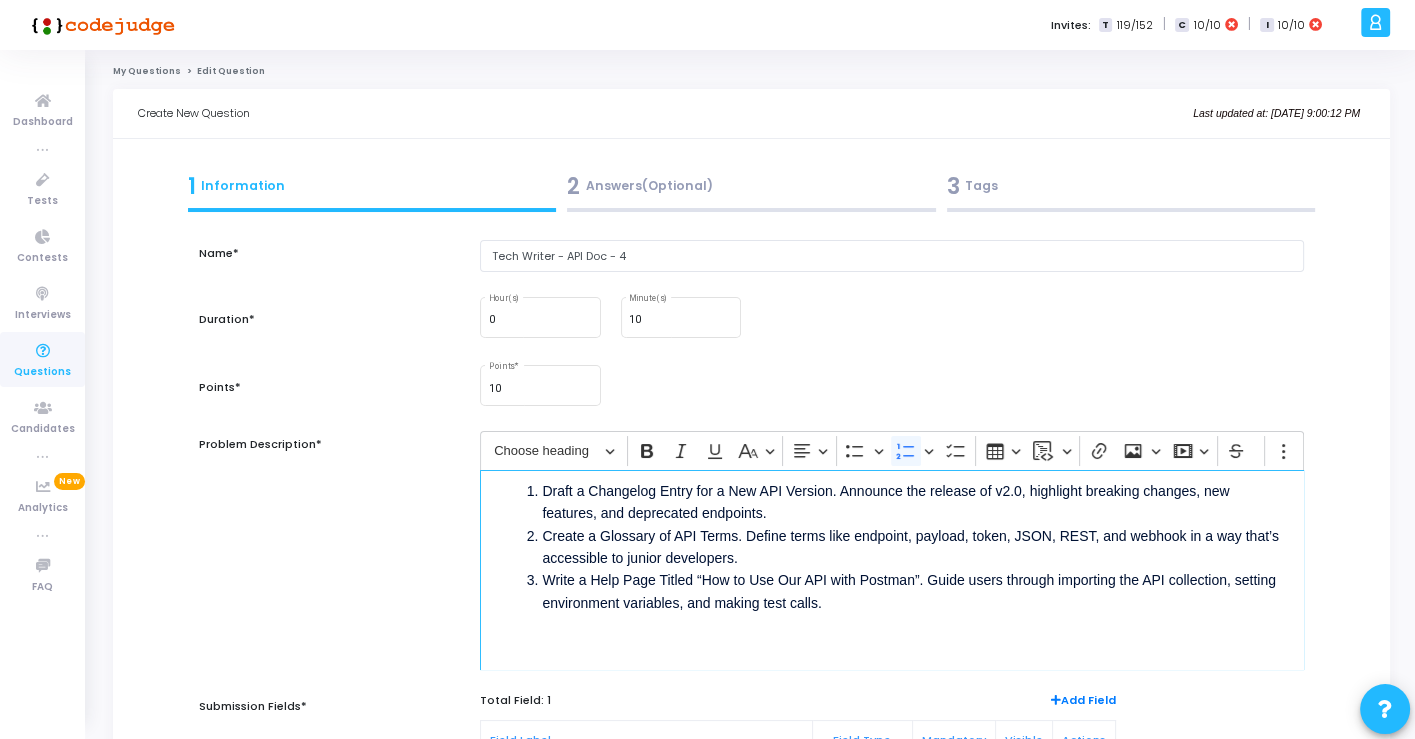 drag, startPoint x: 906, startPoint y: 606, endPoint x: 531, endPoint y: 499, distance: 389.96667 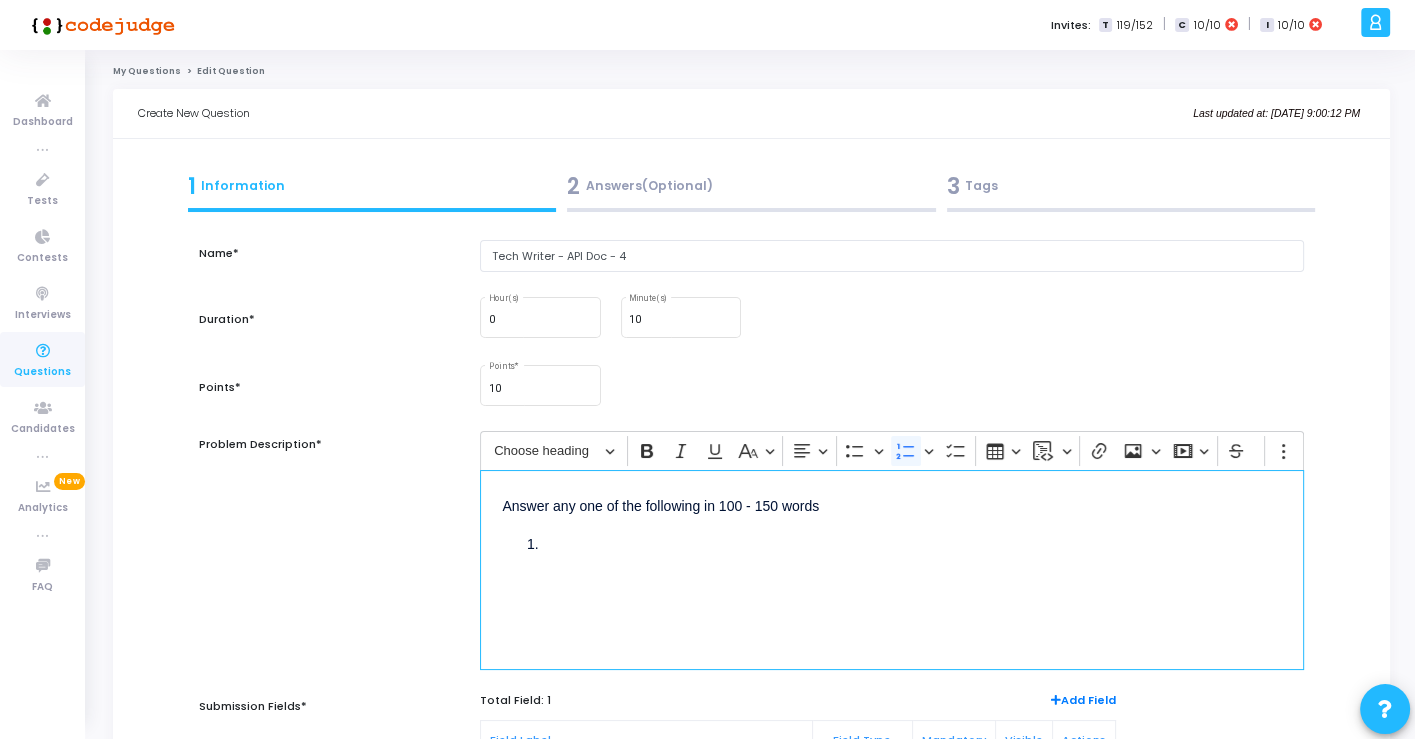 scroll, scrollTop: 0, scrollLeft: 0, axis: both 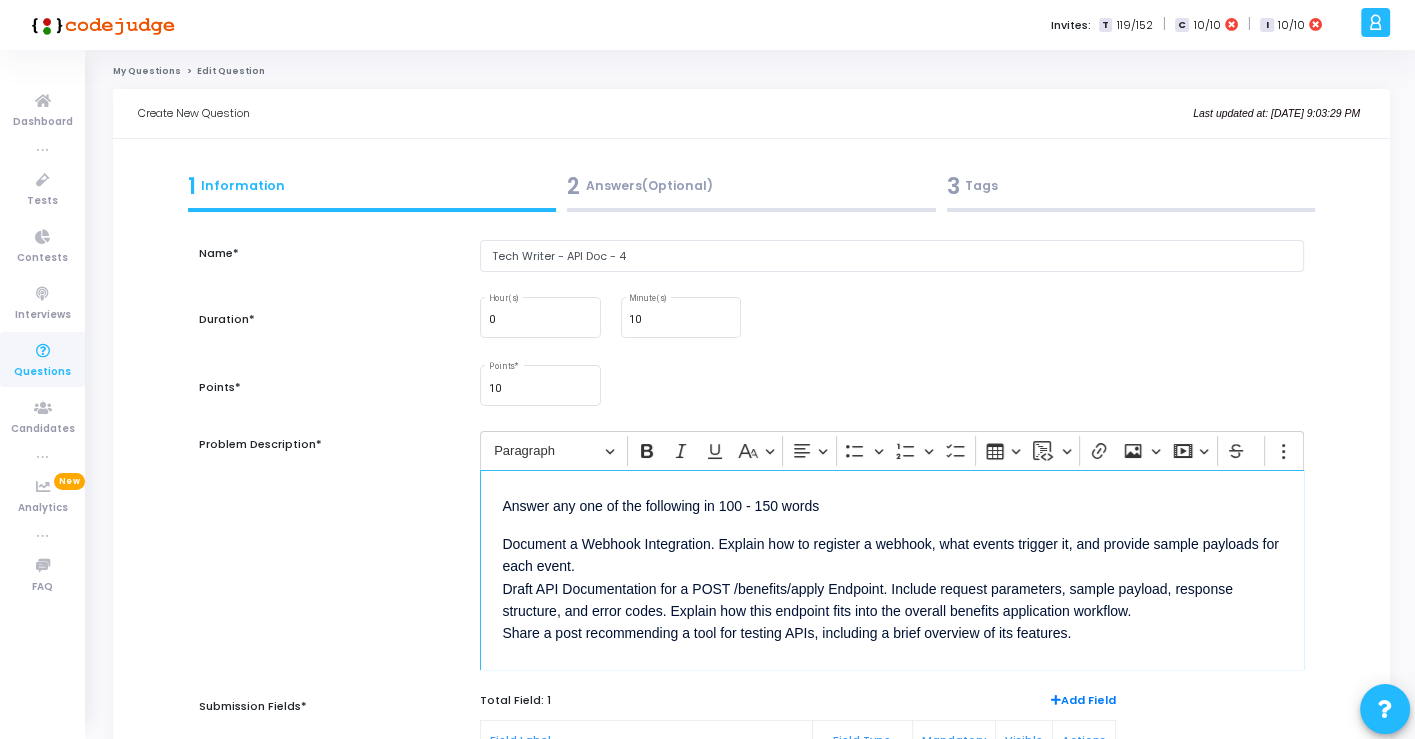 drag, startPoint x: 1074, startPoint y: 635, endPoint x: 497, endPoint y: 547, distance: 583.672 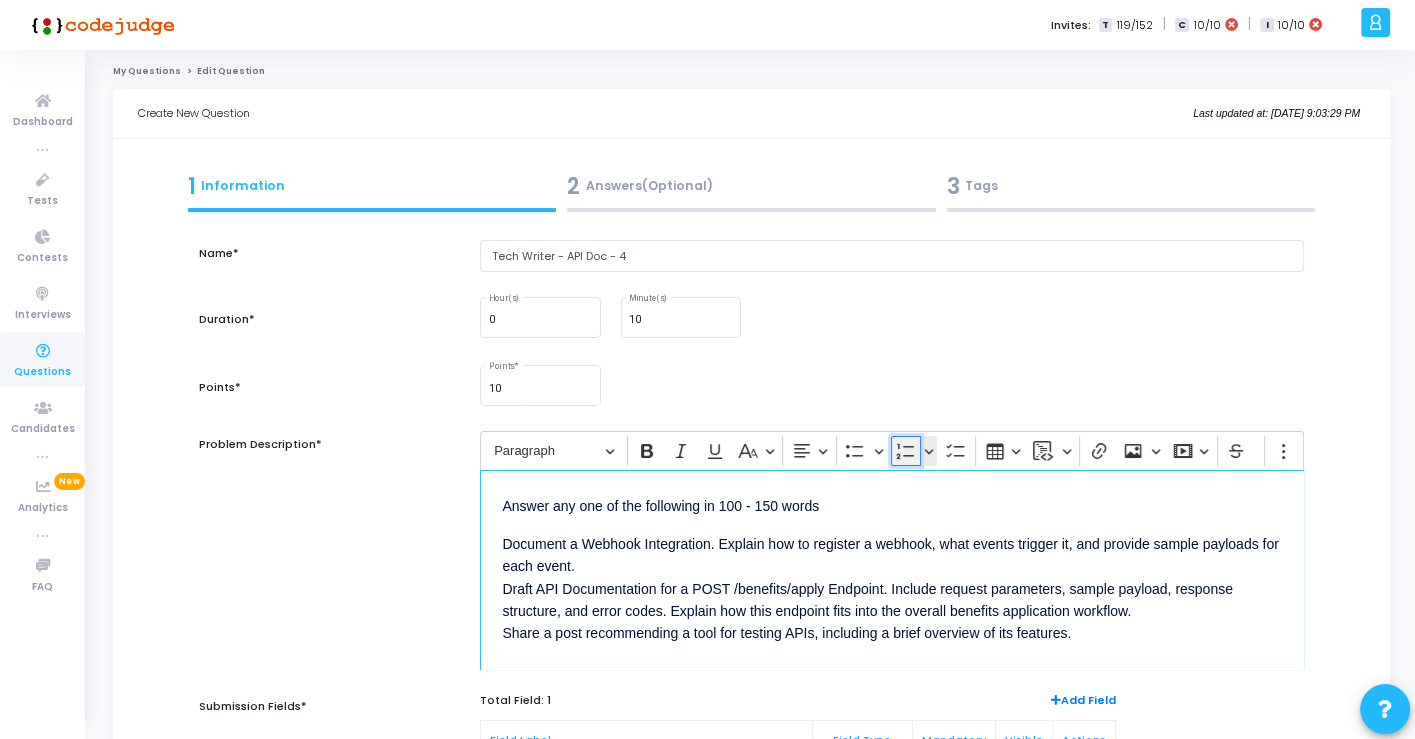 click 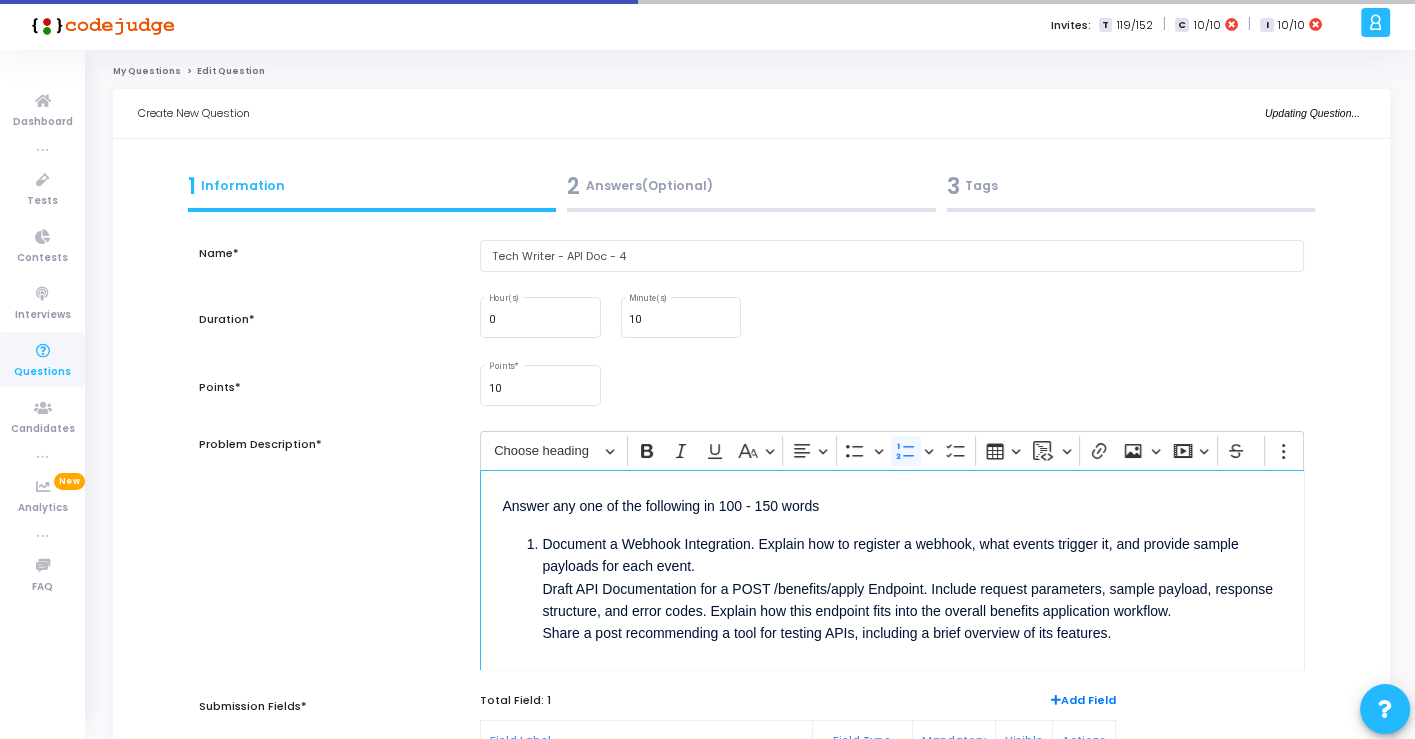 click on "Document a Webhook Integration. Explain how to register a webhook, what events trigger it, and provide sample payloads for each event. Draft API Documentation for a POST /benefits/apply Endpoint. Include request parameters, sample payload, response structure, and error codes. Explain how this endpoint fits into the overall benefits application workflow. Share a post recommending a tool for testing APIs, including a brief overview of its features." at bounding box center (911, 600) 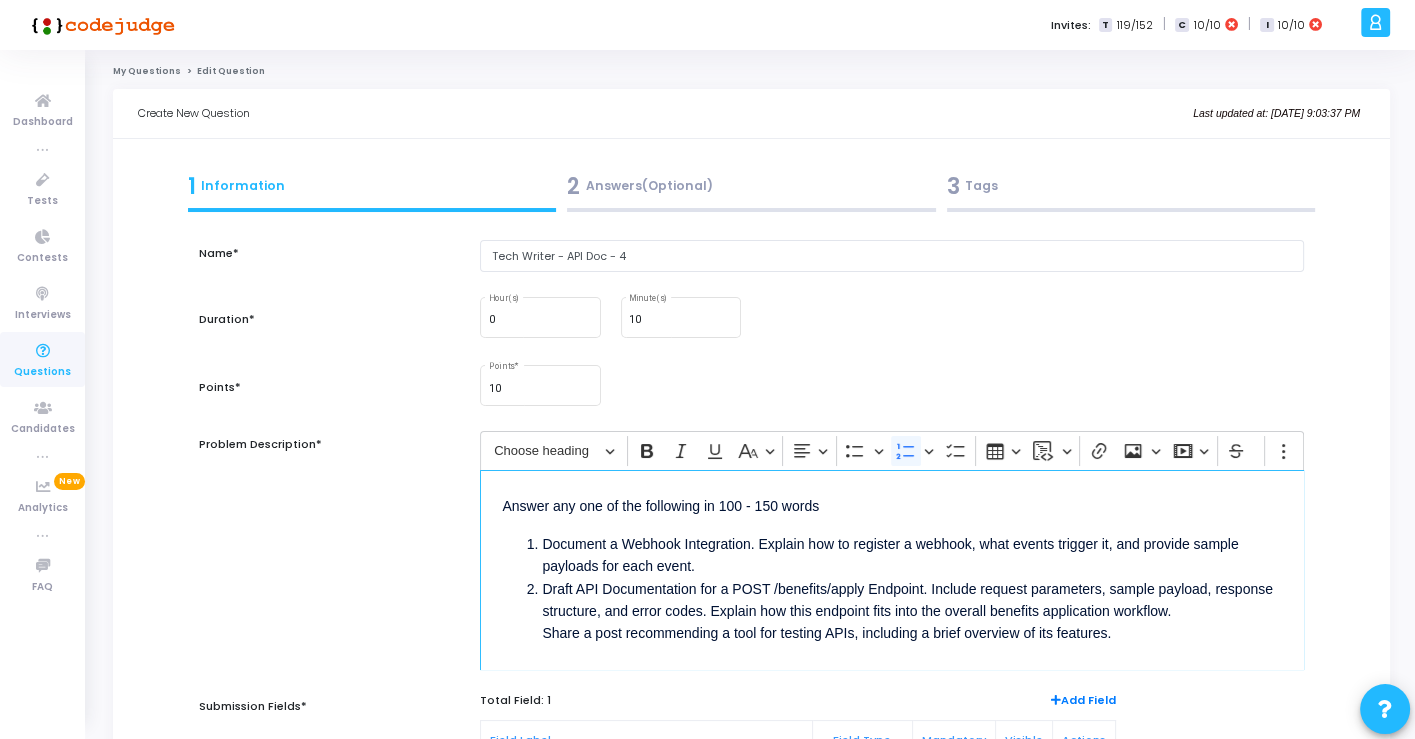 click on "Draft API Documentation for a POST /benefits/apply Endpoint. Include request parameters, sample payload, response structure, and error codes. Explain how this endpoint fits into the overall benefits application workflow. Share a post recommending a tool for testing APIs, including a brief overview of its features." at bounding box center (911, 623) 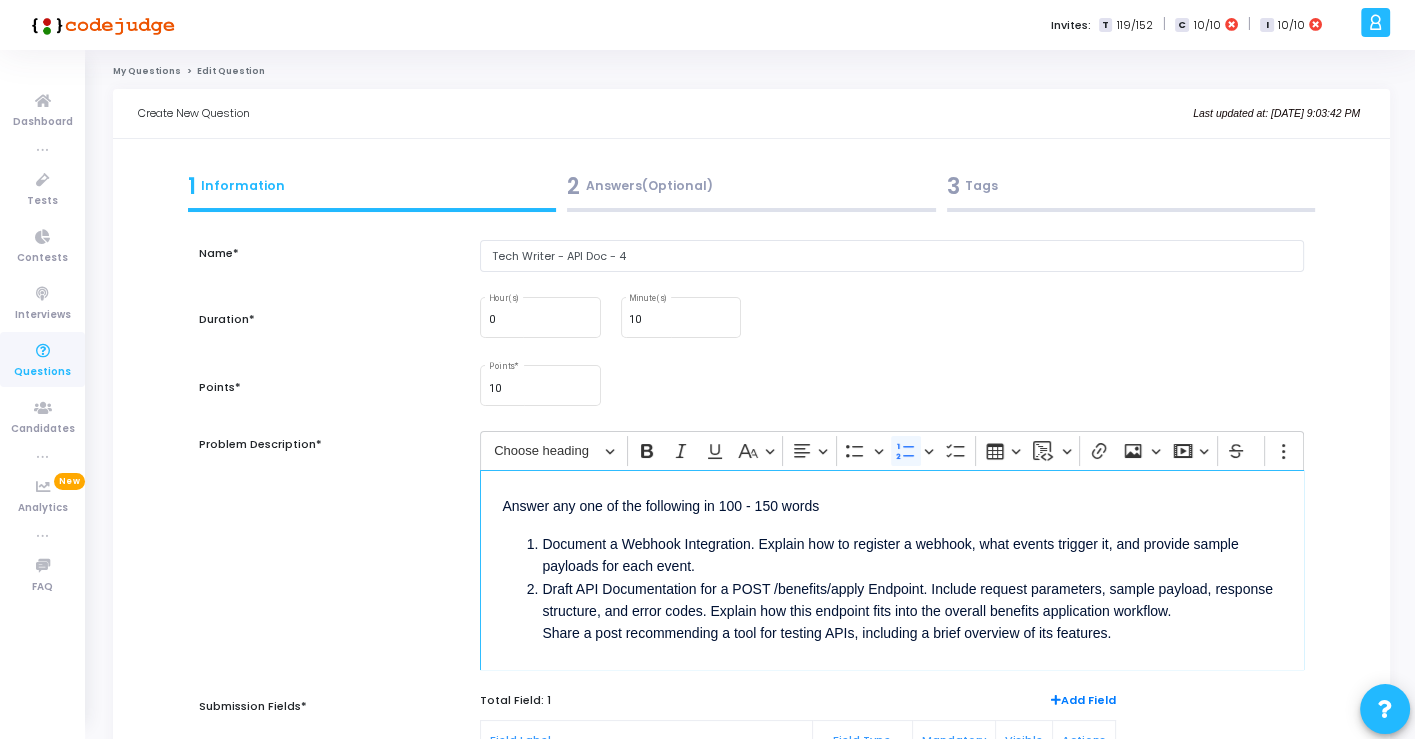 scroll, scrollTop: 31, scrollLeft: 0, axis: vertical 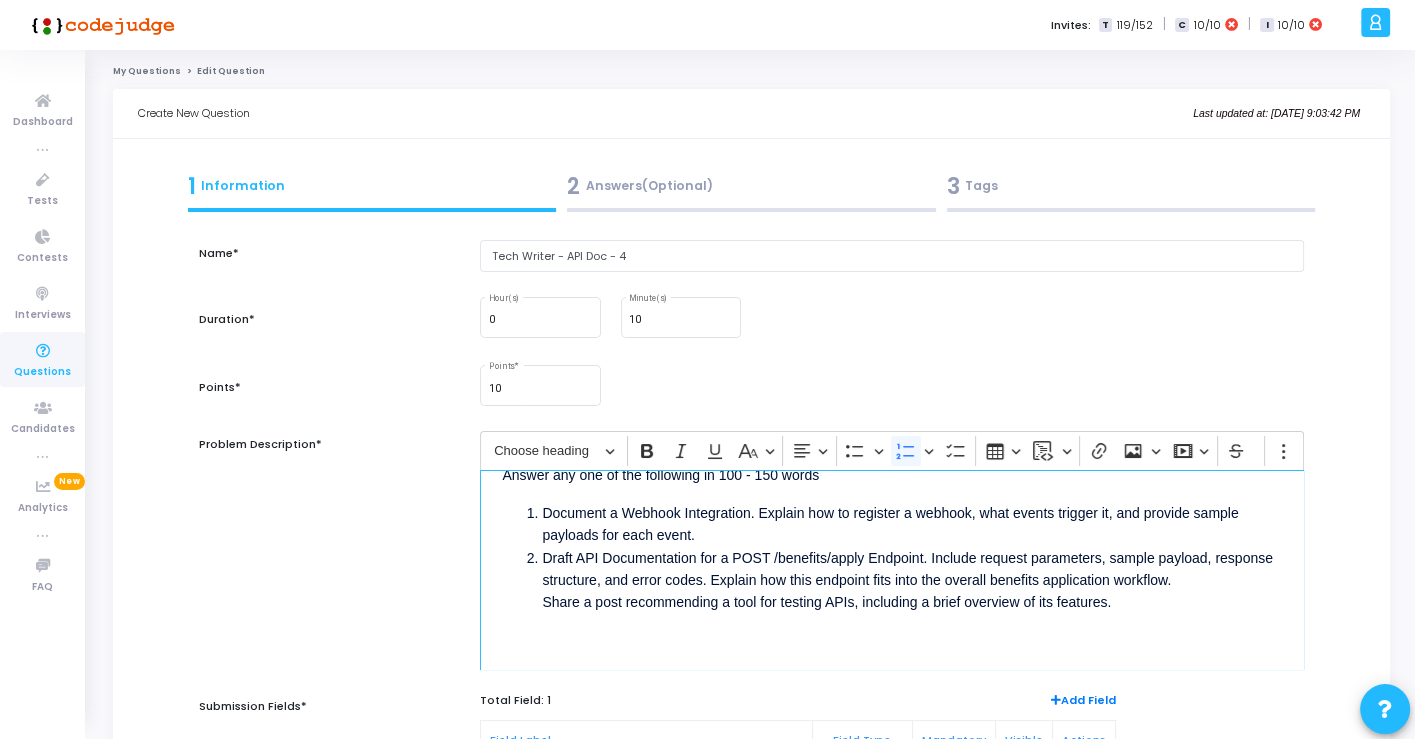 click on "Draft API Documentation for a POST /benefits/apply Endpoint. Include request parameters, sample payload, response structure, and error codes. Explain how this endpoint fits into the overall benefits application workflow. Share a post recommending a tool for testing APIs, including a brief overview of its features." at bounding box center (911, 592) 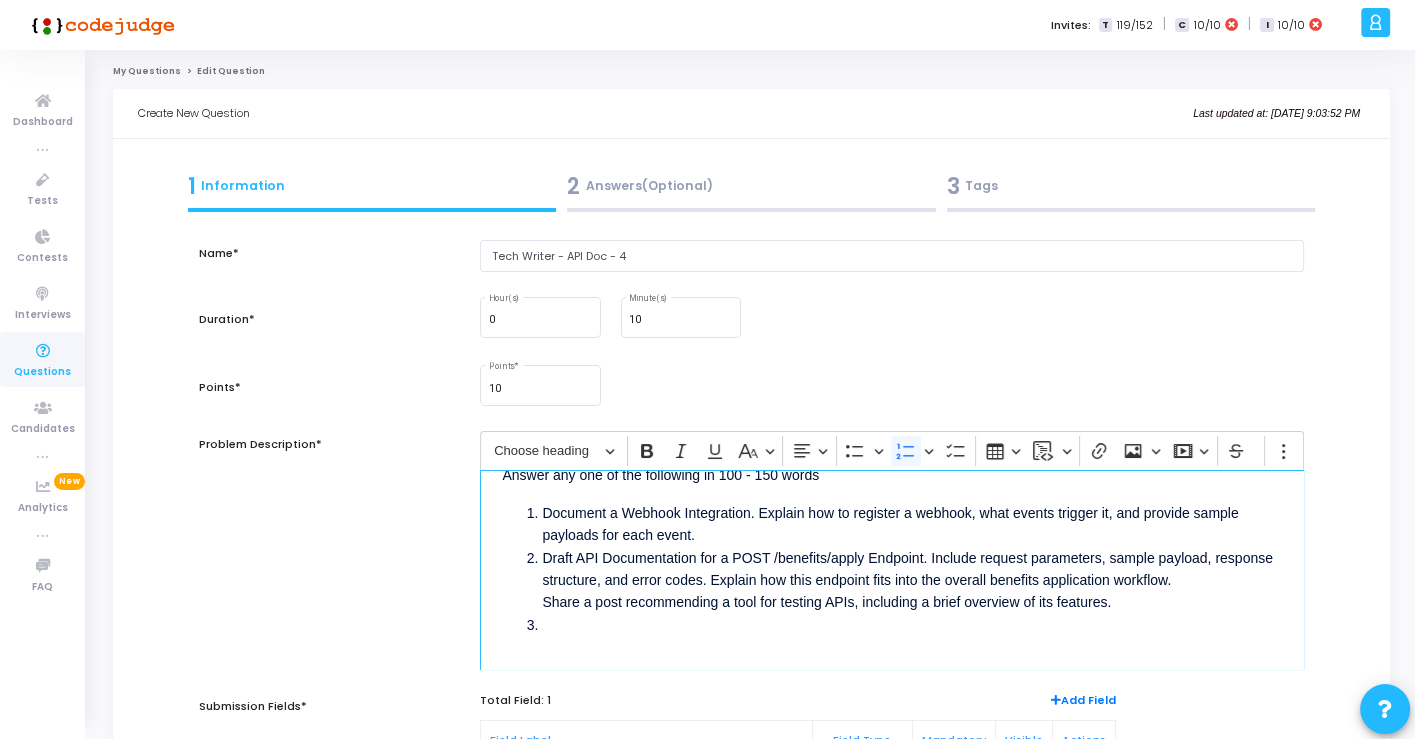 click on "Draft API Documentation for a POST /benefits/apply Endpoint. Include request parameters, sample payload, response structure, and error codes. Explain how this endpoint fits into the overall benefits application workflow. Share a post recommending a tool for testing APIs, including a brief overview of its features." at bounding box center (911, 580) 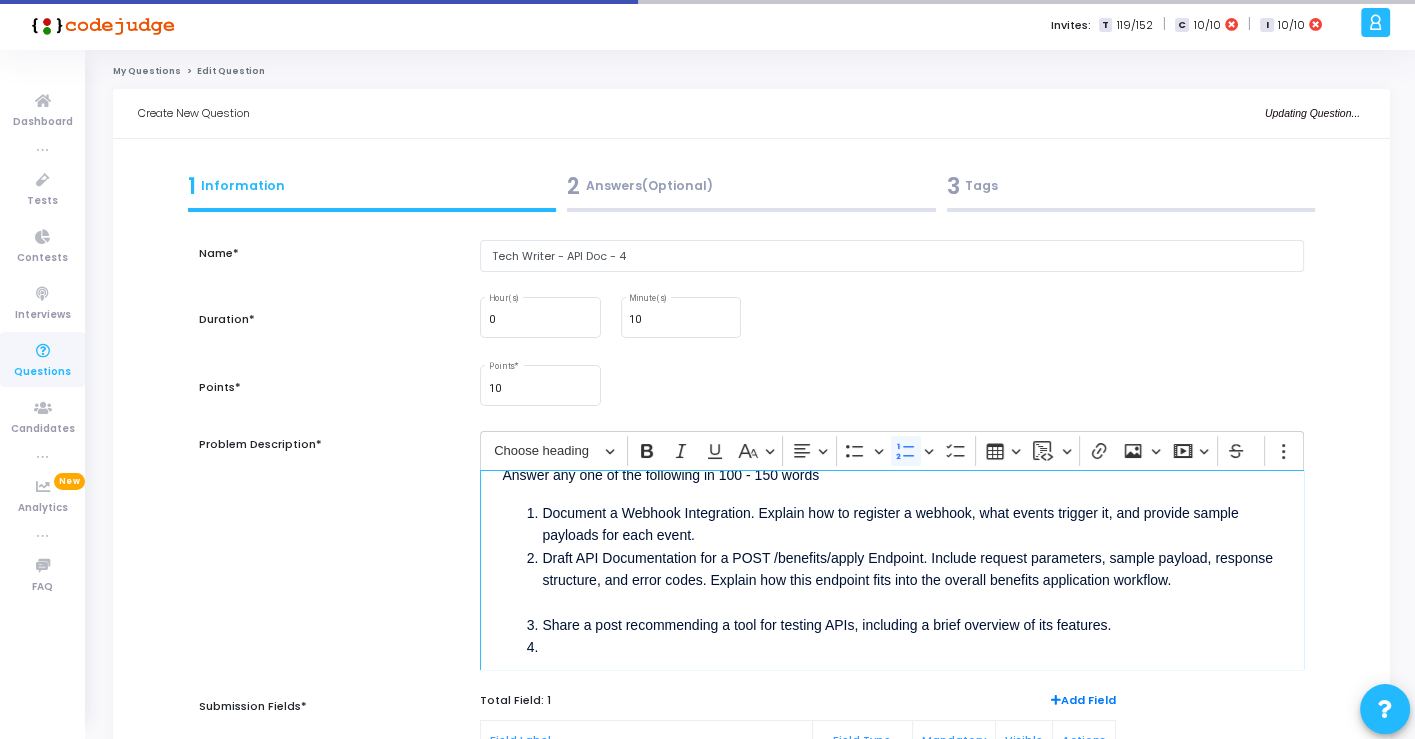 click on "Draft API Documentation for a POST /benefits/apply Endpoint. Include request parameters, sample payload, response structure, and error codes. Explain how this endpoint fits into the overall benefits application workflow." at bounding box center (911, 580) 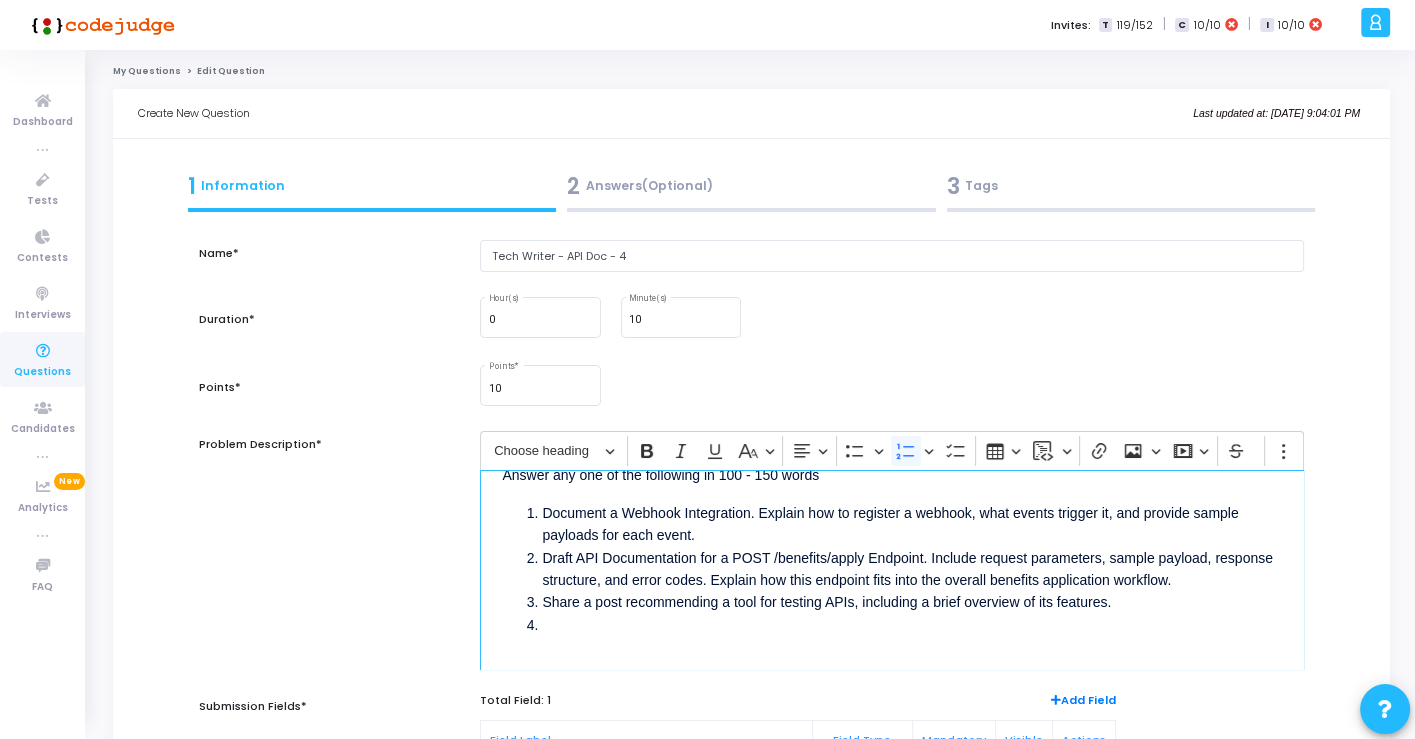 click at bounding box center (911, 636) 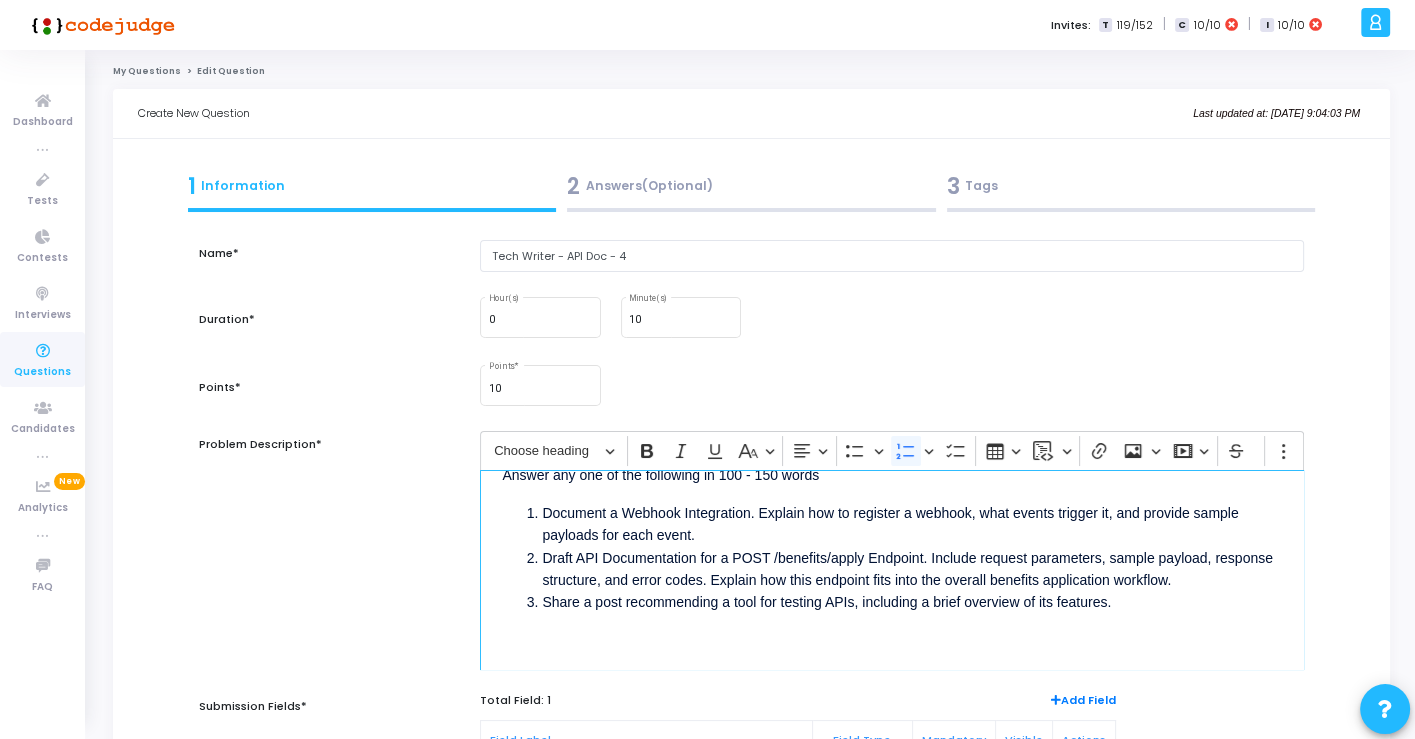 click on "Share a post recommending a tool for testing APIs, including a brief overview of its features." at bounding box center (911, 613) 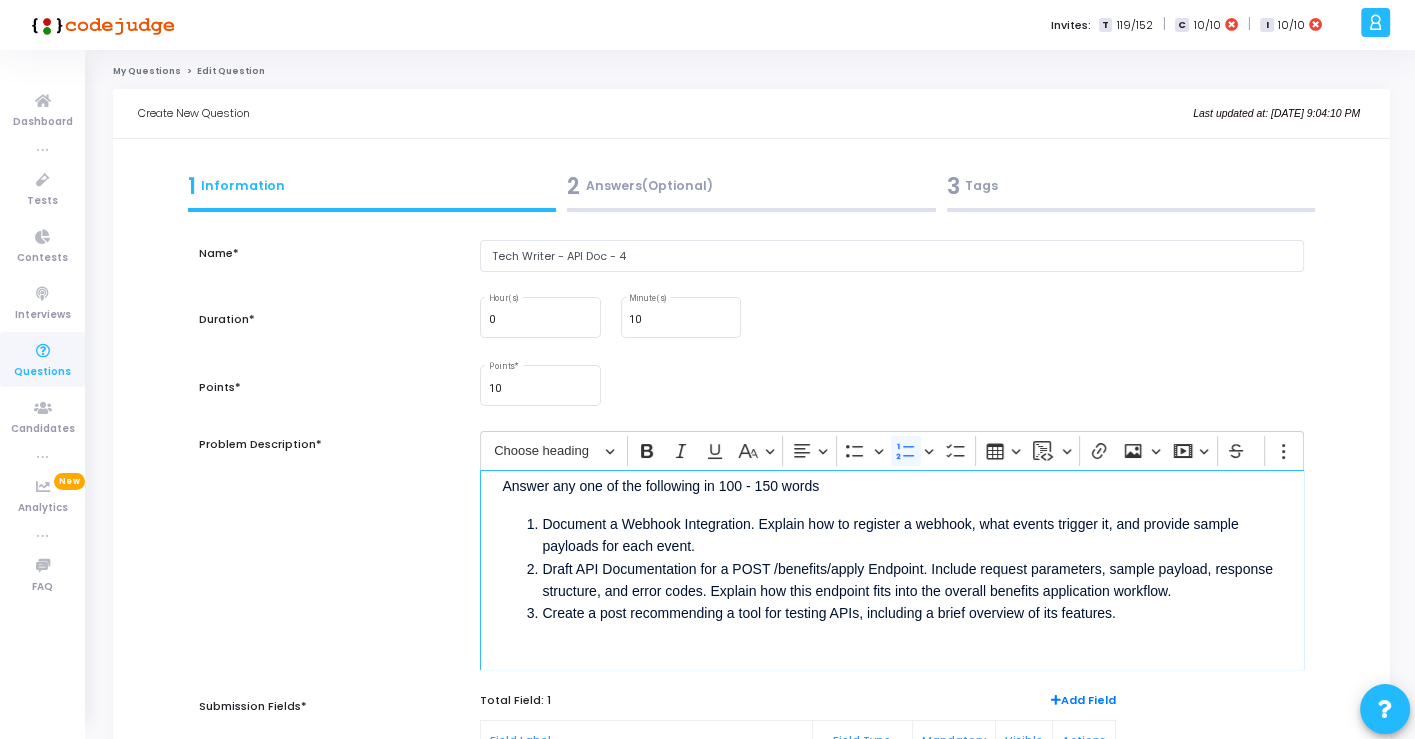 scroll, scrollTop: 31, scrollLeft: 0, axis: vertical 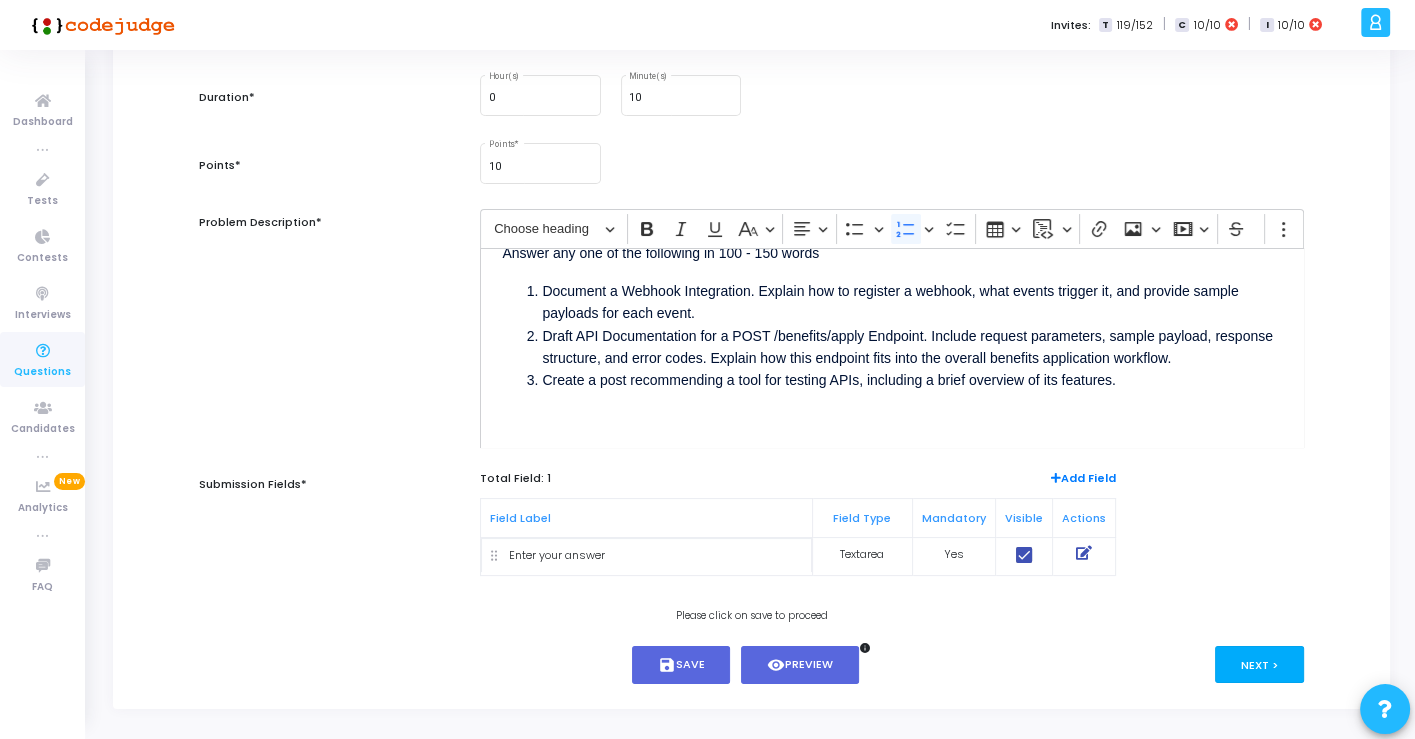 click on "Next >" at bounding box center (1259, 664) 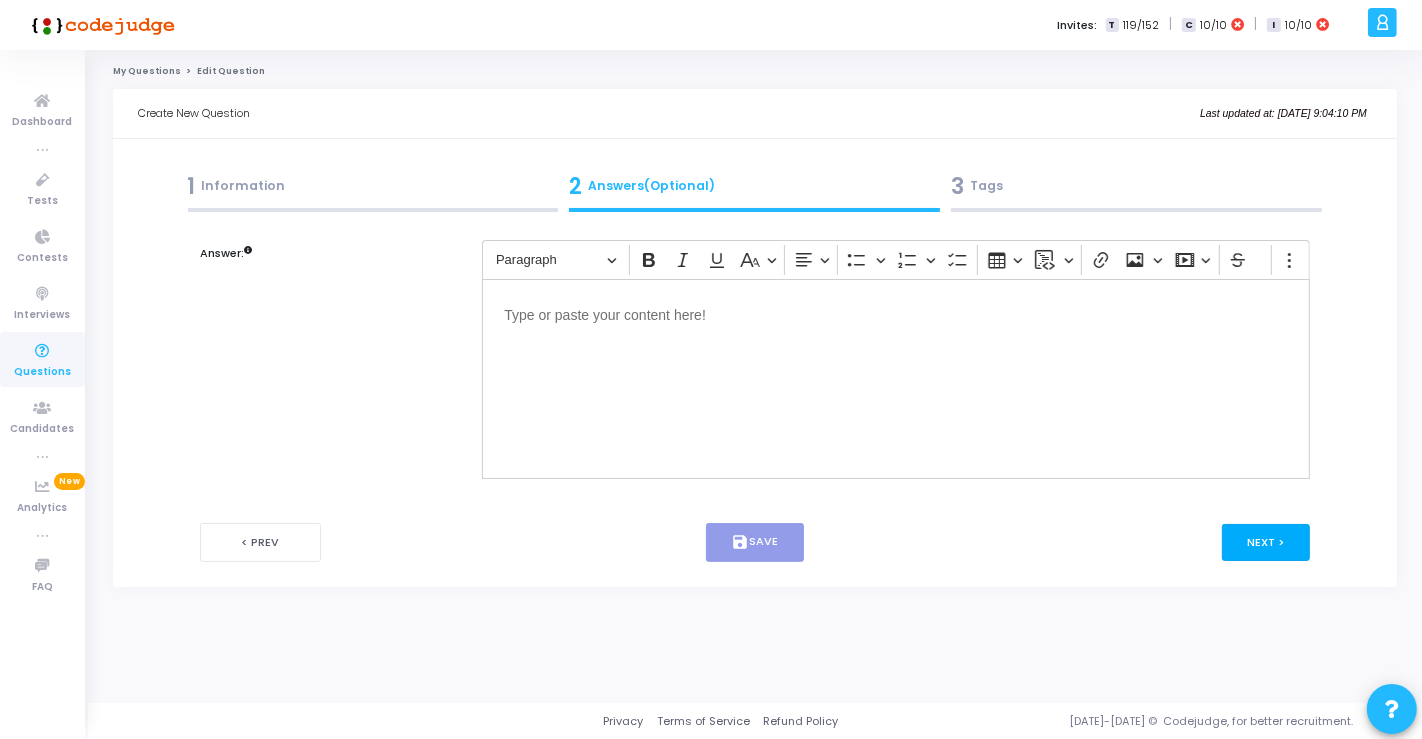 click on "Next >" at bounding box center (1266, 542) 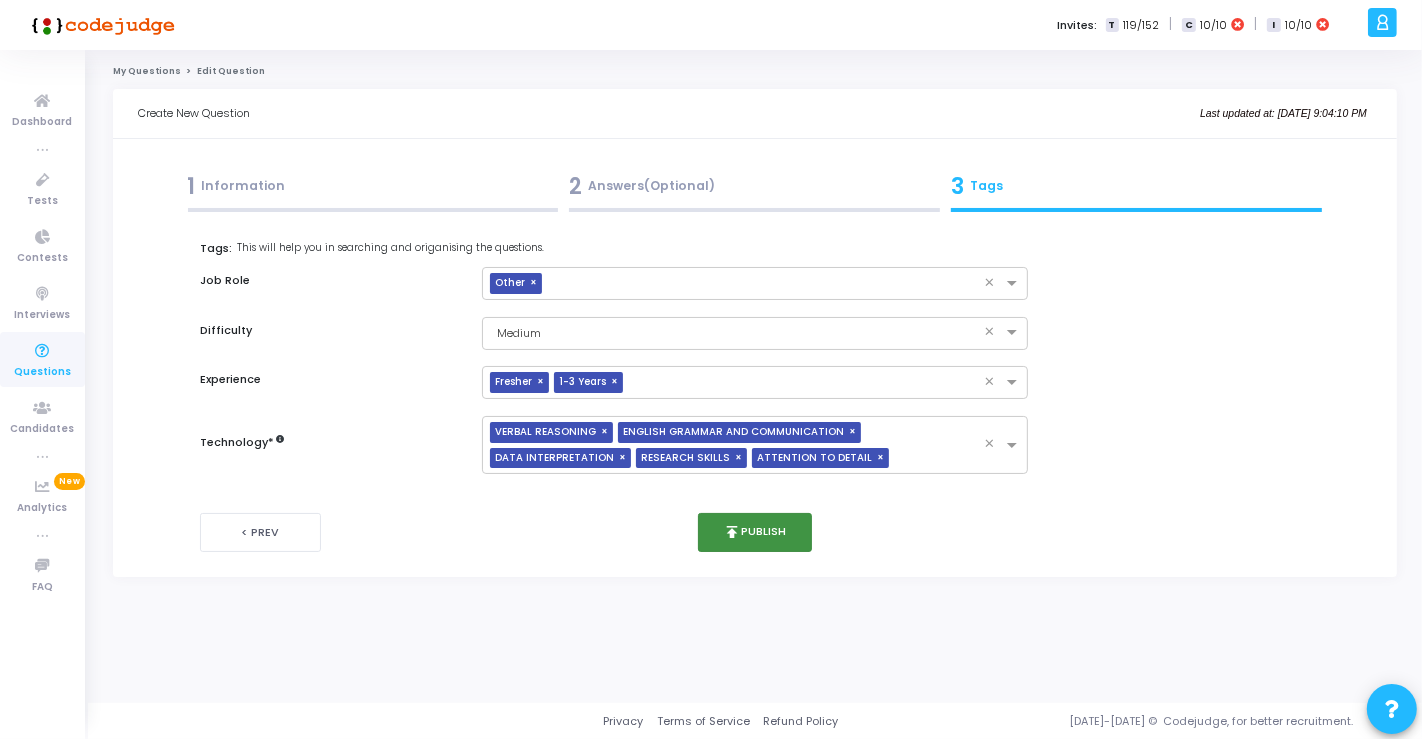 click on "publish  Publish" at bounding box center [755, 532] 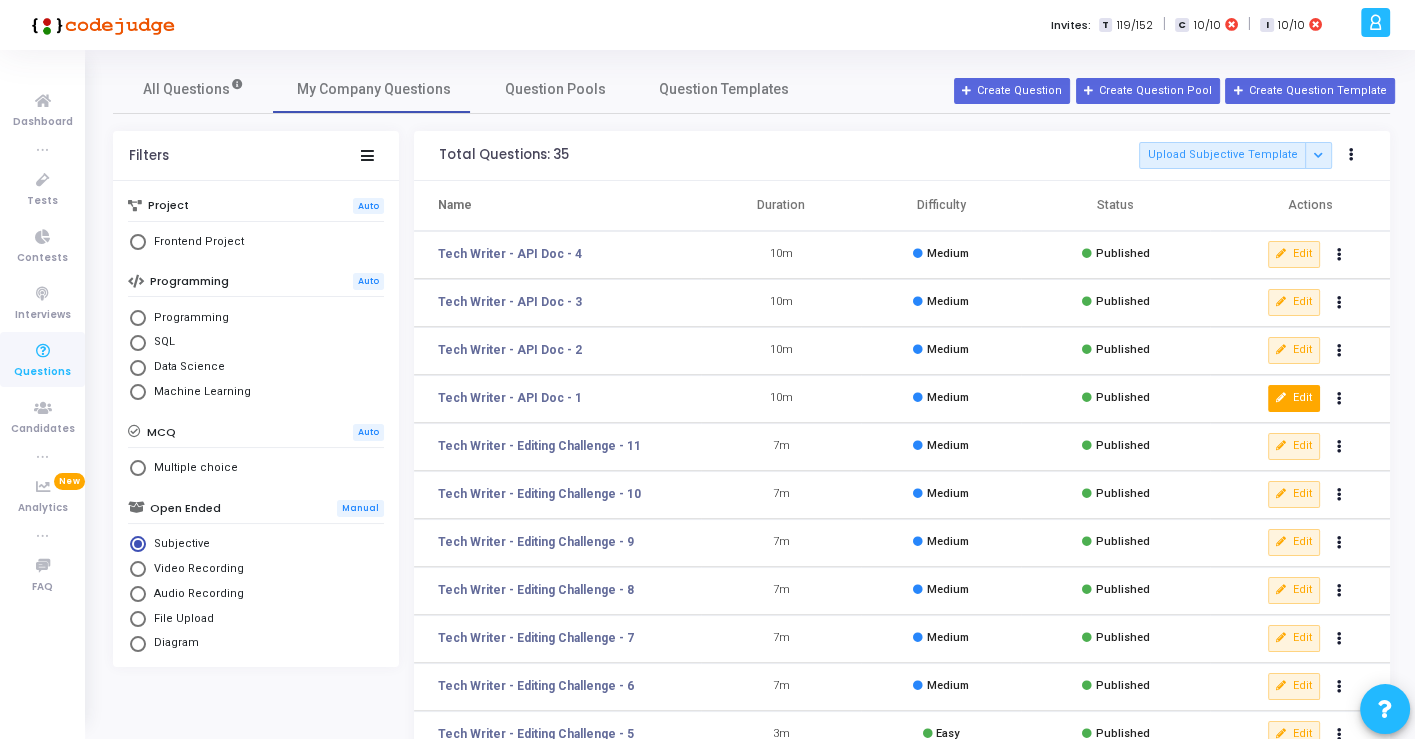 click on "Edit" at bounding box center [1294, 398] 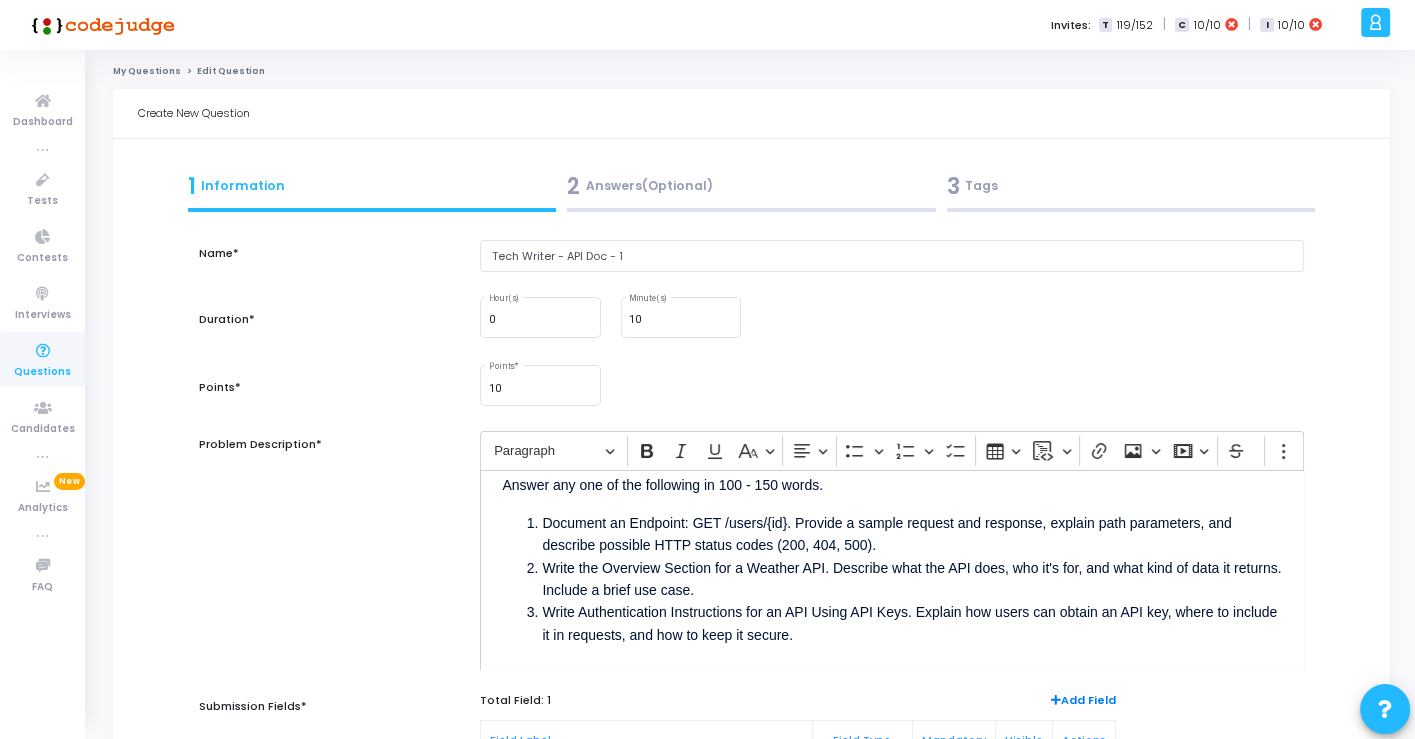 scroll, scrollTop: 31, scrollLeft: 0, axis: vertical 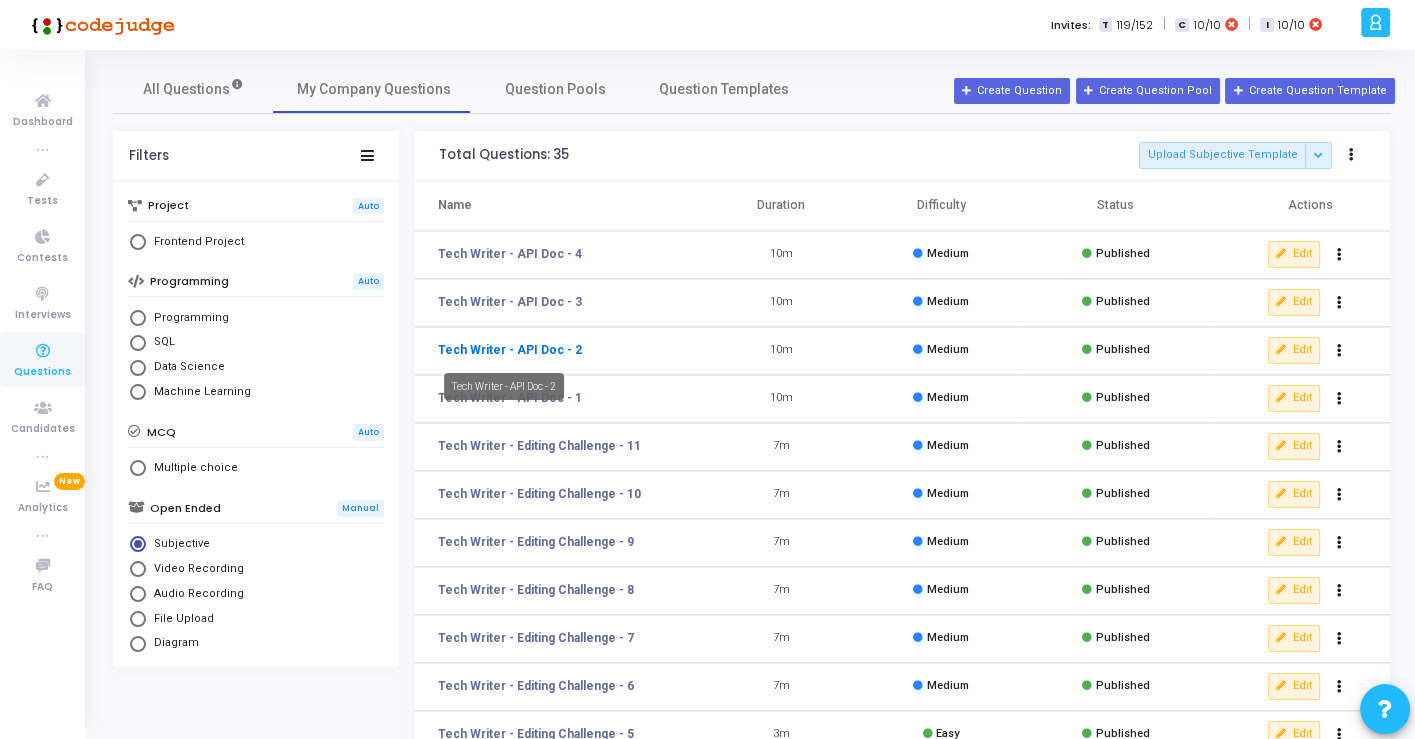 click on "Tech Writer - API Doc - 2" at bounding box center [510, 350] 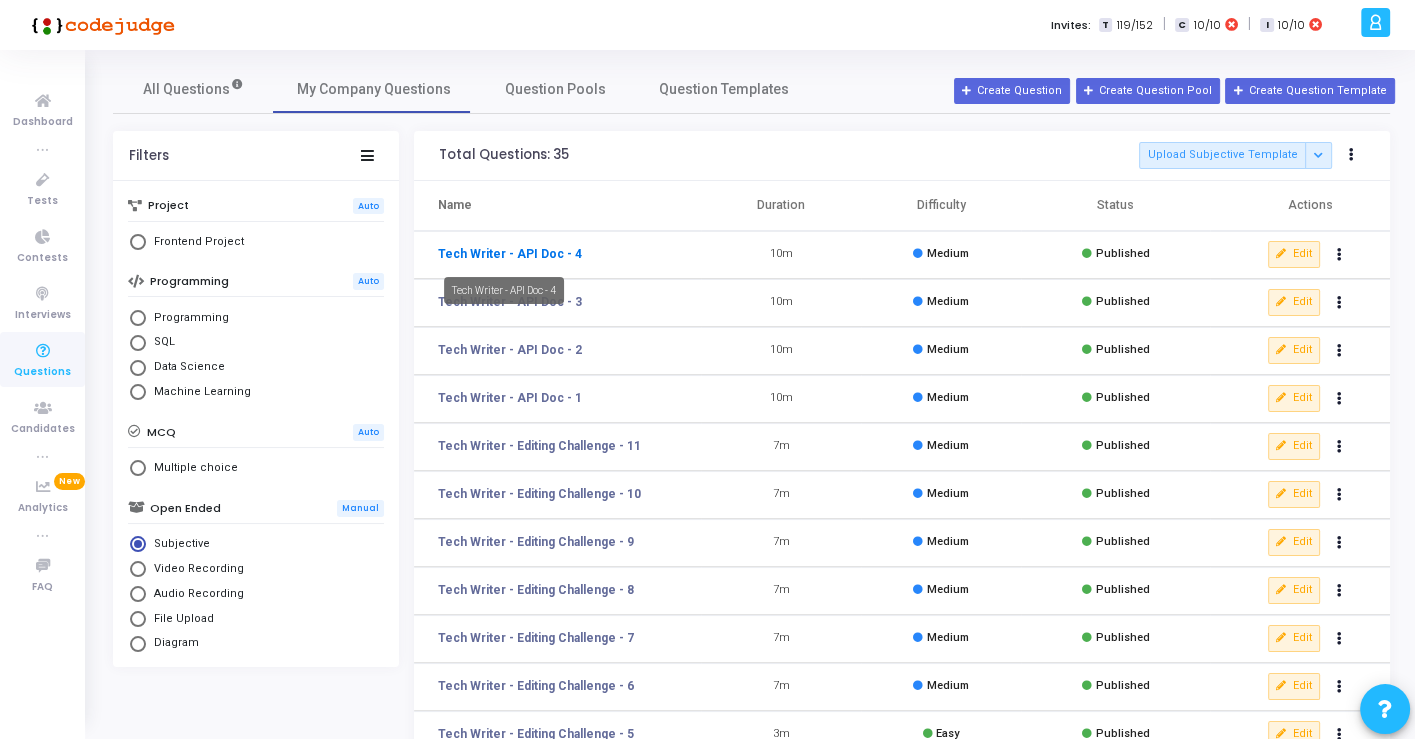 click on "Tech Writer - API Doc - 4" at bounding box center (510, 254) 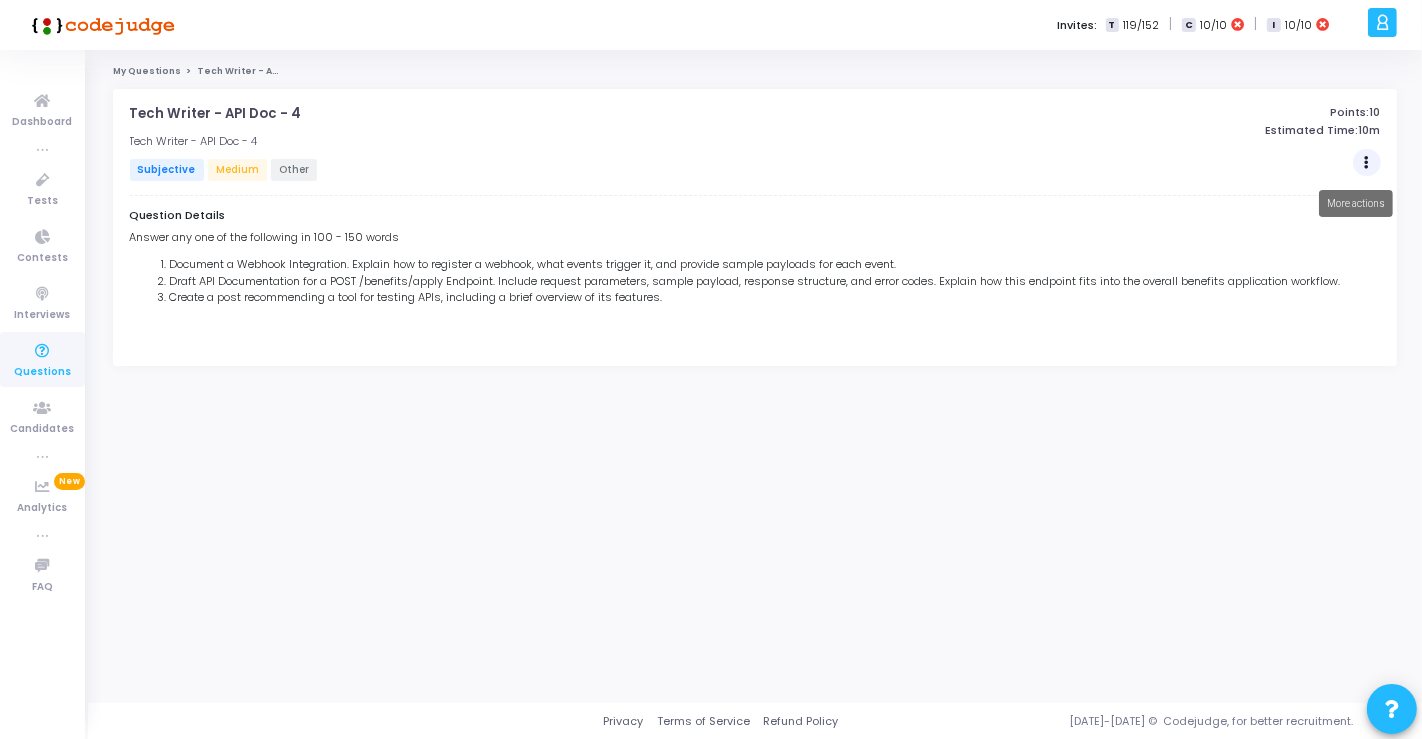 click at bounding box center (1367, 163) 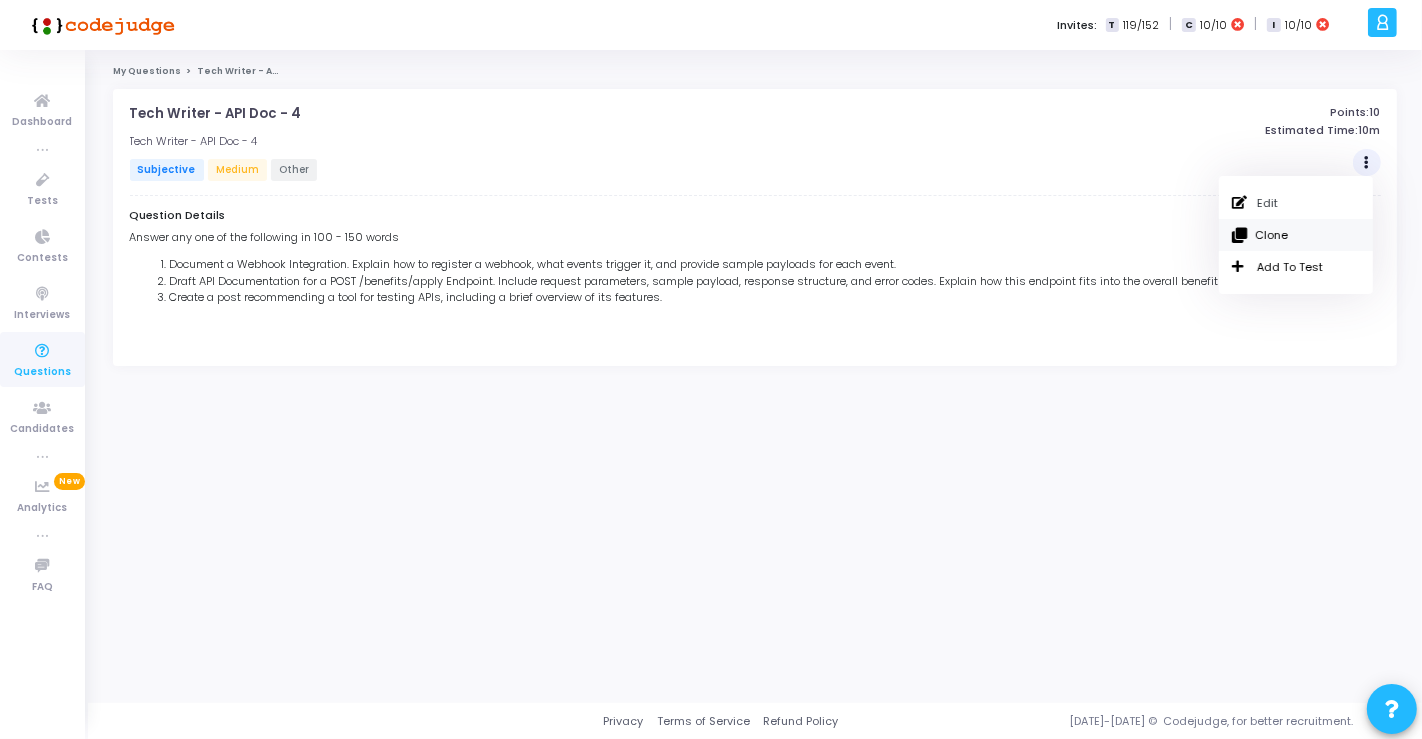 click on "Clone" at bounding box center [1296, 235] 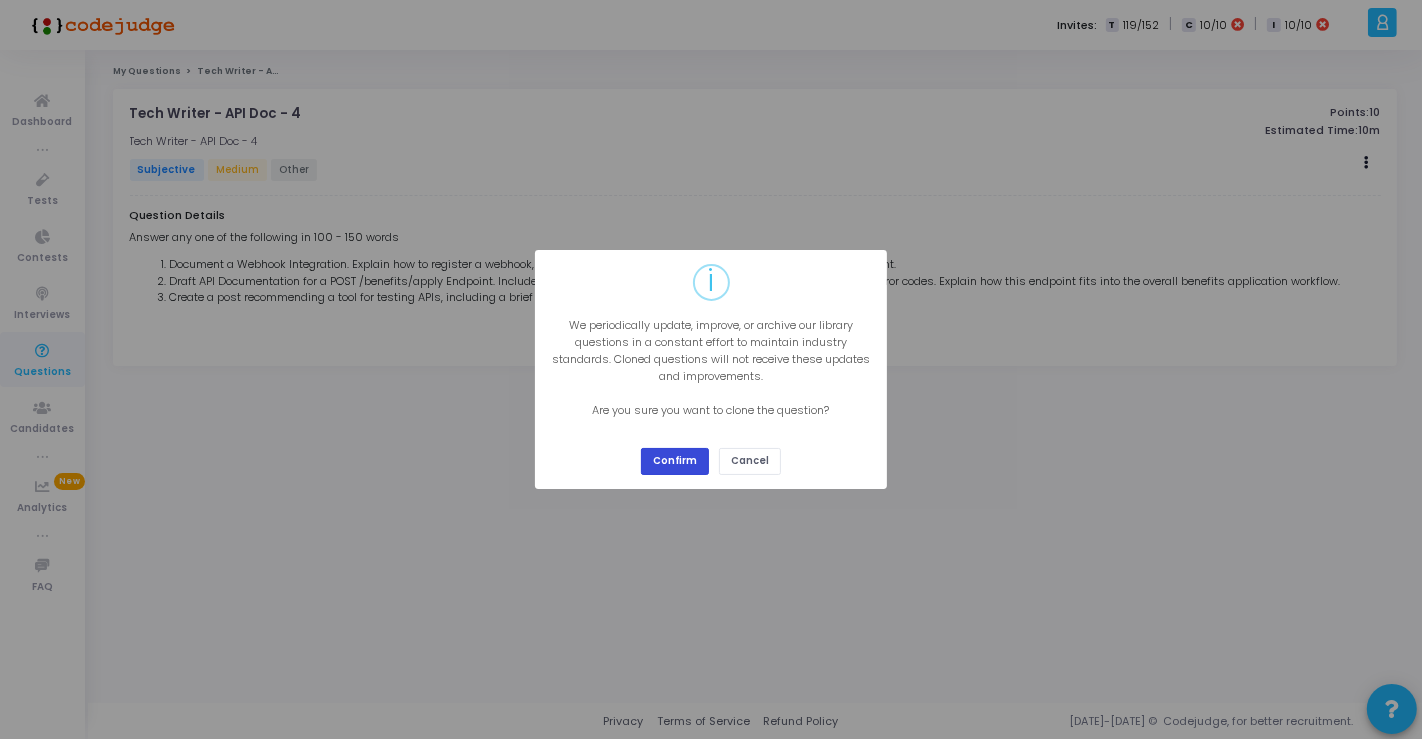 click on "Confirm" at bounding box center [675, 461] 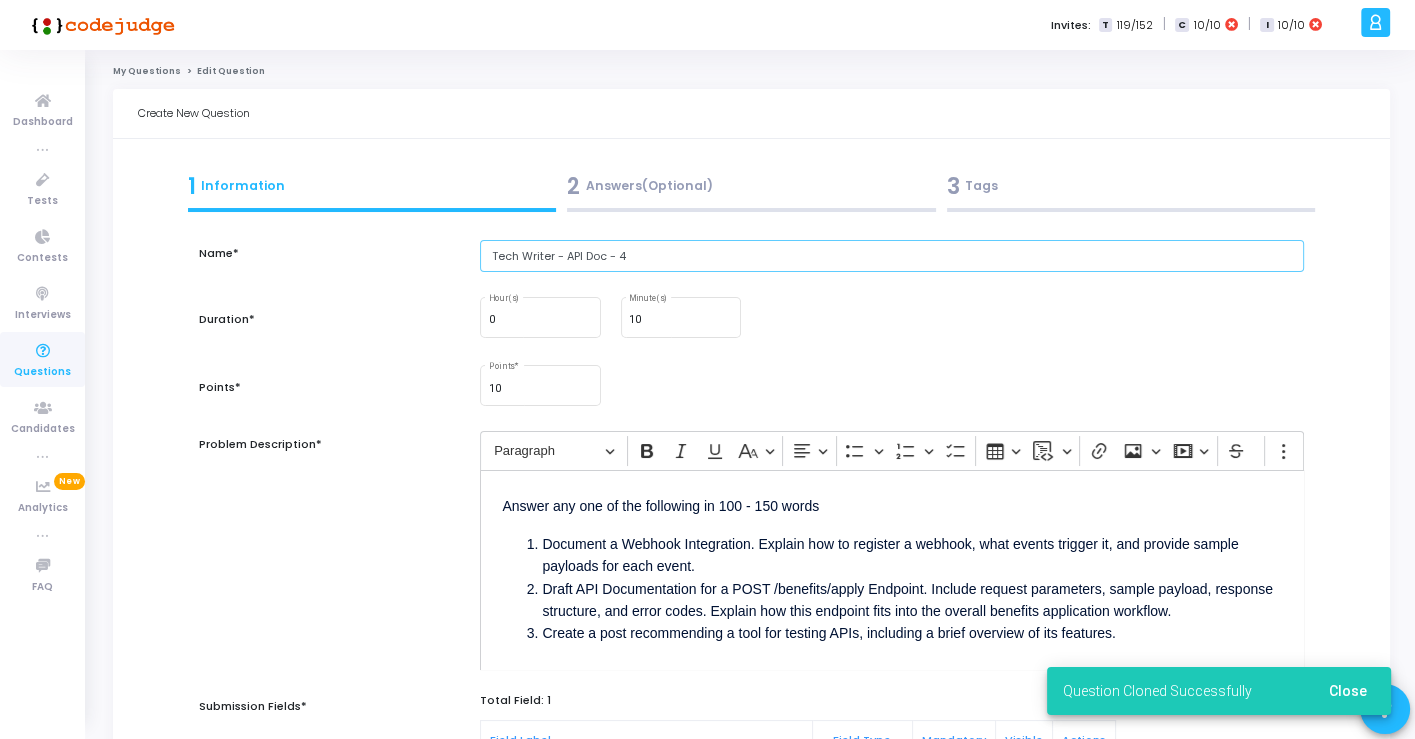 click on "Tech Writer - API Doc - 4" at bounding box center [891, 256] 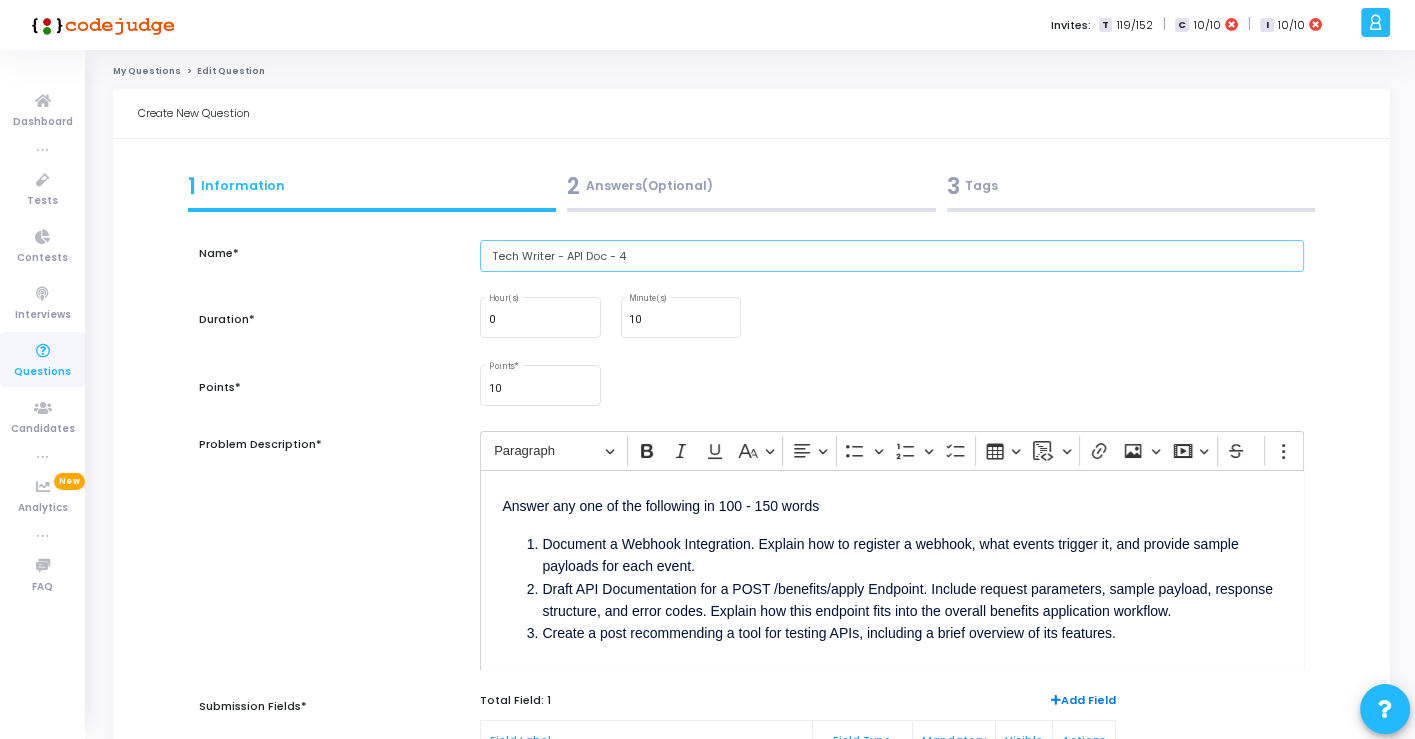 click on "Tech Writer - API Doc - 4" at bounding box center [891, 256] 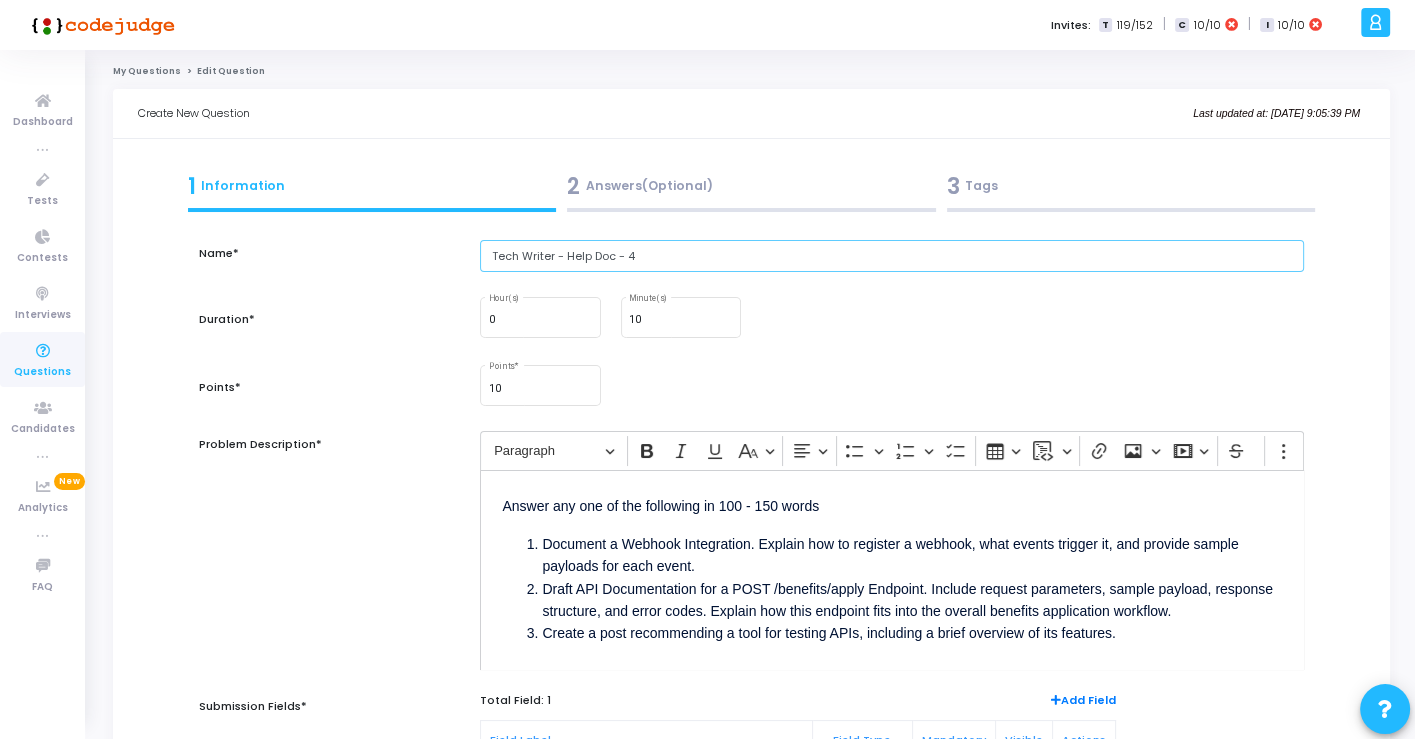 click on "Tech Writer - Help Doc - 4" at bounding box center (891, 256) 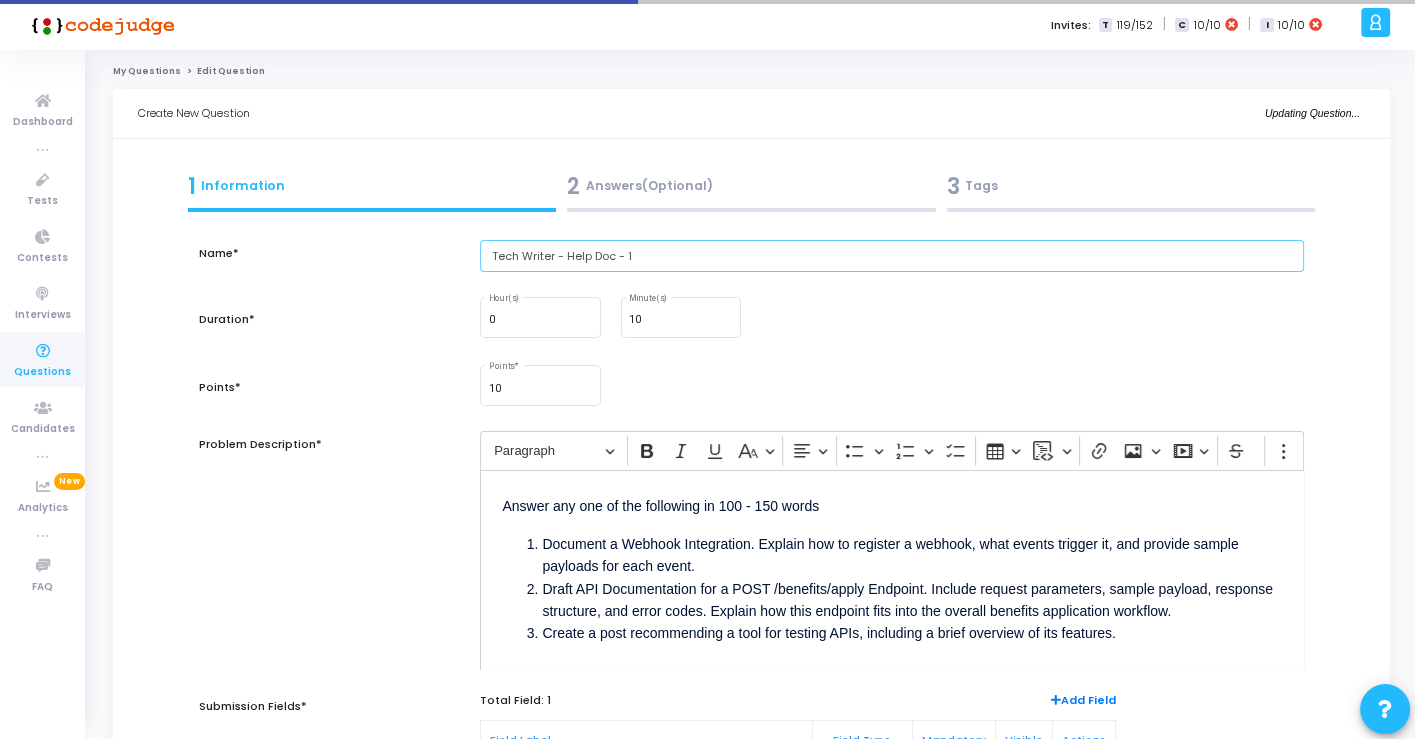 type on "Tech Writer - Help Doc - 1" 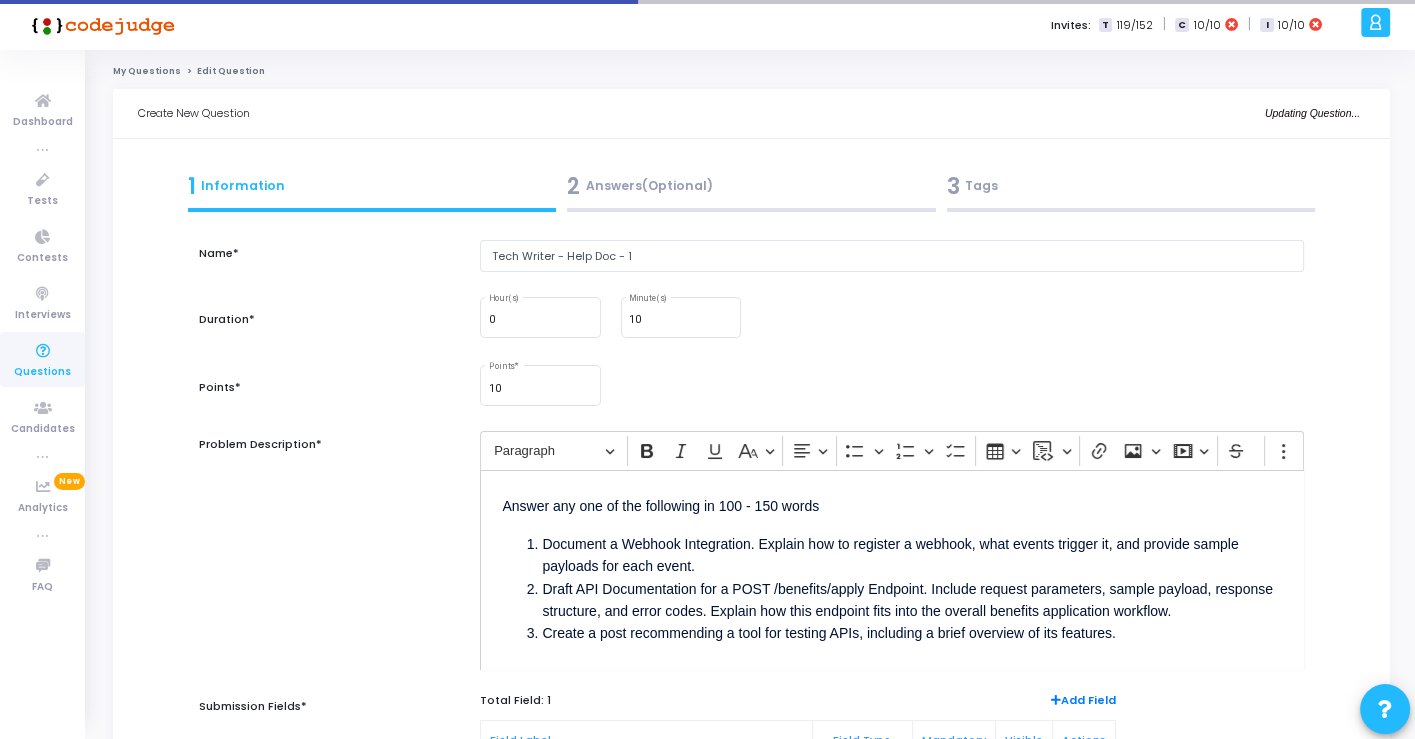 click on "Draft API Documentation for a POST /benefits/apply Endpoint. Include request parameters, sample payload, response structure, and error codes. Explain how this endpoint fits into the overall benefits application workflow." at bounding box center (911, 600) 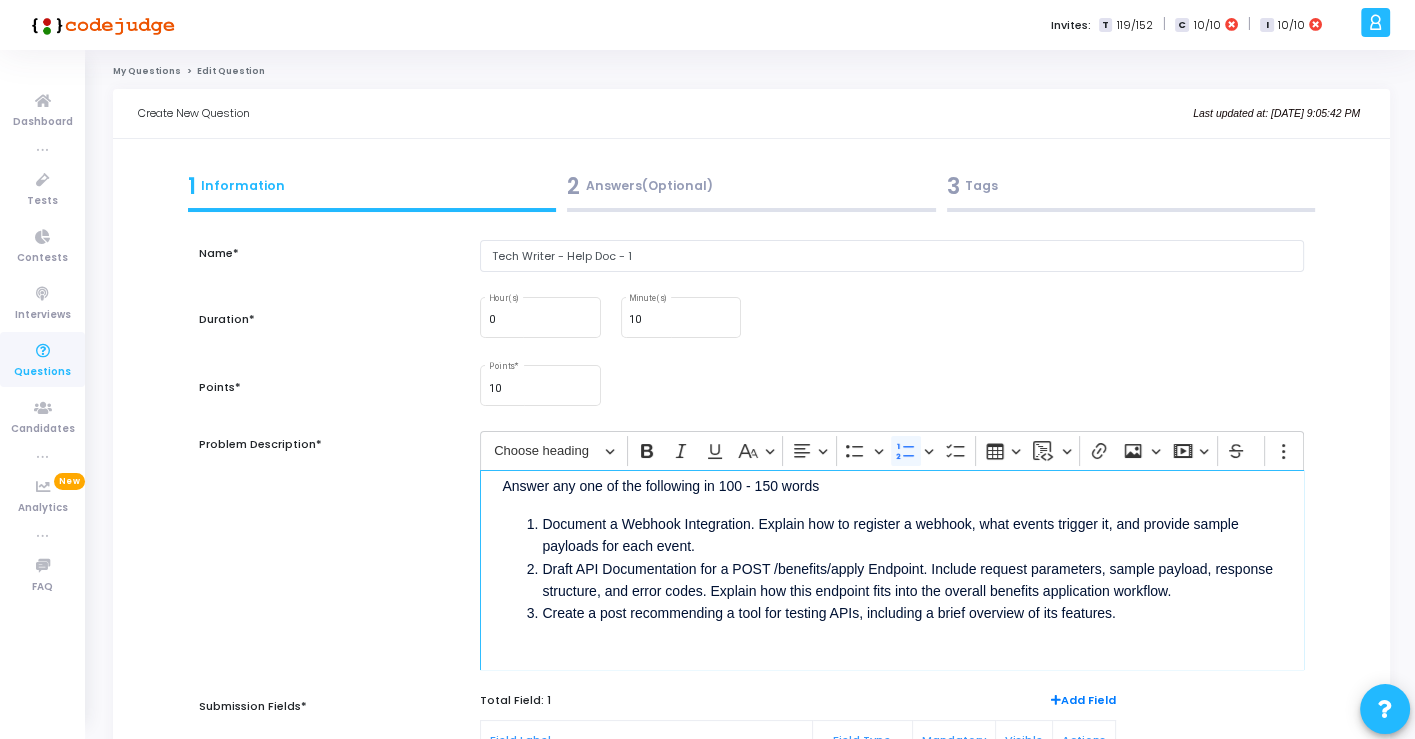 scroll, scrollTop: 31, scrollLeft: 0, axis: vertical 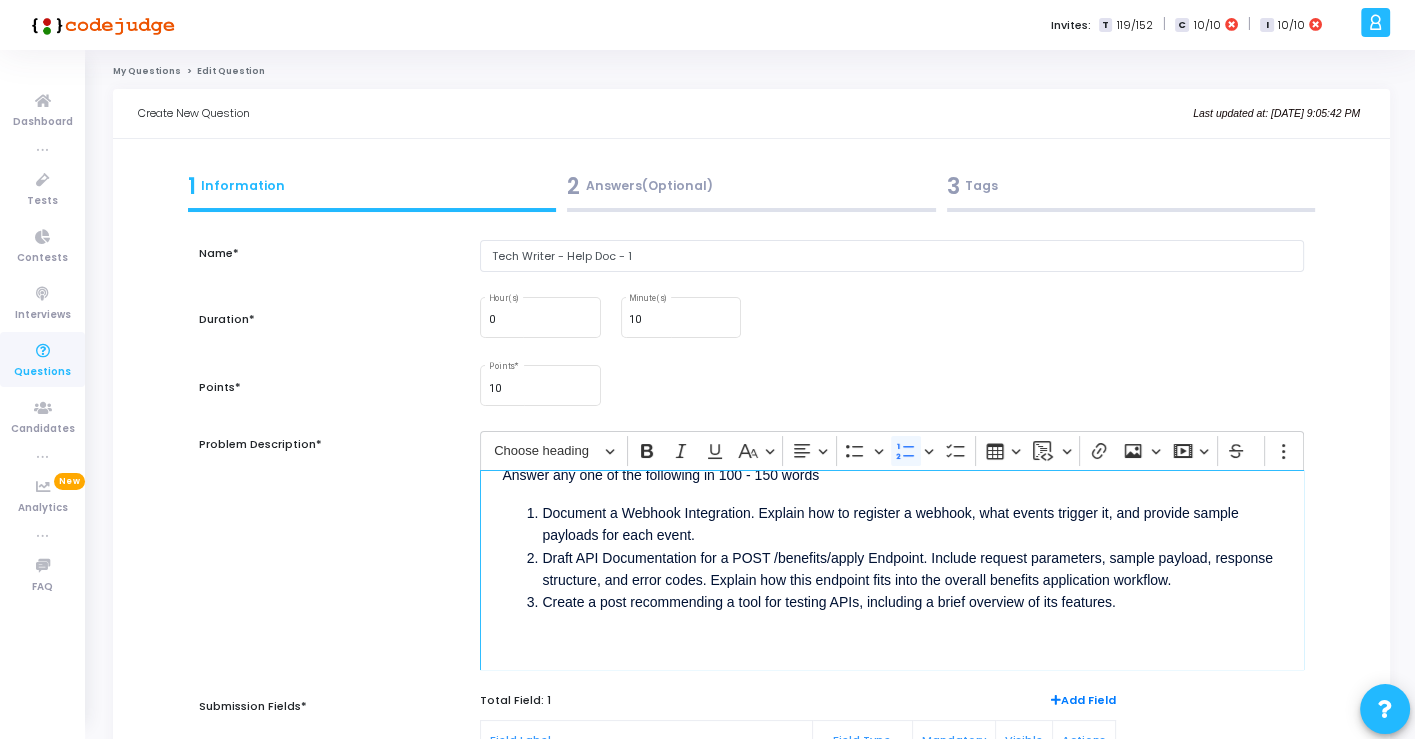drag, startPoint x: 1175, startPoint y: 604, endPoint x: 467, endPoint y: 519, distance: 713.08417 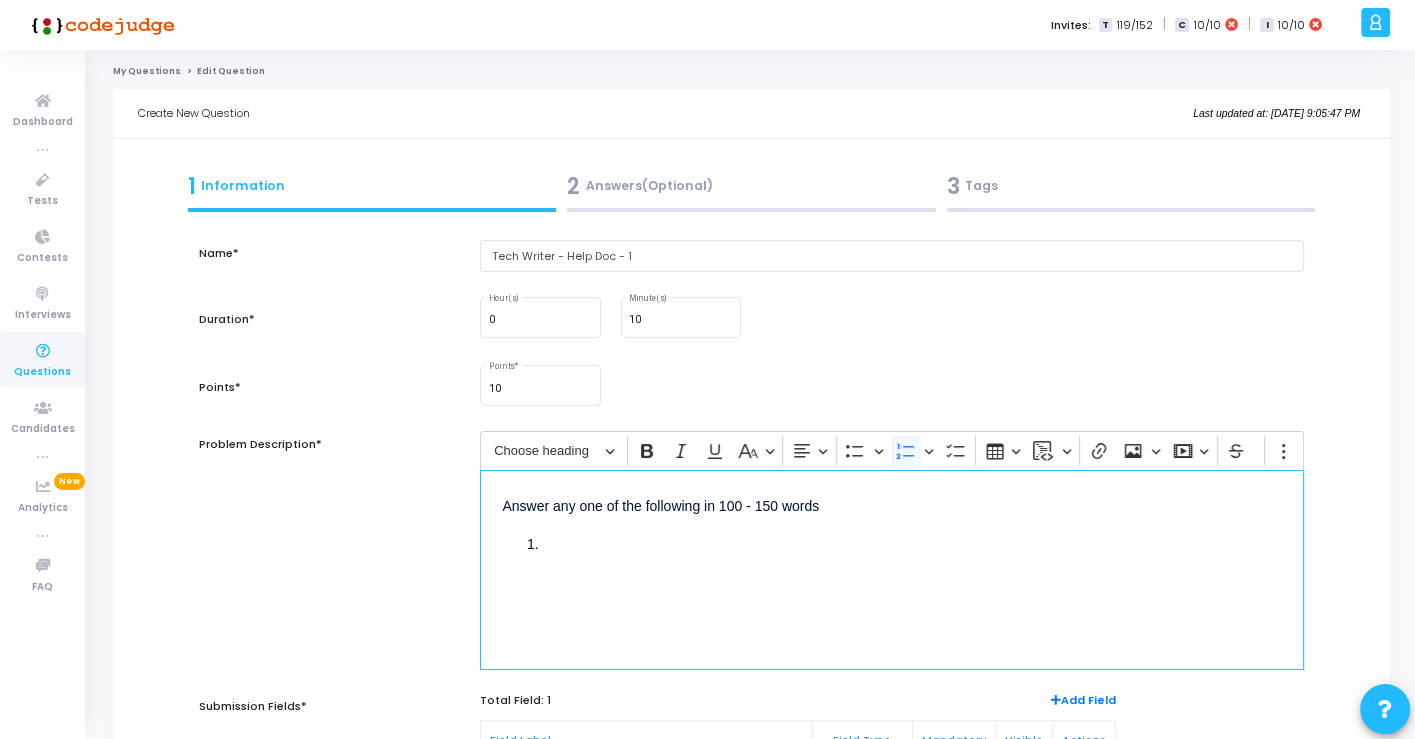 scroll, scrollTop: 36, scrollLeft: 0, axis: vertical 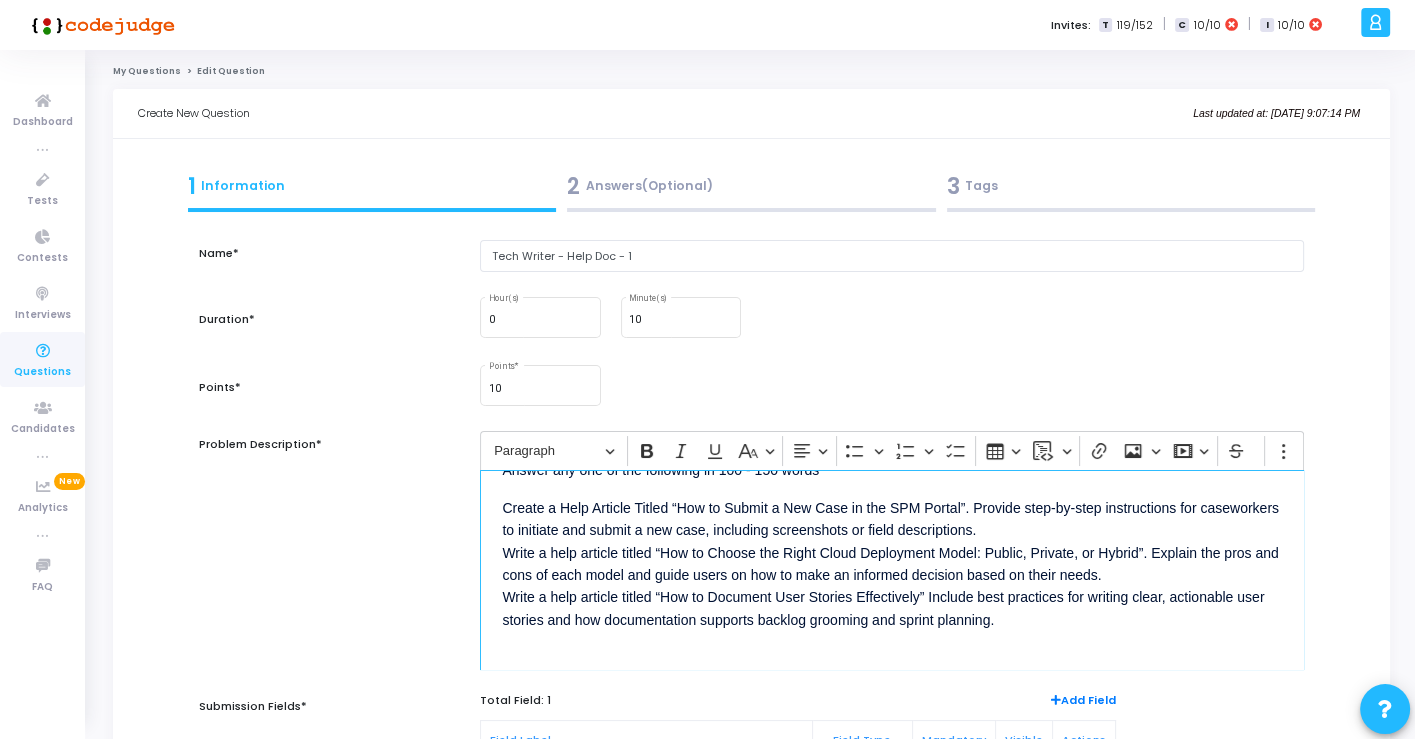 click on "Answer any one of the following in 100 - 150 words Create a Help Article Titled “How to Submit a New Case in the SPM Portal”. Provide step-by-step instructions for caseworkers to initiate and submit a new case, including screenshots or field descriptions. Write a help article titled “How to Choose the Right Cloud Deployment Model: Public, Private, or Hybrid”. Explain the pros and cons of each model and guide users on how to make an informed decision based on their needs. Write a help article titled “How to Document User Stories Effectively” Include best practices for writing clear, actionable user stories and how documentation supports backlog grooming and sprint planning. ⁠⁠⁠⁠⁠⁠⁠" at bounding box center [891, 570] 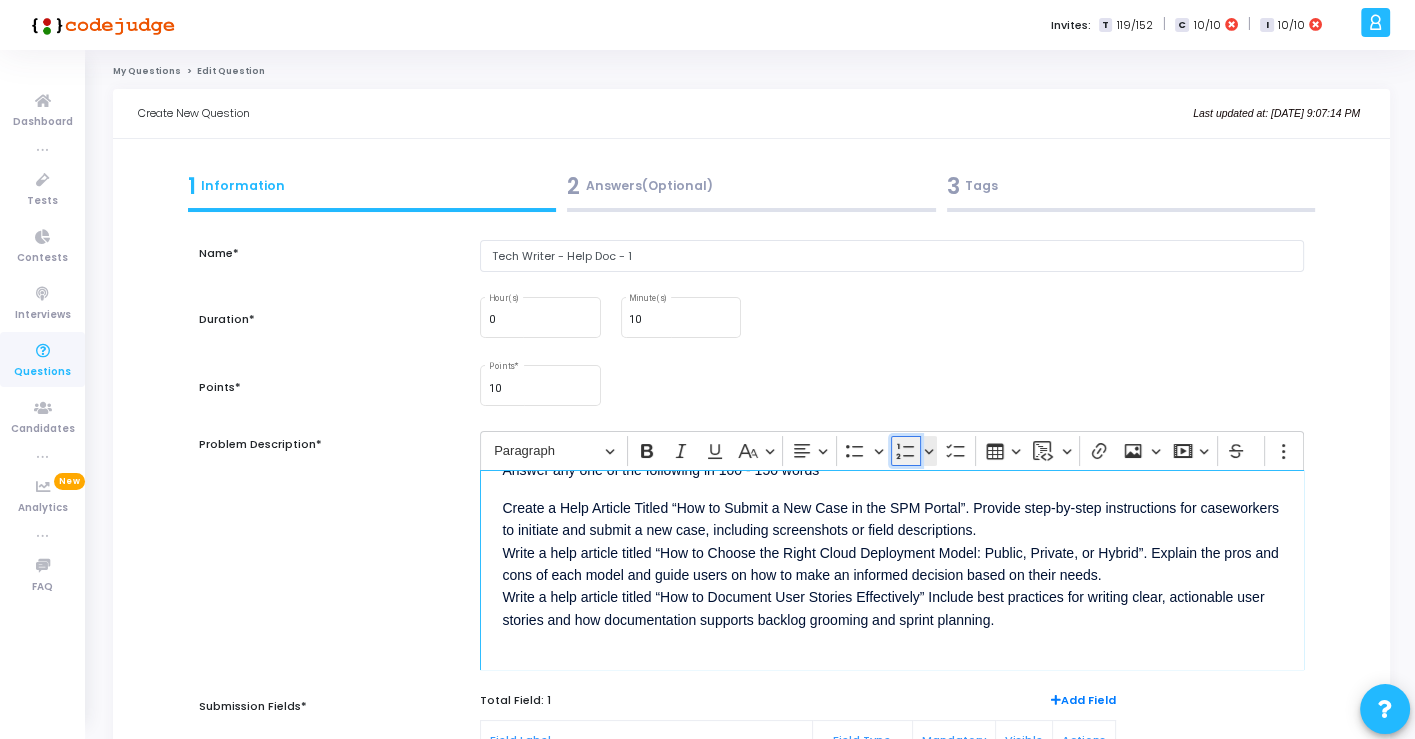 click 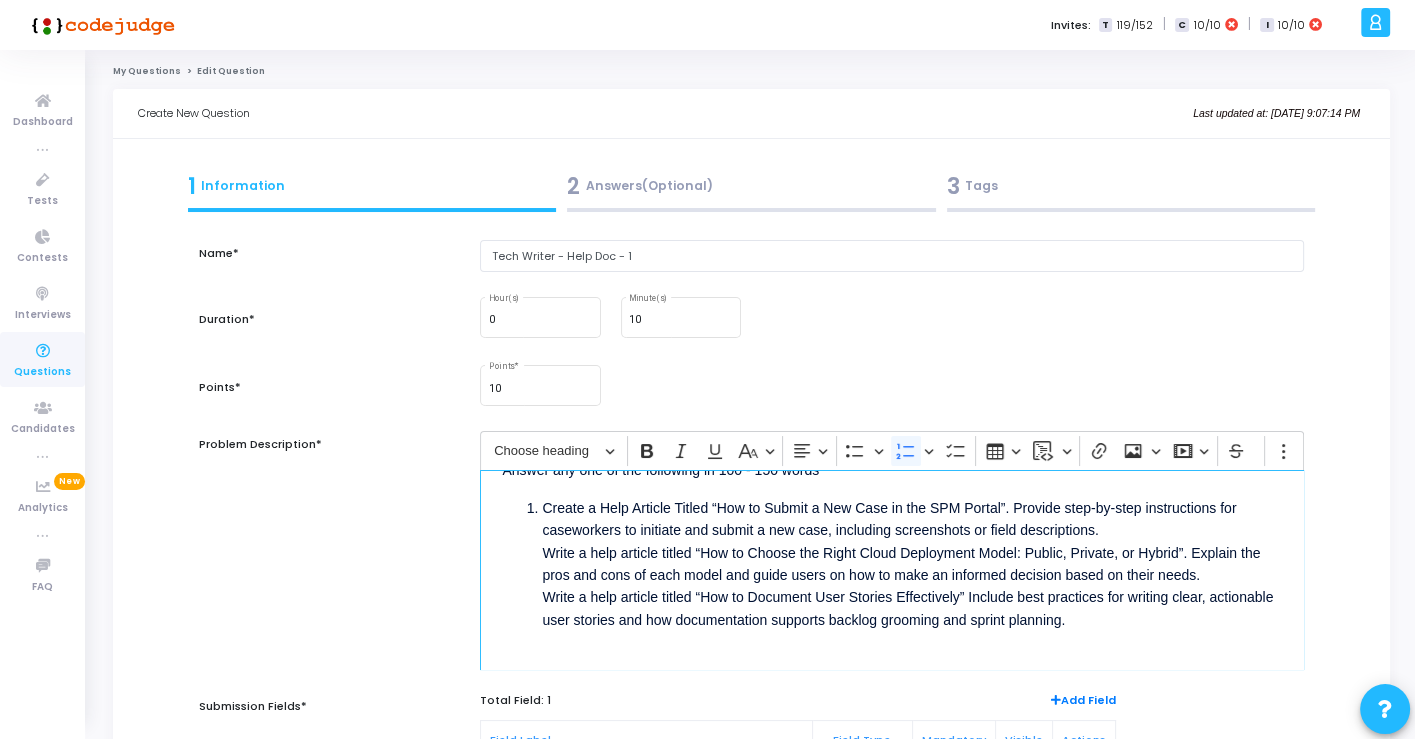 click on "Create a Help Article Titled “How to Submit a New Case in the SPM Portal”. Provide step-by-step instructions for caseworkers to initiate and submit a new case, including screenshots or field descriptions. Write a help article titled “How to Choose the Right Cloud Deployment Model: Public, Private, or Hybrid”. Explain the pros and cons of each model and guide users on how to make an informed decision based on their needs. Write a help article titled “How to Document User Stories Effectively” Include best practices for writing clear, actionable user stories and how documentation supports backlog grooming and sprint planning." at bounding box center [911, 586] 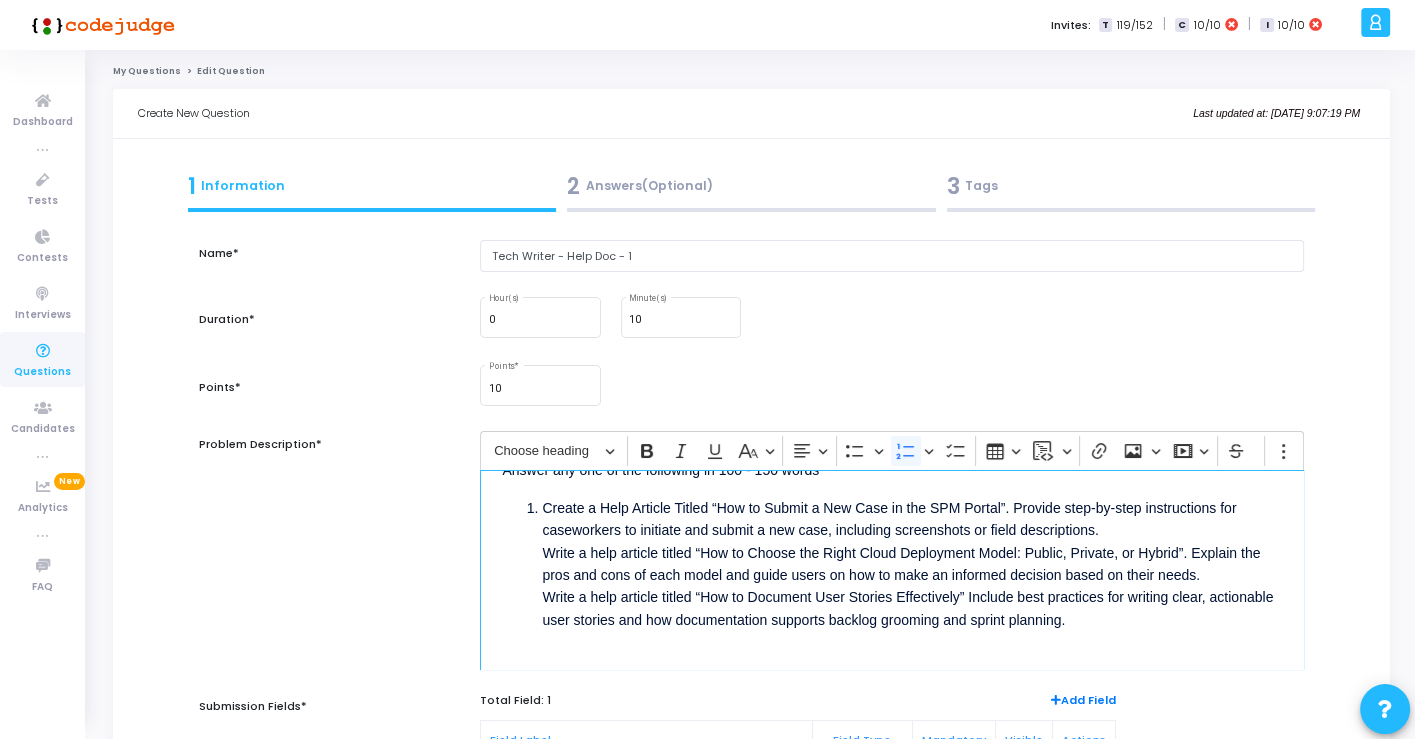 click on "Create a Help Article Titled “How to Submit a New Case in the SPM Portal”. Provide step-by-step instructions for caseworkers to initiate and submit a new case, including screenshots or field descriptions. Write a help article titled “How to Choose the Right Cloud Deployment Model: Public, Private, or Hybrid”. Explain the pros and cons of each model and guide users on how to make an informed decision based on their needs. Write a help article titled “How to Document User Stories Effectively” Include best practices for writing clear, actionable user stories and how documentation supports backlog grooming and sprint planning." at bounding box center (891, 585) 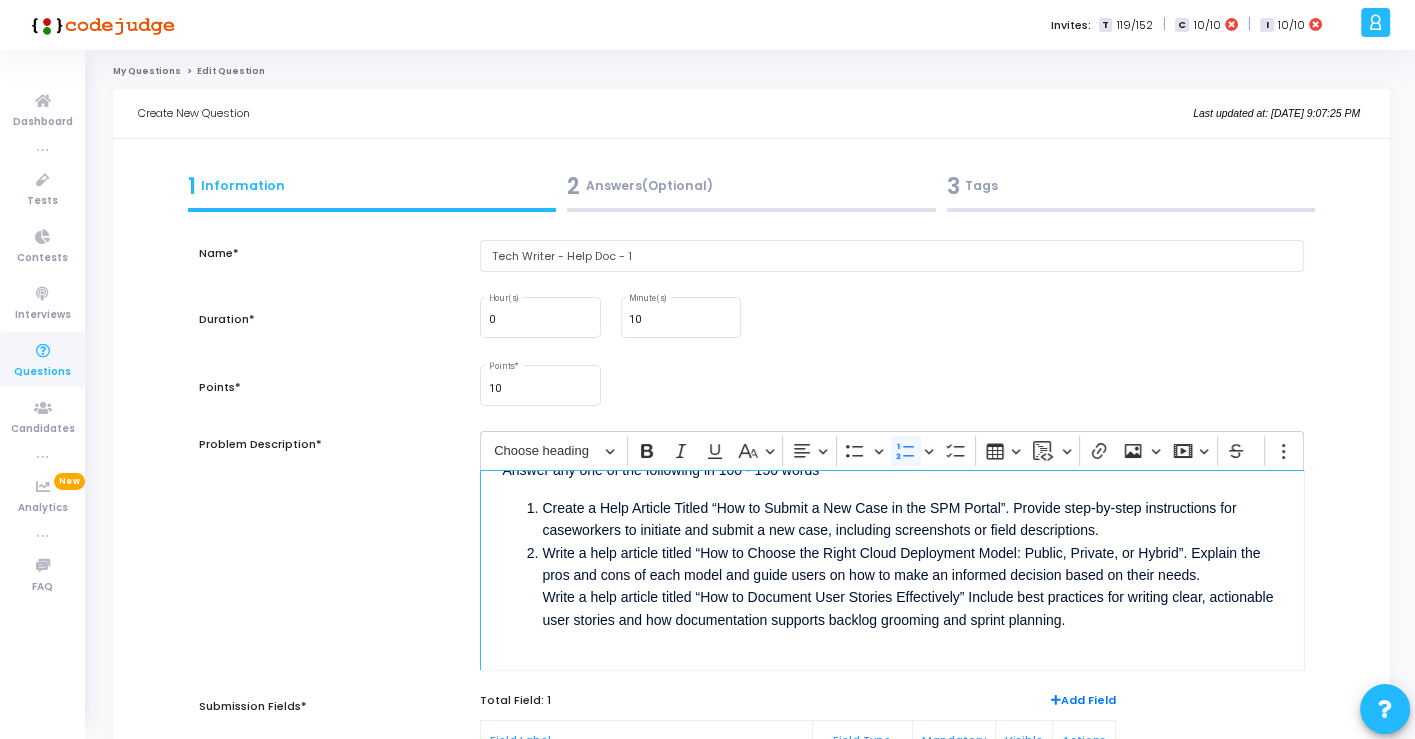 click on "Create a Help Article Titled “How to Submit a New Case in the SPM Portal”. Provide step-by-step instructions for caseworkers to initiate and submit a new case, including screenshots or field descriptions. Write a help article titled “How to Choose the Right Cloud Deployment Model: Public, Private, or Hybrid”. Explain the pros and cons of each model and guide users on how to make an informed decision based on their needs. Write a help article titled “How to Document User Stories Effectively” Include best practices for writing clear, actionable user stories and how documentation supports backlog grooming and sprint planning." at bounding box center (891, 585) 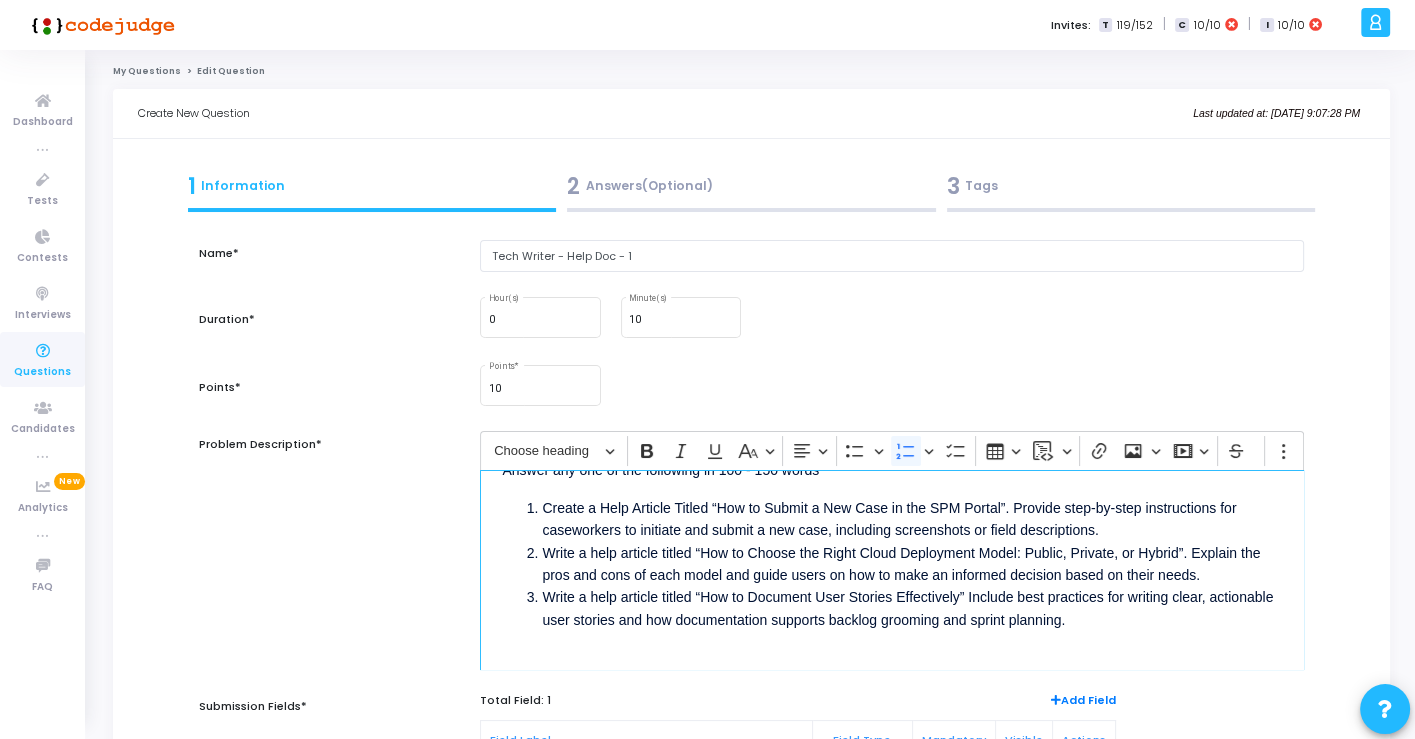 click on "Write a help article titled “How to Document User Stories Effectively” Include best practices for writing clear, actionable user stories and how documentation supports backlog grooming and sprint planning." at bounding box center (911, 631) 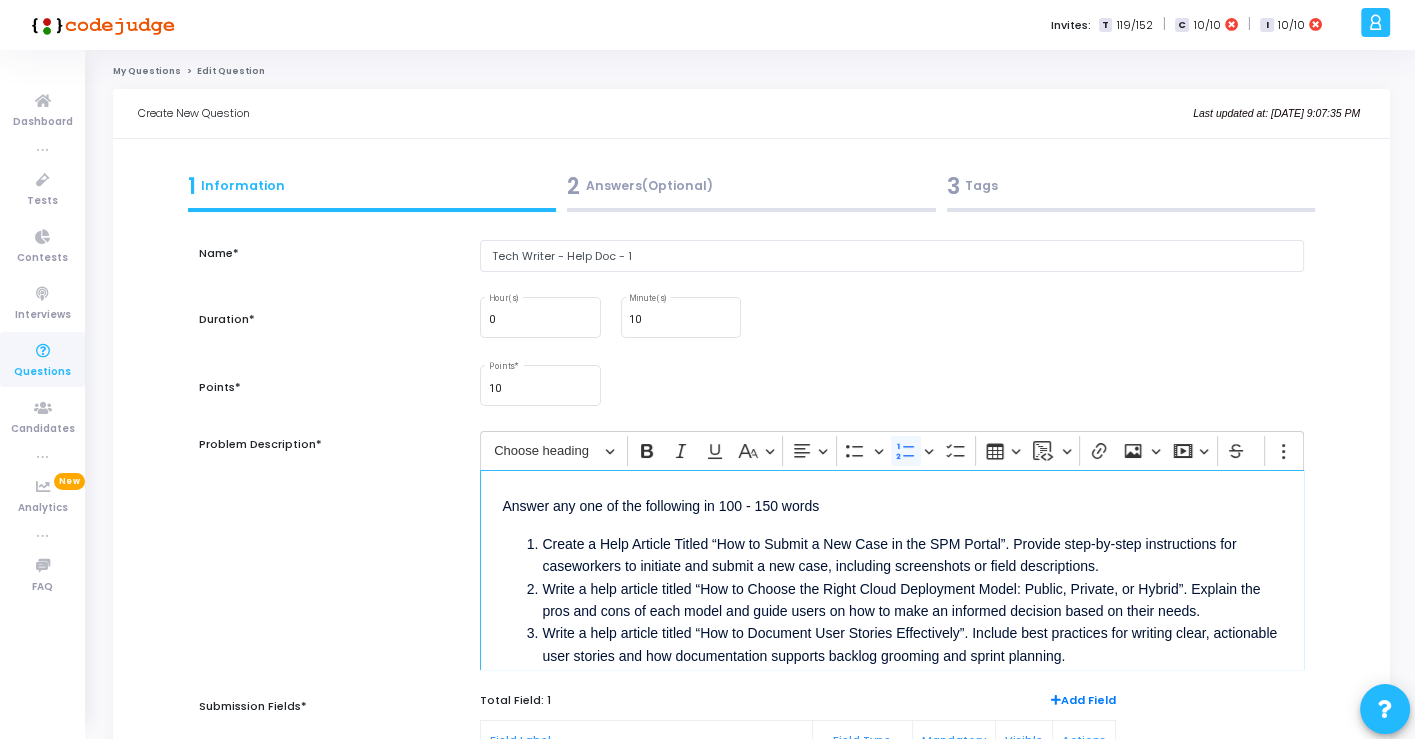 scroll, scrollTop: 75, scrollLeft: 0, axis: vertical 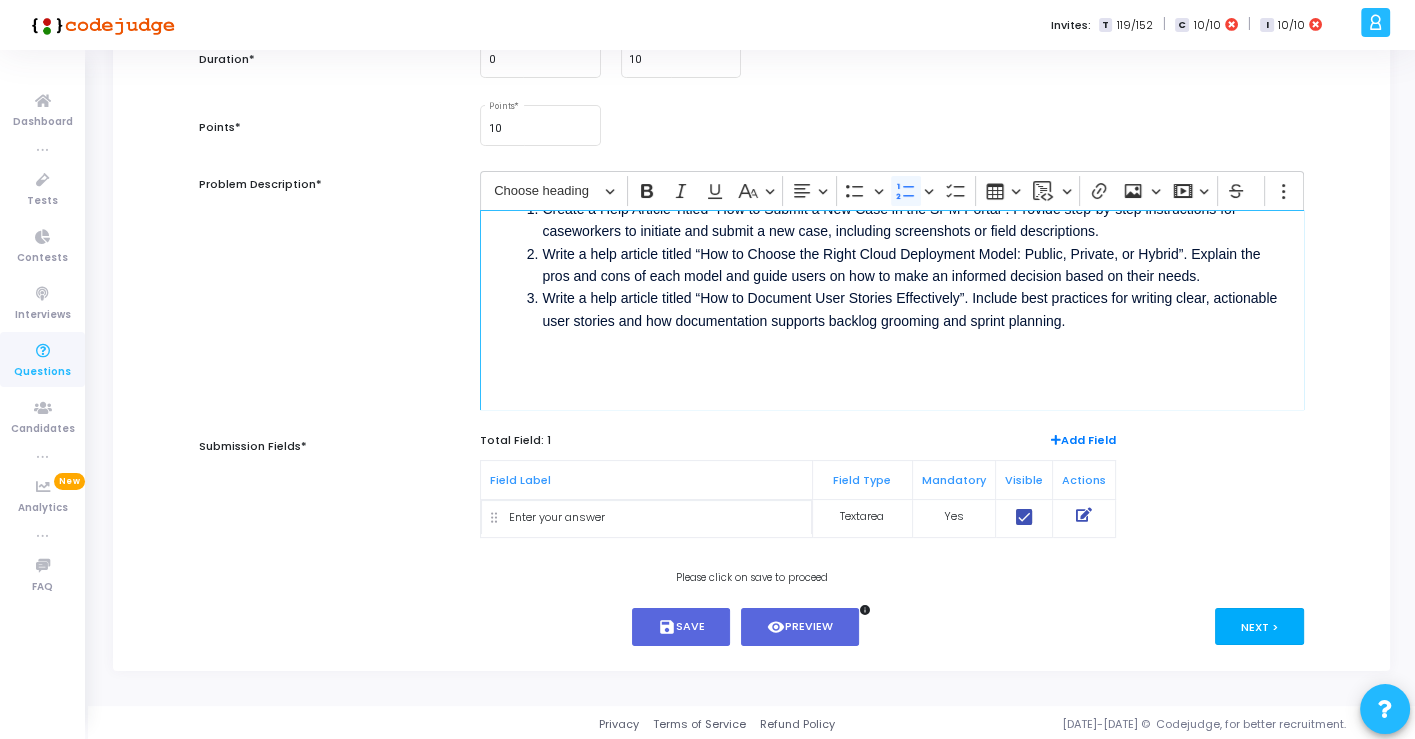 click on "Next >" at bounding box center [1259, 626] 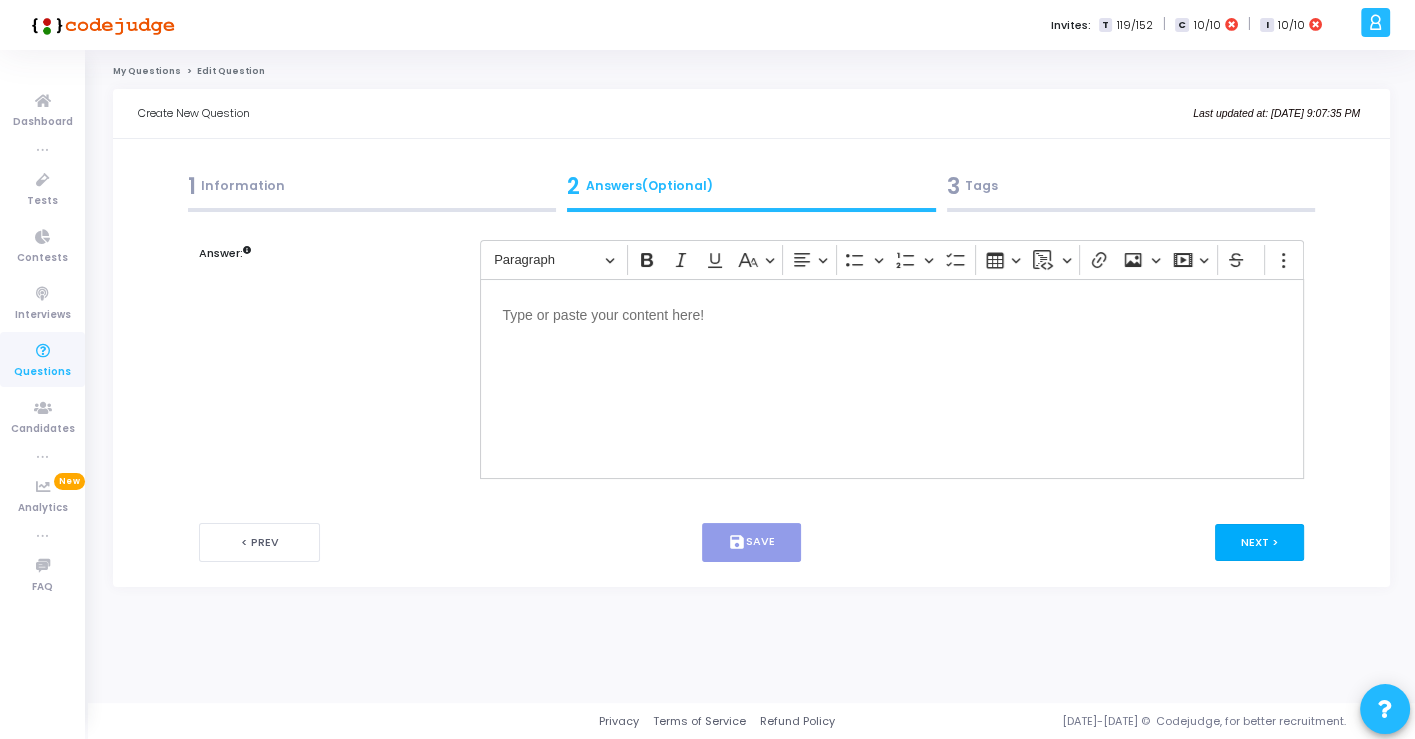 scroll, scrollTop: 0, scrollLeft: 0, axis: both 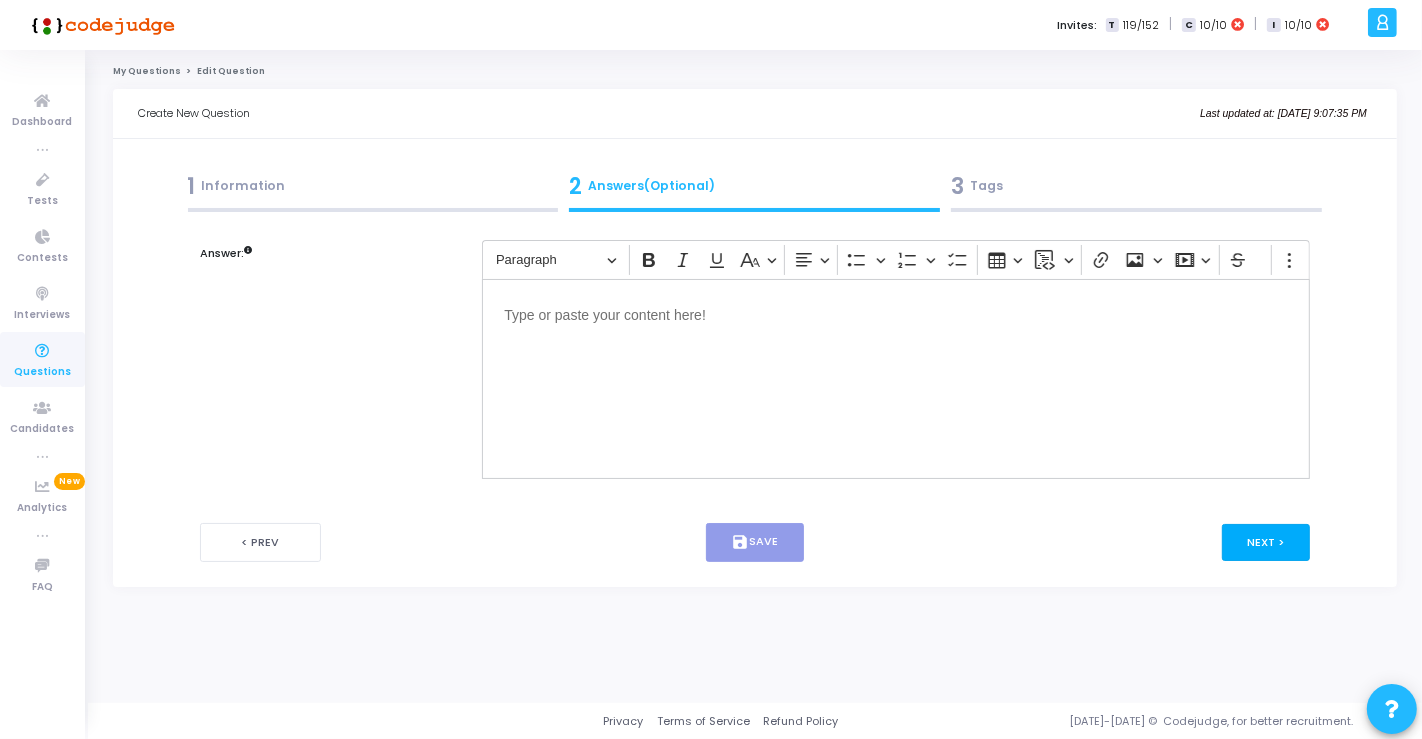 click on "Next >" at bounding box center [1266, 542] 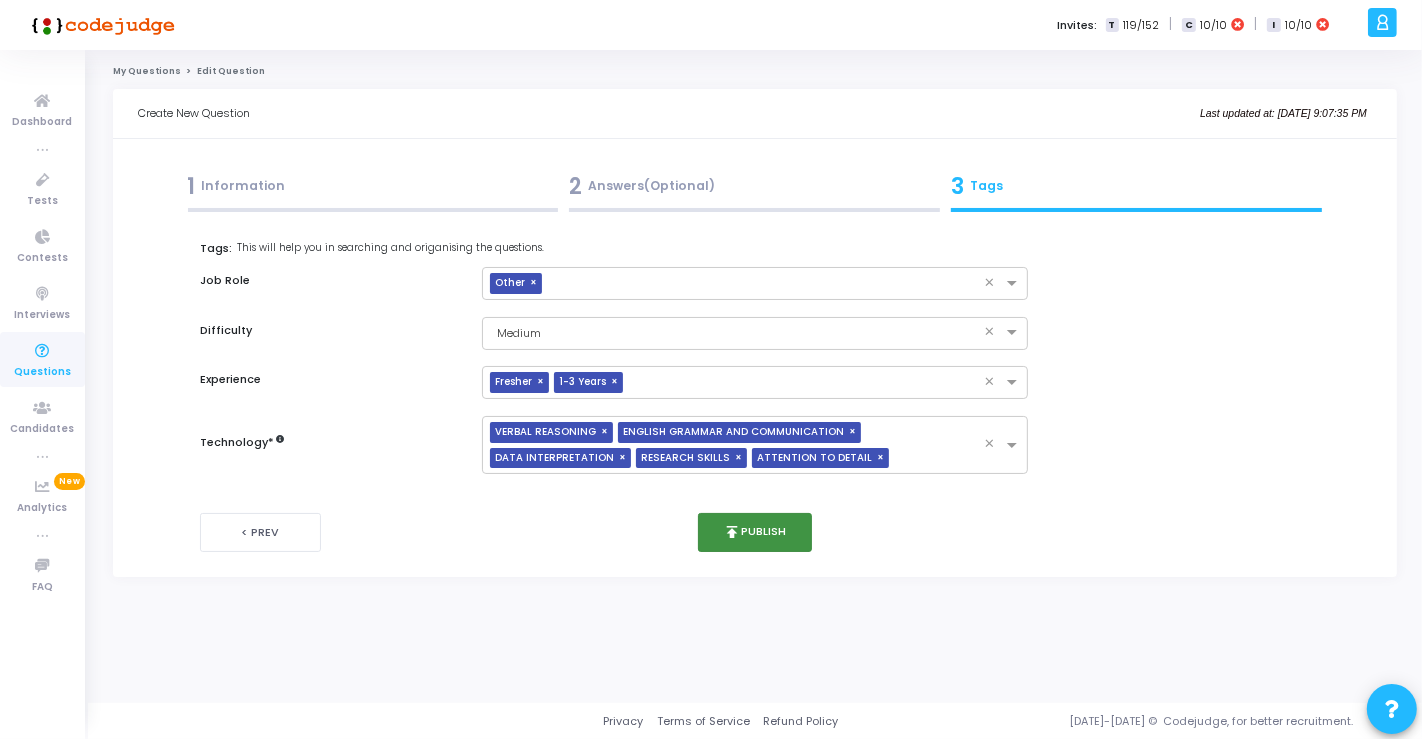 click on "publish  Publish" at bounding box center [755, 532] 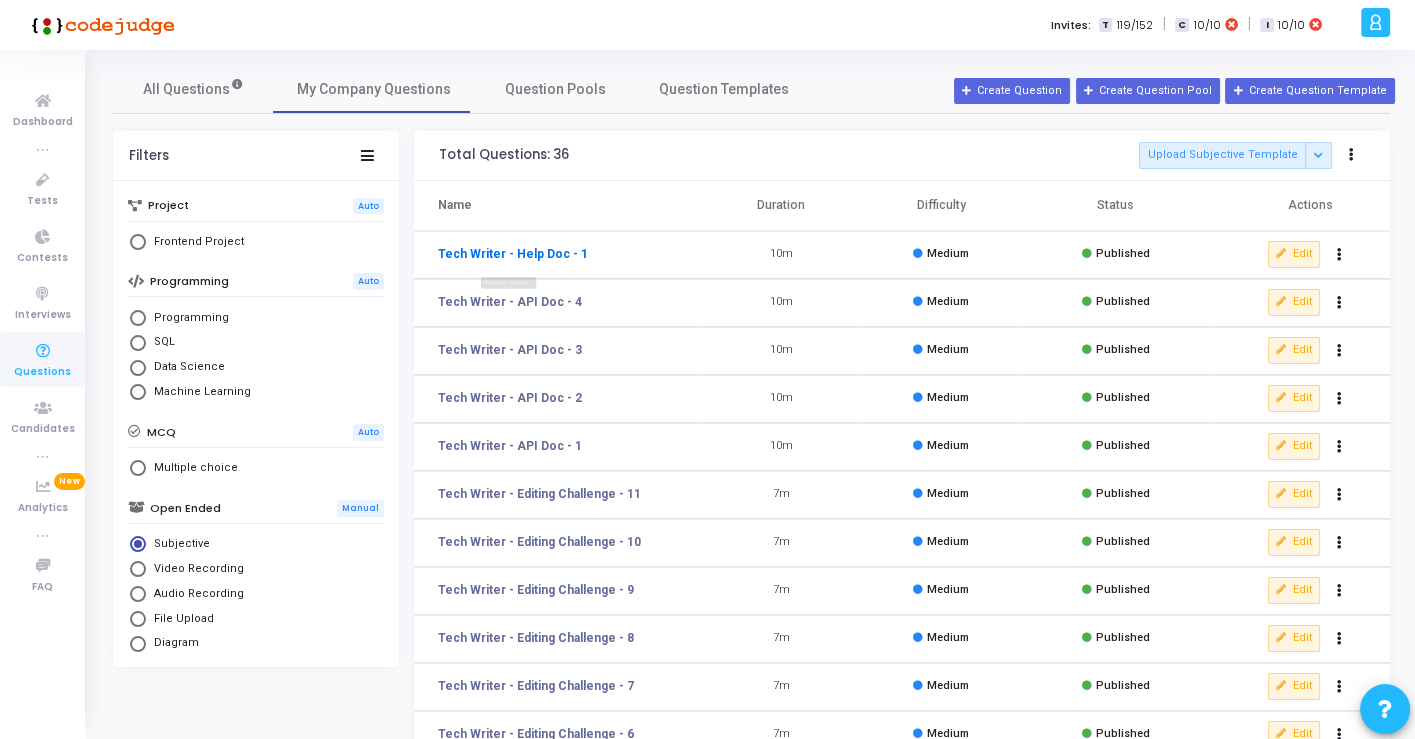 click on "Tech Writer - Help Doc - 1" at bounding box center [513, 254] 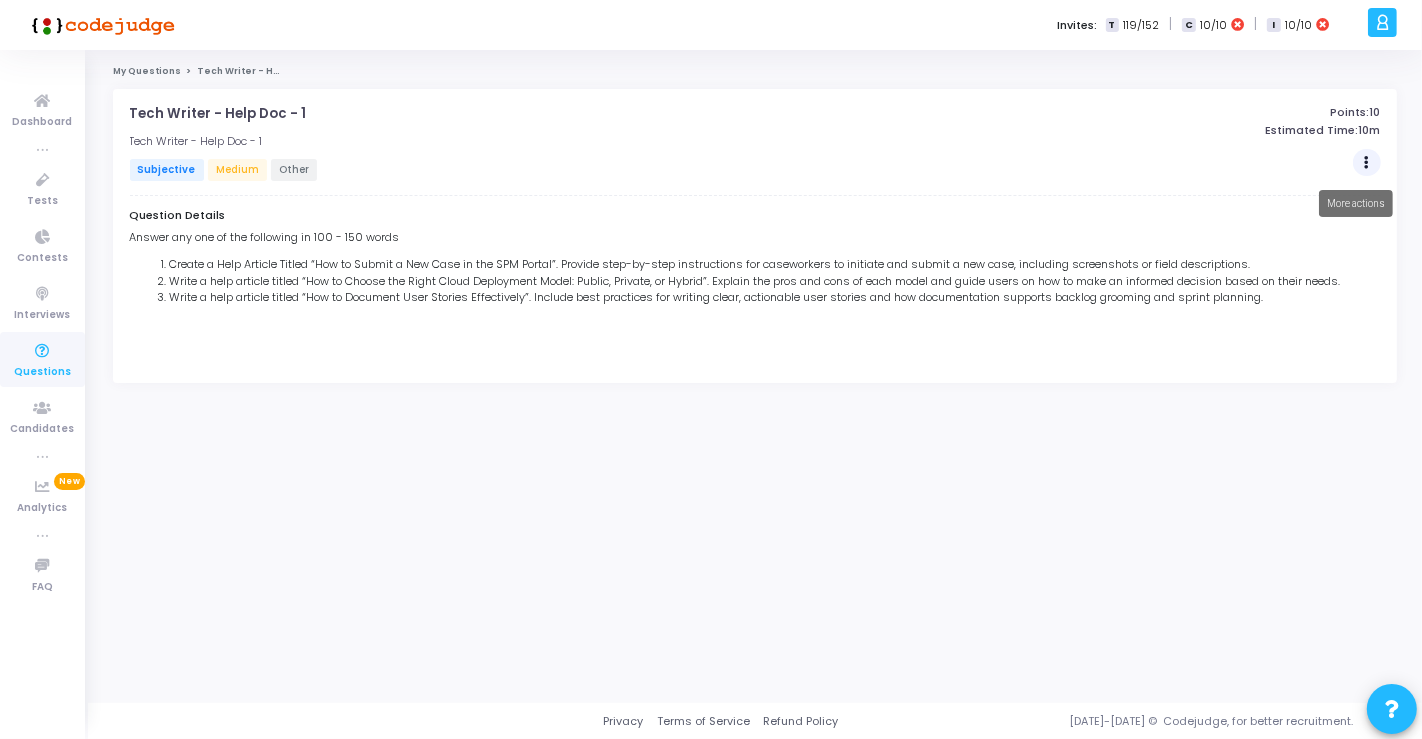 click at bounding box center (1367, 163) 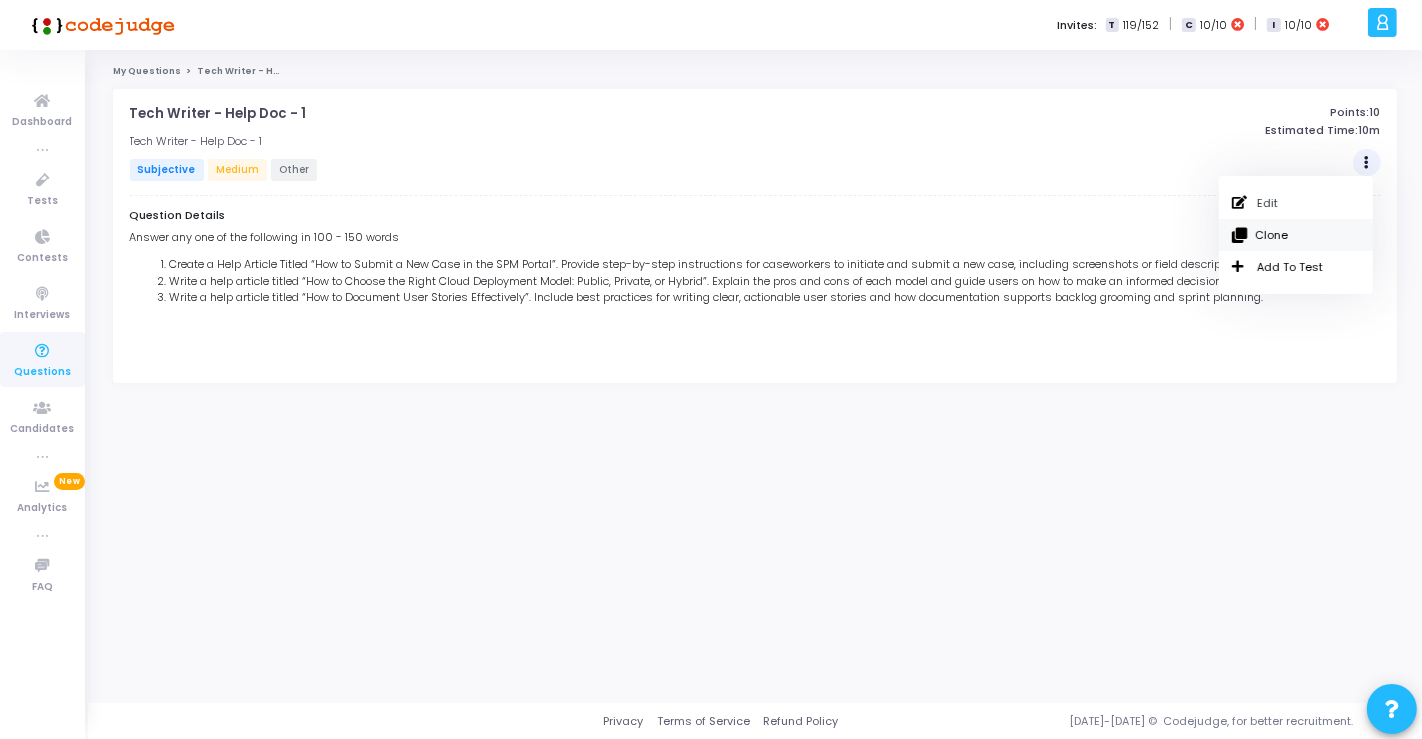 click on "Clone" at bounding box center (1296, 235) 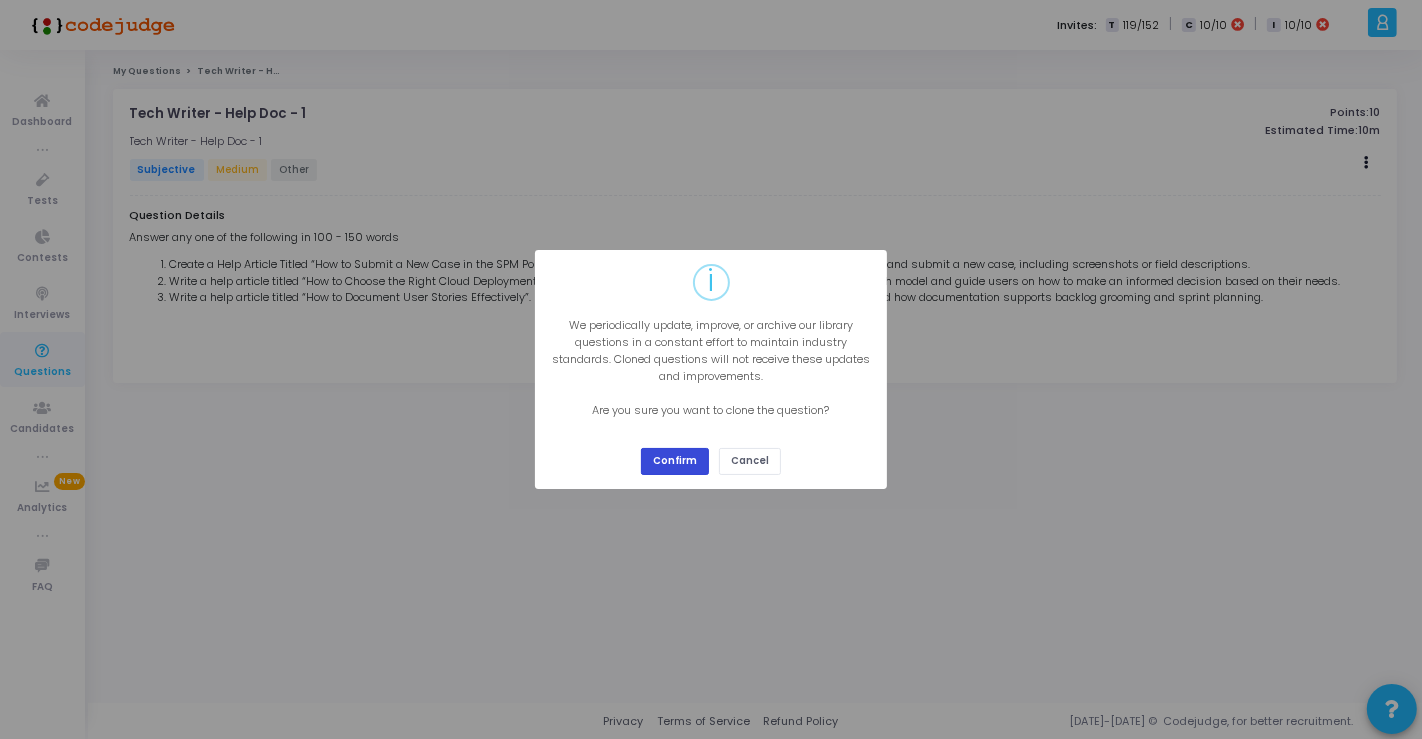 click on "Confirm" at bounding box center (675, 461) 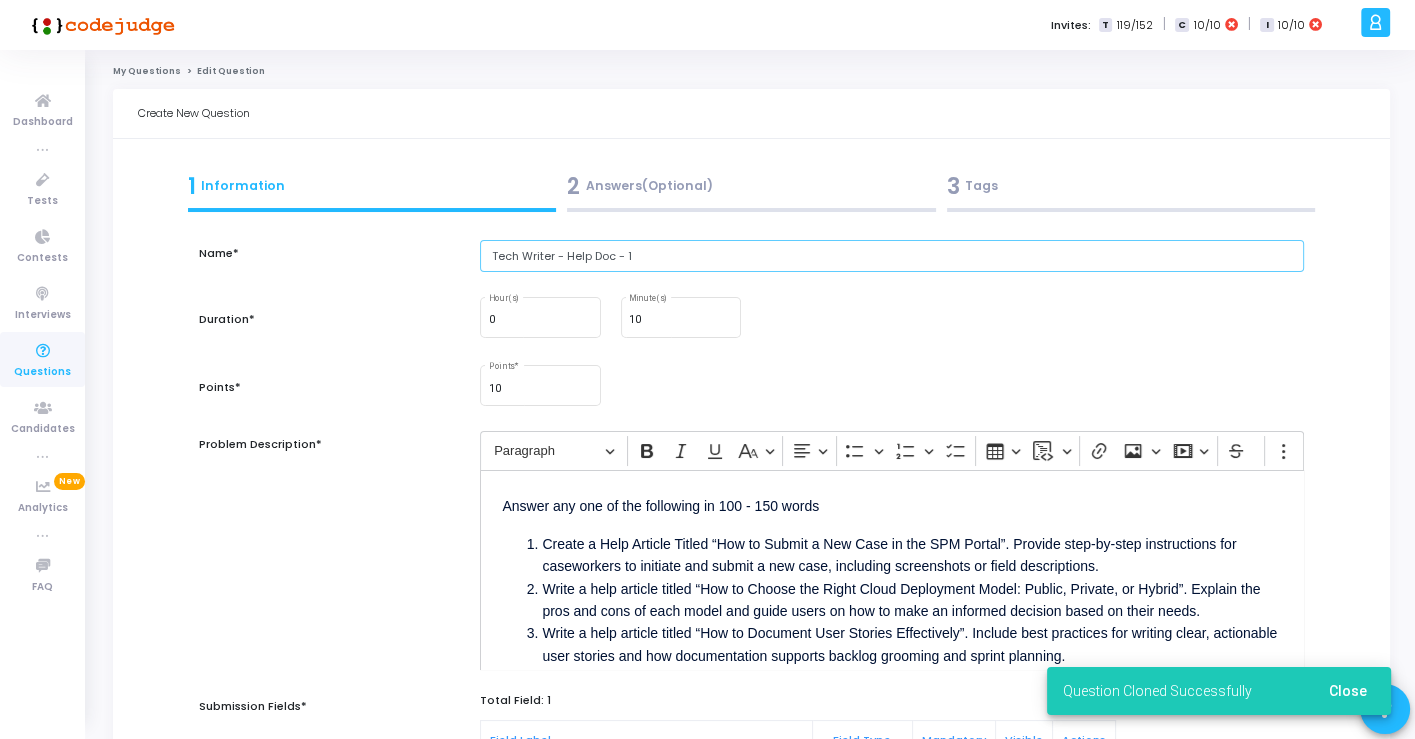 click on "Tech Writer - Help Doc - 1" at bounding box center (891, 256) 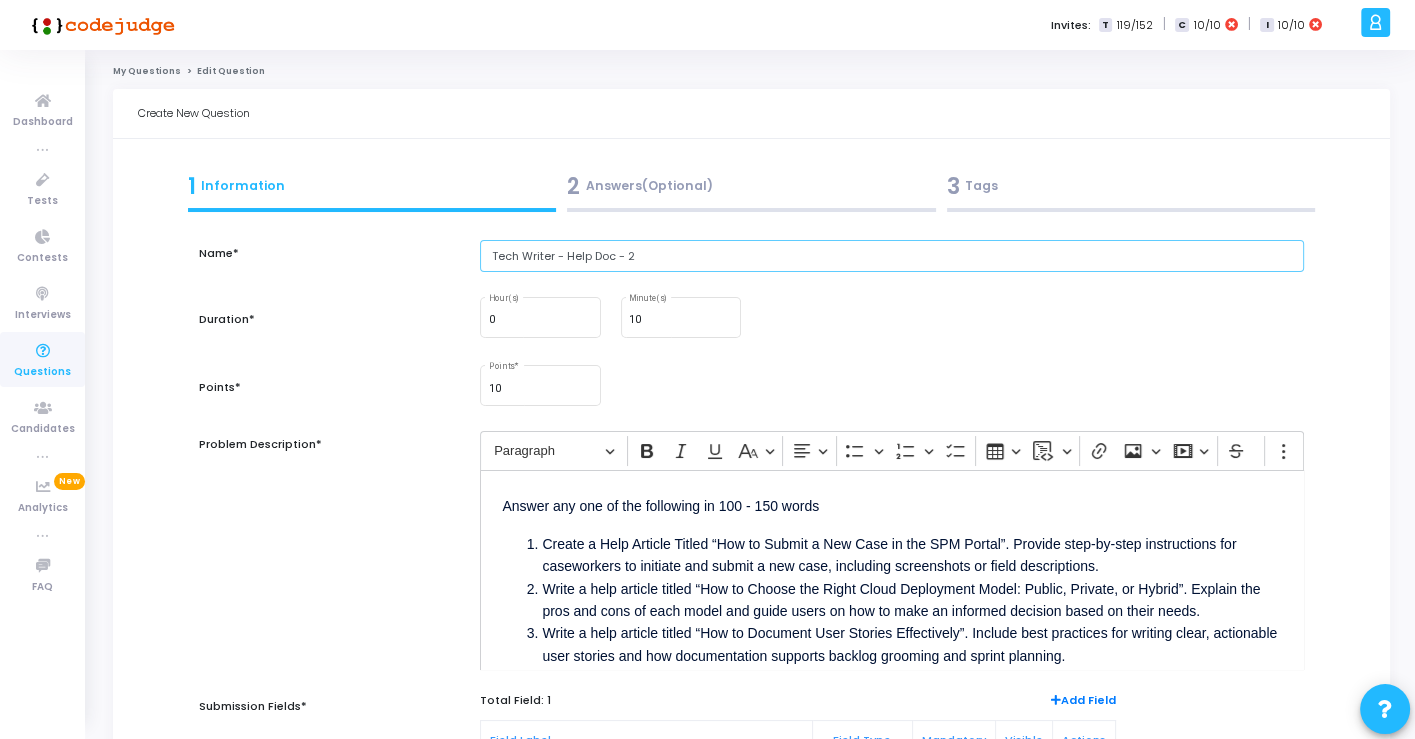 type on "Tech Writer - Help Doc - 2" 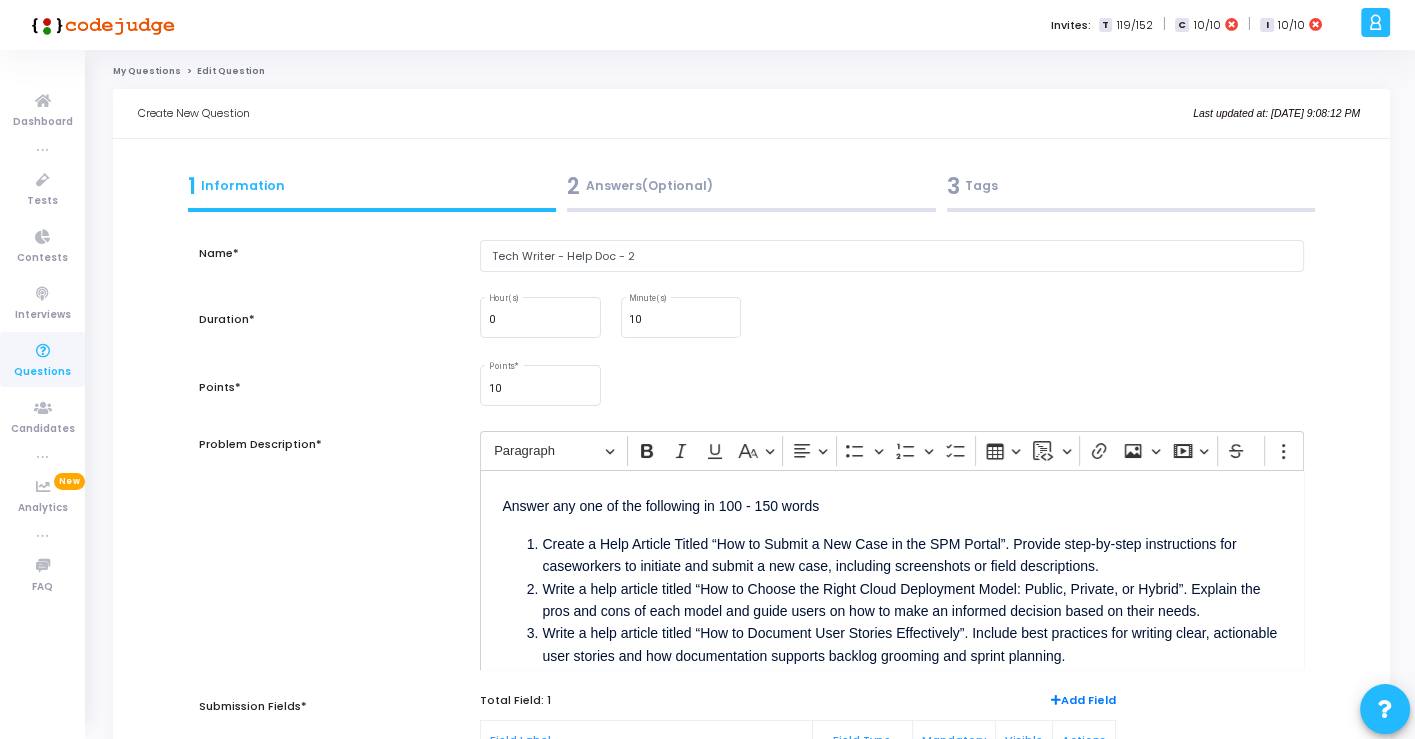 click on "Create a Help Article Titled “How to Submit a New Case in the SPM Portal”. Provide step-by-step instructions for caseworkers to initiate and submit a new case, including screenshots or field descriptions." at bounding box center [911, 555] 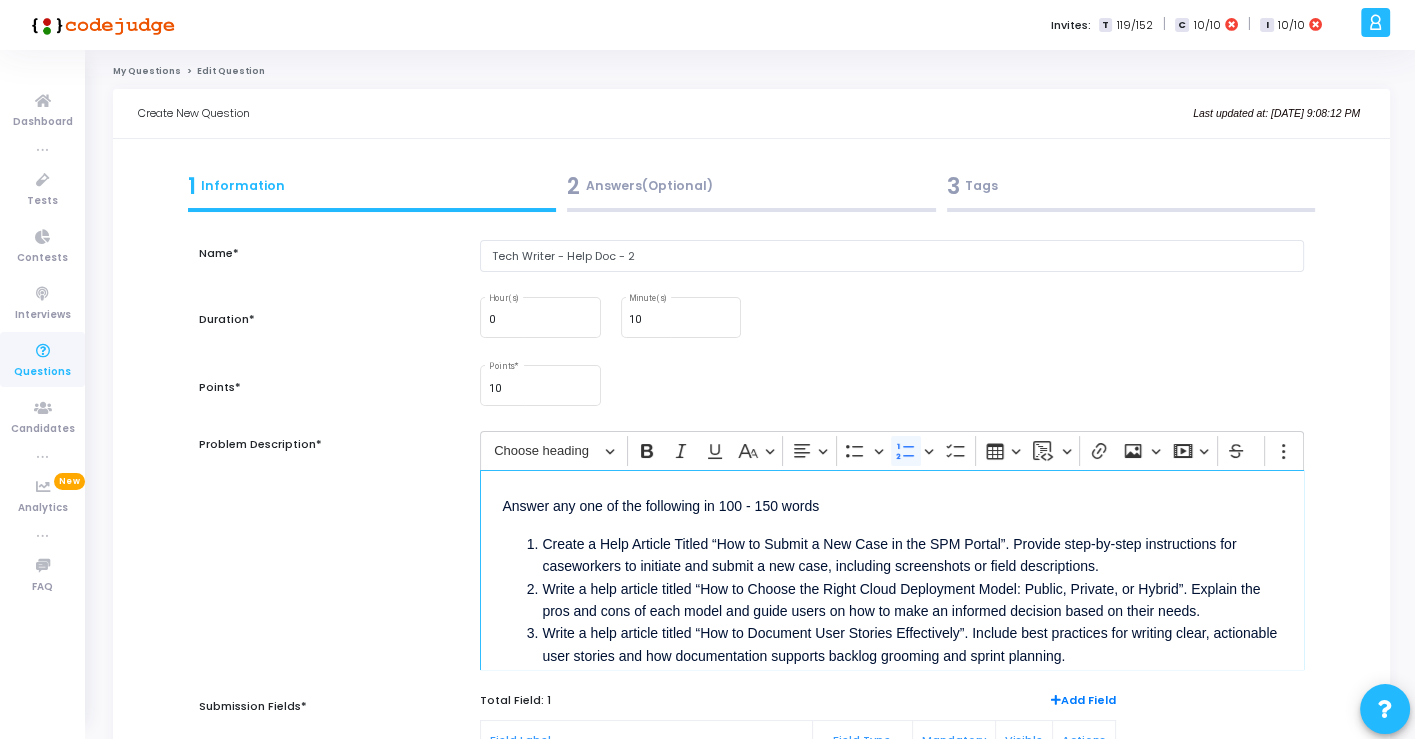 scroll, scrollTop: 75, scrollLeft: 0, axis: vertical 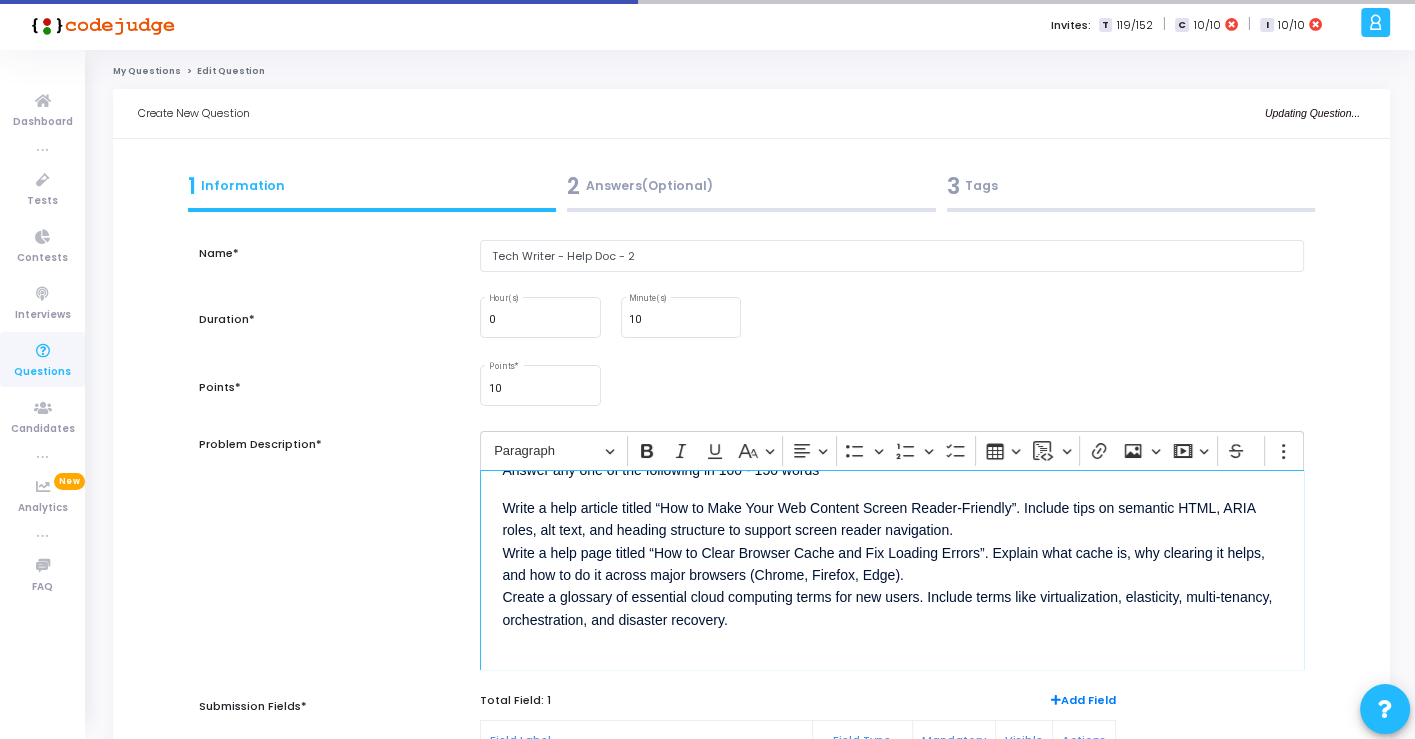 click on "Write a help article titled “How to Make Your Web Content Screen Reader-Friendly”. Include tips on semantic HTML, ARIA roles, alt text, and heading structure to support screen reader navigation. Write a help page titled “How to Clear Browser Cache and Fix Loading Errors”. Explain what cache is, why clearing it helps, and how to do it across major browsers (Chrome, Firefox, Edge). Create a glossary of essential cloud computing terms for new users. Include terms like virtualization, elasticity, multi-tenancy, orchestration, and disaster recovery. ⁠⁠⁠⁠⁠⁠⁠" at bounding box center (891, 585) 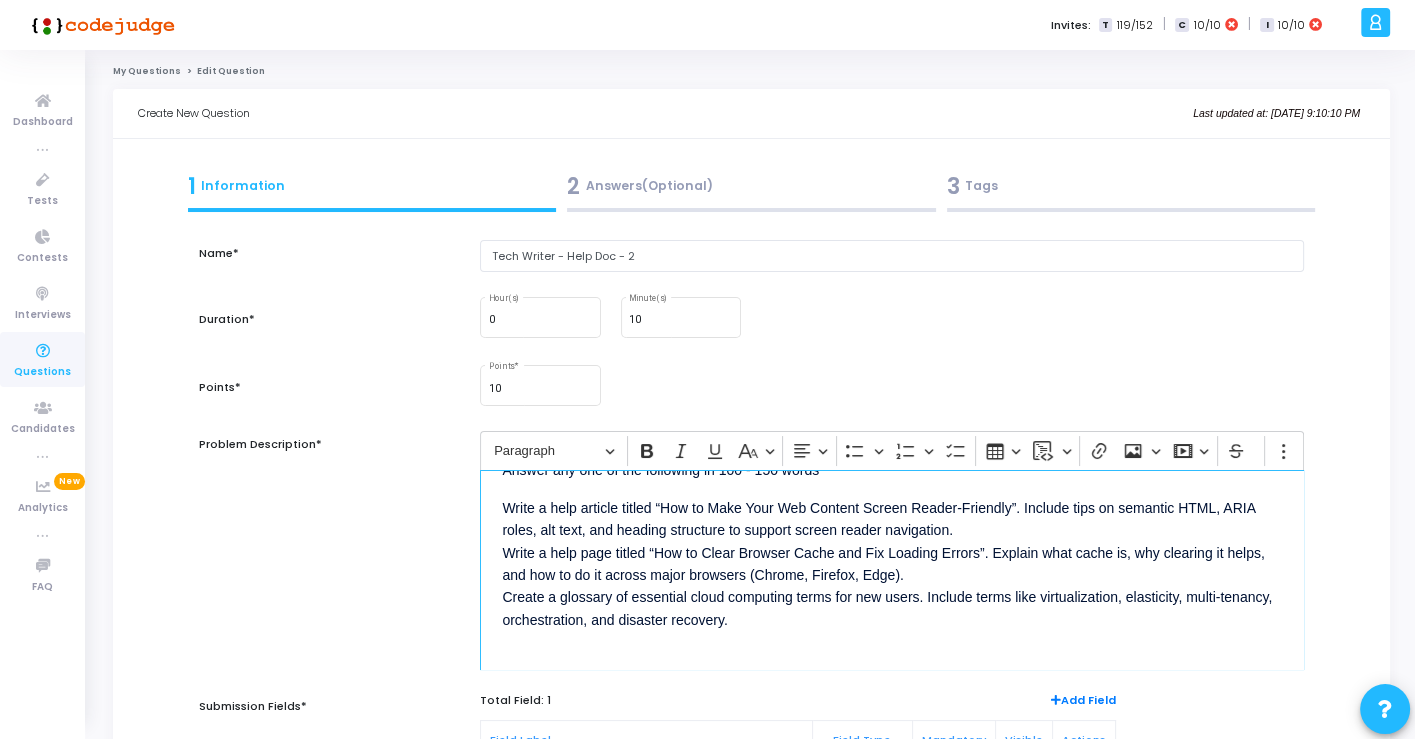 drag, startPoint x: 771, startPoint y: 624, endPoint x: 504, endPoint y: 515, distance: 288.3921 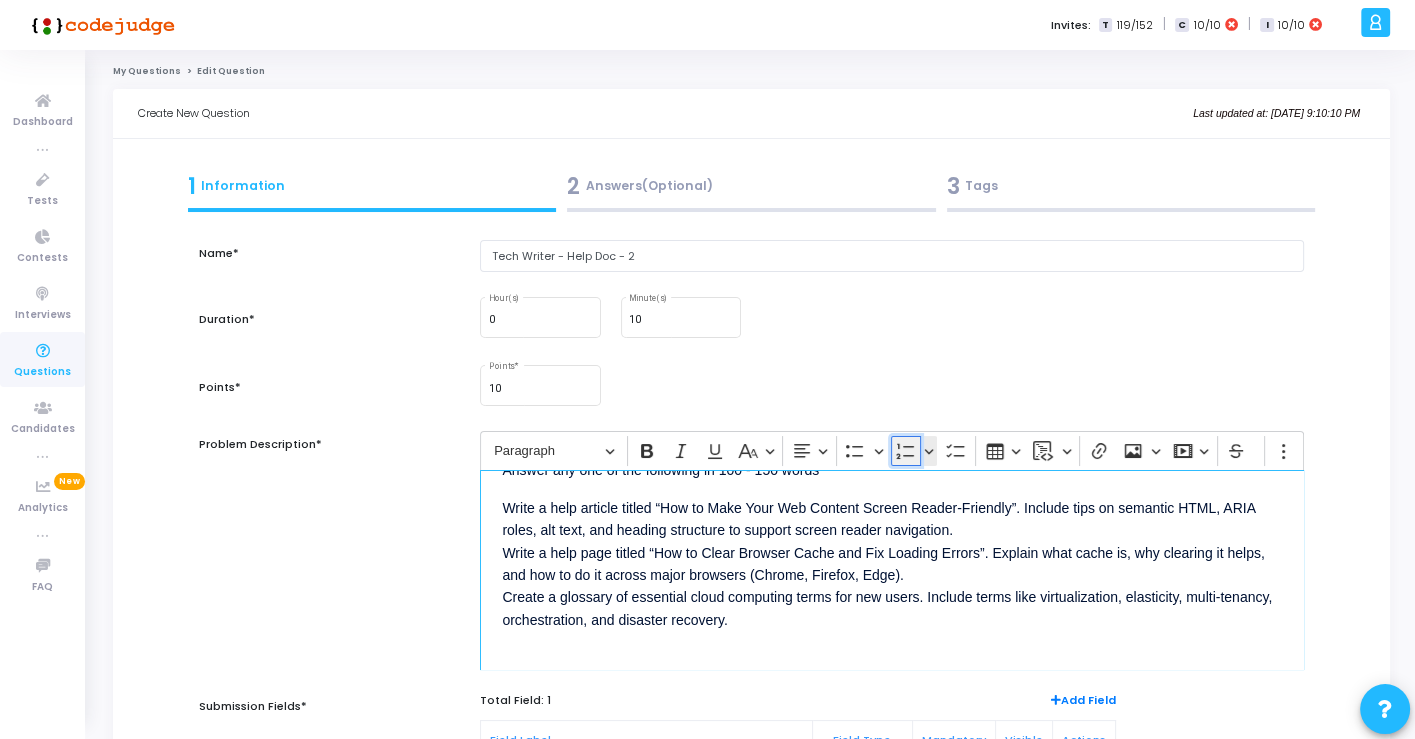 click 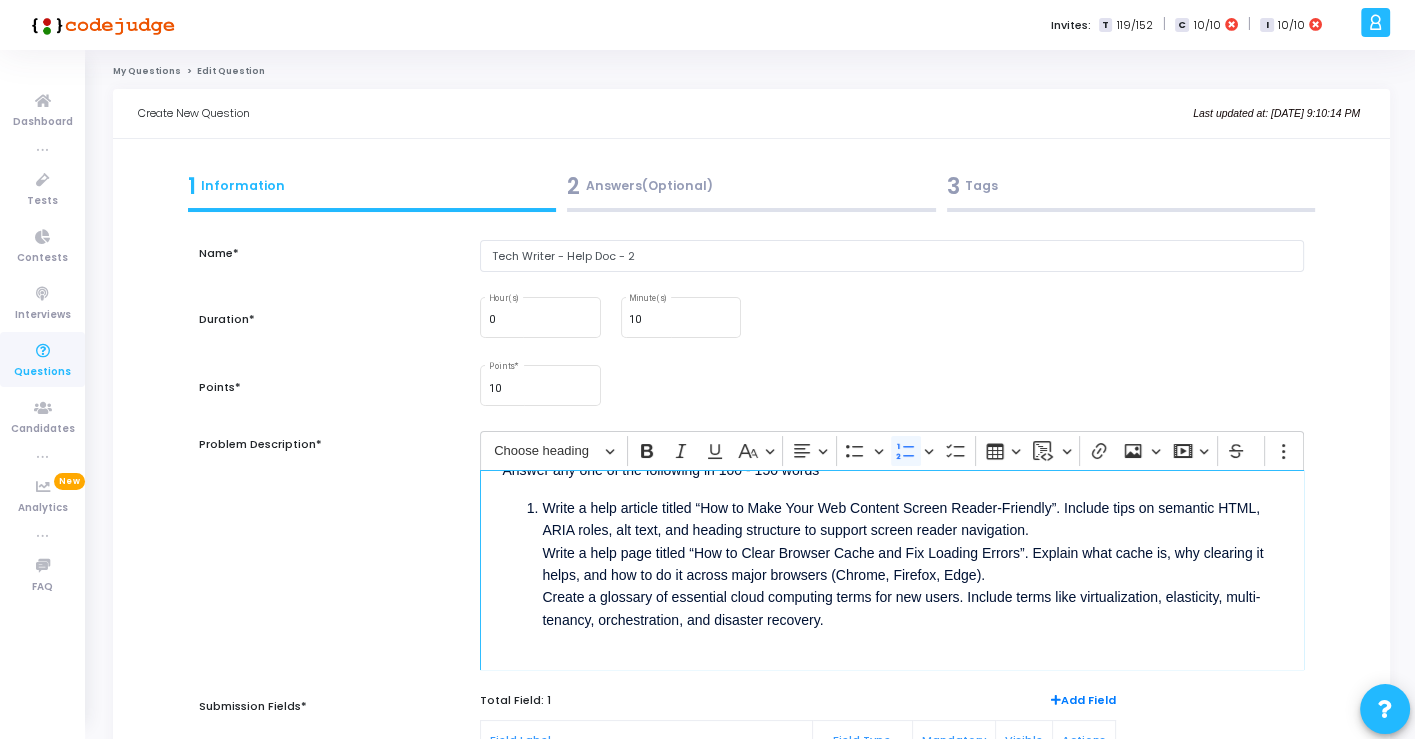 click on "Write a help article titled “How to Make Your Web Content Screen Reader-Friendly”. Include tips on semantic HTML, ARIA roles, alt text, and heading structure to support screen reader navigation. Write a help page titled “How to Clear Browser Cache and Fix Loading Errors”. Explain what cache is, why clearing it helps, and how to do it across major browsers (Chrome, Firefox, Edge). Create a glossary of essential cloud computing terms for new users. Include terms like virtualization, elasticity, multi-tenancy, orchestration, and disaster recovery." at bounding box center [911, 586] 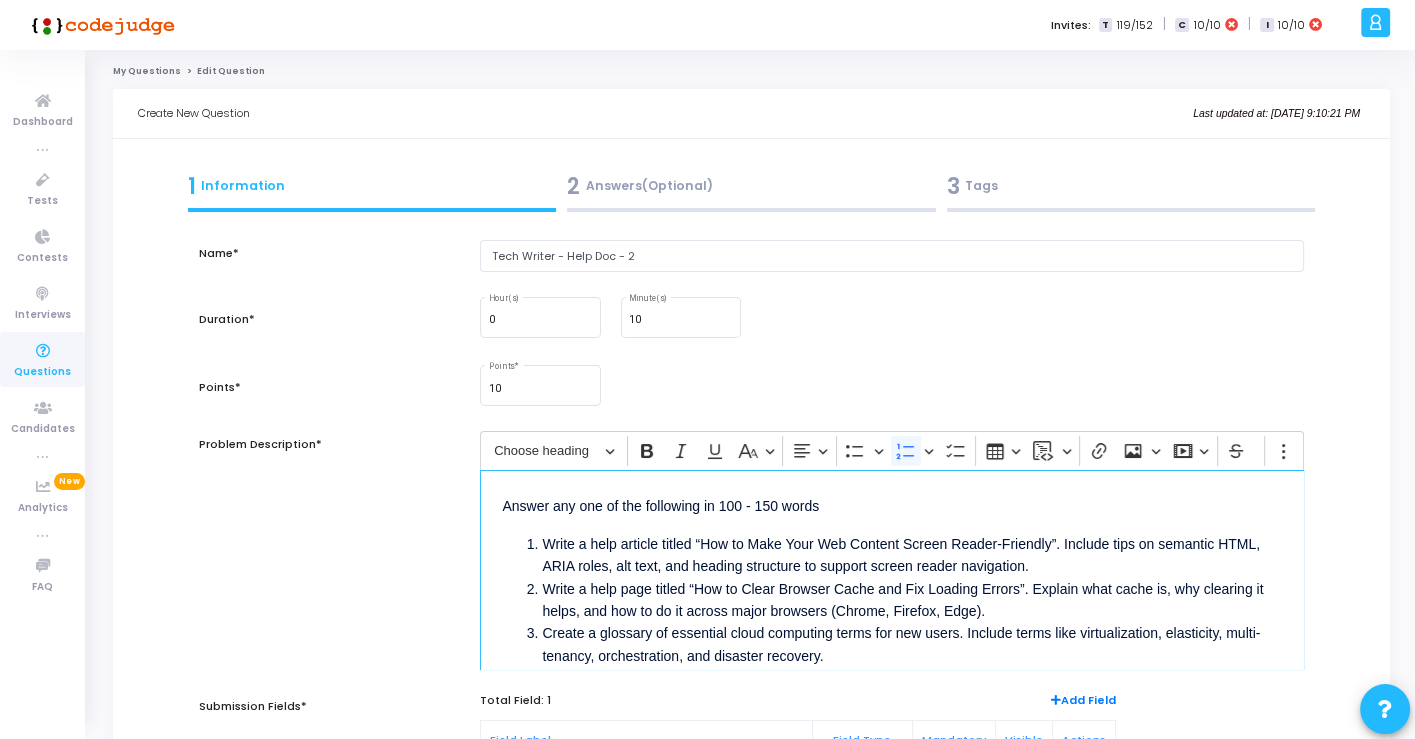 scroll, scrollTop: 75, scrollLeft: 0, axis: vertical 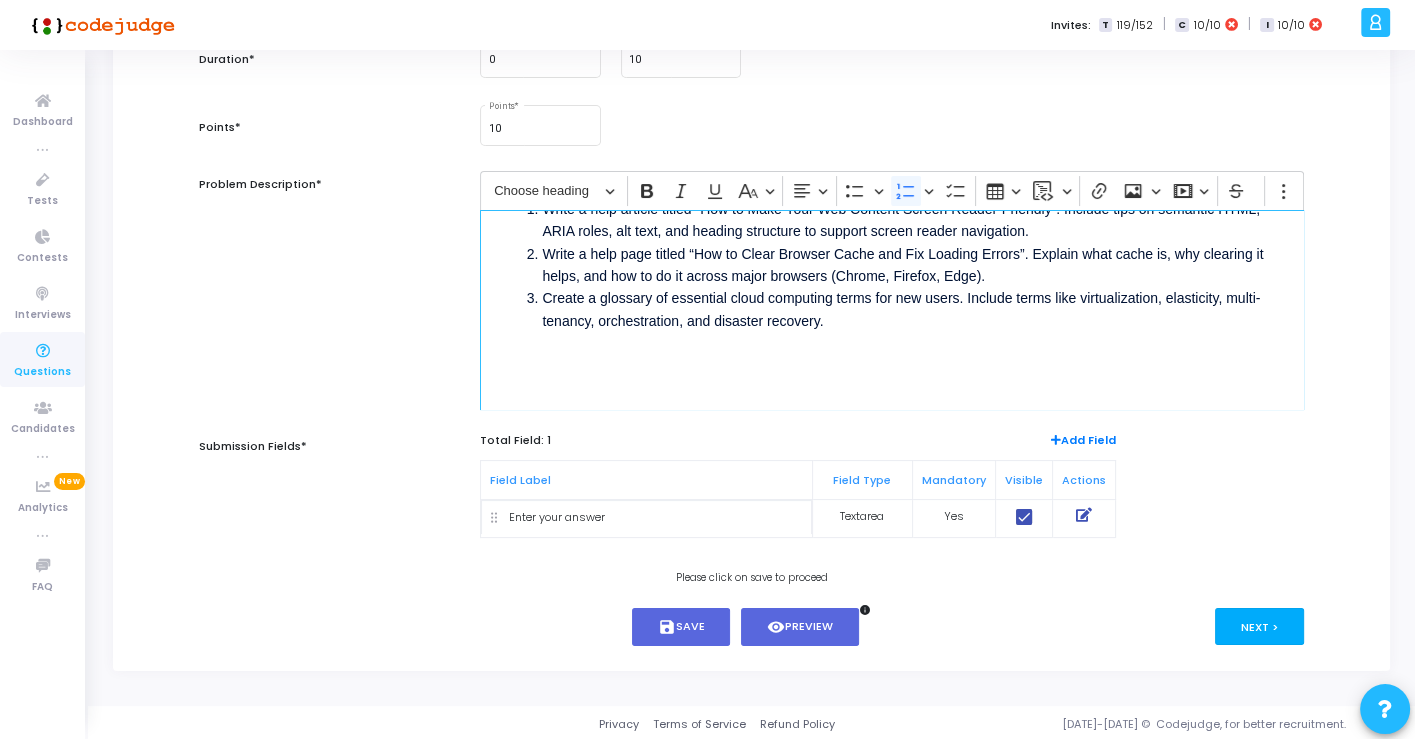 click on "Next >" at bounding box center [1259, 626] 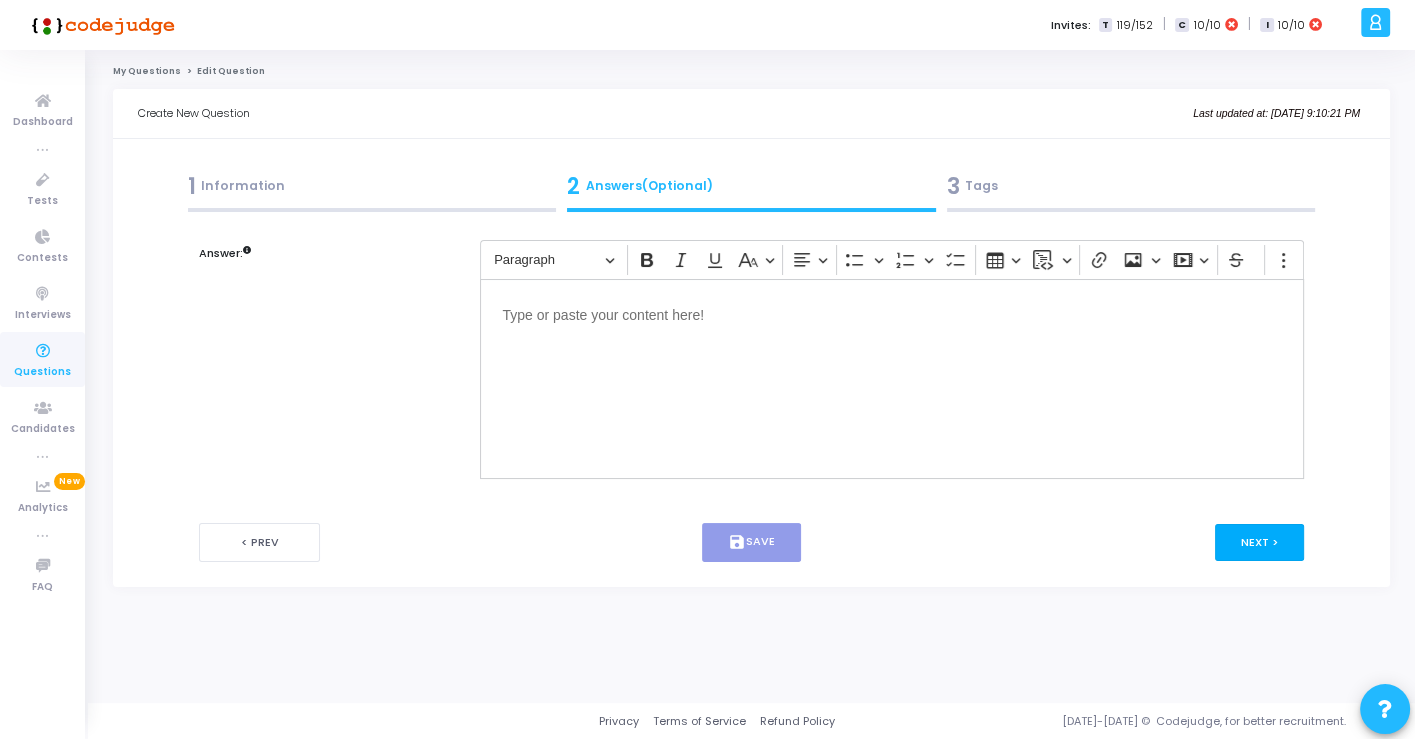 scroll, scrollTop: 0, scrollLeft: 0, axis: both 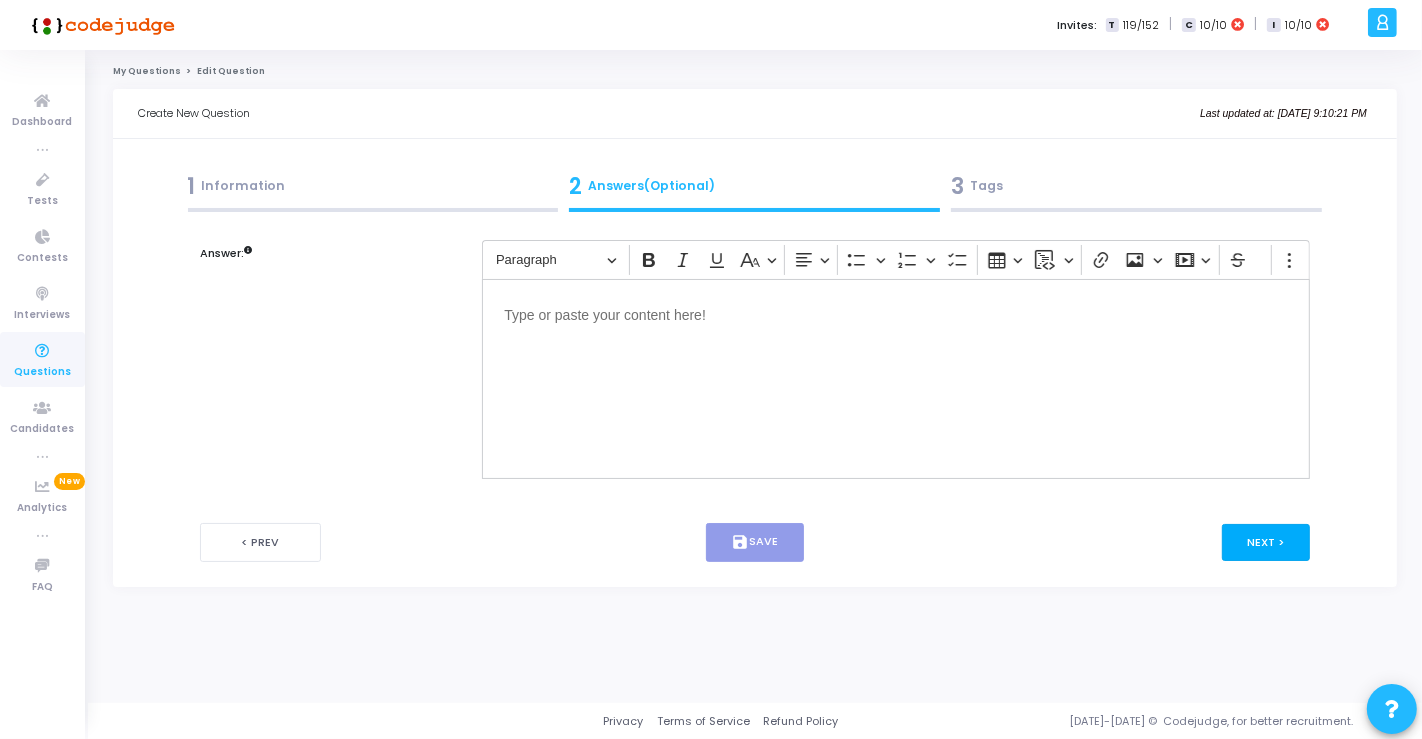 click on "Next >" at bounding box center [1266, 542] 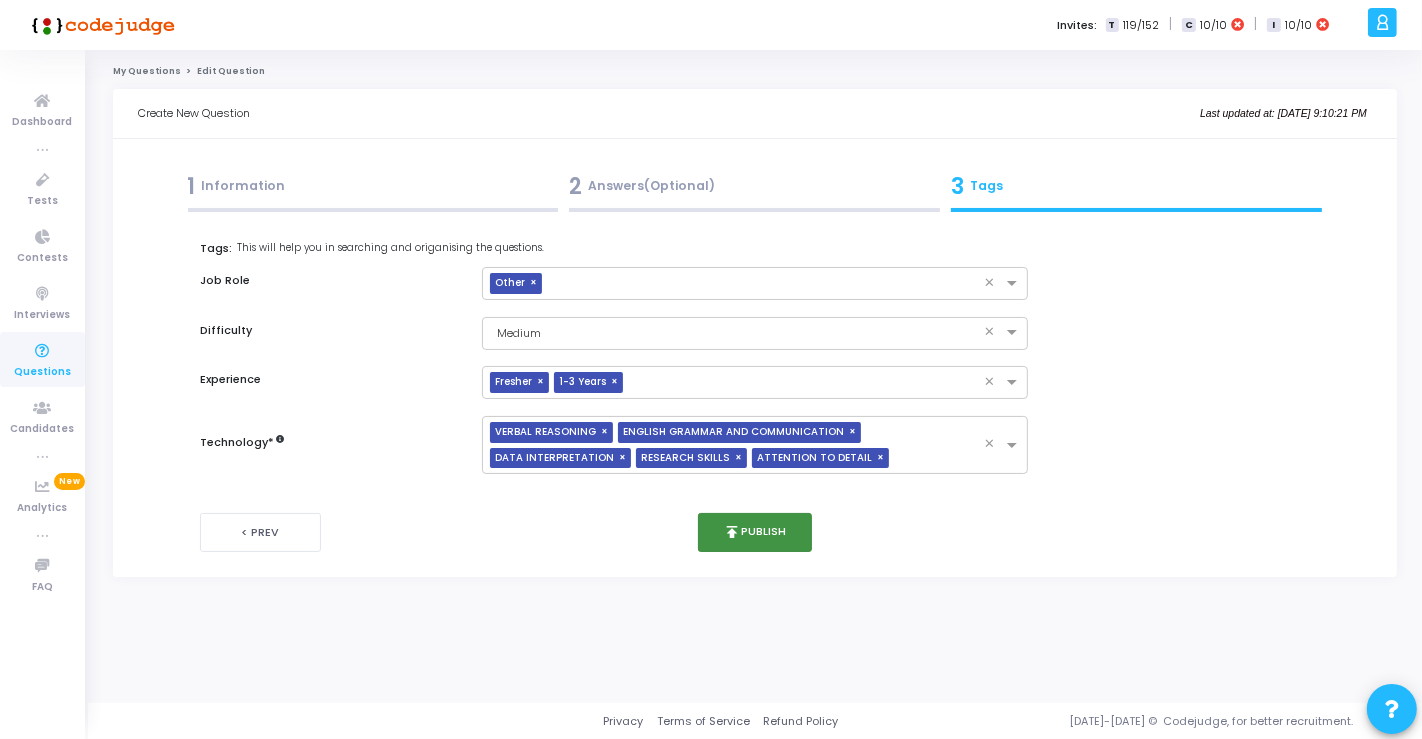 click on "publish  Publish" at bounding box center (755, 532) 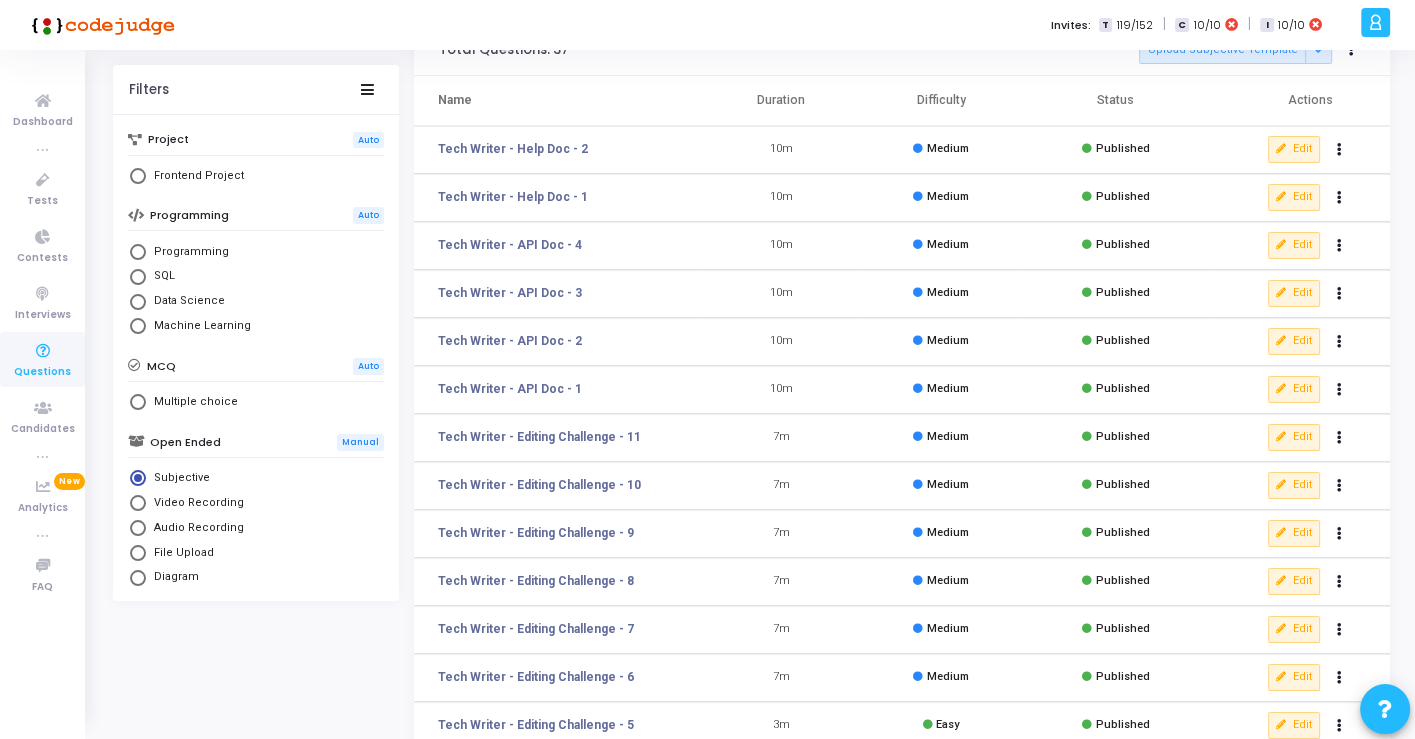 scroll, scrollTop: 0, scrollLeft: 0, axis: both 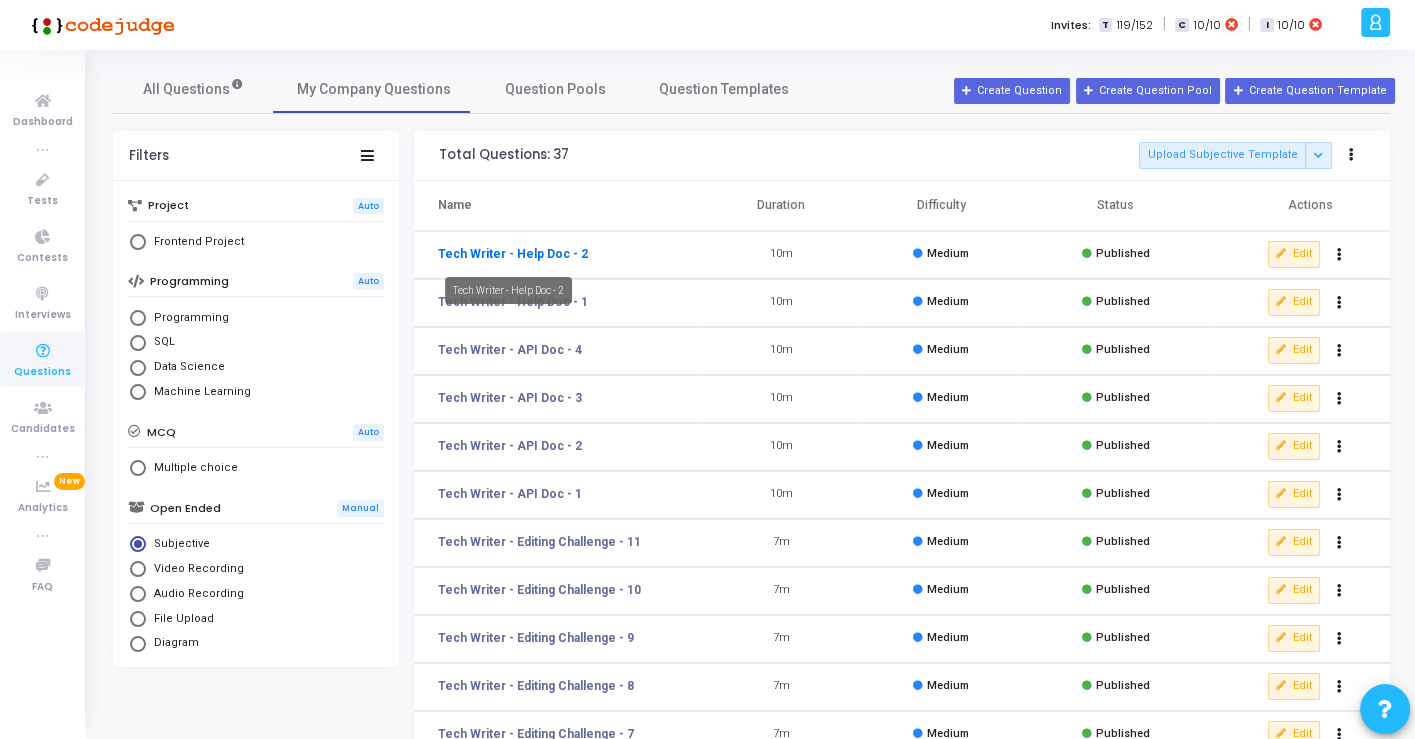 click on "Tech Writer - Help Doc - 2" at bounding box center (513, 254) 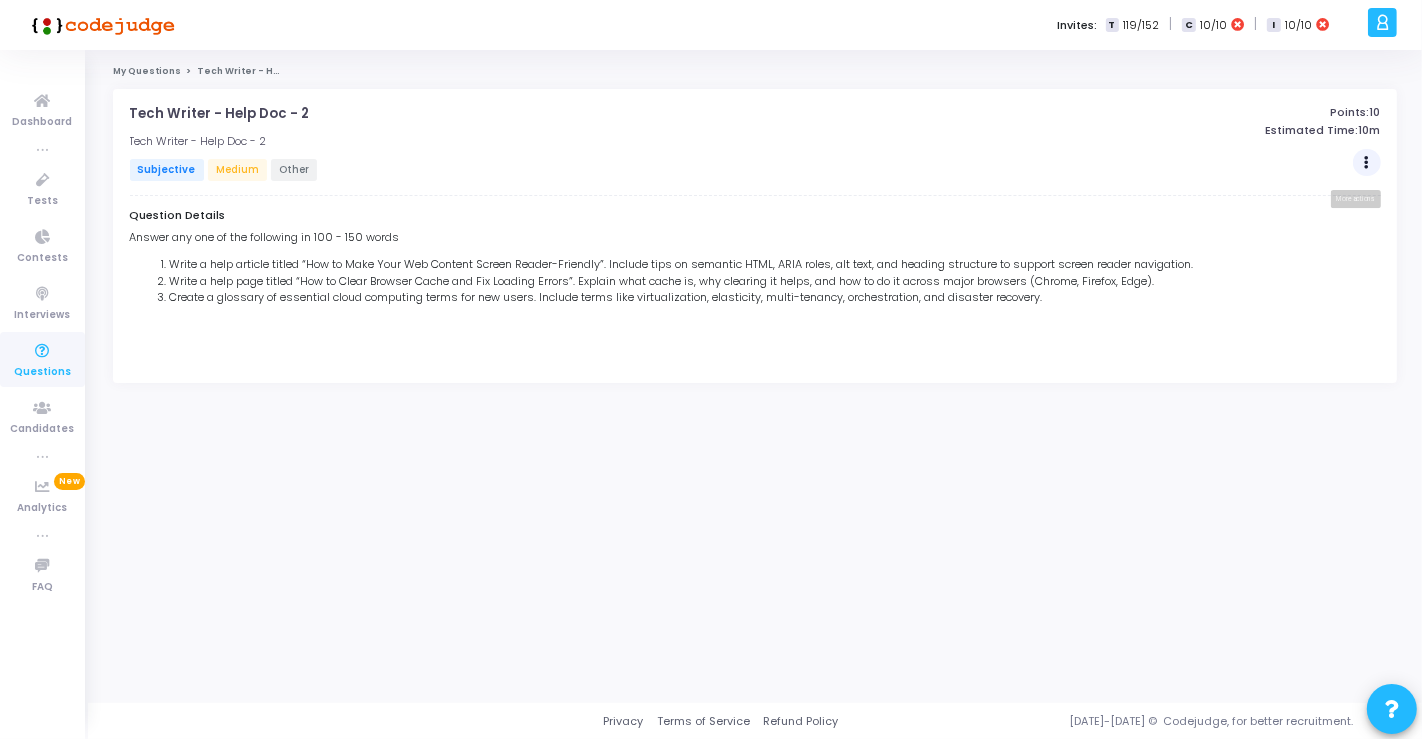 click at bounding box center (1366, 163) 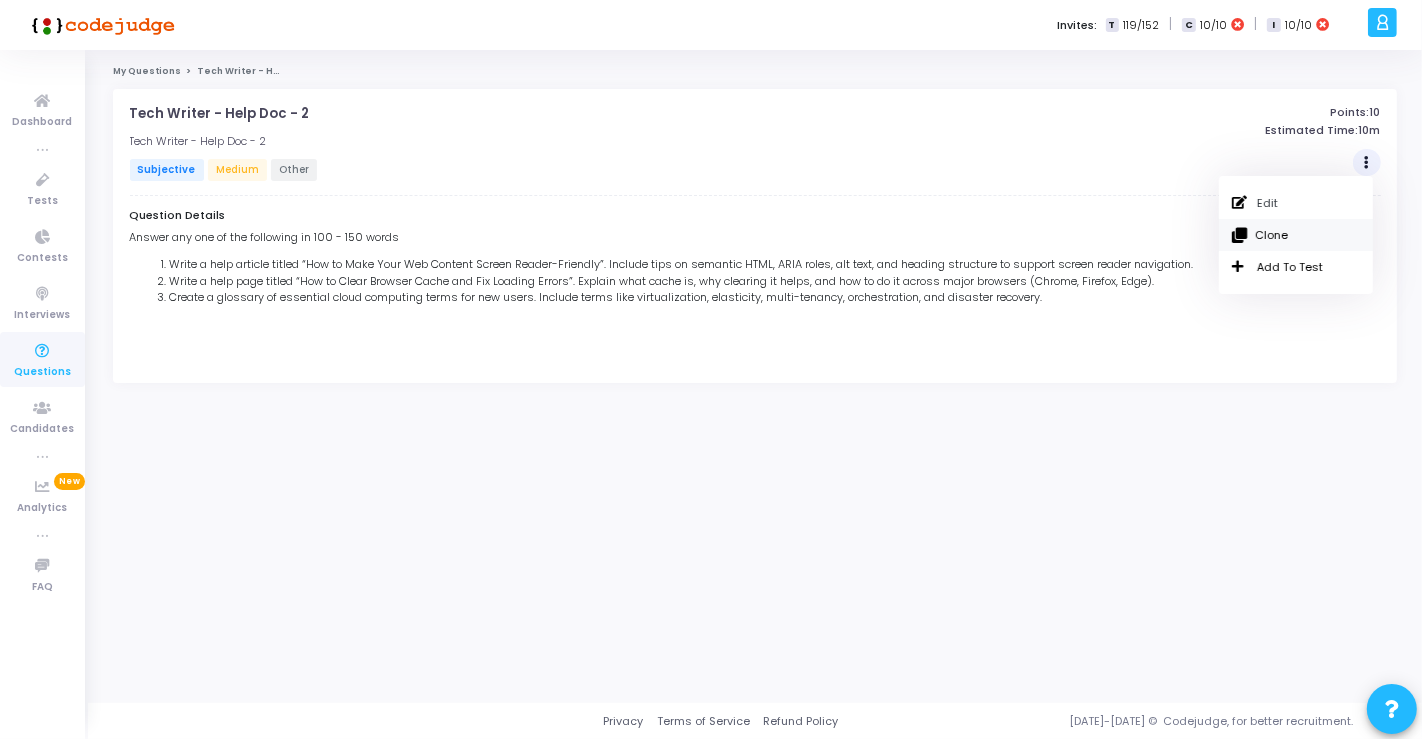 click at bounding box center [1239, 235] 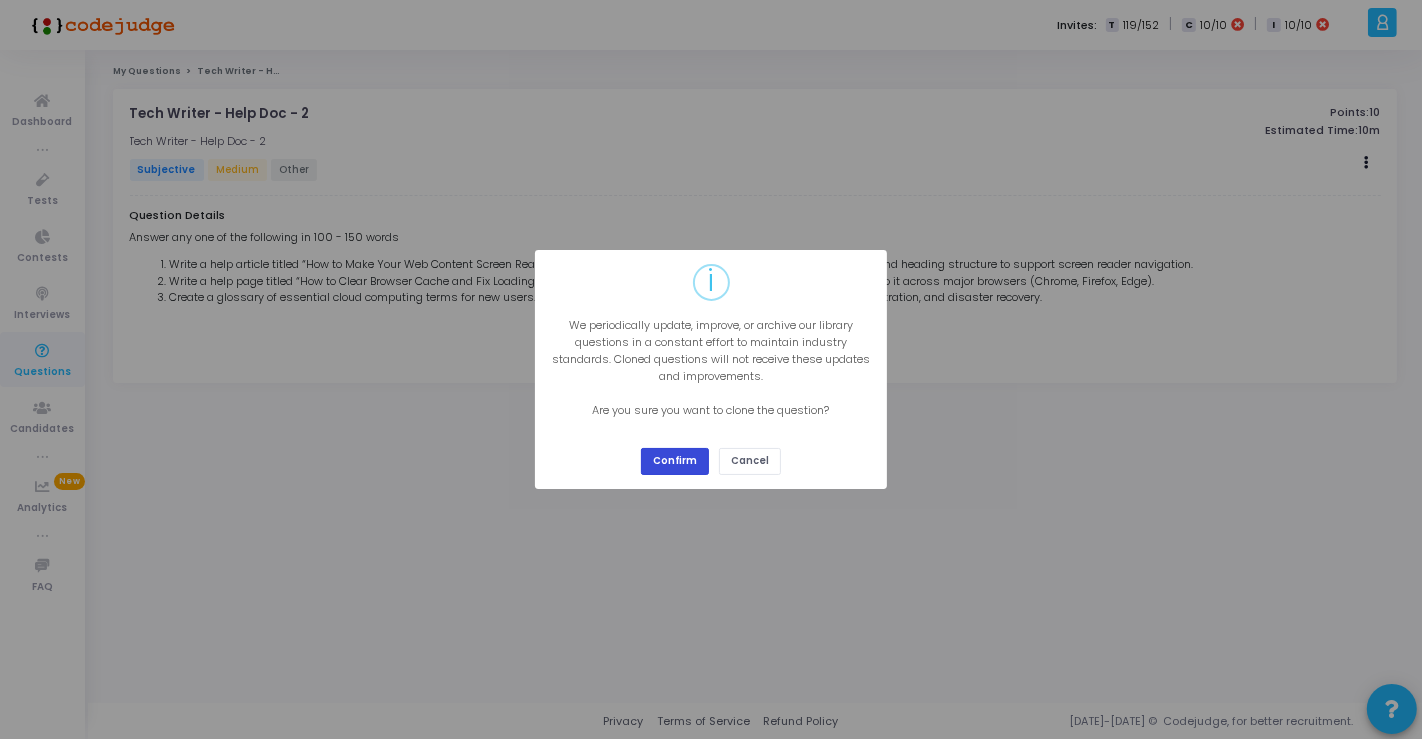 click on "Confirm" at bounding box center (675, 461) 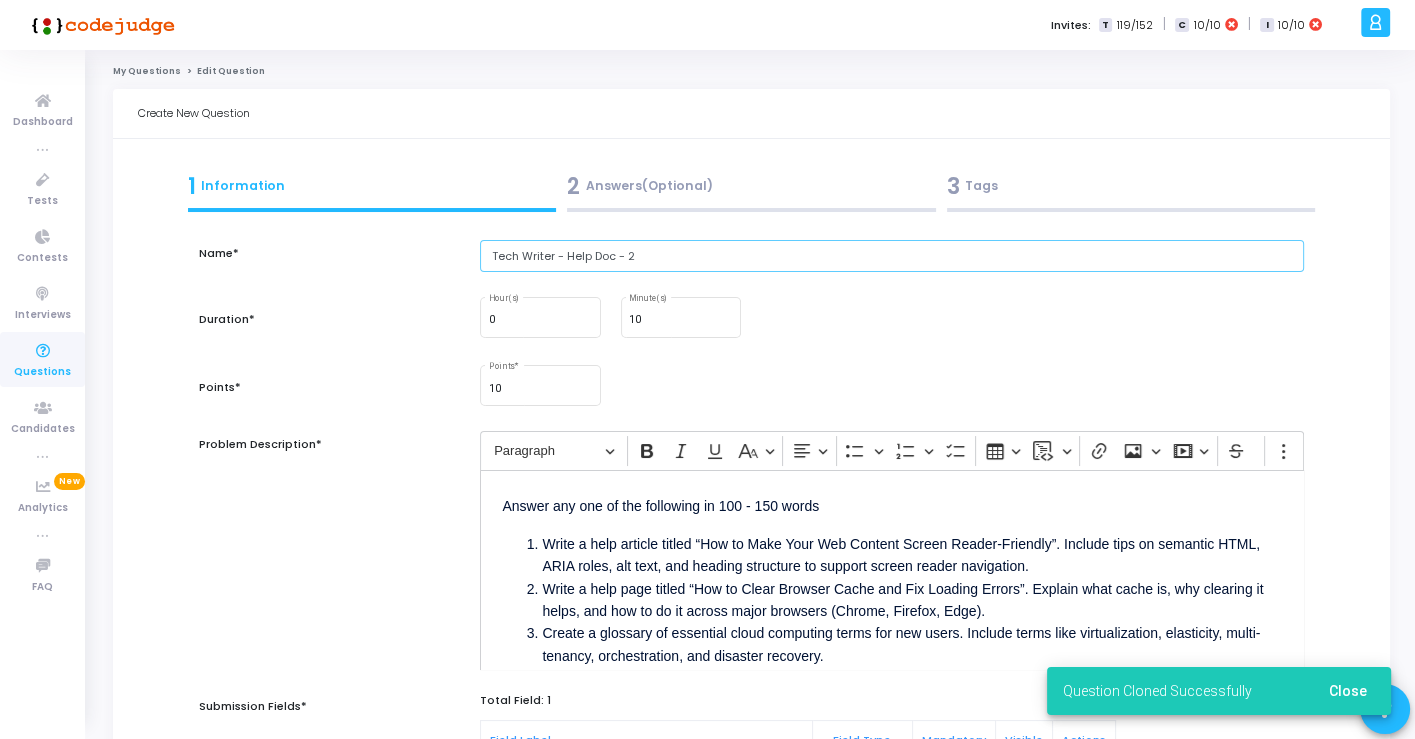 click on "Tech Writer - Help Doc - 2" at bounding box center [891, 256] 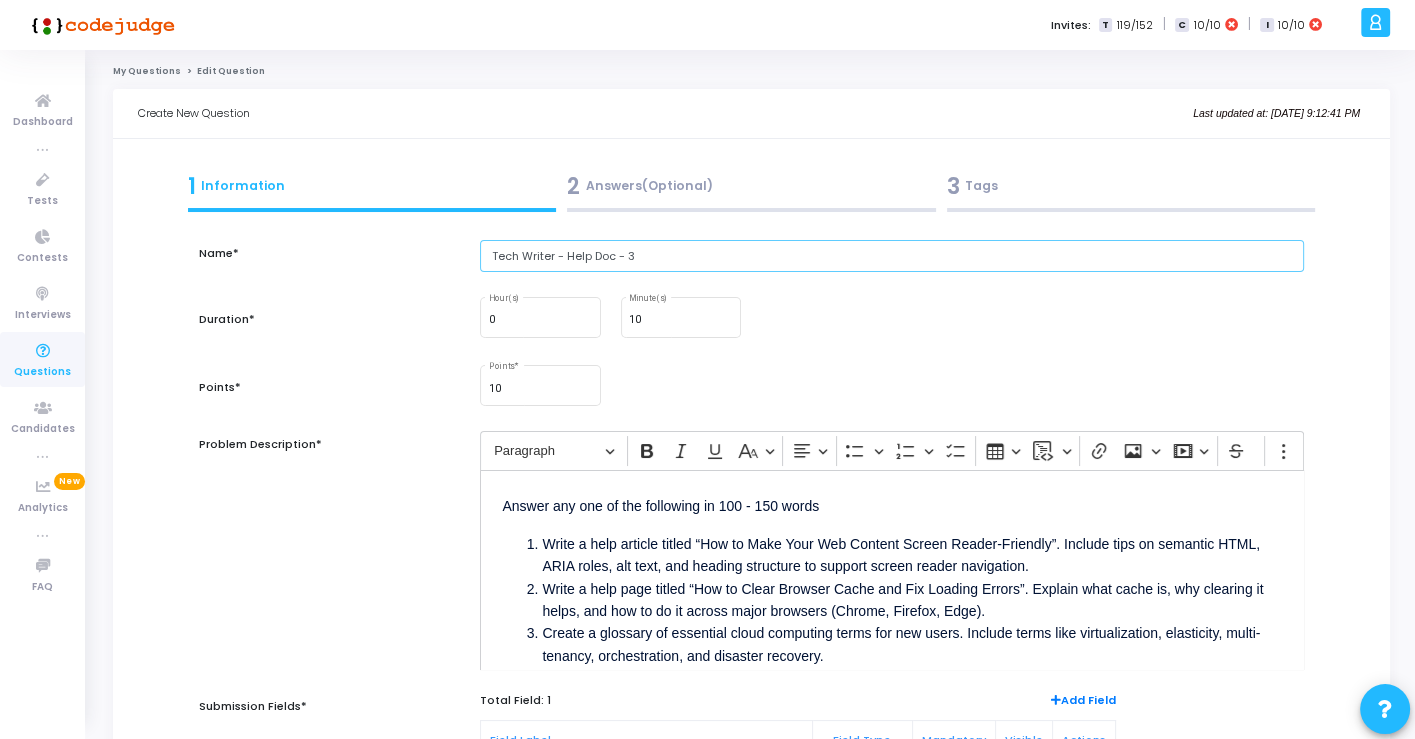 type on "Tech Writer - Help Doc - 3" 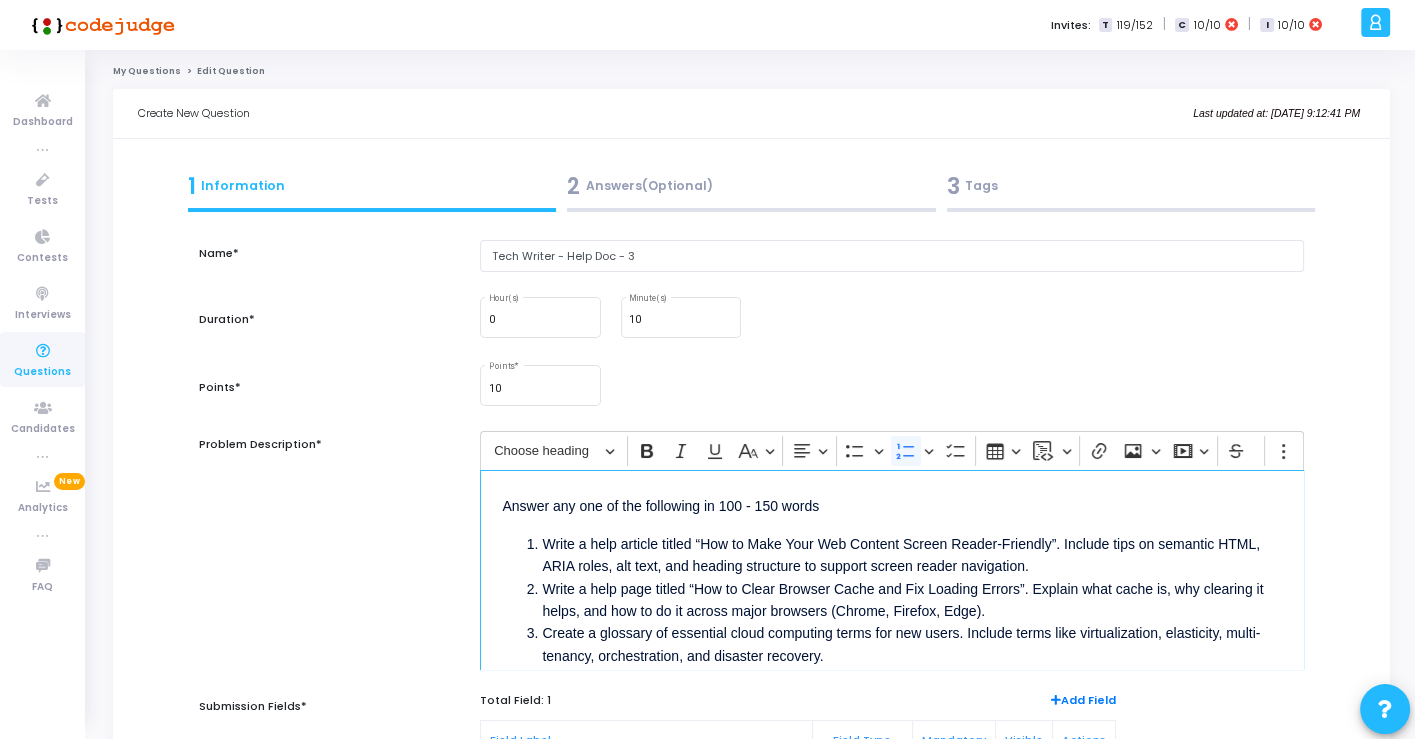 drag, startPoint x: 840, startPoint y: 654, endPoint x: 525, endPoint y: 535, distance: 336.72836 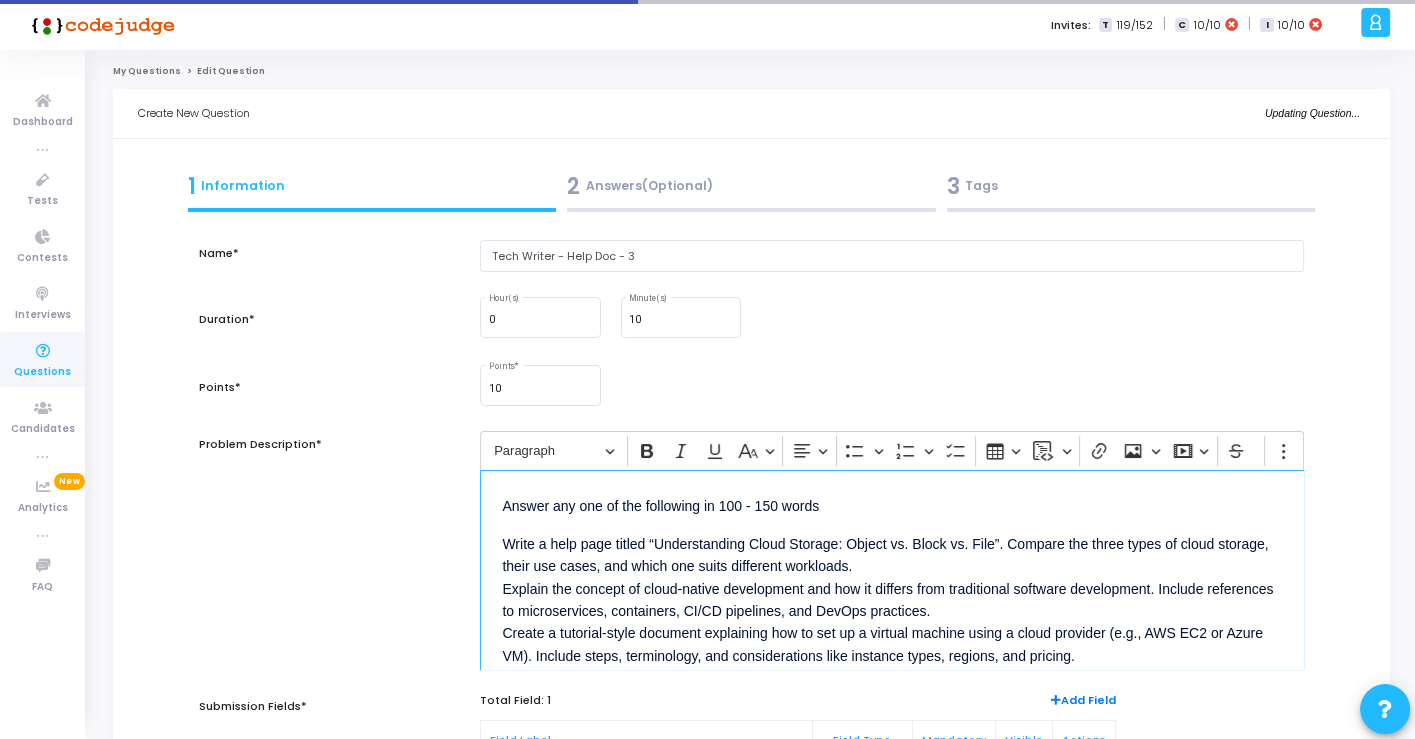 scroll, scrollTop: 36, scrollLeft: 0, axis: vertical 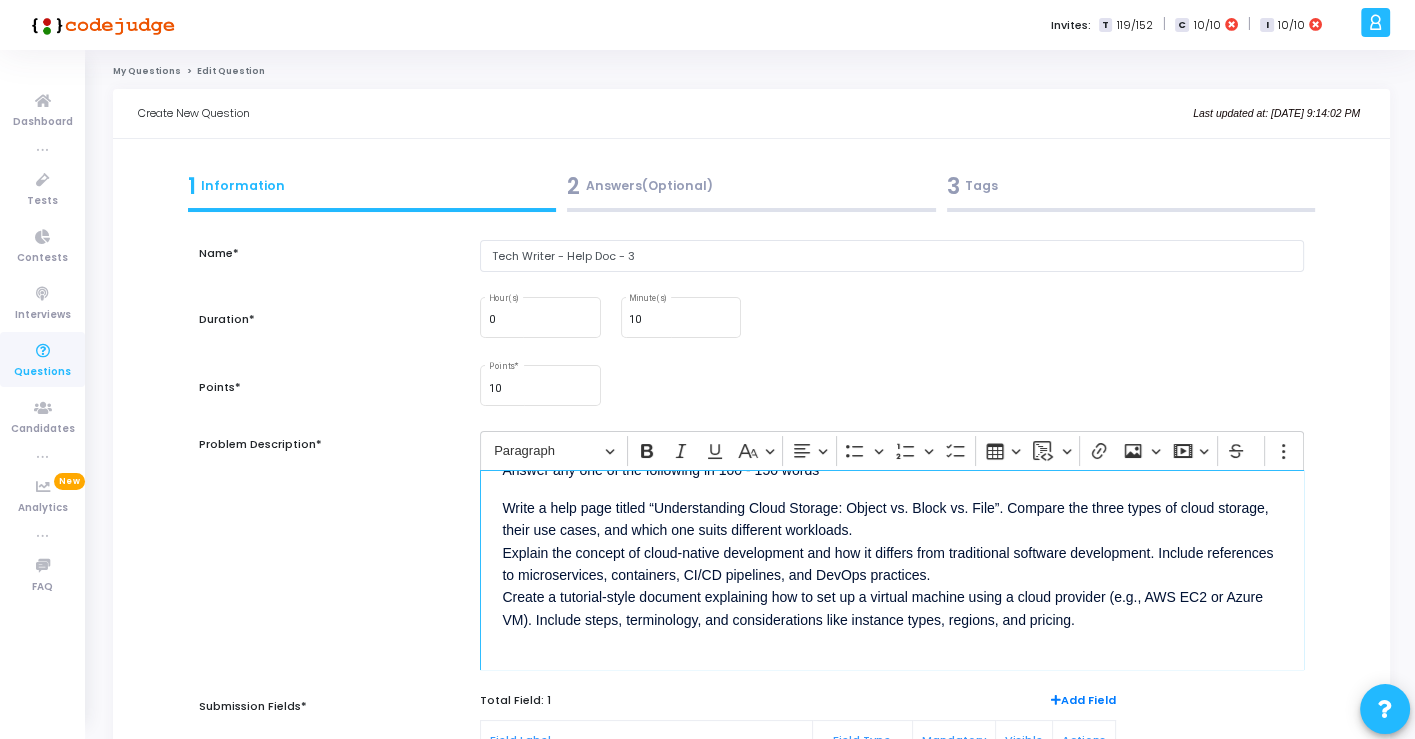drag, startPoint x: 1084, startPoint y: 624, endPoint x: 490, endPoint y: 517, distance: 603.56024 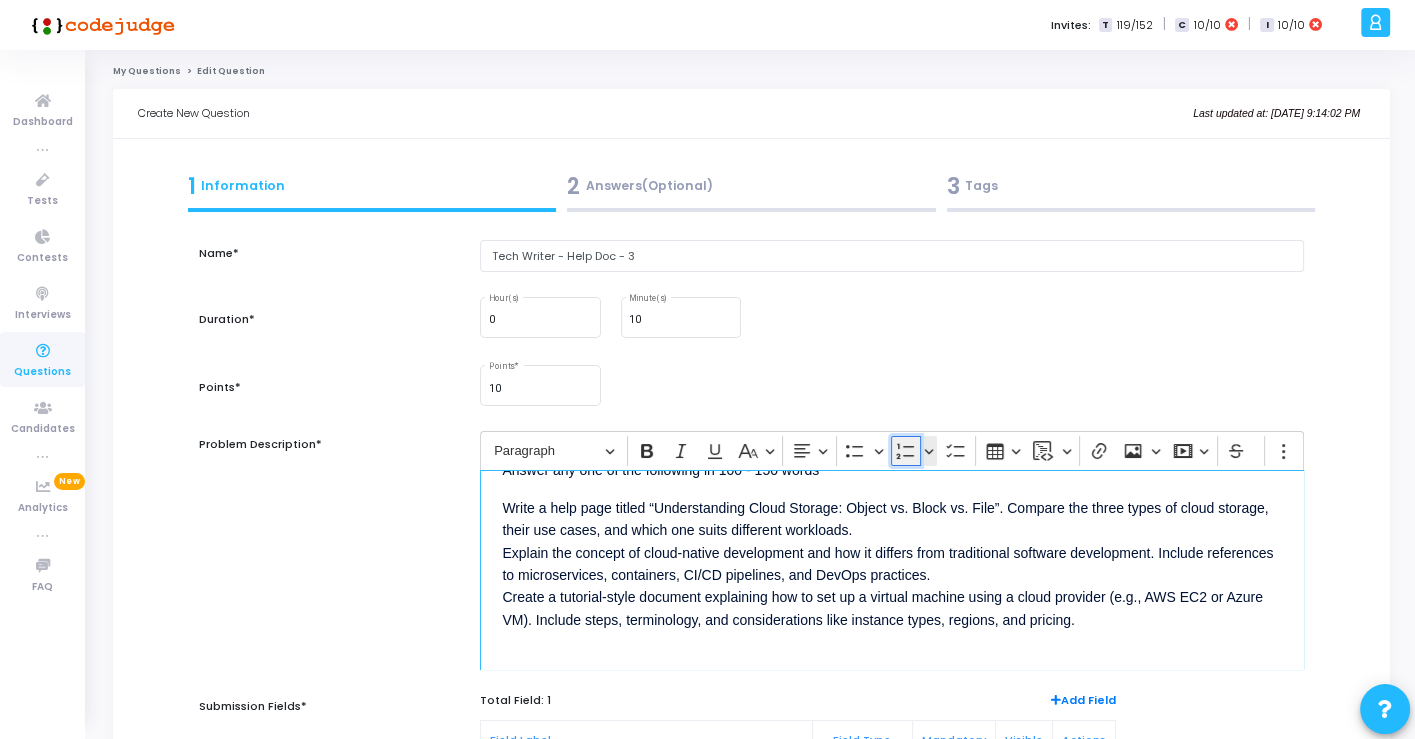 click 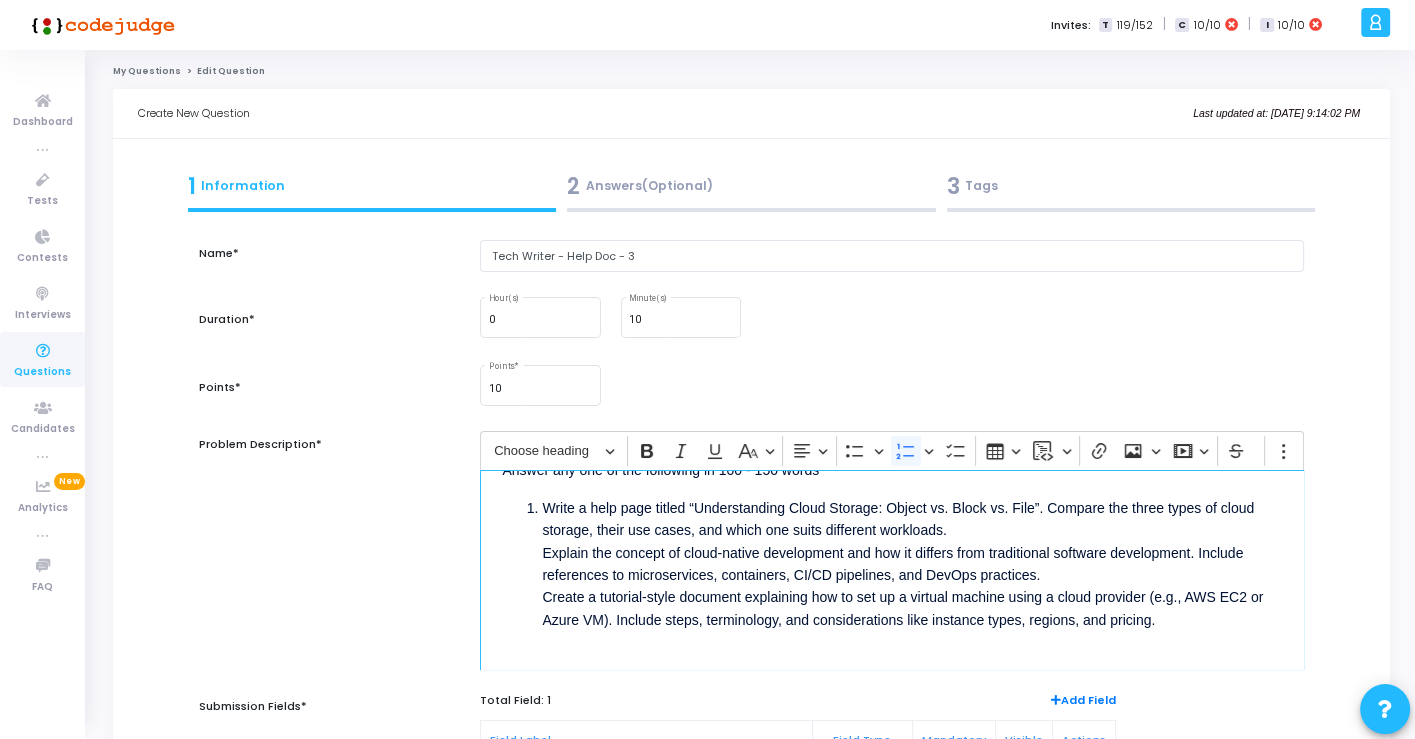 click on "Write a help page titled “Understanding Cloud Storage: Object vs. Block vs. File”. Compare the three types of cloud storage, their use cases, and which one suits different workloads. Explain the concept of cloud-native development and how it differs from traditional software development. Include references to microservices, containers, CI/CD pipelines, and DevOps practices. Create a tutorial-style document explaining how to set up a virtual machine using a cloud provider (e.g., AWS EC2 or Azure VM). Include steps, terminology, and considerations like instance types, regions, and pricing." at bounding box center (911, 598) 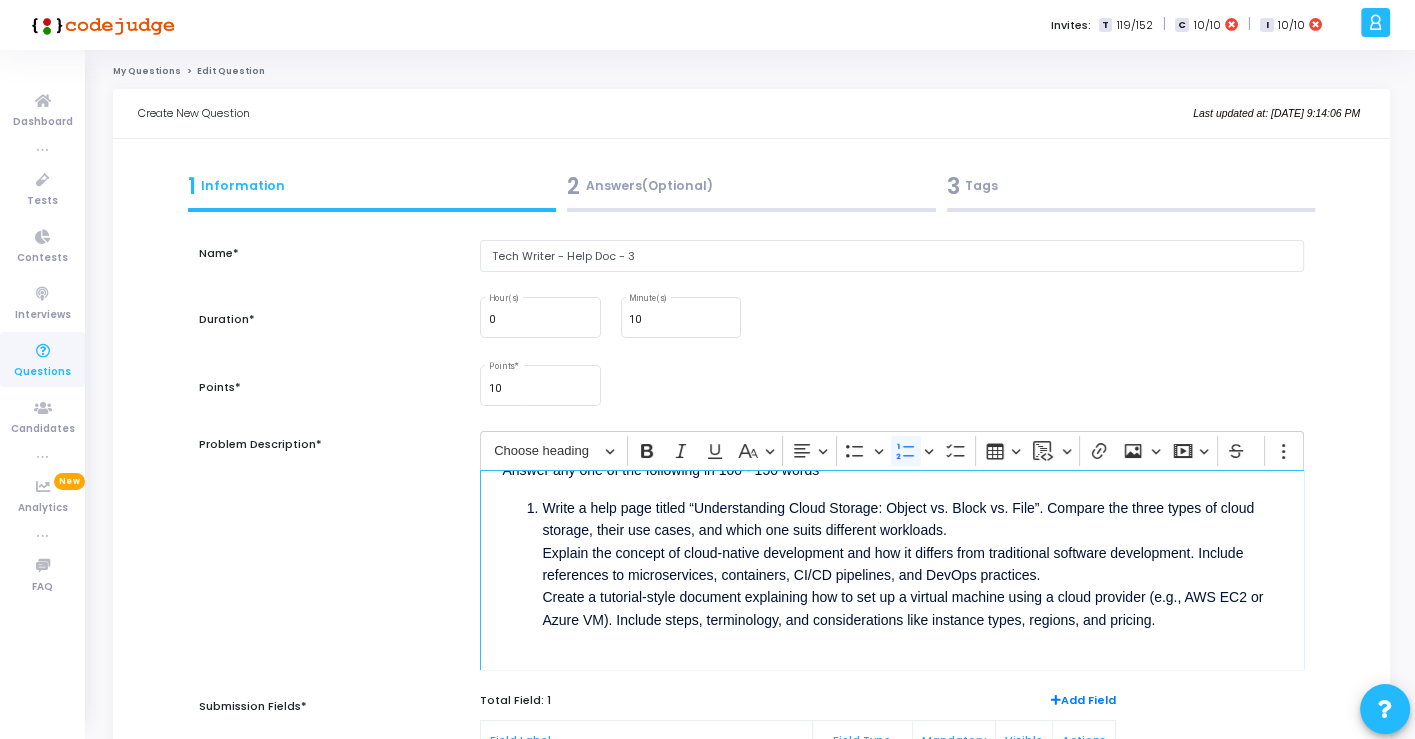 click on "Write a help page titled “Understanding Cloud Storage: Object vs. Block vs. File”. Compare the three types of cloud storage, their use cases, and which one suits different workloads. Explain the concept of cloud-native development and how it differs from traditional software development. Include references to microservices, containers, CI/CD pipelines, and DevOps practices. Create a tutorial-style document explaining how to set up a virtual machine using a cloud provider (e.g., AWS EC2 or Azure VM). Include steps, terminology, and considerations like instance types, regions, and pricing." at bounding box center (911, 598) 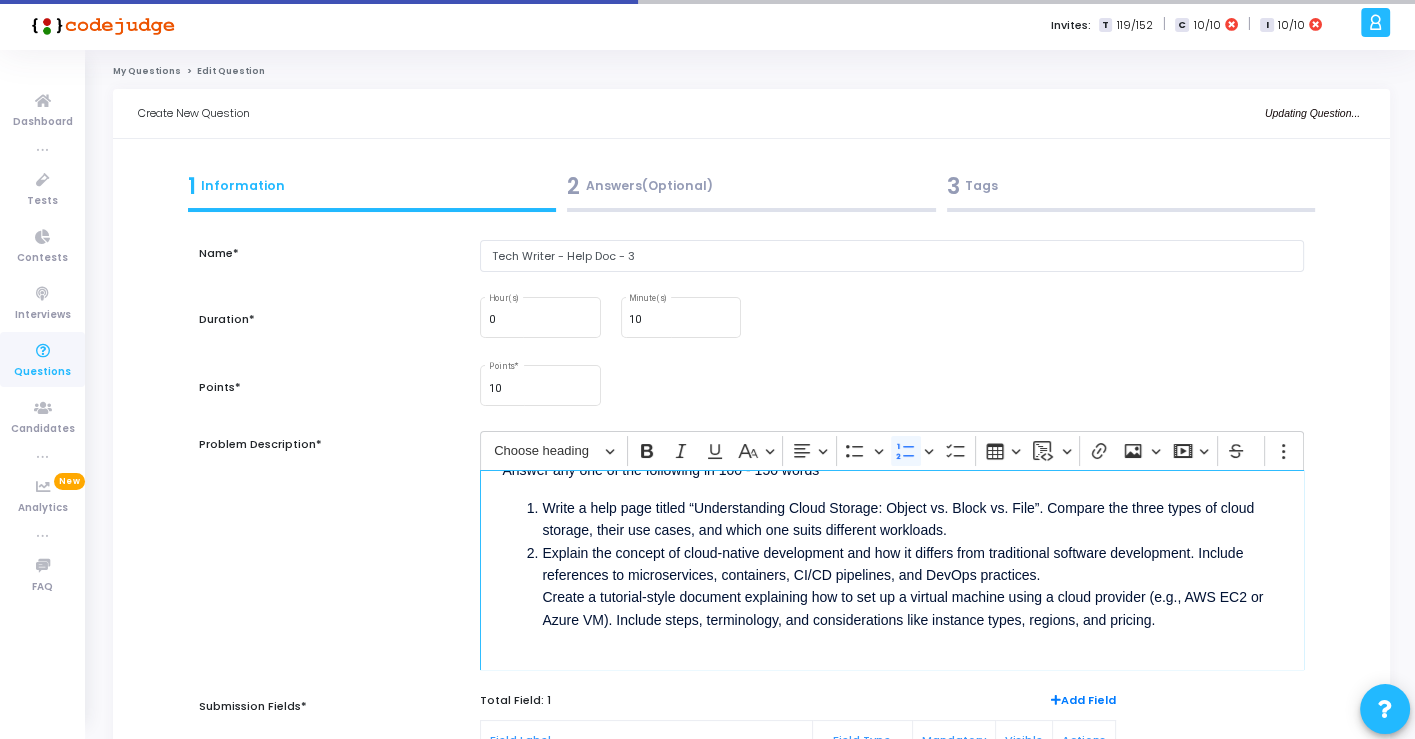 click on "Write a help page titled “Understanding Cloud Storage: Object vs. Block vs. File”. Compare the three types of cloud storage, their use cases, and which one suits different workloads. Explain the concept of cloud-native development and how it differs from traditional software development. Include references to microservices, containers, CI/CD pipelines, and DevOps practices. Create a tutorial-style document explaining how to set up a virtual machine using a cloud provider (e.g., AWS EC2 or Azure VM). Include steps, terminology, and considerations like instance types, regions, and pricing." at bounding box center [891, 596] 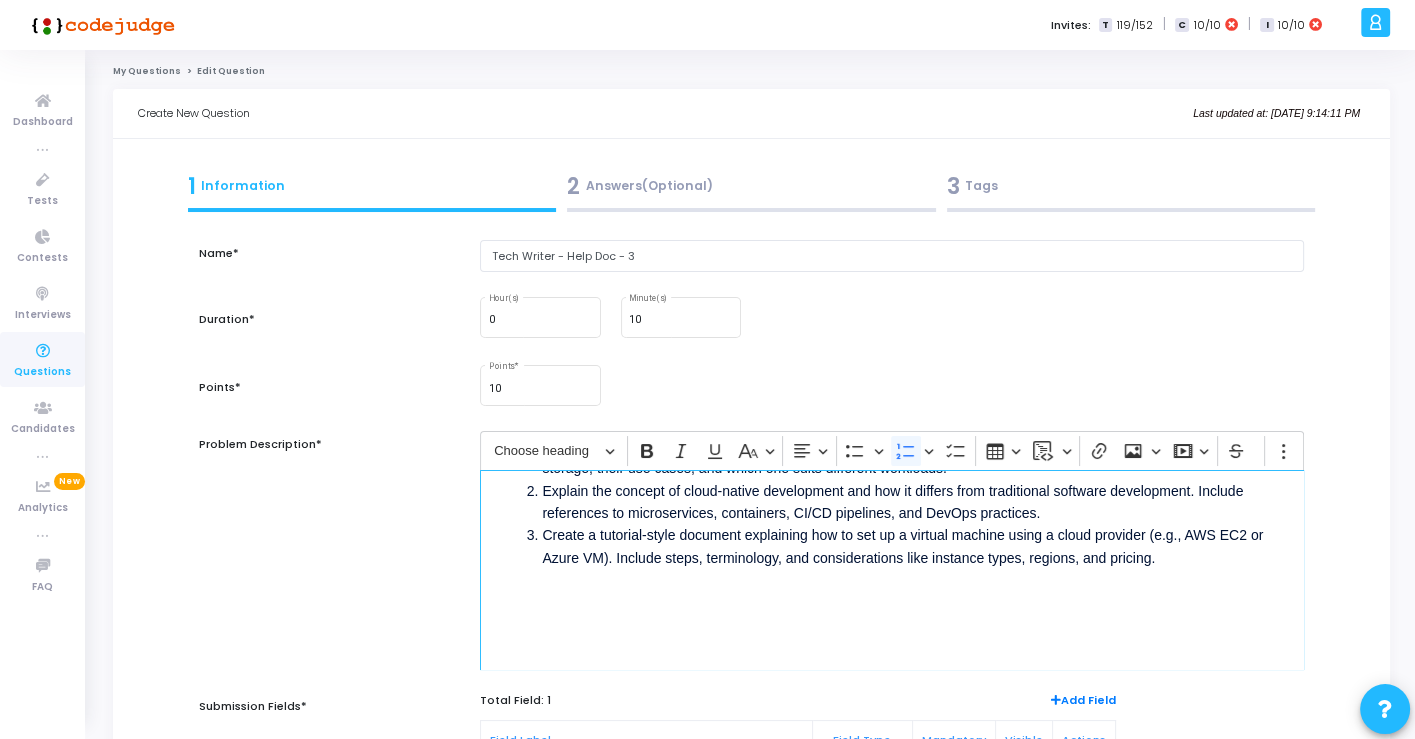 scroll, scrollTop: 0, scrollLeft: 0, axis: both 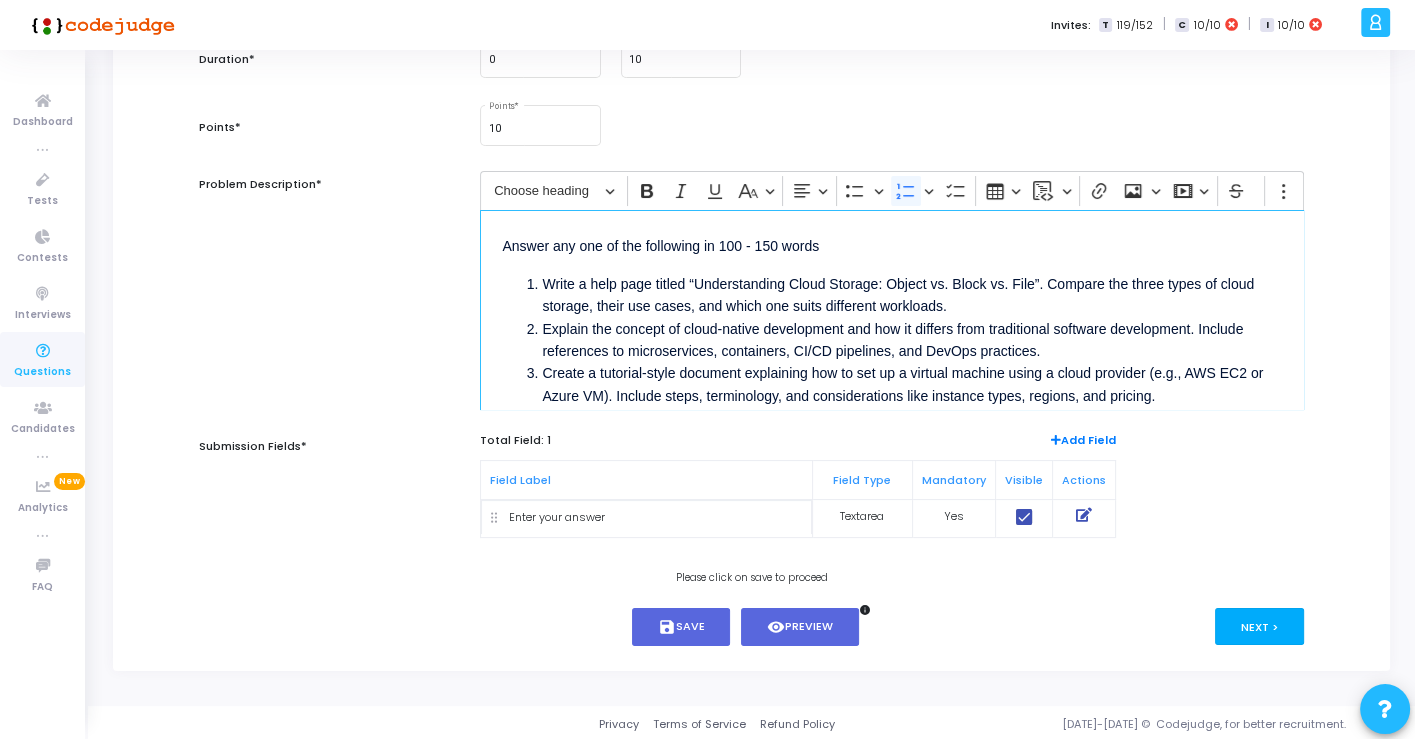 click on "Next >" at bounding box center [1259, 626] 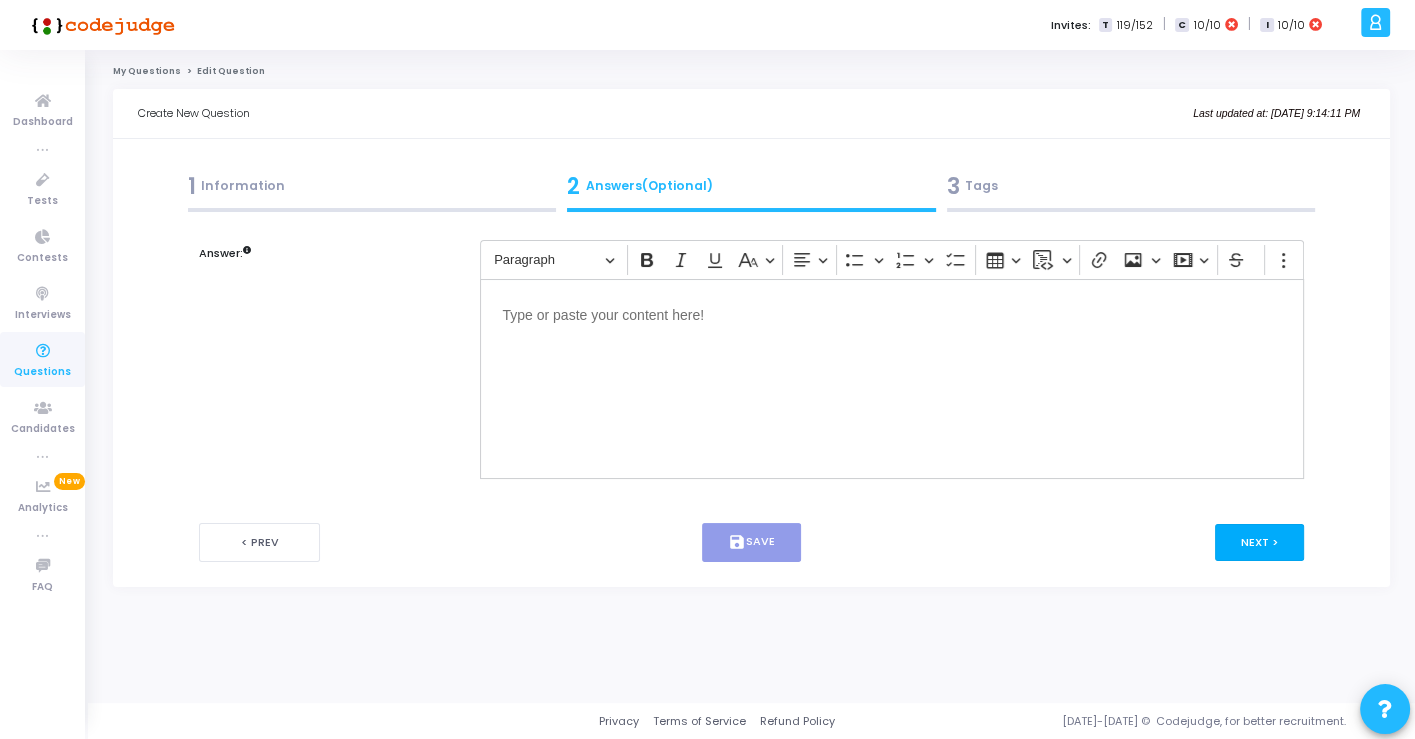 scroll, scrollTop: 0, scrollLeft: 0, axis: both 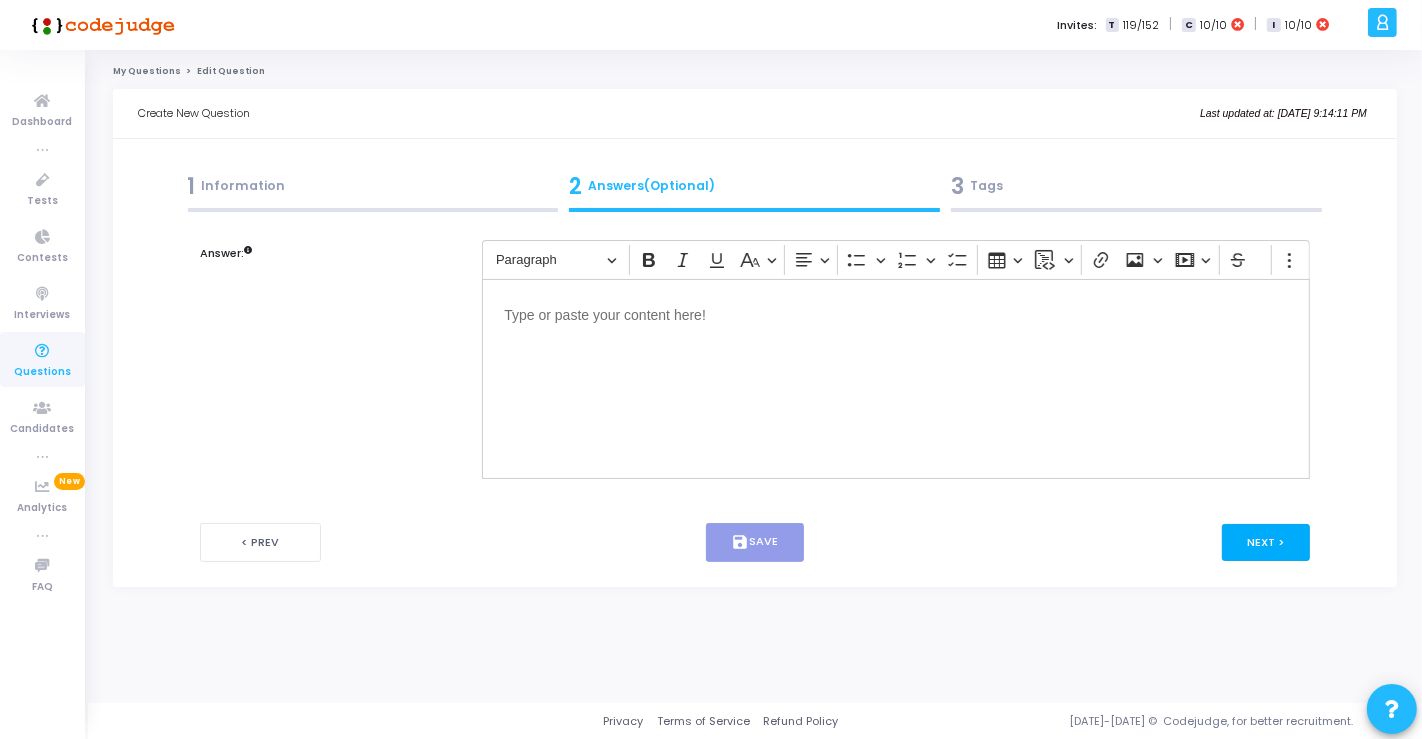 click on "Next >" at bounding box center [1266, 542] 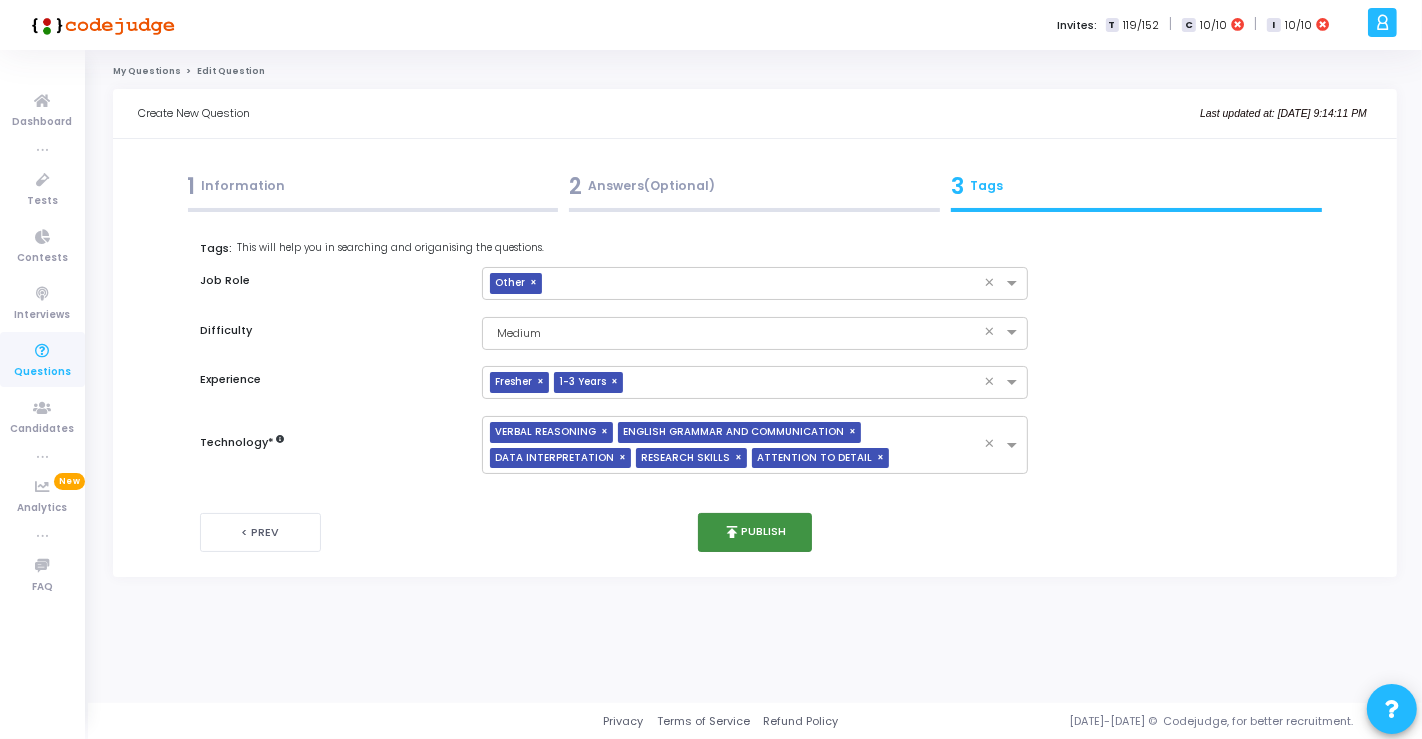 click on "publish  Publish" at bounding box center (755, 532) 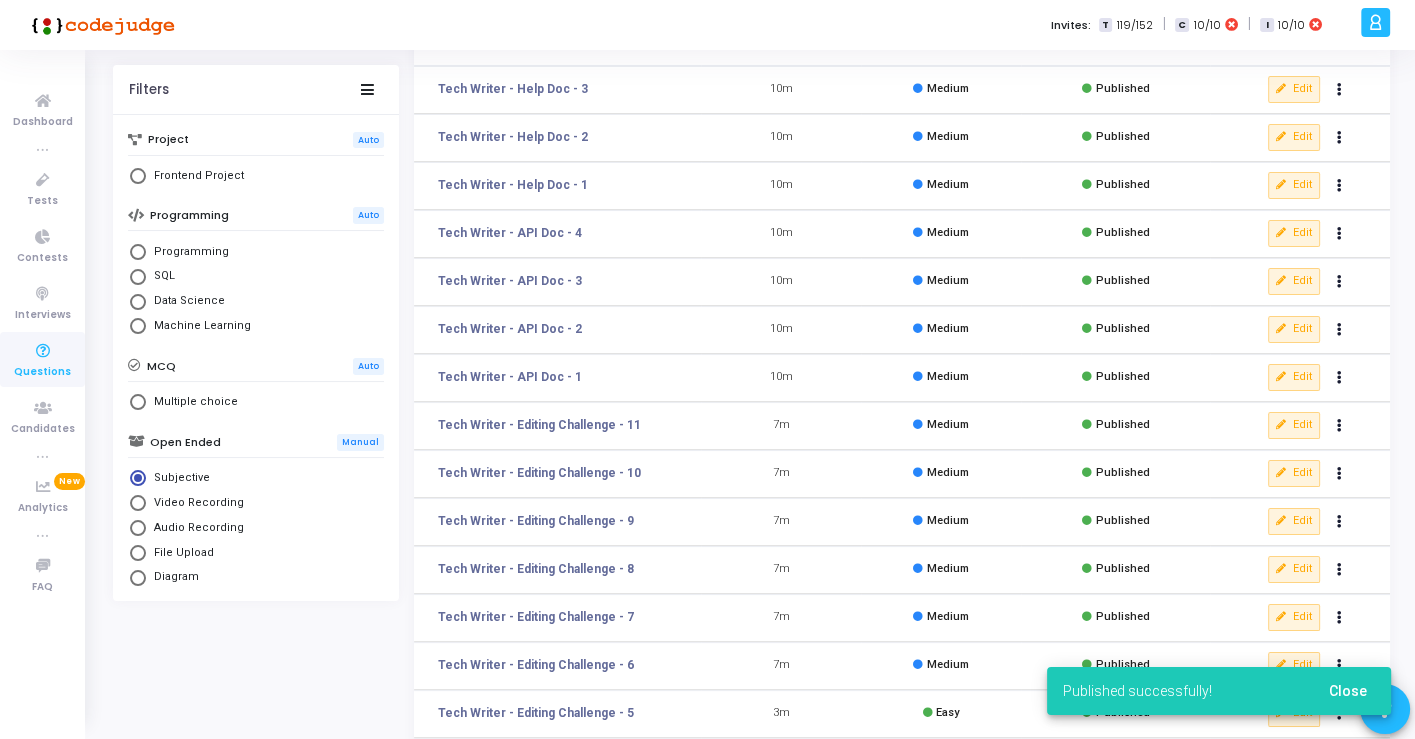 scroll, scrollTop: 318, scrollLeft: 0, axis: vertical 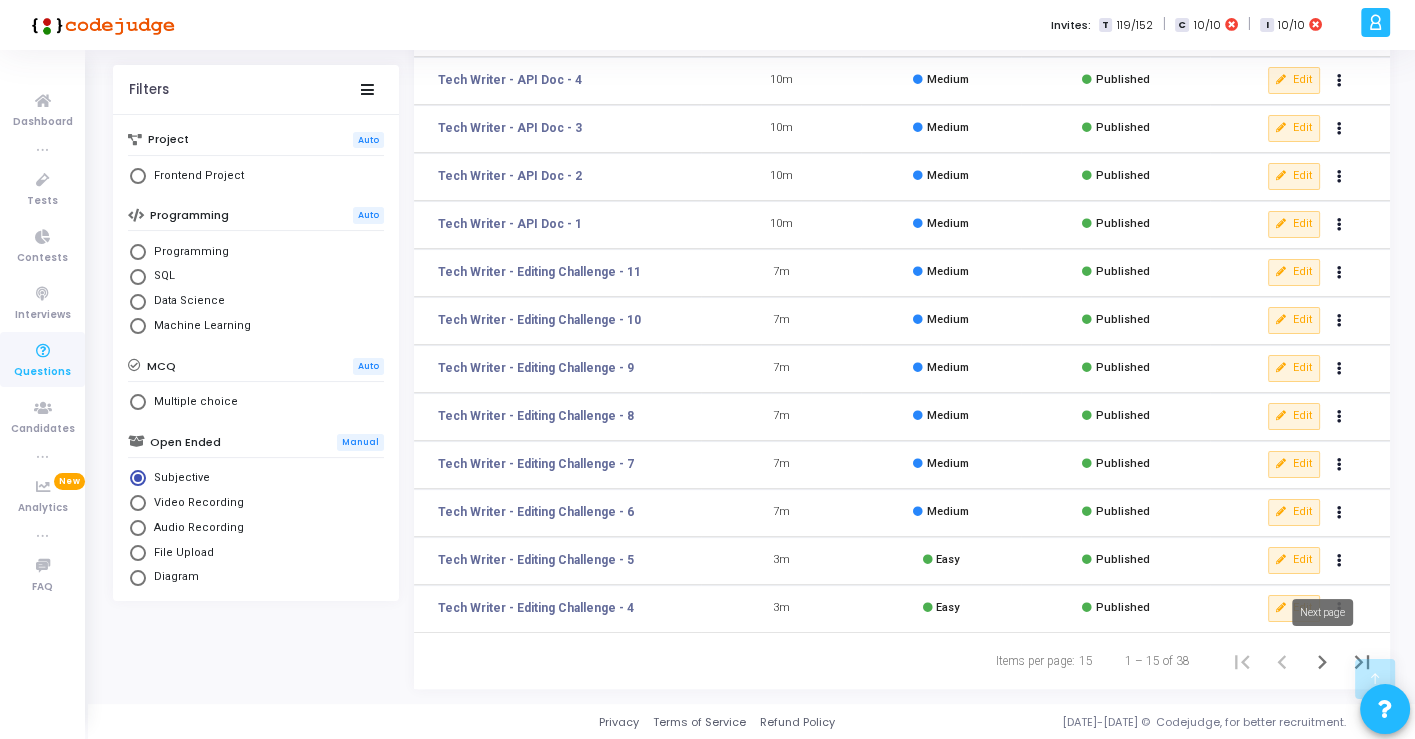 click 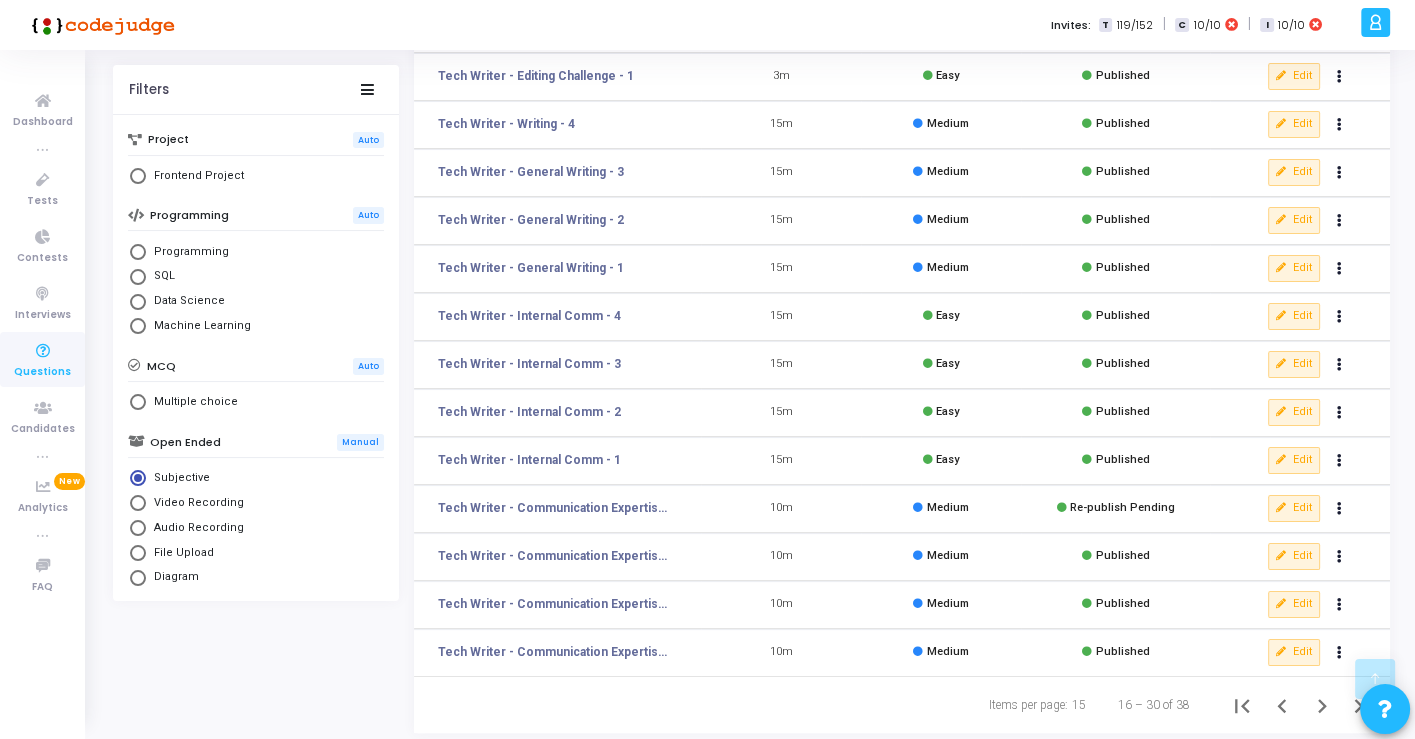 scroll, scrollTop: 318, scrollLeft: 0, axis: vertical 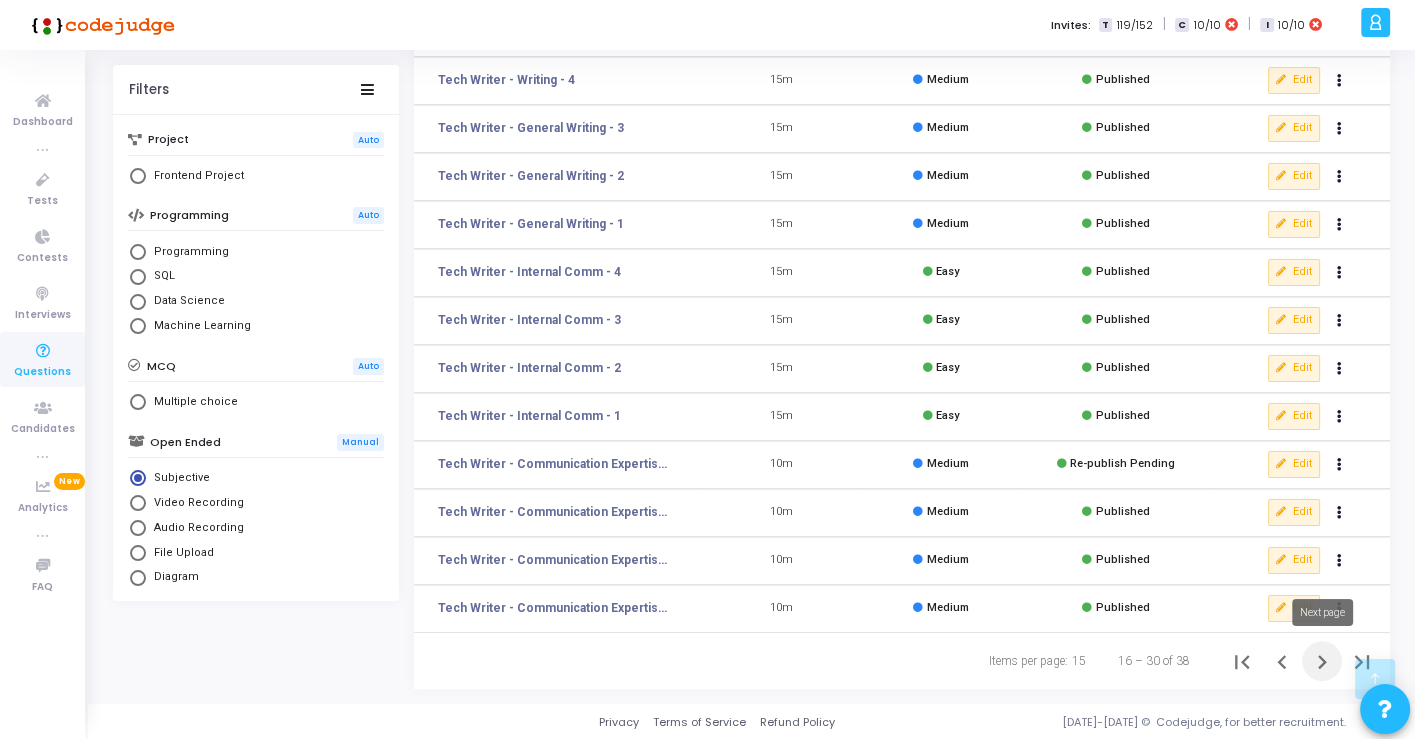 click 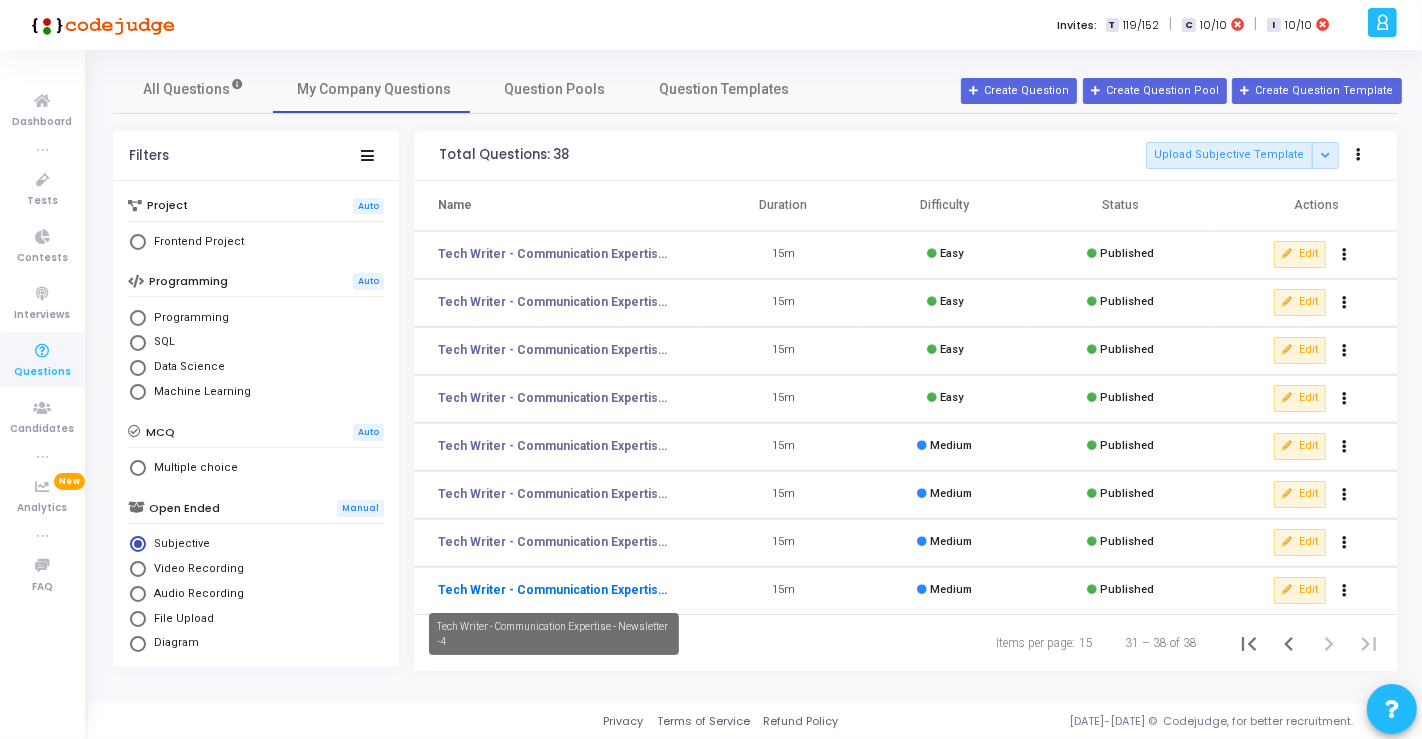 click on "Tech Writer - Communication Expertise - Newsletter -4" at bounding box center (554, 590) 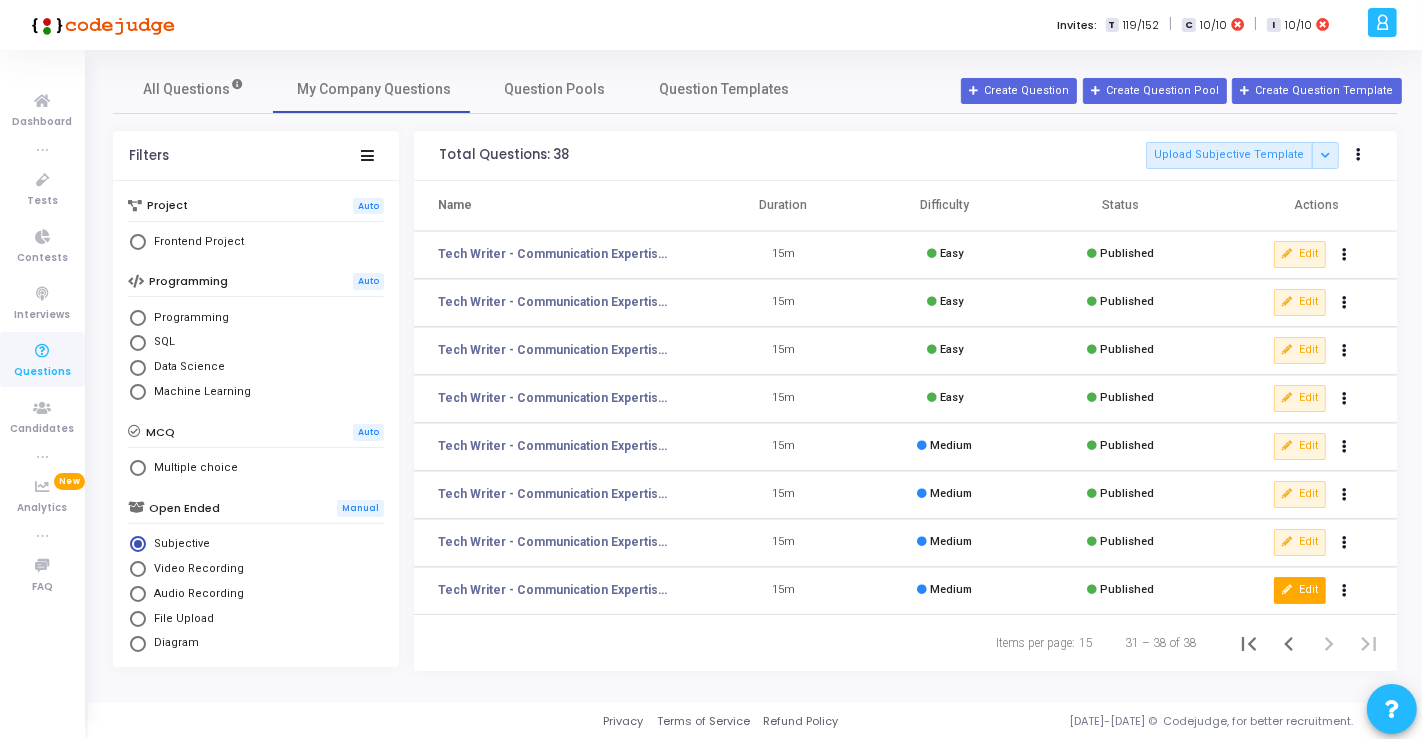 click on "Edit" at bounding box center (1300, 590) 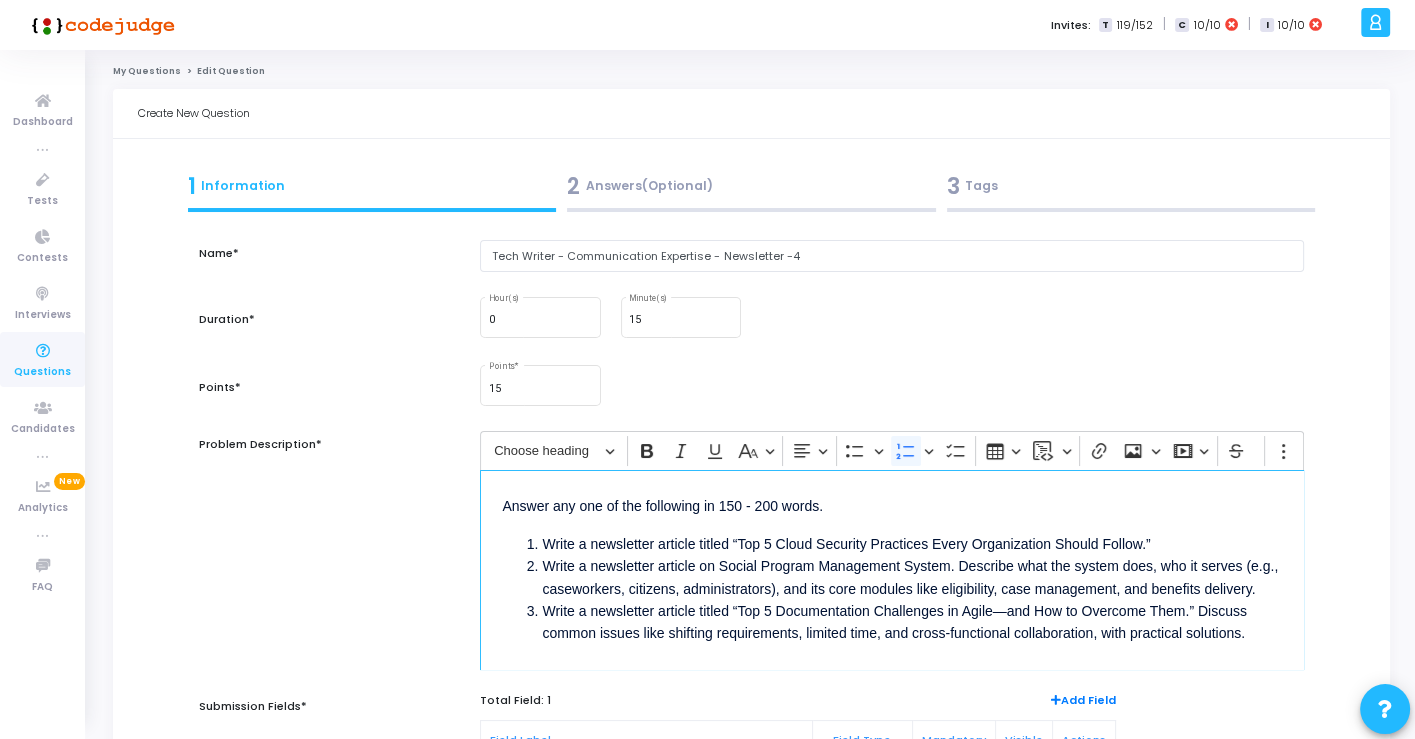 click on "Write a newsletter article titled “Top 5 Cloud Security Practices Every Organization Should Follow.”" at bounding box center [911, 544] 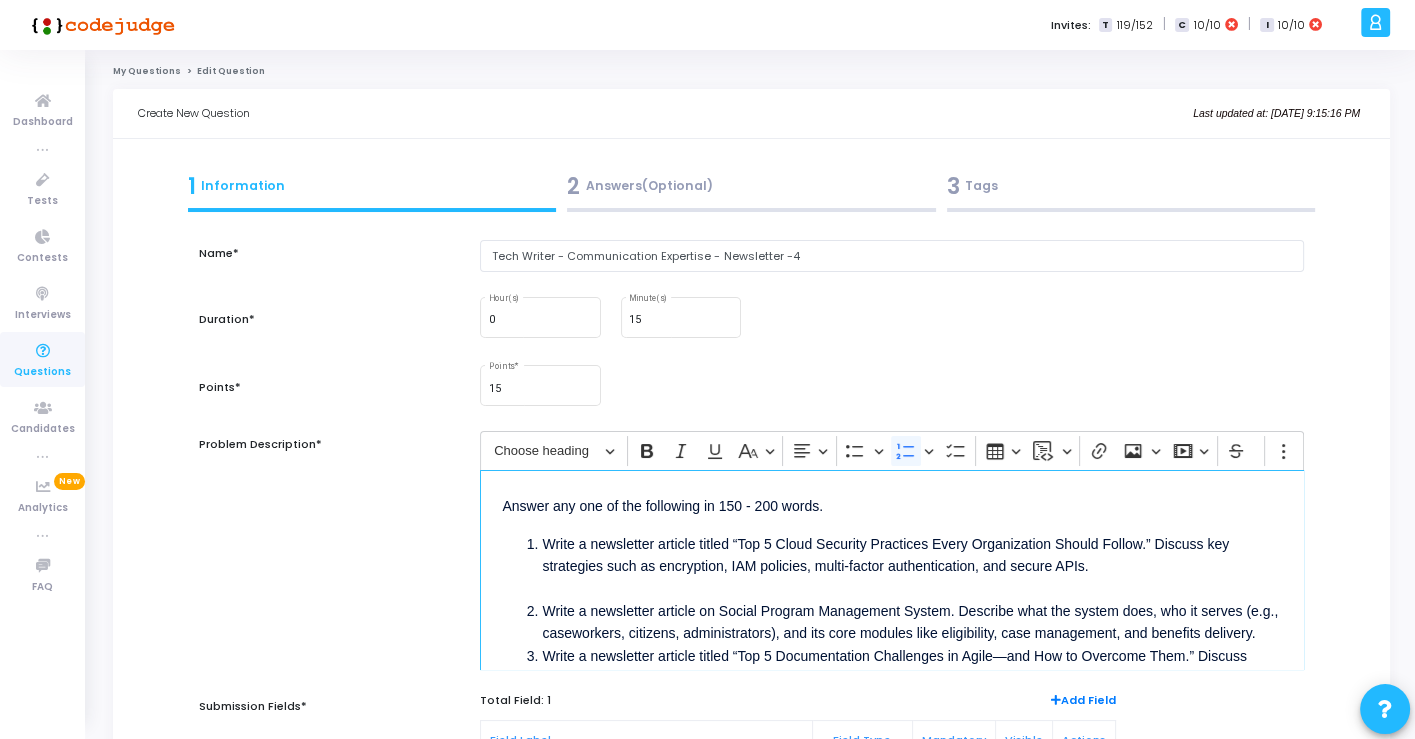 click on "Write a newsletter article titled “Top 5 Cloud Security Practices Every Organization Should Follow.” Discuss key strategies such as encryption, IAM policies, multi-factor authentication, and secure APIs." at bounding box center [911, 566] 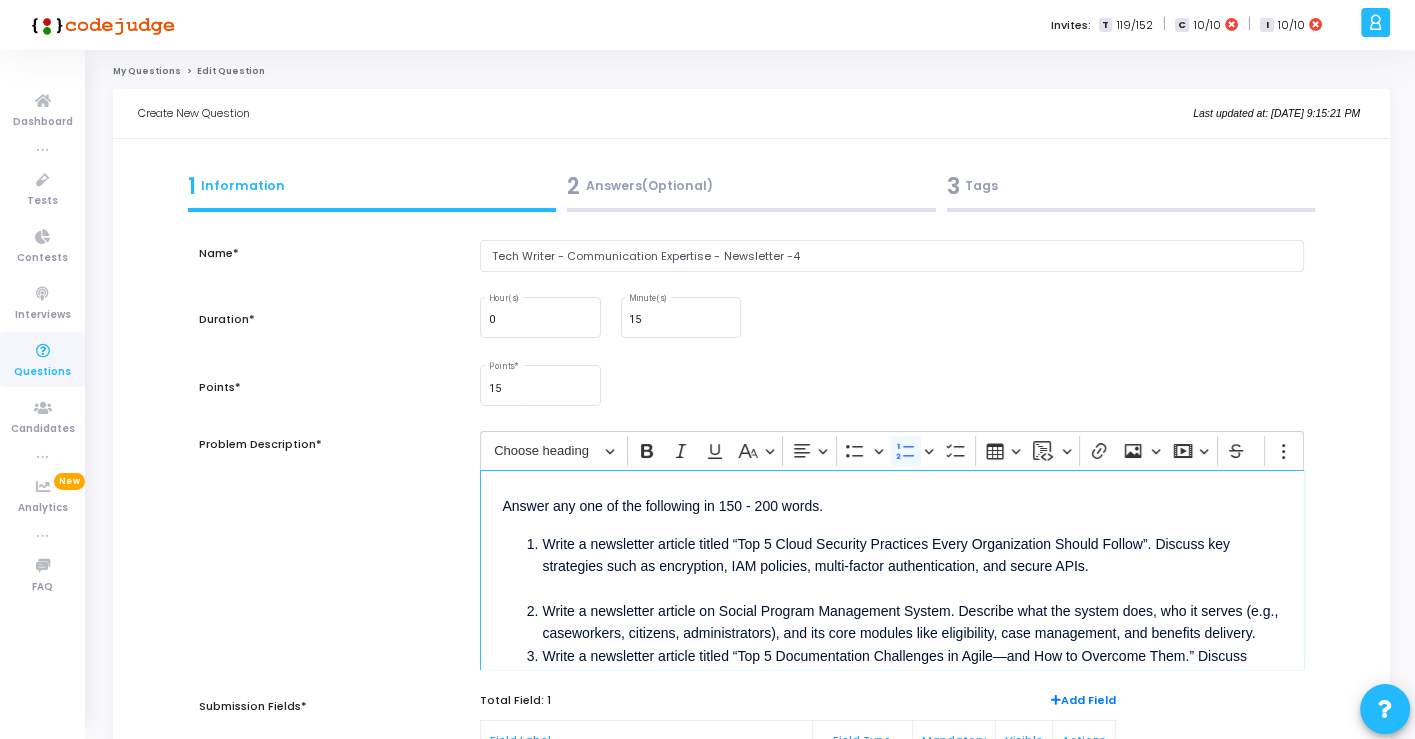 click on "Write a newsletter article titled “Top 5 Cloud Security Practices Every Organization Should Follow”. Discuss key strategies such as encryption, IAM policies, multi-factor authentication, and secure APIs." at bounding box center [911, 566] 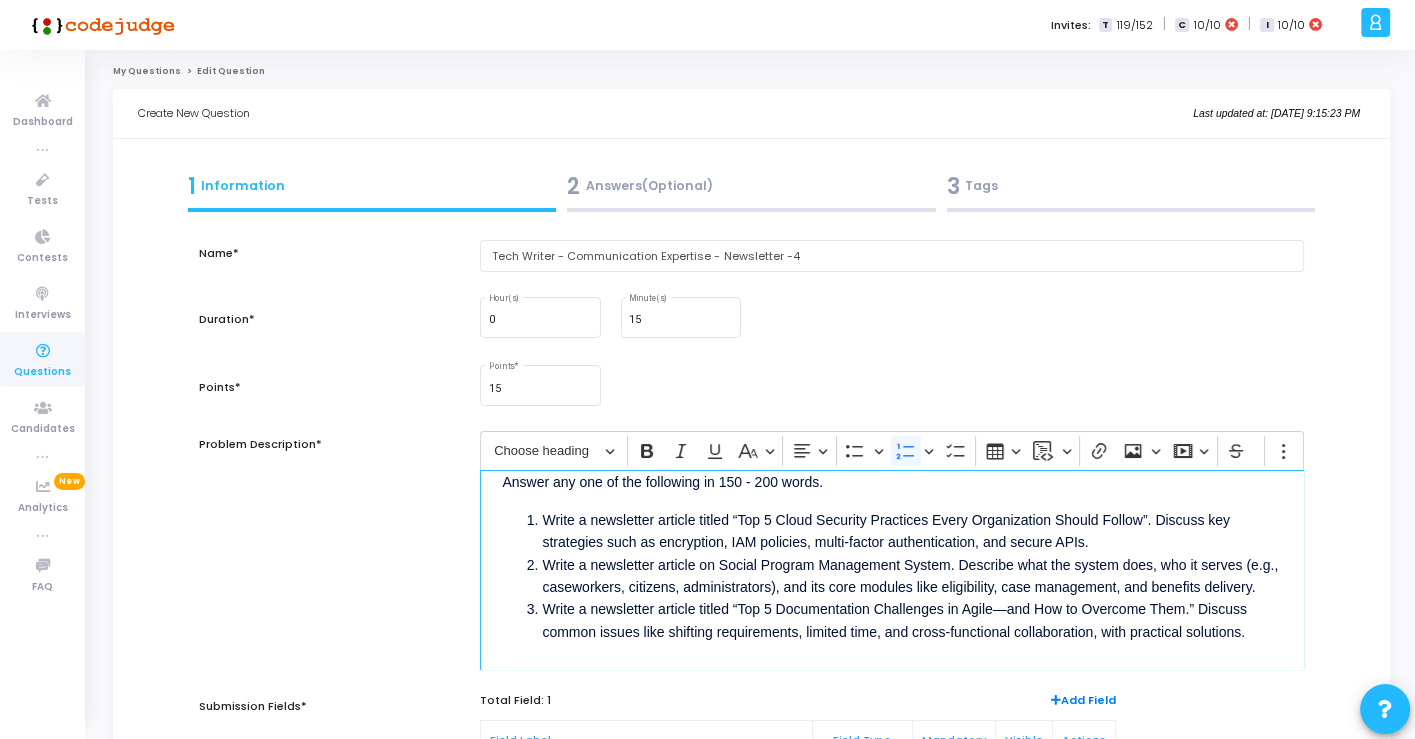 scroll, scrollTop: 0, scrollLeft: 0, axis: both 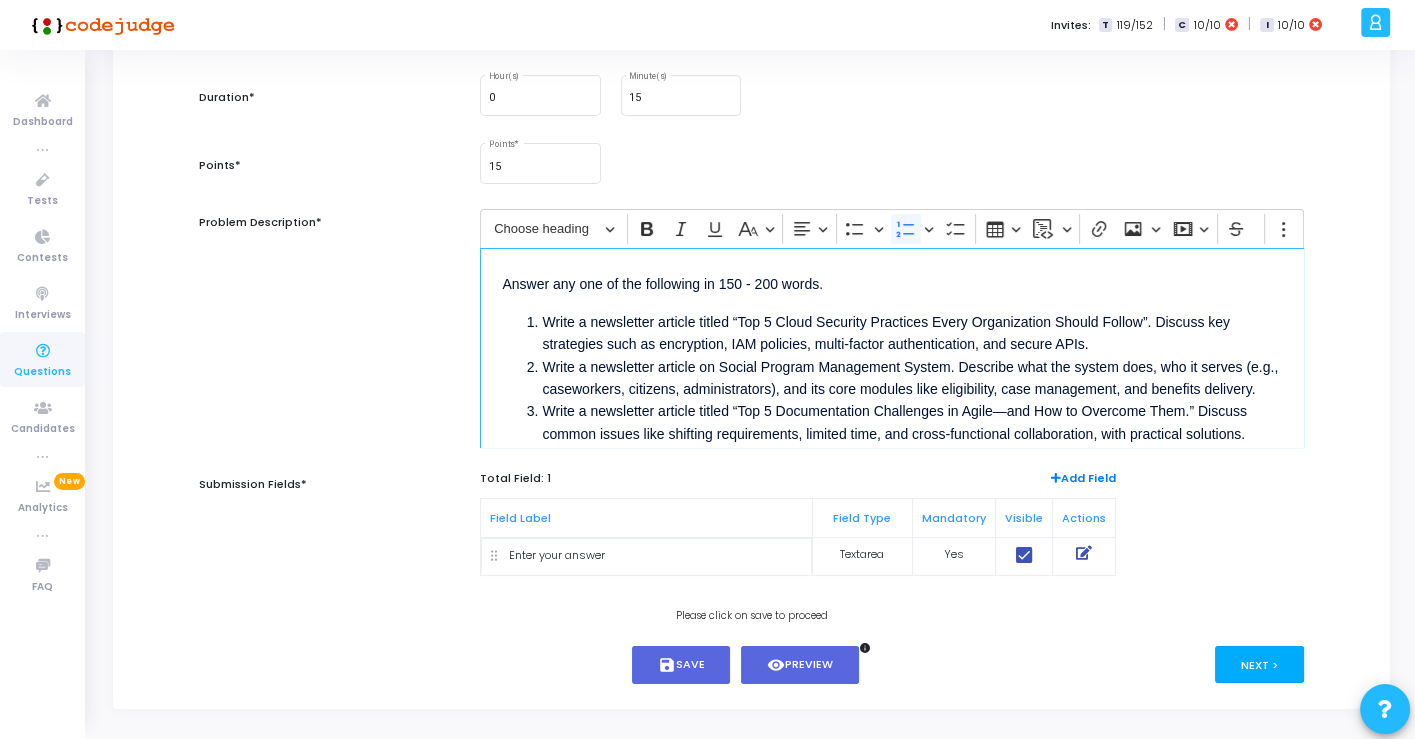 click on "Next >" at bounding box center [1259, 664] 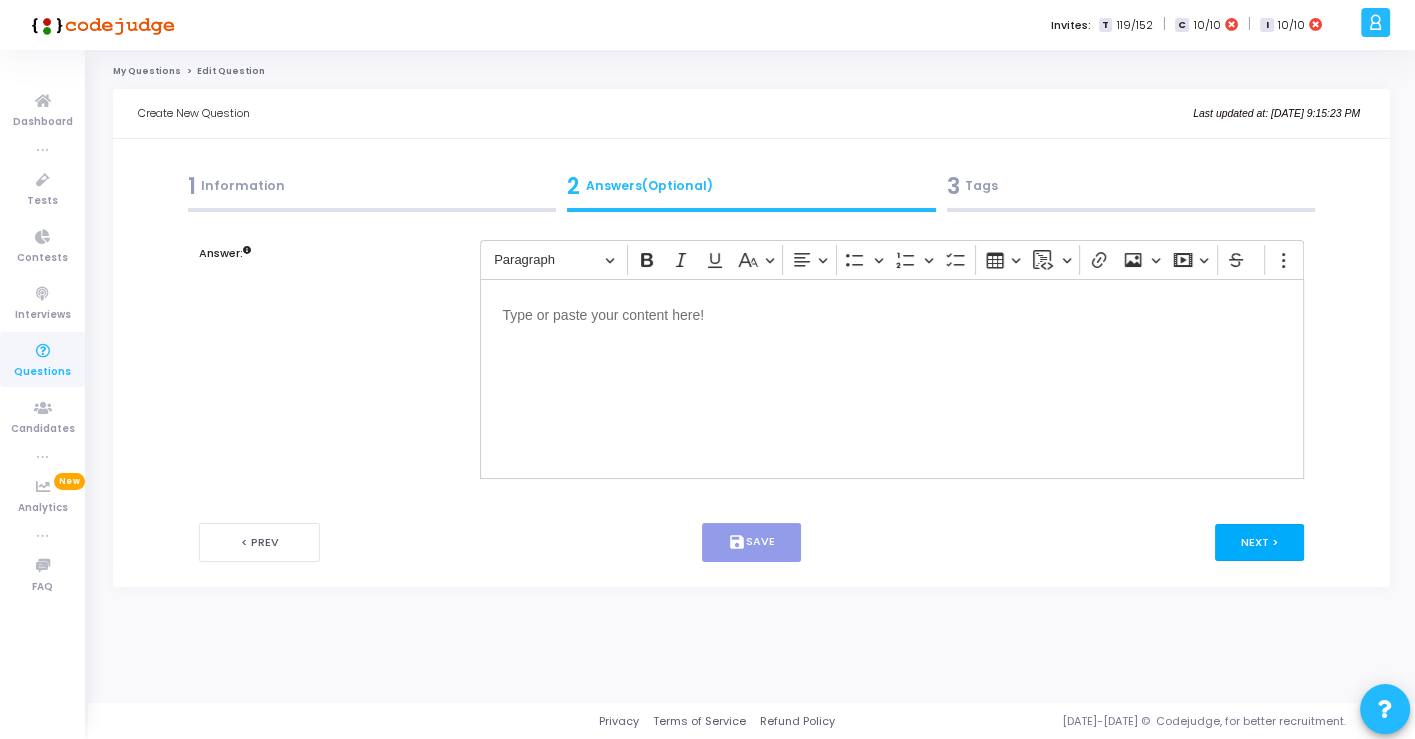 scroll, scrollTop: 0, scrollLeft: 0, axis: both 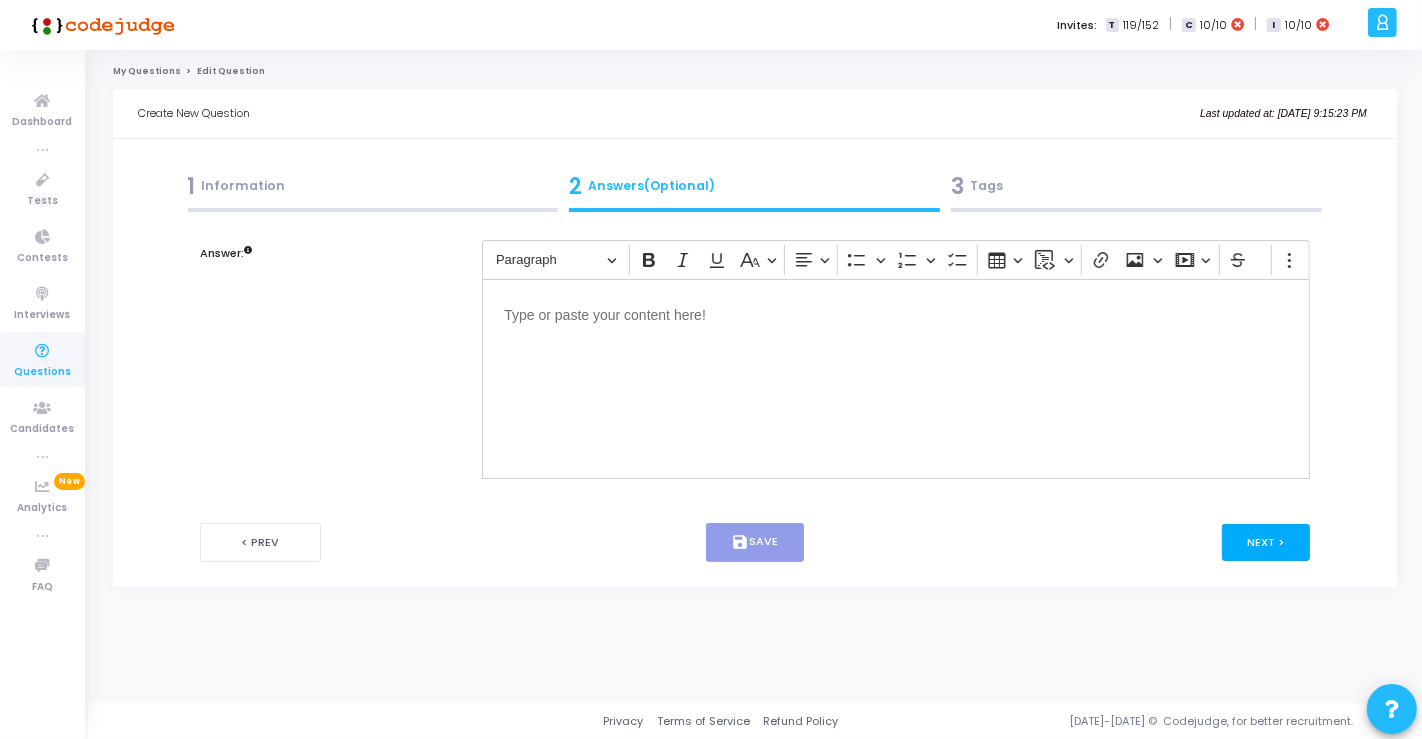click on "Next >" at bounding box center [1266, 542] 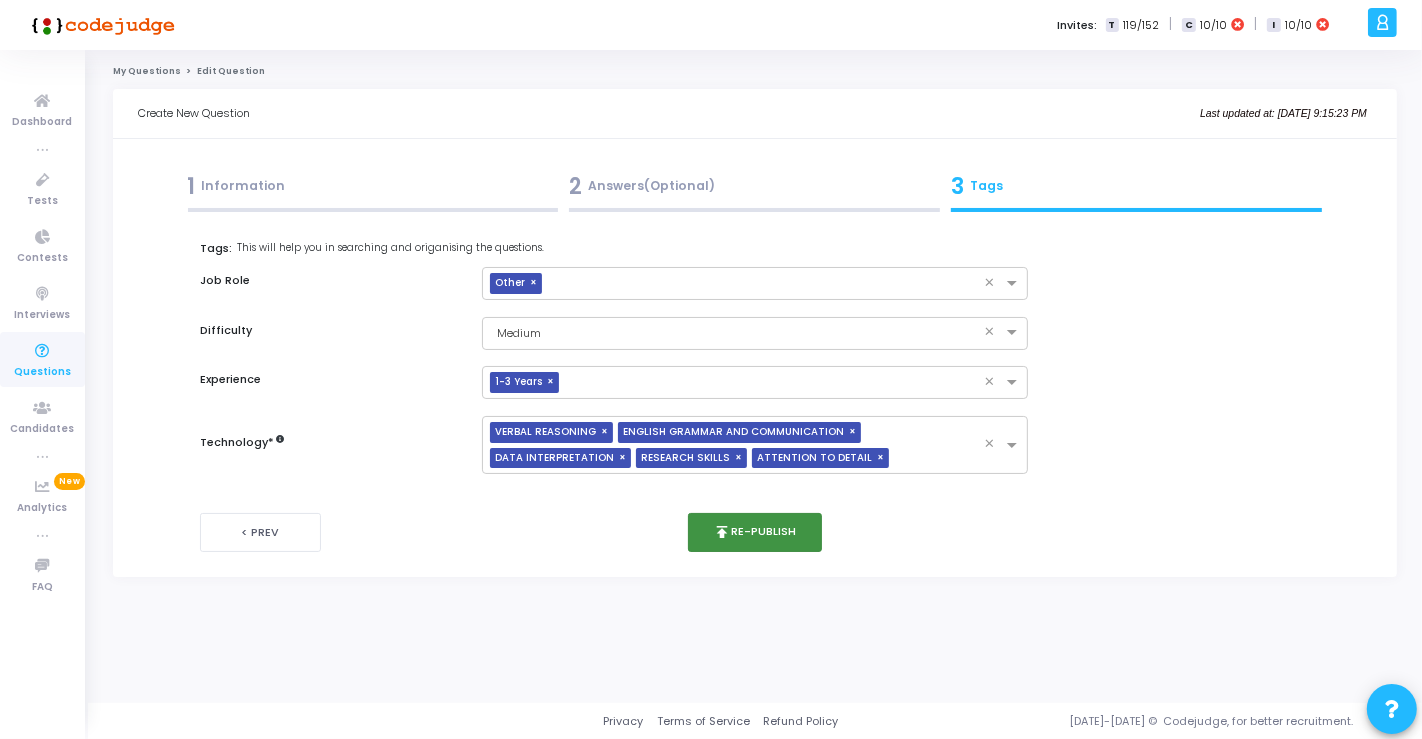 click on "publish  Re-publish" at bounding box center [755, 532] 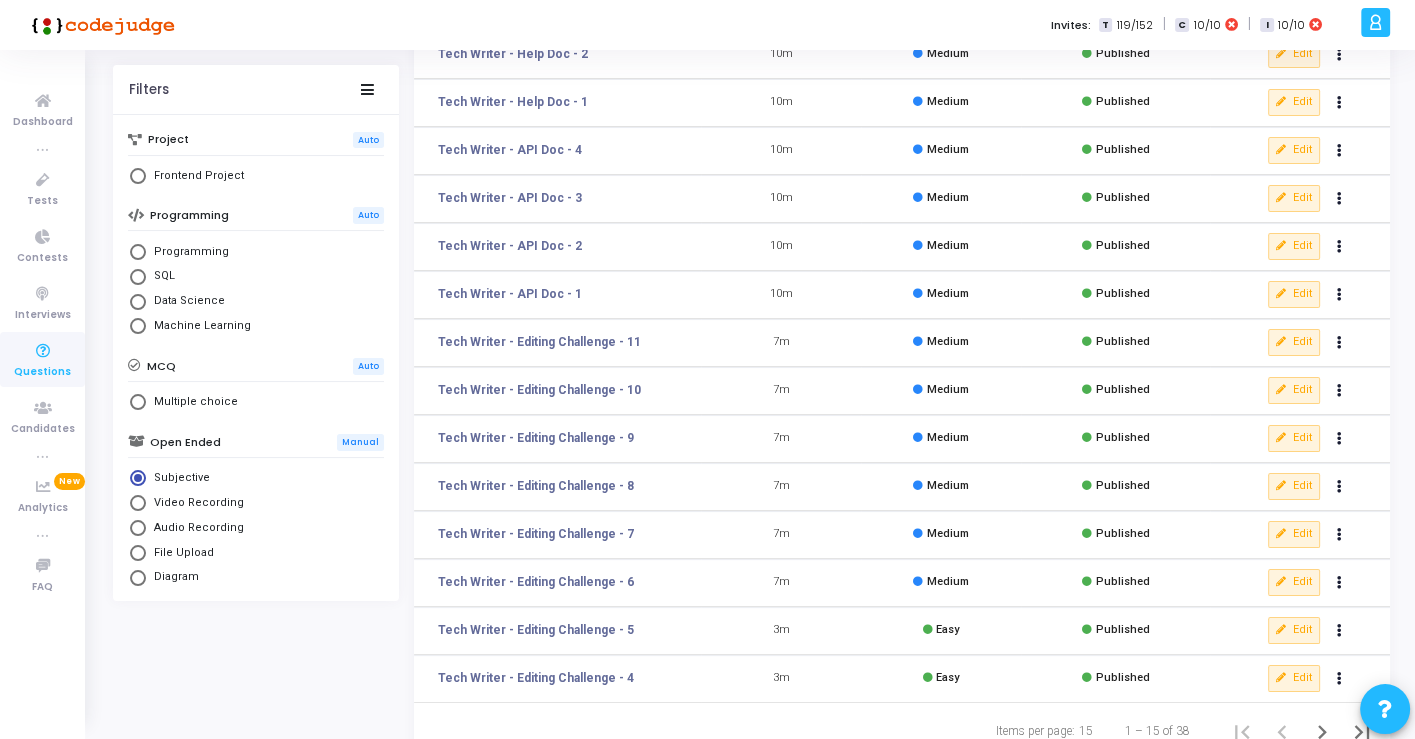scroll, scrollTop: 318, scrollLeft: 0, axis: vertical 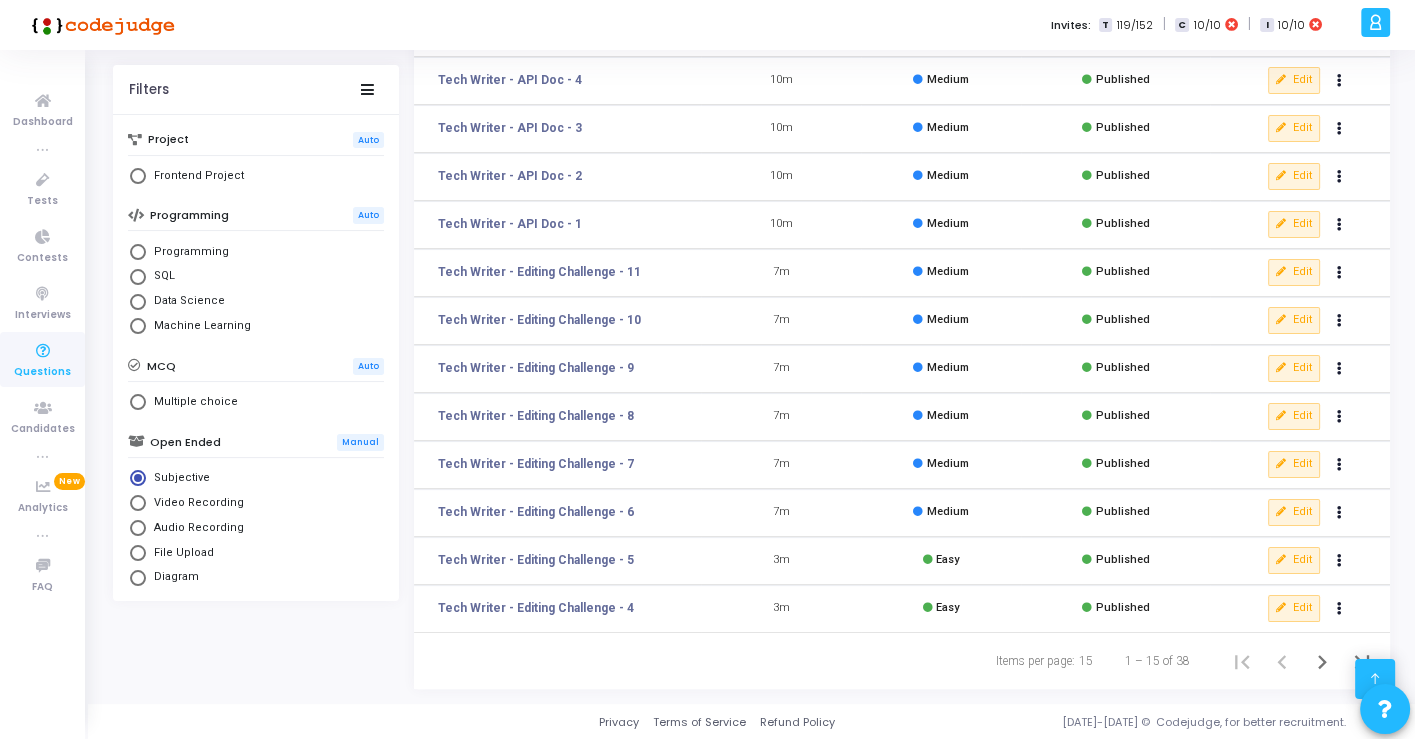 click at bounding box center [1375, 679] 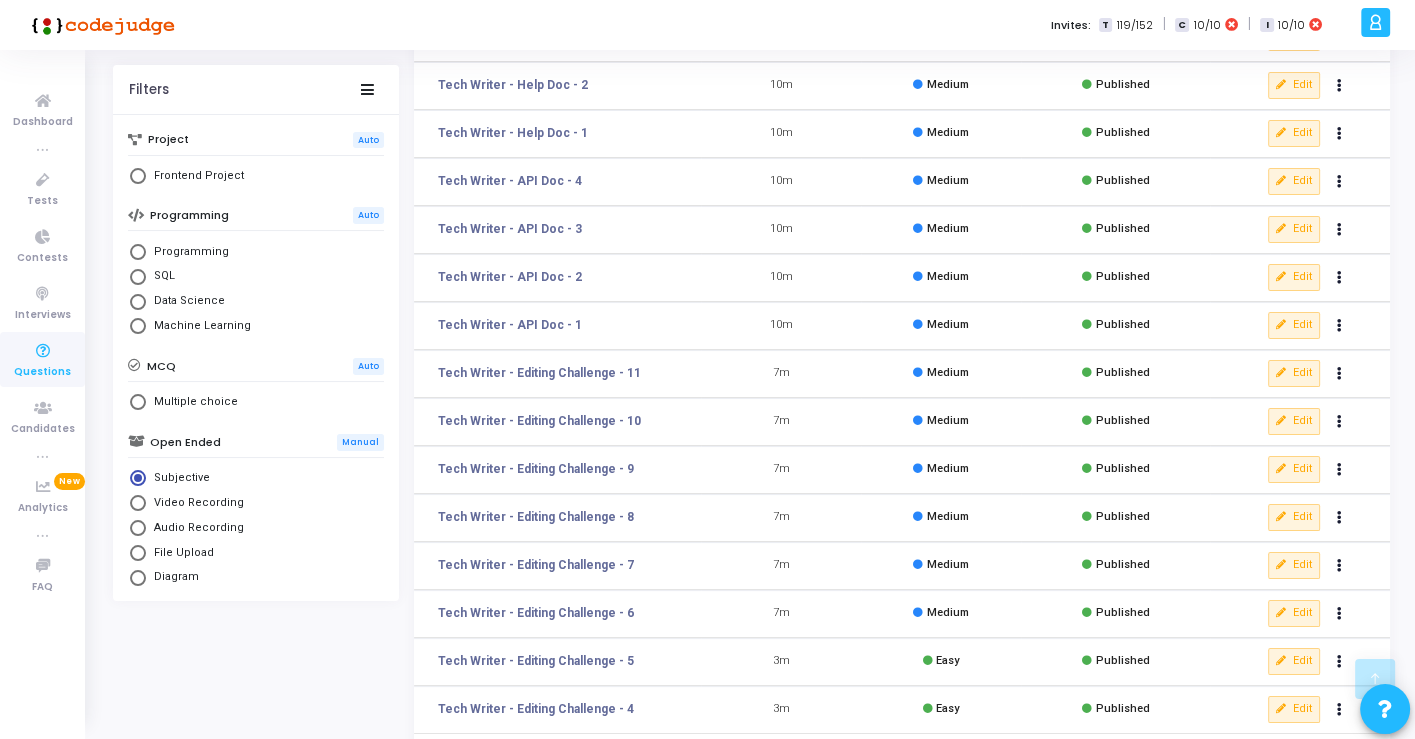 scroll, scrollTop: 318, scrollLeft: 0, axis: vertical 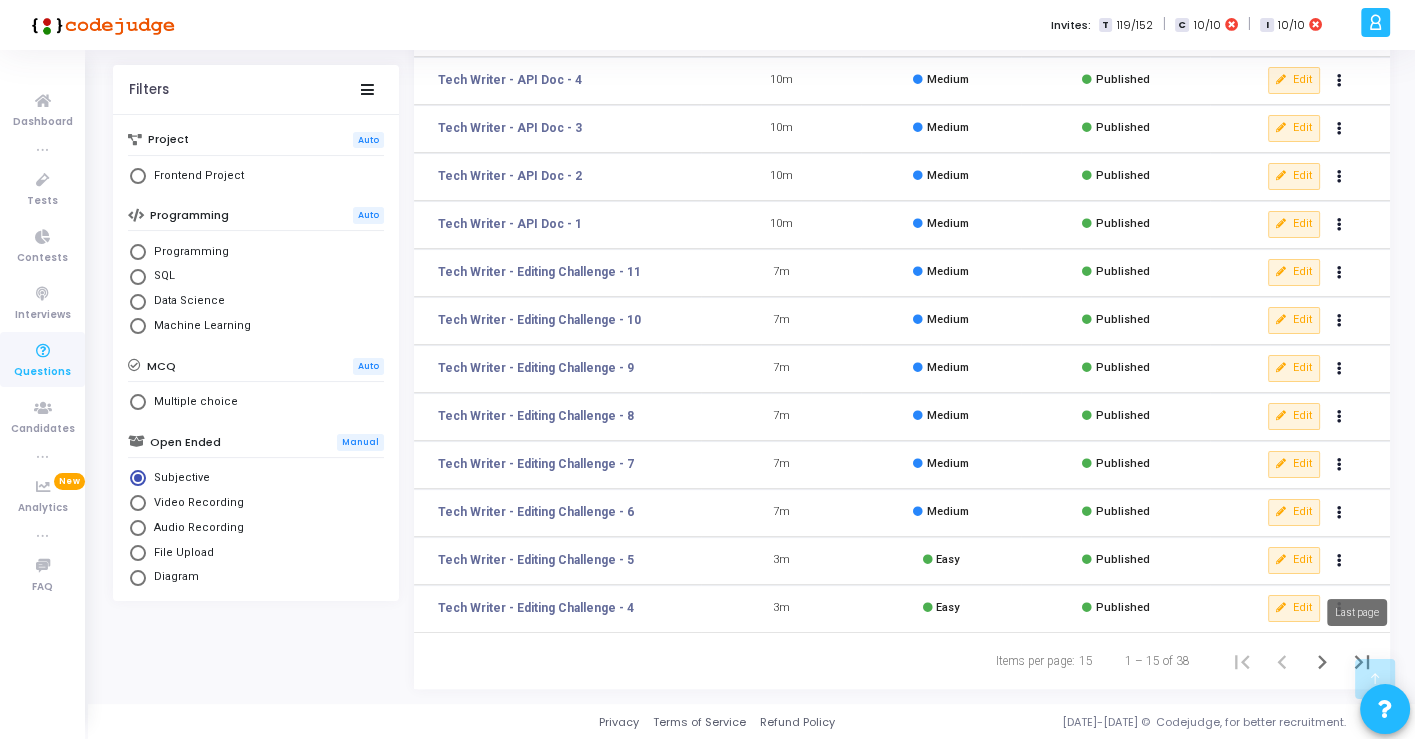 click 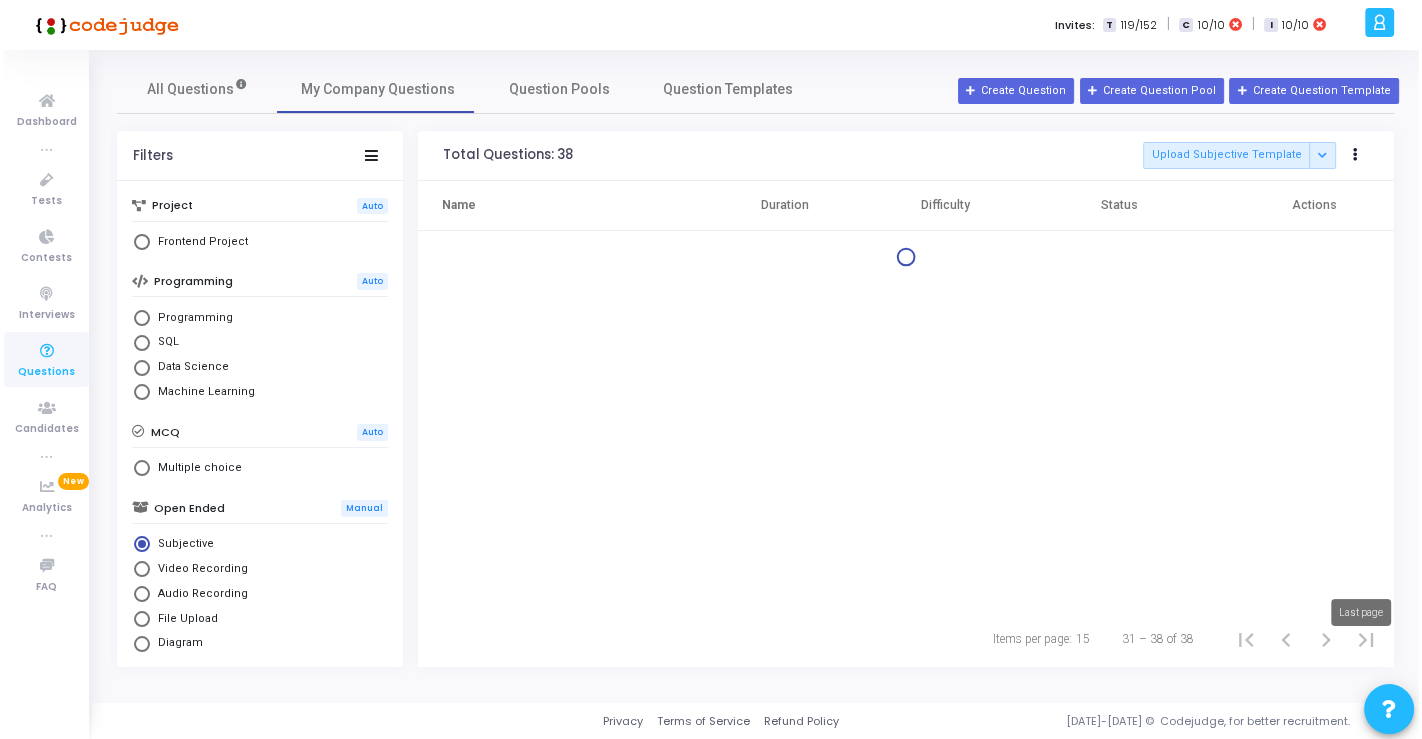 scroll, scrollTop: 0, scrollLeft: 0, axis: both 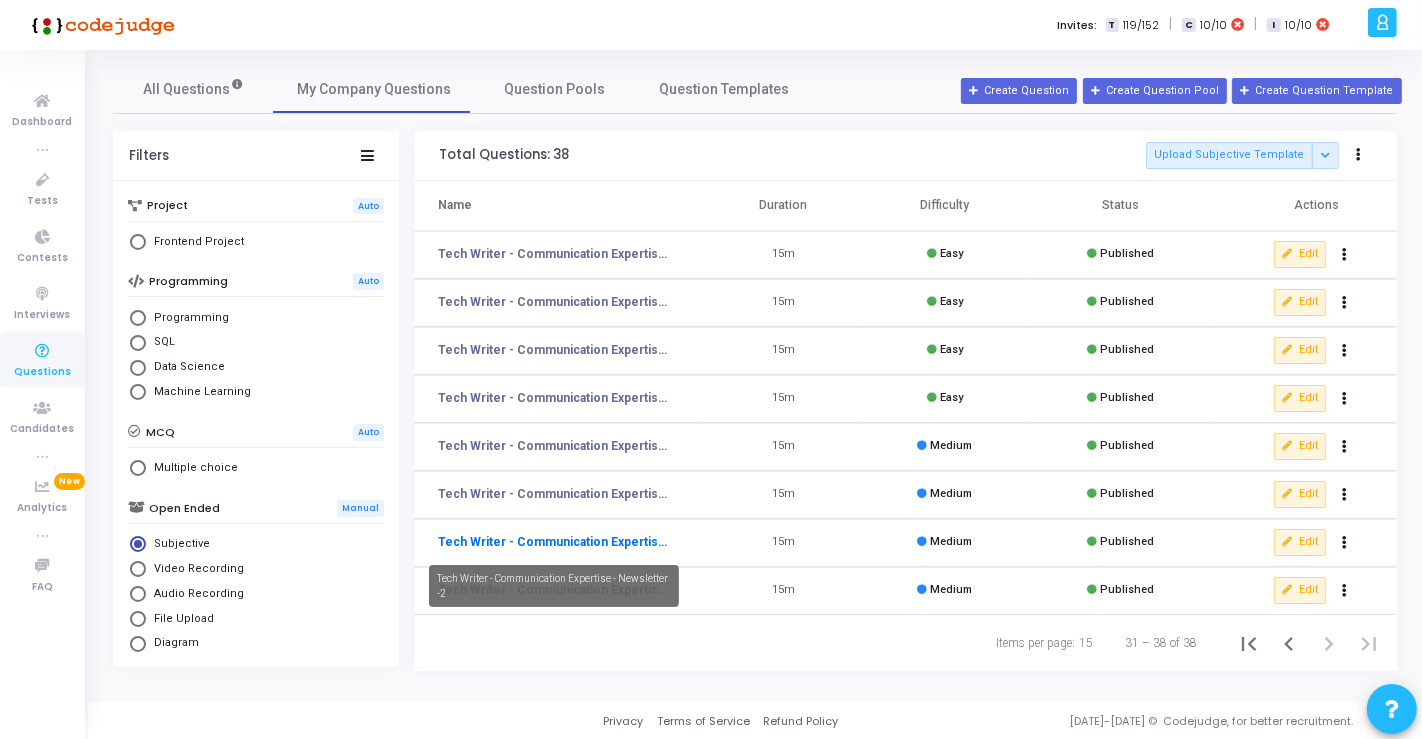 click on "Tech Writer - Communication Expertise - Newsletter -2" at bounding box center [554, 542] 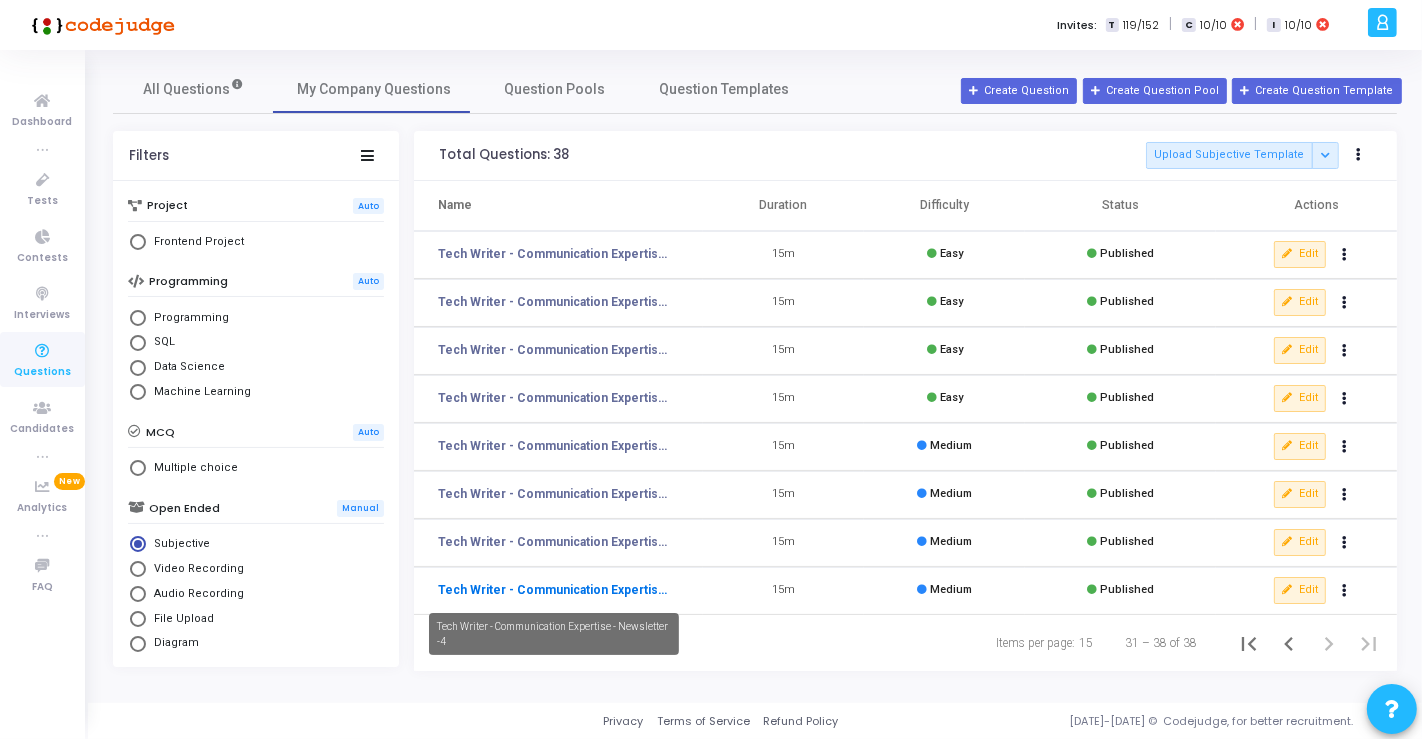 click on "Tech Writer - Communication Expertise - Newsletter -4" at bounding box center (554, 590) 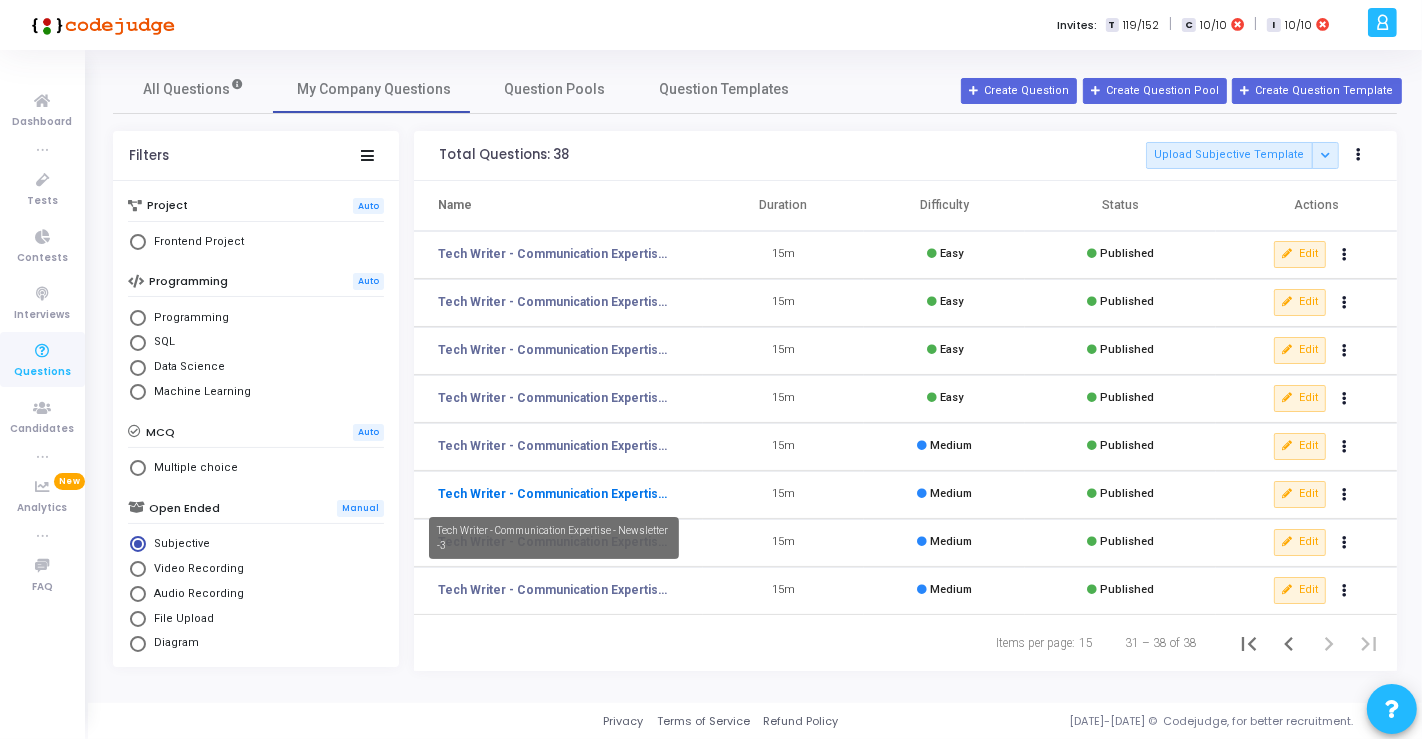 click on "Tech Writer - Communication Expertise - Newsletter -3" at bounding box center [554, 494] 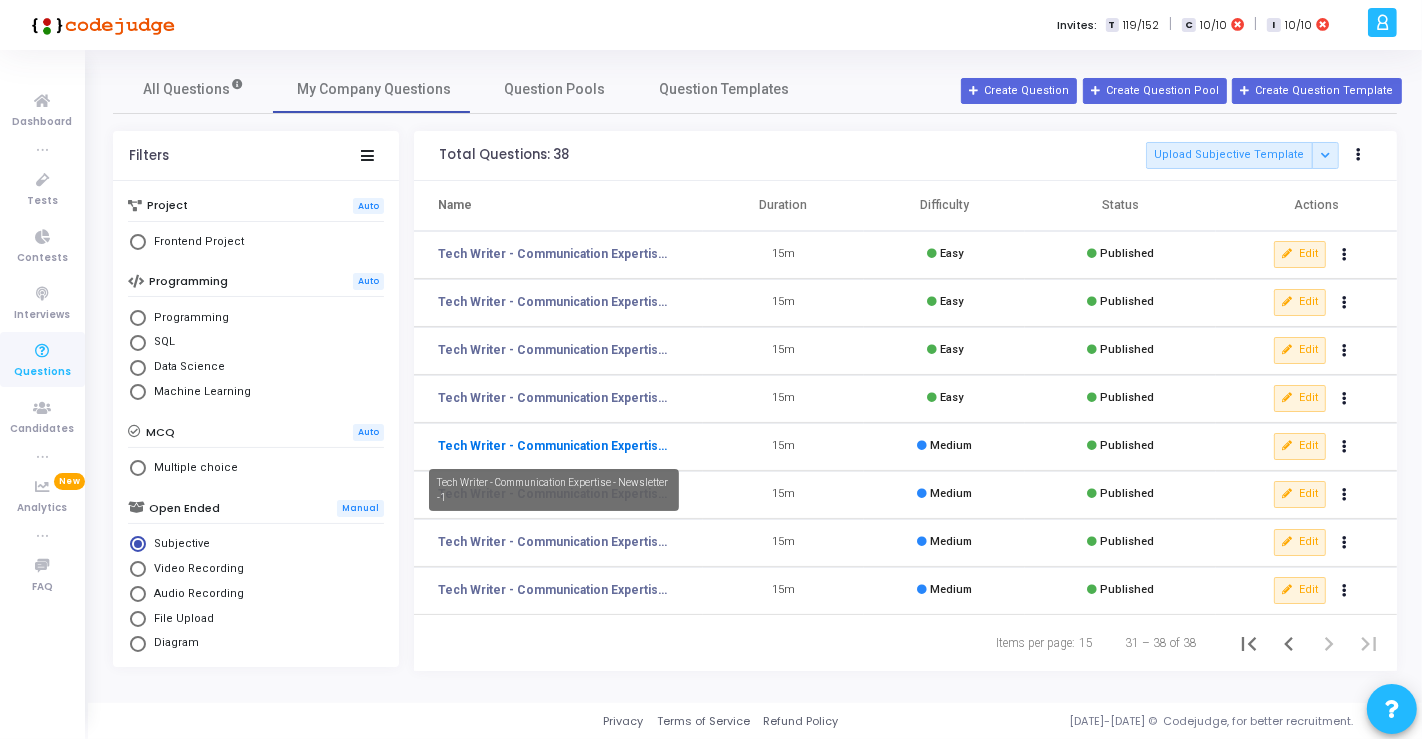 click on "Tech Writer - Communication Expertise - Newsletter -1" at bounding box center (554, 446) 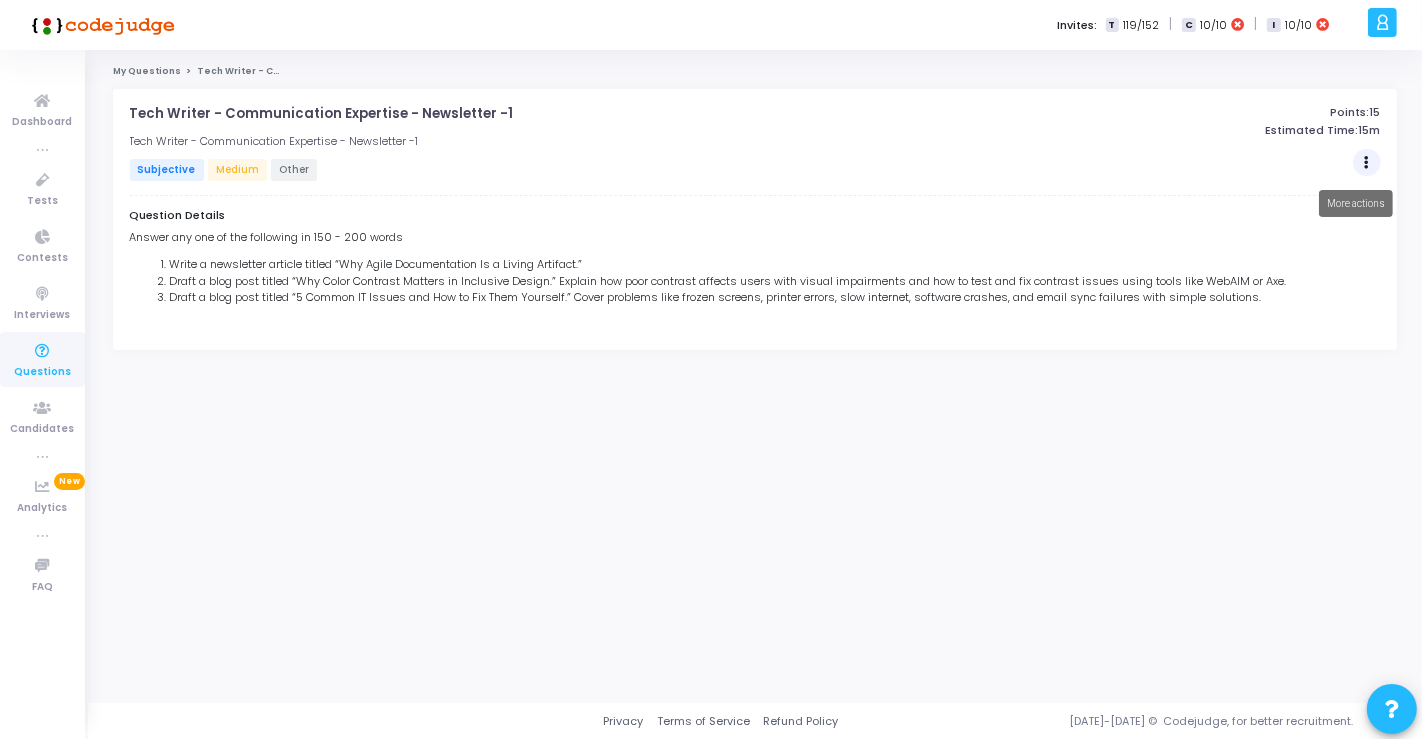 click at bounding box center [1366, 163] 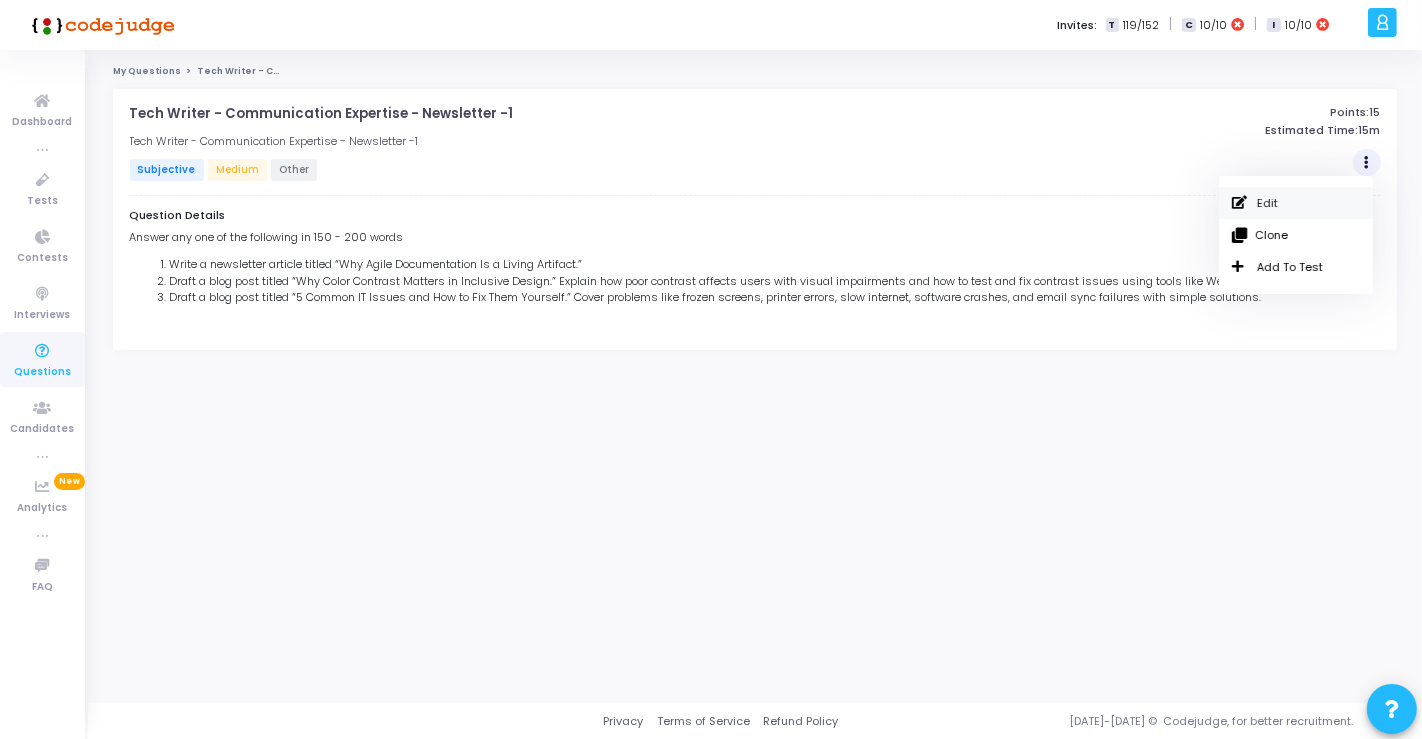 click on "Edit" at bounding box center (1296, 203) 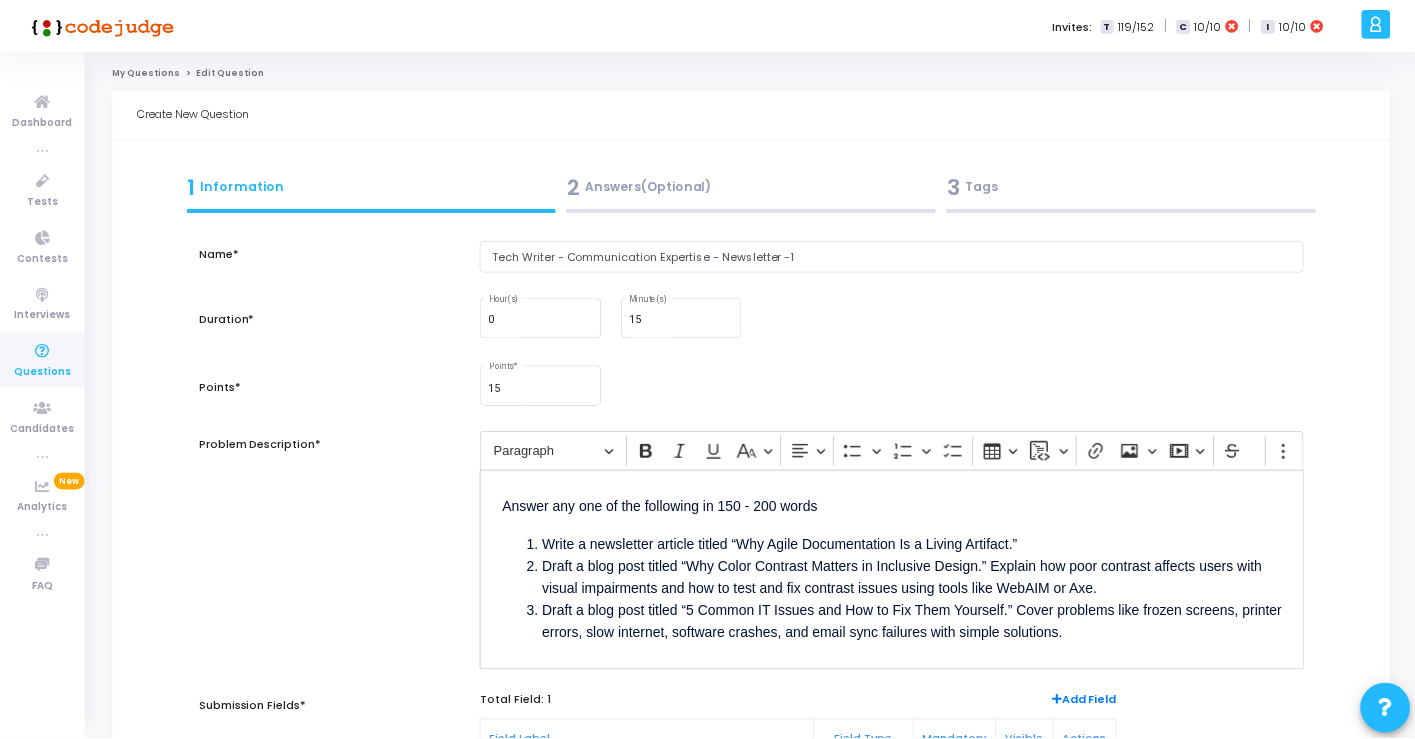 scroll, scrollTop: 0, scrollLeft: 0, axis: both 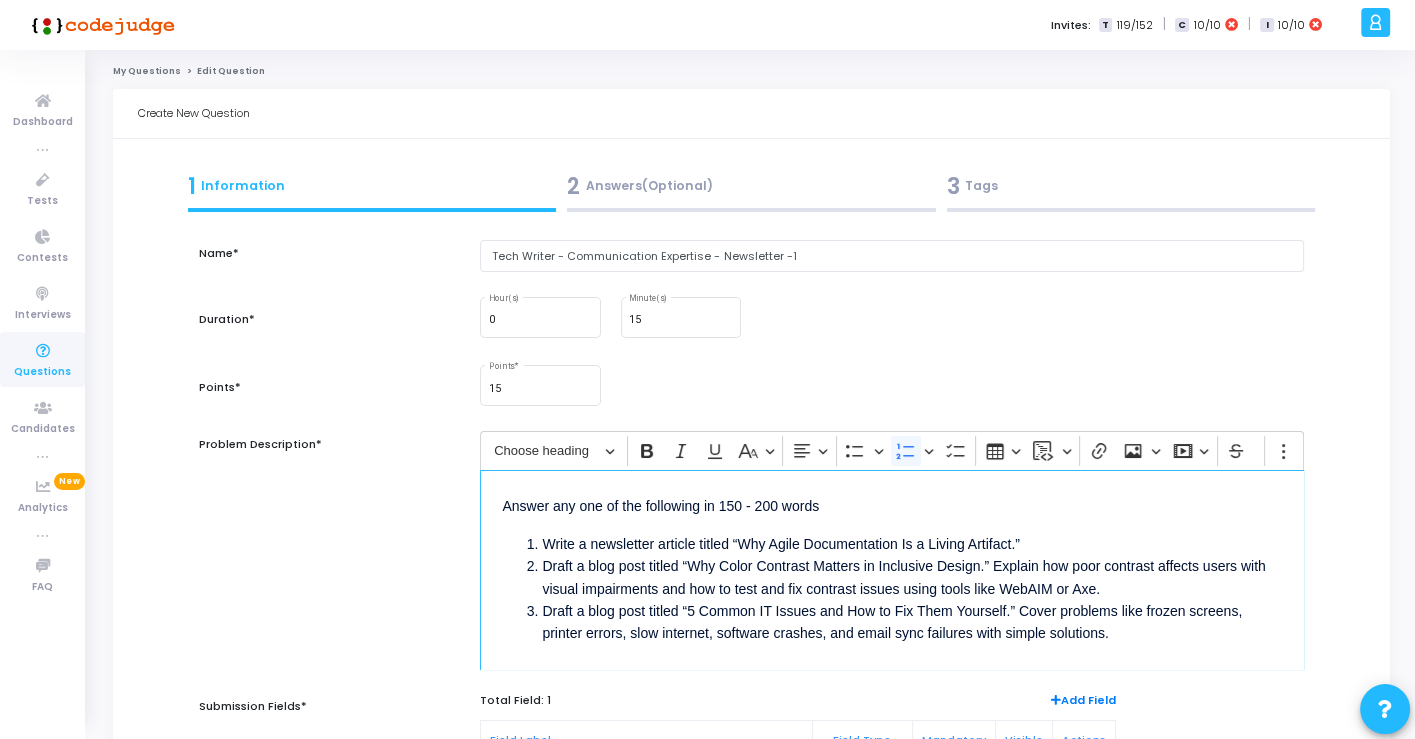click on "Write a newsletter article titled “Why Agile Documentation Is a Living Artifact.”" at bounding box center [911, 544] 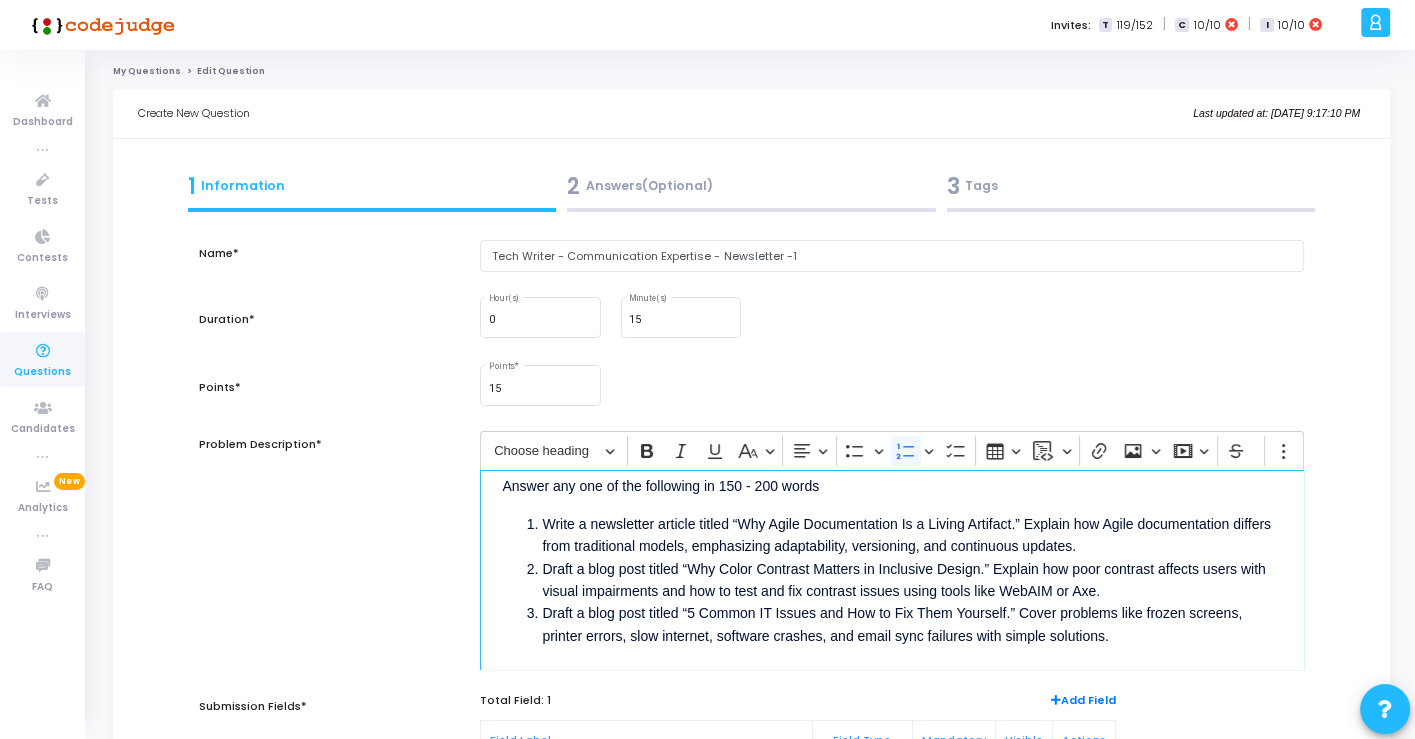 scroll, scrollTop: 31, scrollLeft: 0, axis: vertical 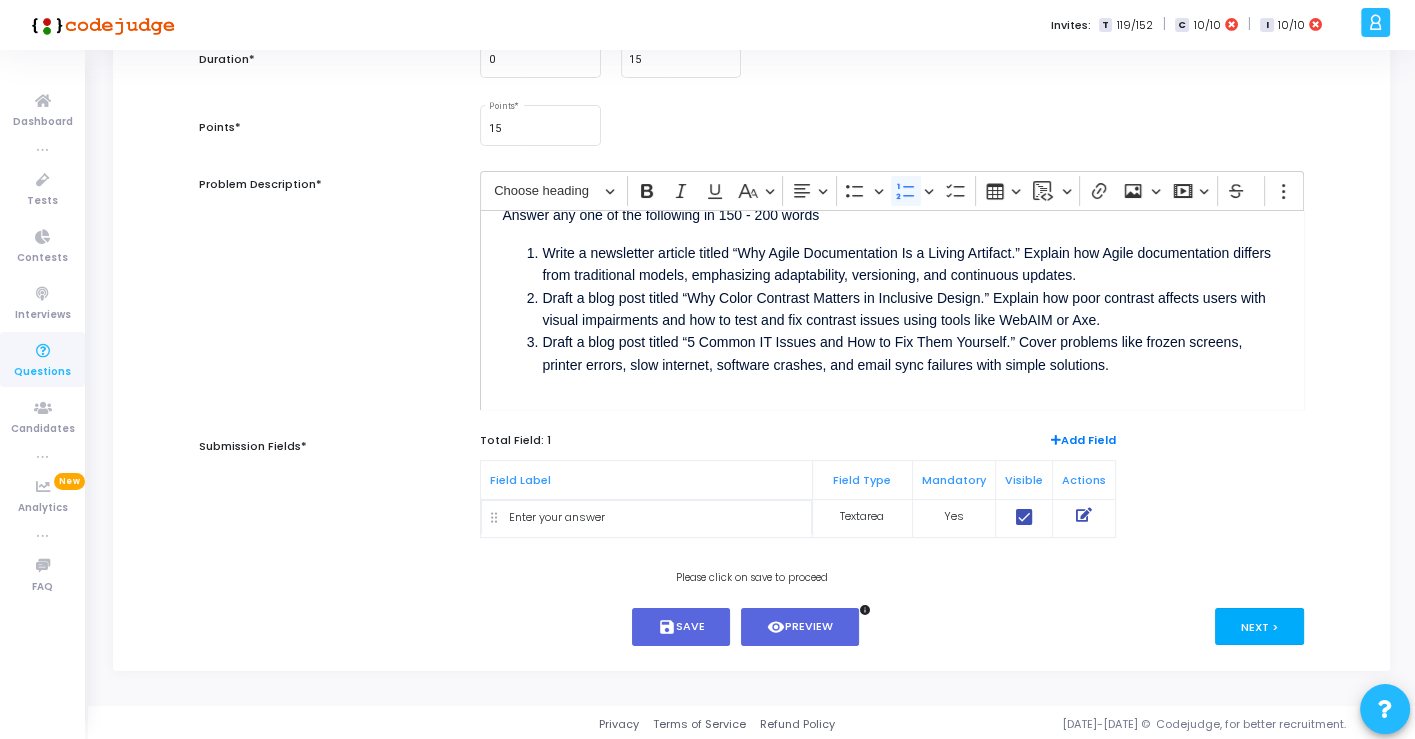 click on "Next >" at bounding box center [1259, 626] 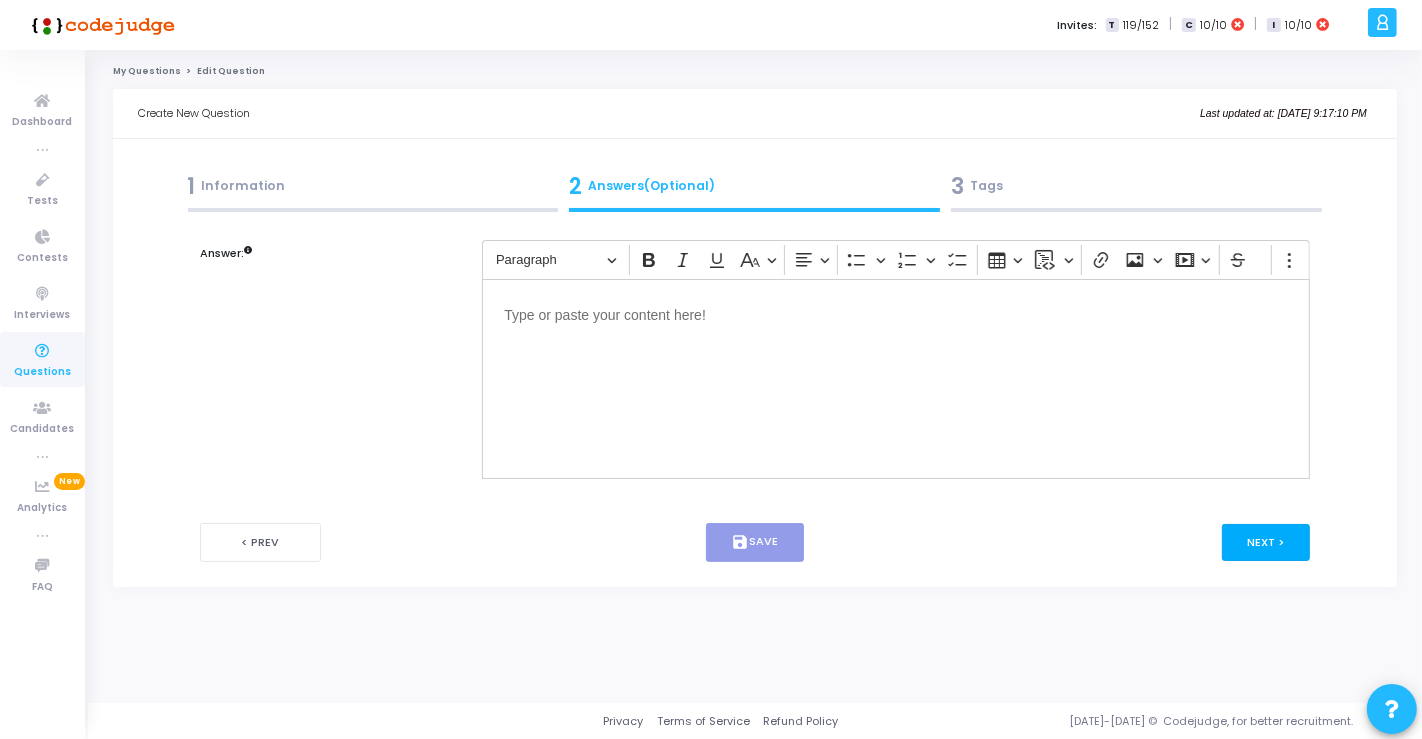 click on "Next >" at bounding box center [1266, 542] 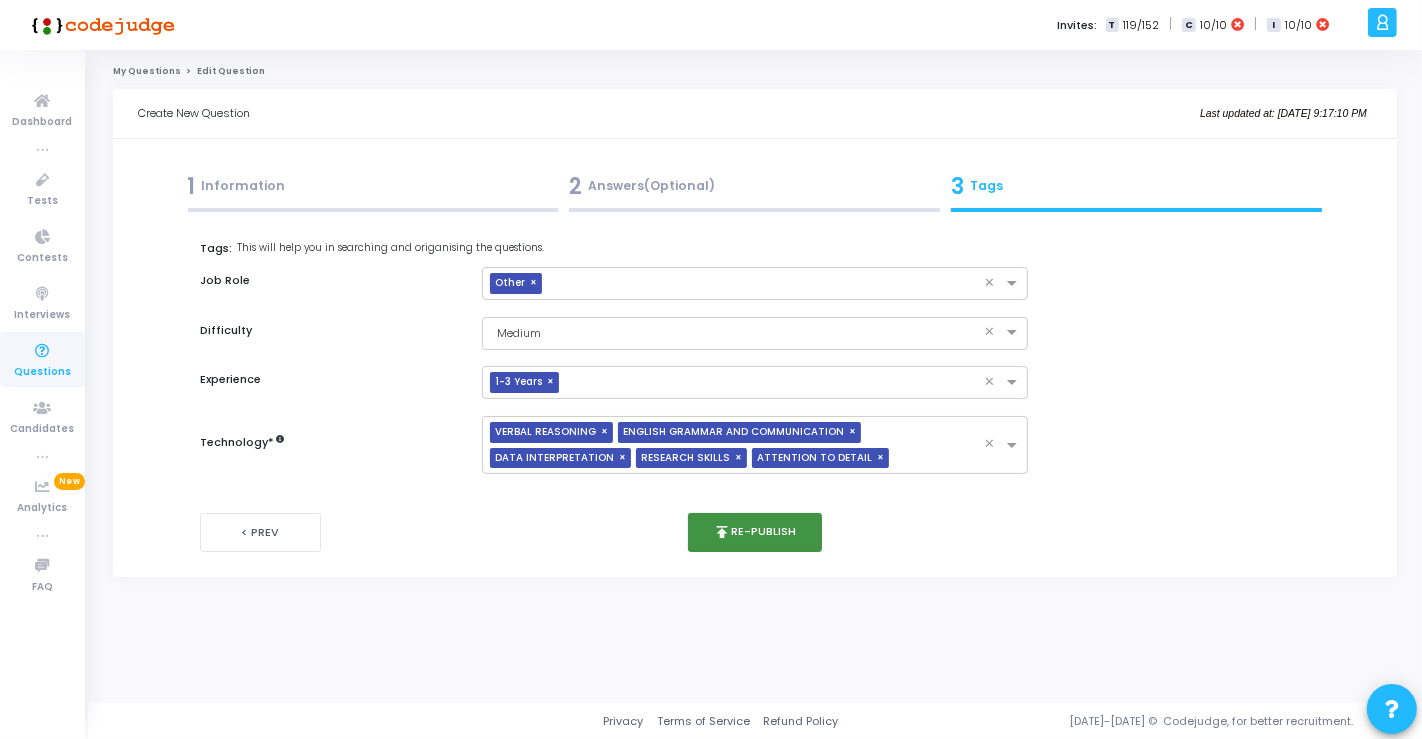 click on "publish  Re-publish" at bounding box center [755, 532] 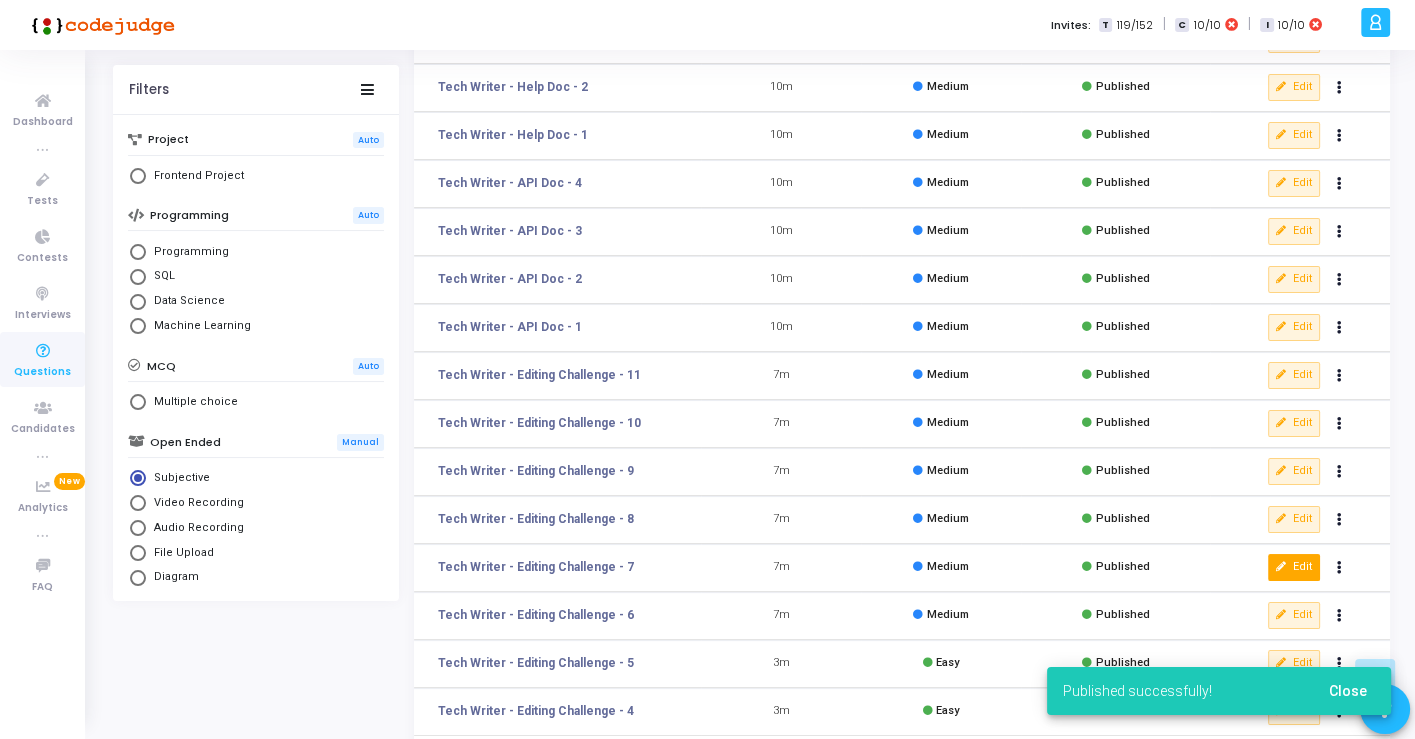 scroll, scrollTop: 318, scrollLeft: 0, axis: vertical 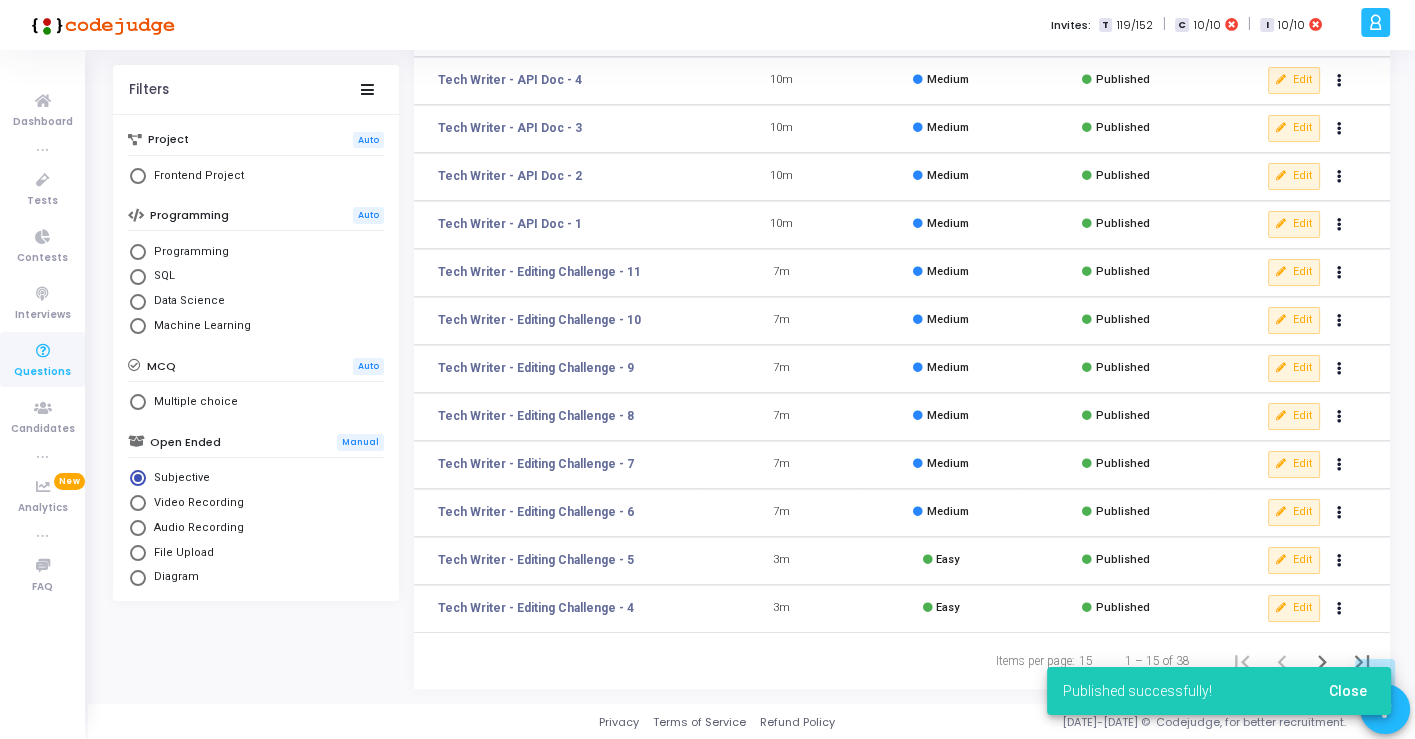 click on "Published successfully! Close" at bounding box center [1219, 691] 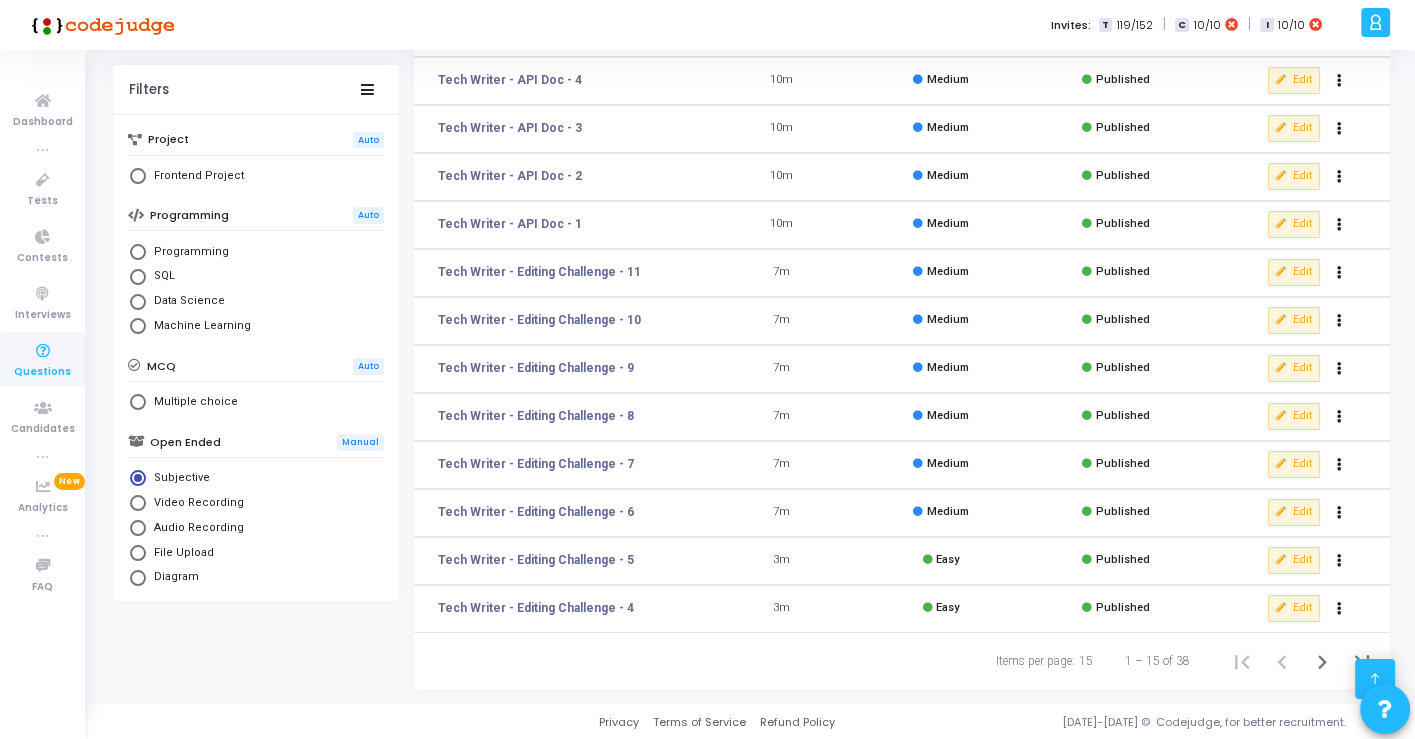 click at bounding box center [1375, 679] 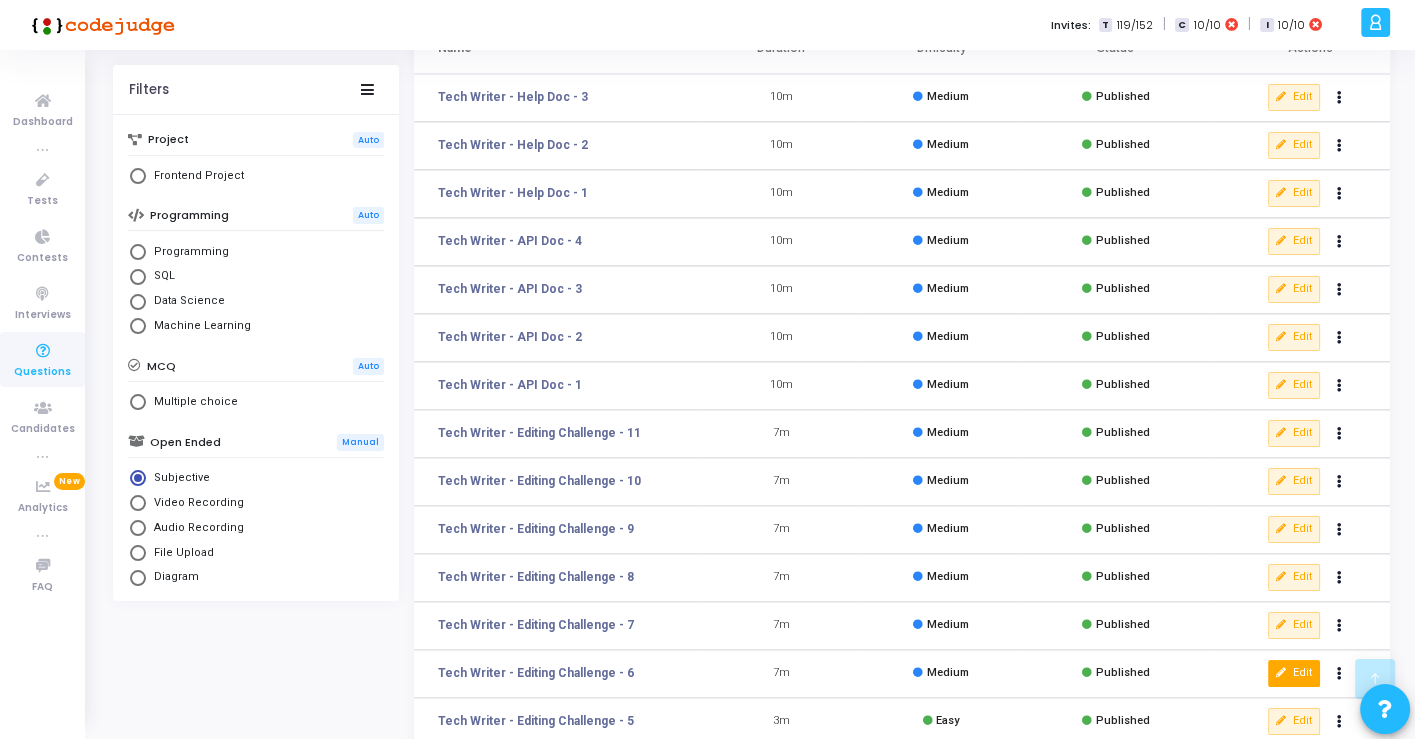 scroll, scrollTop: 318, scrollLeft: 0, axis: vertical 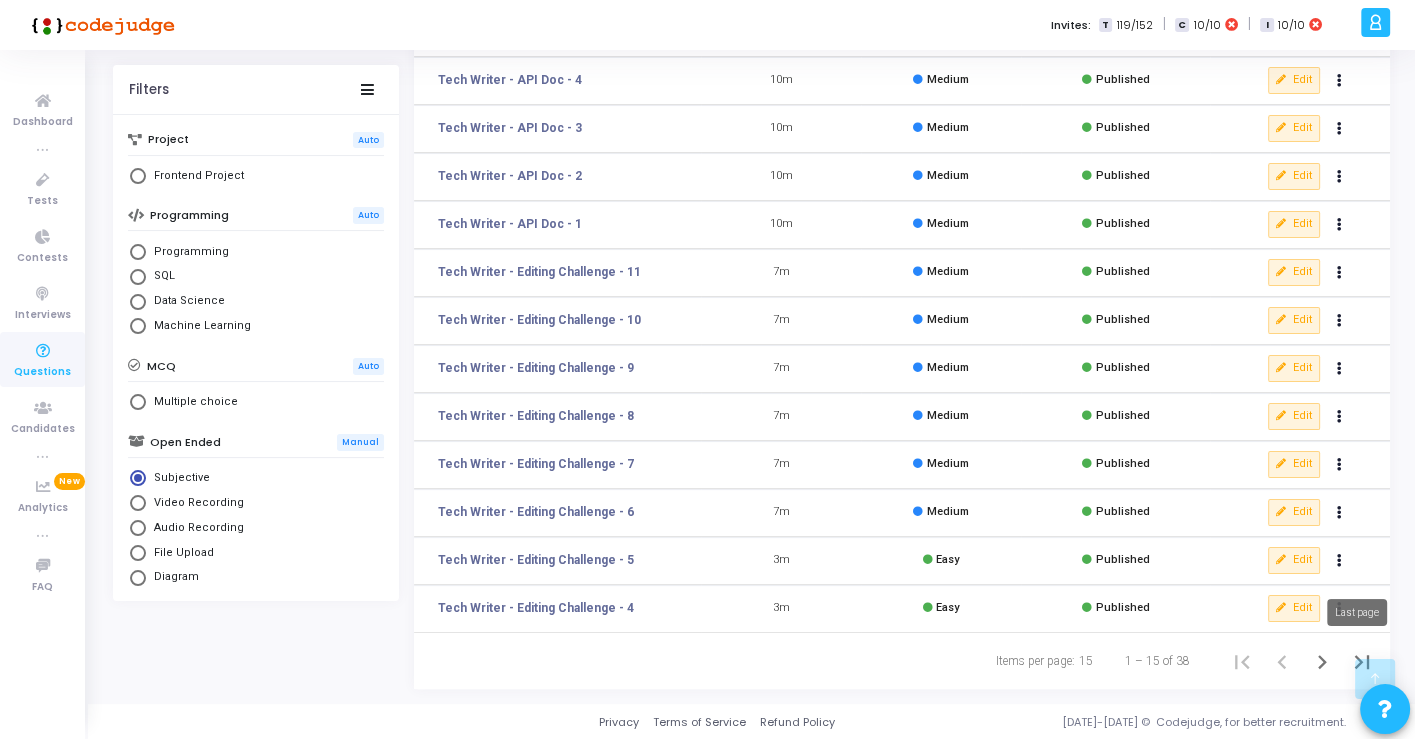 click 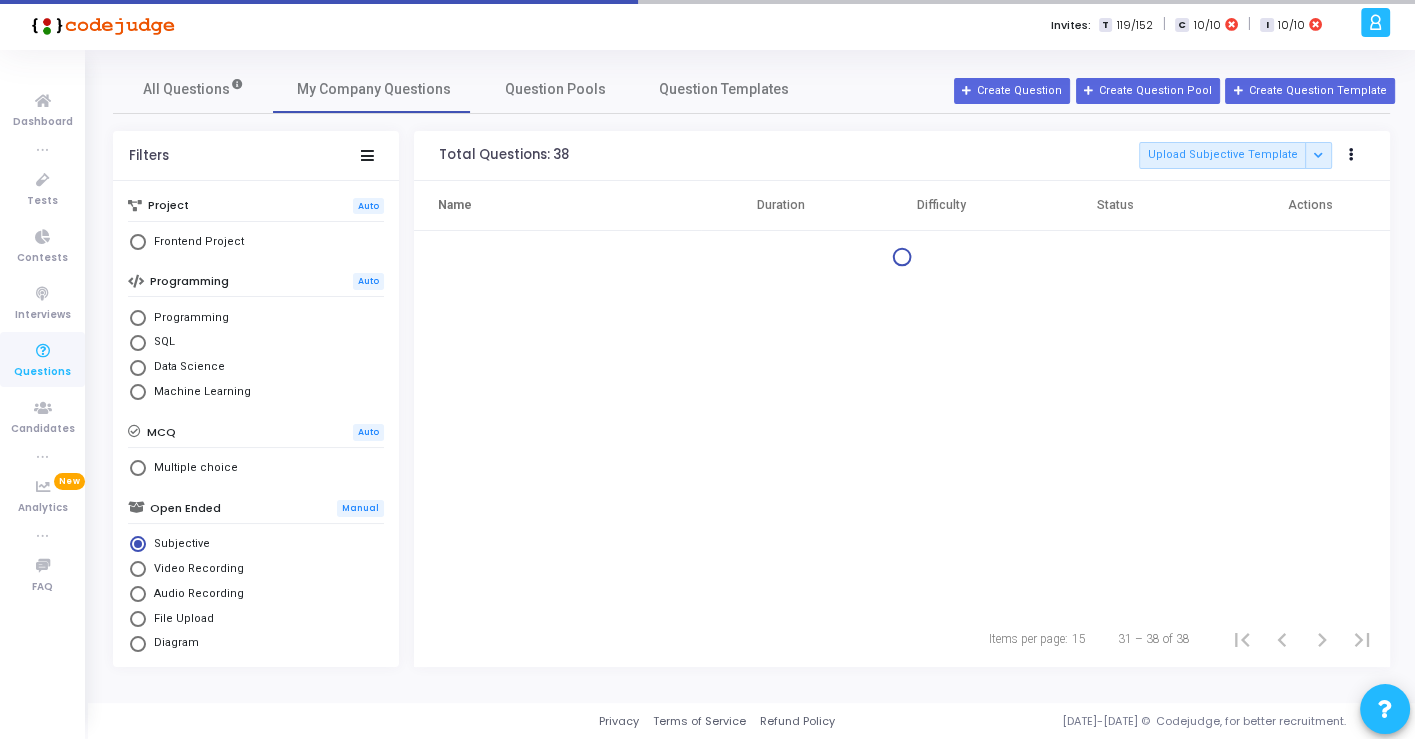 scroll, scrollTop: 0, scrollLeft: 0, axis: both 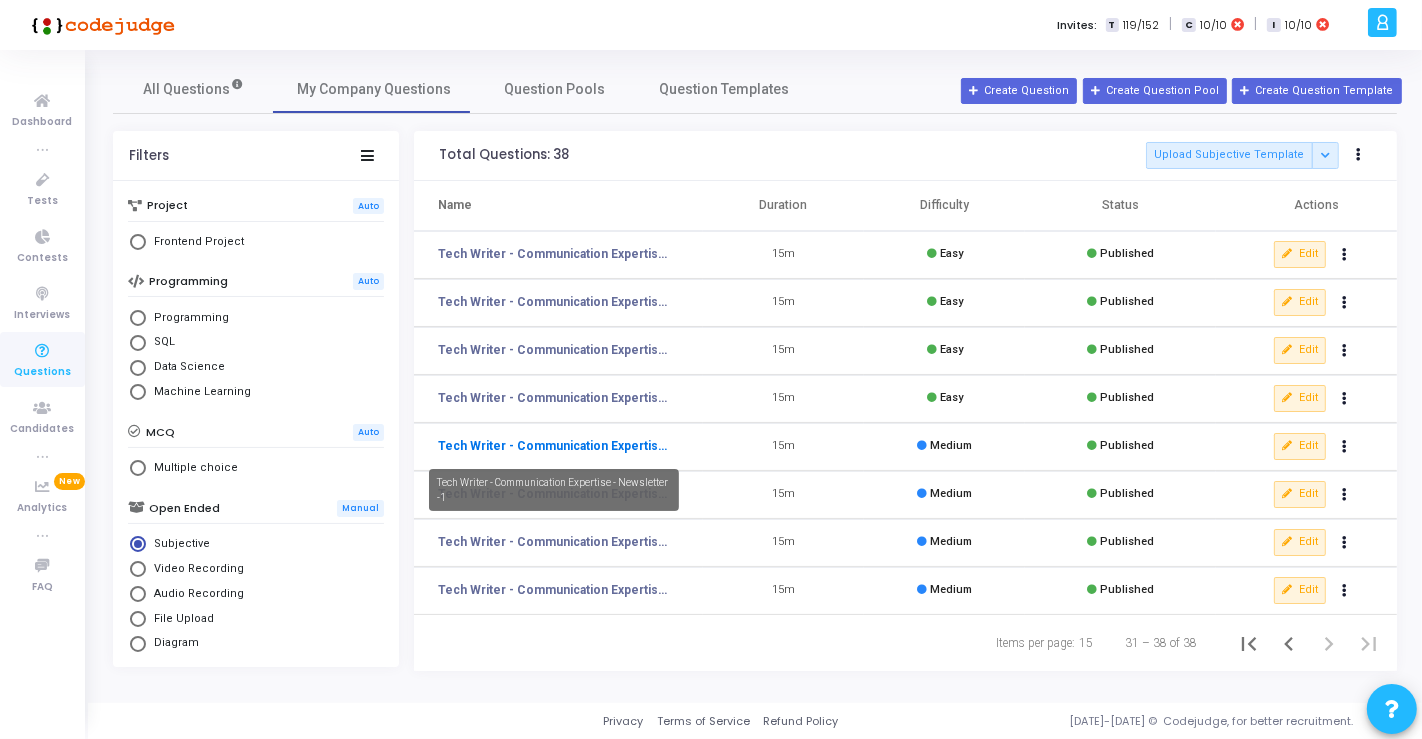 click on "Tech Writer - Communication Expertise - Newsletter -1" at bounding box center [554, 446] 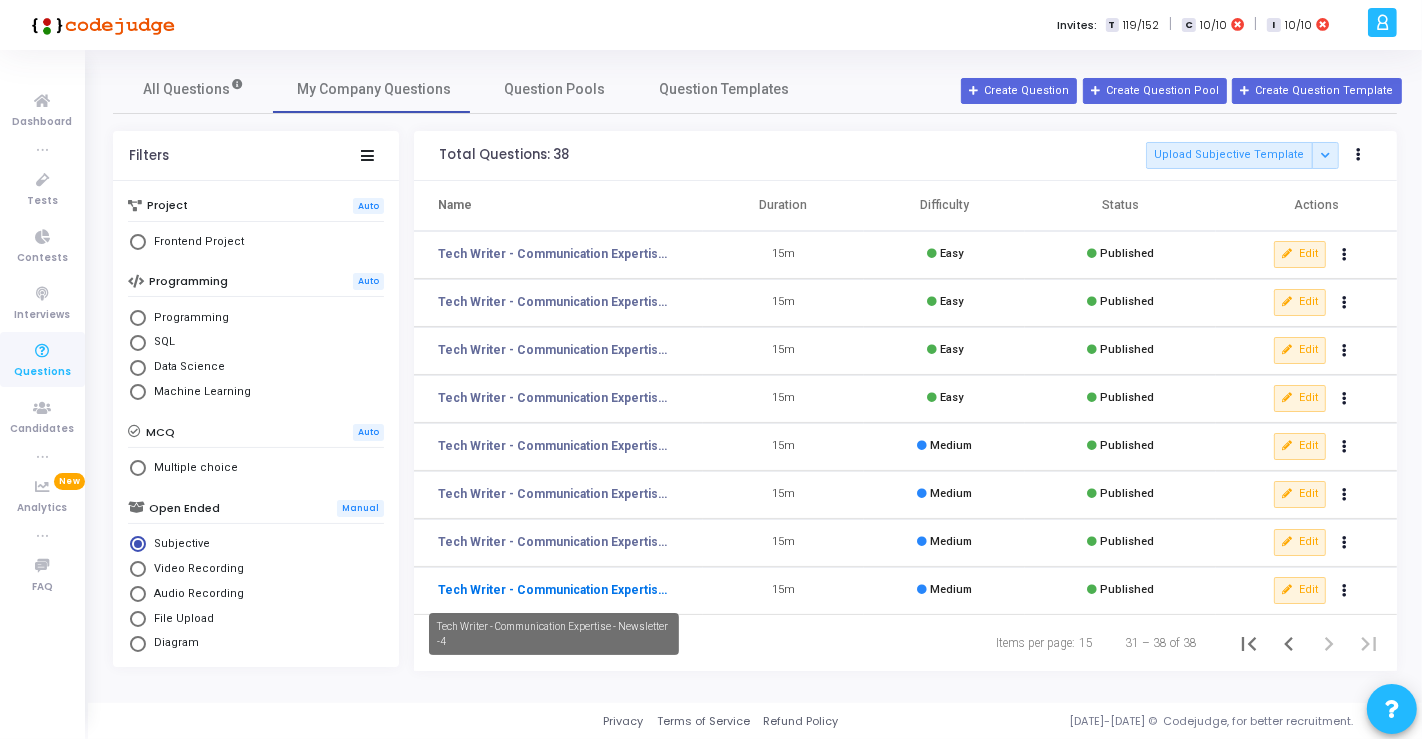 click on "Tech Writer - Communication Expertise - Newsletter -4" at bounding box center [554, 590] 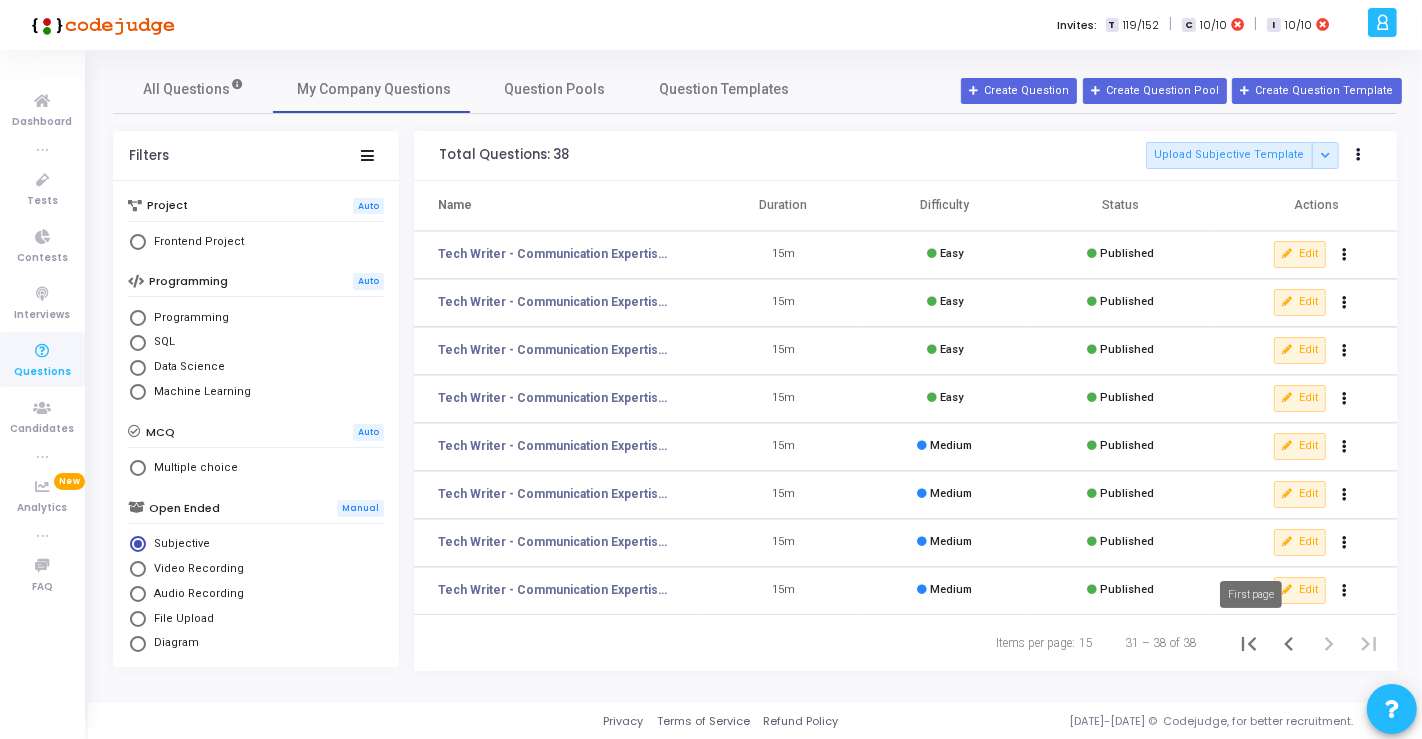 click 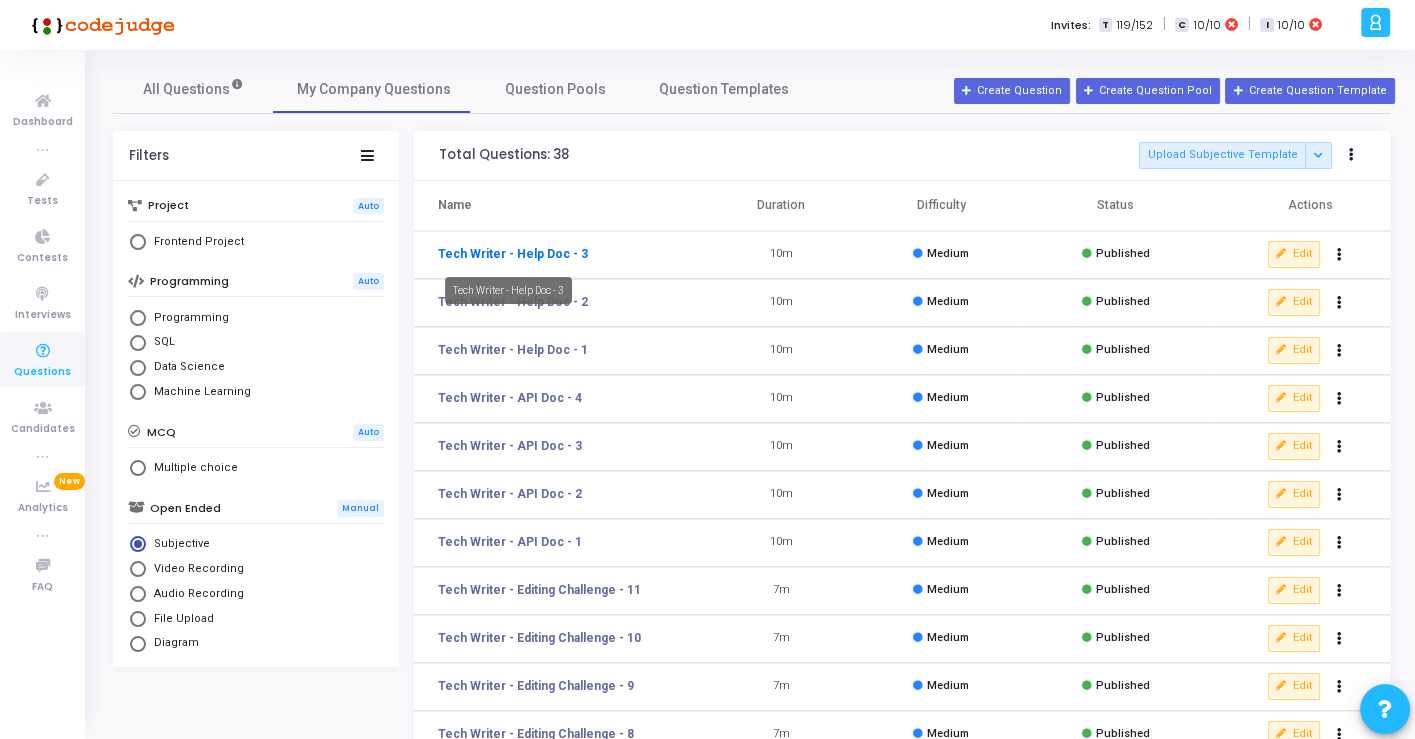 click on "Tech Writer - Help Doc - 3" at bounding box center (513, 254) 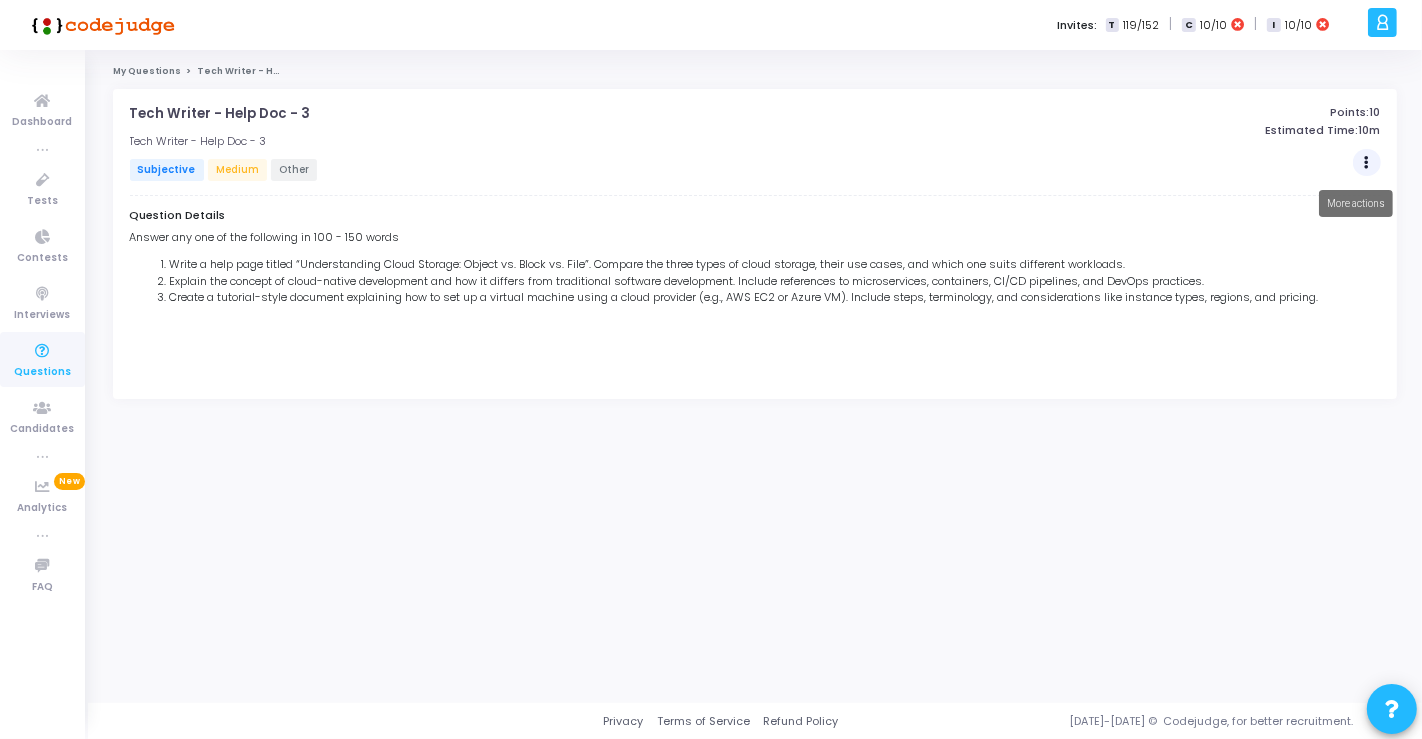 click at bounding box center [1367, 163] 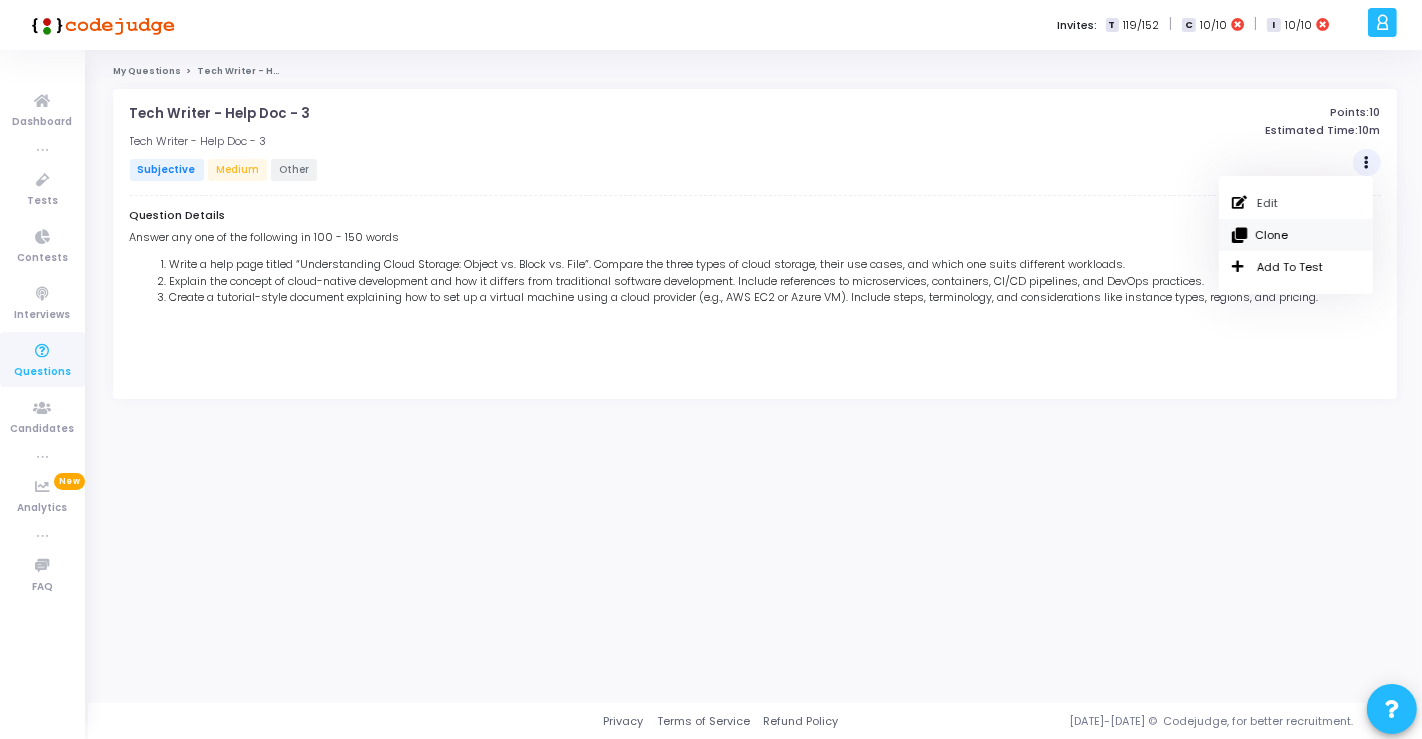click on "Clone" at bounding box center (1296, 235) 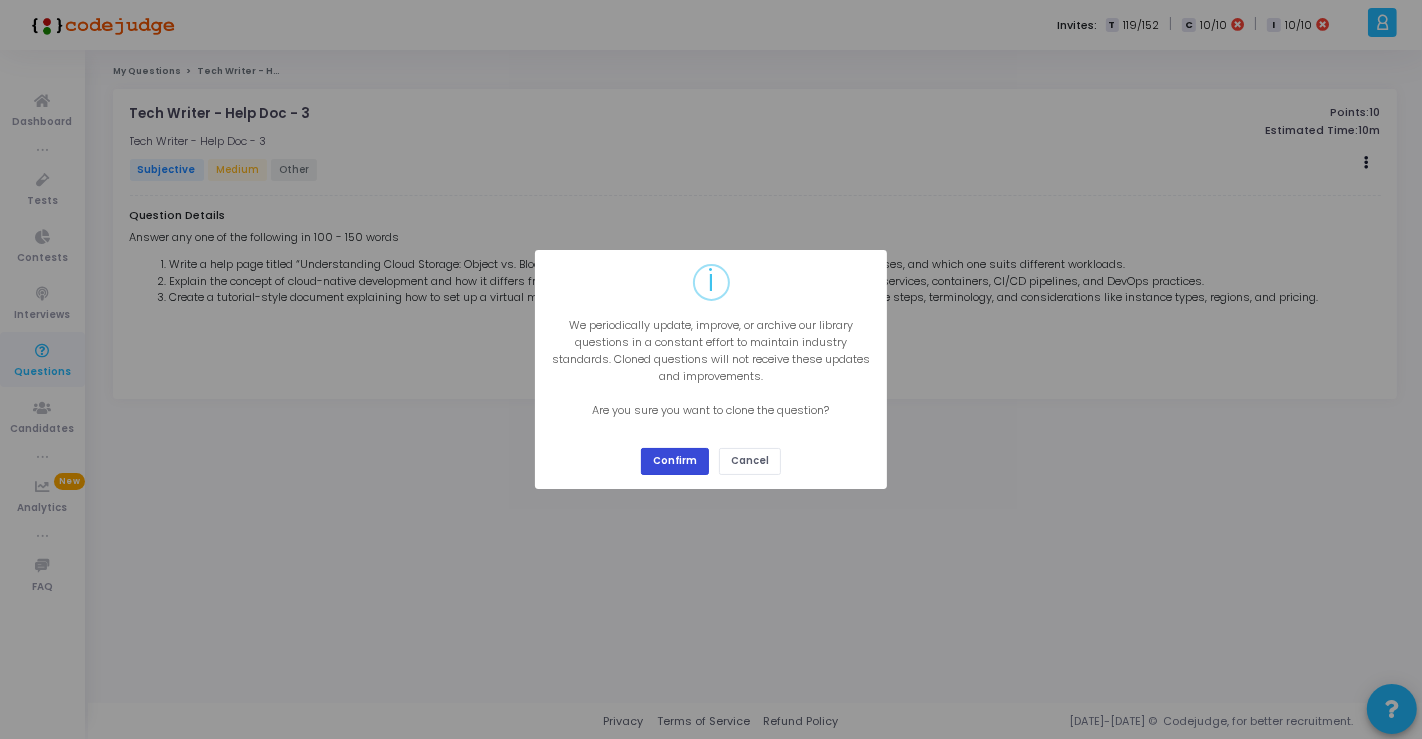 click on "Confirm" at bounding box center [675, 461] 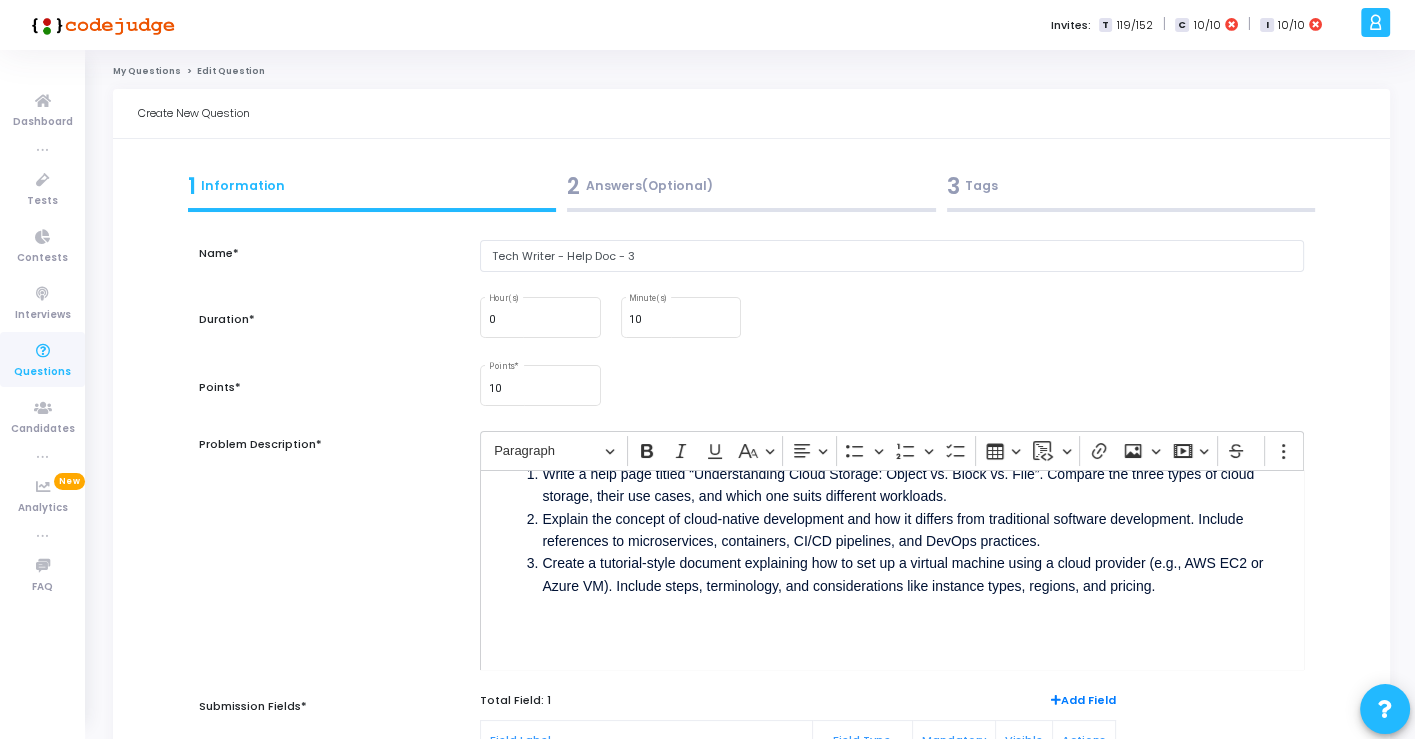 scroll, scrollTop: 98, scrollLeft: 0, axis: vertical 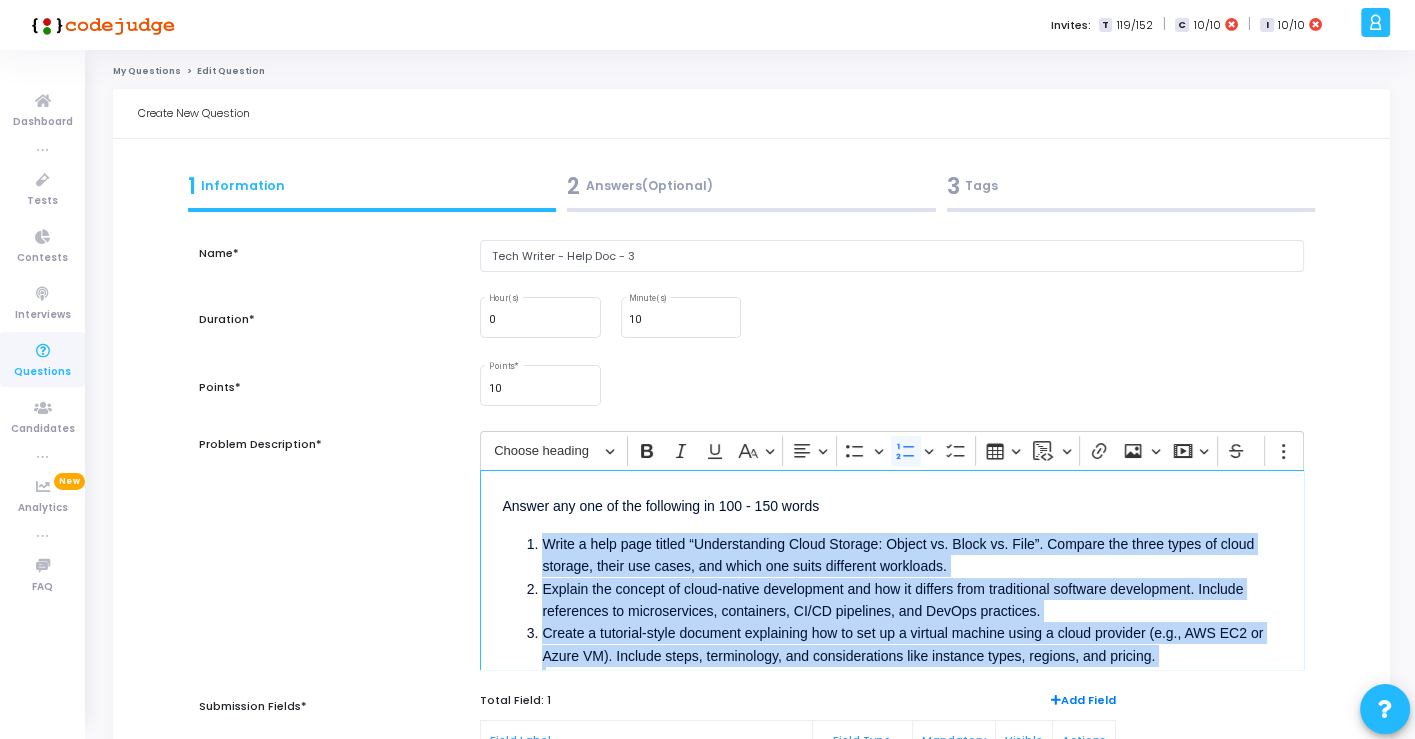 drag, startPoint x: 1228, startPoint y: 593, endPoint x: 496, endPoint y: 530, distance: 734.70605 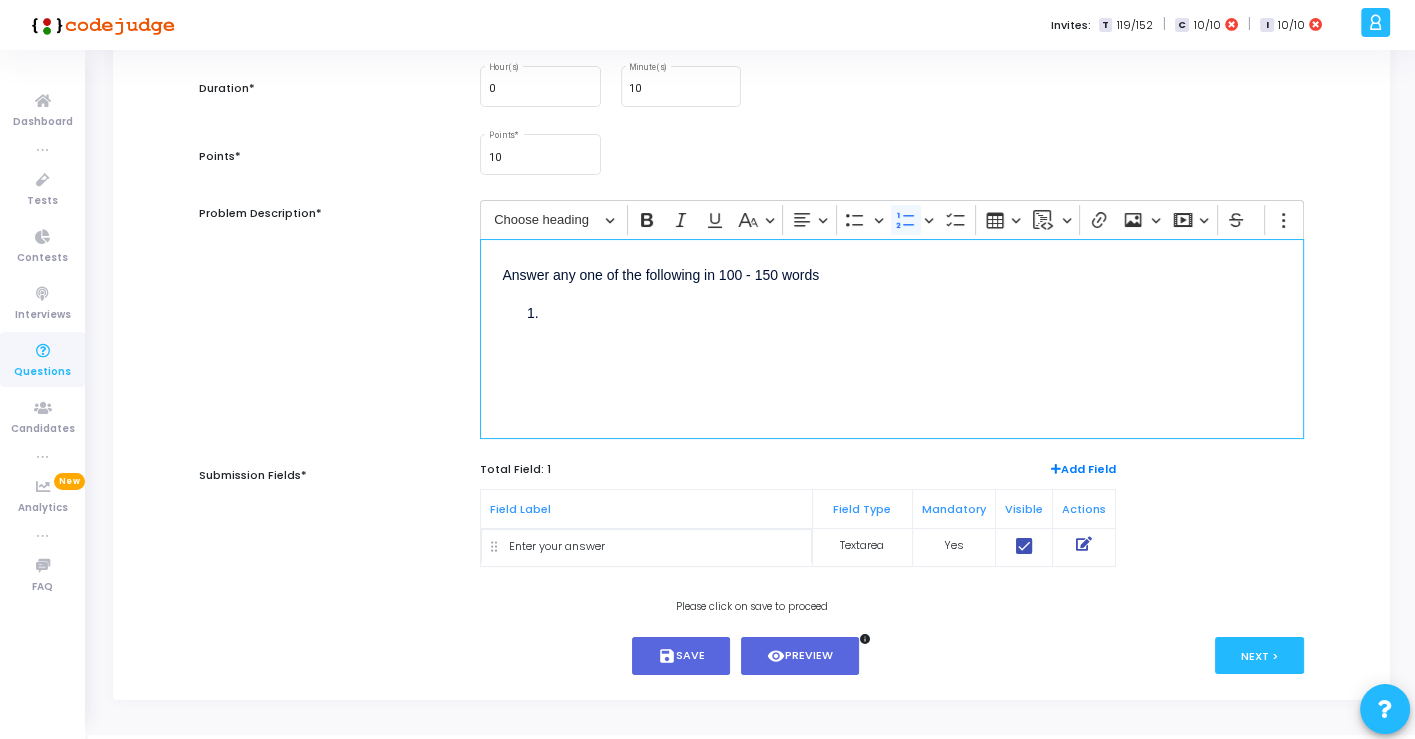 scroll, scrollTop: 260, scrollLeft: 0, axis: vertical 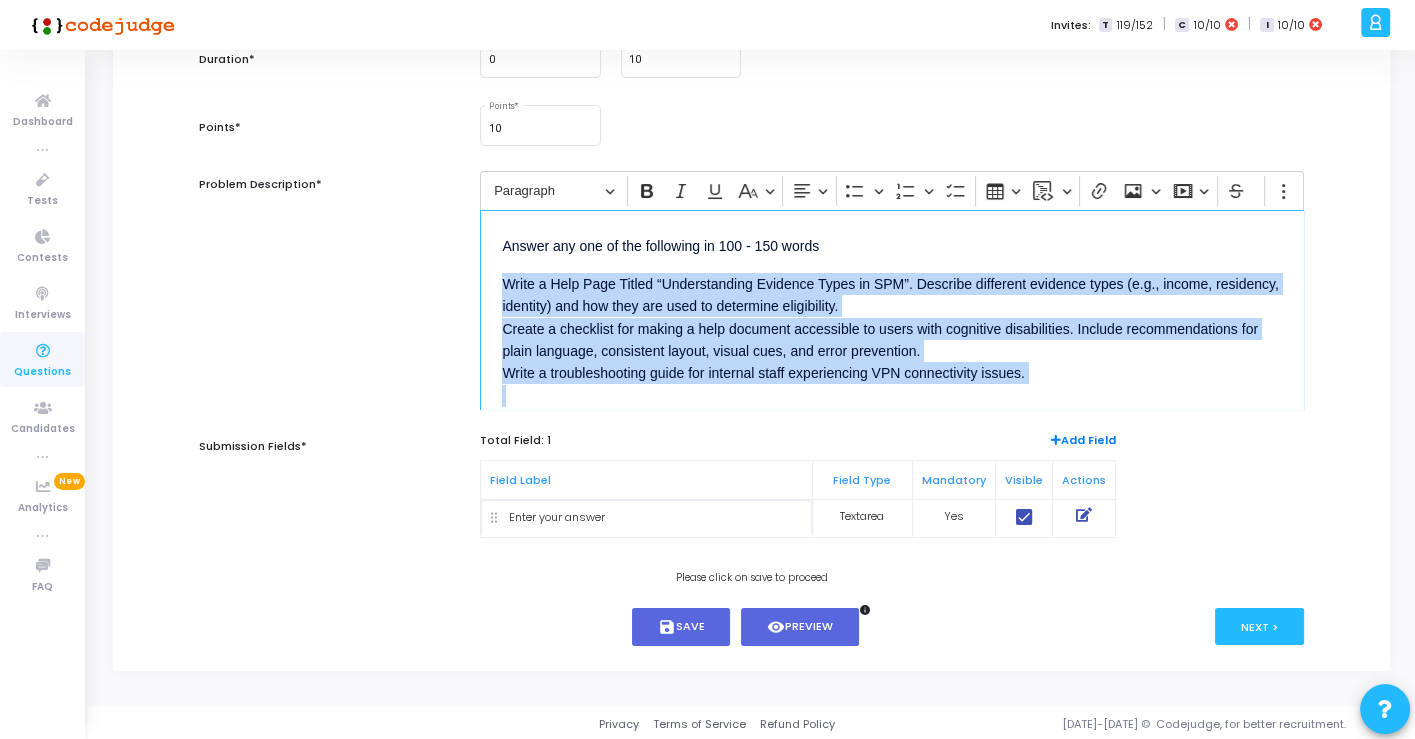 drag, startPoint x: 502, startPoint y: 284, endPoint x: 1107, endPoint y: 385, distance: 613.3726 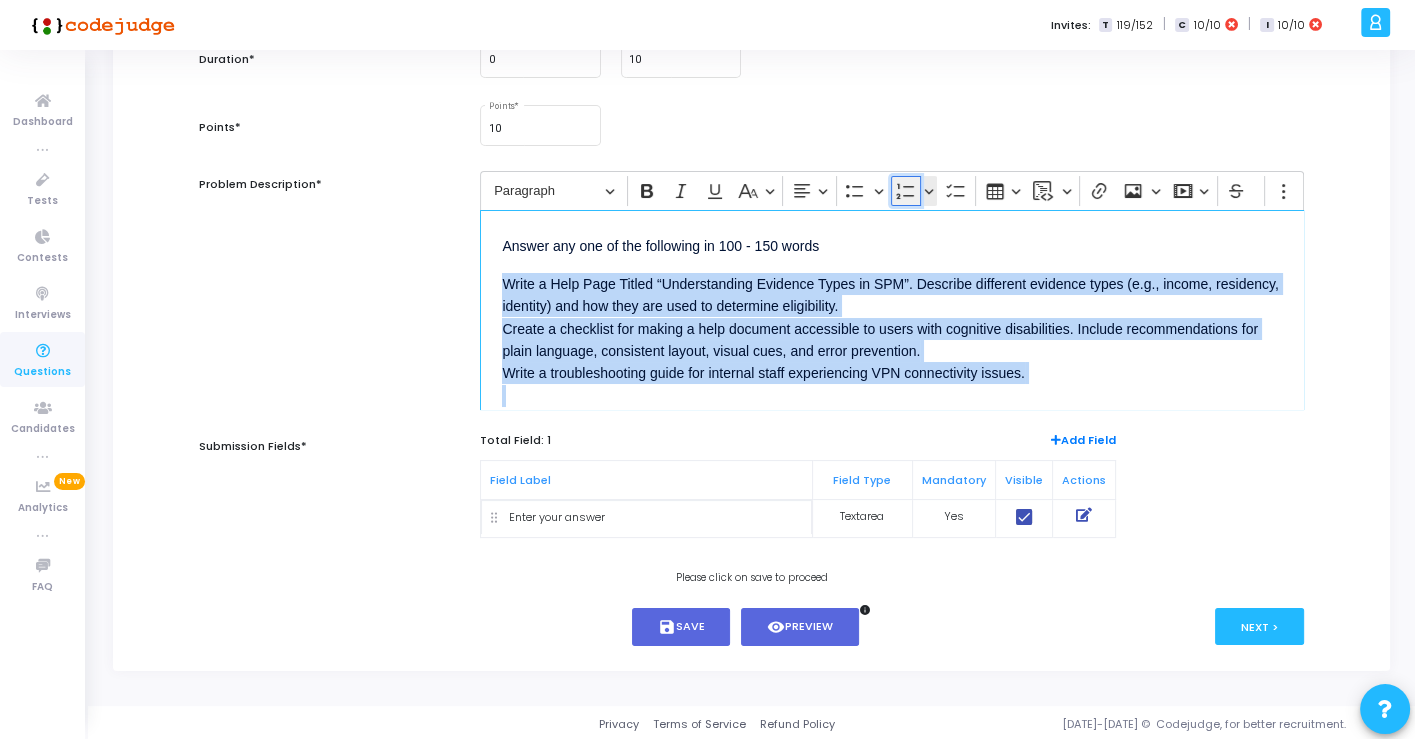 click 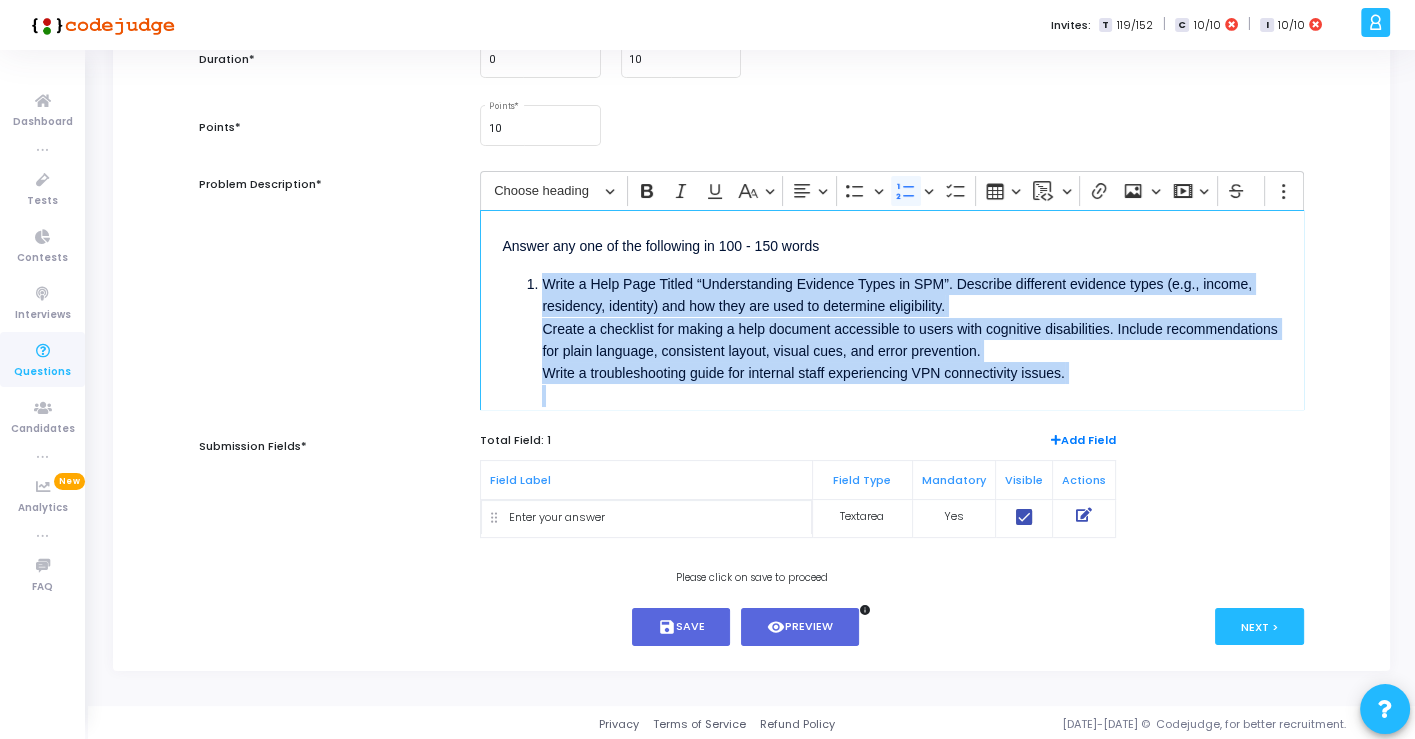 click on "Write a Help Page Titled “Understanding Evidence Types in SPM”. Describe different evidence types (e.g., income, residency, identity) and how they are used to determine eligibility. Create a checklist for making a help document accessible to users with cognitive disabilities. Include recommendations for plain language, consistent layout, visual cues, and error prevention. Write a troubleshooting guide for internal staff experiencing VPN connectivity issues." at bounding box center (911, 340) 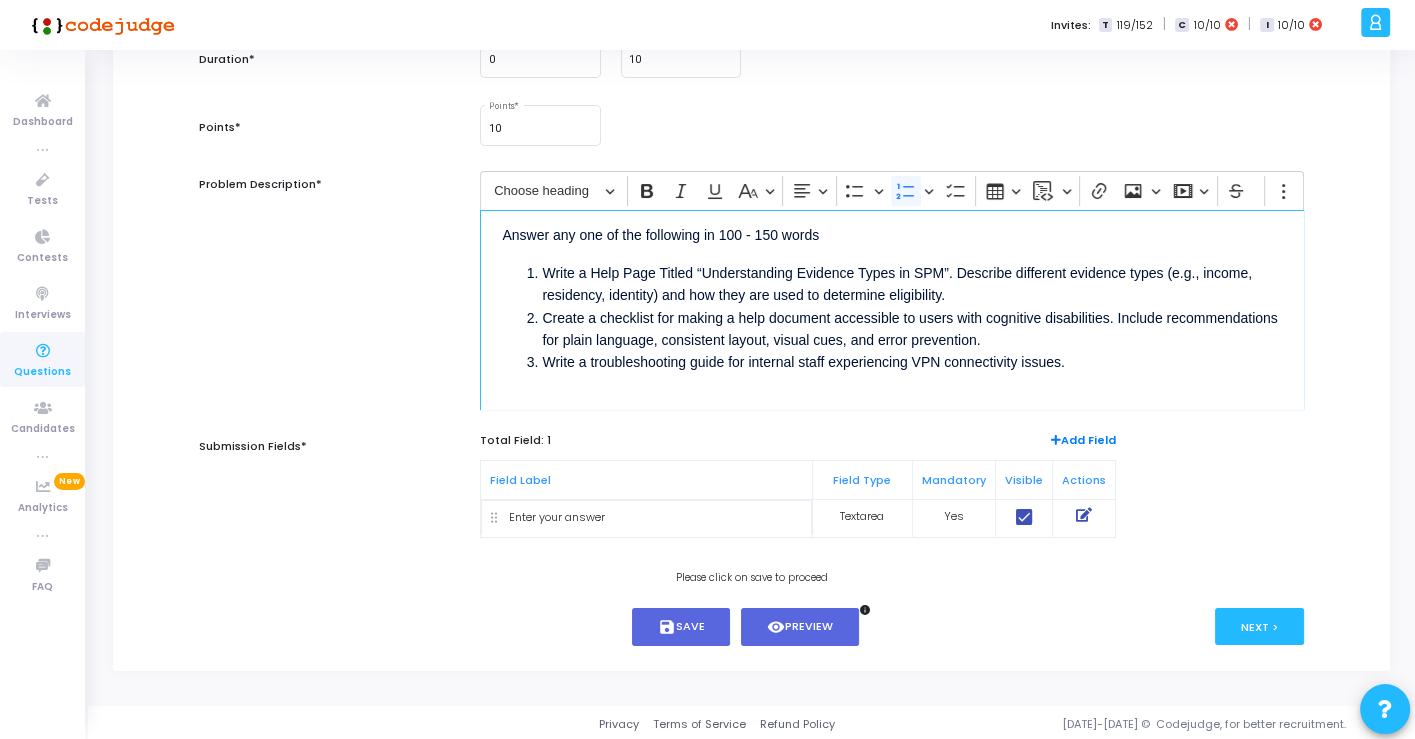 scroll, scrollTop: 0, scrollLeft: 0, axis: both 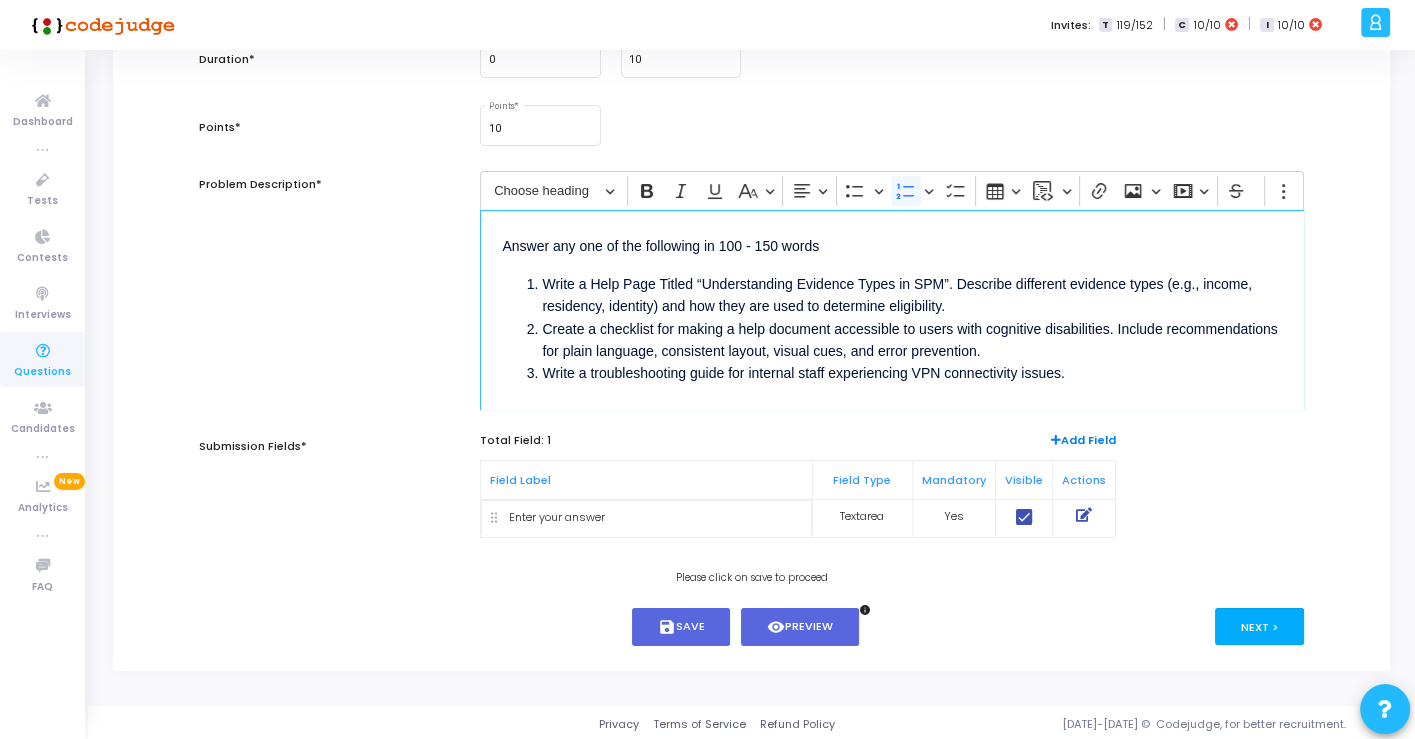 click on "Next >" at bounding box center (1259, 626) 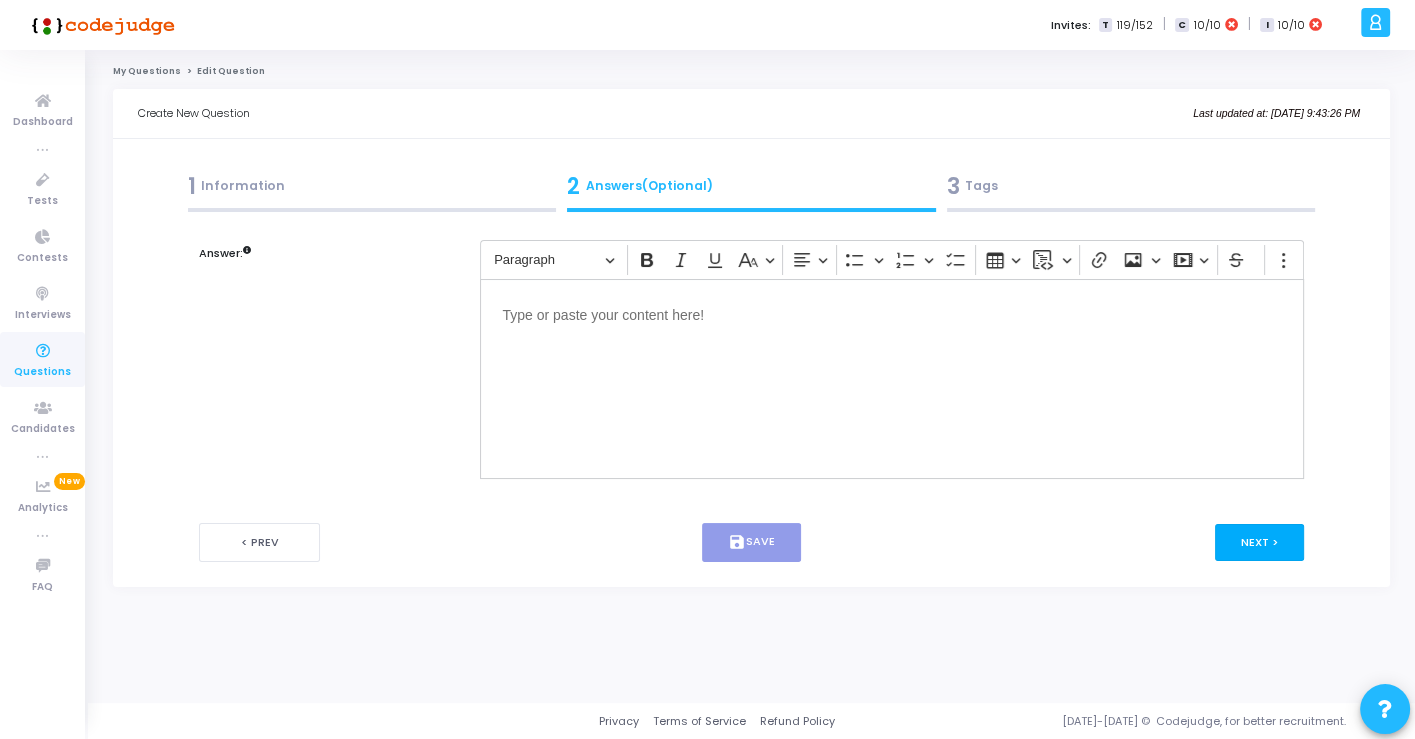 scroll, scrollTop: 0, scrollLeft: 0, axis: both 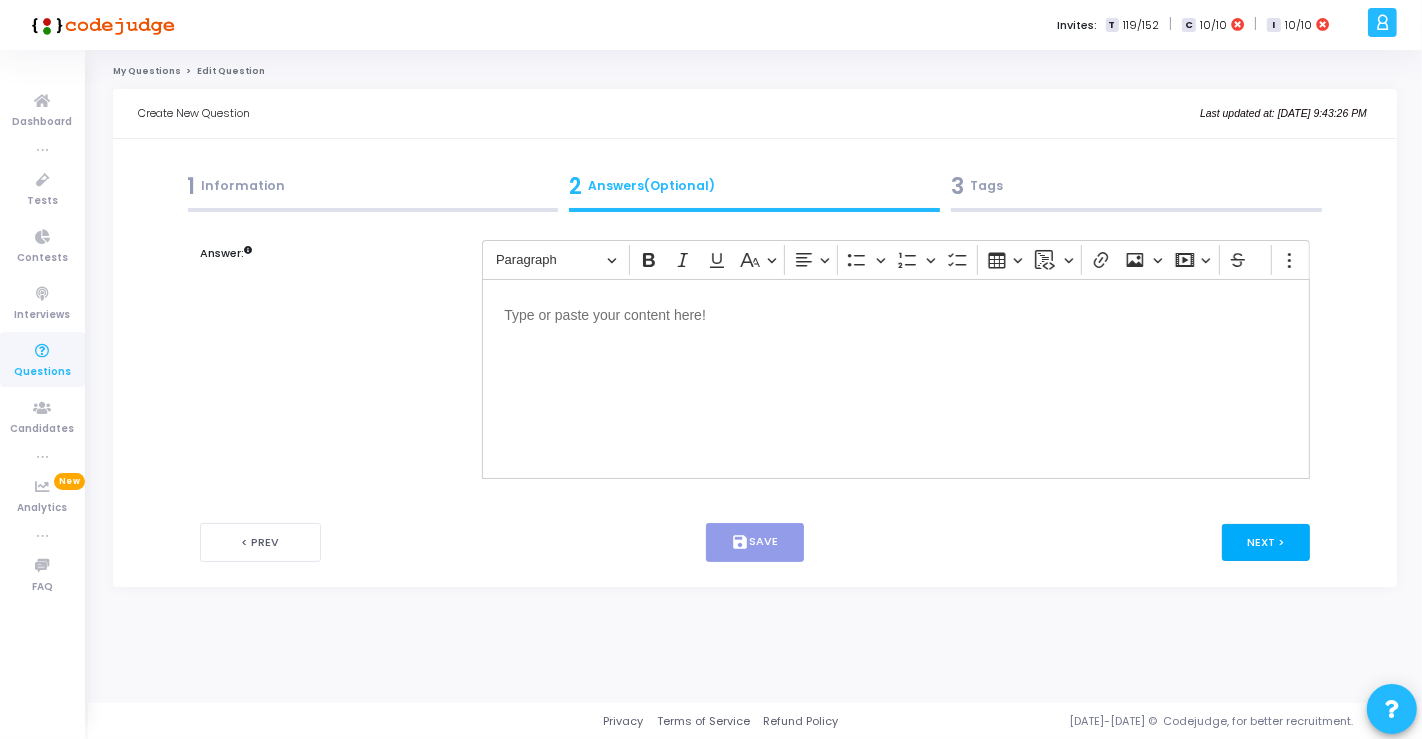 click on "Next >" at bounding box center [1266, 542] 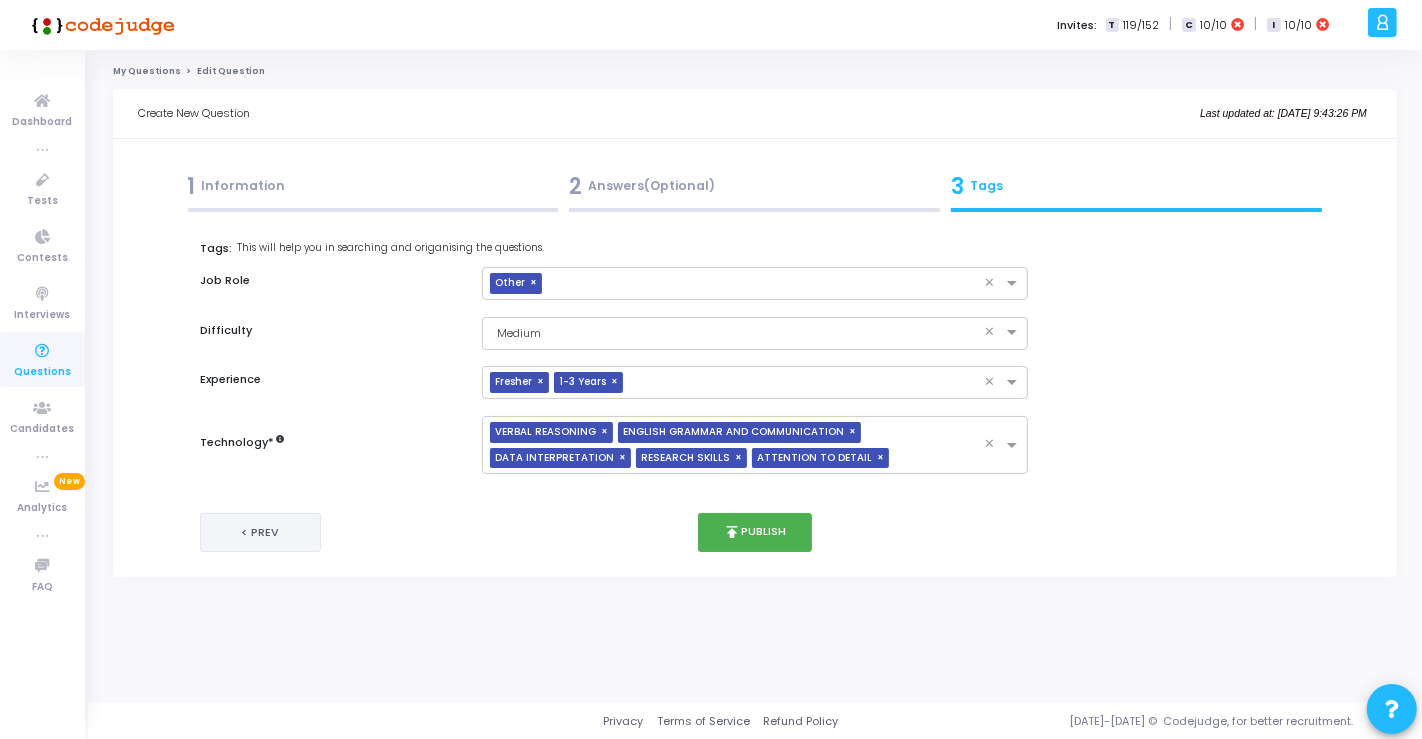 click on "< Prev" at bounding box center [260, 532] 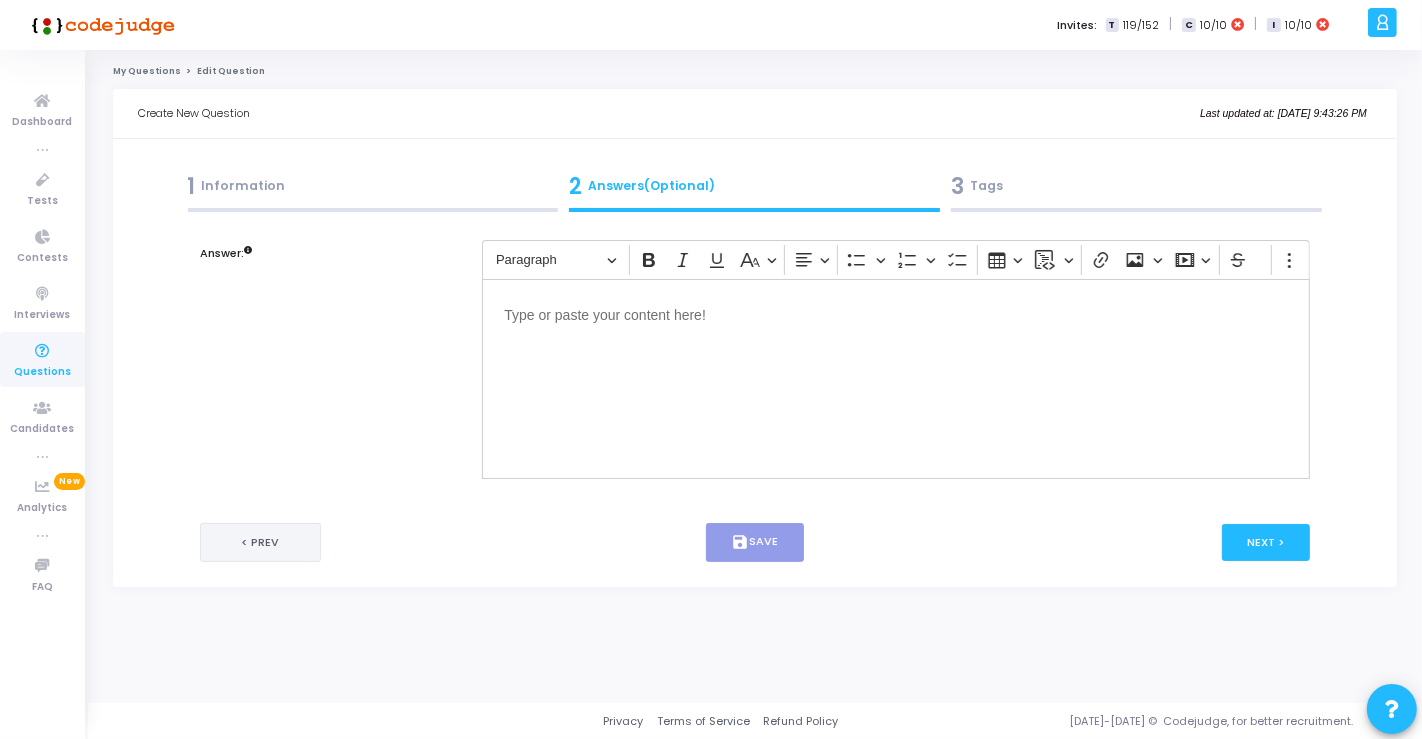 click on "< Prev" at bounding box center (260, 542) 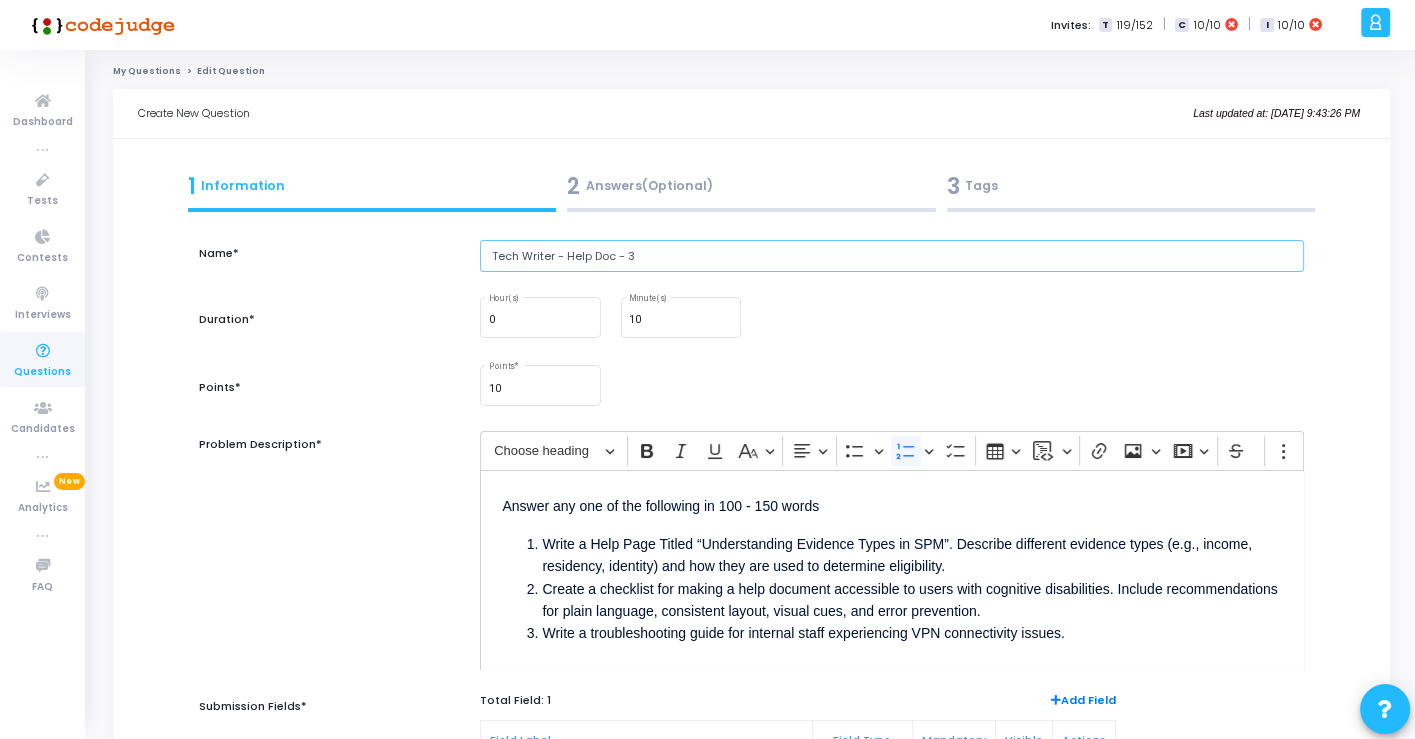 click on "Tech Writer - Help Doc - 3" at bounding box center [891, 256] 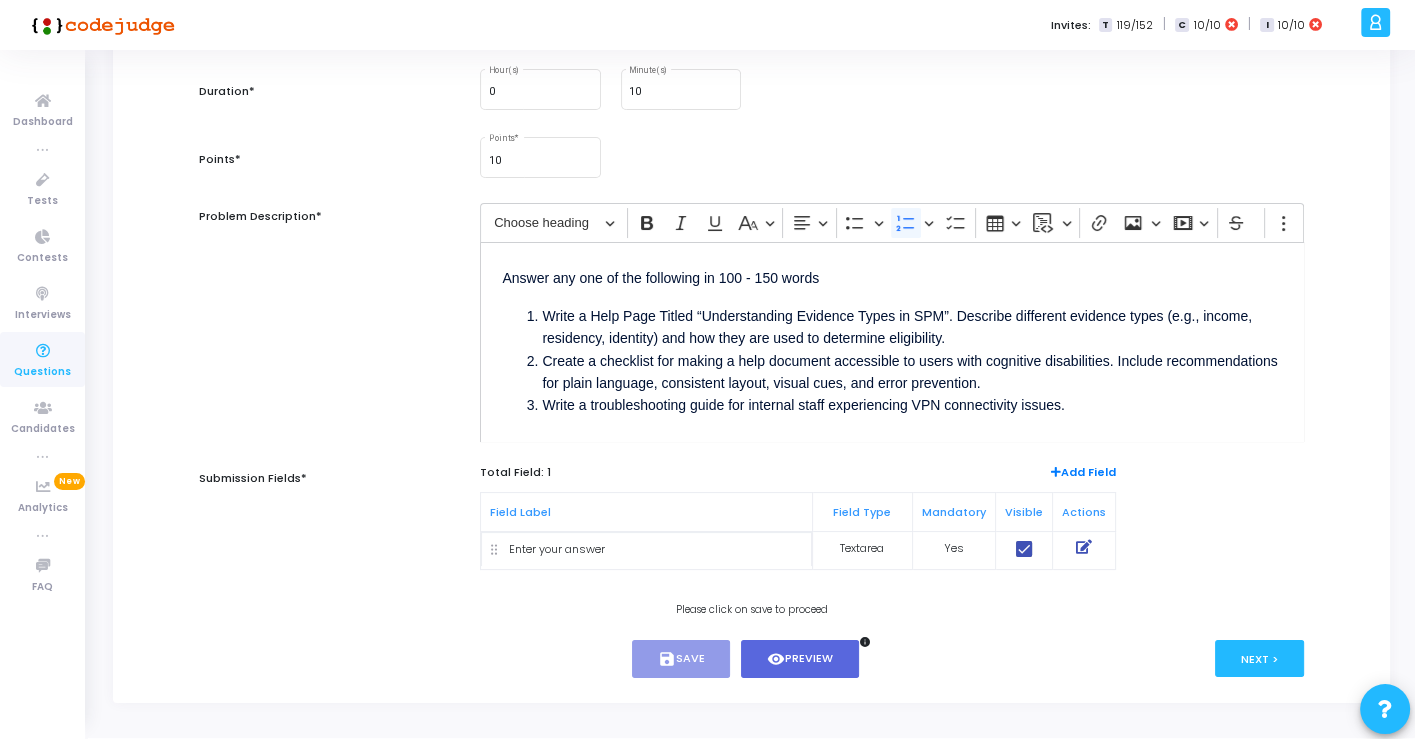 scroll, scrollTop: 260, scrollLeft: 0, axis: vertical 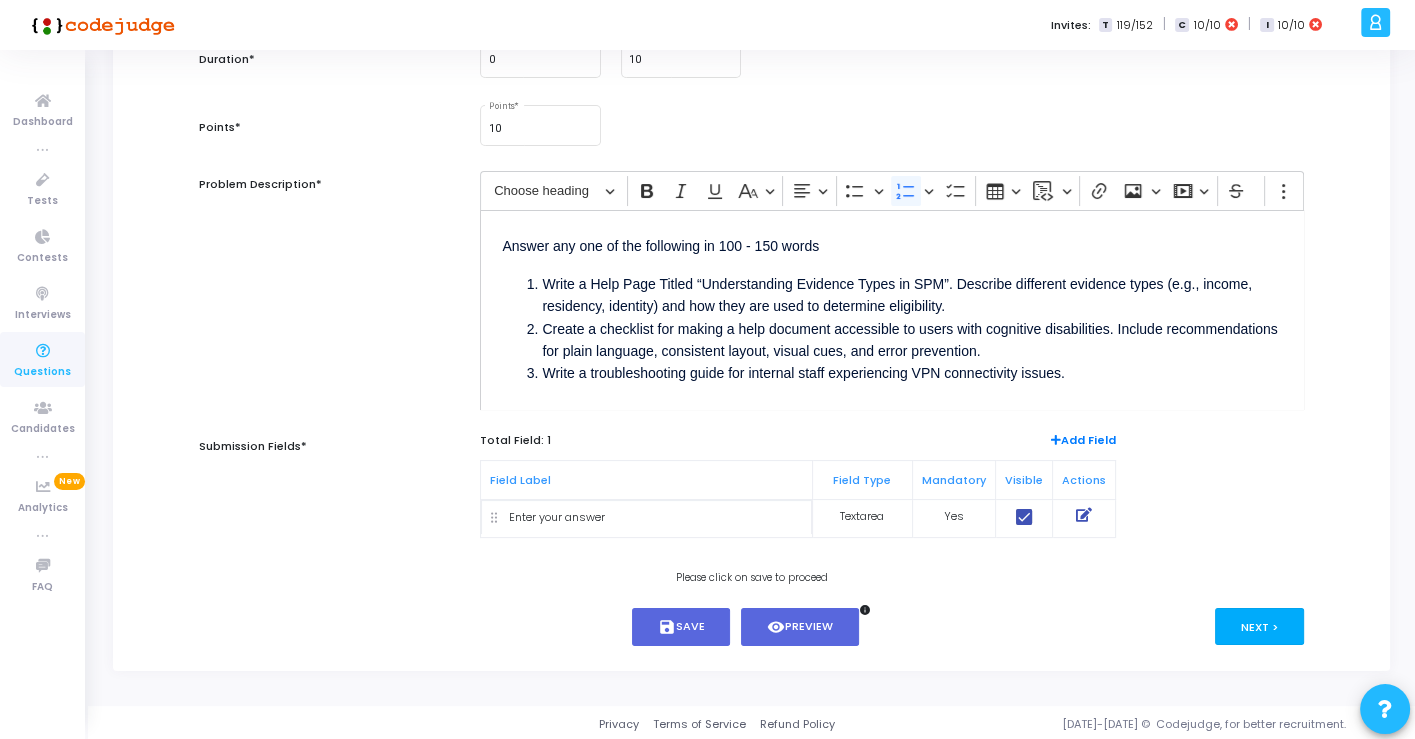 type on "Tech Writer - Help Doc - 4" 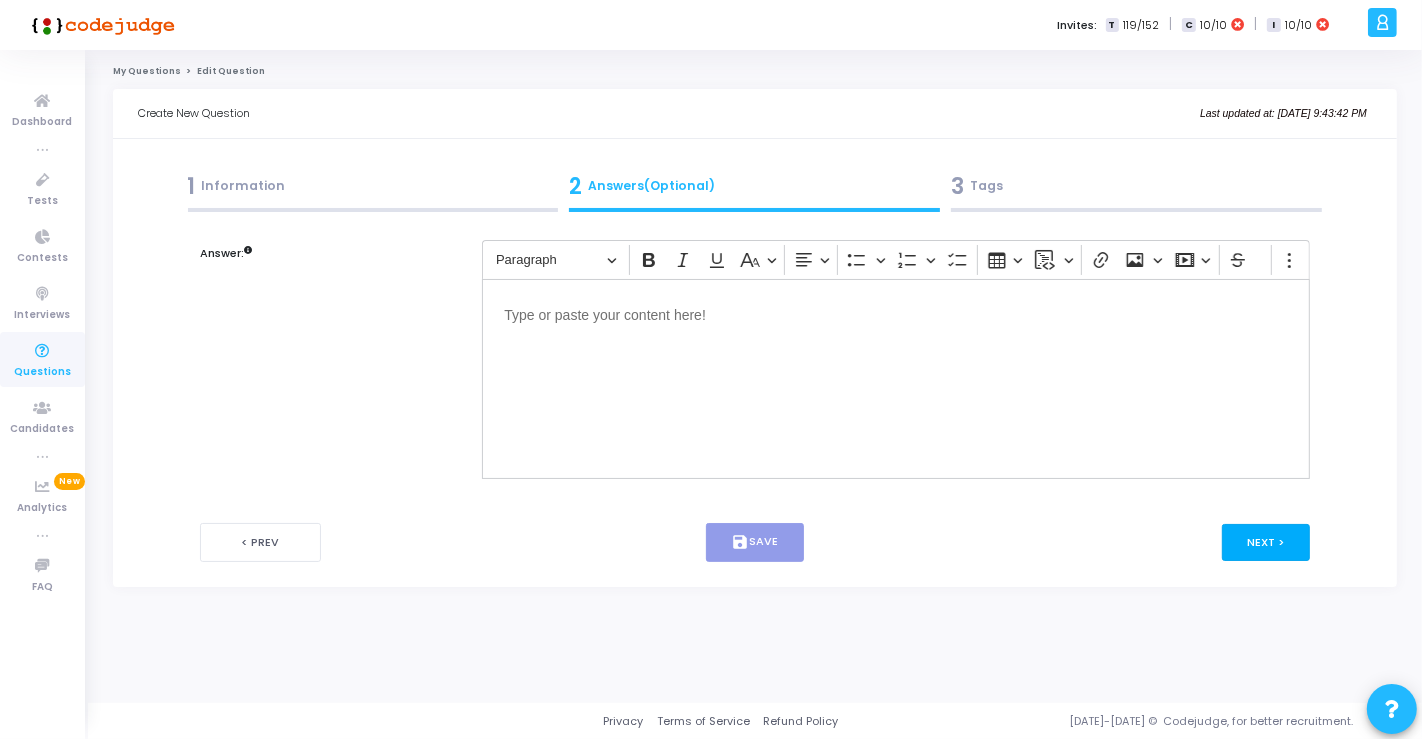 click on "Next >" at bounding box center [1266, 542] 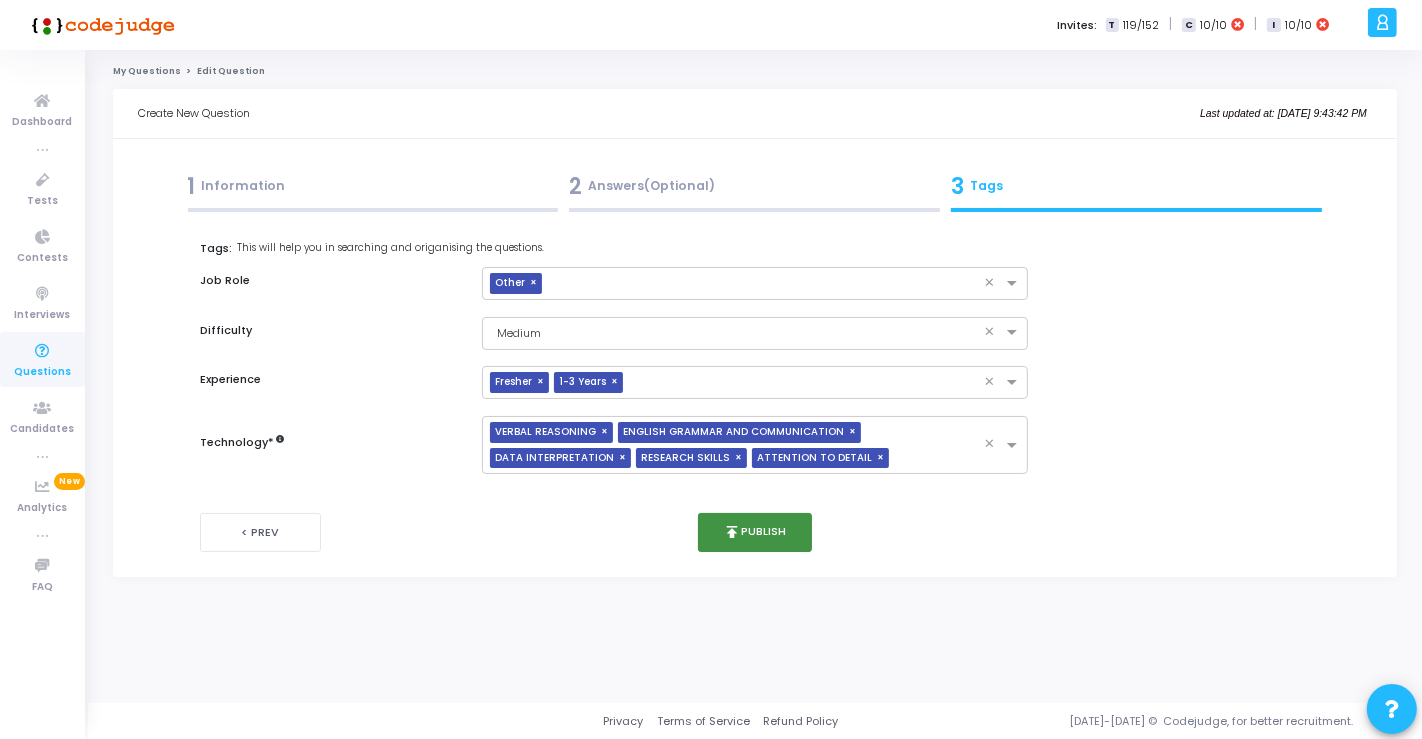 click on "publish  Publish" at bounding box center [755, 532] 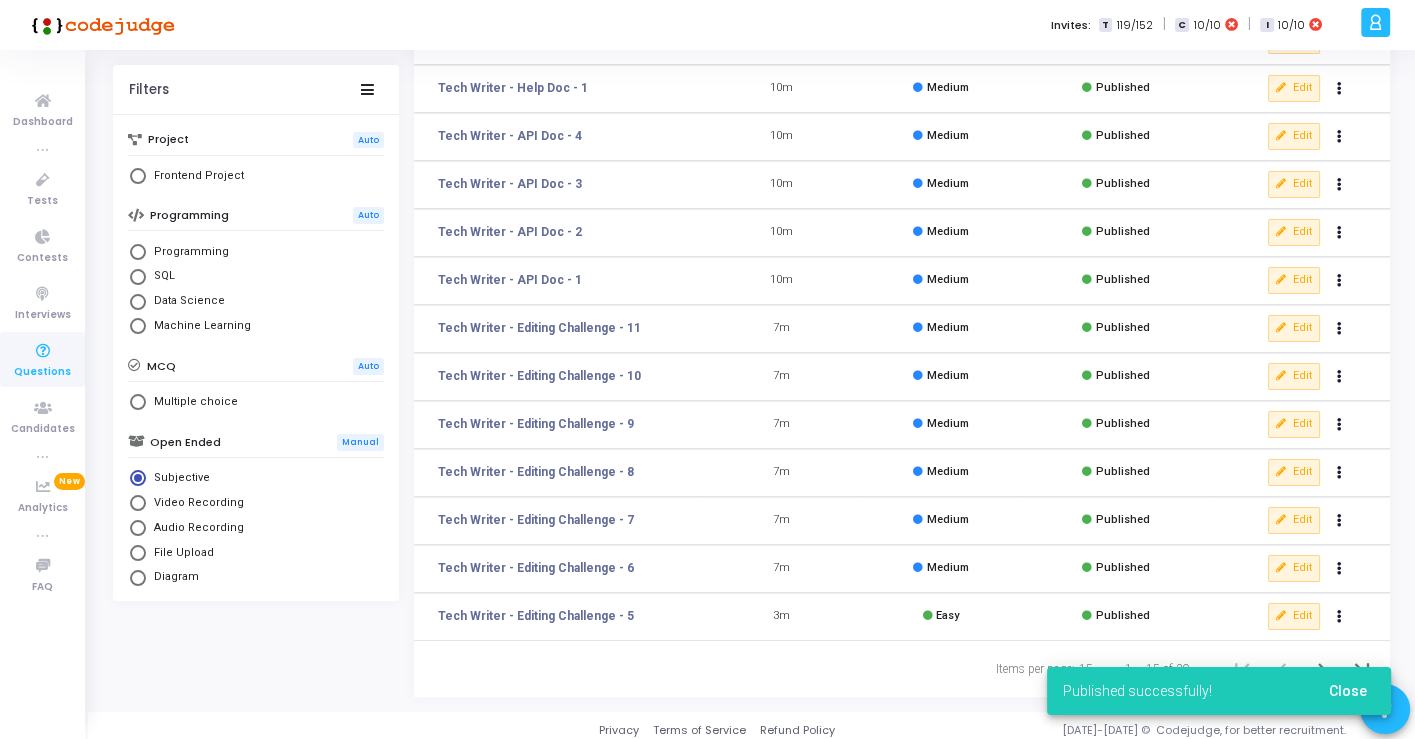 scroll, scrollTop: 318, scrollLeft: 0, axis: vertical 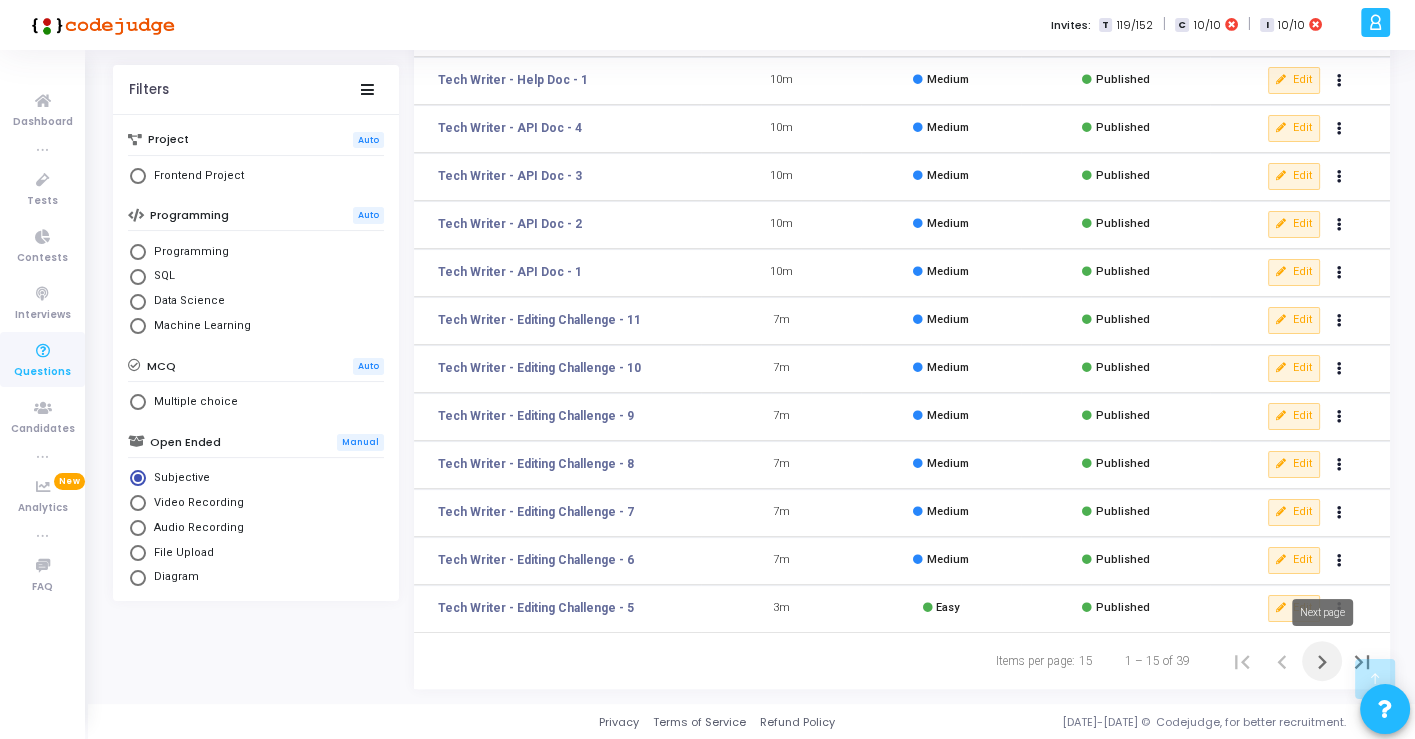 click 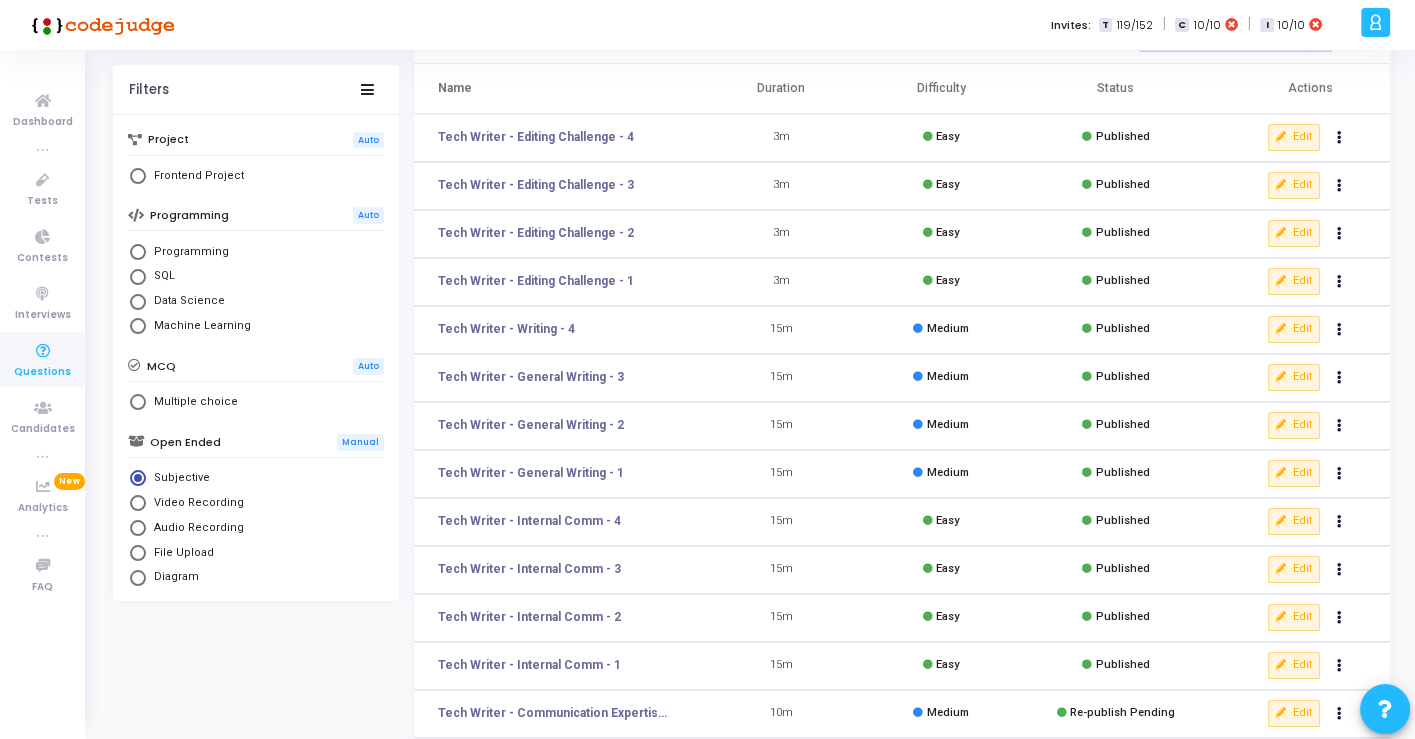 scroll, scrollTop: 222, scrollLeft: 0, axis: vertical 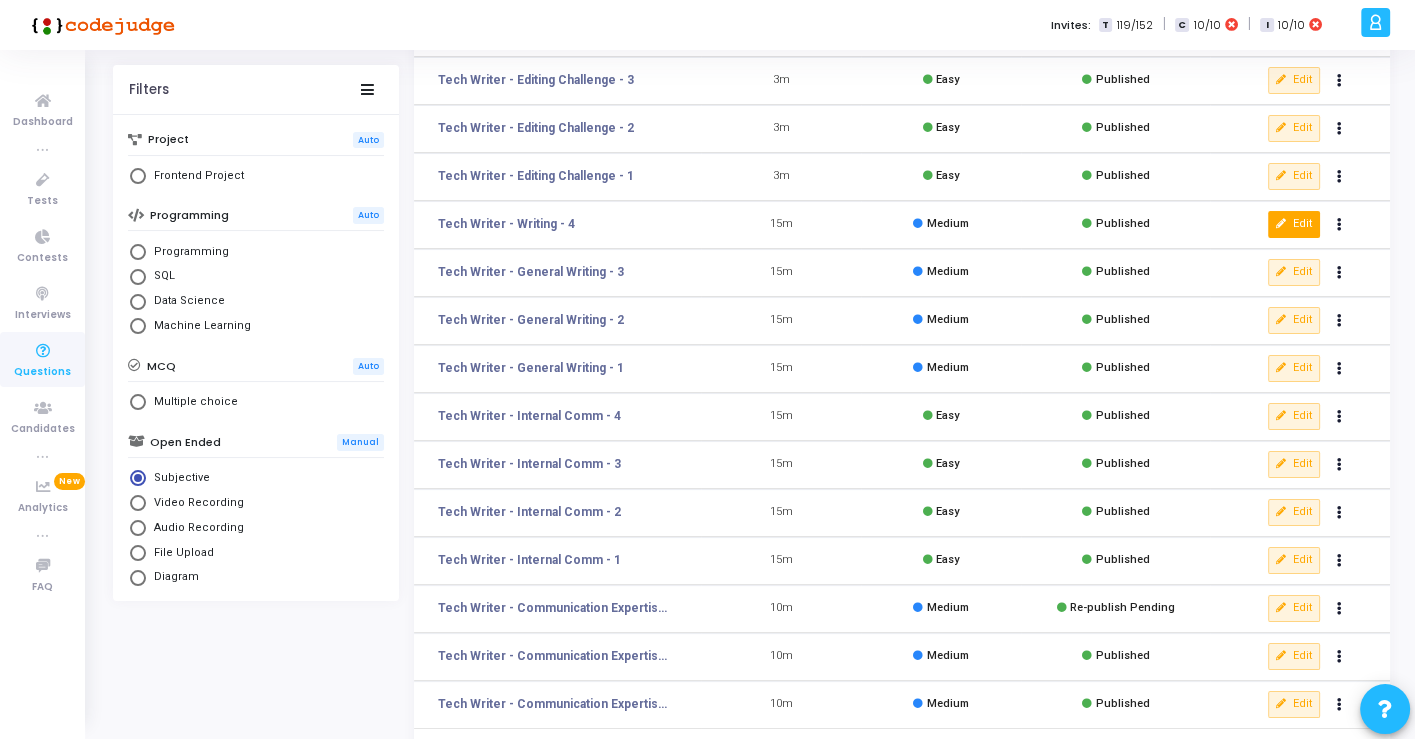 click on "Edit" at bounding box center [1294, 224] 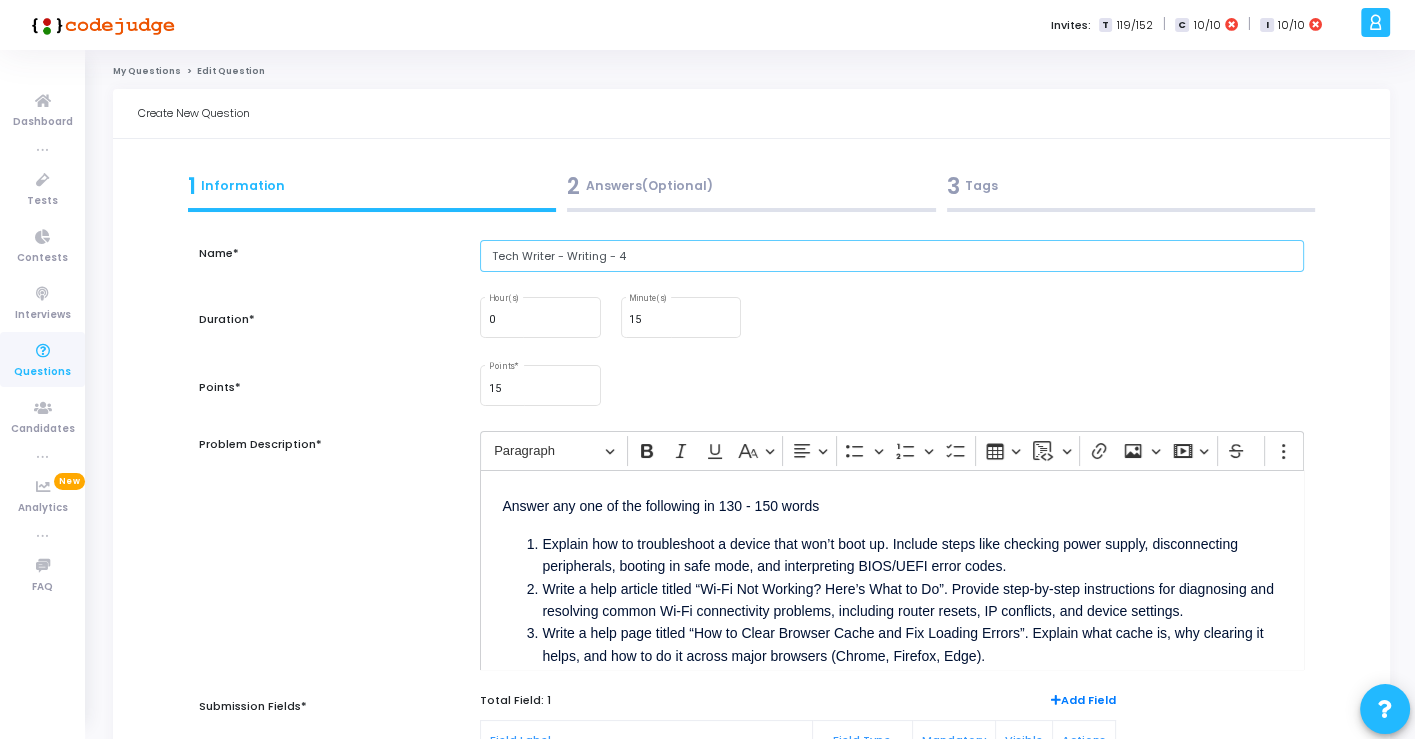 click on "Tech Writer - Writing - 4" at bounding box center [891, 256] 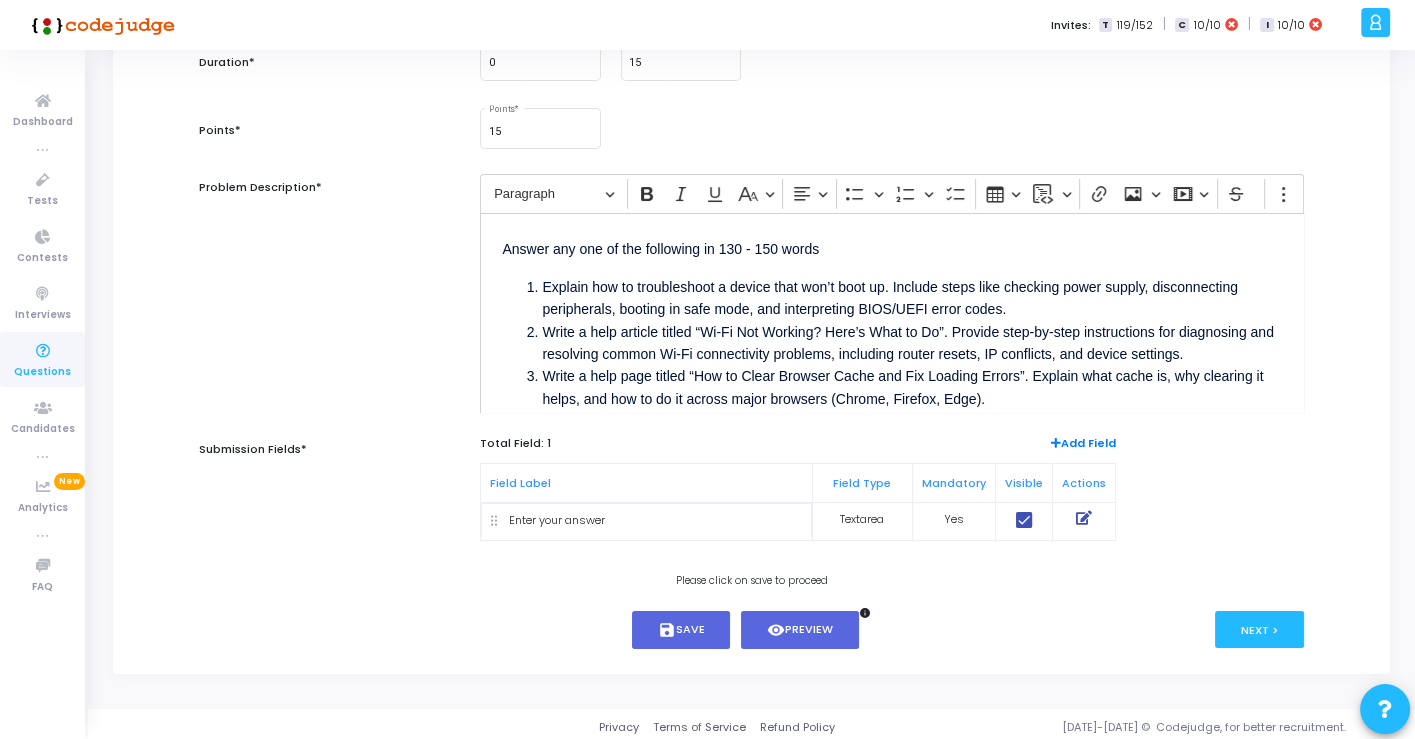 scroll, scrollTop: 260, scrollLeft: 0, axis: vertical 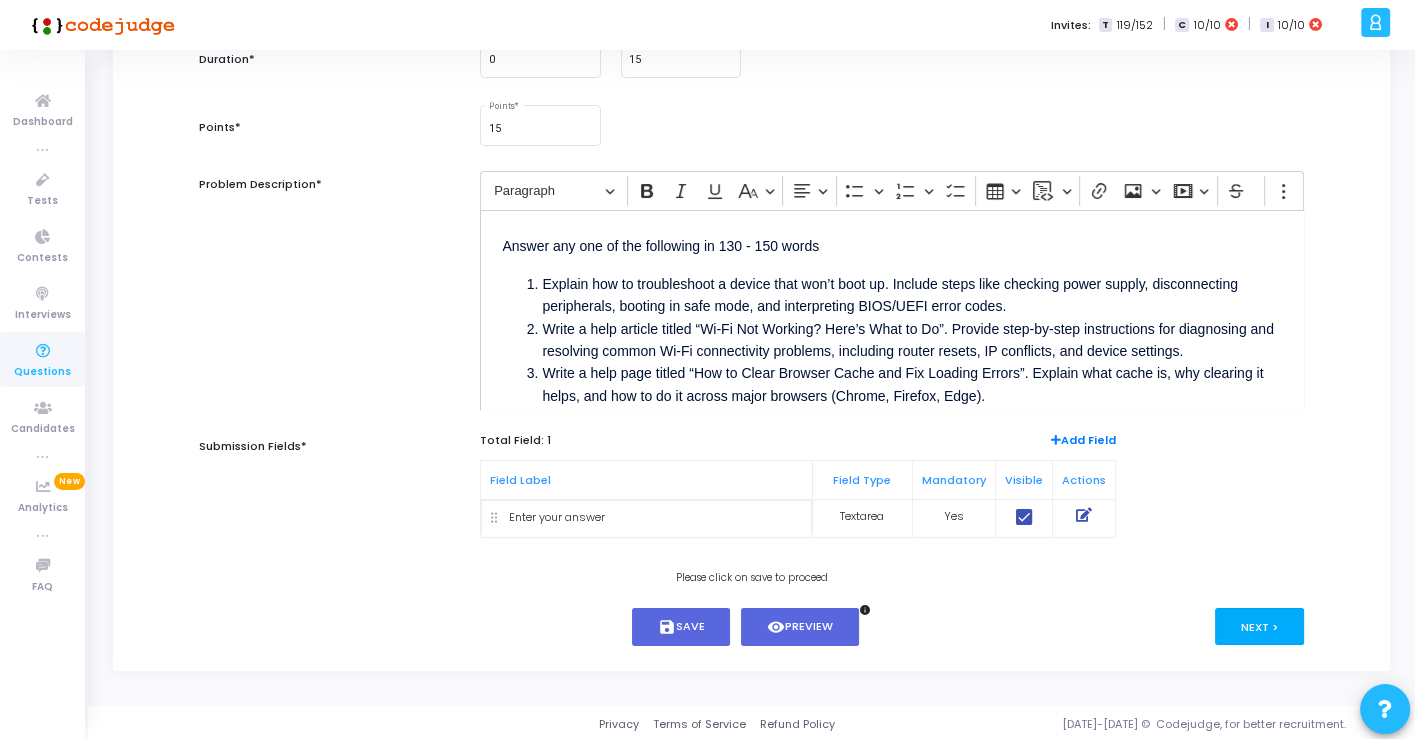 type on "Tech Writer - General Writing - 4" 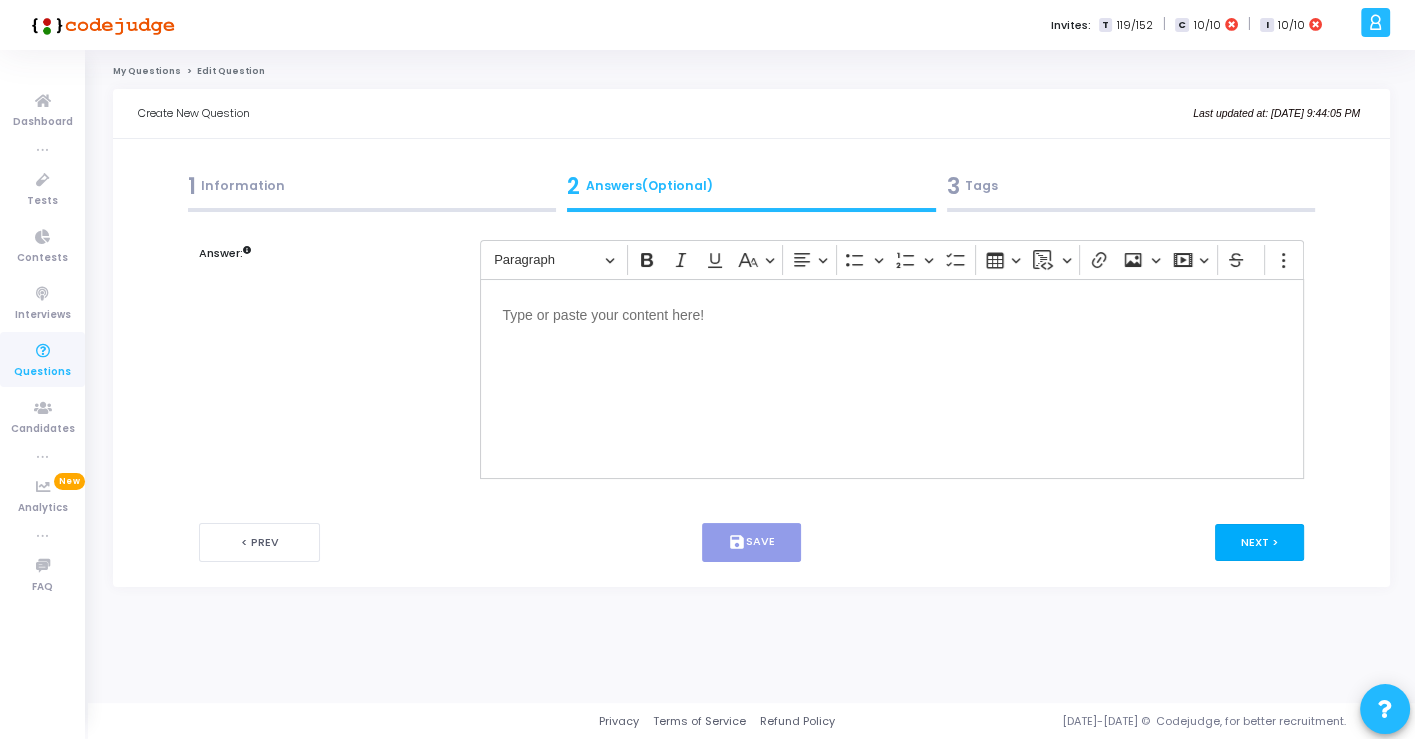 scroll, scrollTop: 0, scrollLeft: 0, axis: both 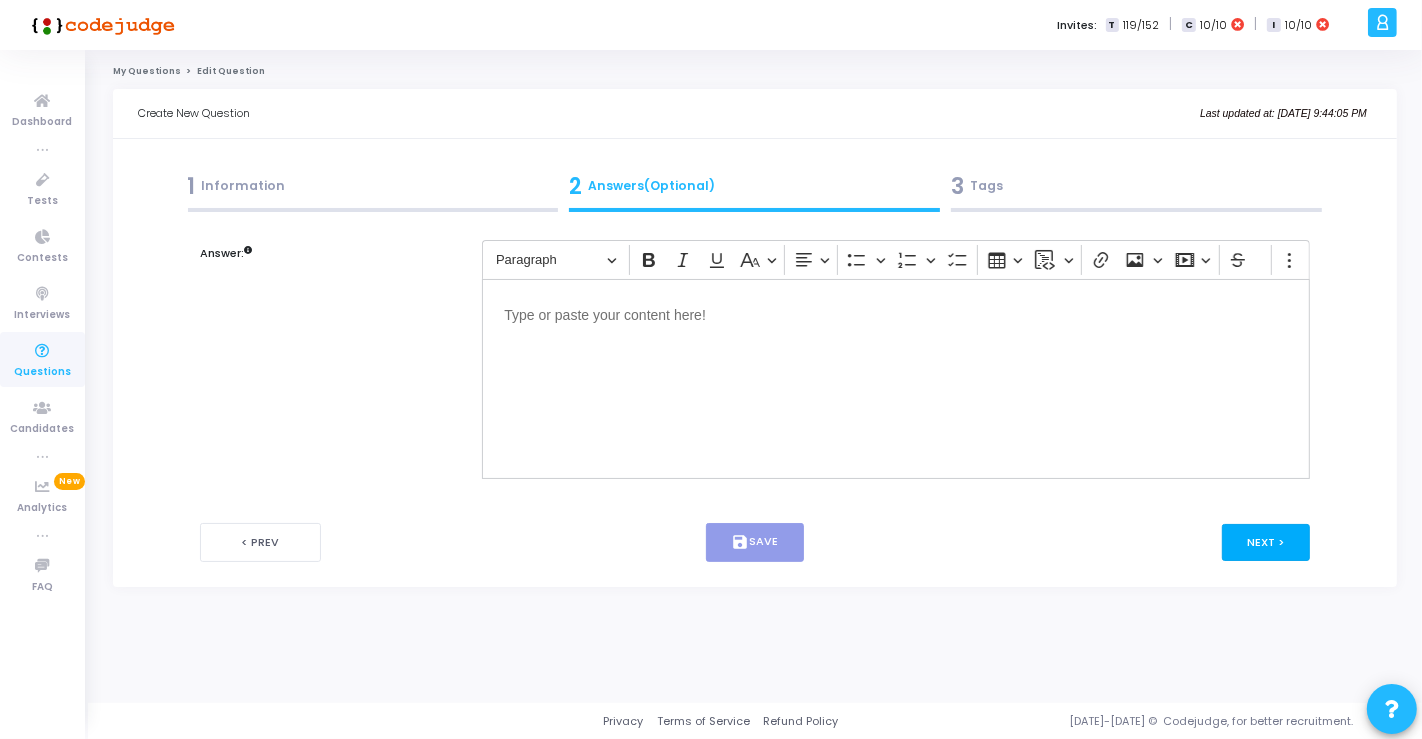 click on "Next >" at bounding box center [1266, 542] 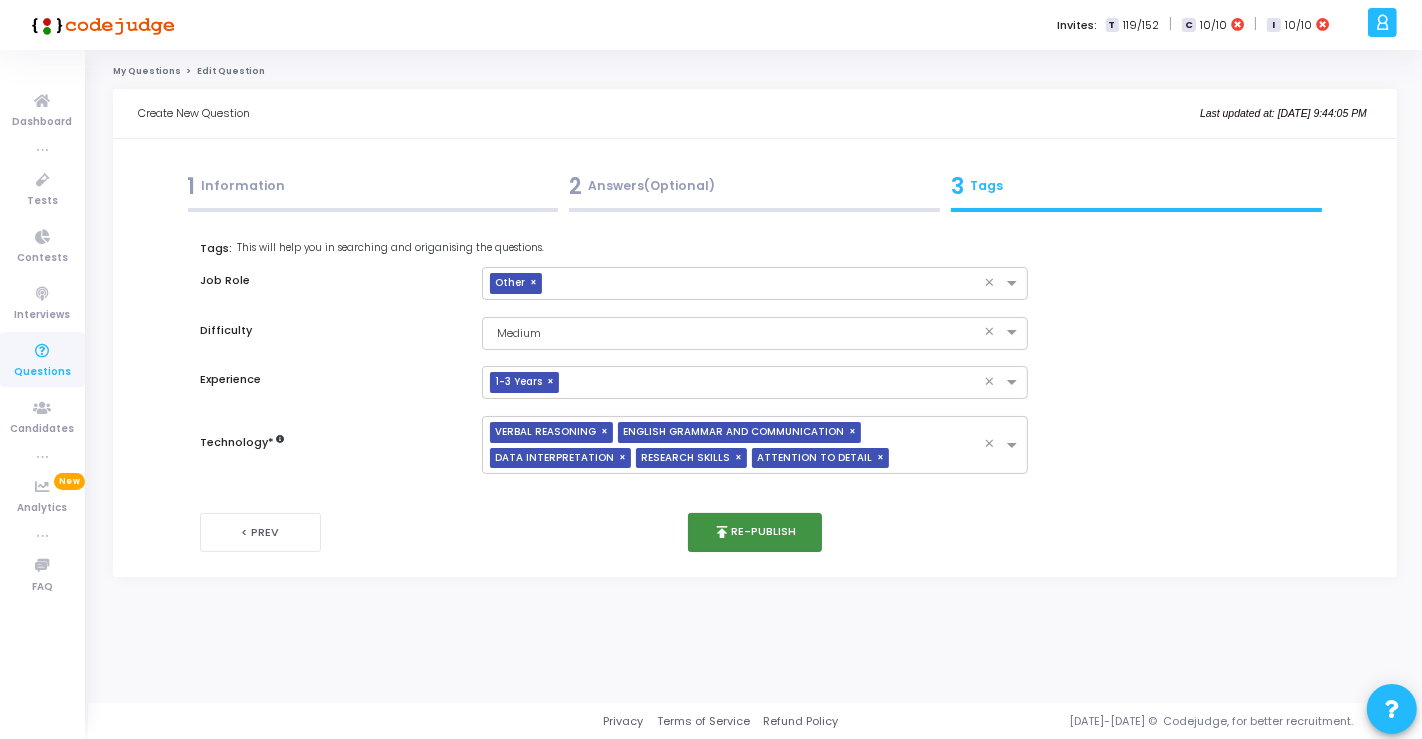 click on "publish  Re-publish" at bounding box center (755, 532) 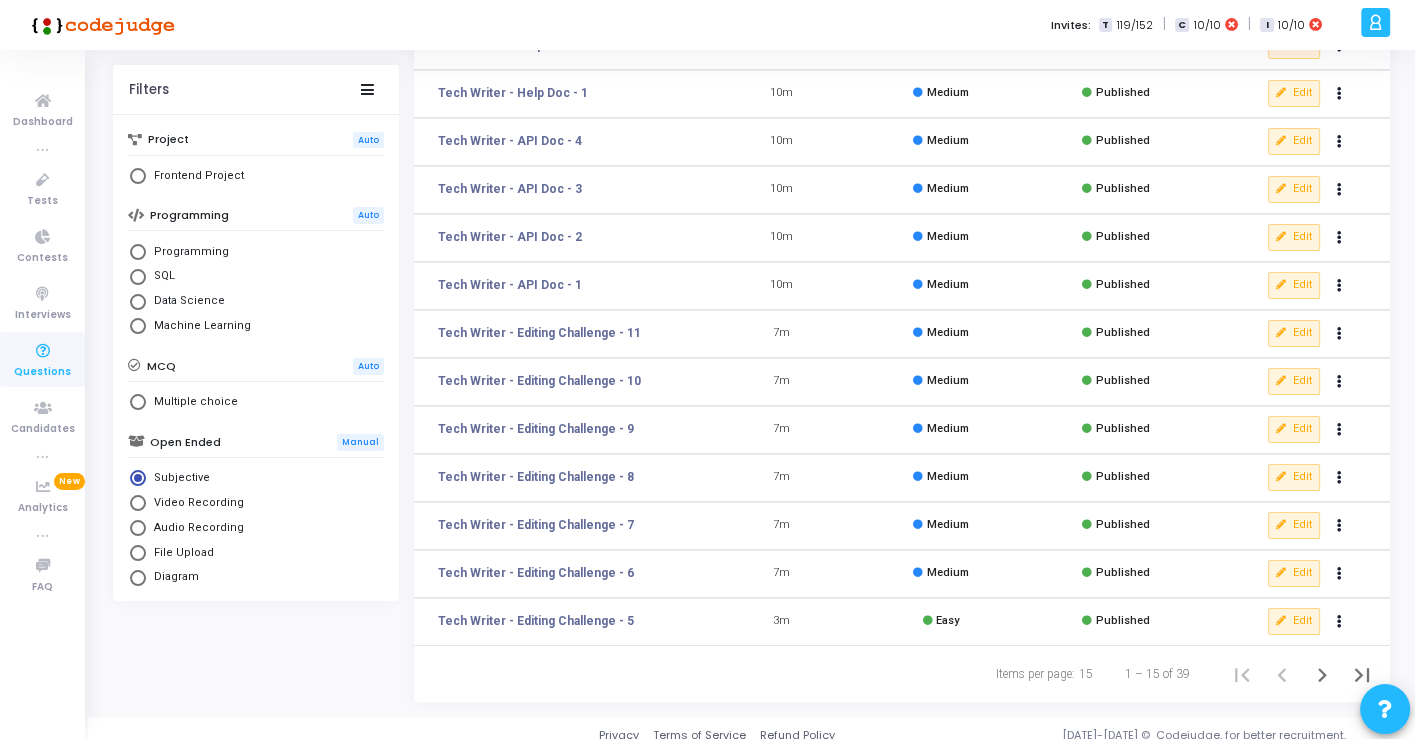 scroll, scrollTop: 318, scrollLeft: 0, axis: vertical 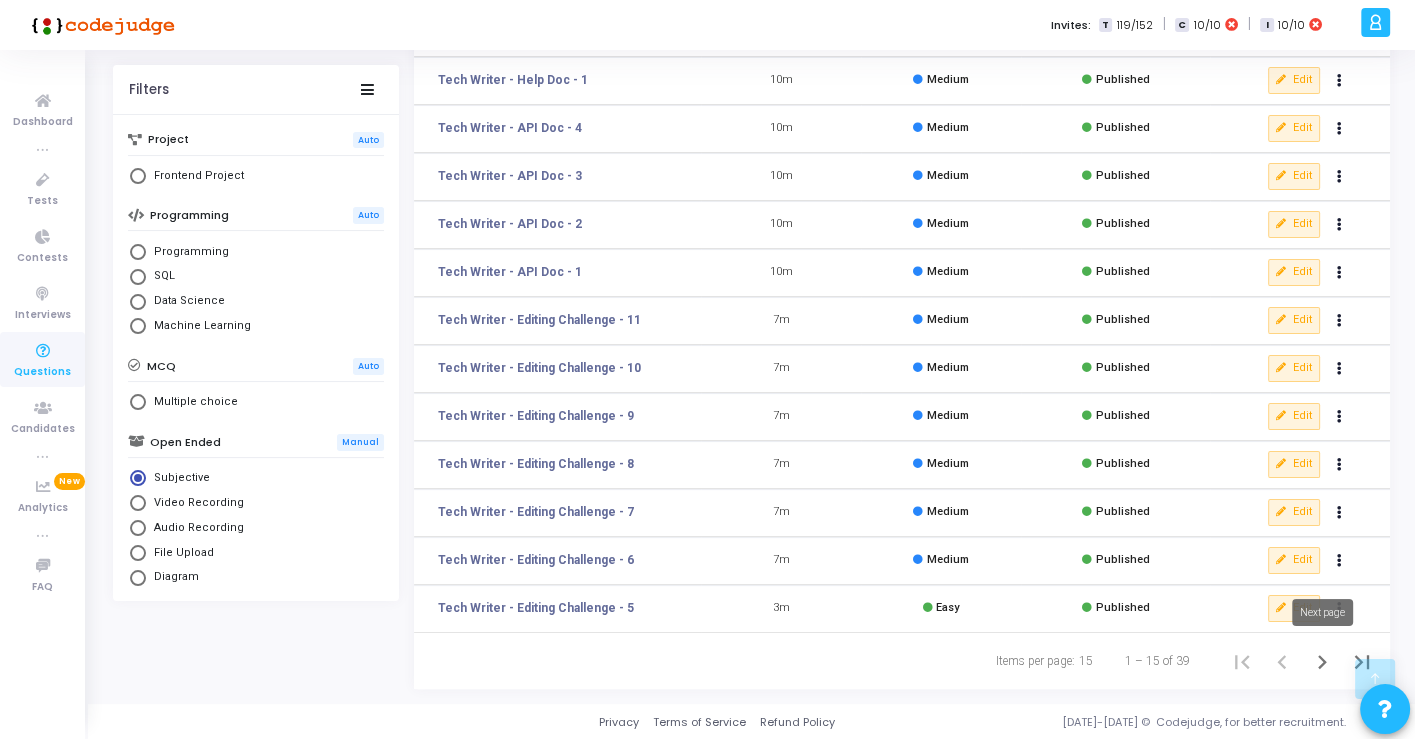 click at bounding box center [1322, 661] 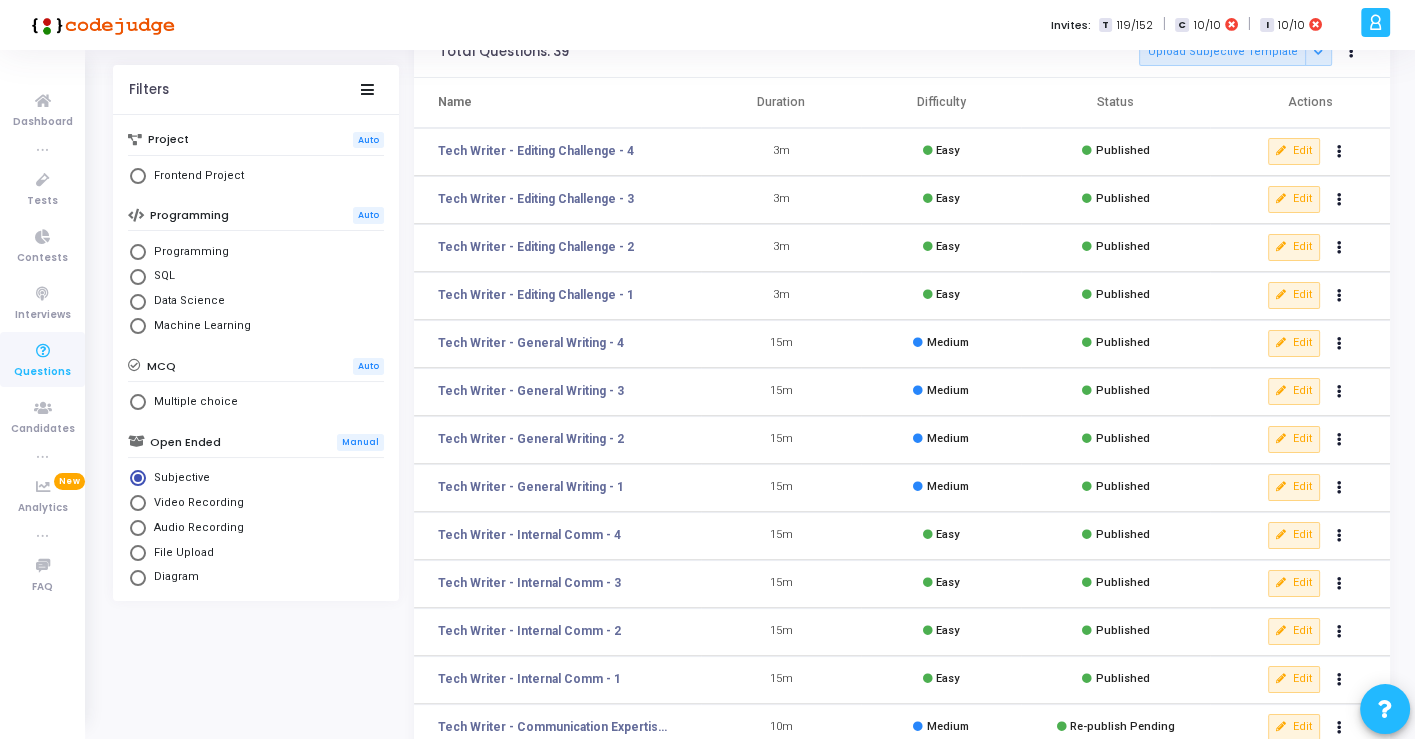 scroll, scrollTop: 318, scrollLeft: 0, axis: vertical 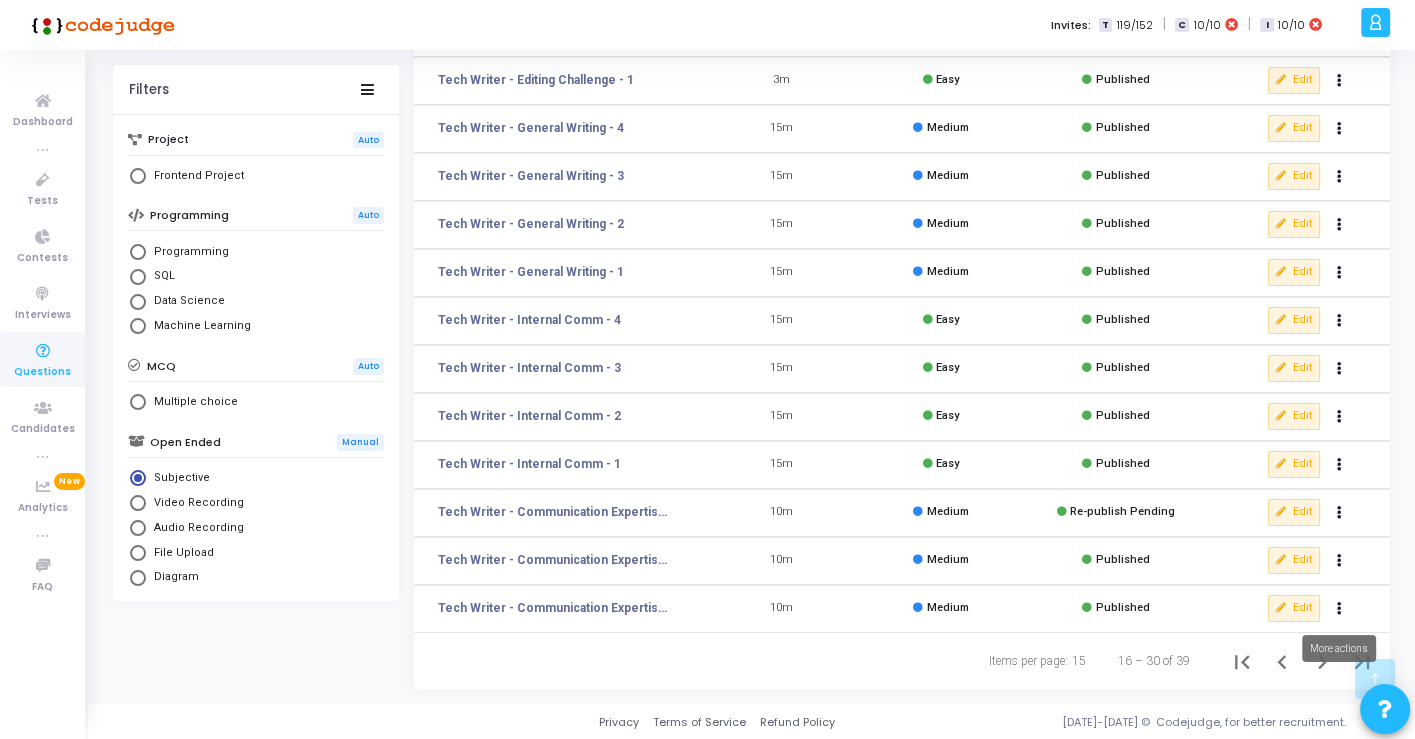 click on "More actions" at bounding box center (1339, 648) 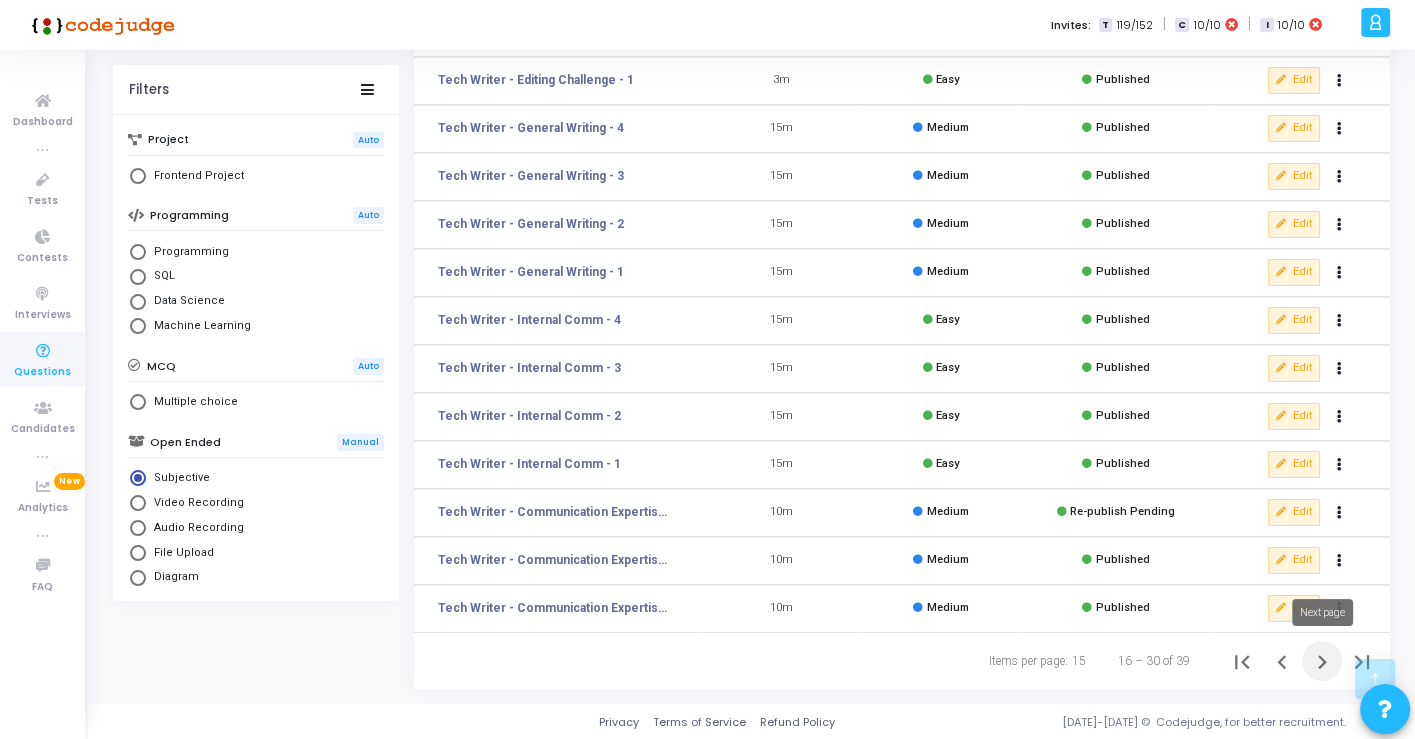 click 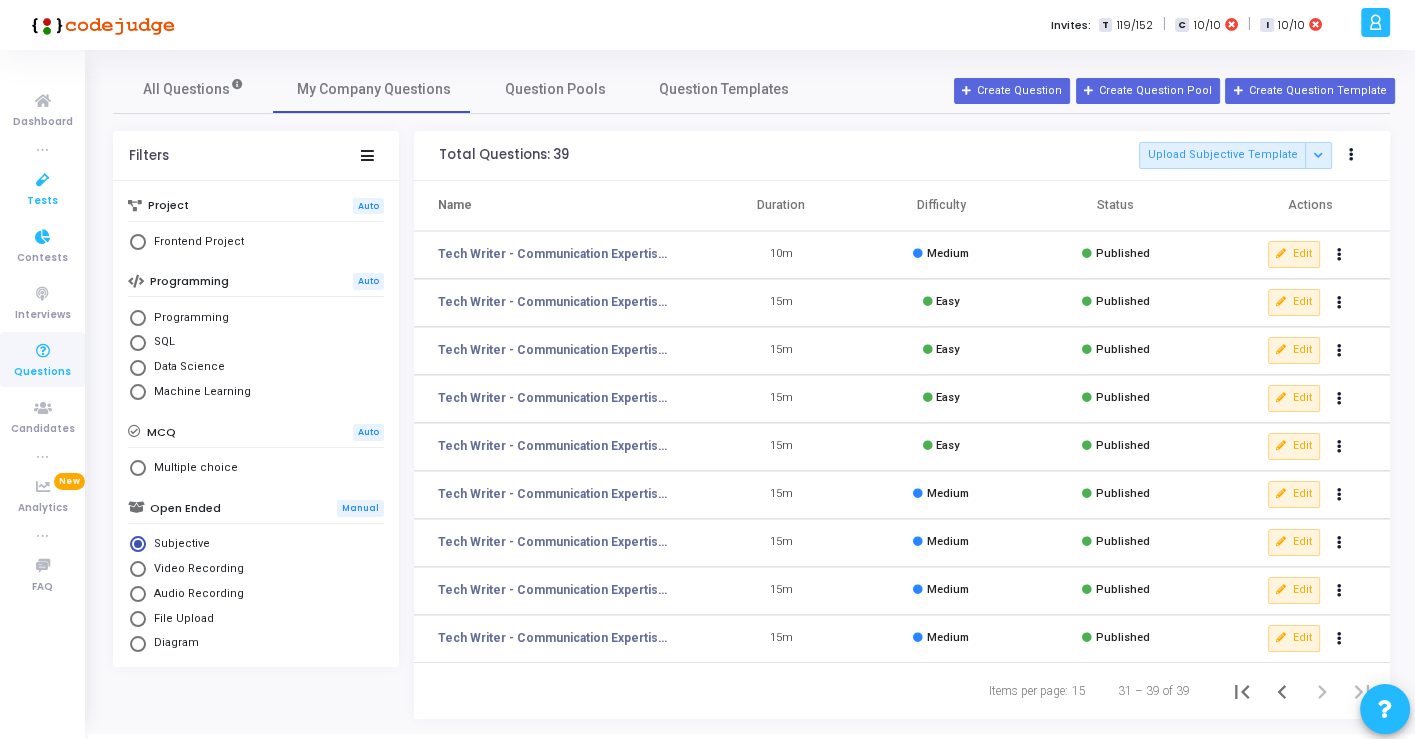 click at bounding box center (43, 180) 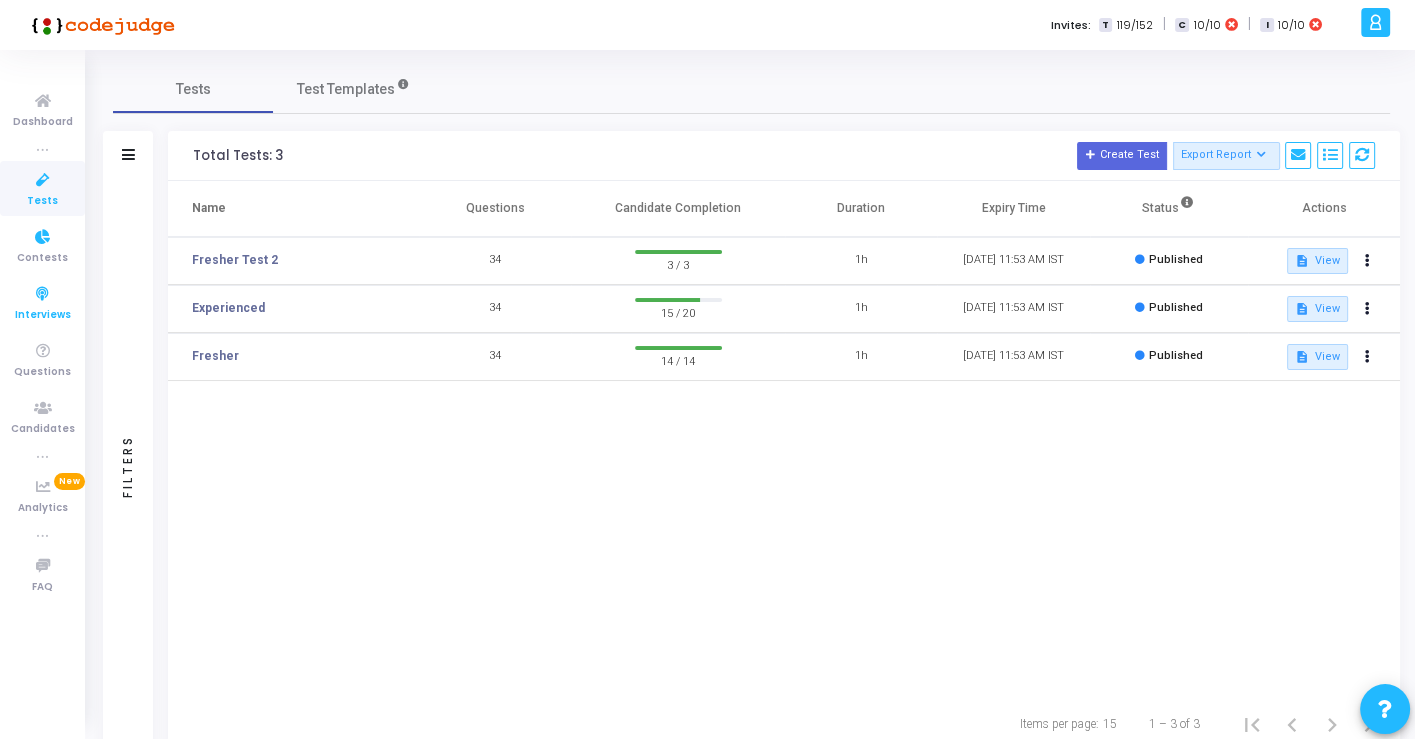 click on "Interviews" at bounding box center [43, 315] 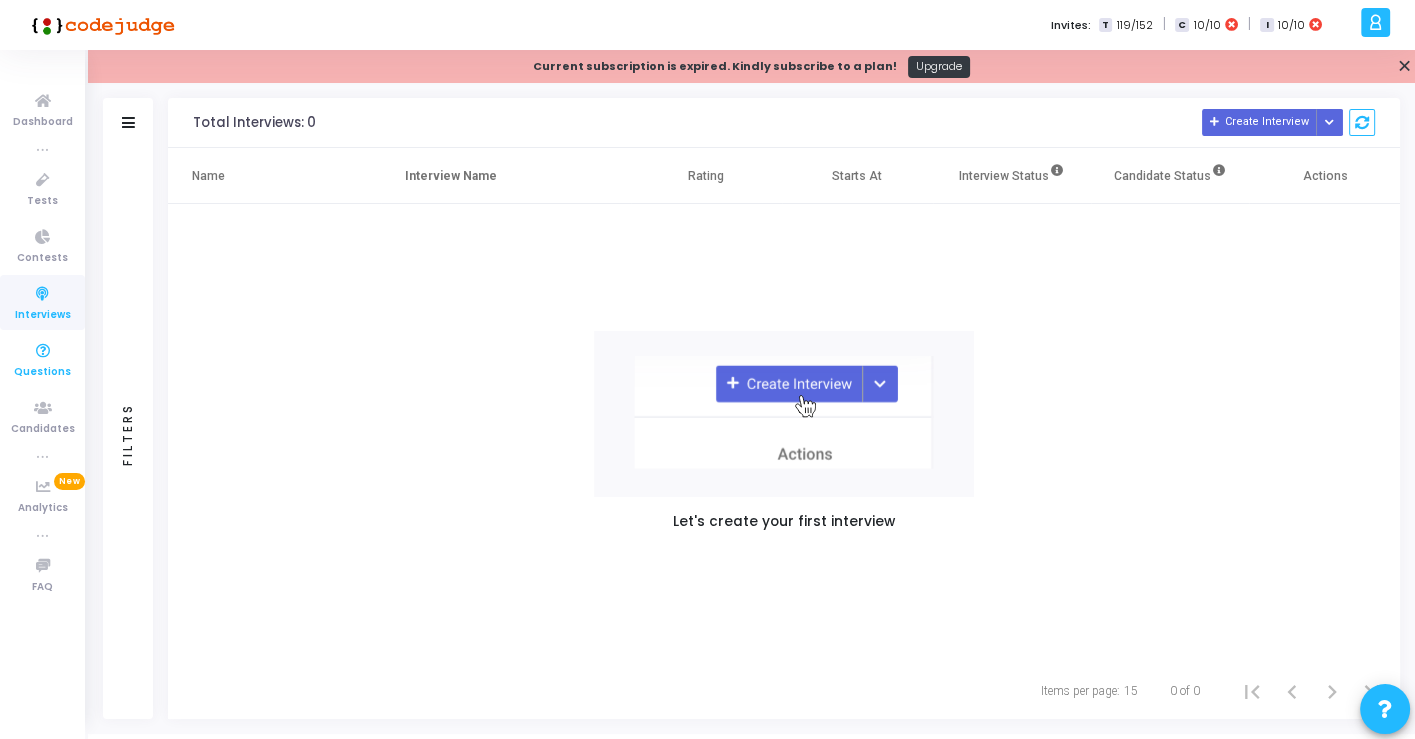 click on "Questions" at bounding box center [42, 372] 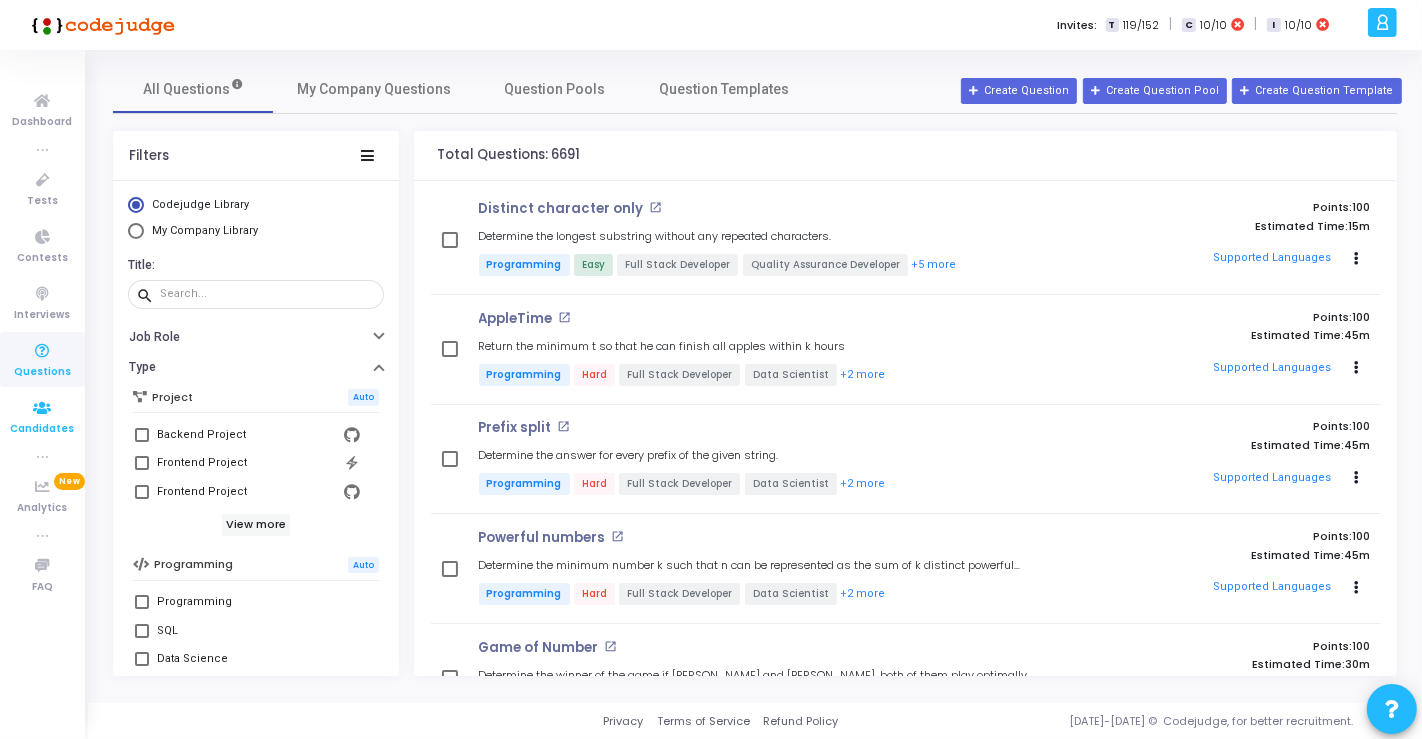 click at bounding box center [43, 408] 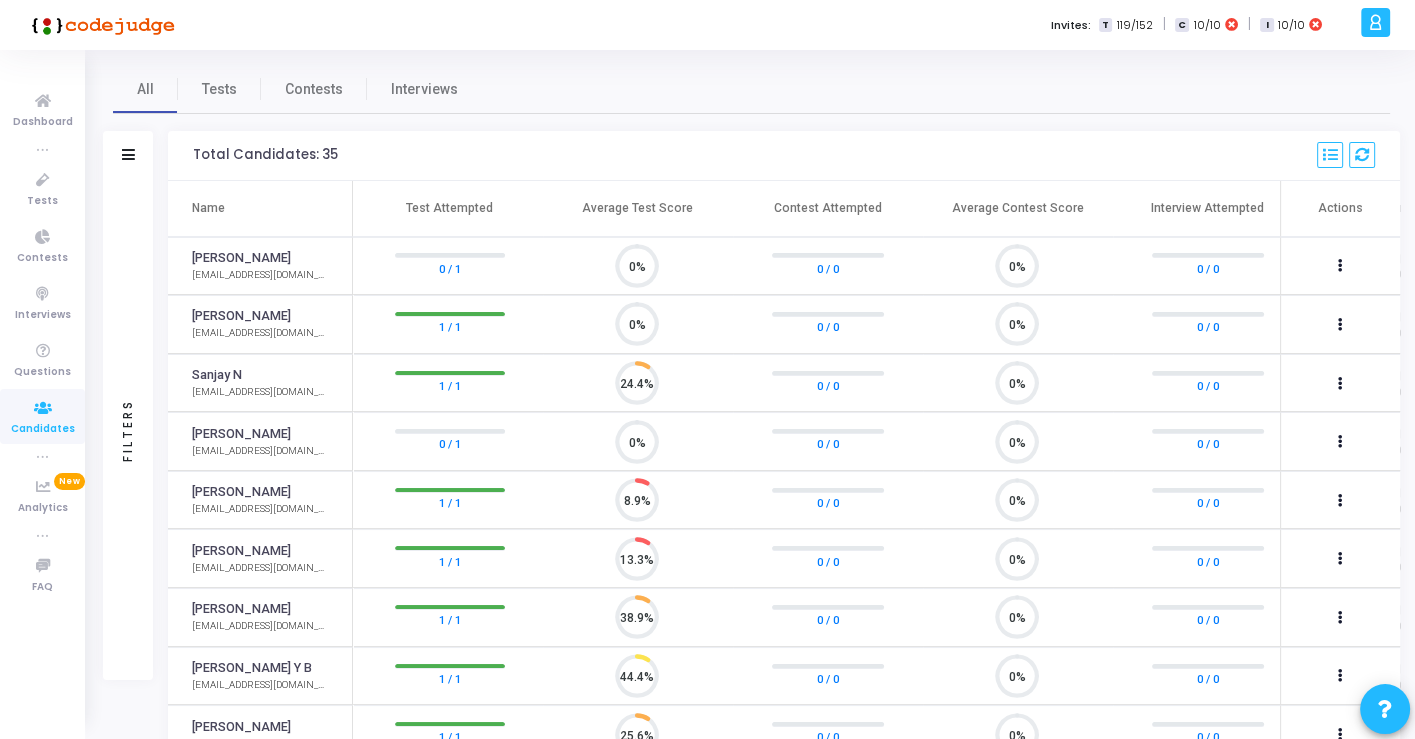 scroll, scrollTop: 8, scrollLeft: 8, axis: both 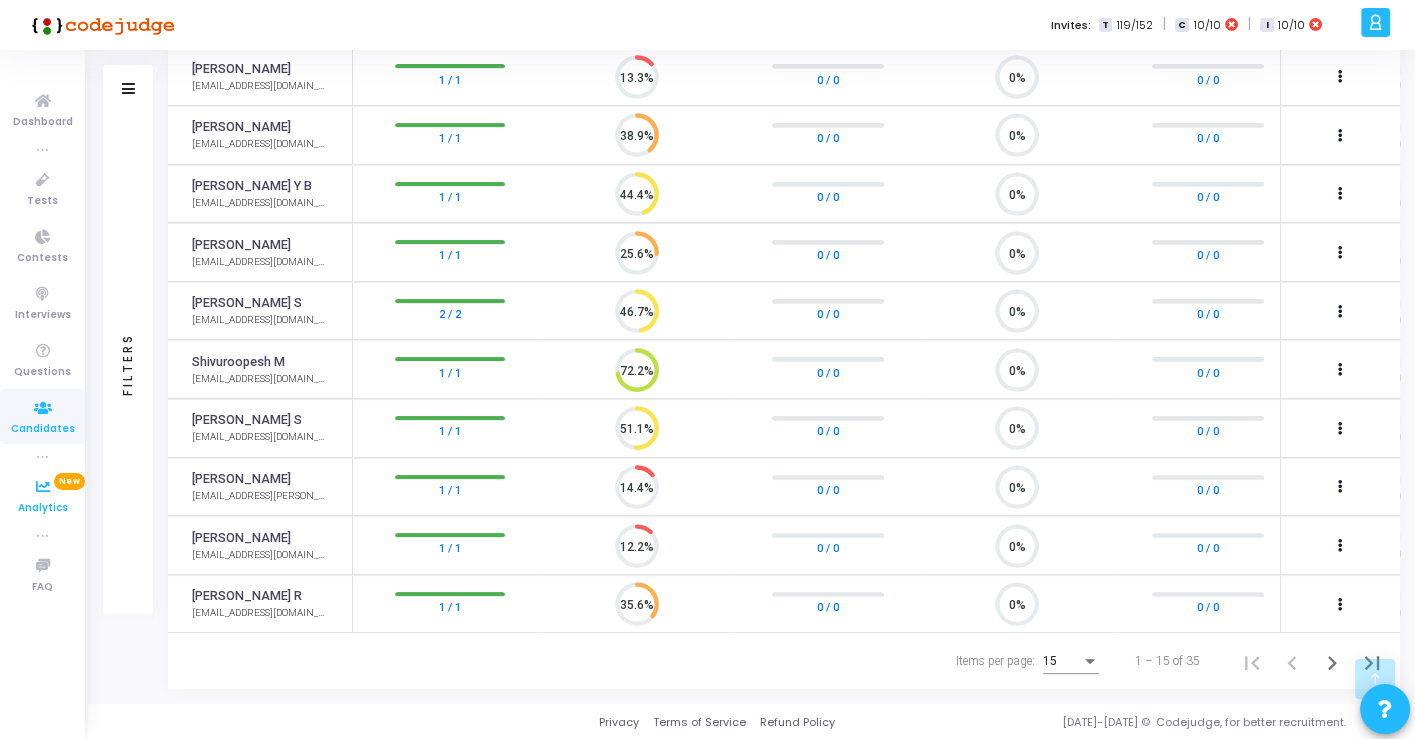 click at bounding box center (43, 487) 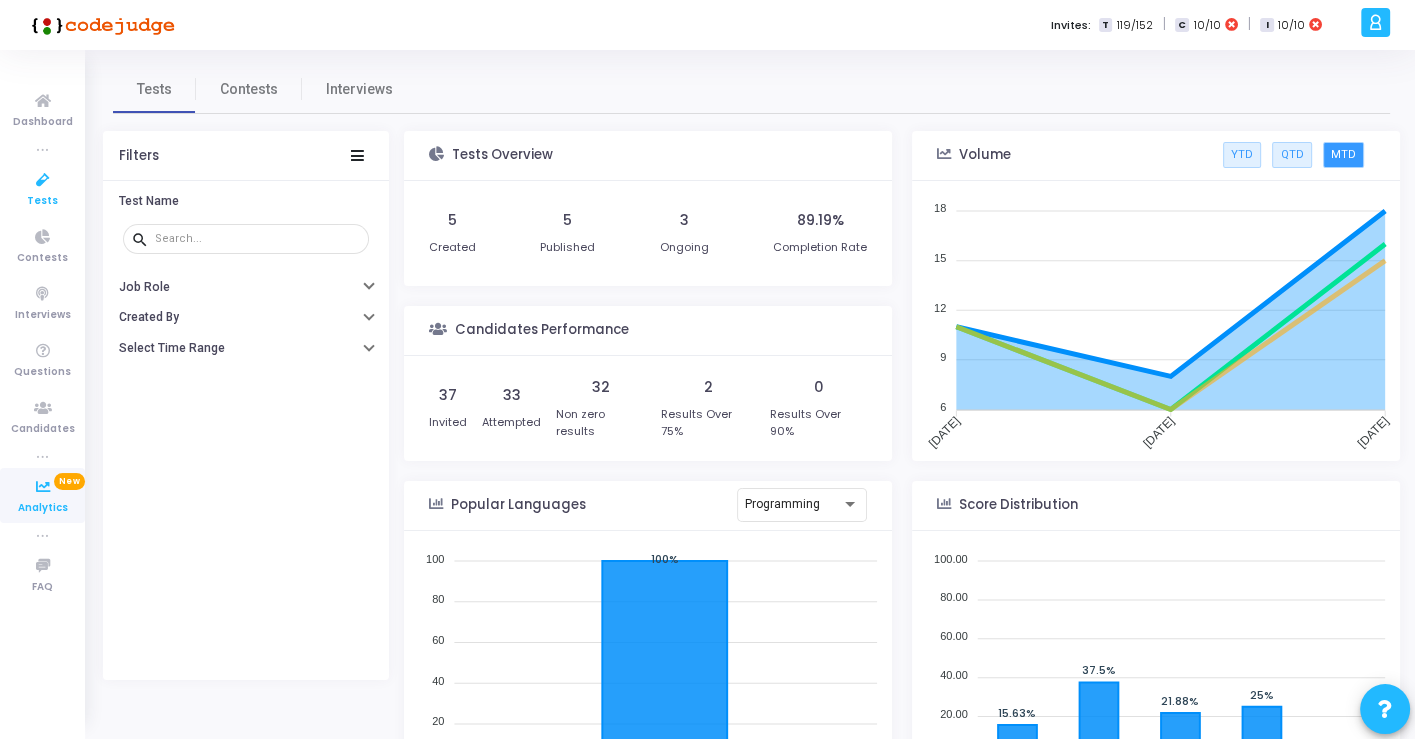 click on "Tests" at bounding box center (42, 201) 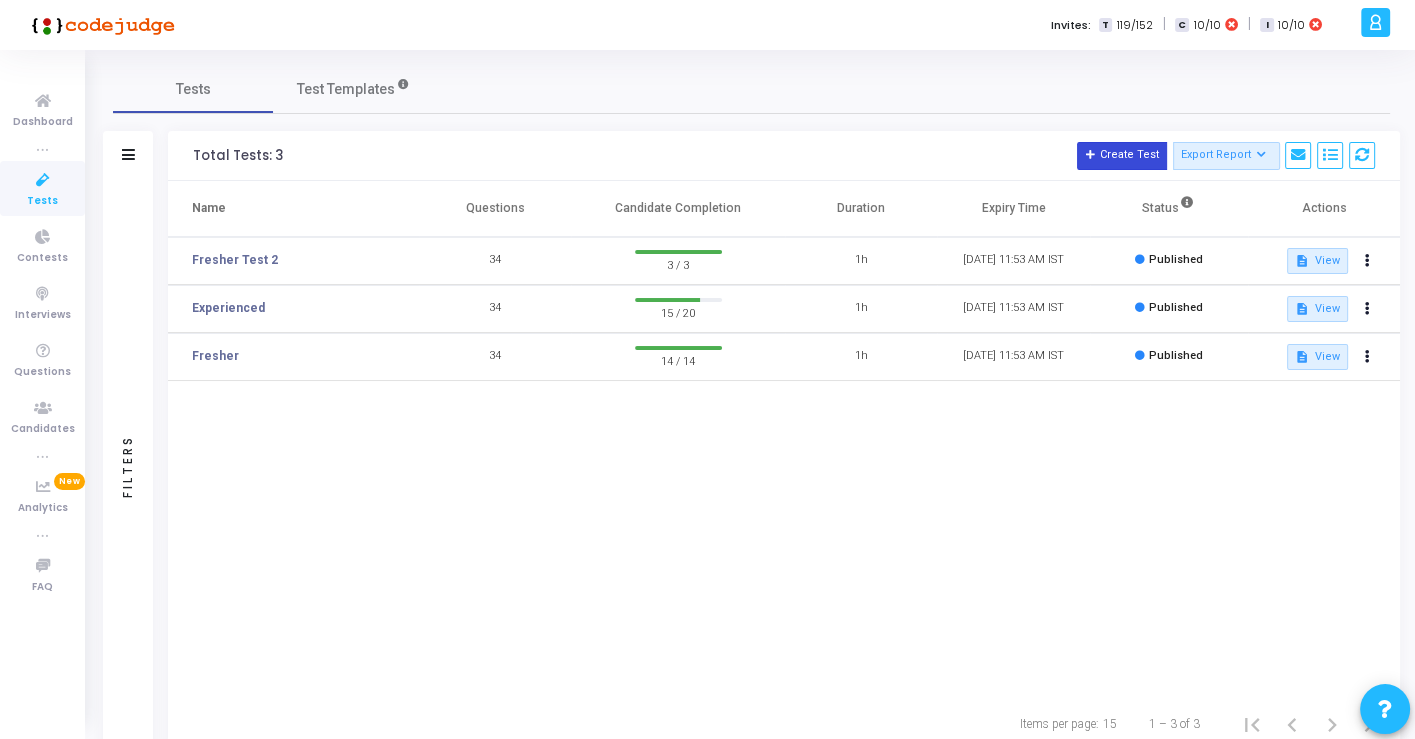 click on "Create Test" at bounding box center (1122, 156) 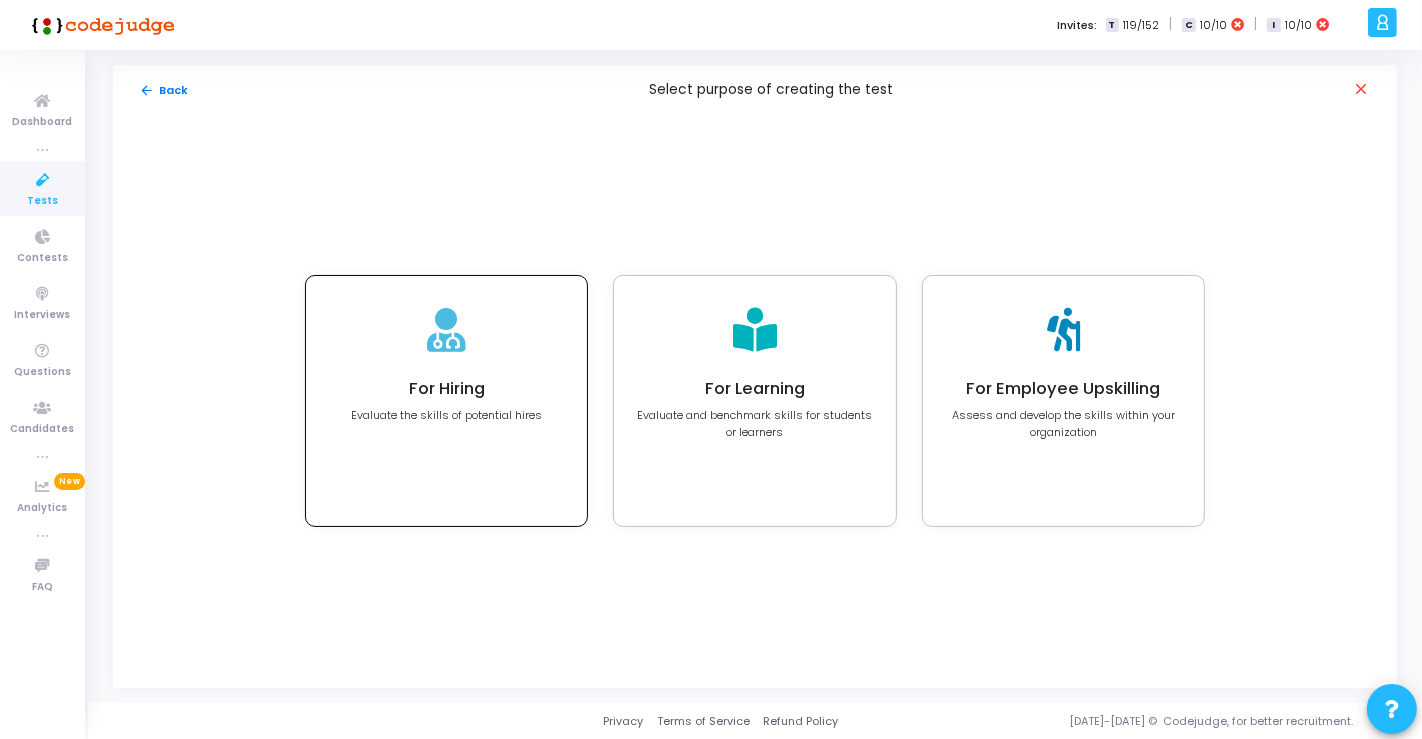 click 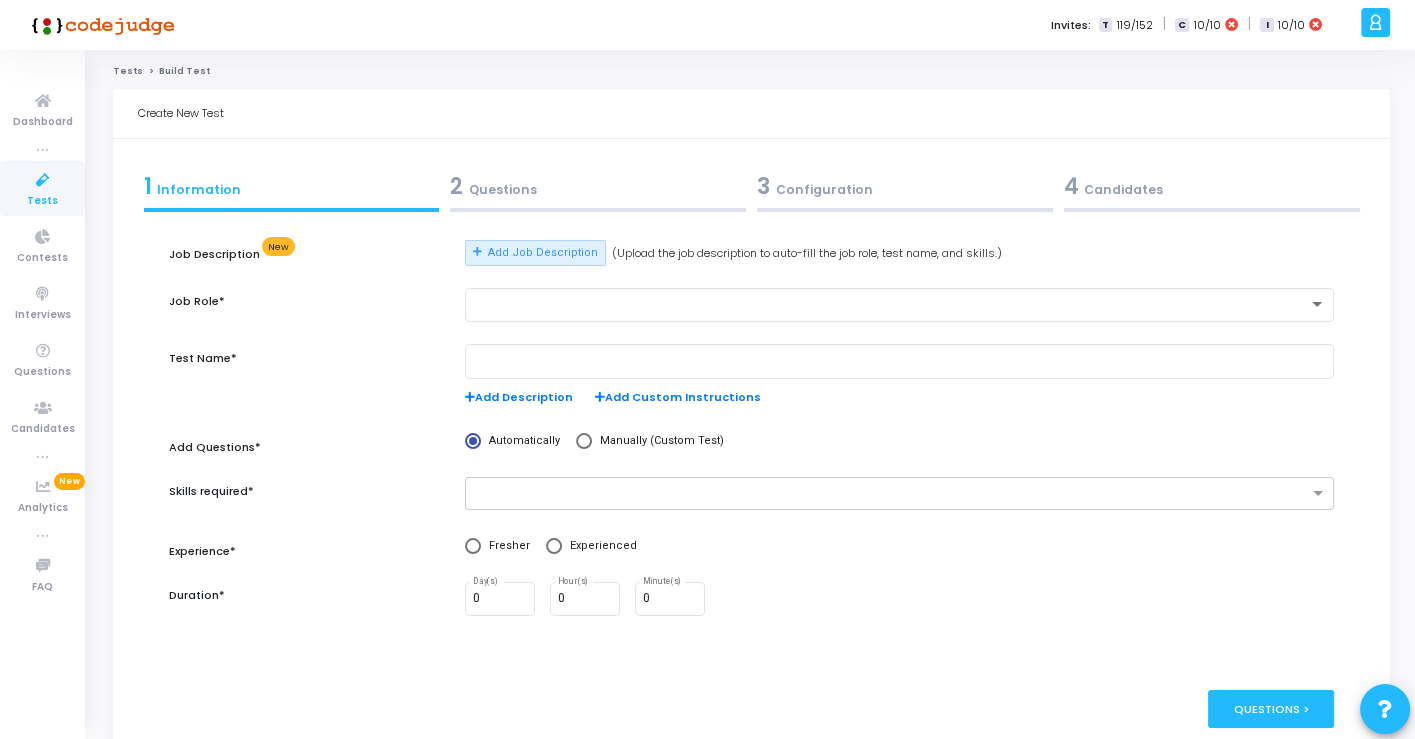 click at bounding box center [554, 546] 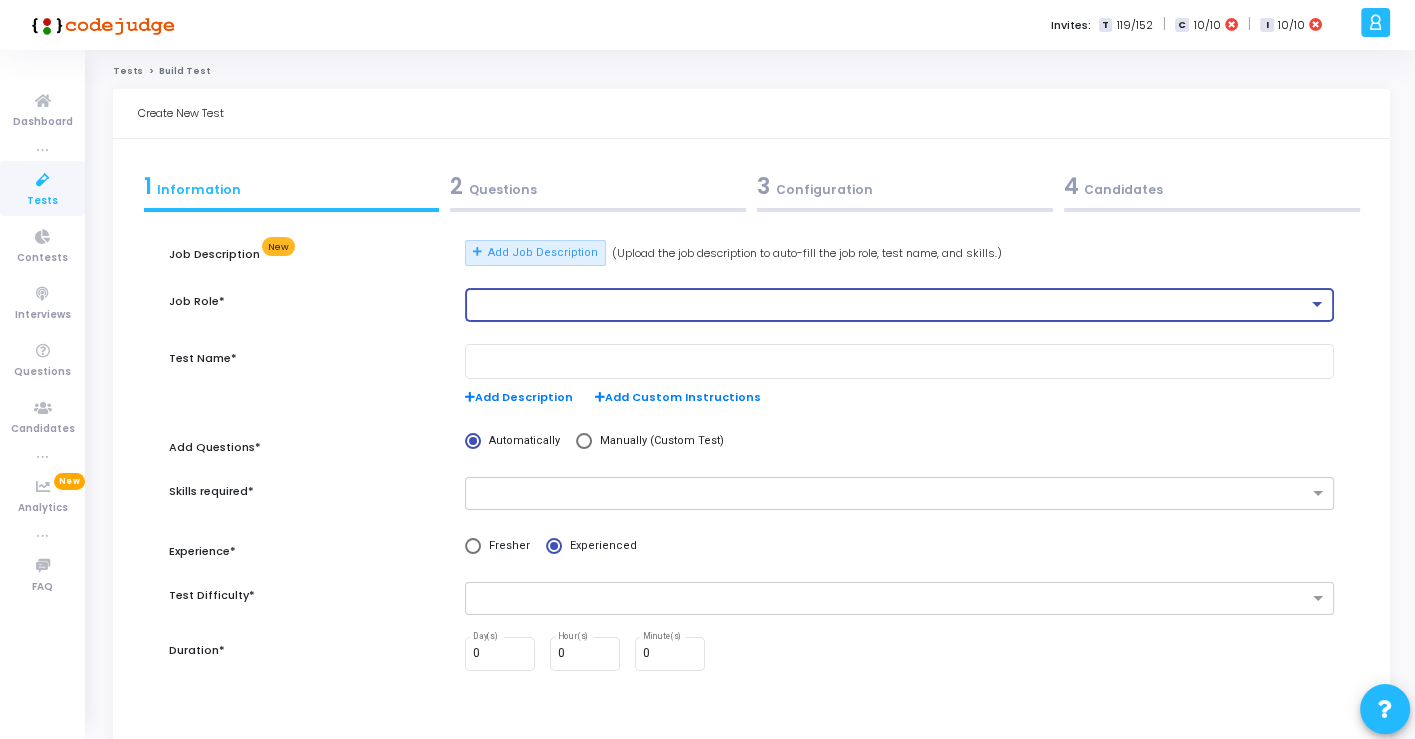 click at bounding box center (890, 305) 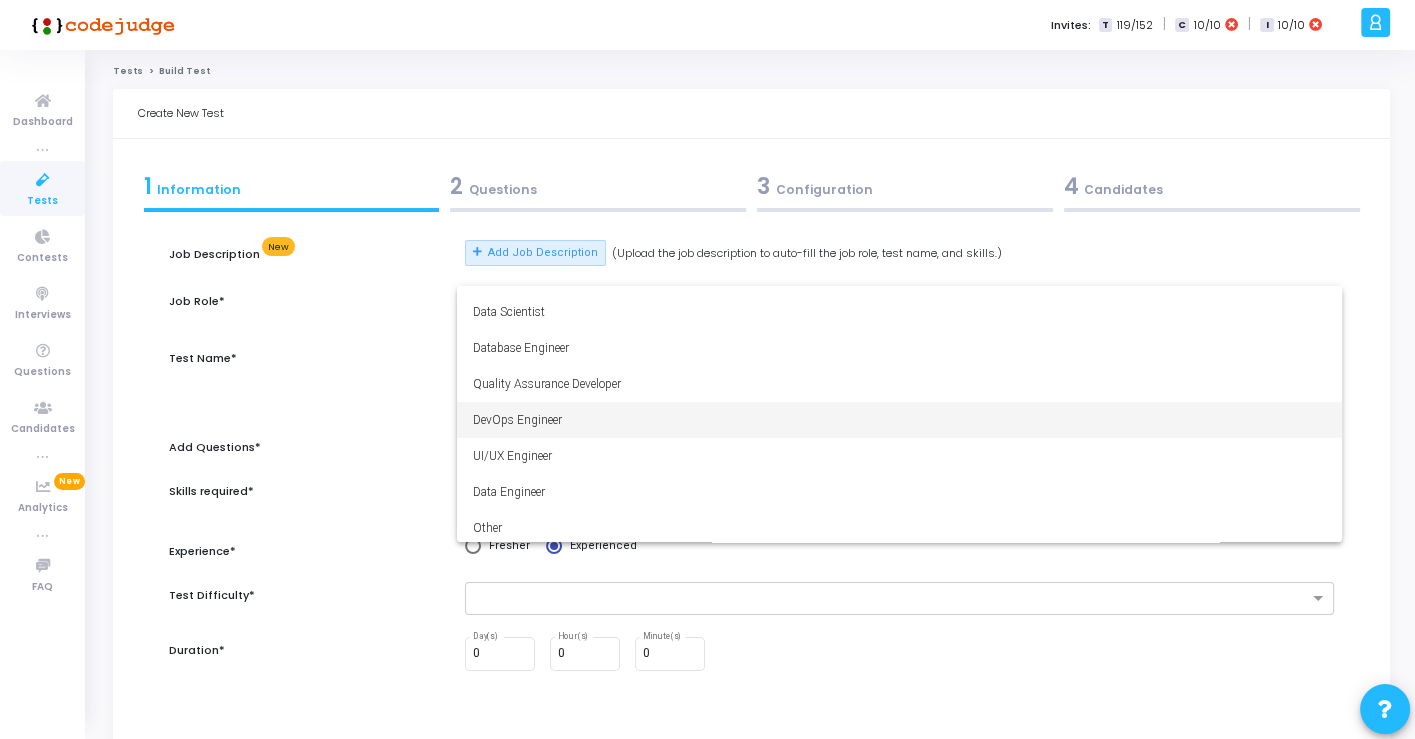 scroll, scrollTop: 140, scrollLeft: 0, axis: vertical 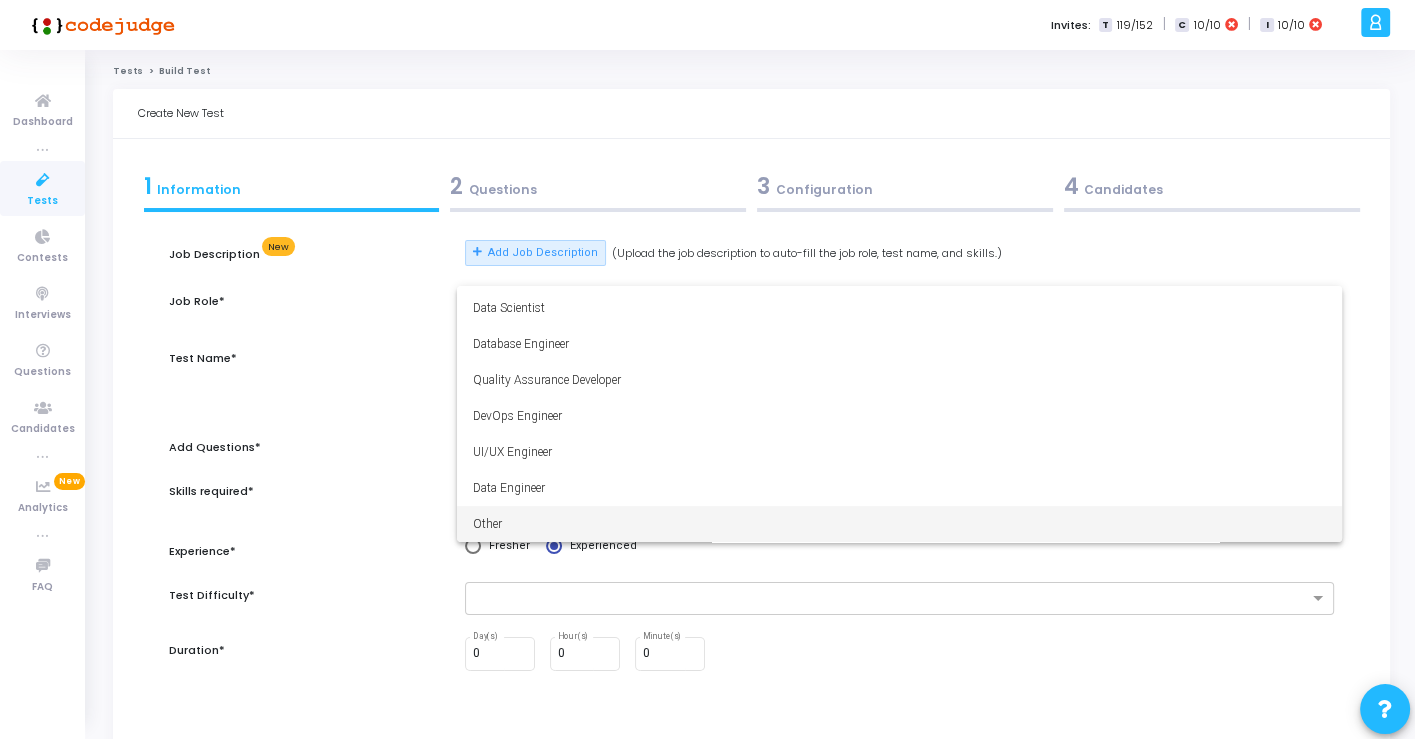click on "Other" at bounding box center [899, 524] 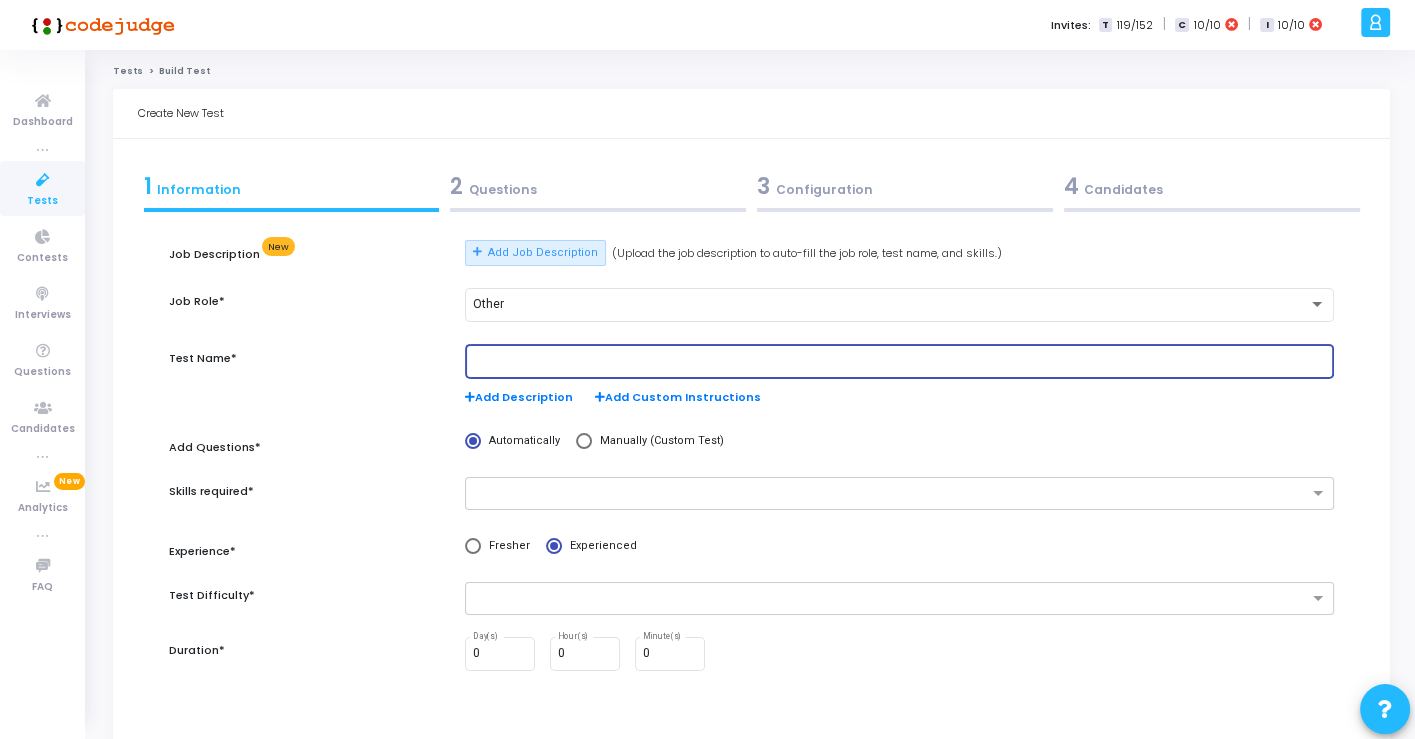 click at bounding box center [899, 362] 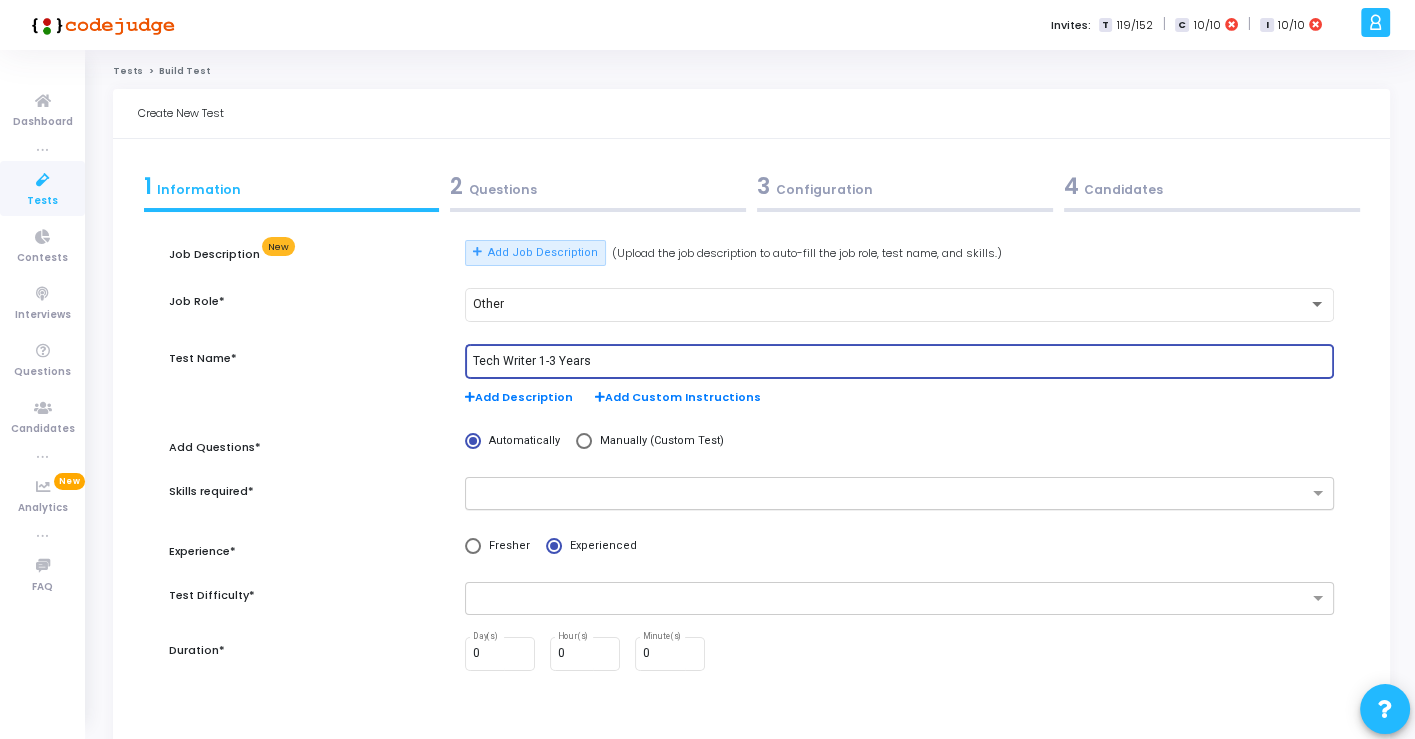 type on "Tech Writer 1-3 Years" 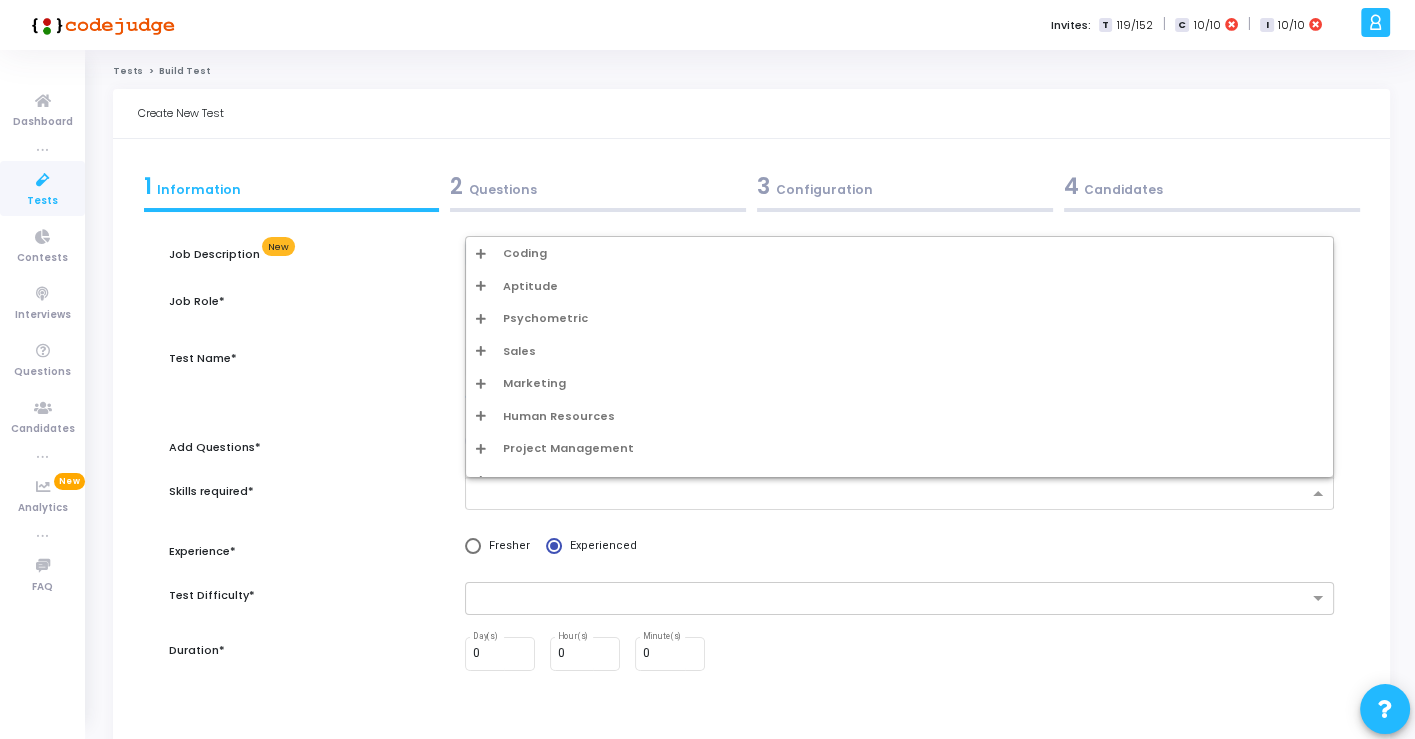 click at bounding box center (481, 285) 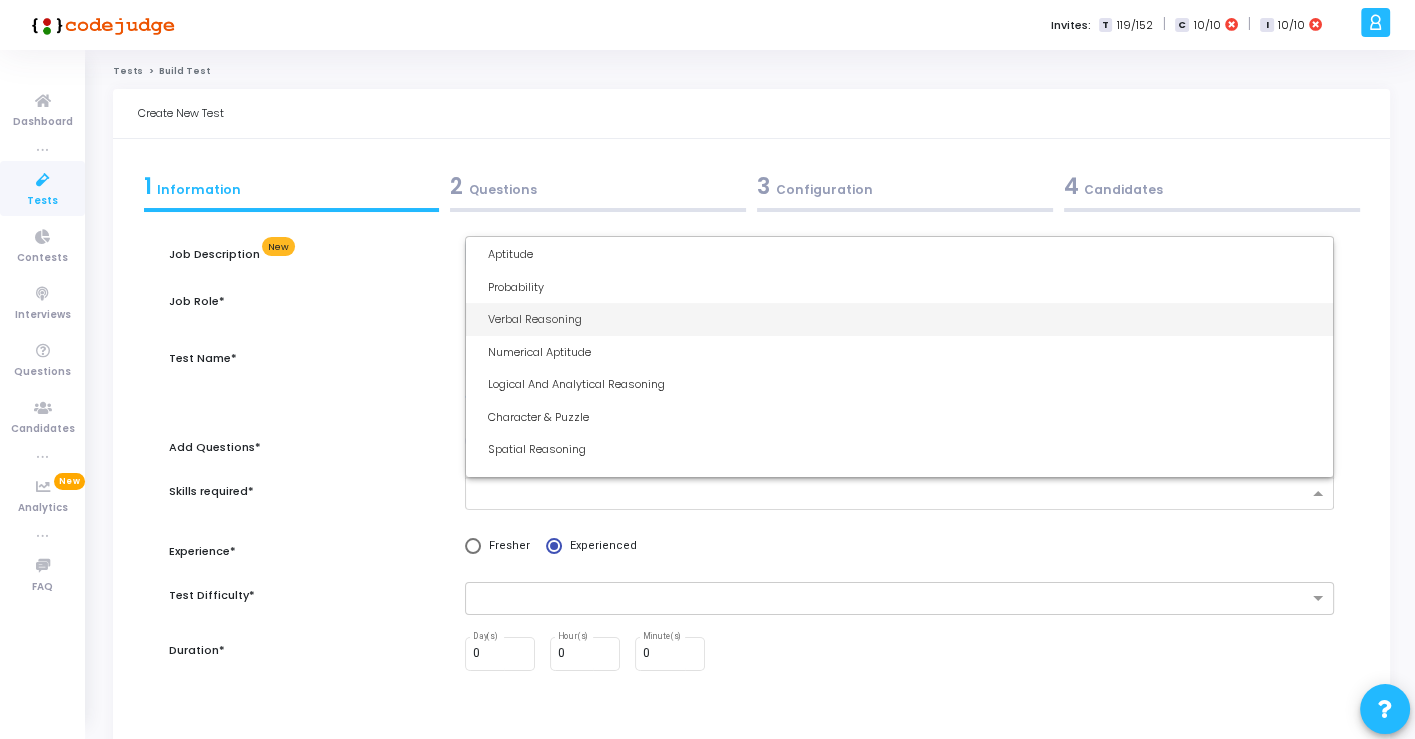 scroll, scrollTop: 111, scrollLeft: 0, axis: vertical 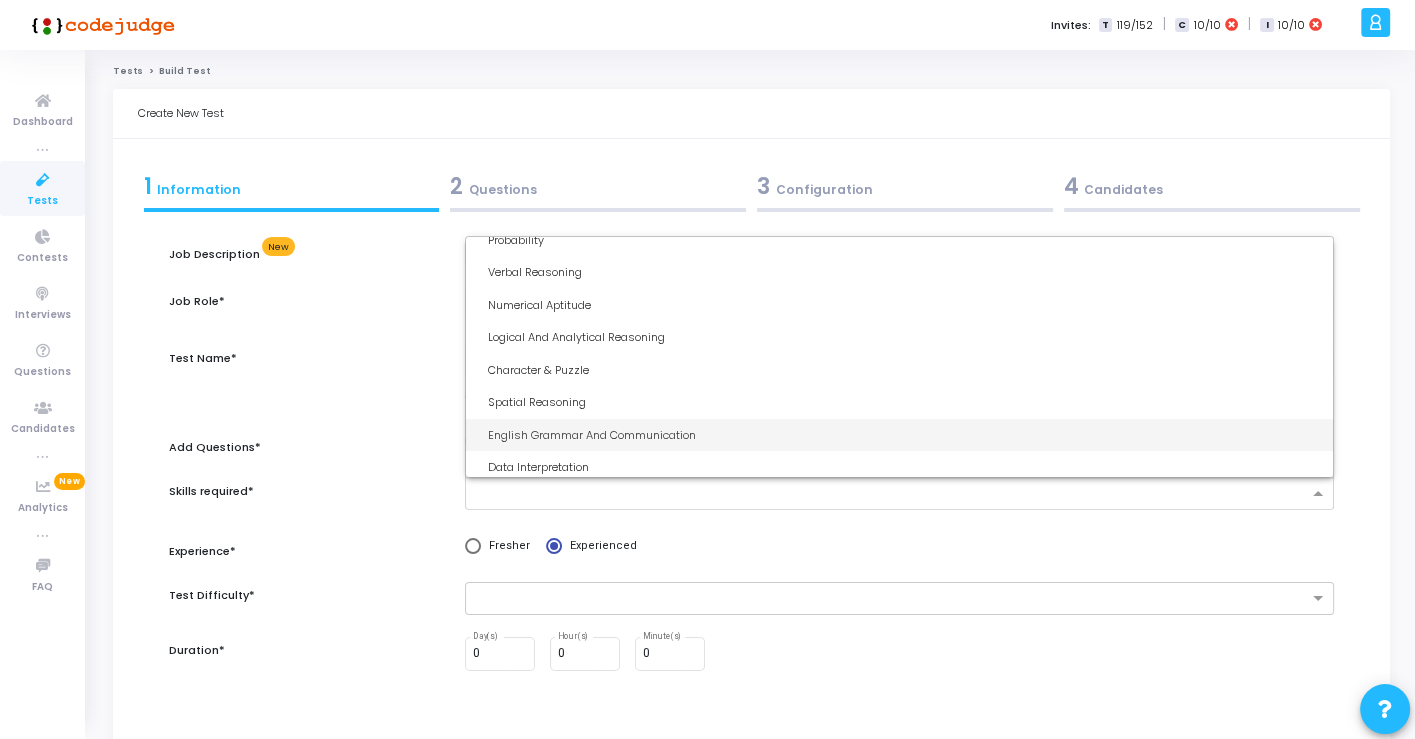 click on "English Grammar And Communication" at bounding box center [905, 435] 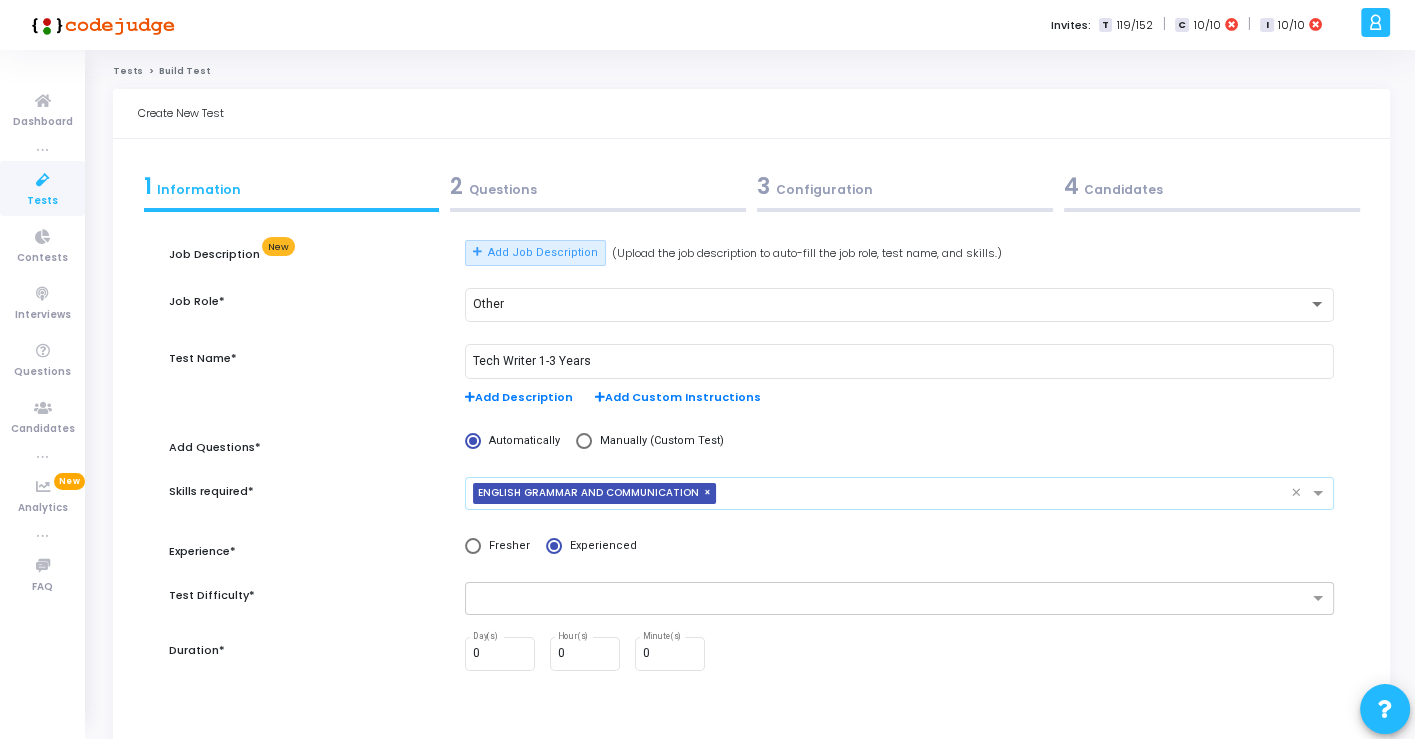 click at bounding box center (1007, 494) 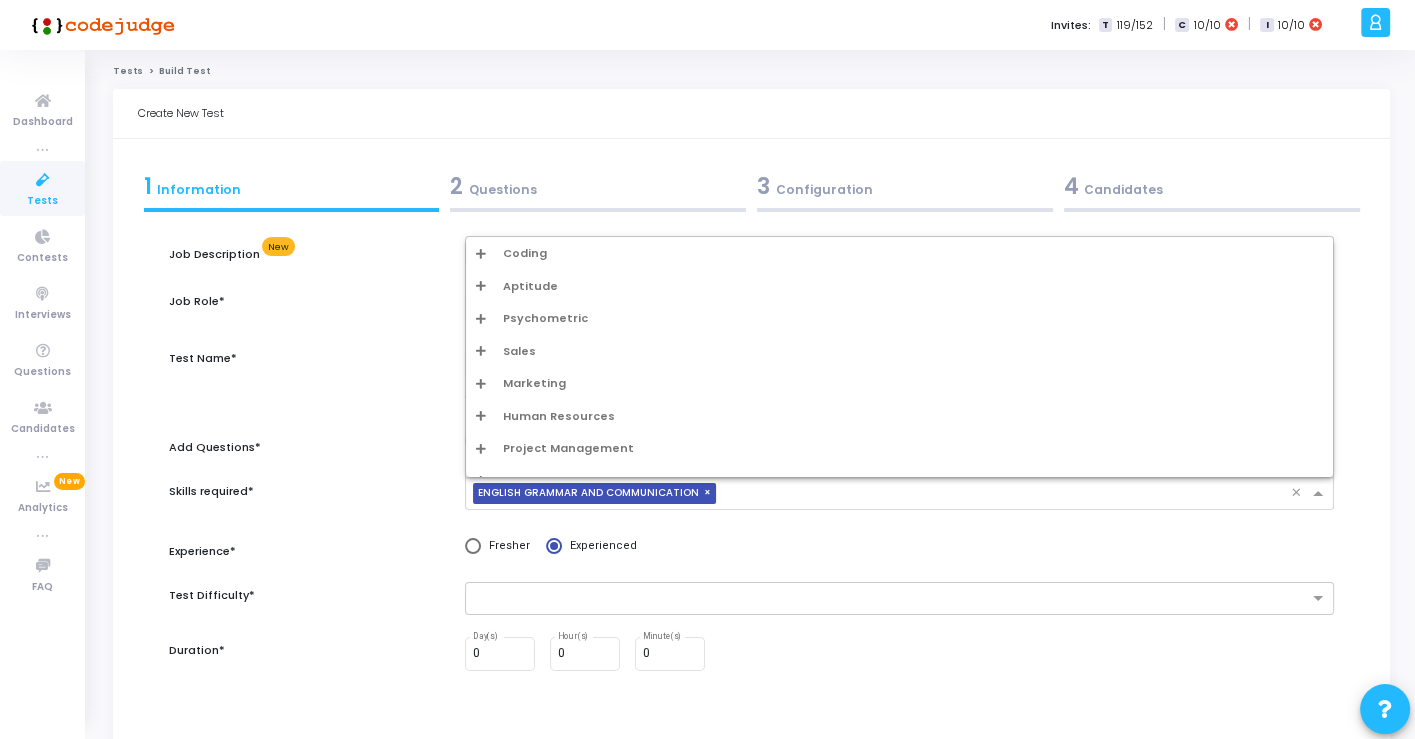 click at bounding box center [481, 285] 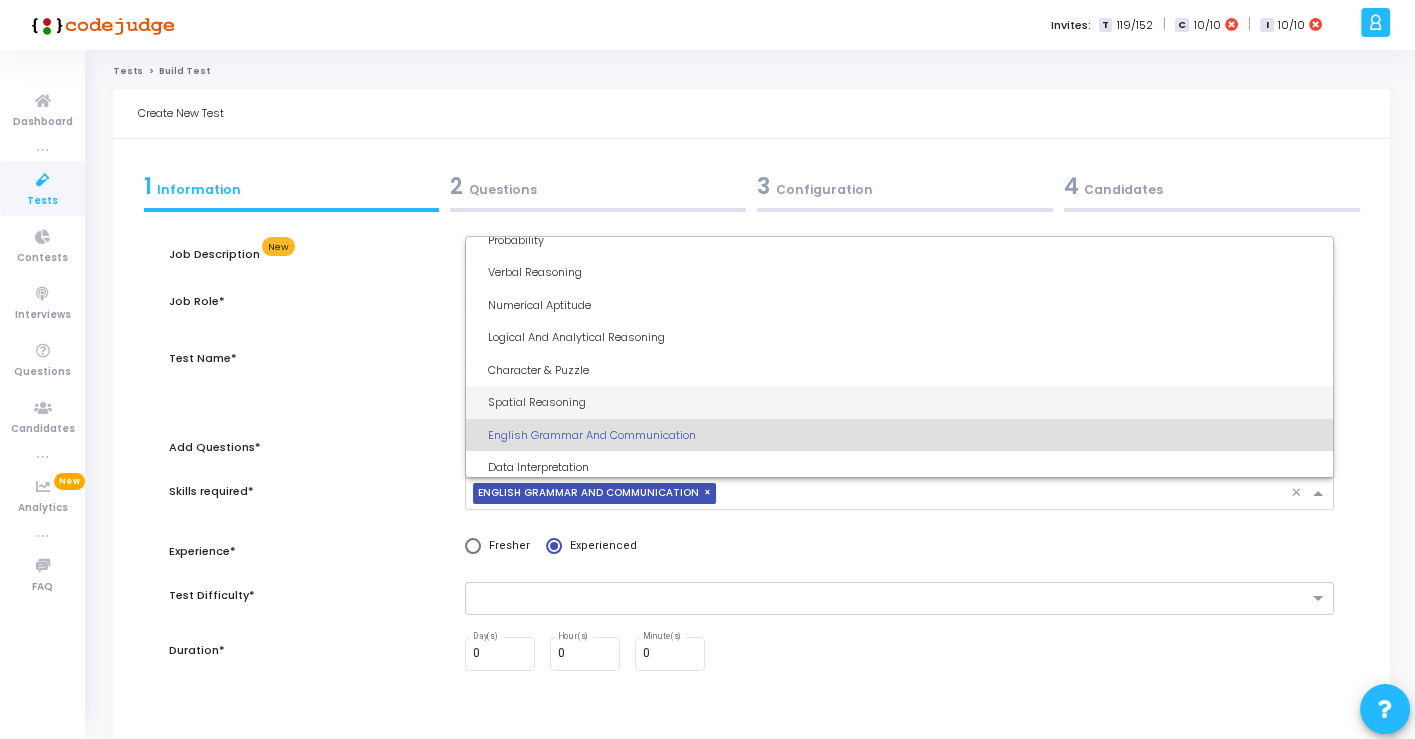 scroll, scrollTop: 222, scrollLeft: 0, axis: vertical 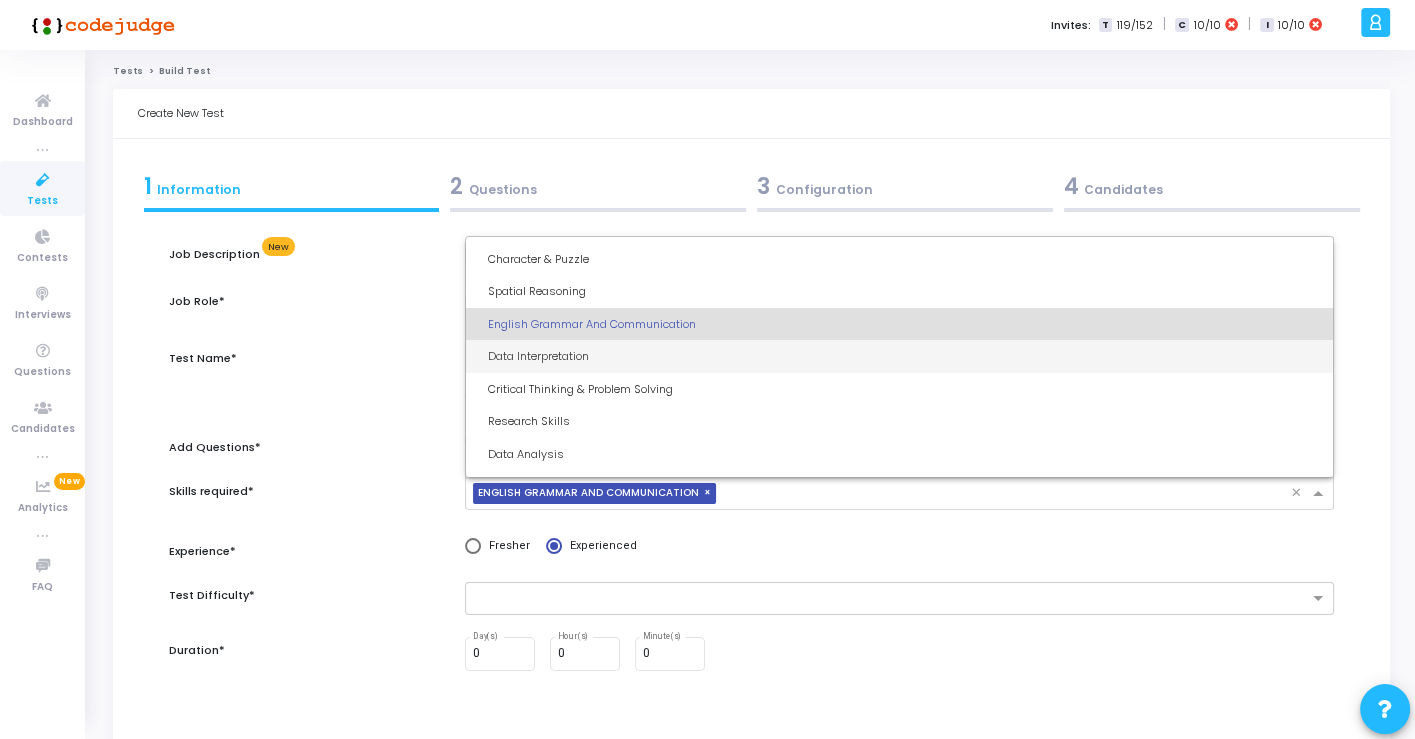 click on "Data Interpretation" at bounding box center (905, 356) 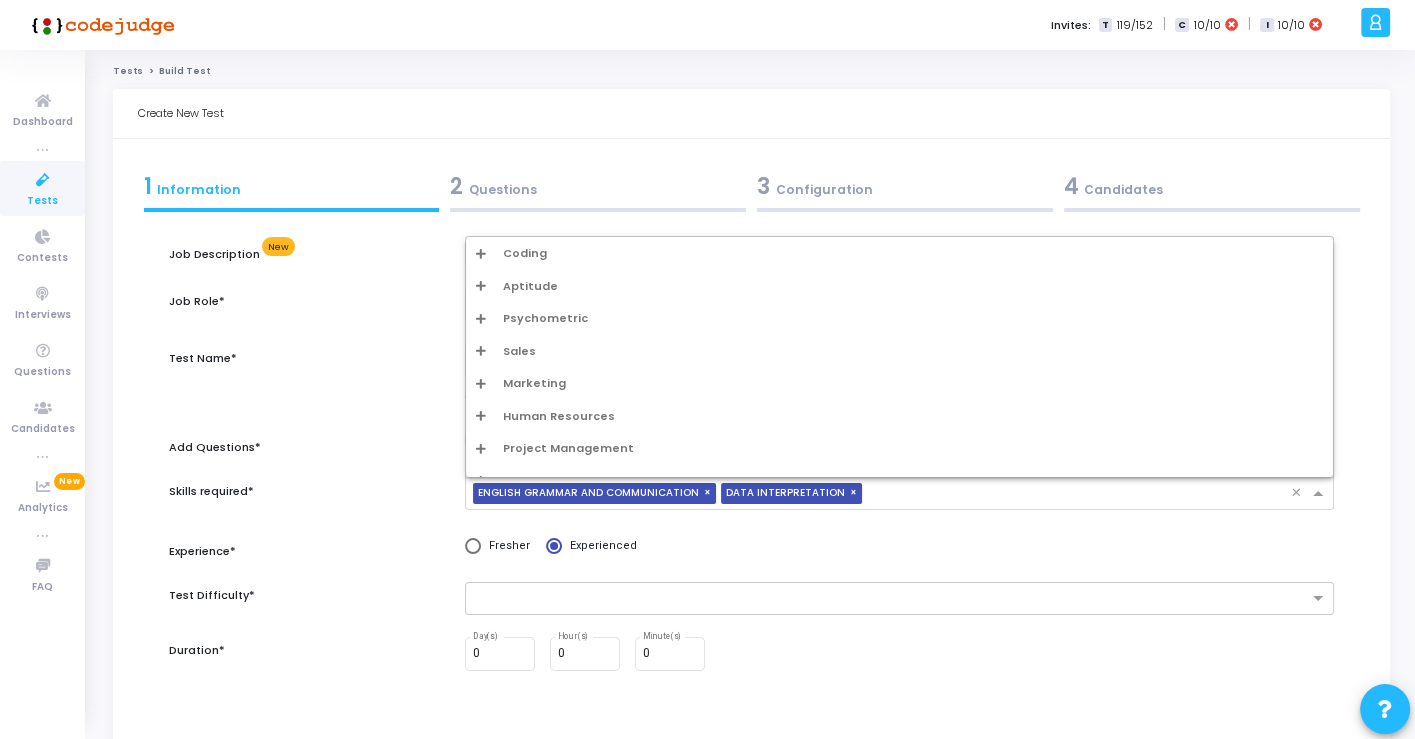 click at bounding box center (1080, 494) 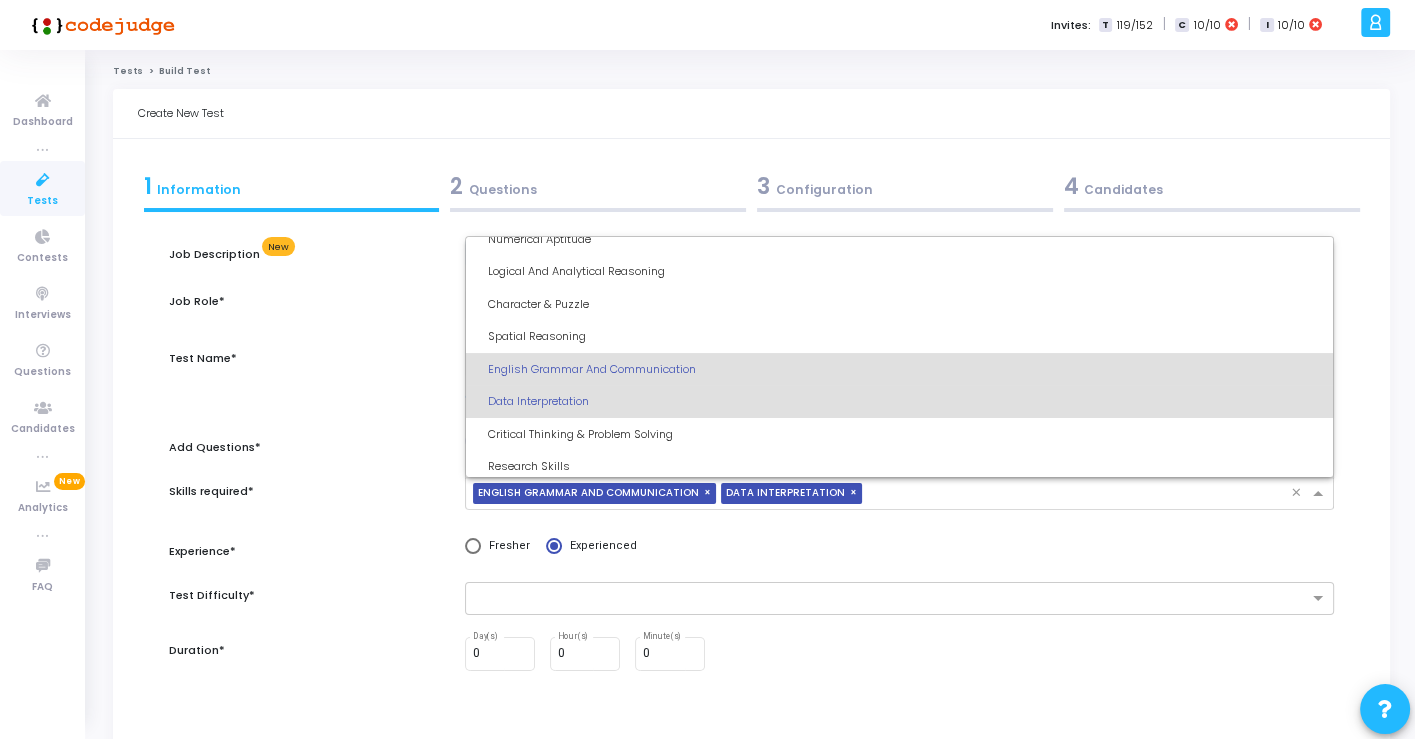 scroll, scrollTop: 222, scrollLeft: 0, axis: vertical 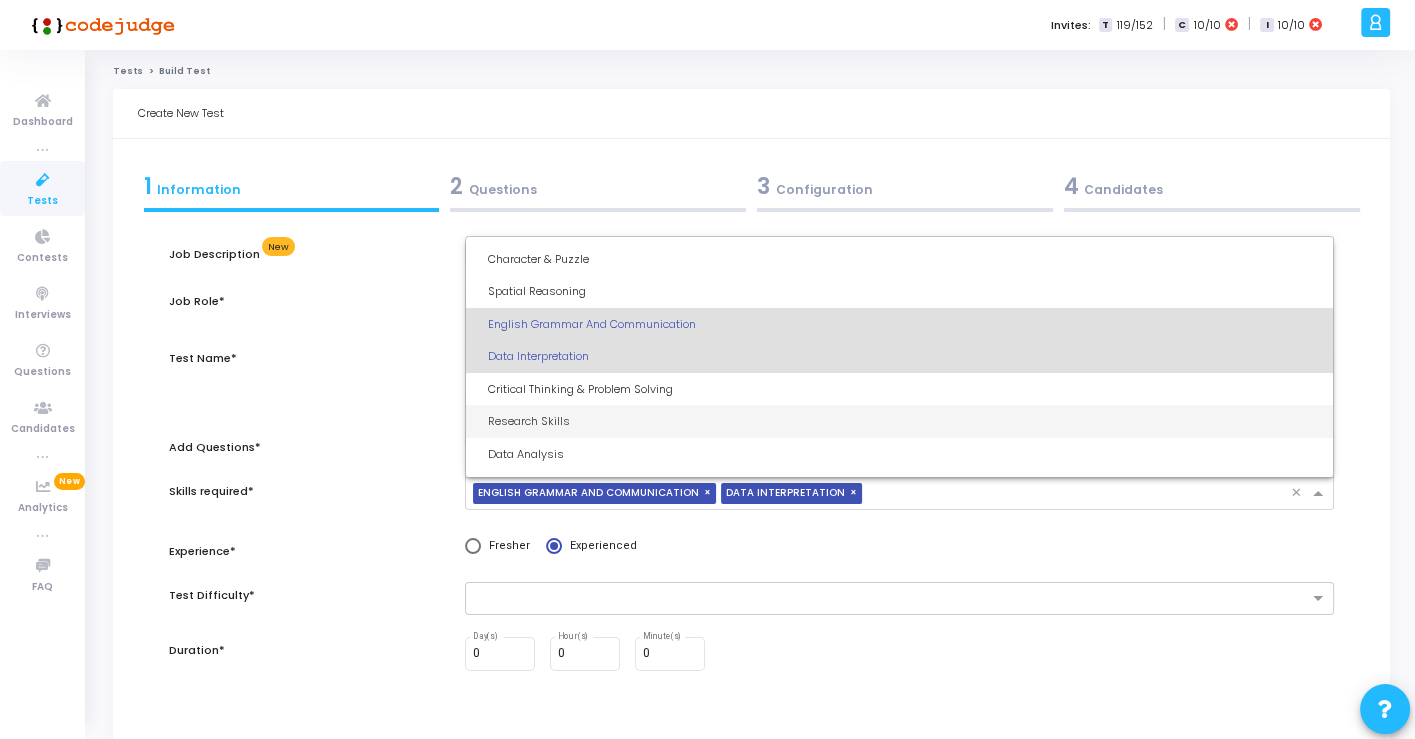 click on "Research Skills" at bounding box center [905, 421] 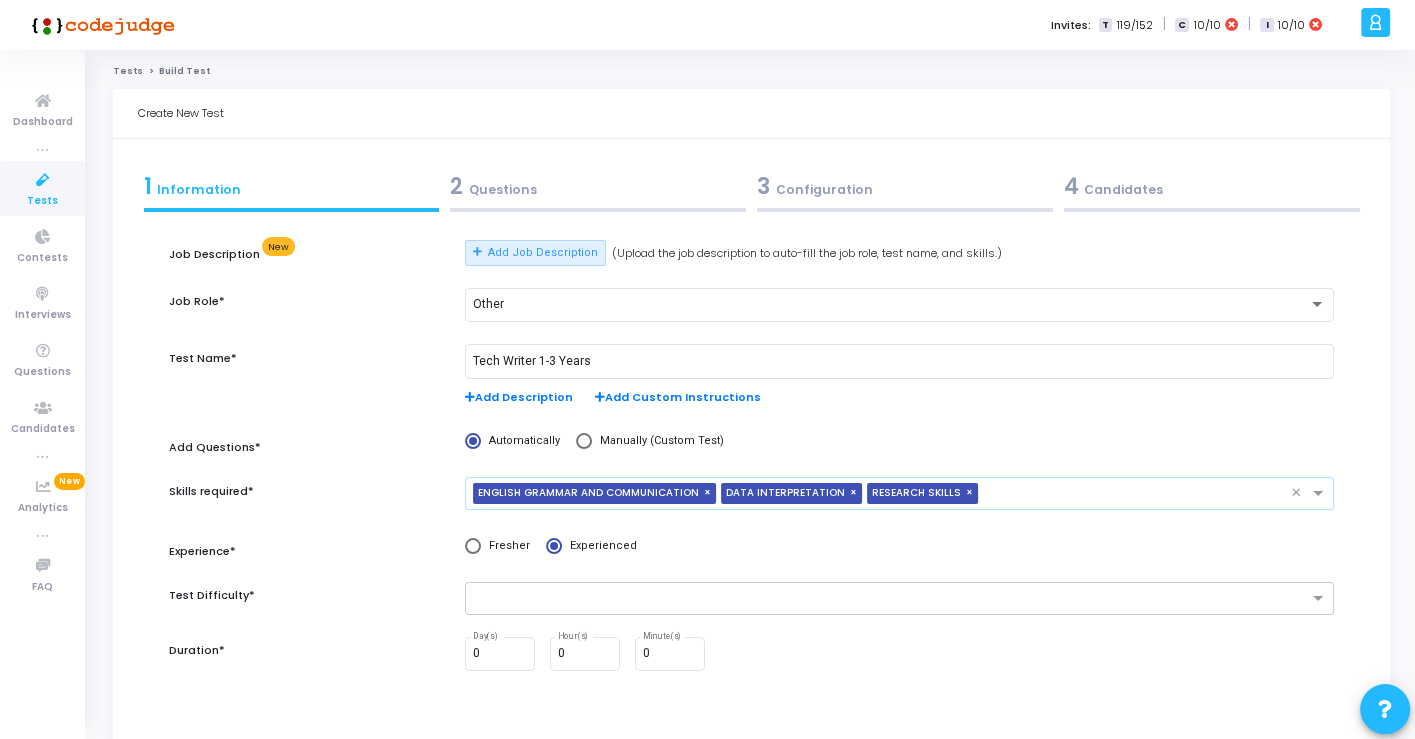 click at bounding box center (1137, 496) 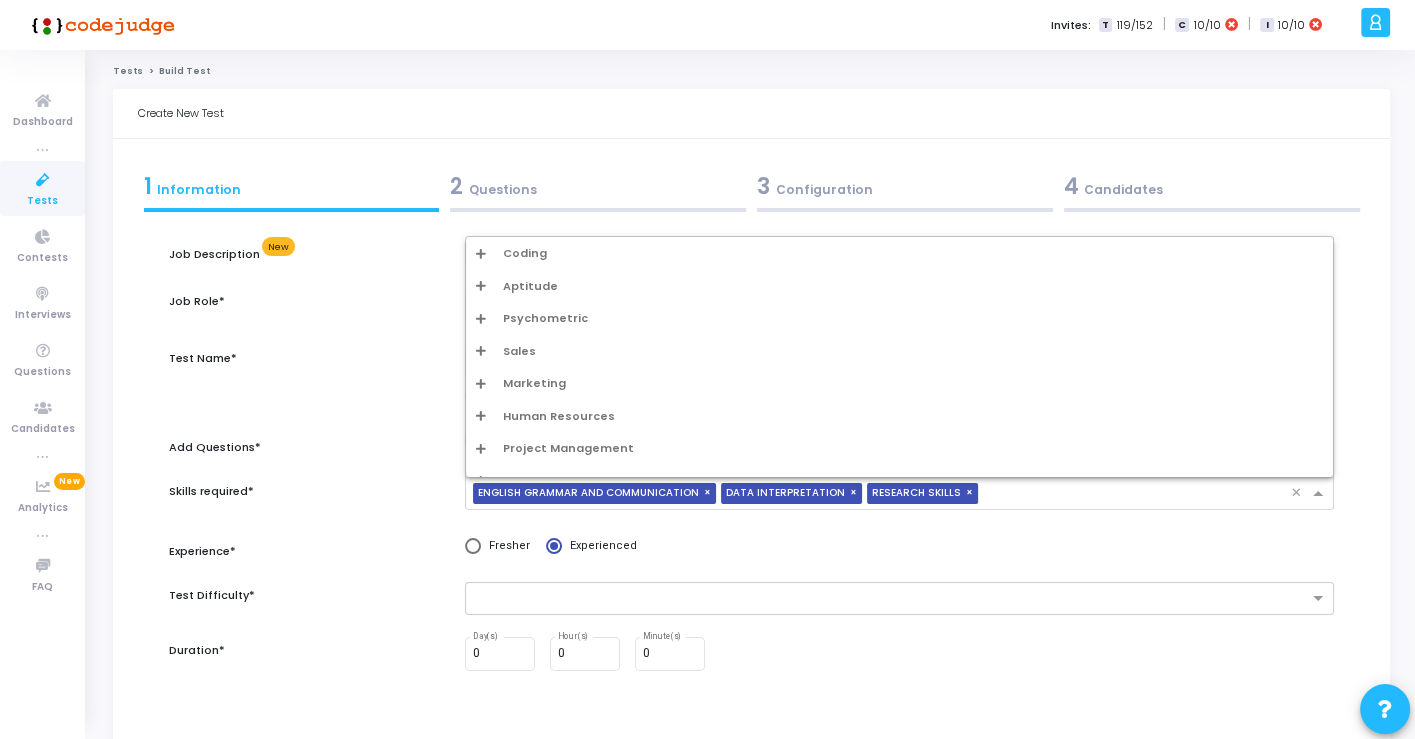 click at bounding box center [481, 285] 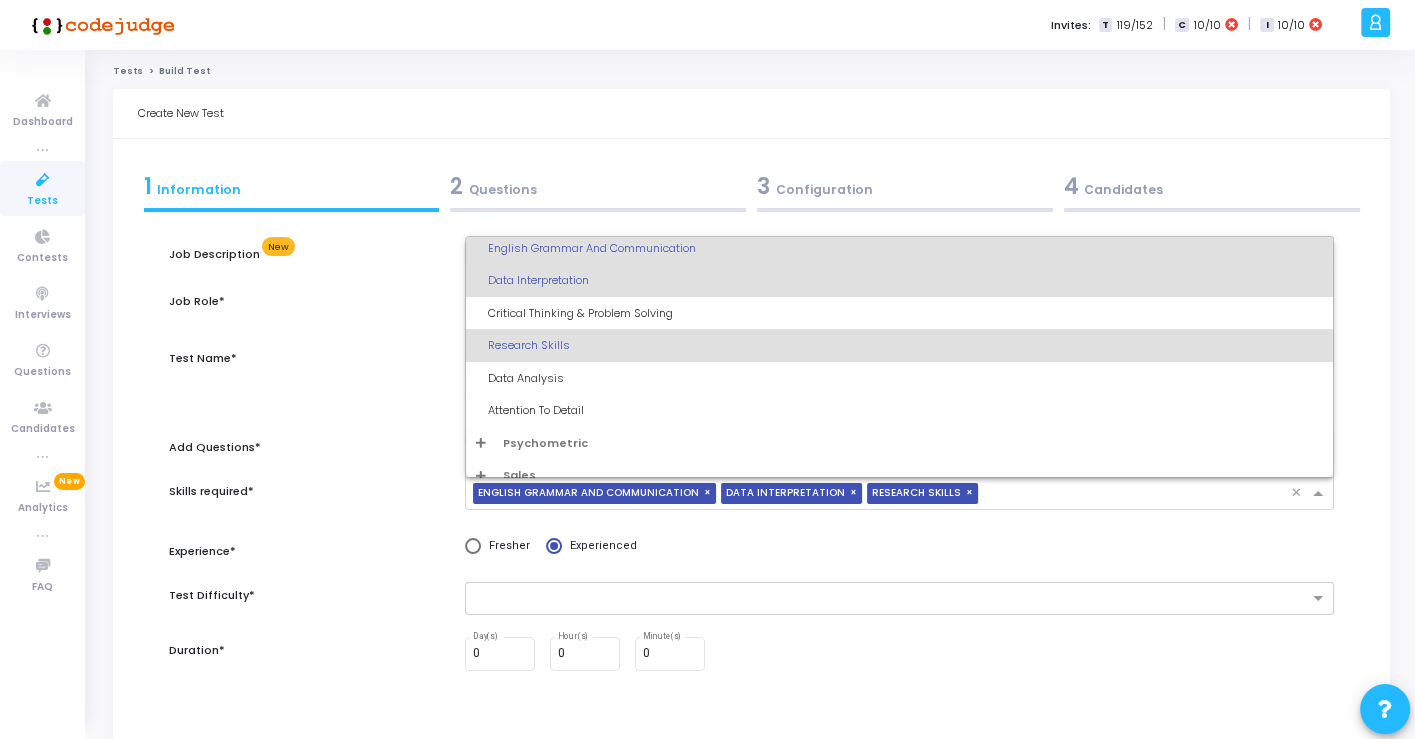 scroll, scrollTop: 333, scrollLeft: 0, axis: vertical 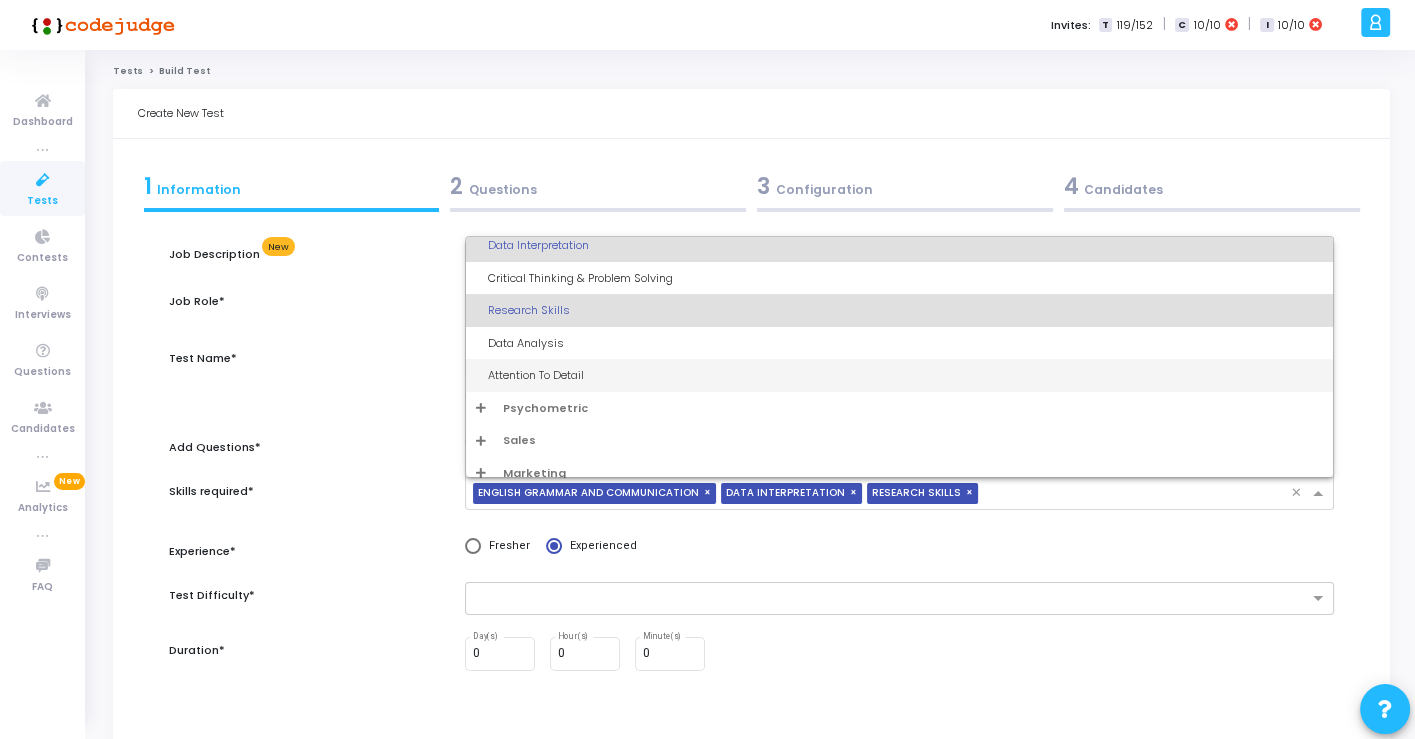 click on "Attention To Detail" at bounding box center [905, 375] 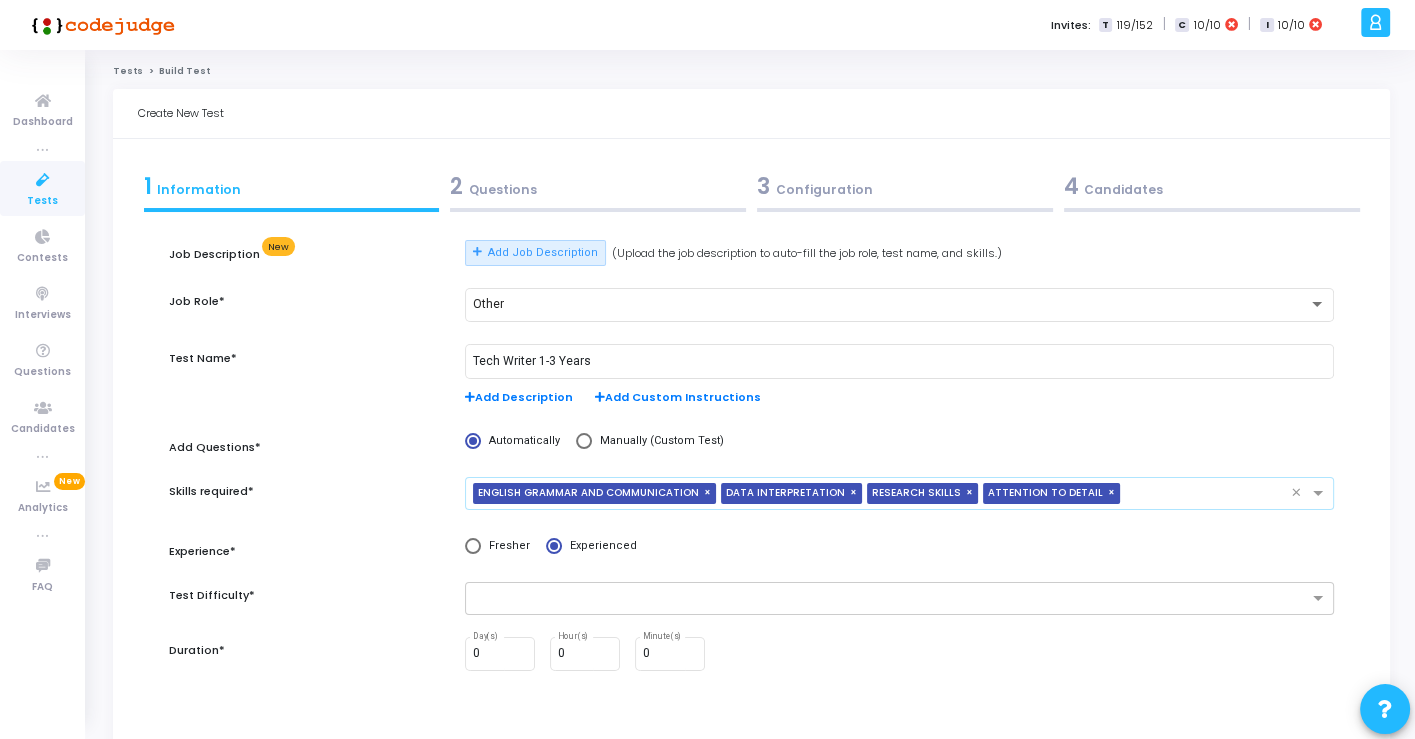 click at bounding box center (1209, 494) 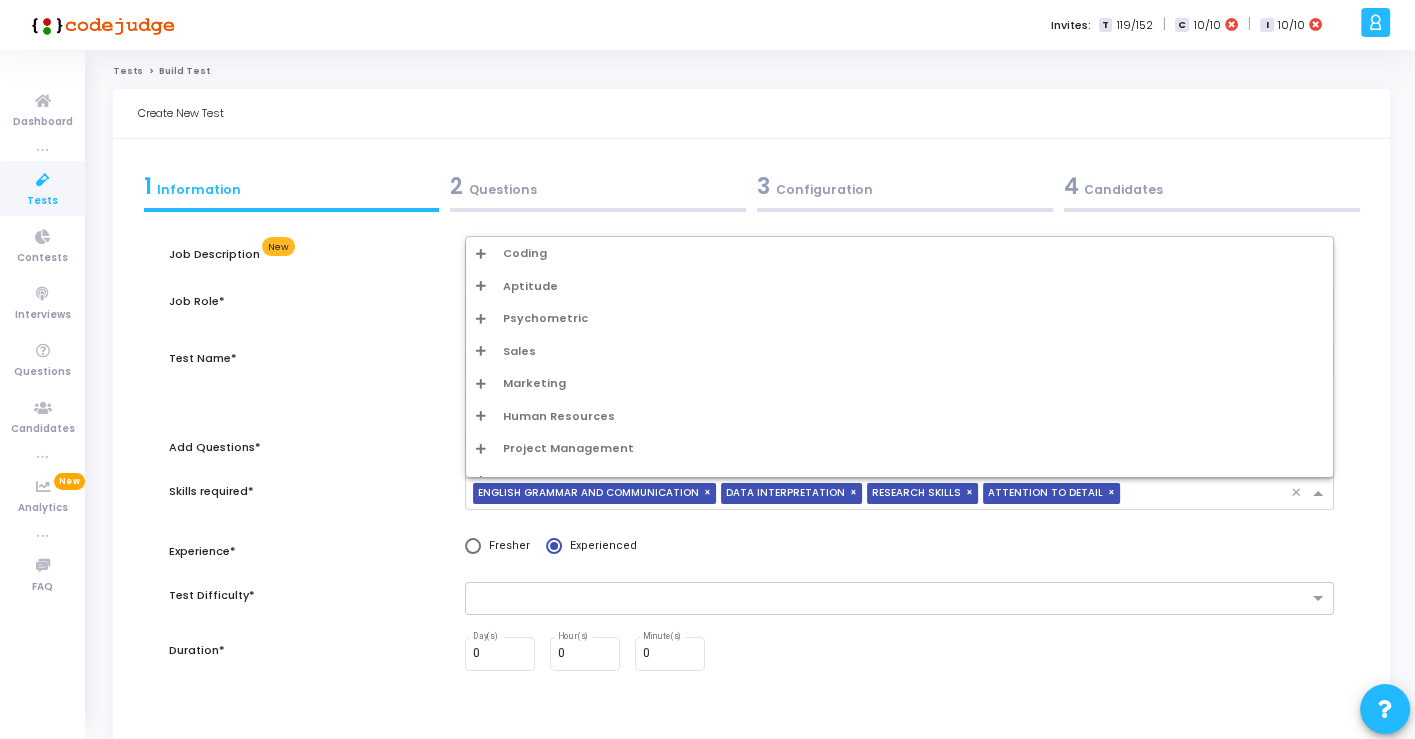 click on "Aptitude" at bounding box center [899, 286] 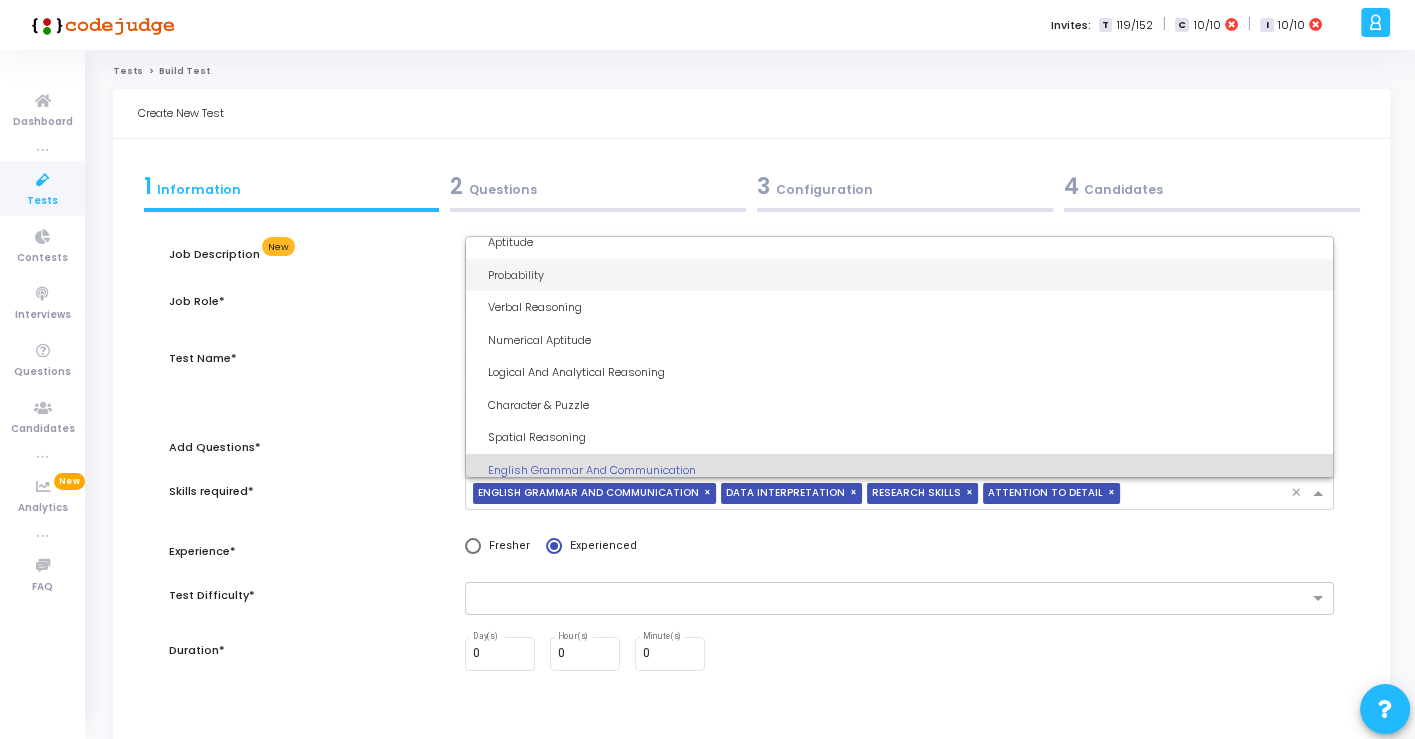scroll, scrollTop: 111, scrollLeft: 0, axis: vertical 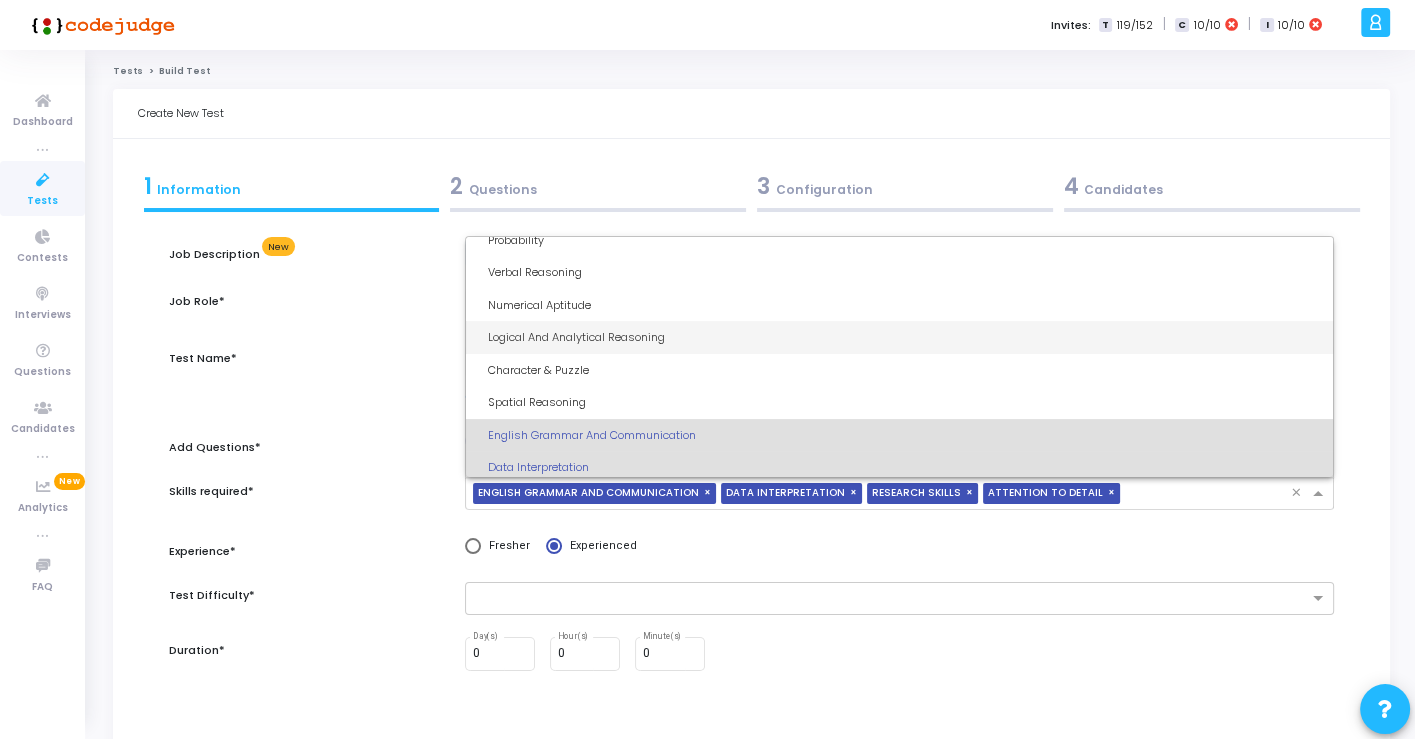 click on "Logical And Analytical Reasoning" at bounding box center (905, 337) 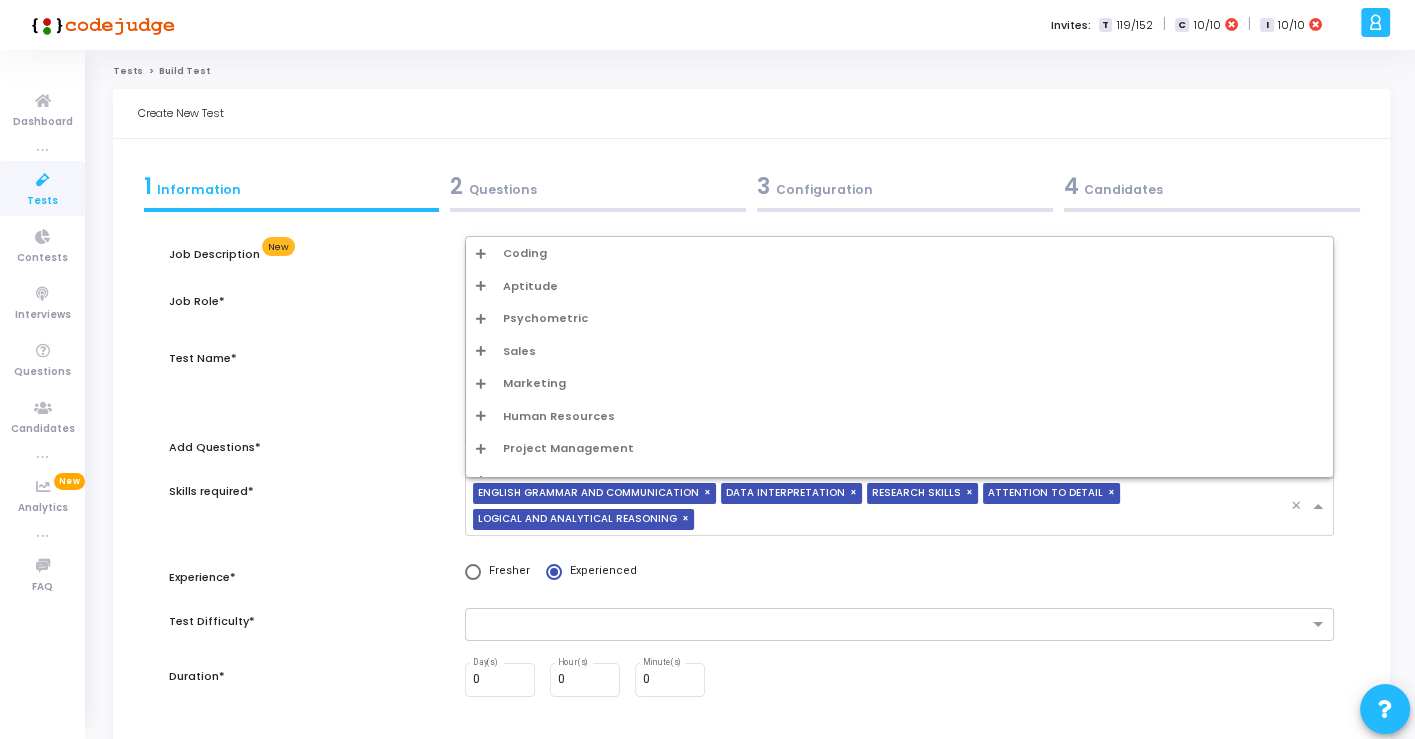 click at bounding box center [996, 520] 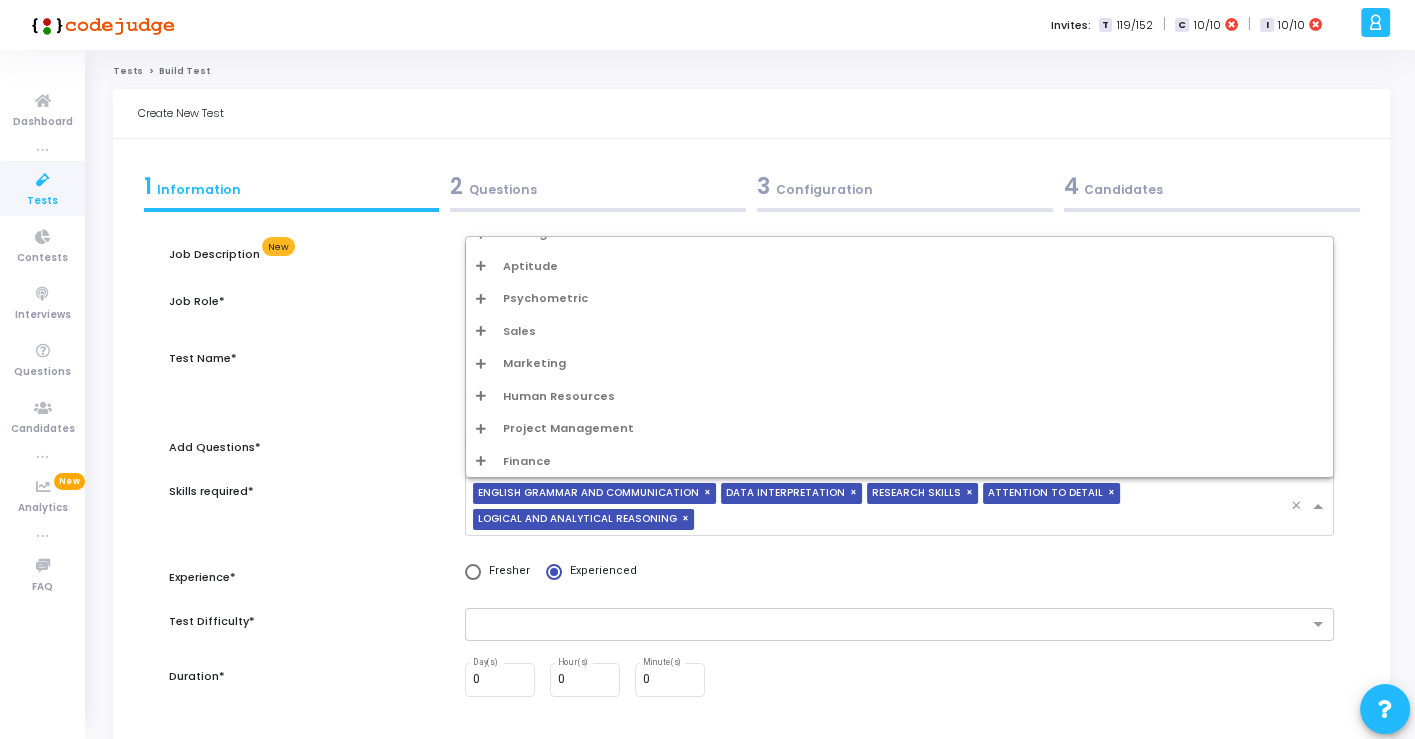 scroll, scrollTop: 0, scrollLeft: 0, axis: both 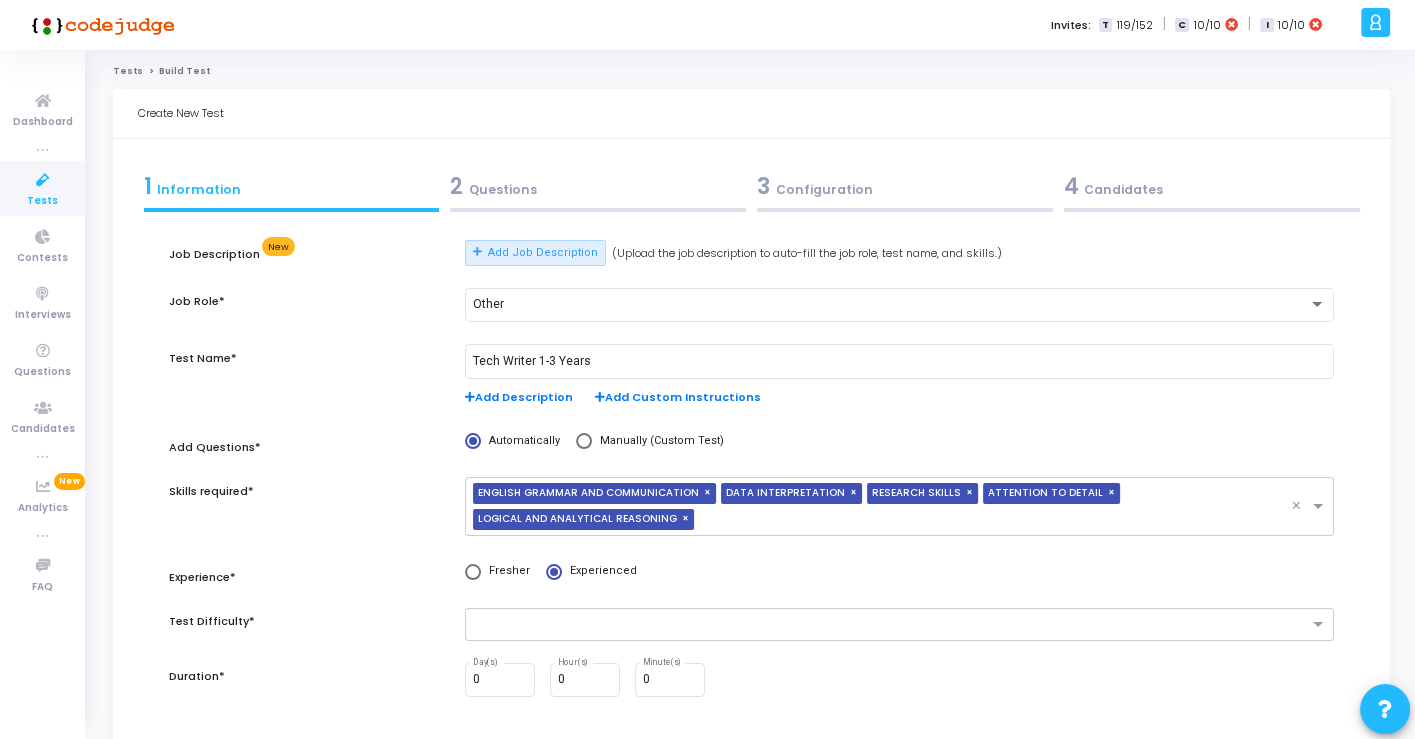 click on "Job Description   New Add Job Description  (Upload the job description to auto-fill the job role, test name, and skills.)   Job Role*  Other  Test Name*  Tech Writer 1-3 Years  Add Description  Add Custom Instructions  Add Questions*     Automatically     Manually (Custom Test)   Skills required*  × ENGLISH GRAMMAR AND COMMUNICATION × DATA INTERPRETATION × RESEARCH SKILLS × ATTENTION TO DETAIL × LOGICAL AND ANALYTICAL REASONING ×  Experience*     Fresher     Experienced   Test Difficulty*   Duration*  0 Day(s) 0 Hour(s) 0 Minute(s)" at bounding box center (752, 480) 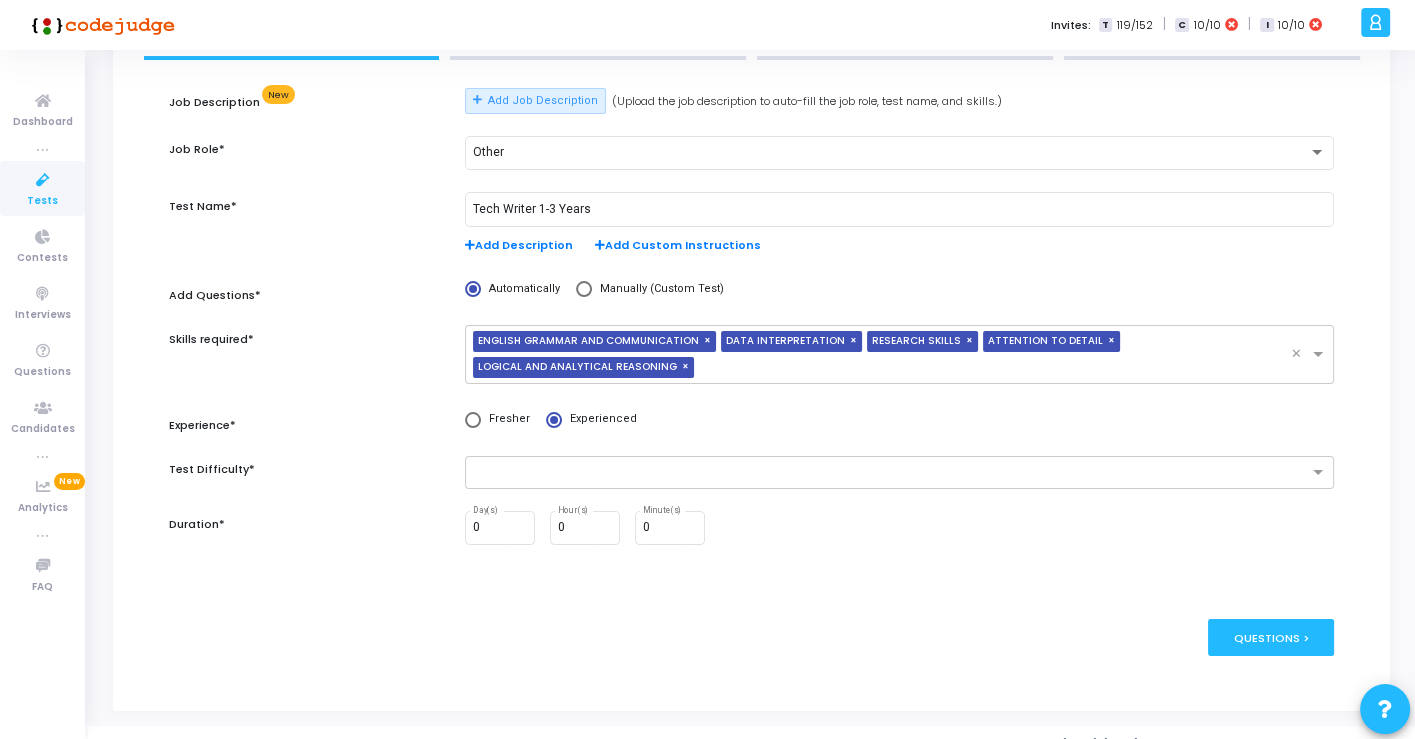 scroll, scrollTop: 173, scrollLeft: 0, axis: vertical 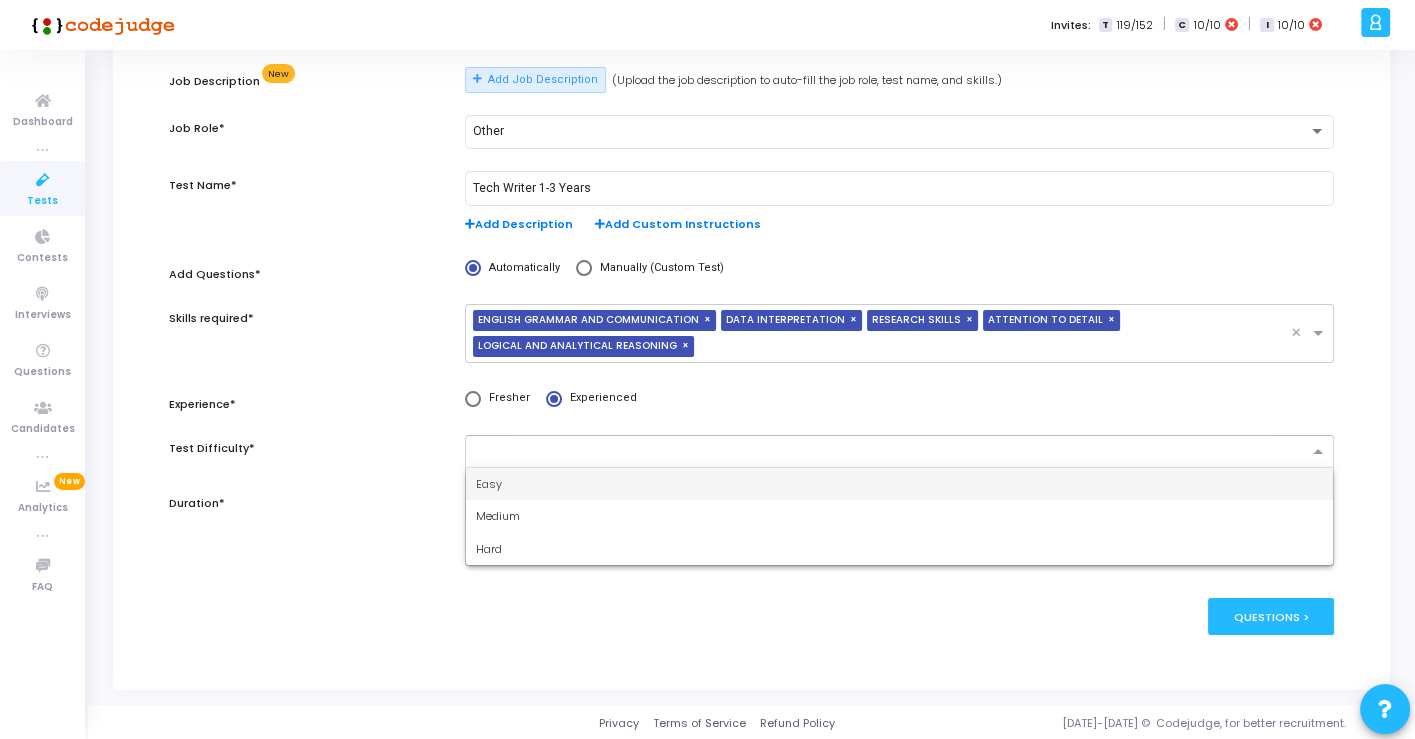 click at bounding box center [892, 452] 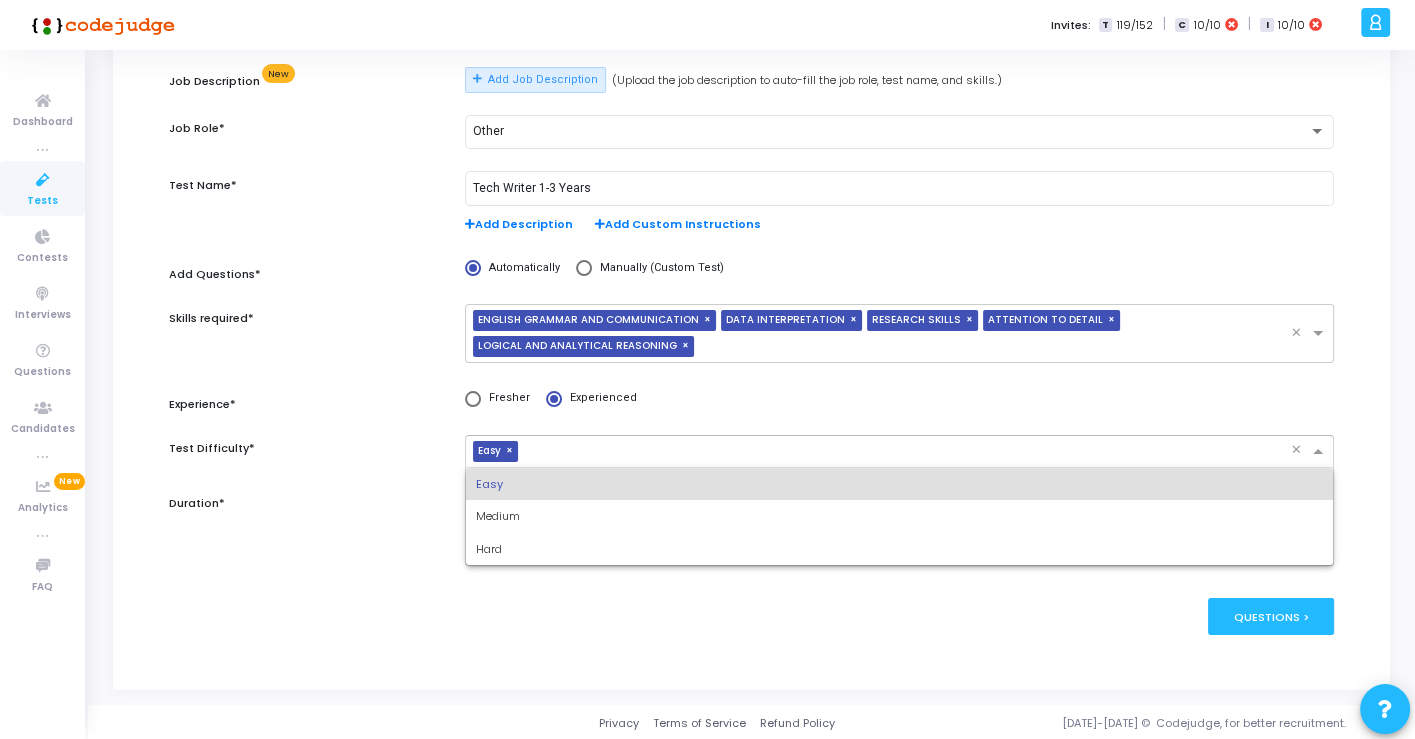 click at bounding box center (908, 452) 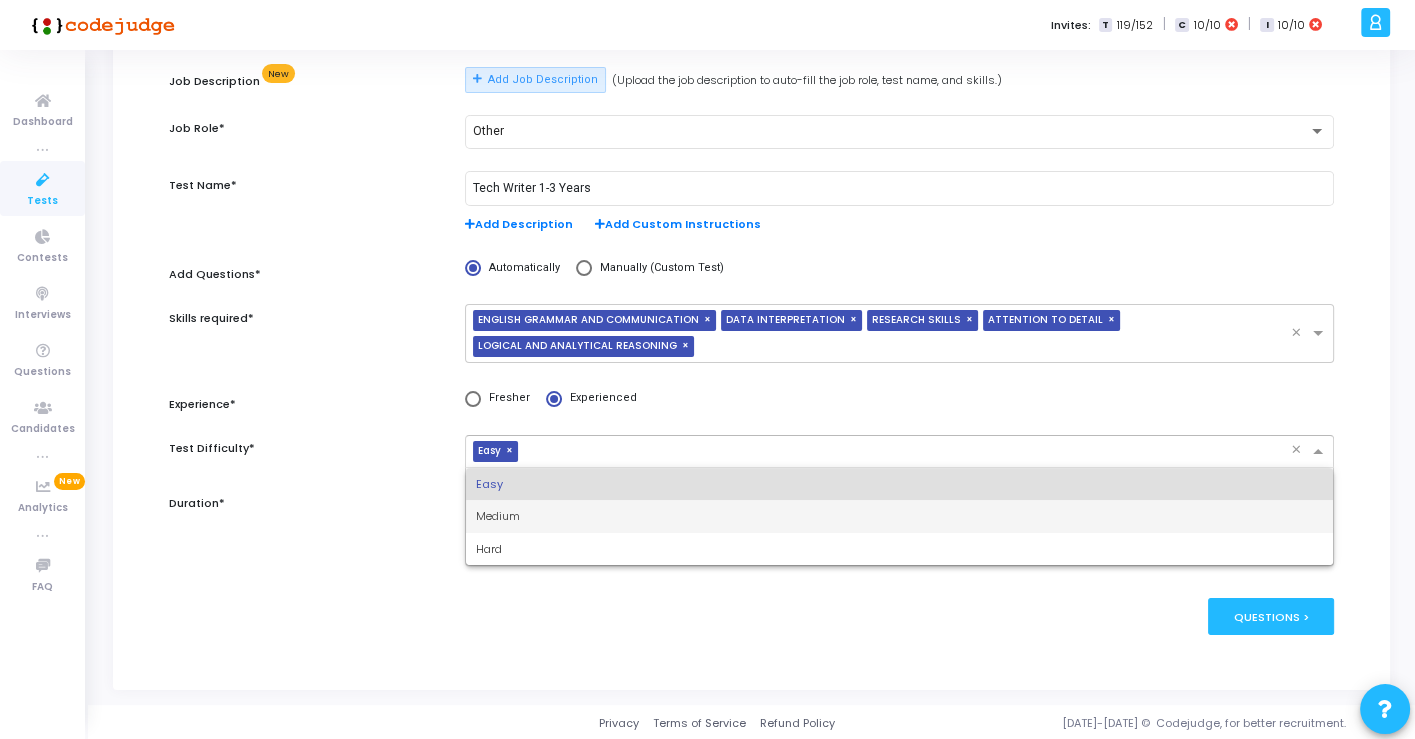 click on "Medium" at bounding box center (899, 516) 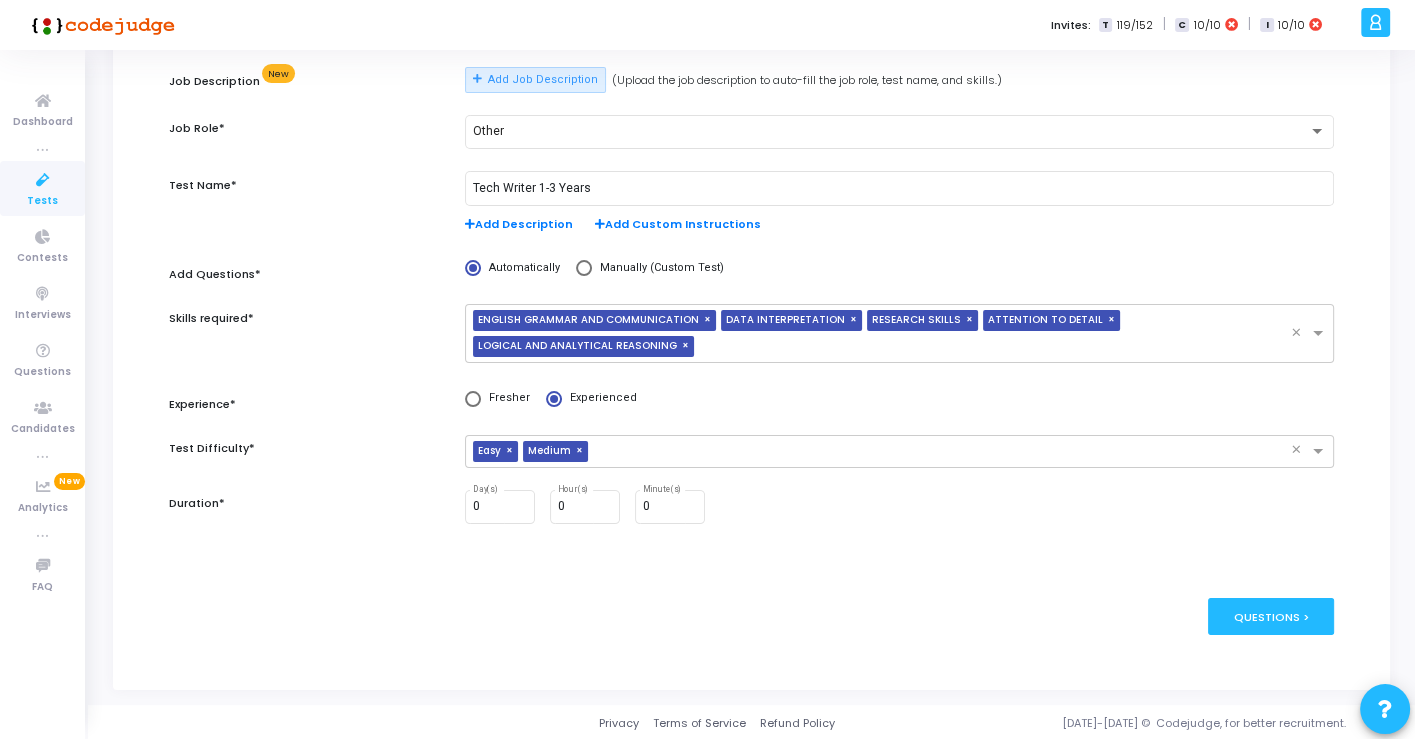 click on "publish  Publish Now   Questions >" at bounding box center [752, 616] 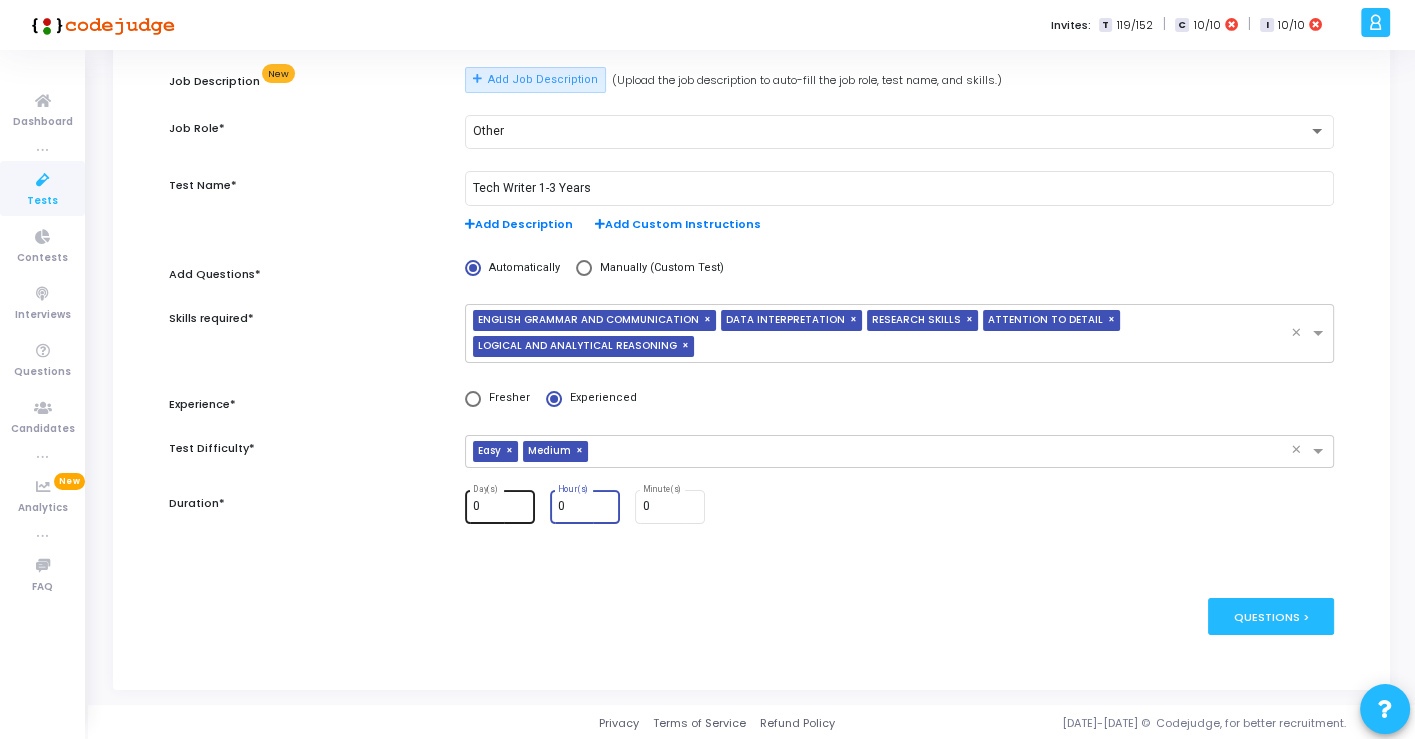 drag, startPoint x: 574, startPoint y: 501, endPoint x: 533, endPoint y: 508, distance: 41.59327 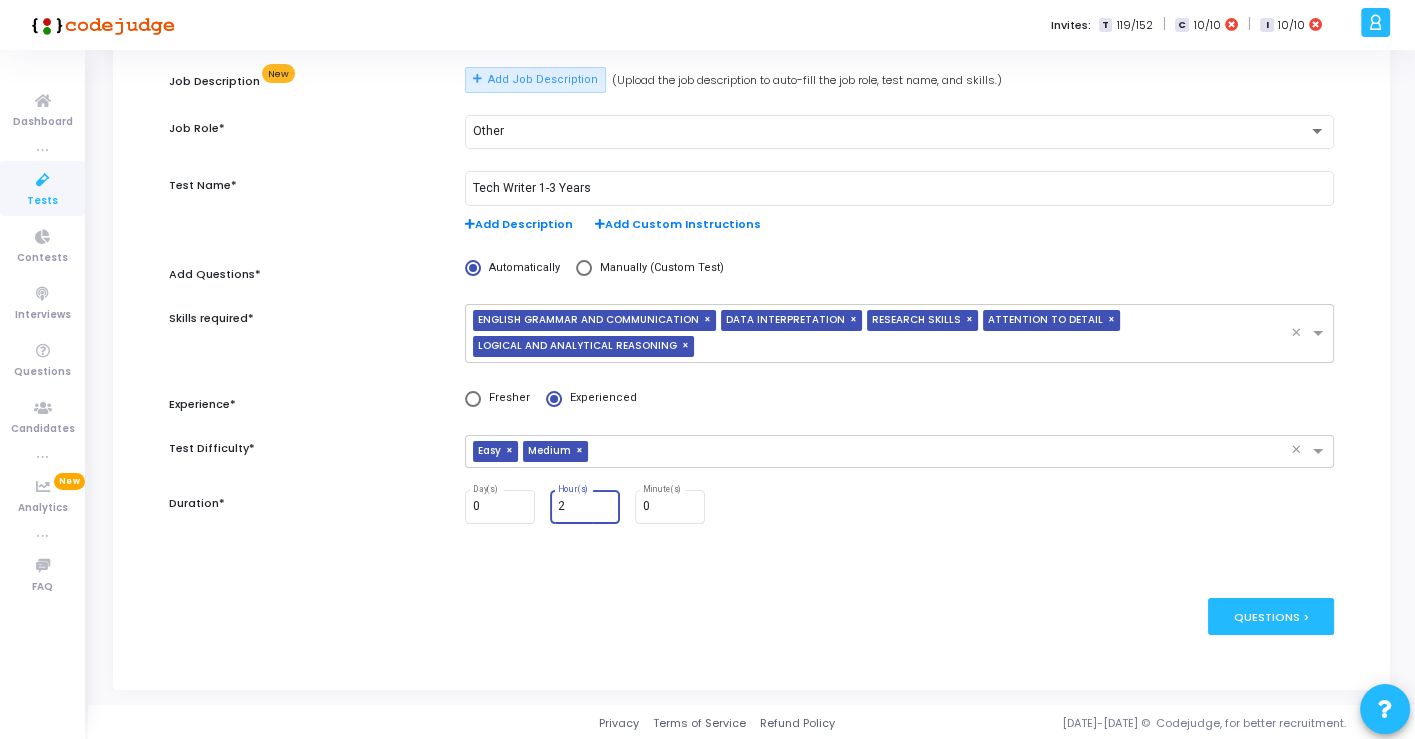 type on "2" 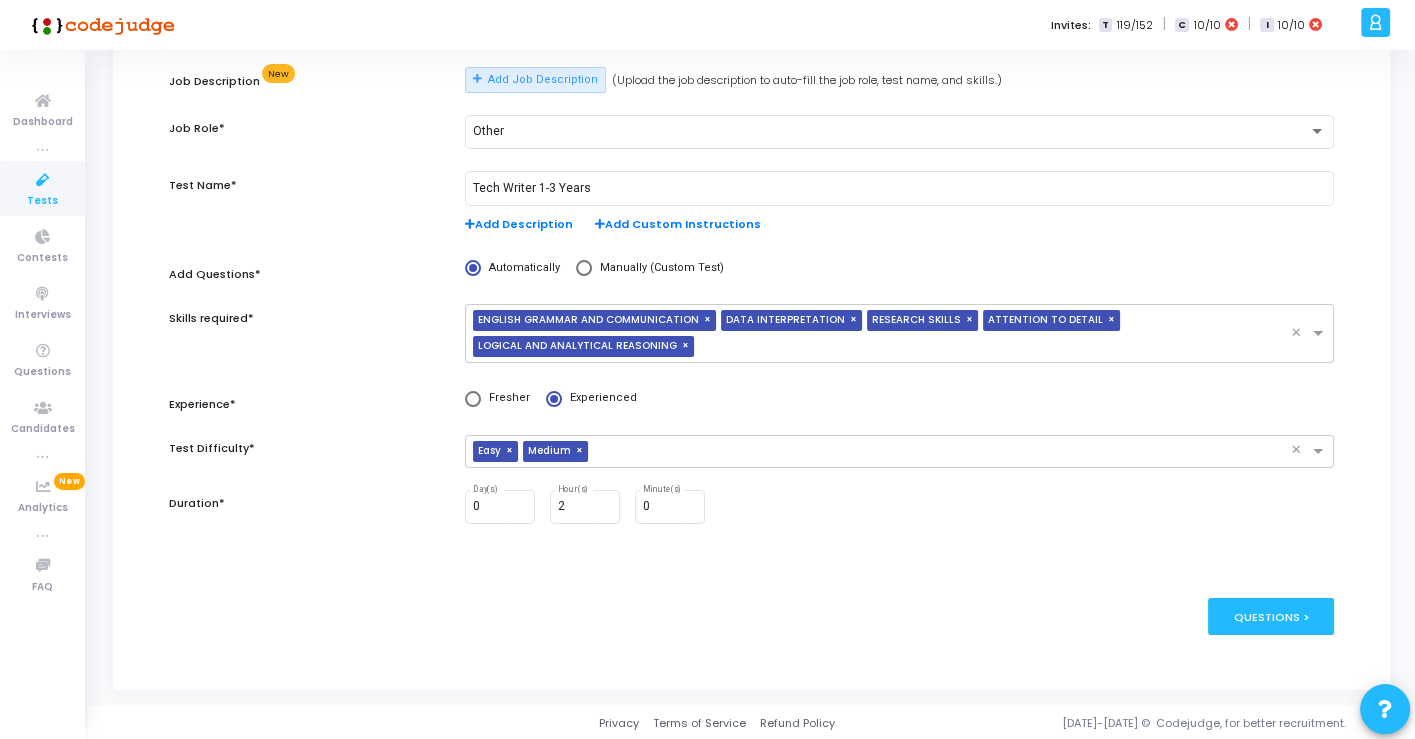 click on "publish  Publish Now   Questions >" at bounding box center [752, 616] 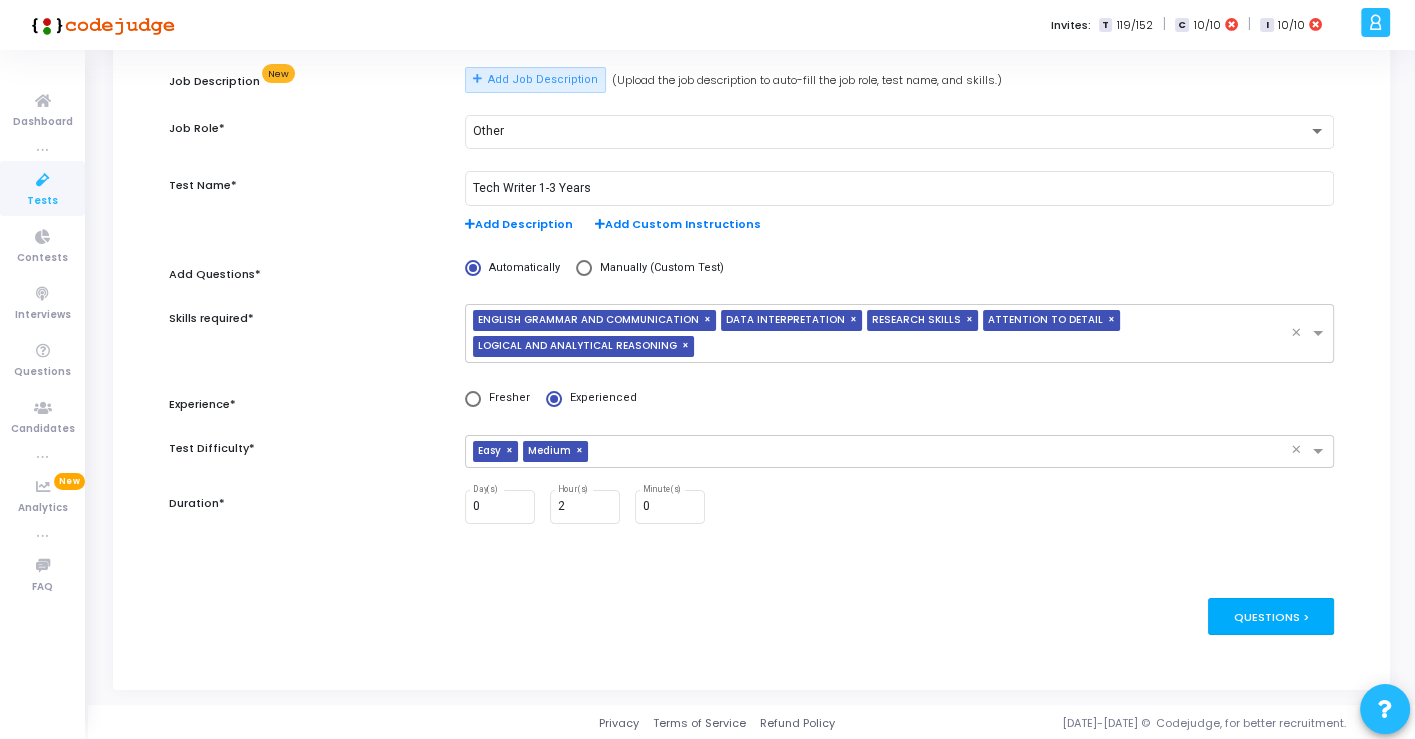 click on "Questions >" at bounding box center (1271, 616) 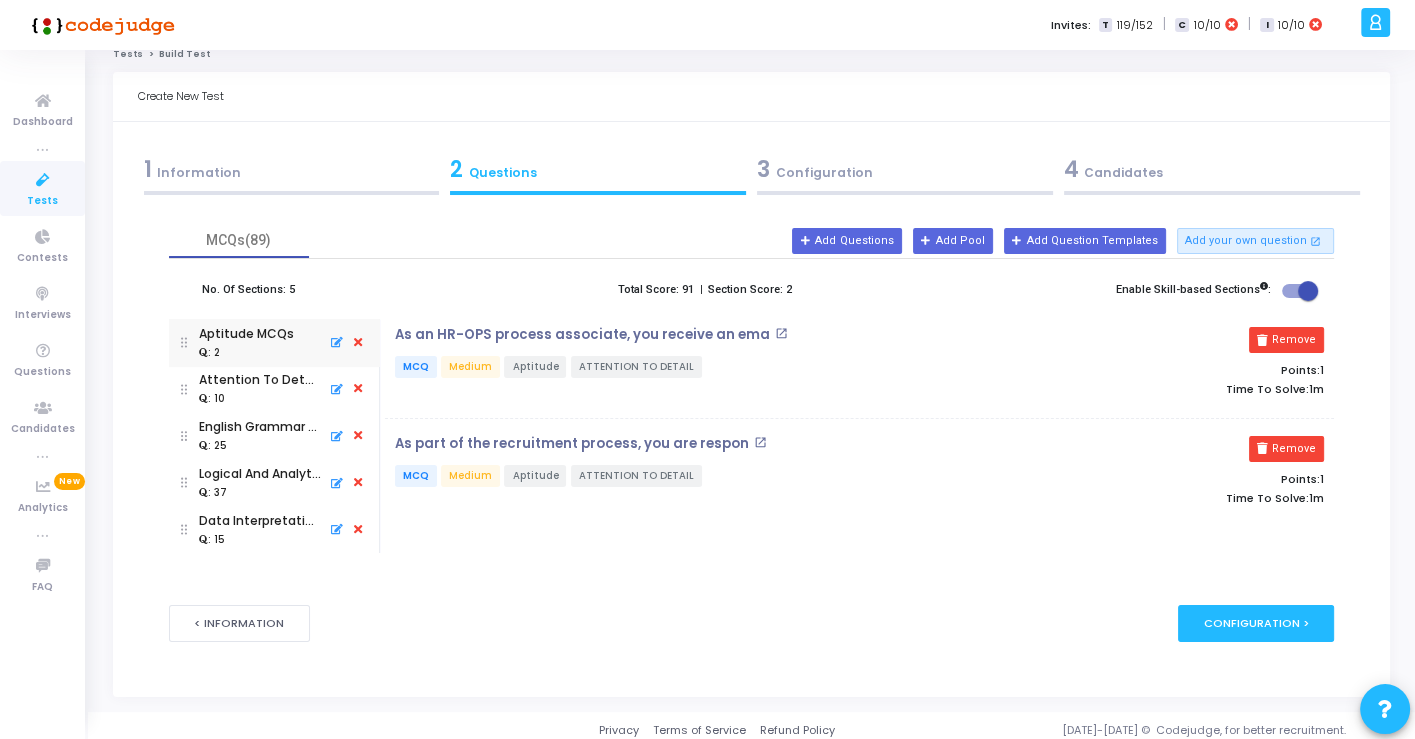 scroll, scrollTop: 25, scrollLeft: 0, axis: vertical 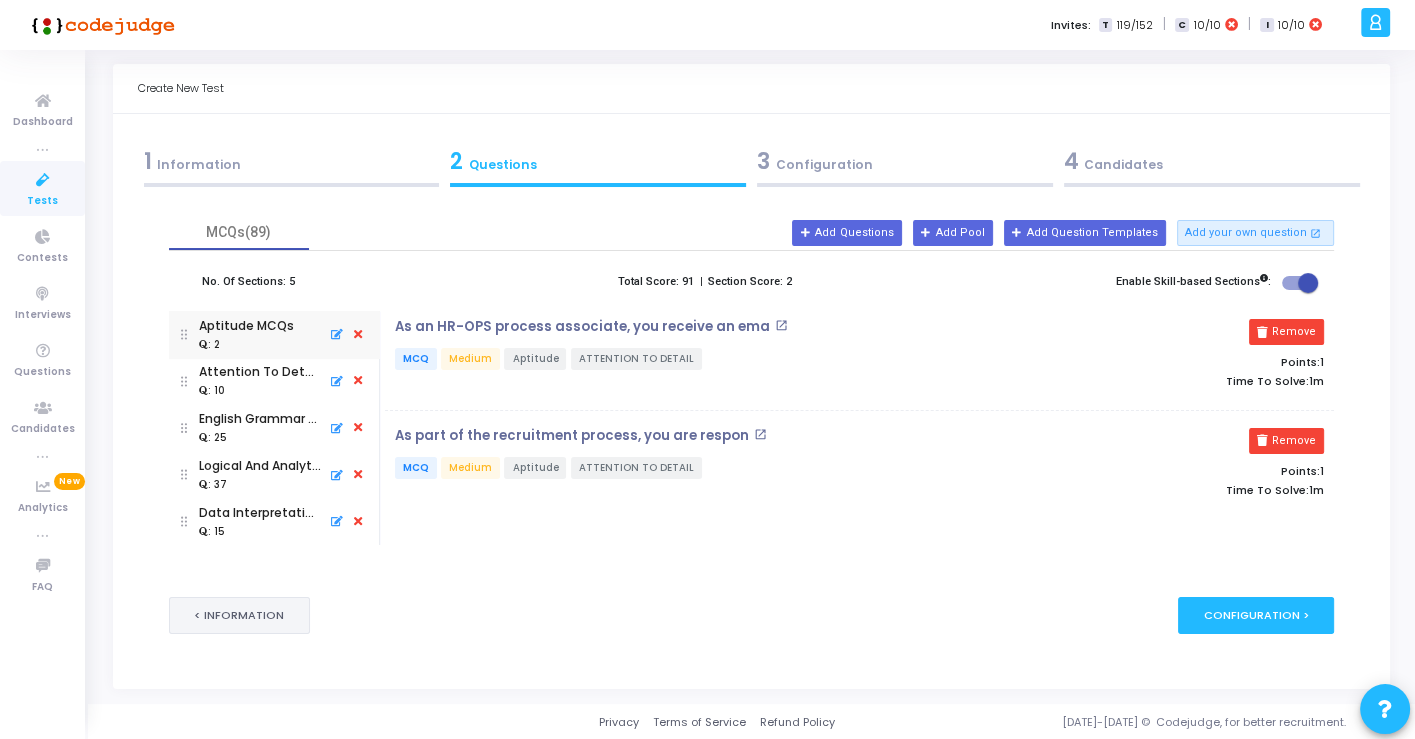 click on "< Information" at bounding box center (240, 615) 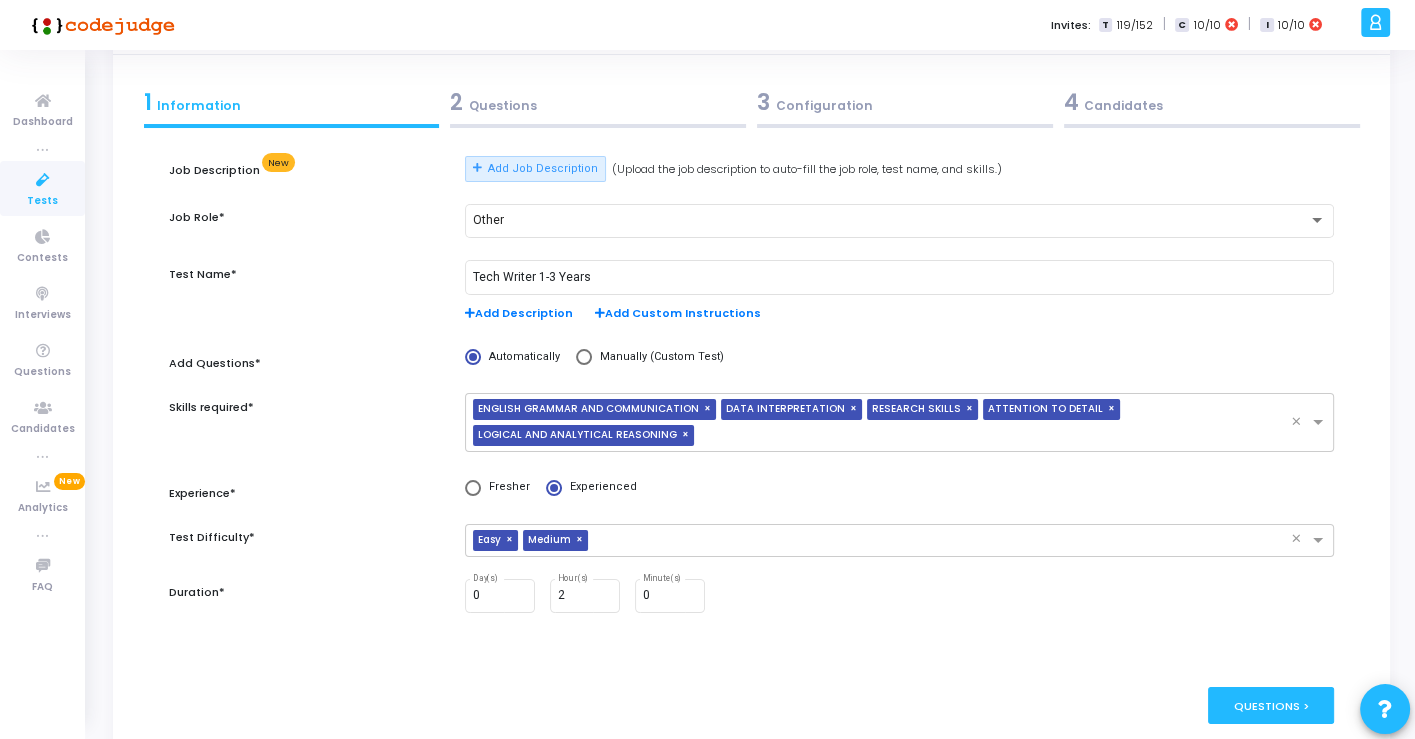 scroll, scrollTop: 173, scrollLeft: 0, axis: vertical 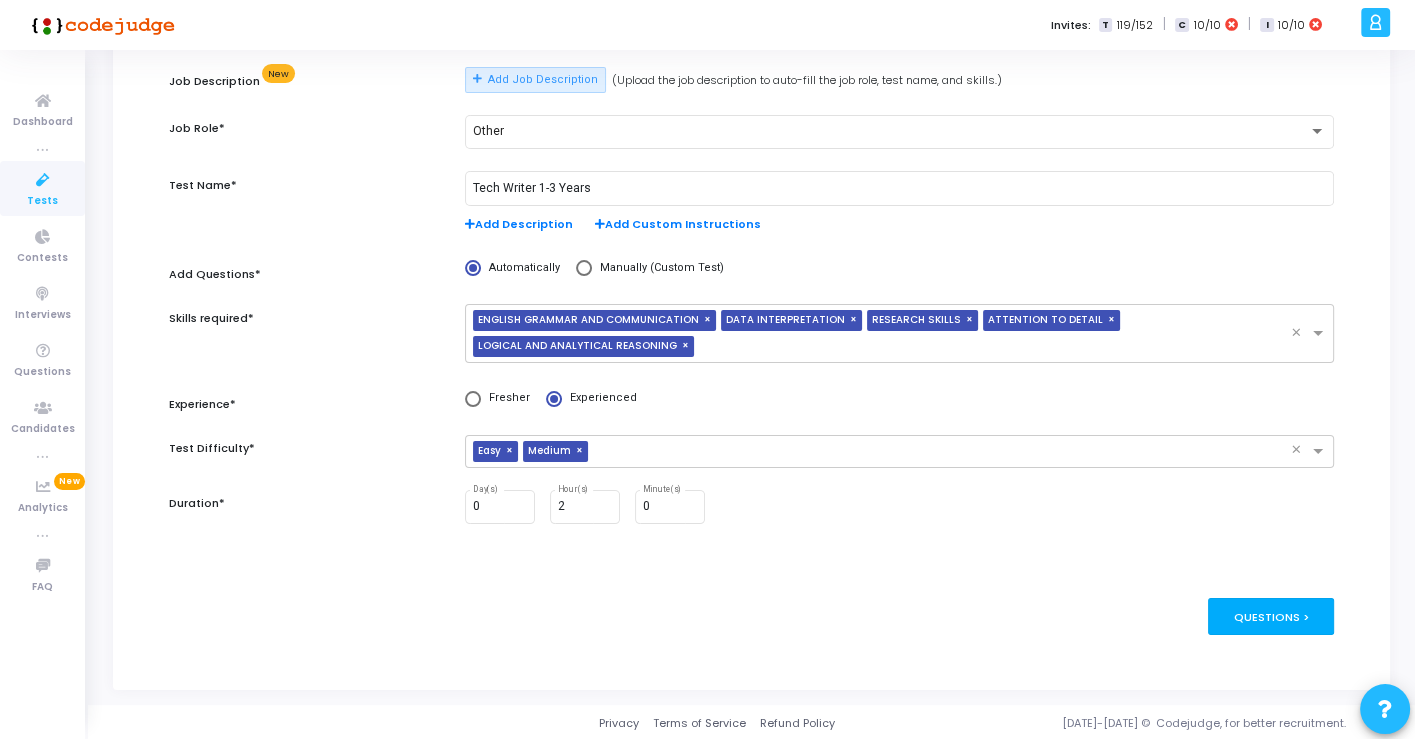 click on "Questions >" at bounding box center (1271, 616) 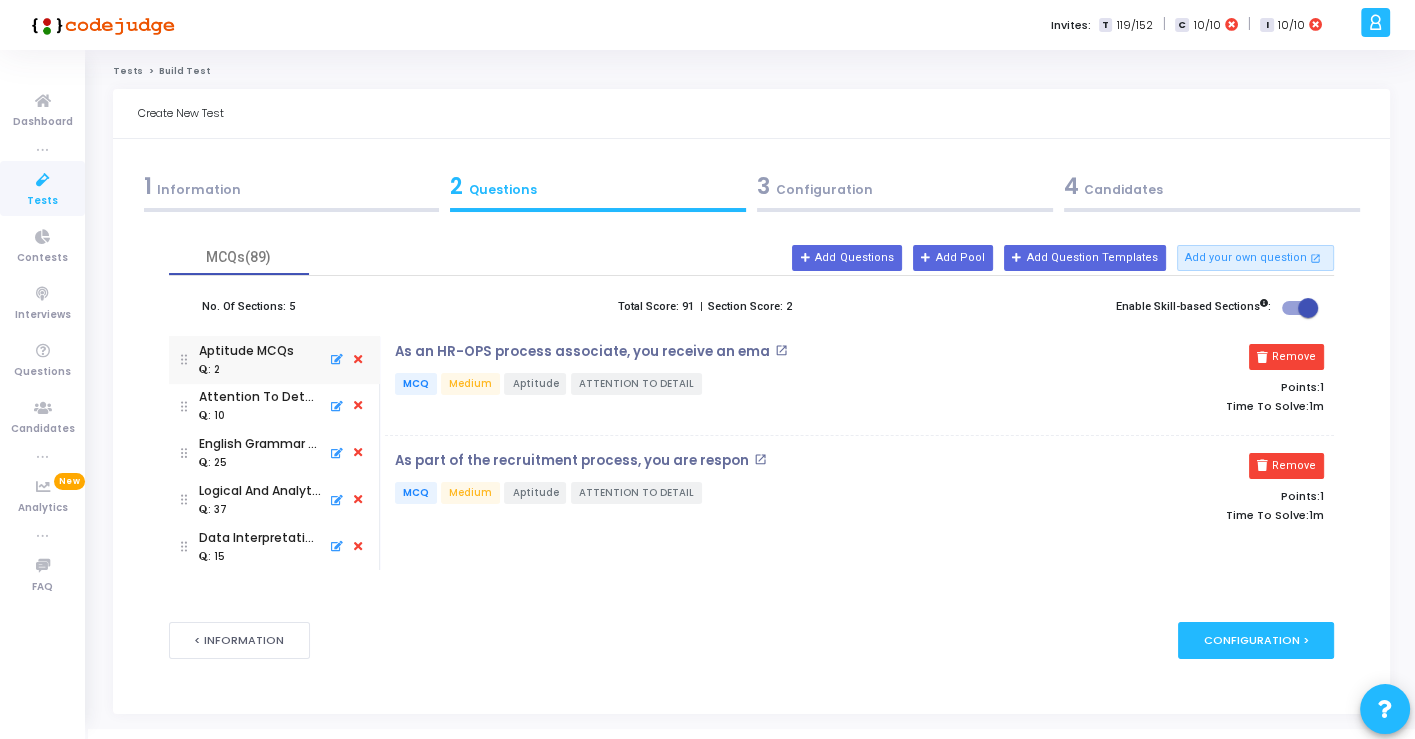 scroll, scrollTop: 0, scrollLeft: 0, axis: both 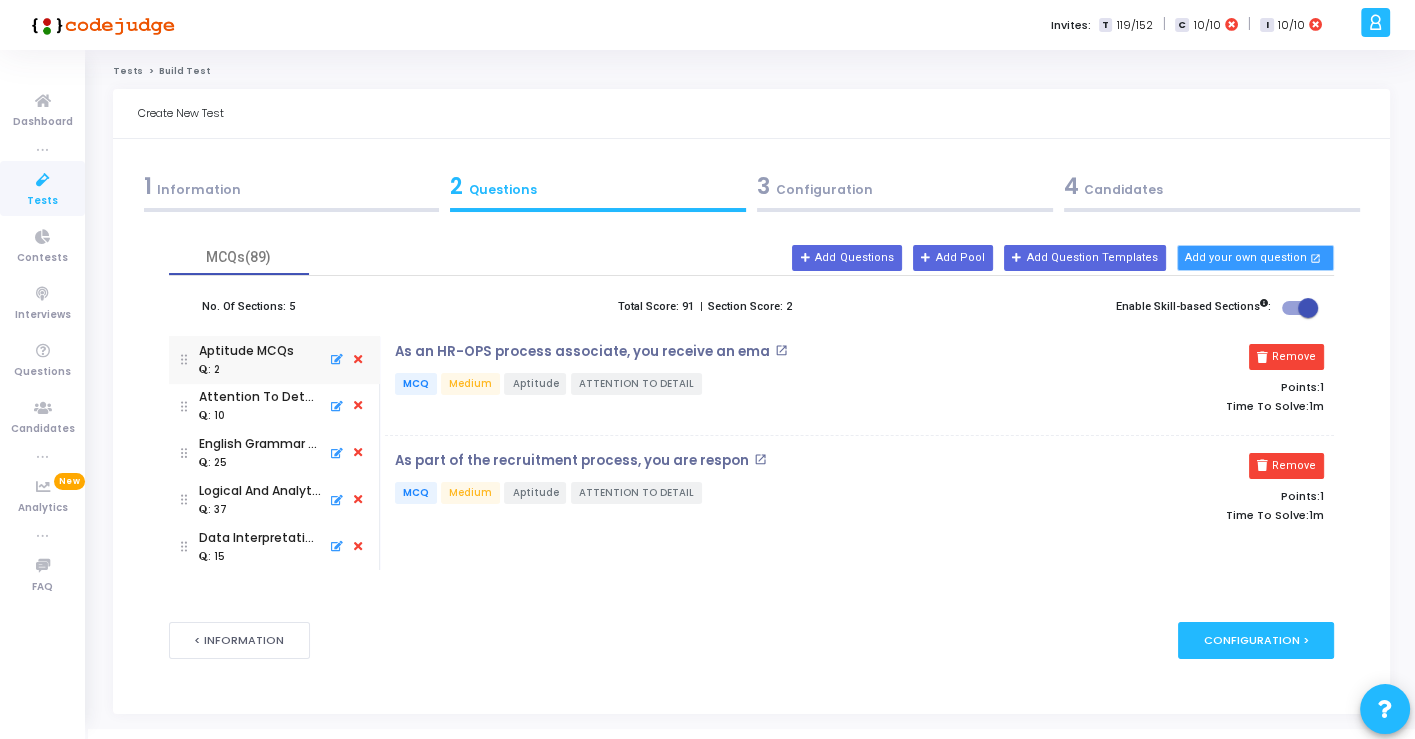click on "Add your own question  open_in_new" at bounding box center (1256, 258) 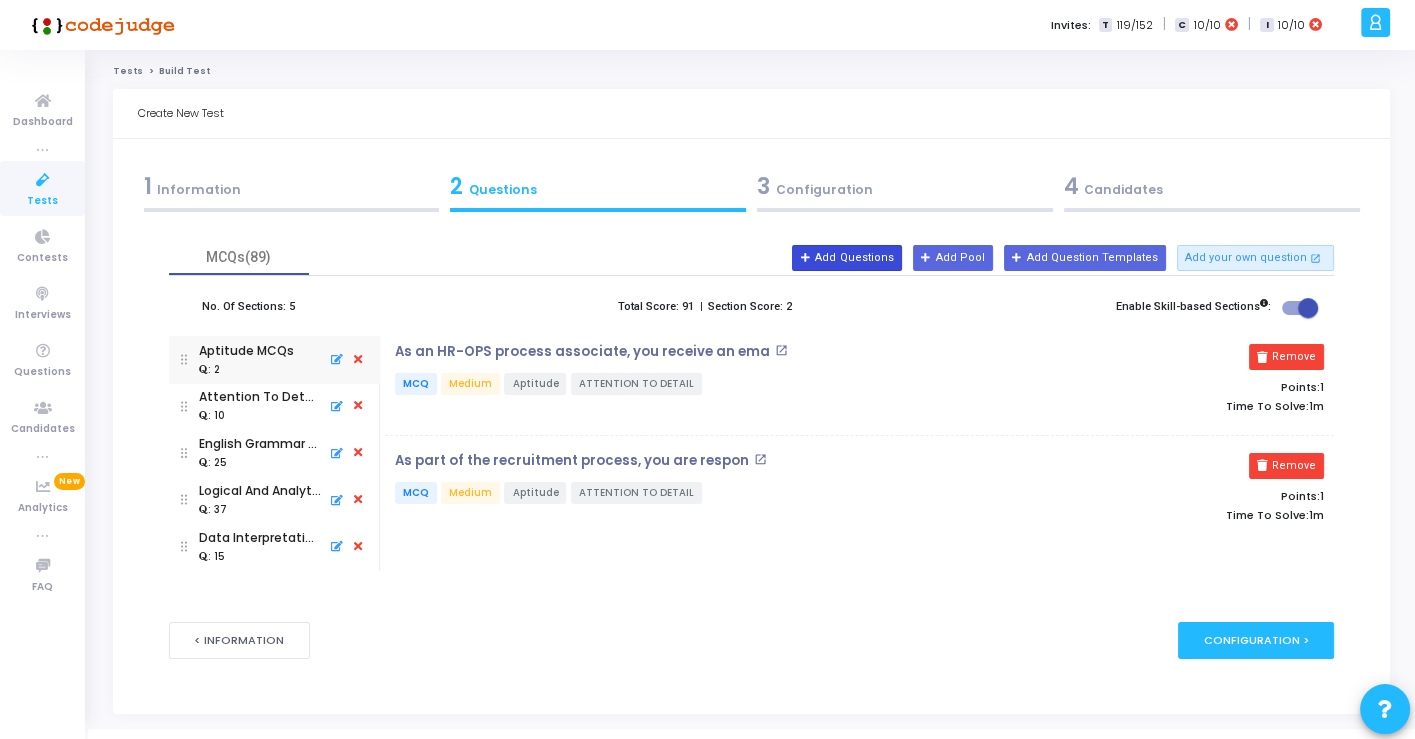 click on "Add Questions" at bounding box center [846, 258] 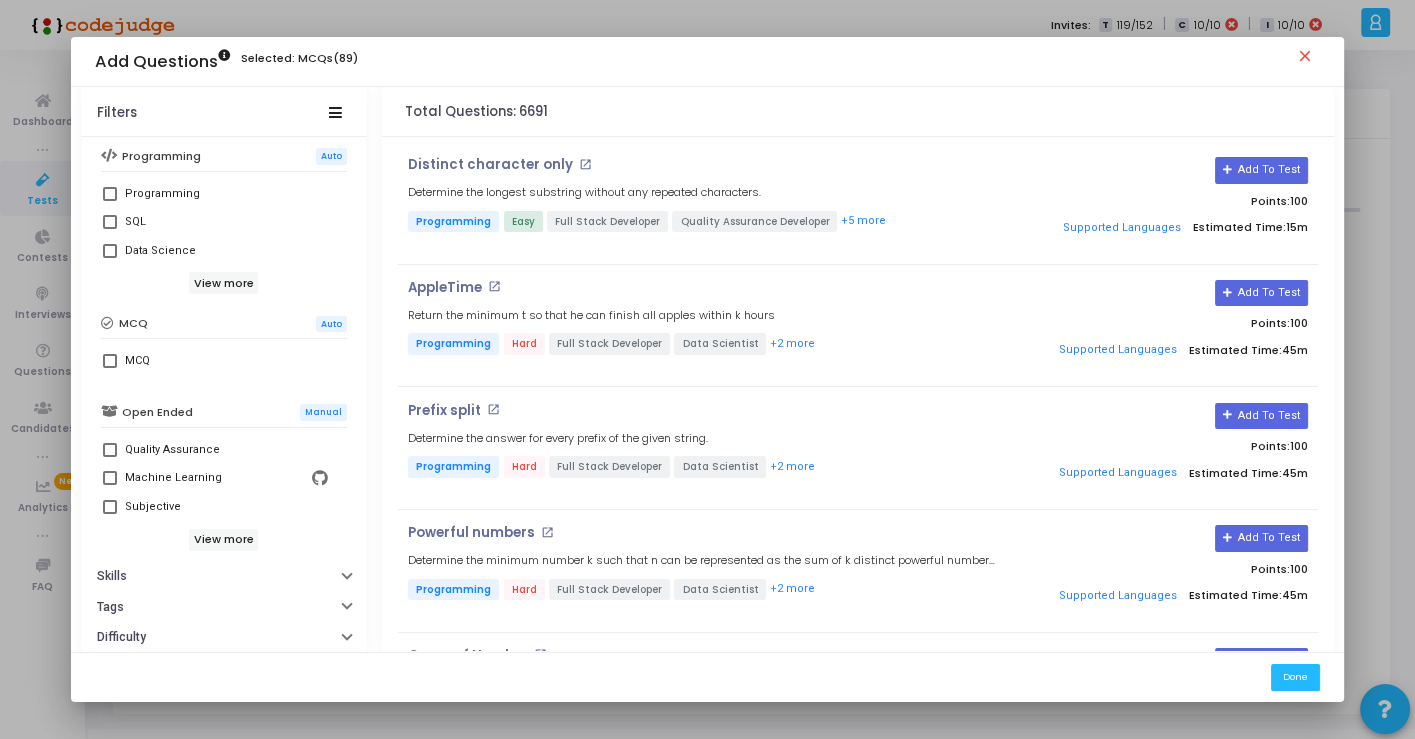 scroll, scrollTop: 404, scrollLeft: 0, axis: vertical 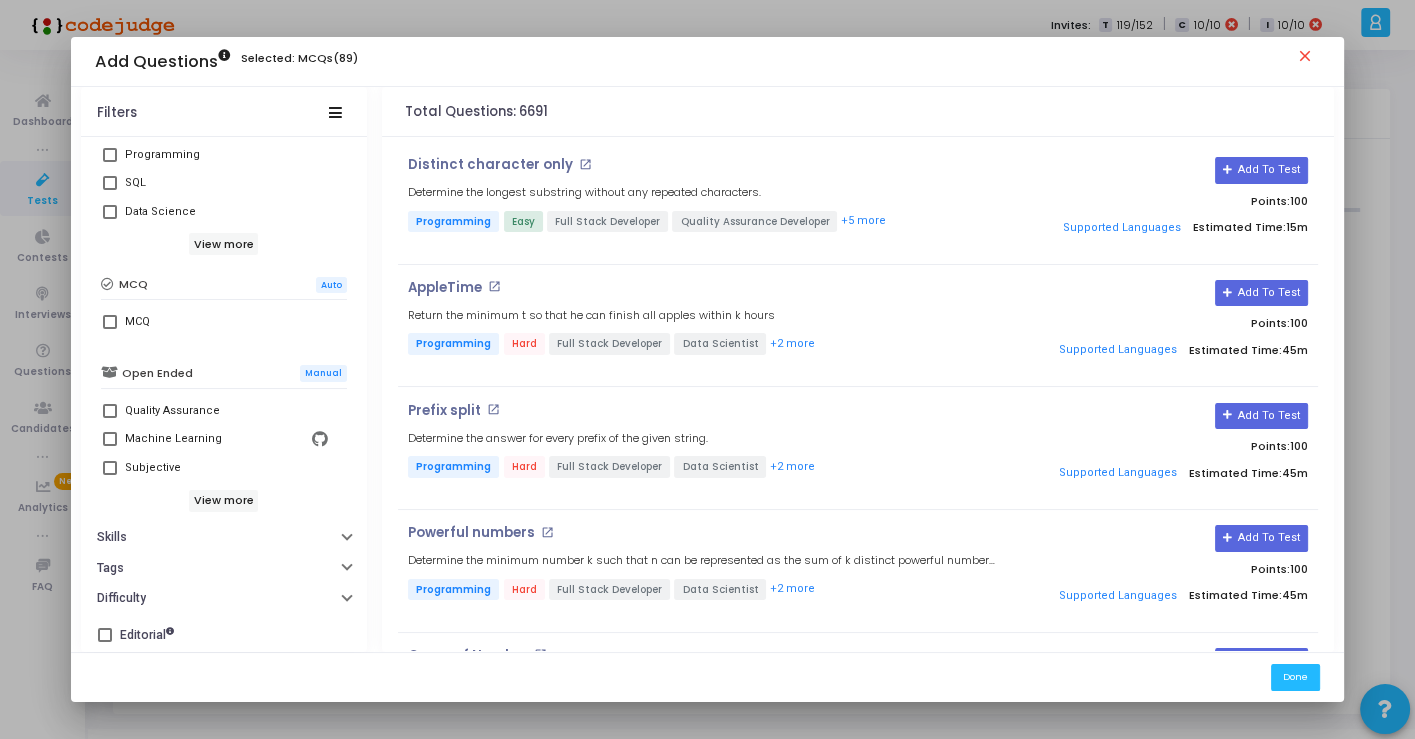 click at bounding box center (110, 468) 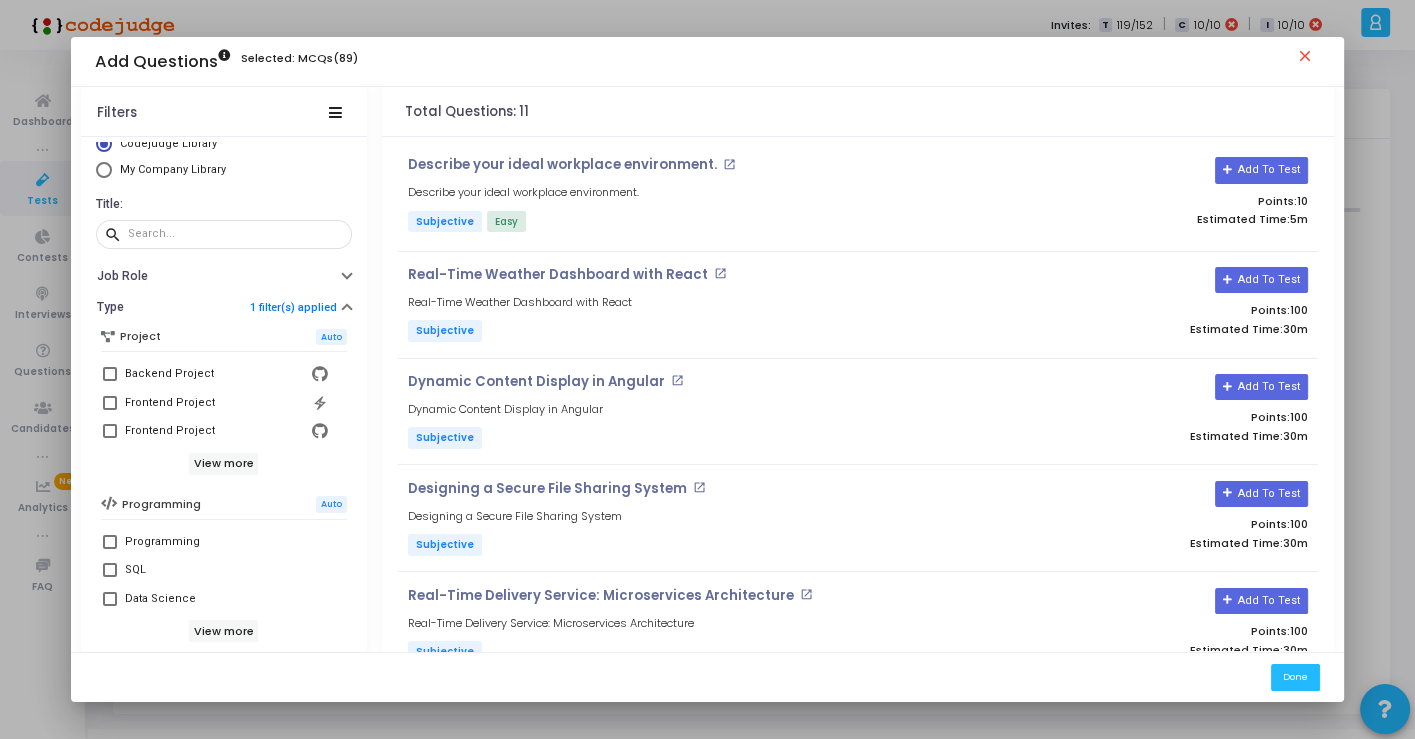 scroll, scrollTop: 0, scrollLeft: 0, axis: both 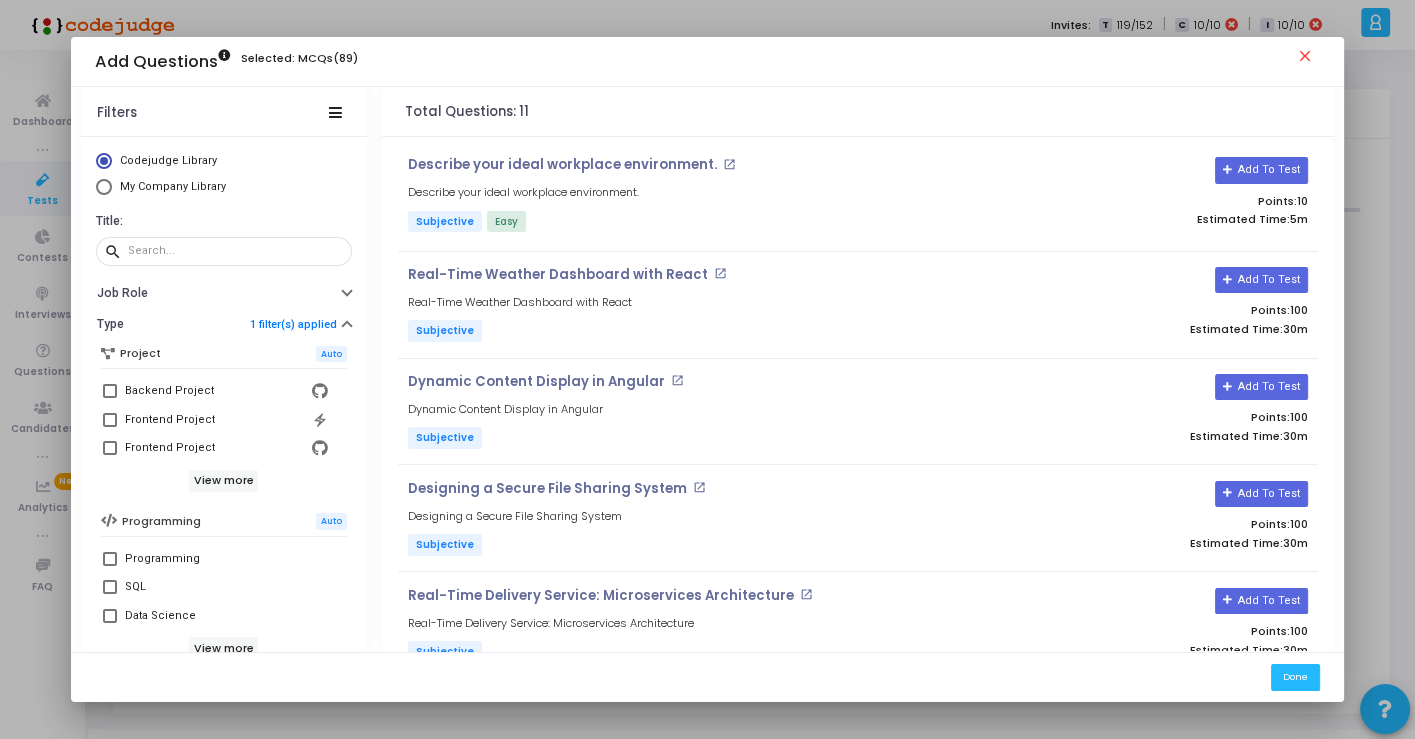 click on "My Company Library" at bounding box center (173, 186) 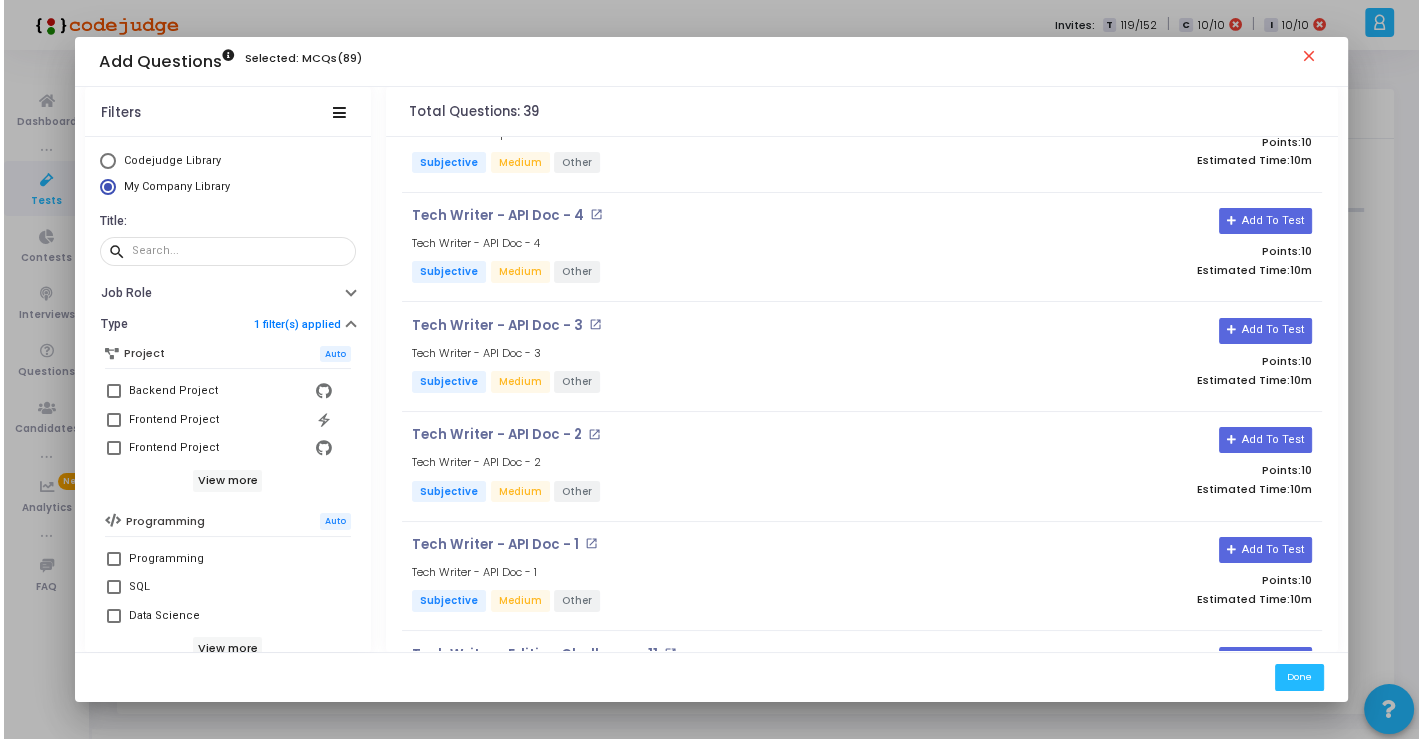 scroll, scrollTop: 393, scrollLeft: 0, axis: vertical 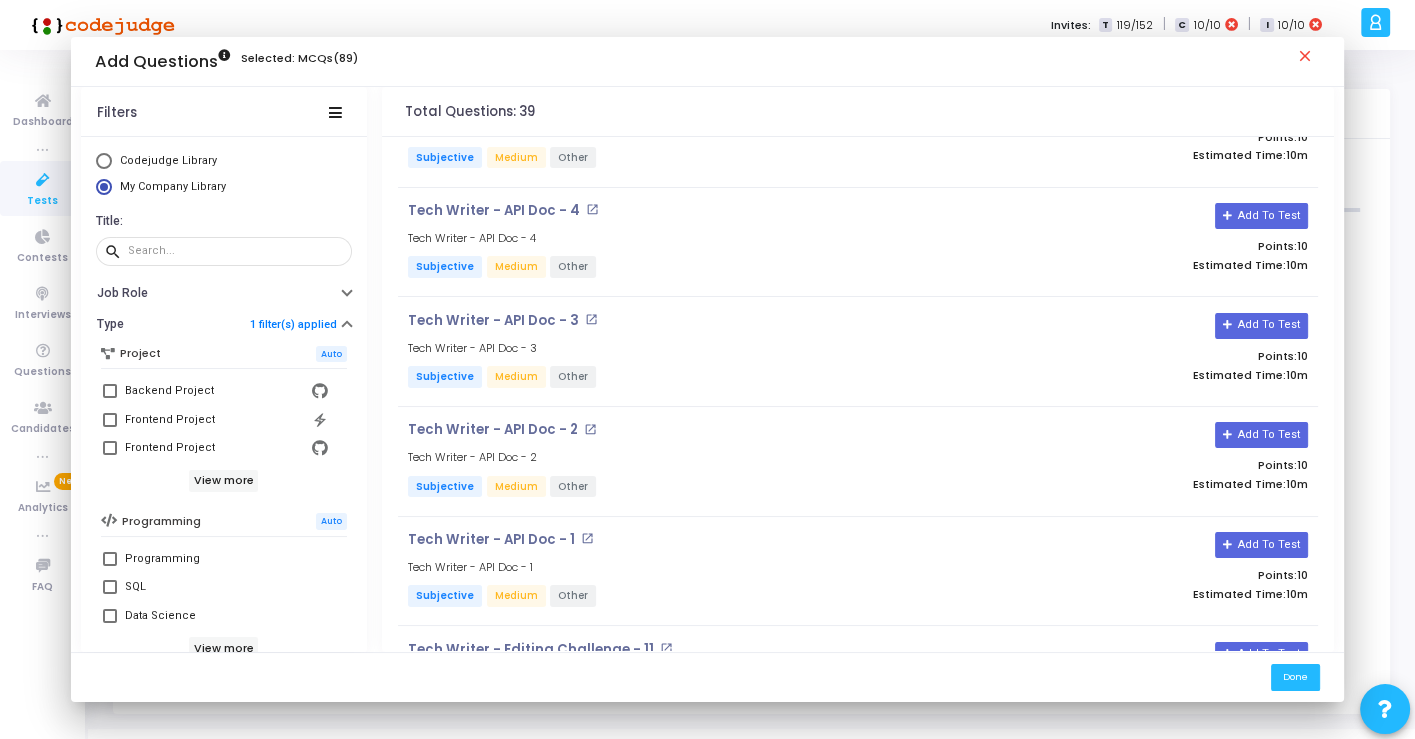 type 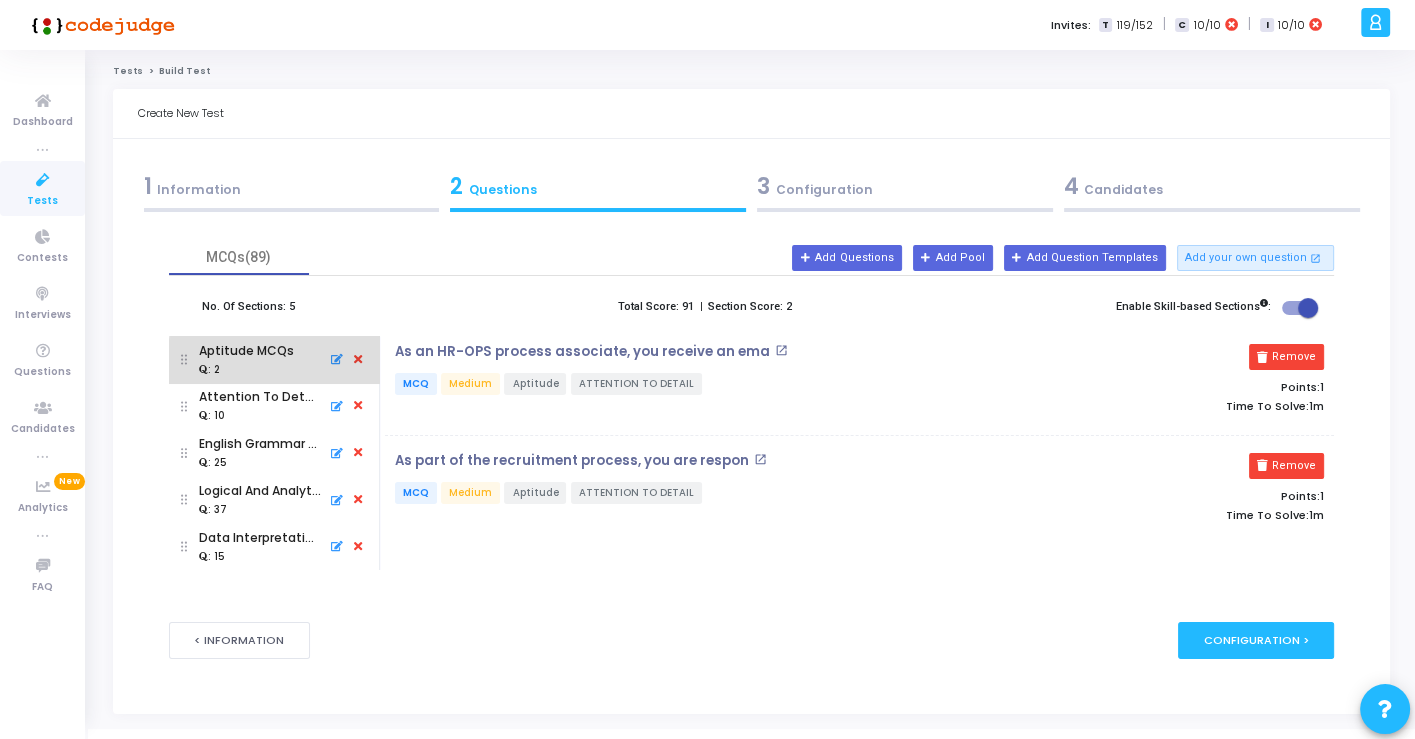 click at bounding box center (358, 360) 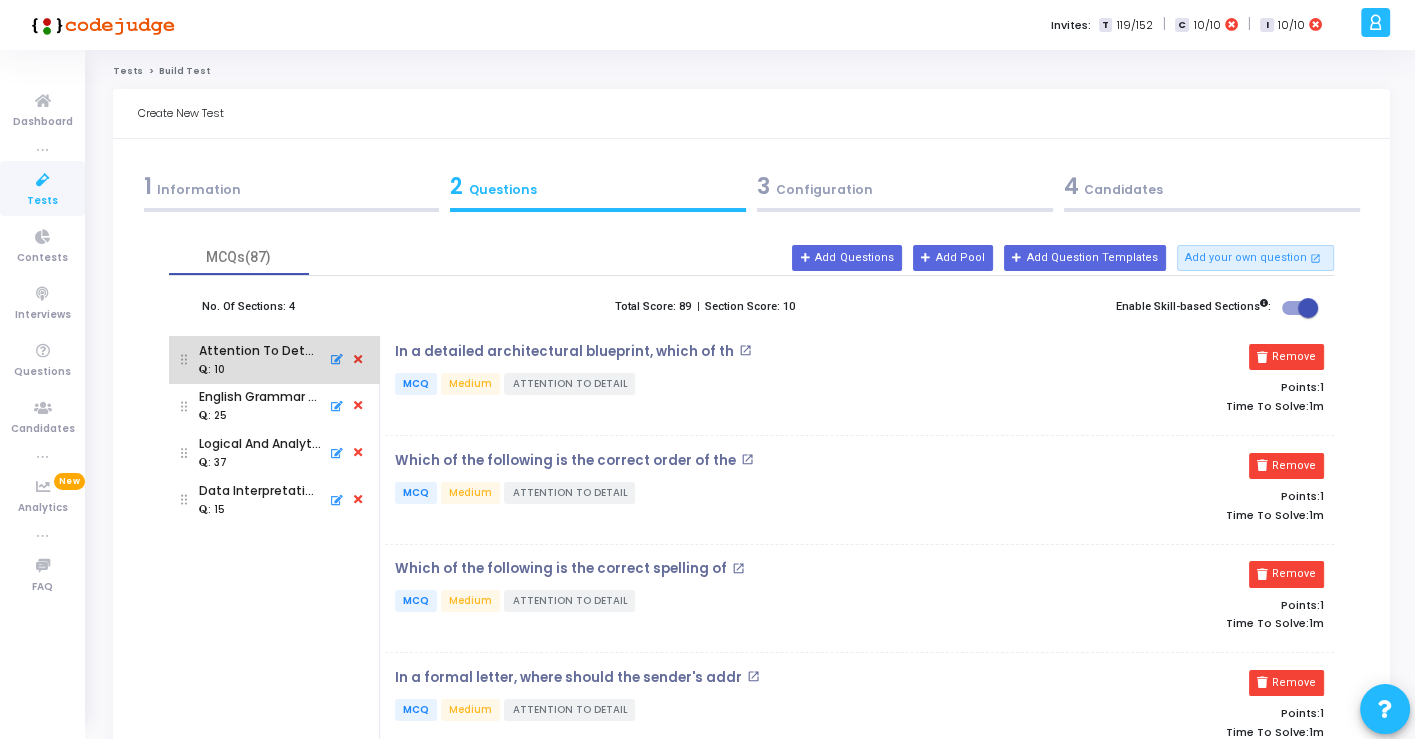 click at bounding box center [358, 360] 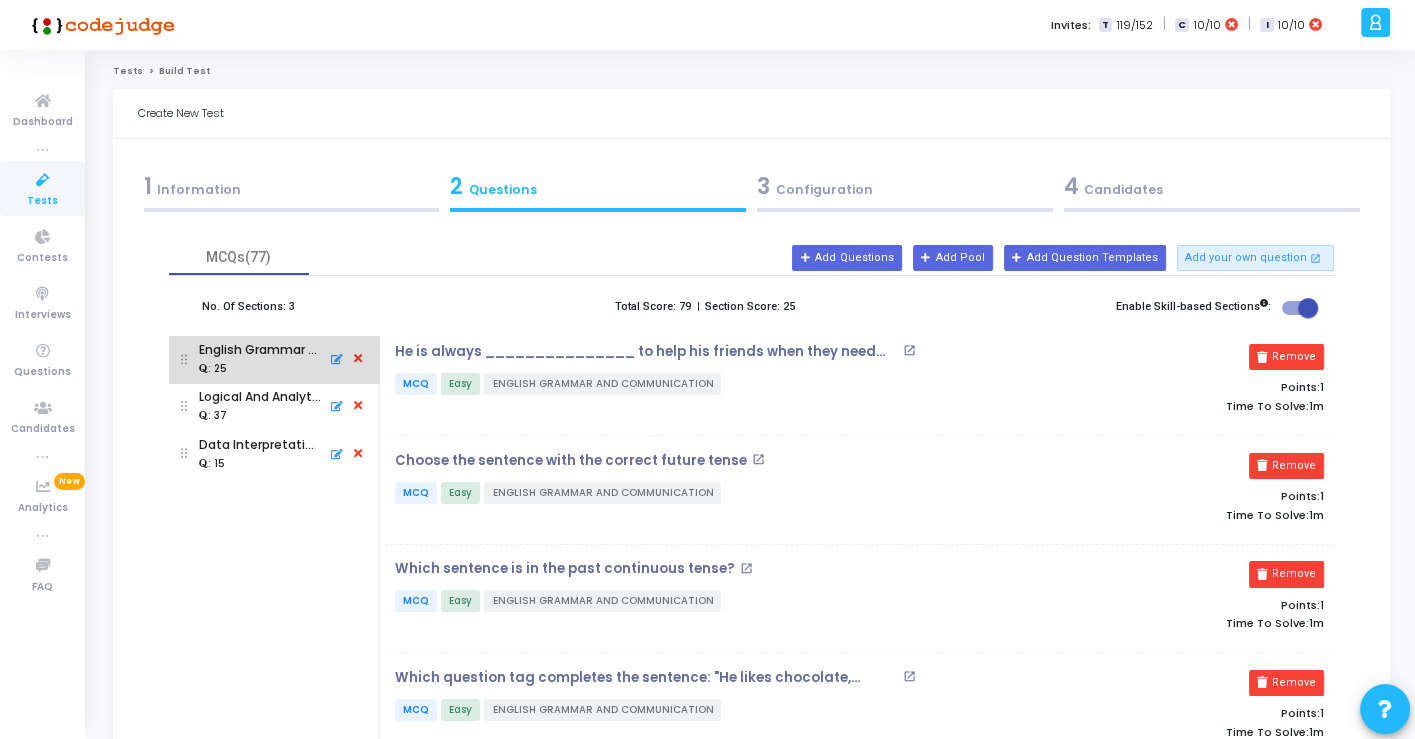 click at bounding box center (358, 360) 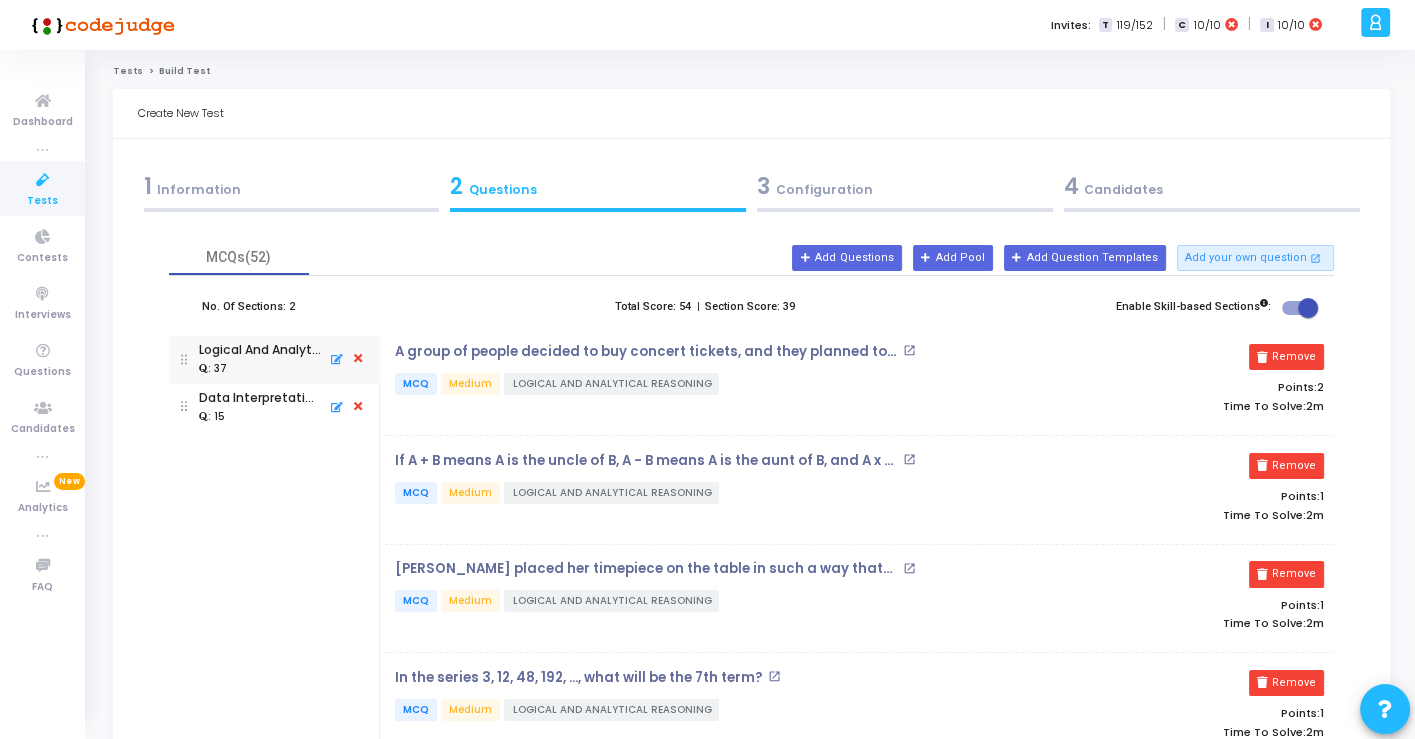 click at bounding box center [358, 360] 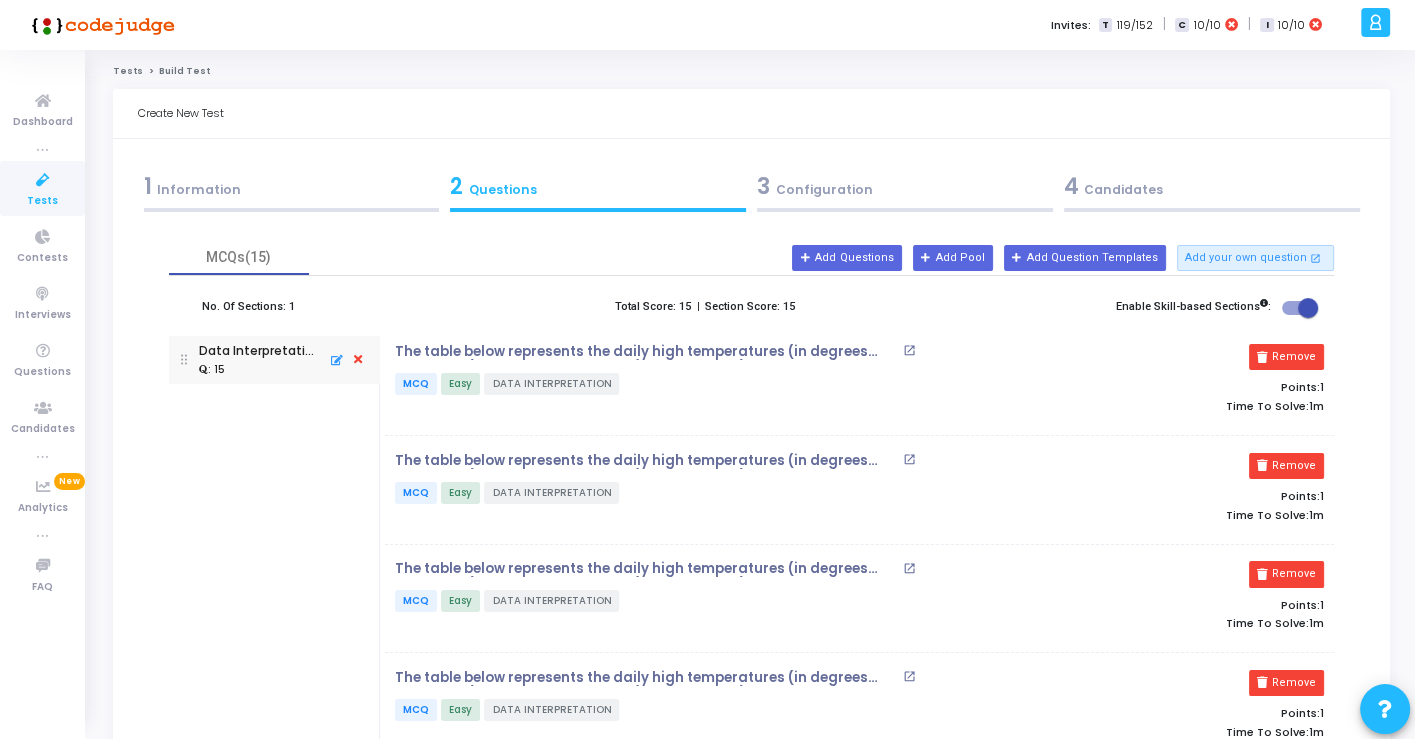 click at bounding box center [358, 360] 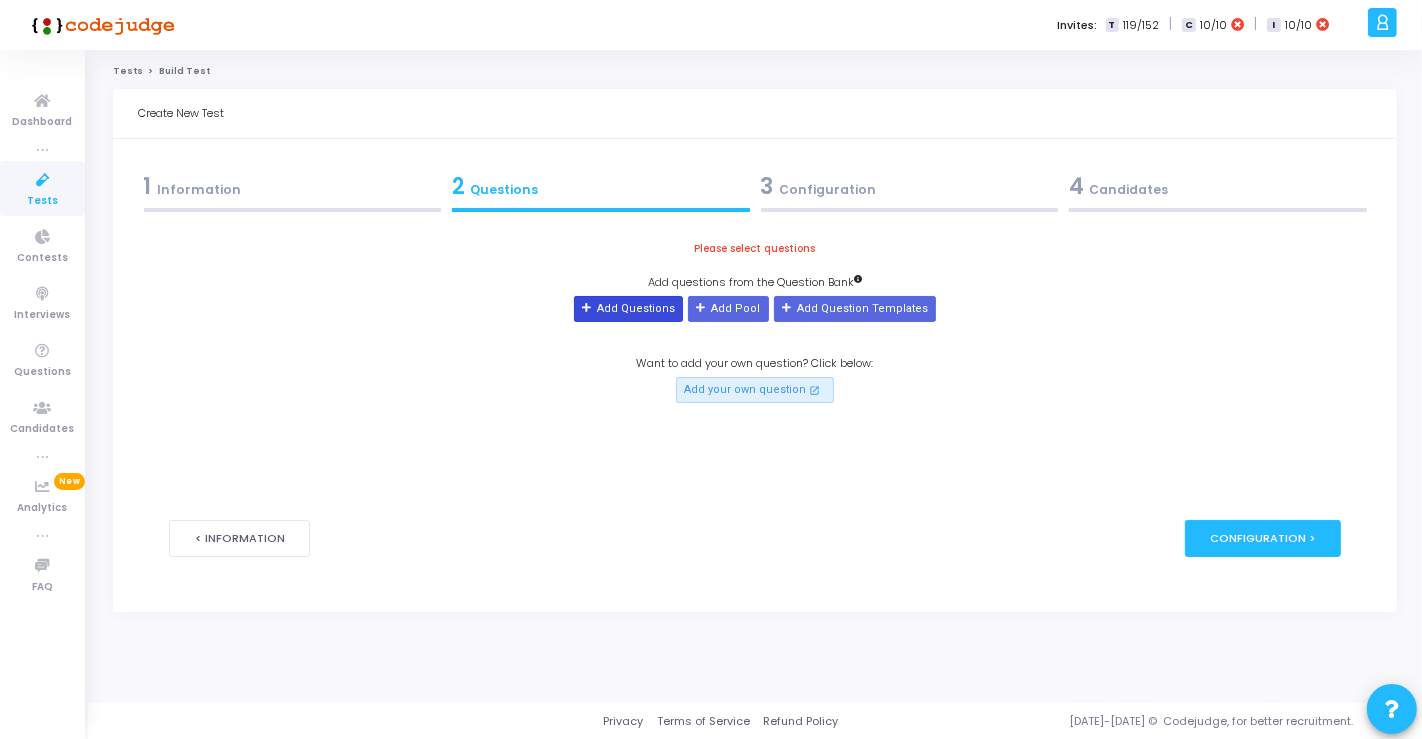 click on "Add Questions" at bounding box center (628, 309) 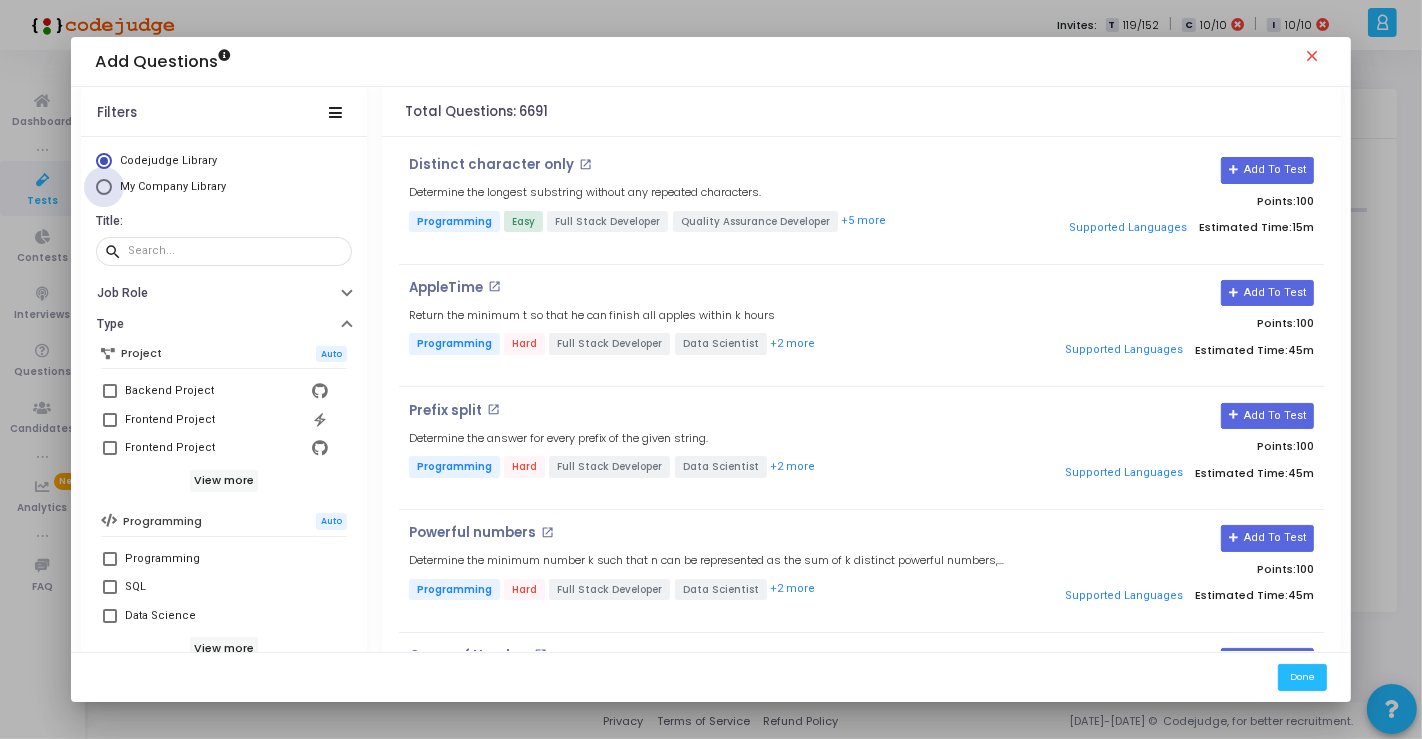 click at bounding box center [104, 187] 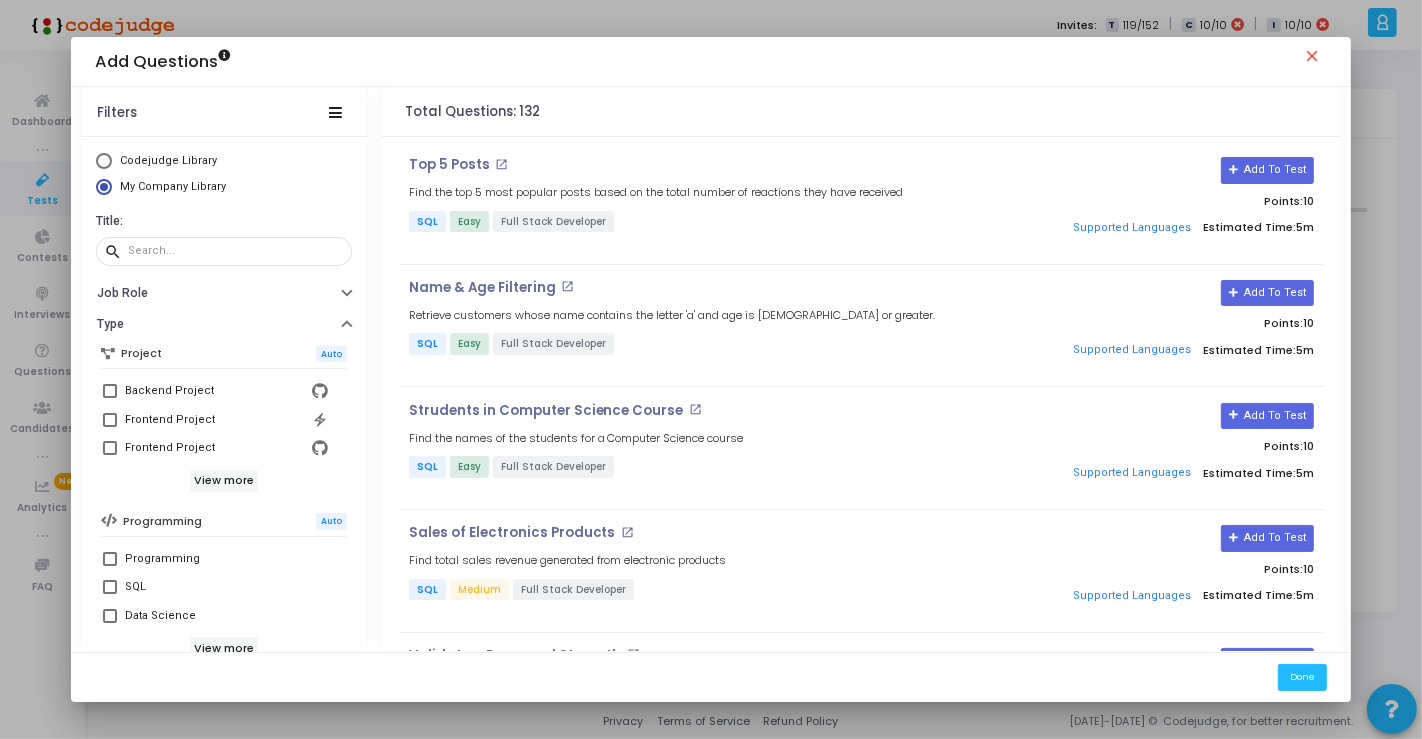 scroll, scrollTop: 404, scrollLeft: 0, axis: vertical 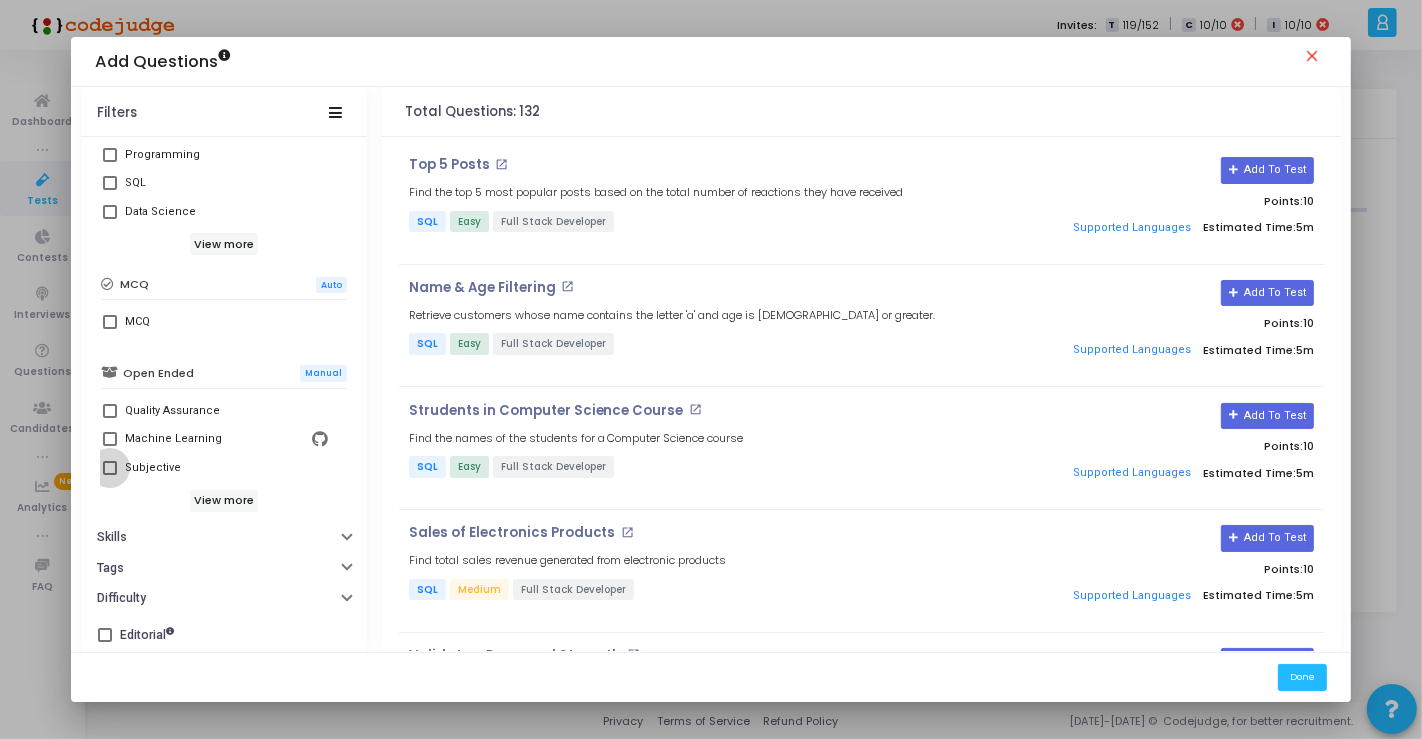 click at bounding box center [110, 468] 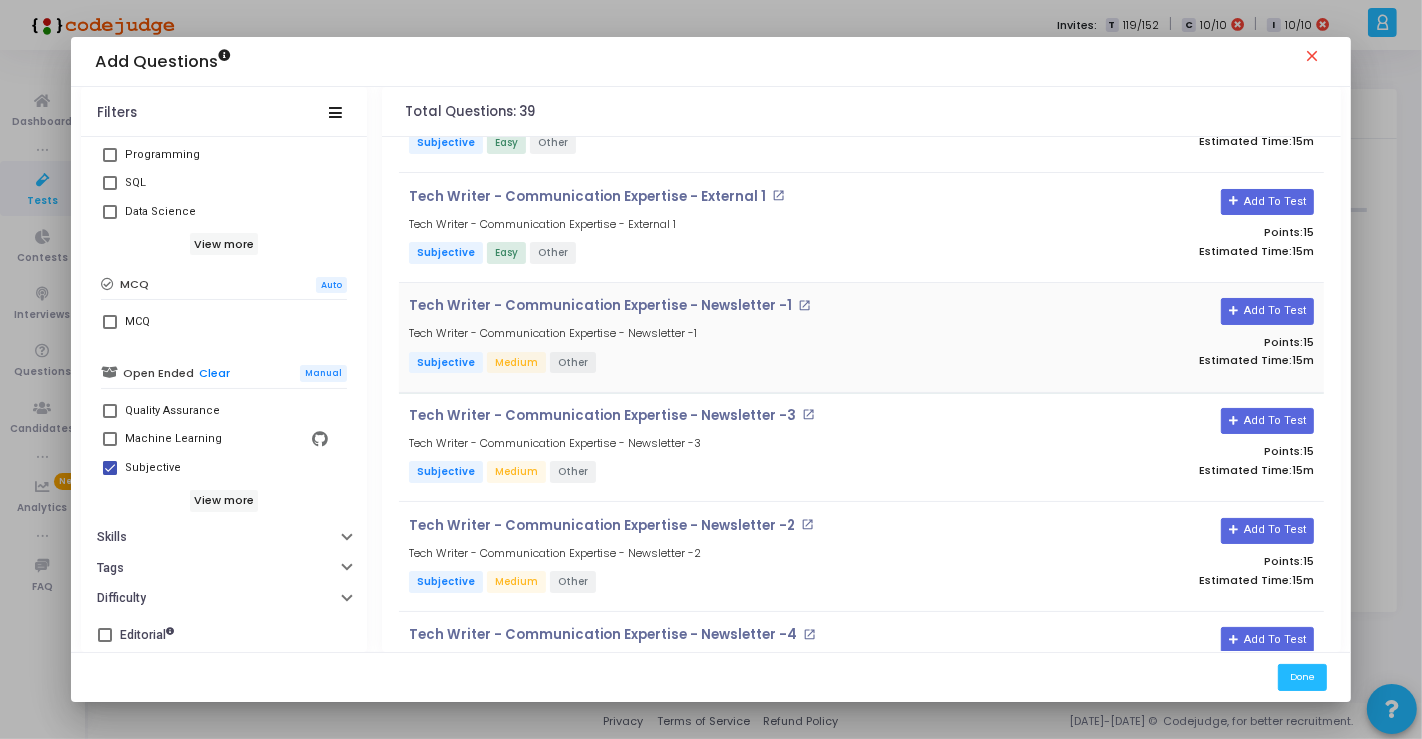scroll, scrollTop: 3772, scrollLeft: 0, axis: vertical 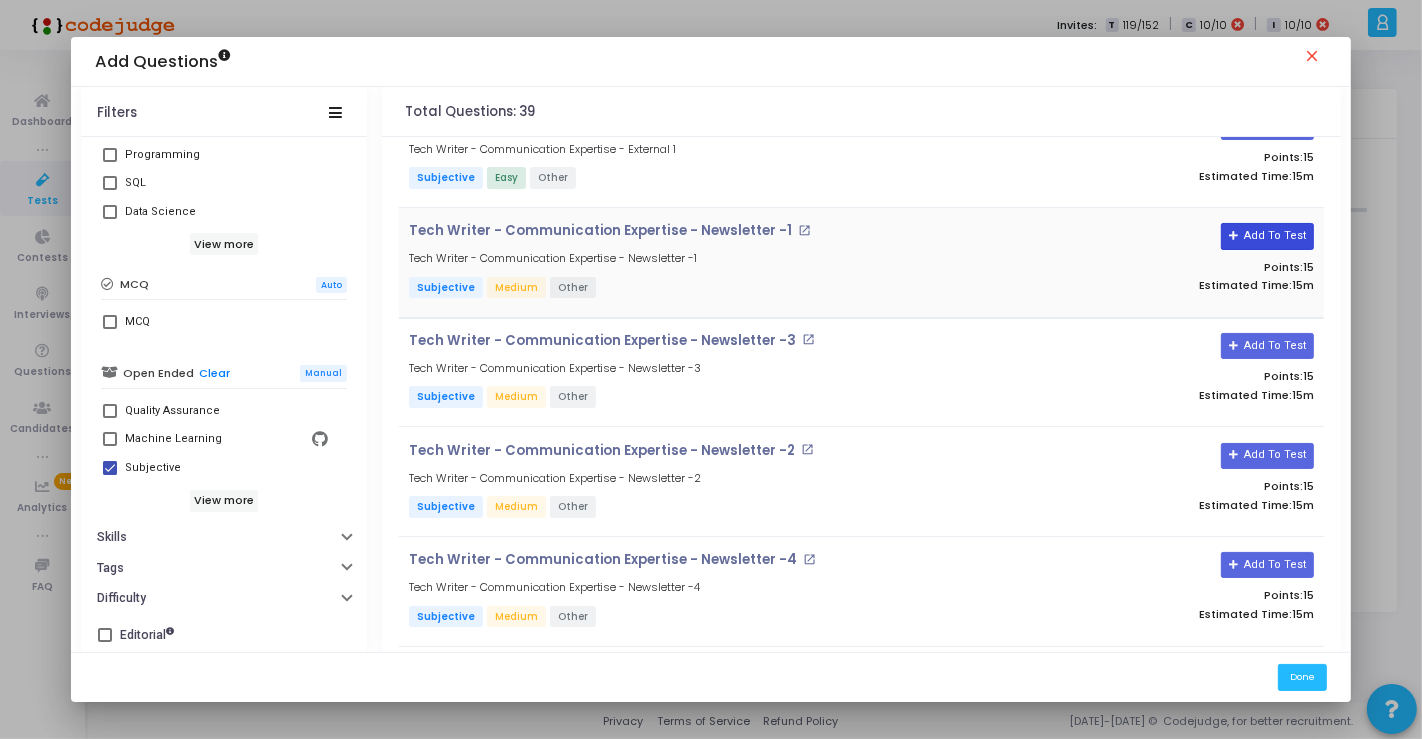 click on "Add To Test" at bounding box center (1267, 236) 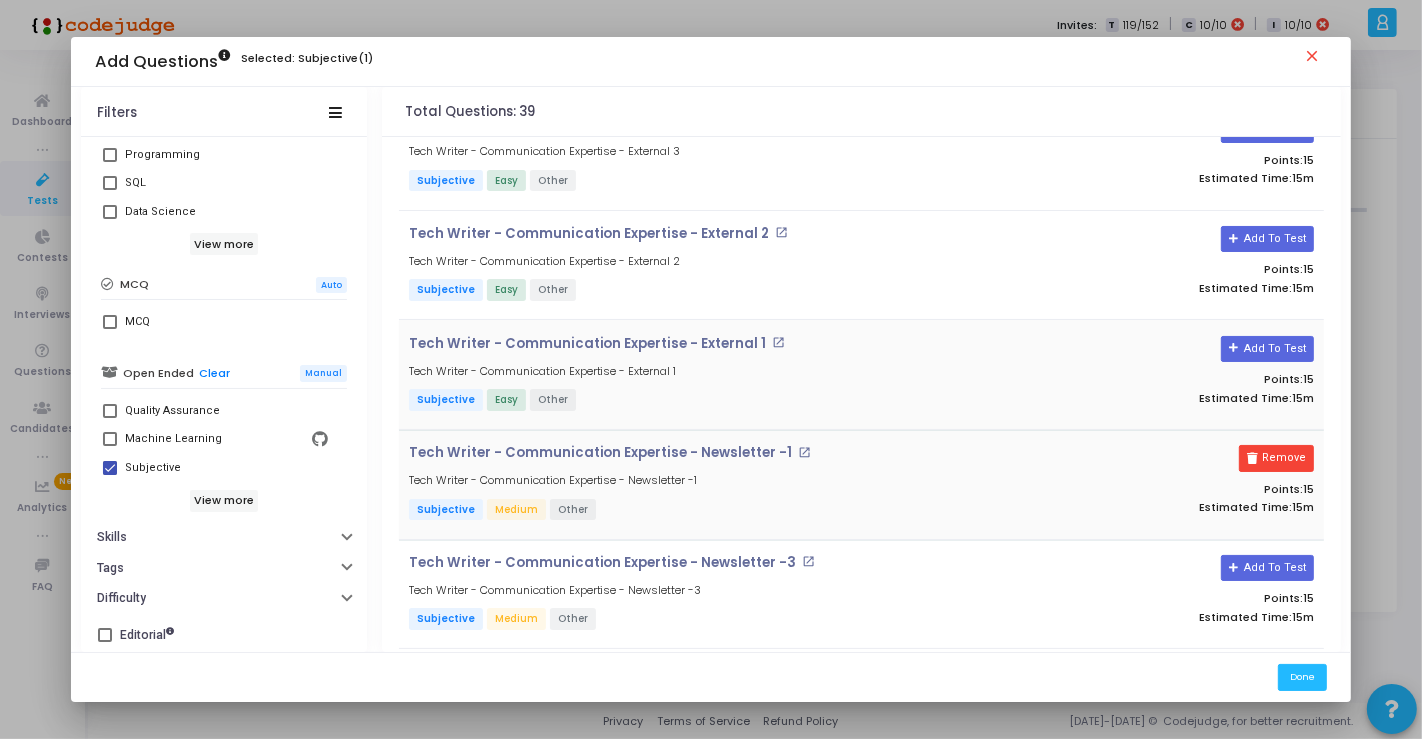 scroll, scrollTop: 3439, scrollLeft: 0, axis: vertical 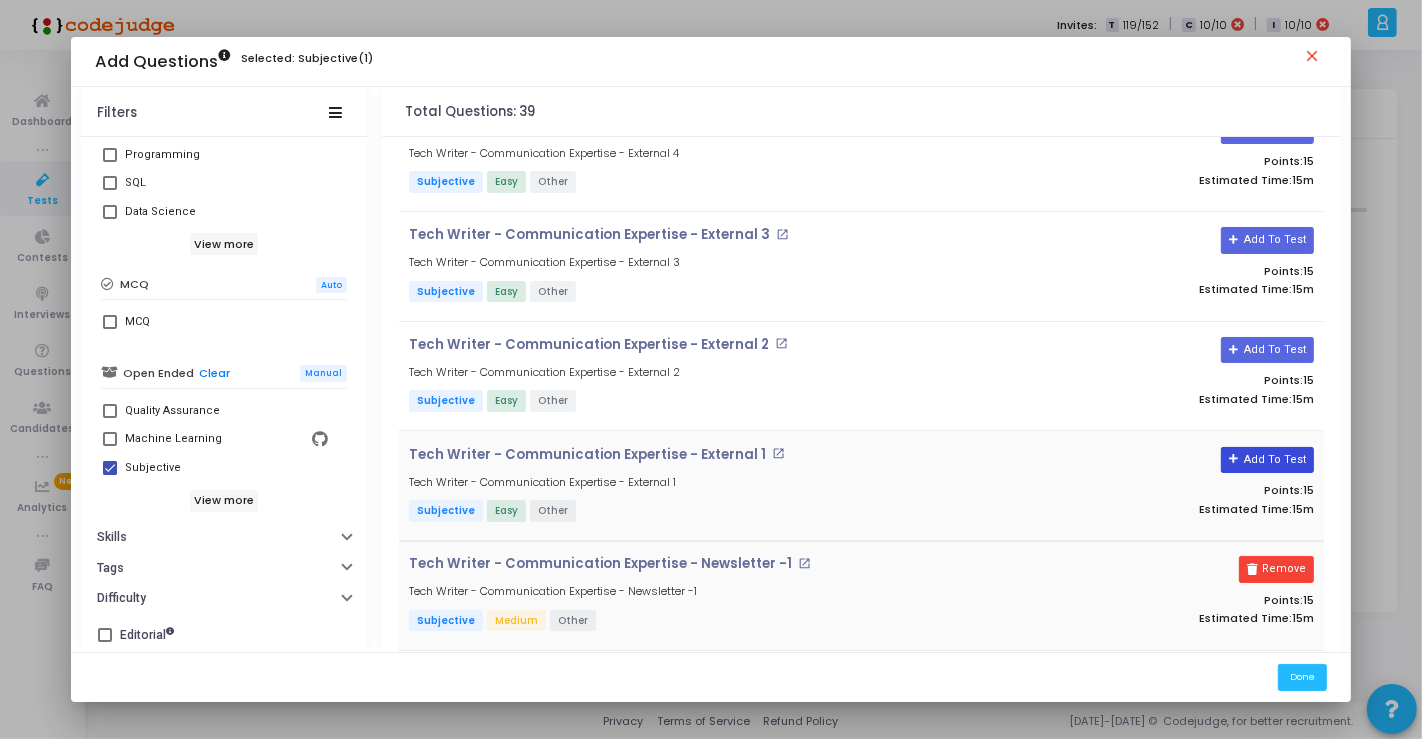click on "Add To Test" at bounding box center (1267, 460) 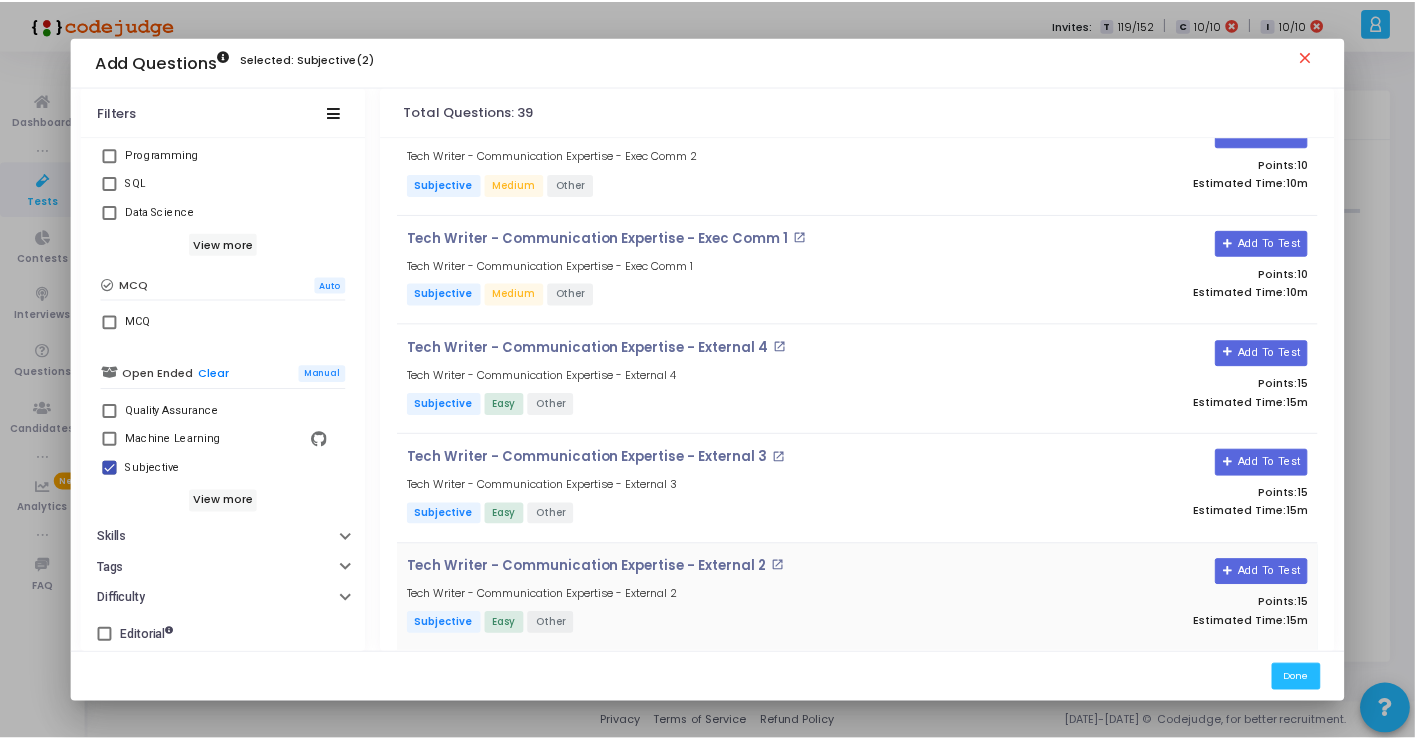 scroll, scrollTop: 3105, scrollLeft: 0, axis: vertical 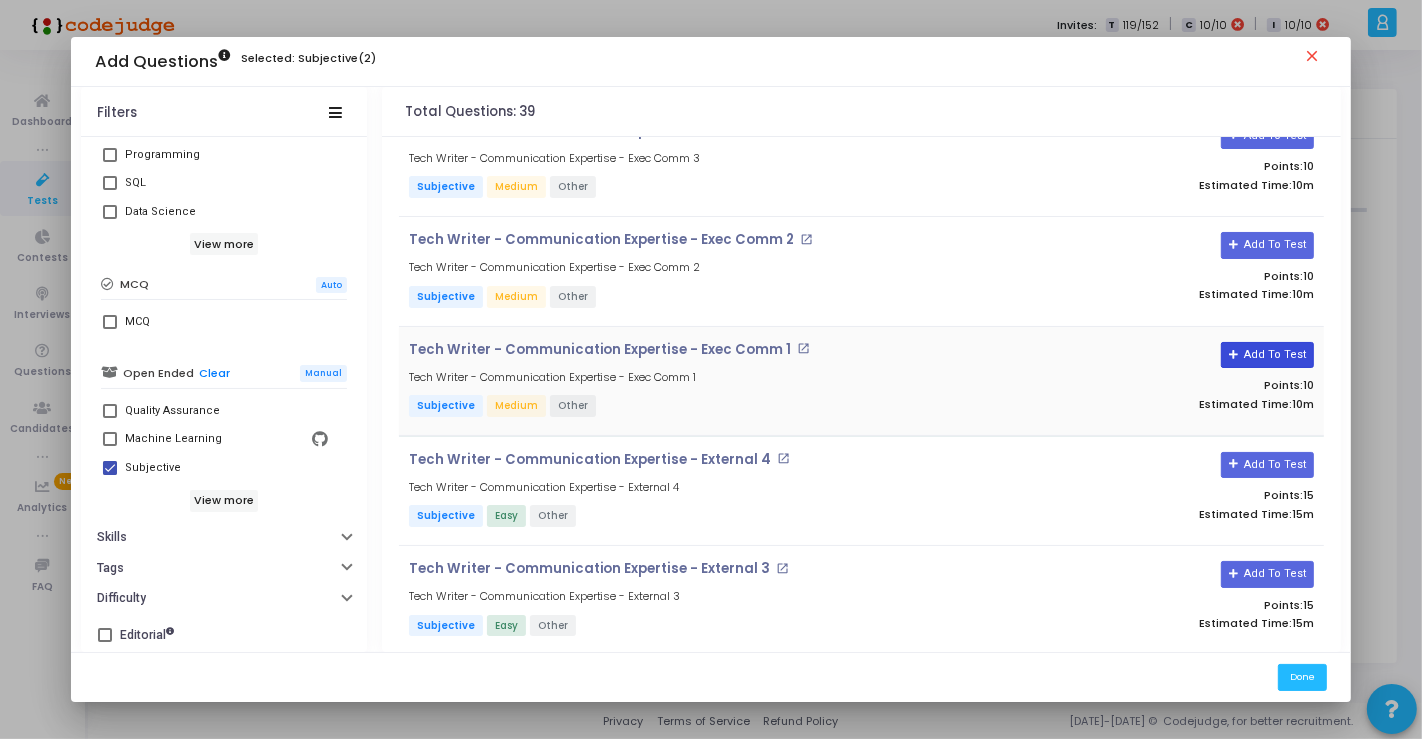 click on "Add To Test" at bounding box center [1267, 355] 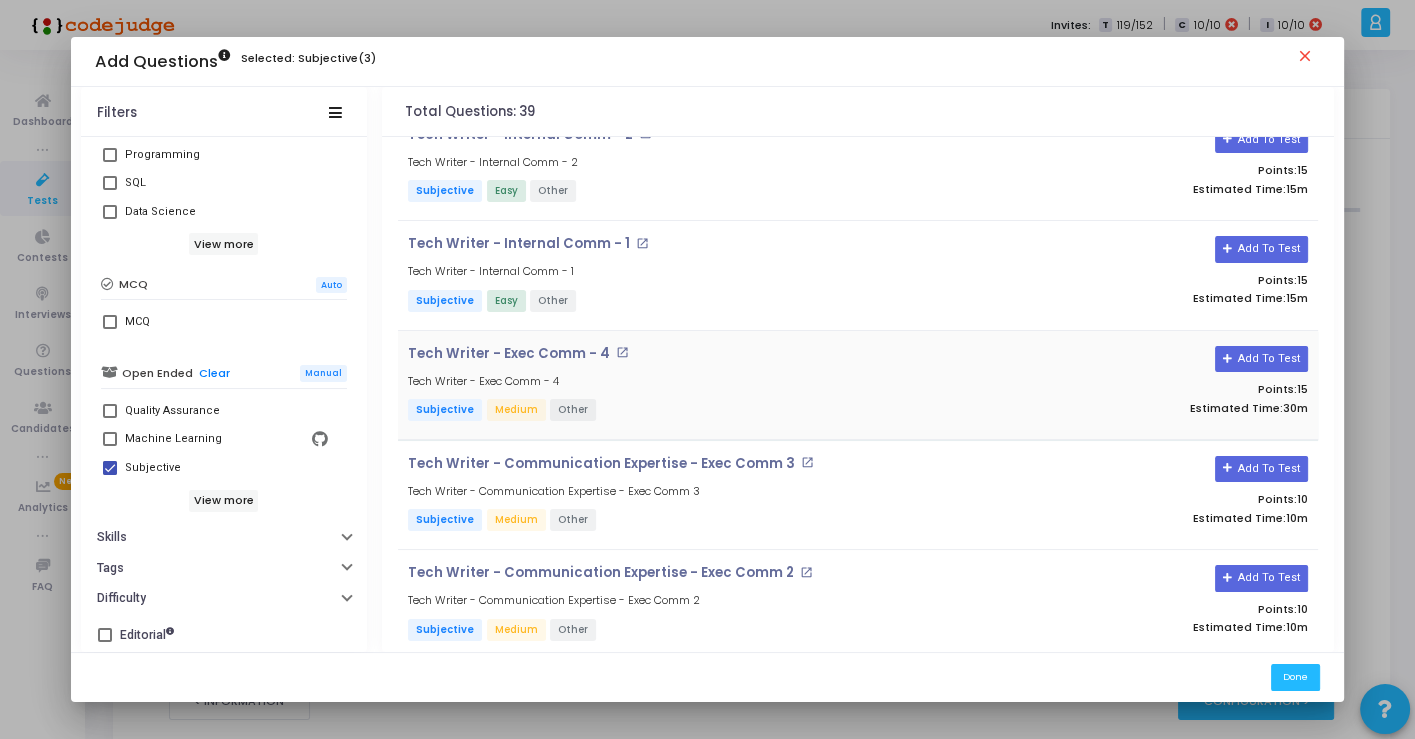 scroll, scrollTop: 2661, scrollLeft: 0, axis: vertical 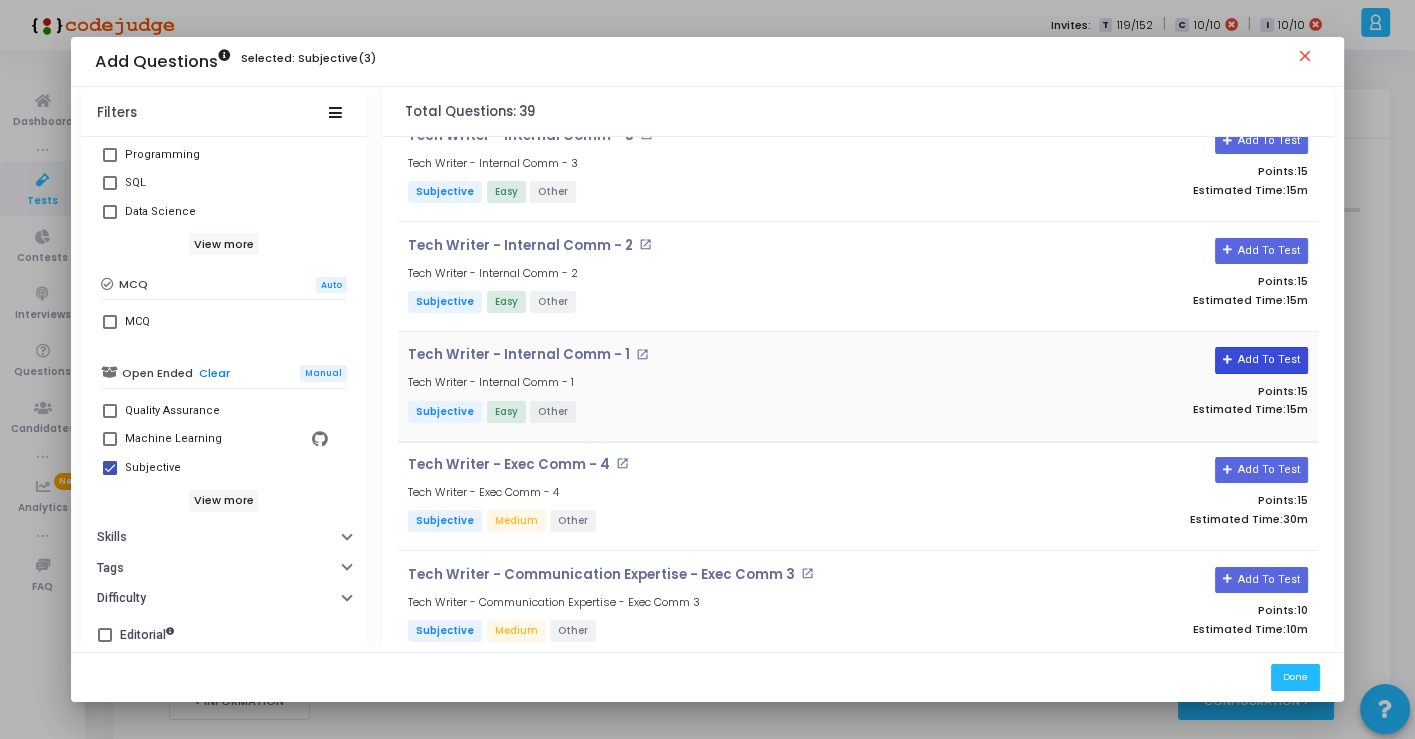 click on "Add To Test" at bounding box center (1261, 360) 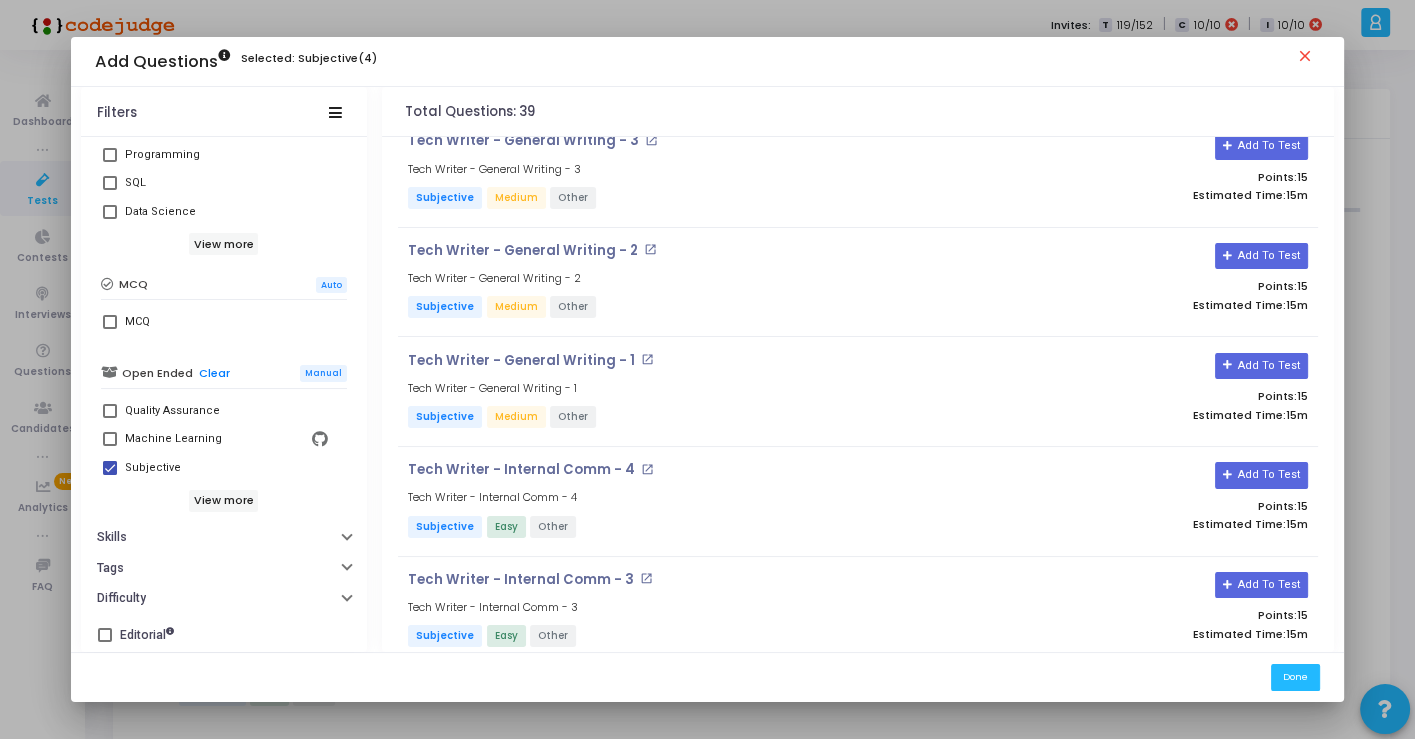 scroll, scrollTop: 2105, scrollLeft: 0, axis: vertical 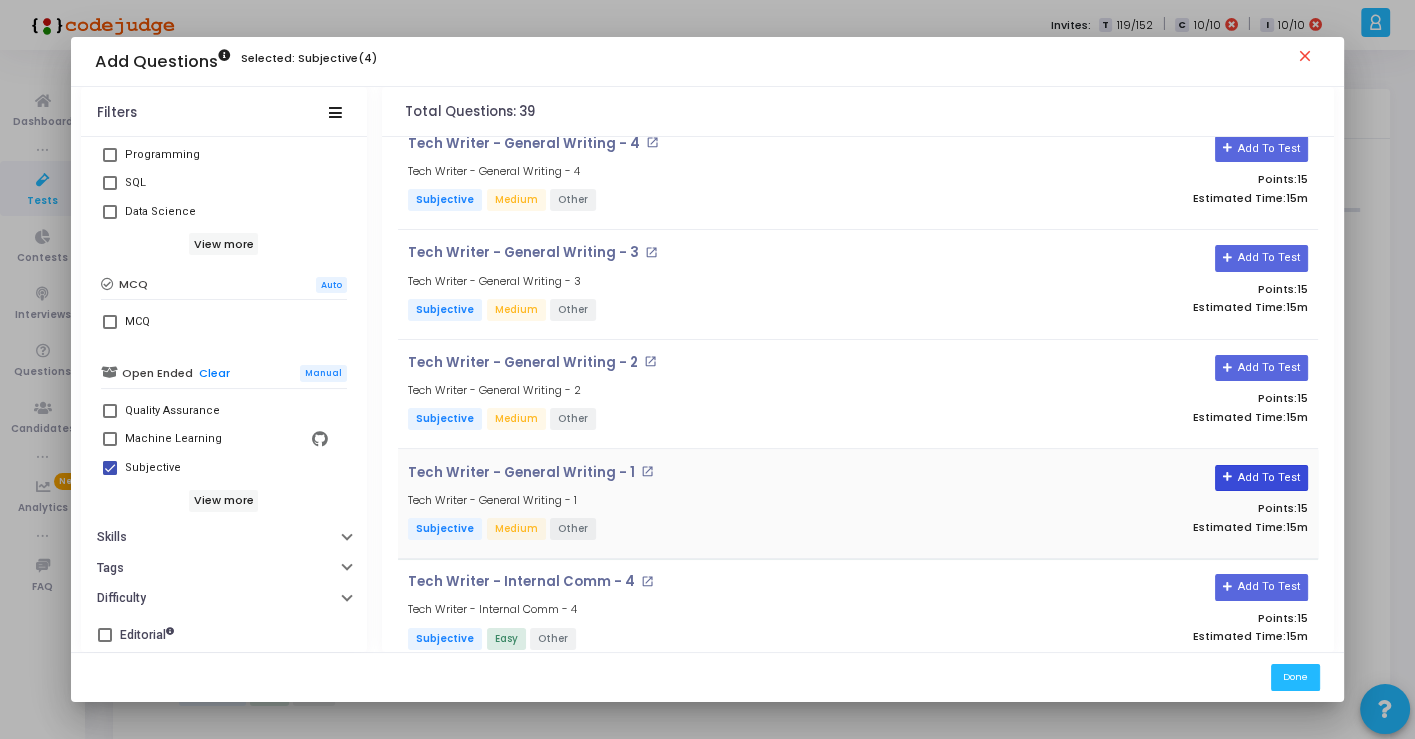 click on "Add To Test" at bounding box center (1261, 478) 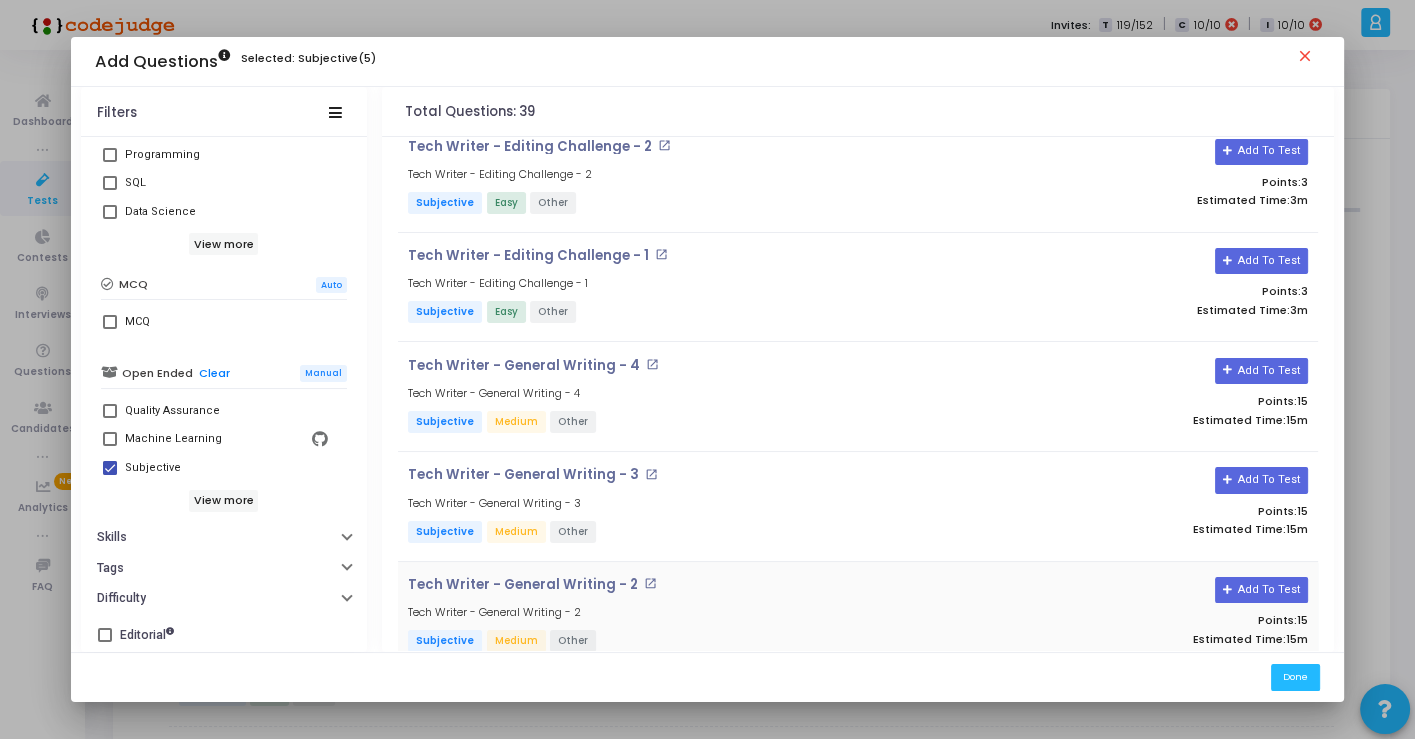 scroll, scrollTop: 1772, scrollLeft: 0, axis: vertical 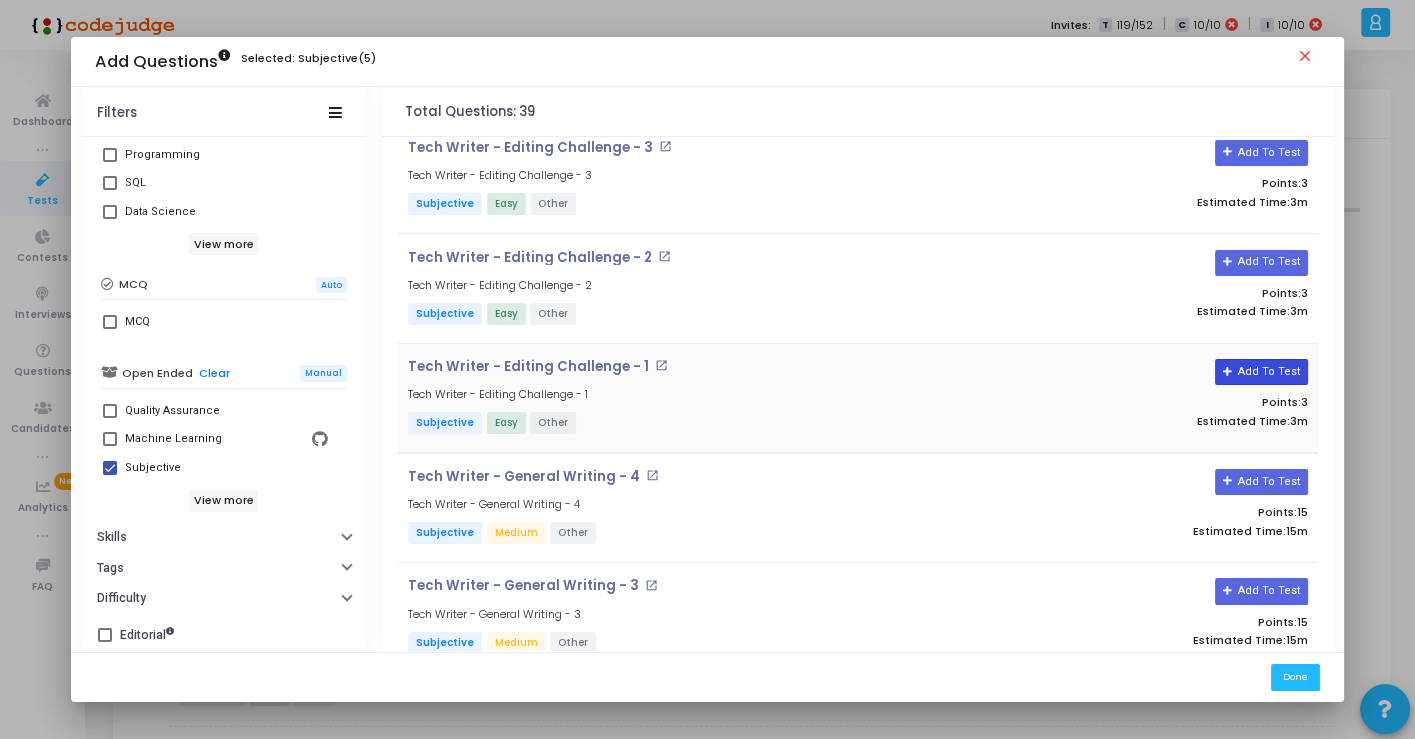 click on "Add To Test" at bounding box center (1261, 372) 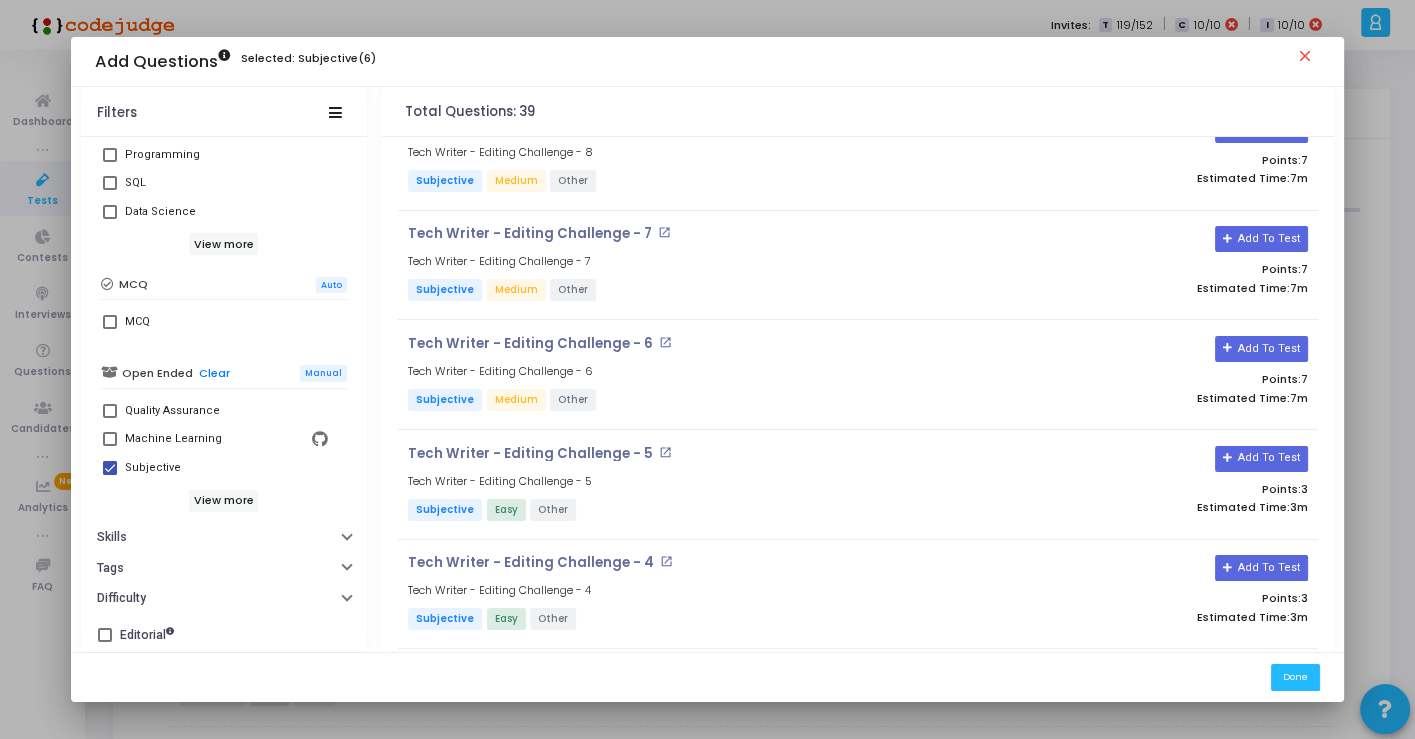scroll, scrollTop: 1217, scrollLeft: 0, axis: vertical 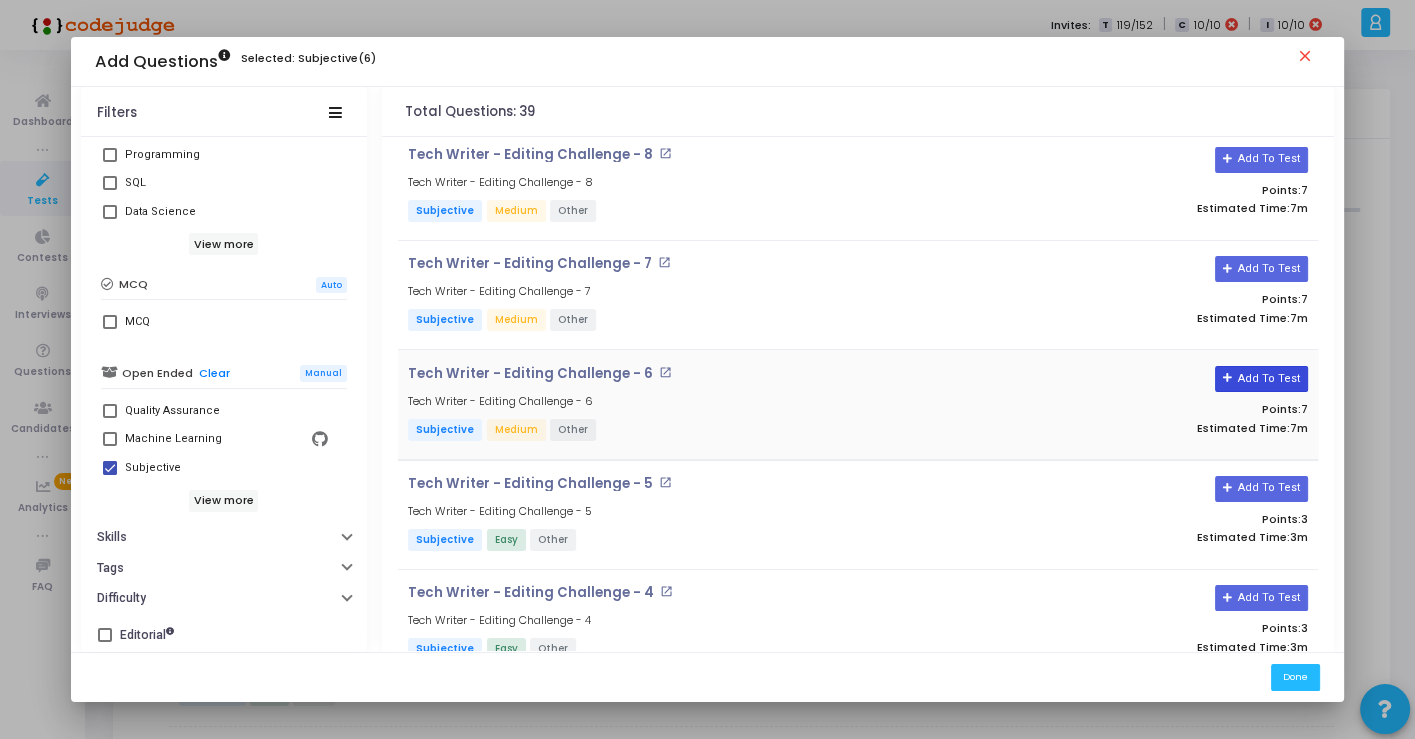 click on "Add To Test" at bounding box center [1261, 379] 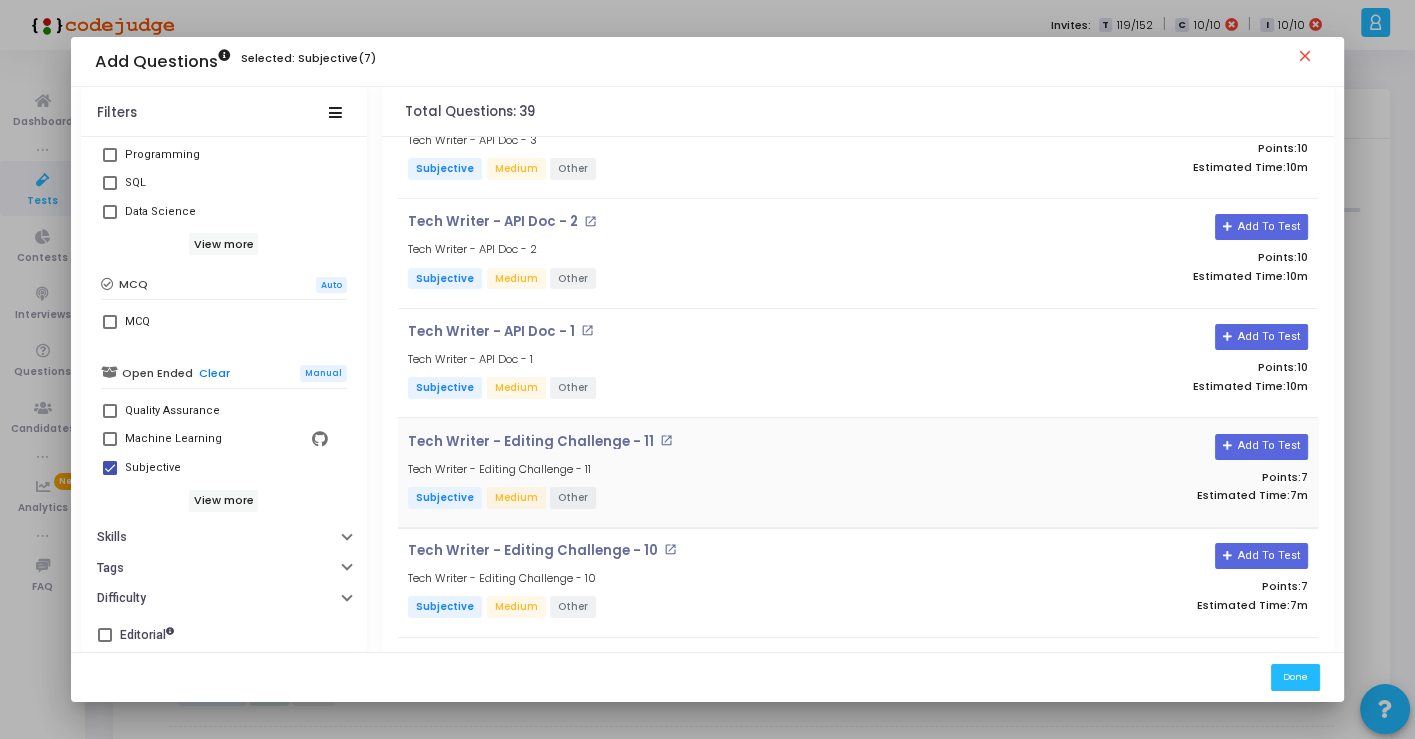 scroll, scrollTop: 550, scrollLeft: 0, axis: vertical 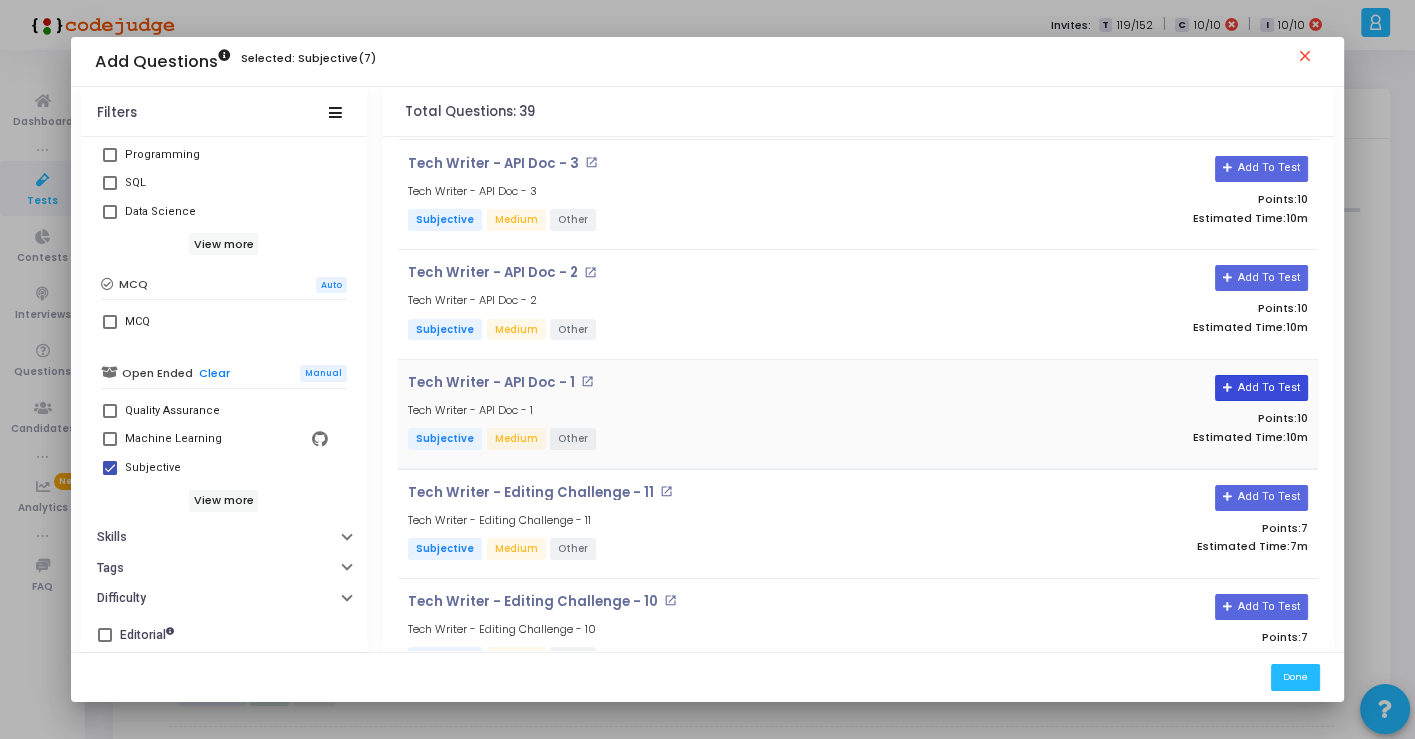 click on "Add To Test" at bounding box center (1261, 388) 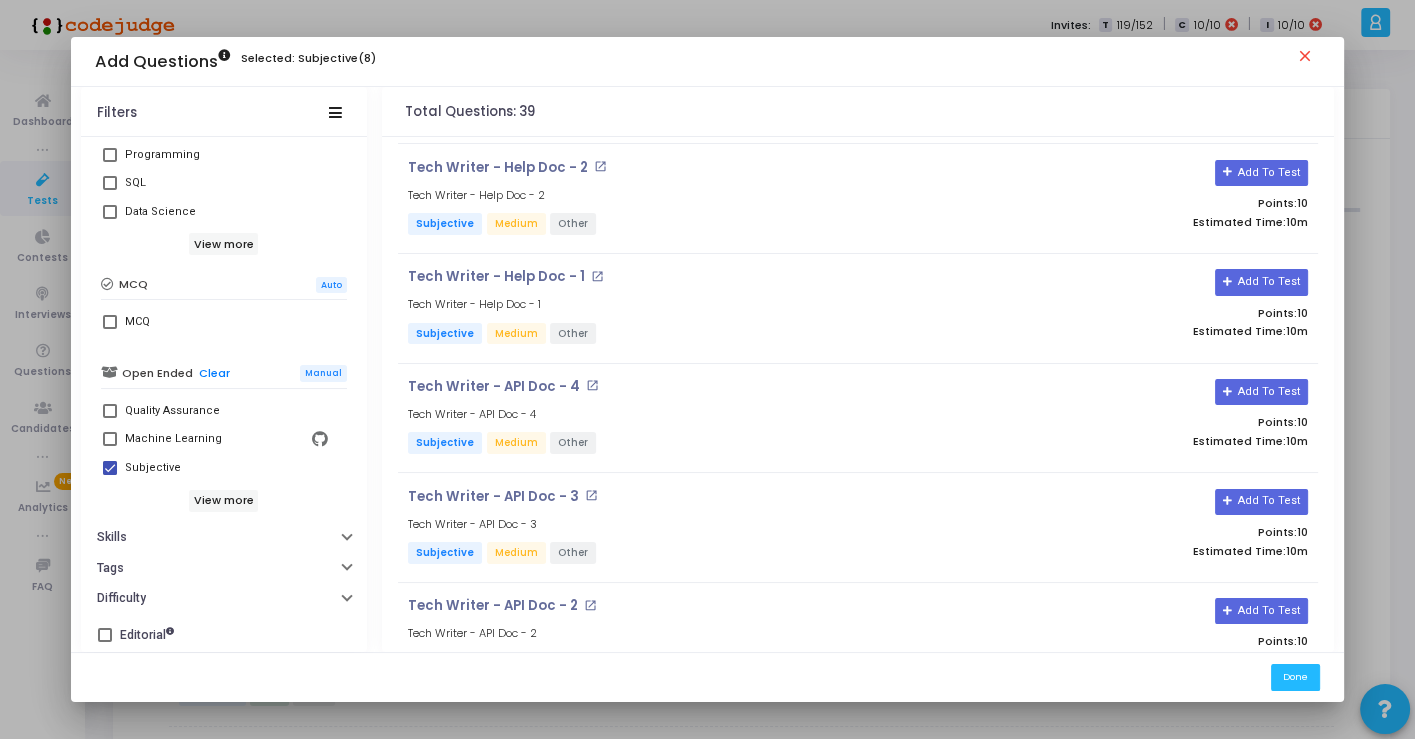 scroll, scrollTop: 105, scrollLeft: 0, axis: vertical 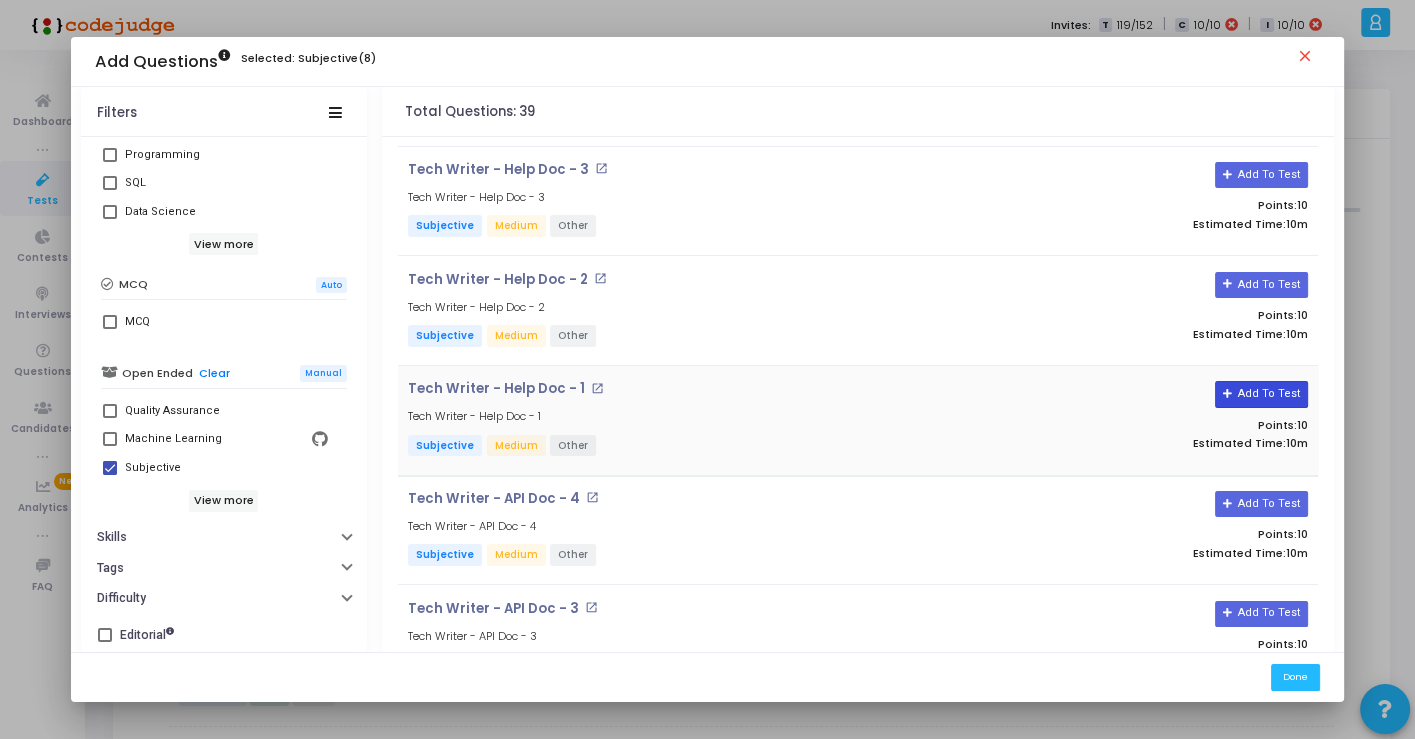 click on "Add To Test" at bounding box center [1261, 394] 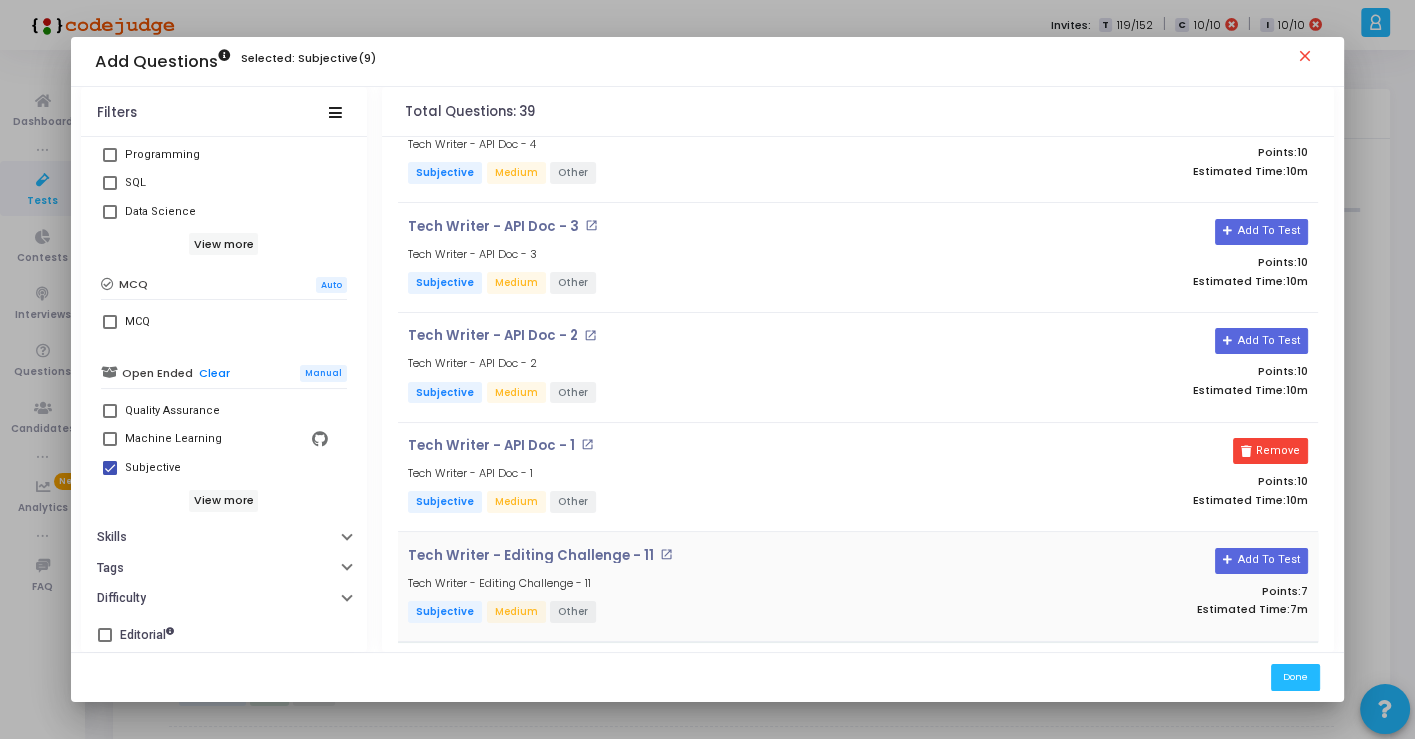 scroll, scrollTop: 555, scrollLeft: 0, axis: vertical 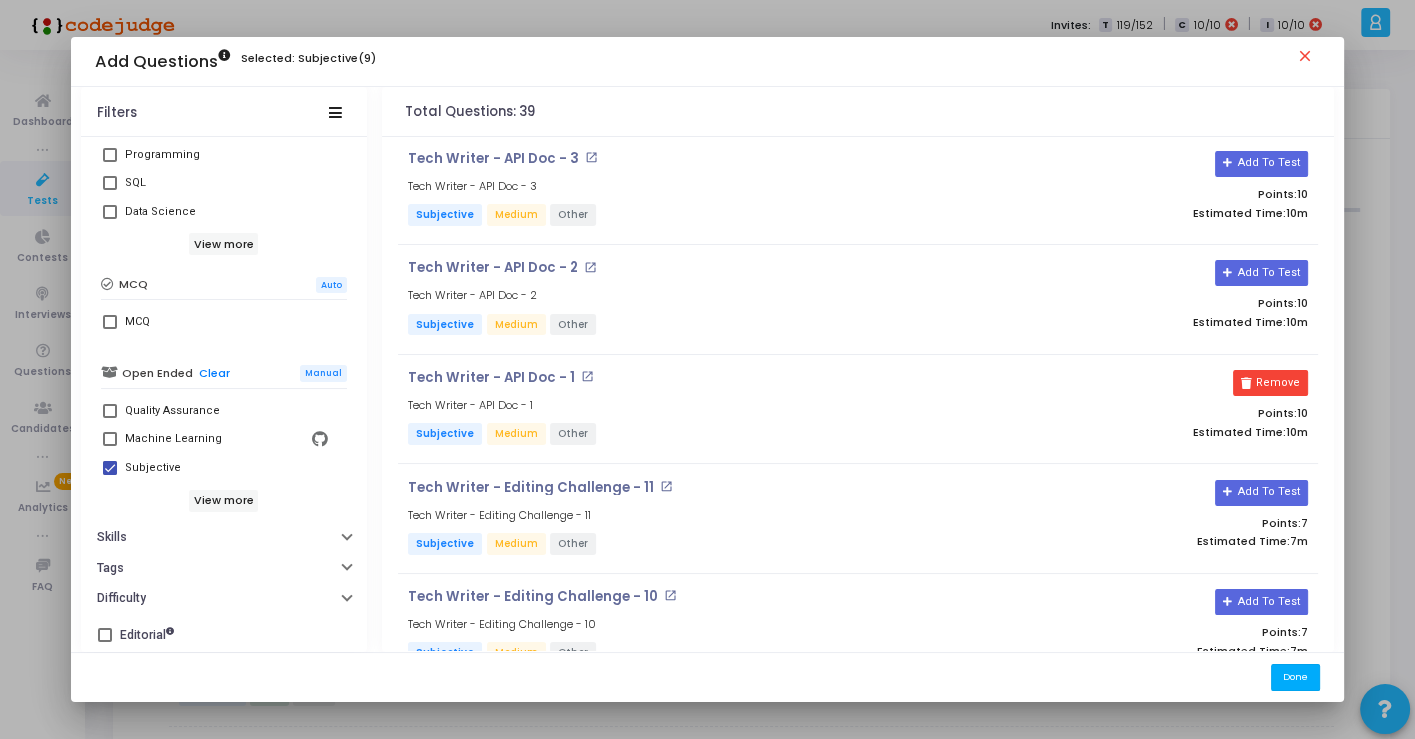 click on "Done" at bounding box center (1295, 677) 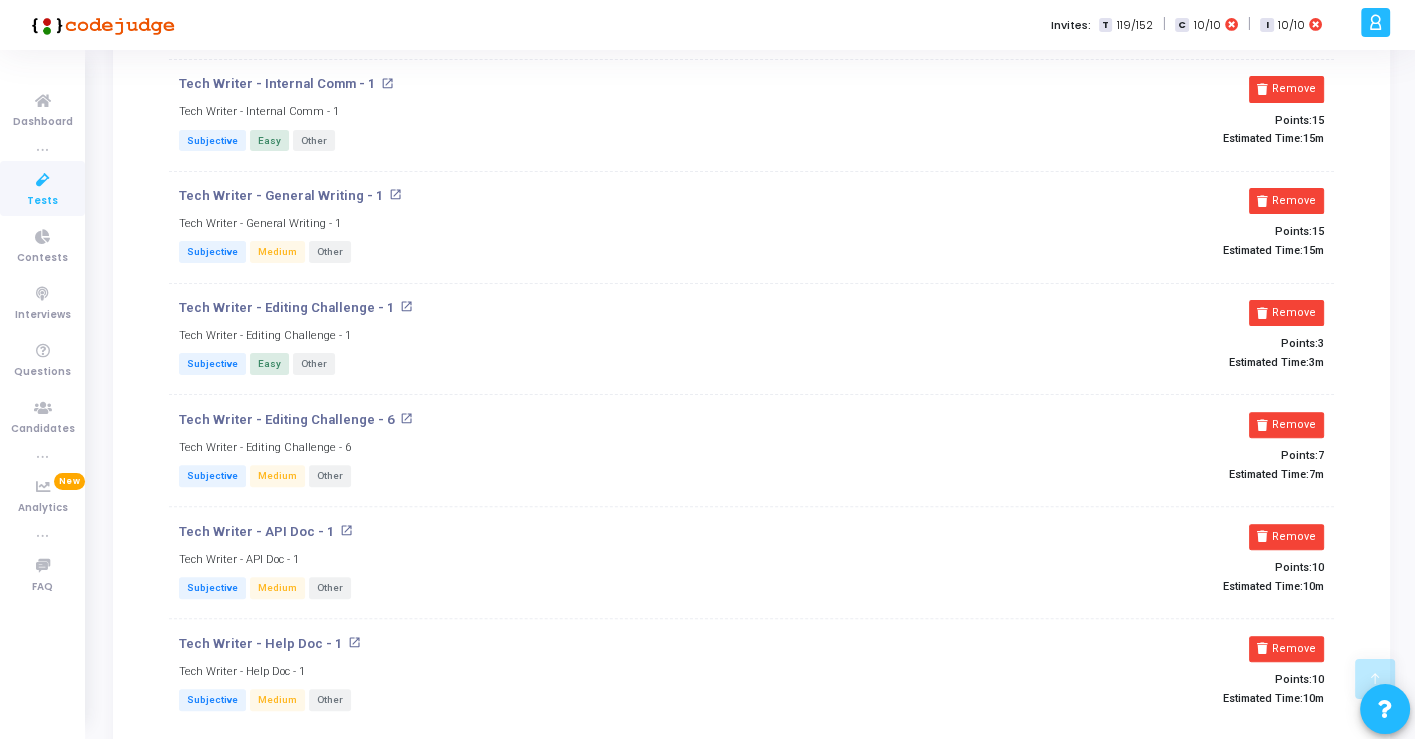 scroll, scrollTop: 754, scrollLeft: 0, axis: vertical 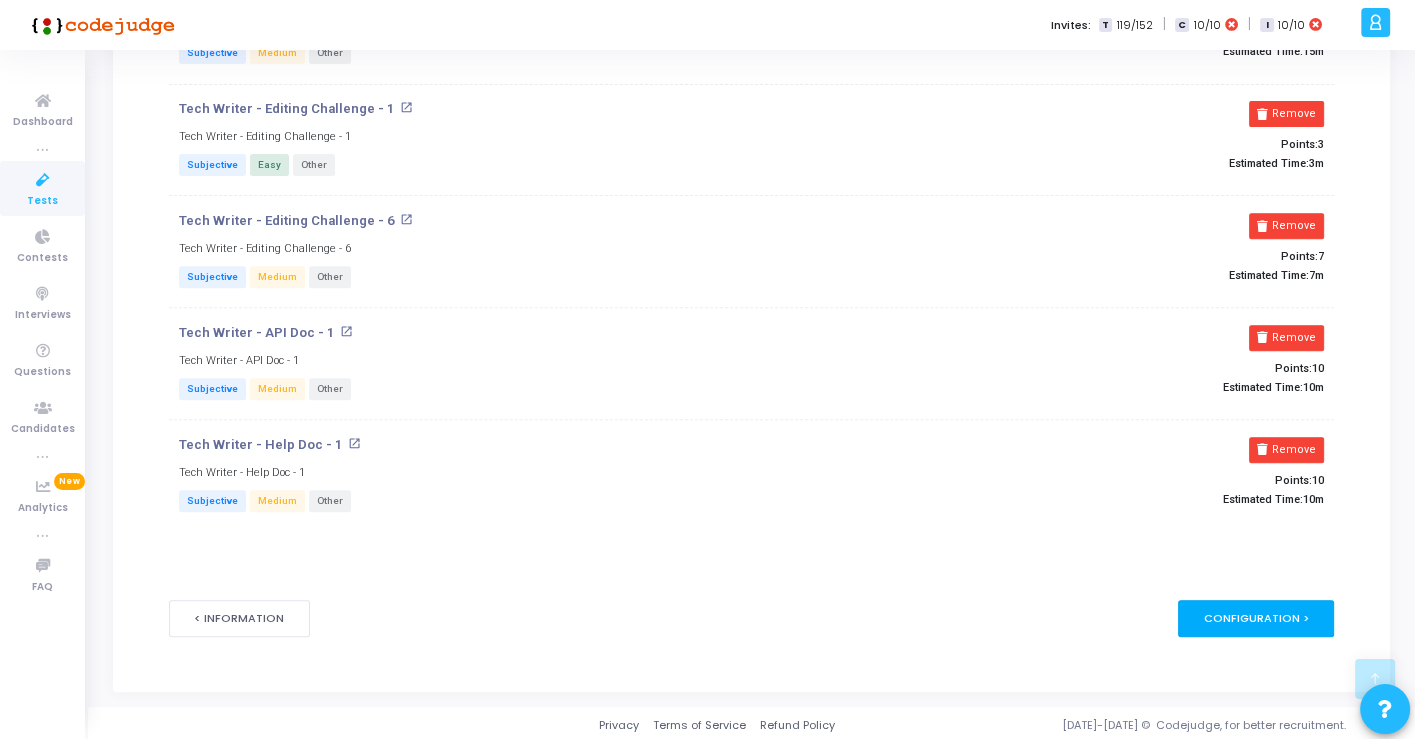 click on "Configuration >" at bounding box center (1256, 618) 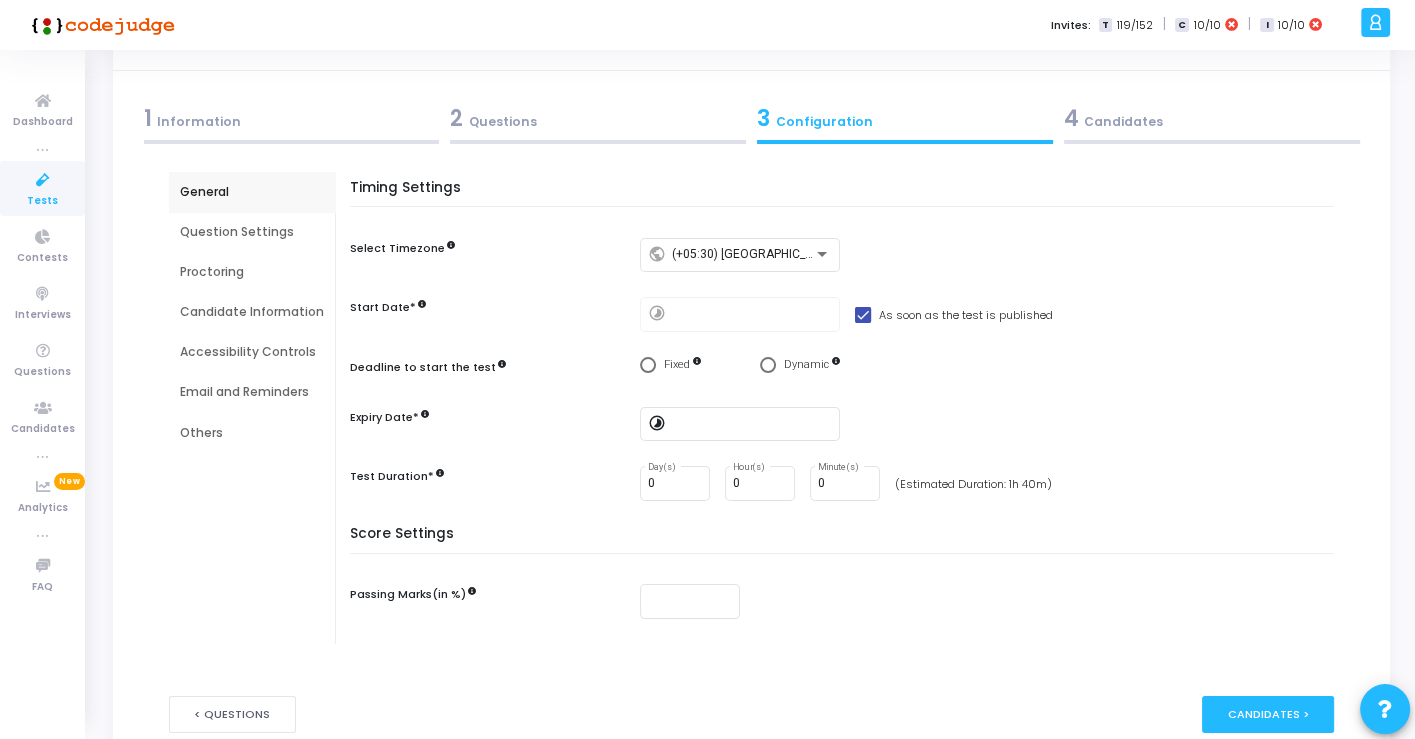 scroll, scrollTop: 111, scrollLeft: 0, axis: vertical 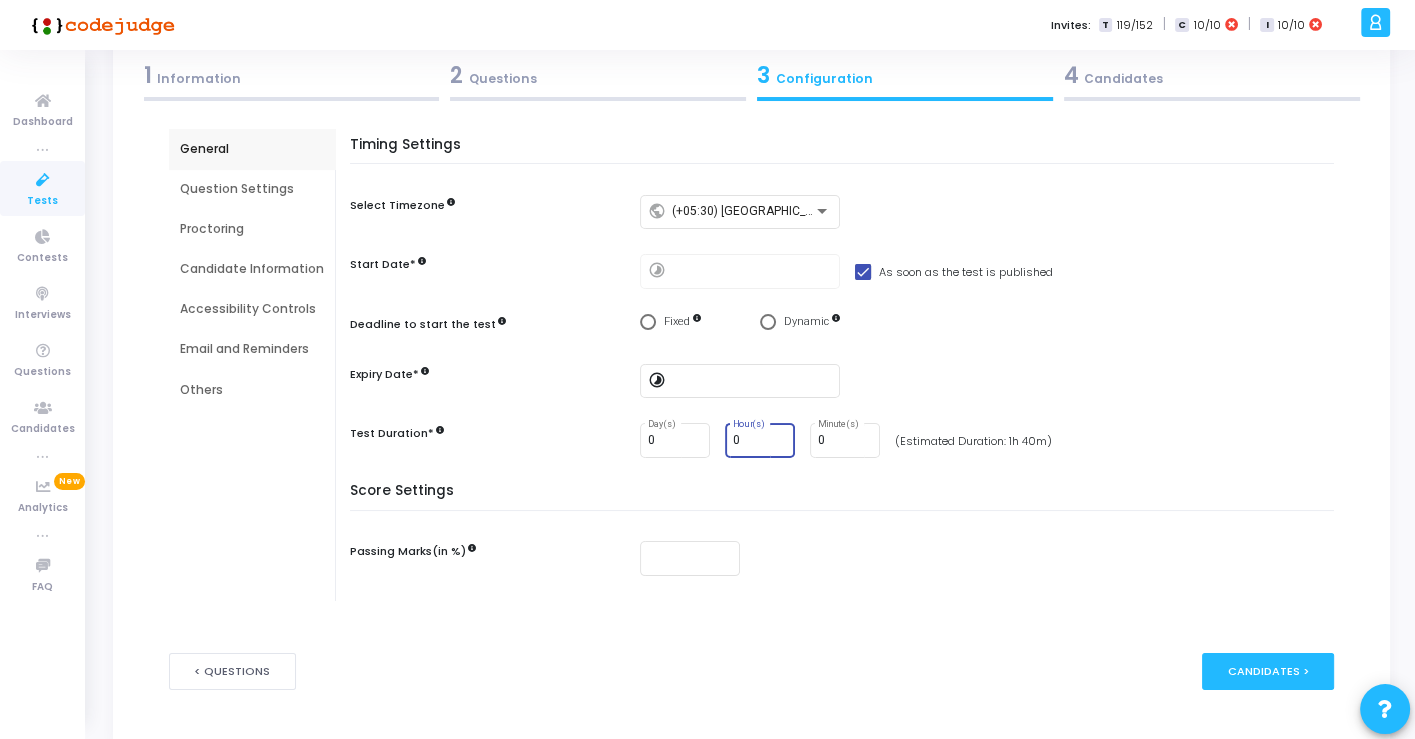 click on "0" at bounding box center [760, 441] 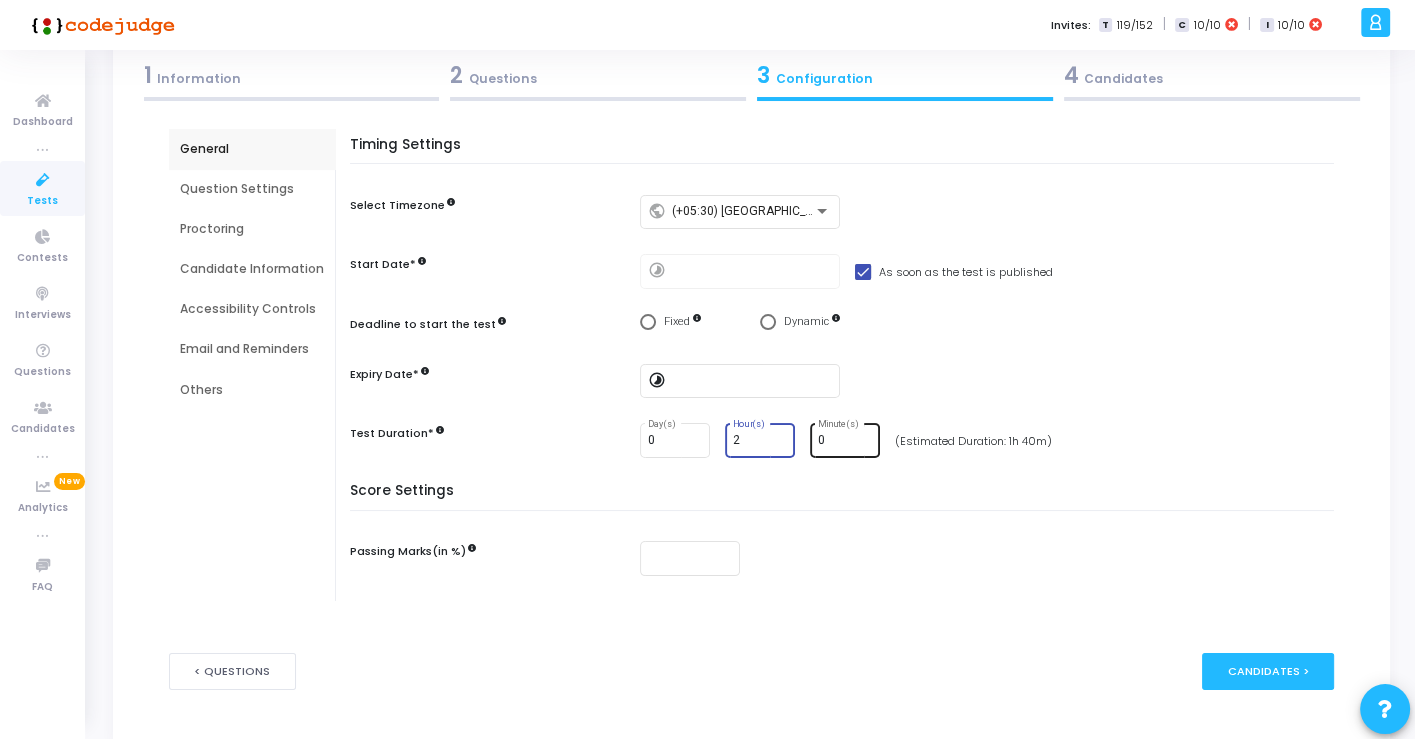 type on "2" 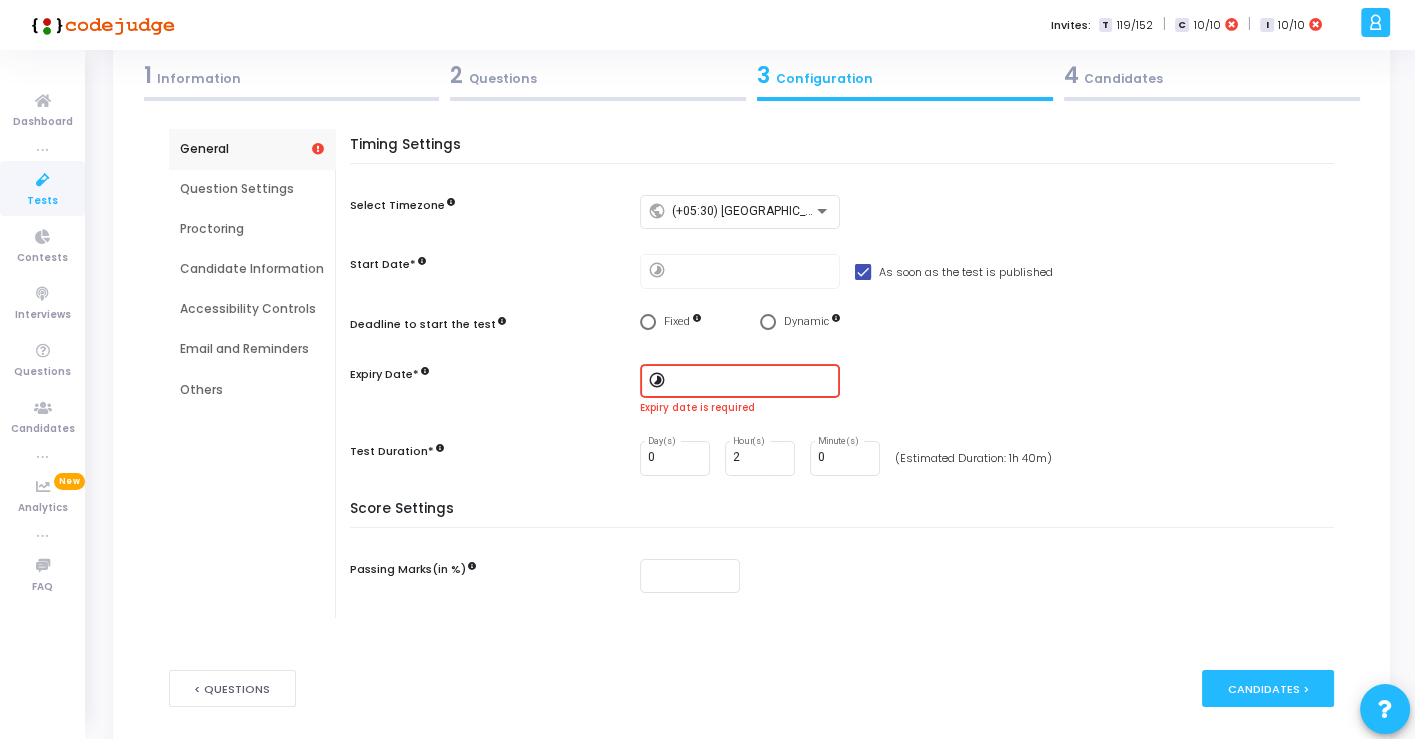 click at bounding box center [752, 381] 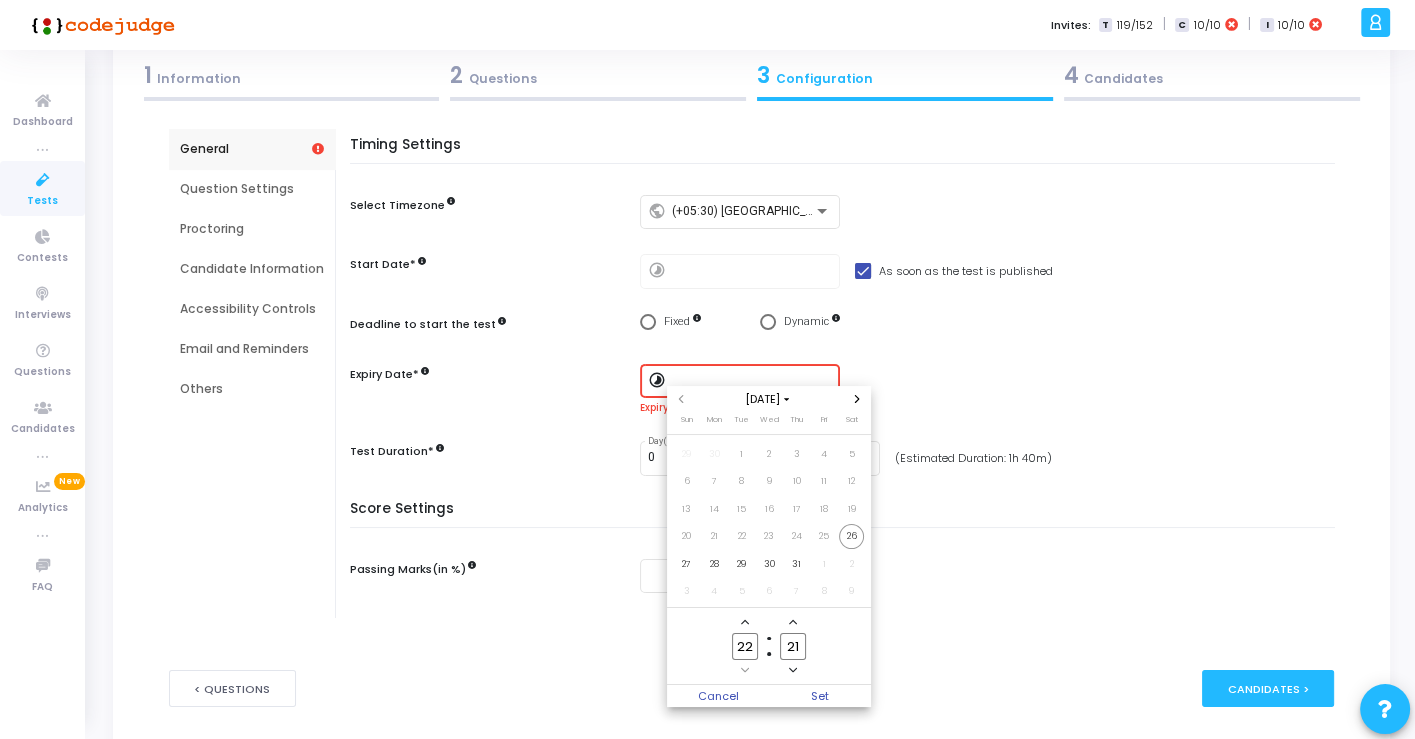 scroll, scrollTop: 0, scrollLeft: 0, axis: both 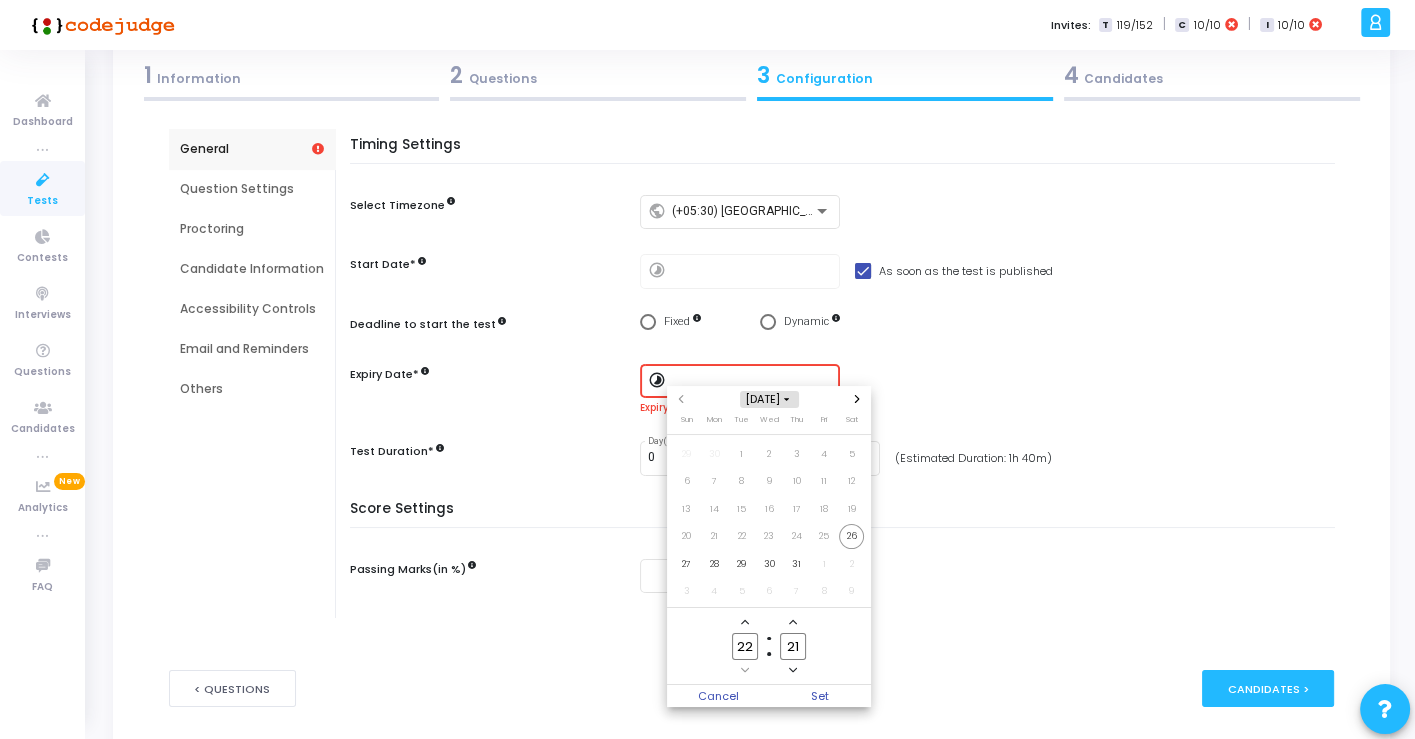 click at bounding box center [786, 399] 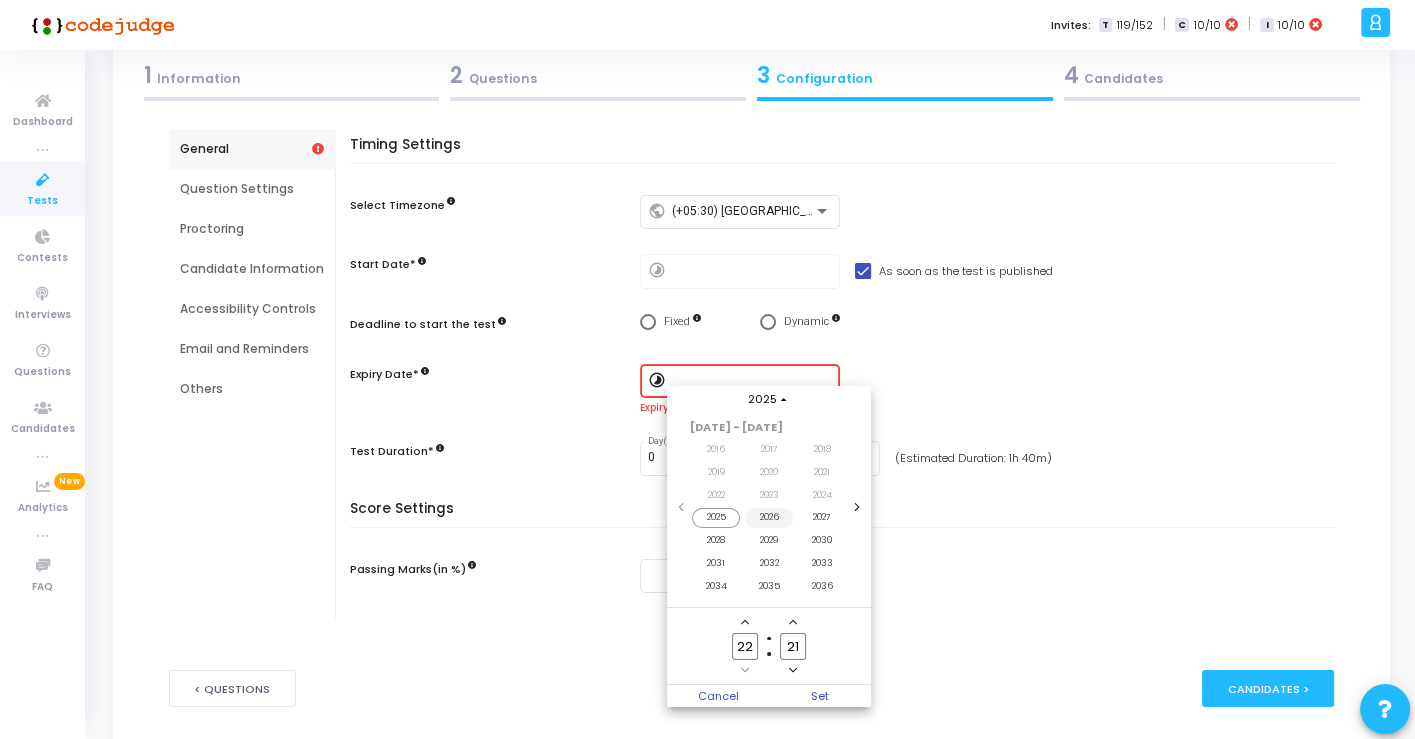 click on "2026" at bounding box center (769, 518) 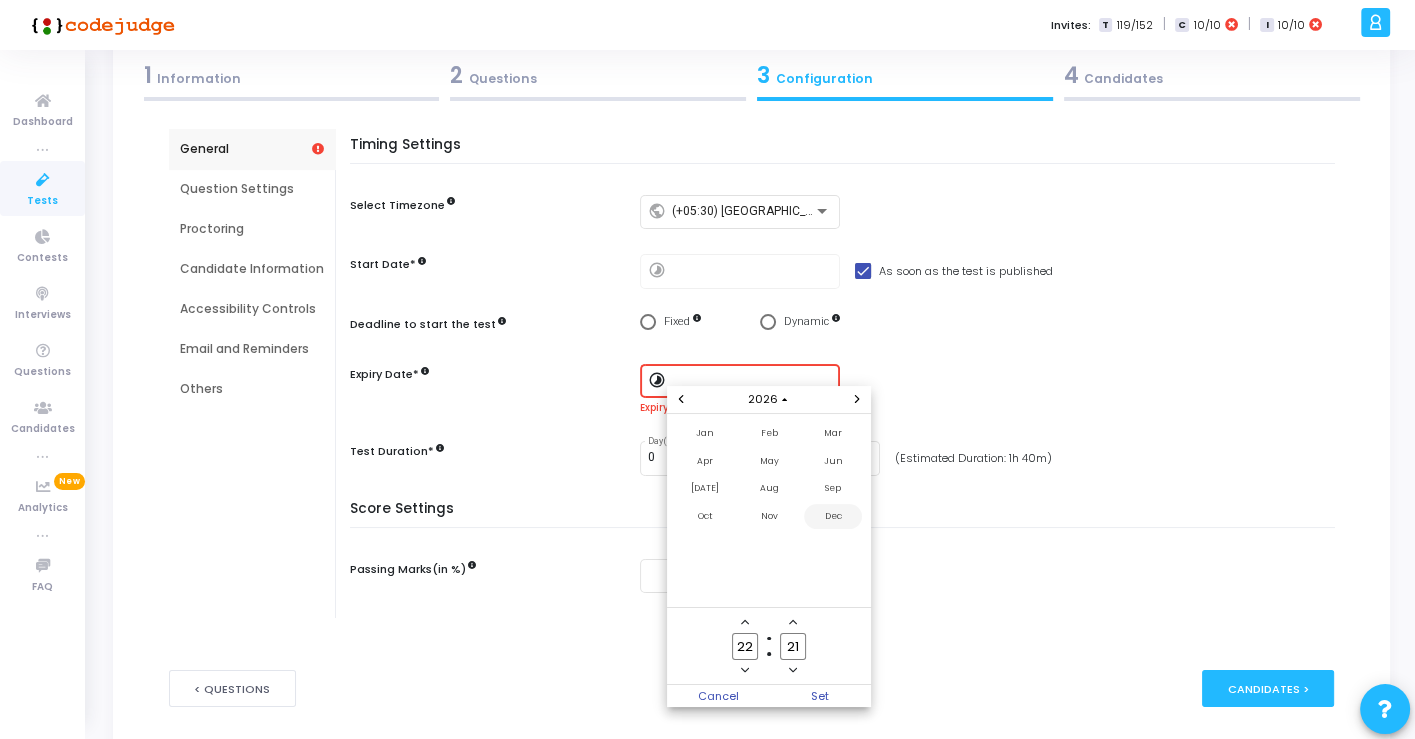 click on "Dec" at bounding box center (833, 516) 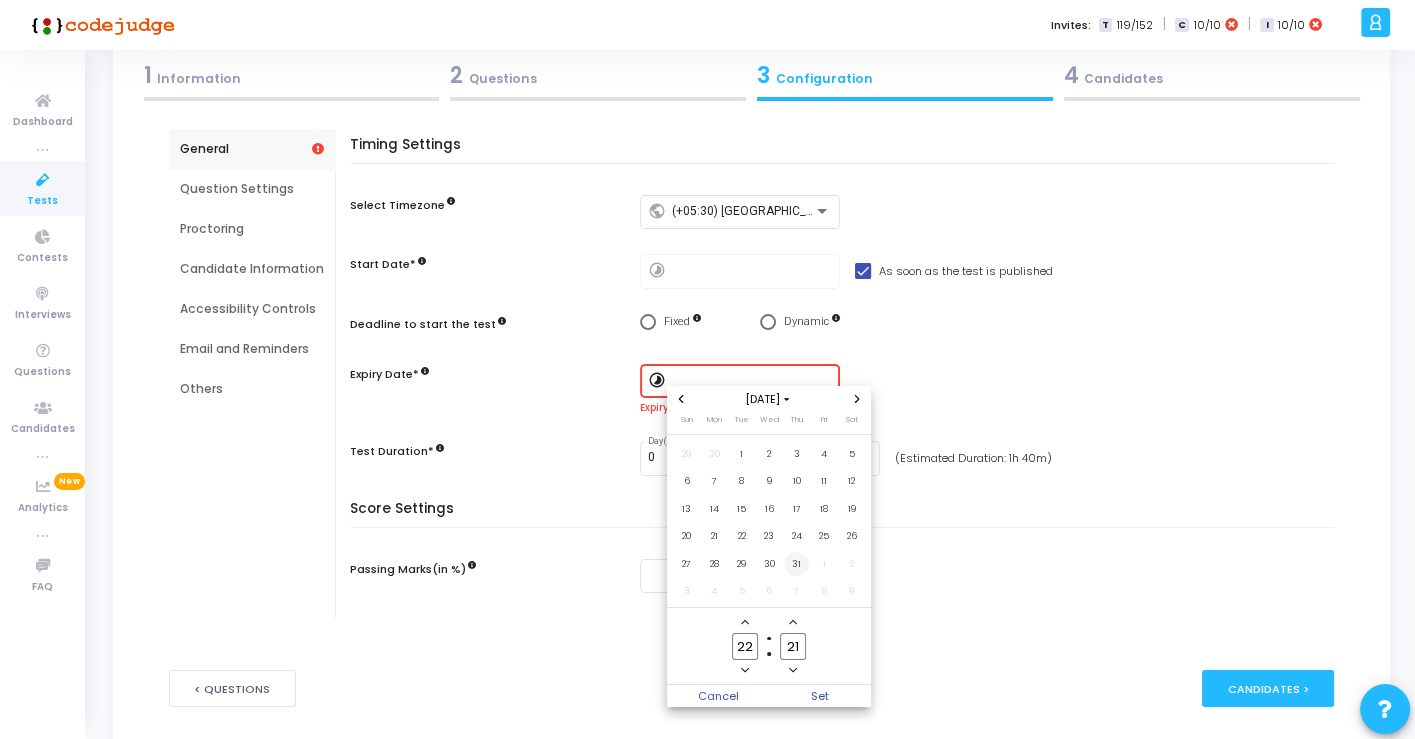 click on "31" at bounding box center [796, 564] 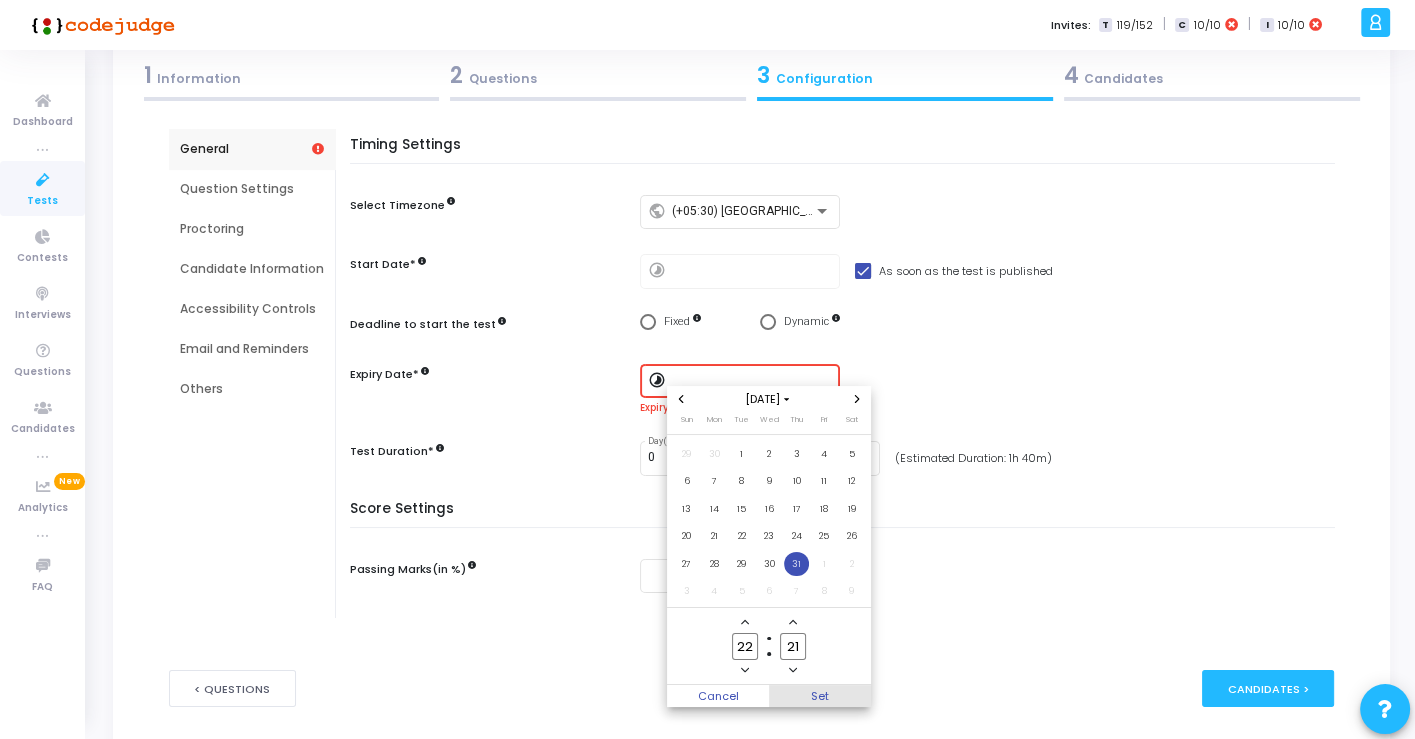 click on "Set" at bounding box center (820, 696) 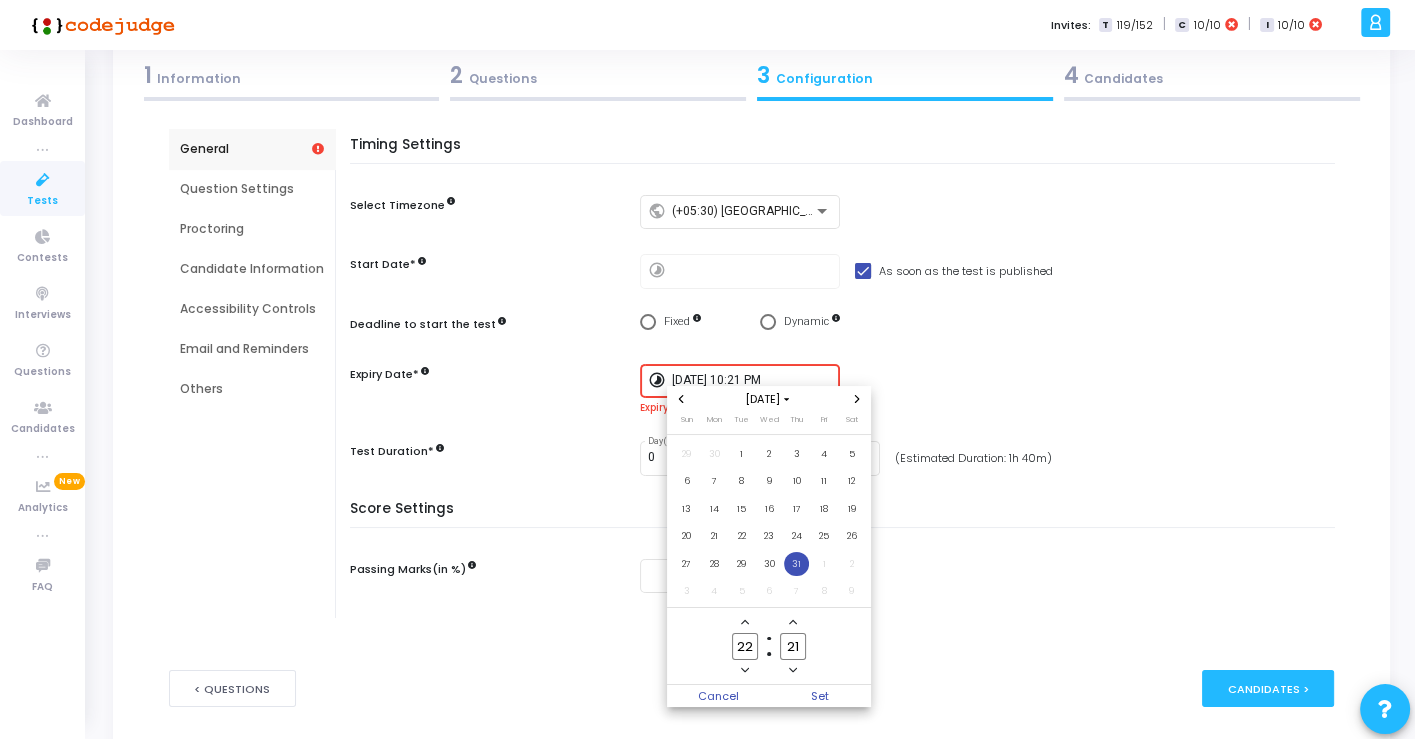 scroll, scrollTop: 111, scrollLeft: 0, axis: vertical 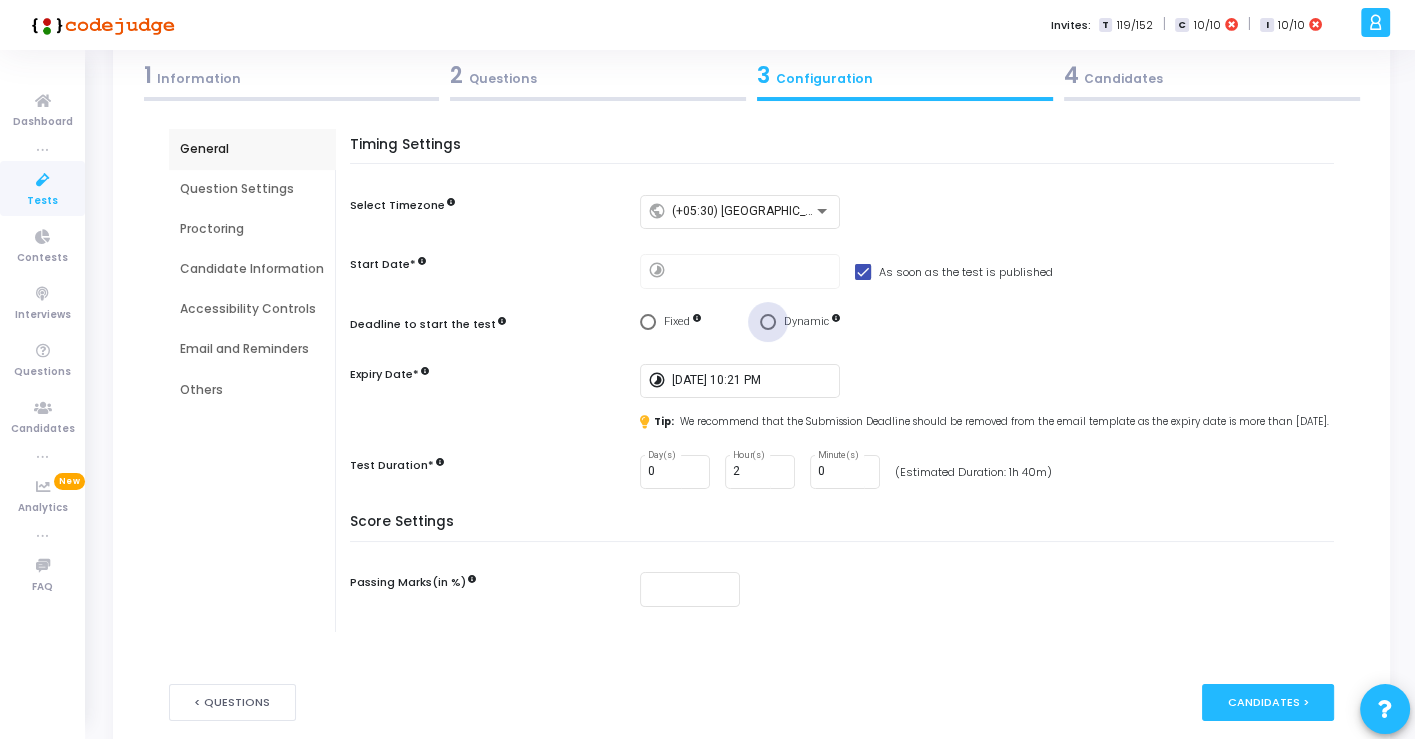 click at bounding box center (768, 322) 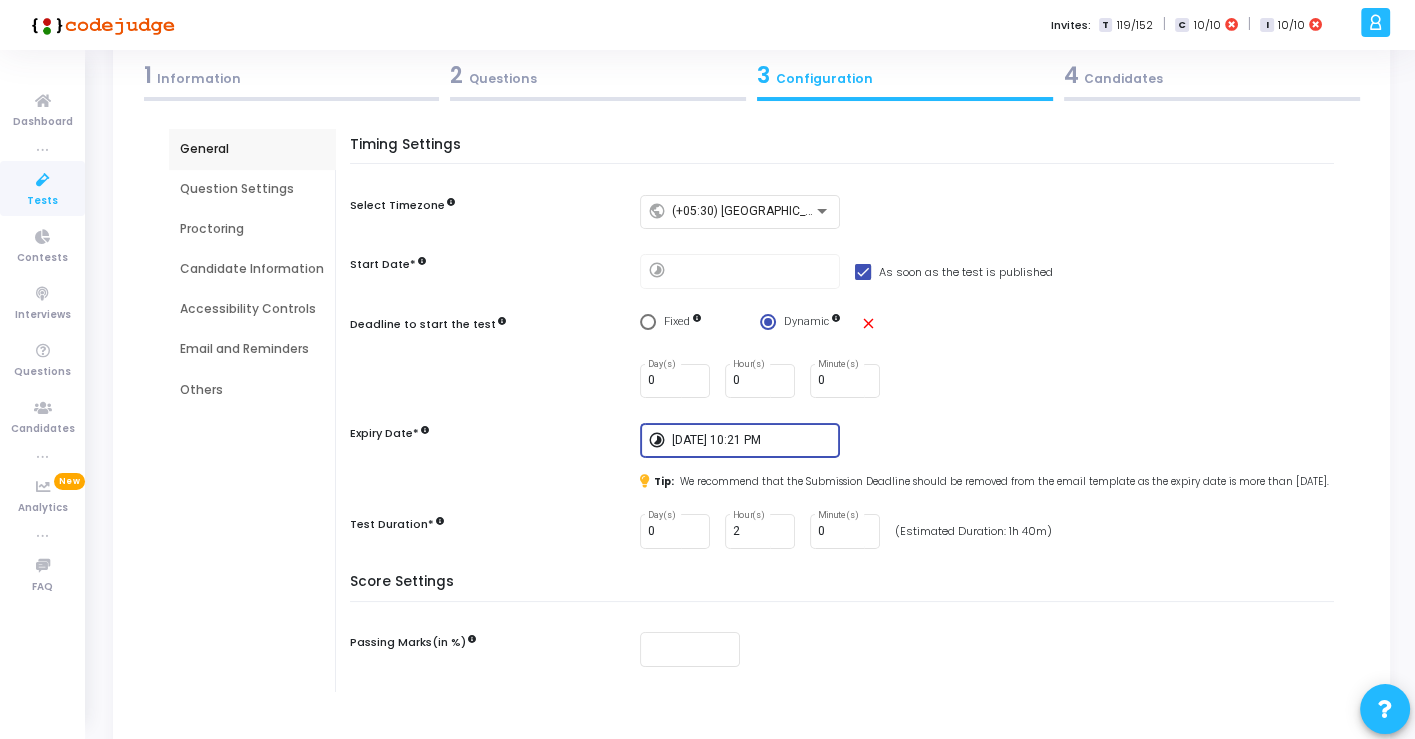click on "12/31/2026, 10:21 PM" at bounding box center [752, 441] 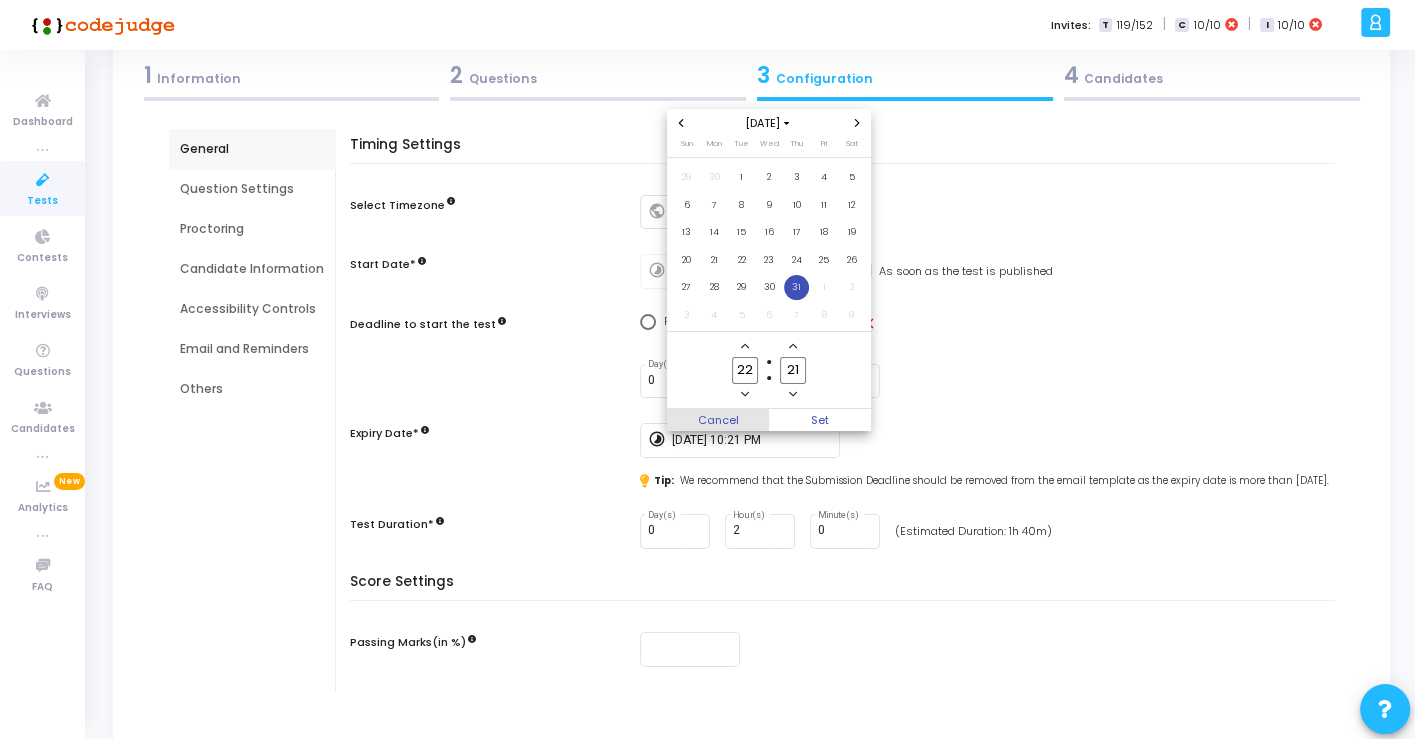 click on "Cancel" at bounding box center [718, 420] 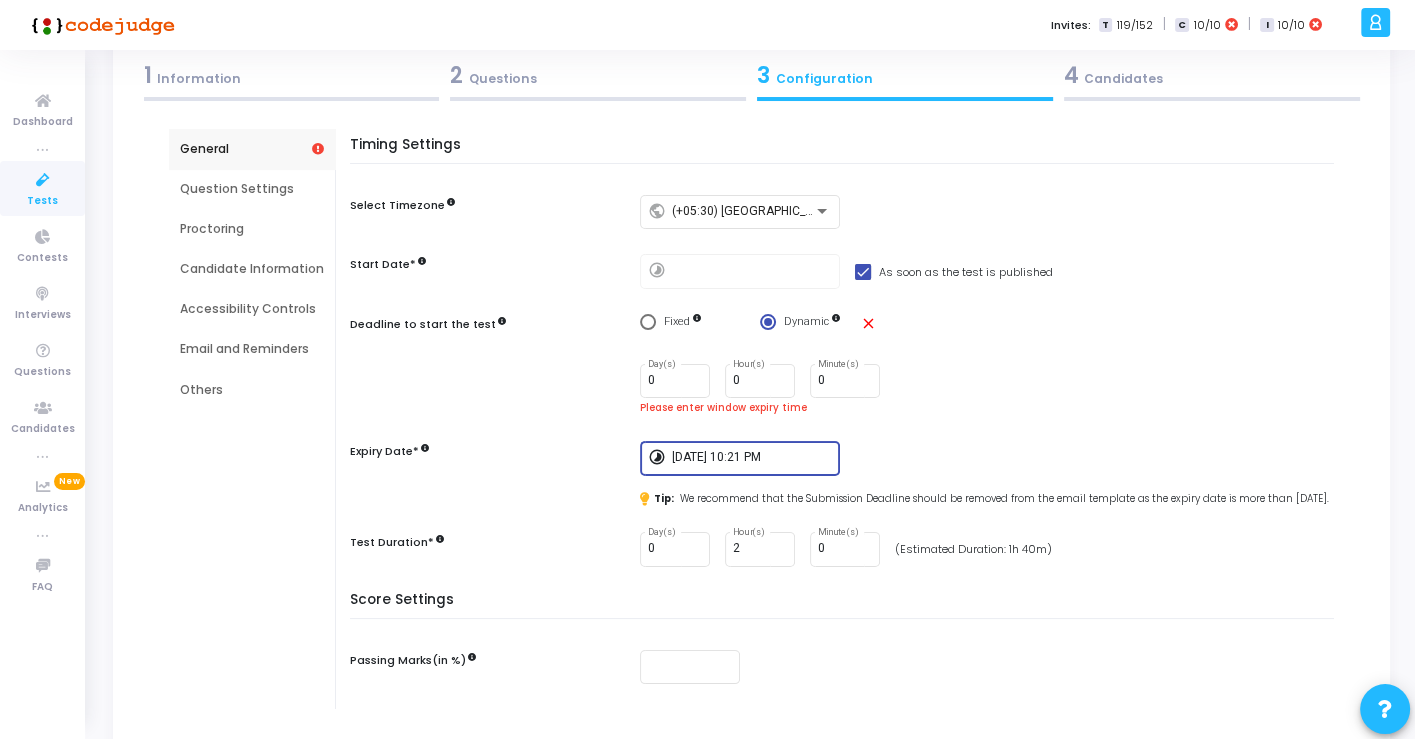 click on "12/31/2026, 10:21 PM" at bounding box center [752, 458] 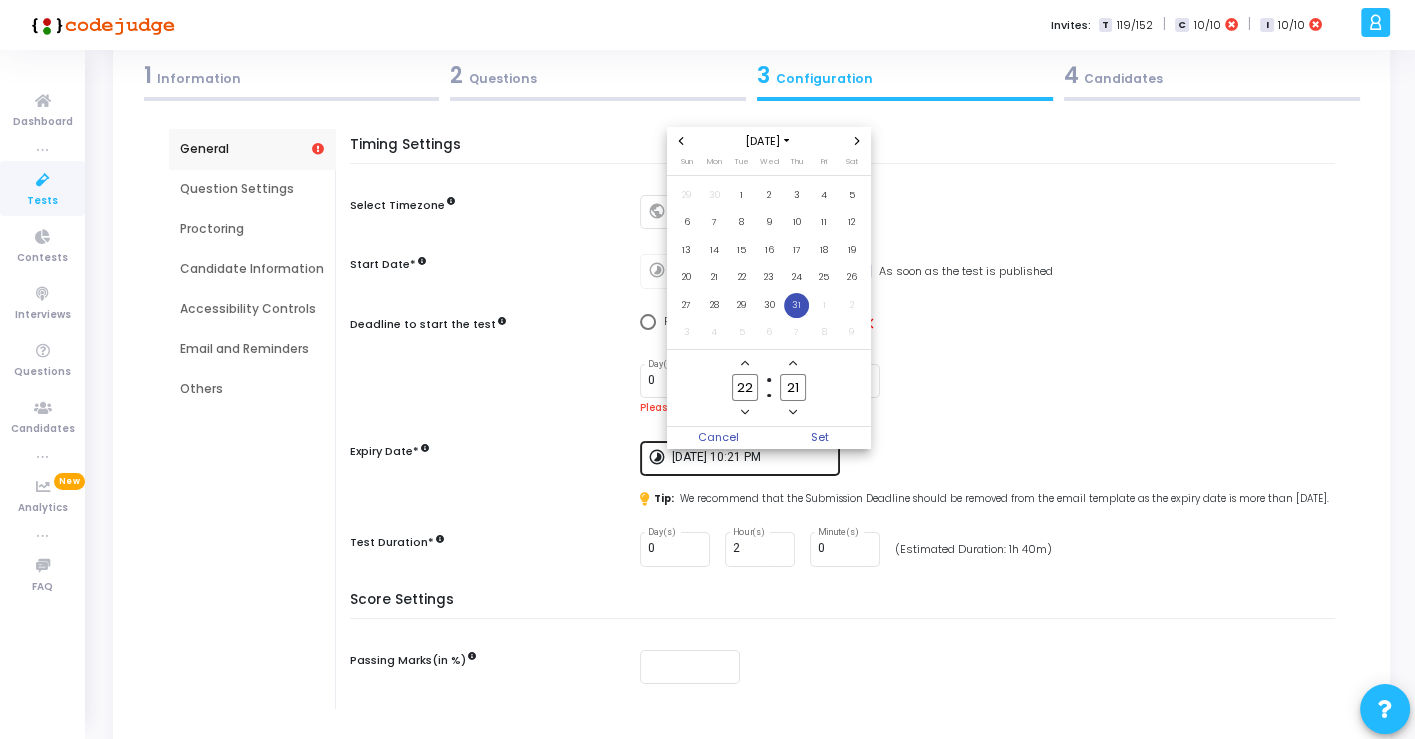 scroll, scrollTop: 0, scrollLeft: 0, axis: both 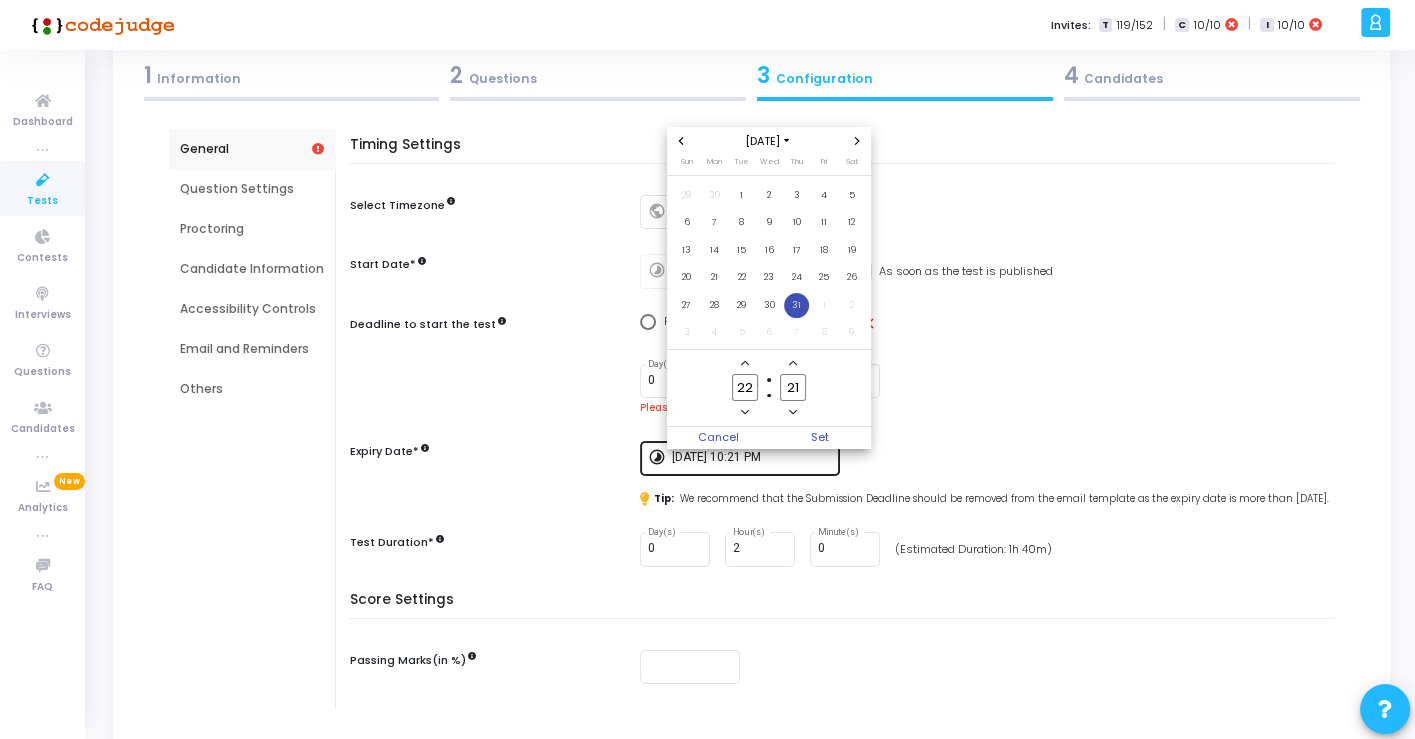 click at bounding box center (707, 369) 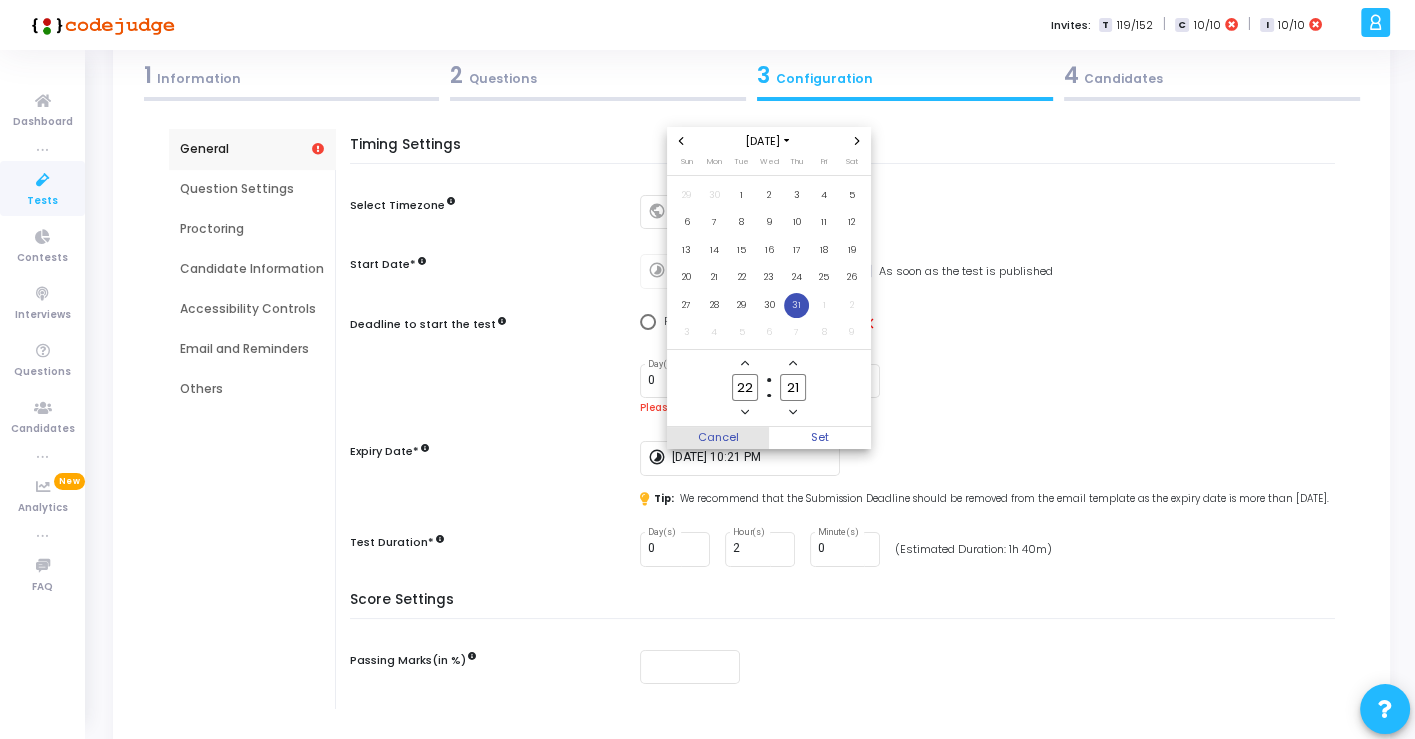 click on "Cancel" at bounding box center (718, 438) 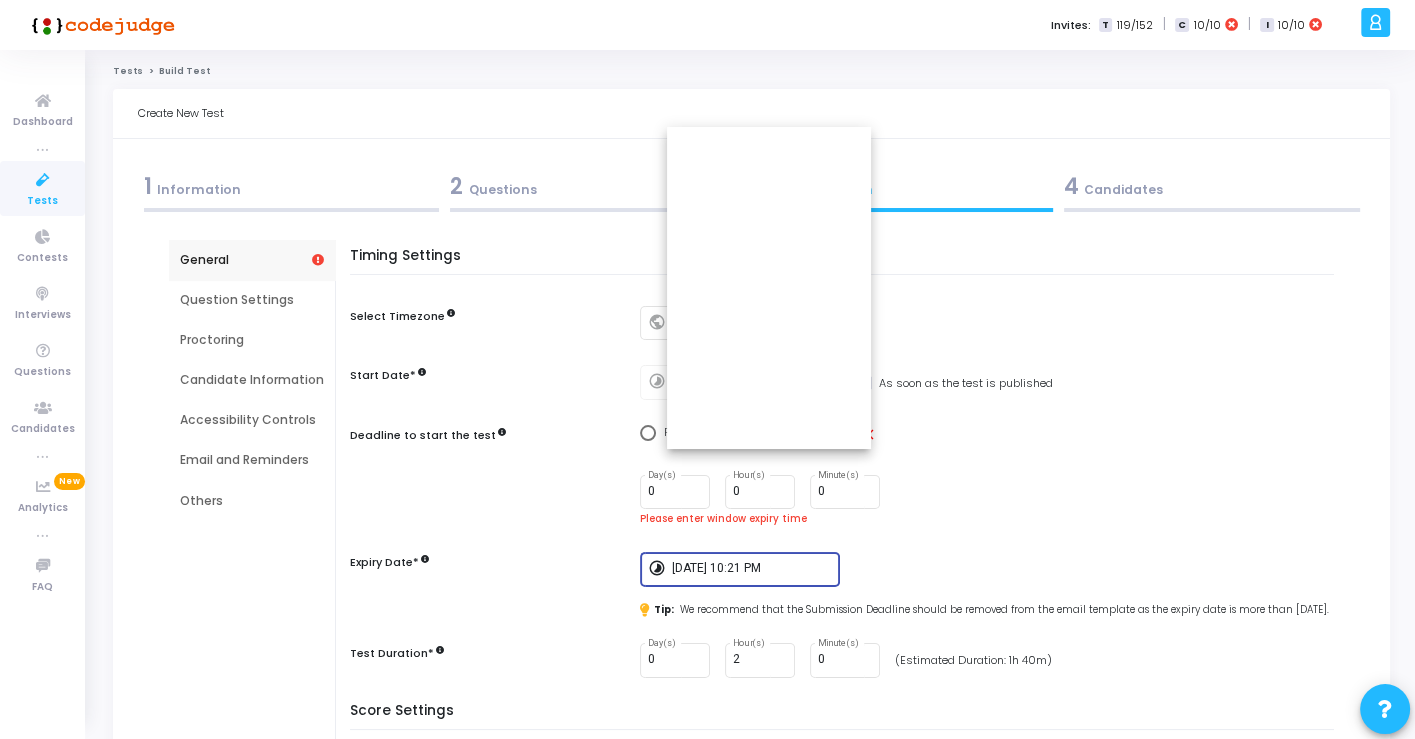 scroll, scrollTop: 111, scrollLeft: 0, axis: vertical 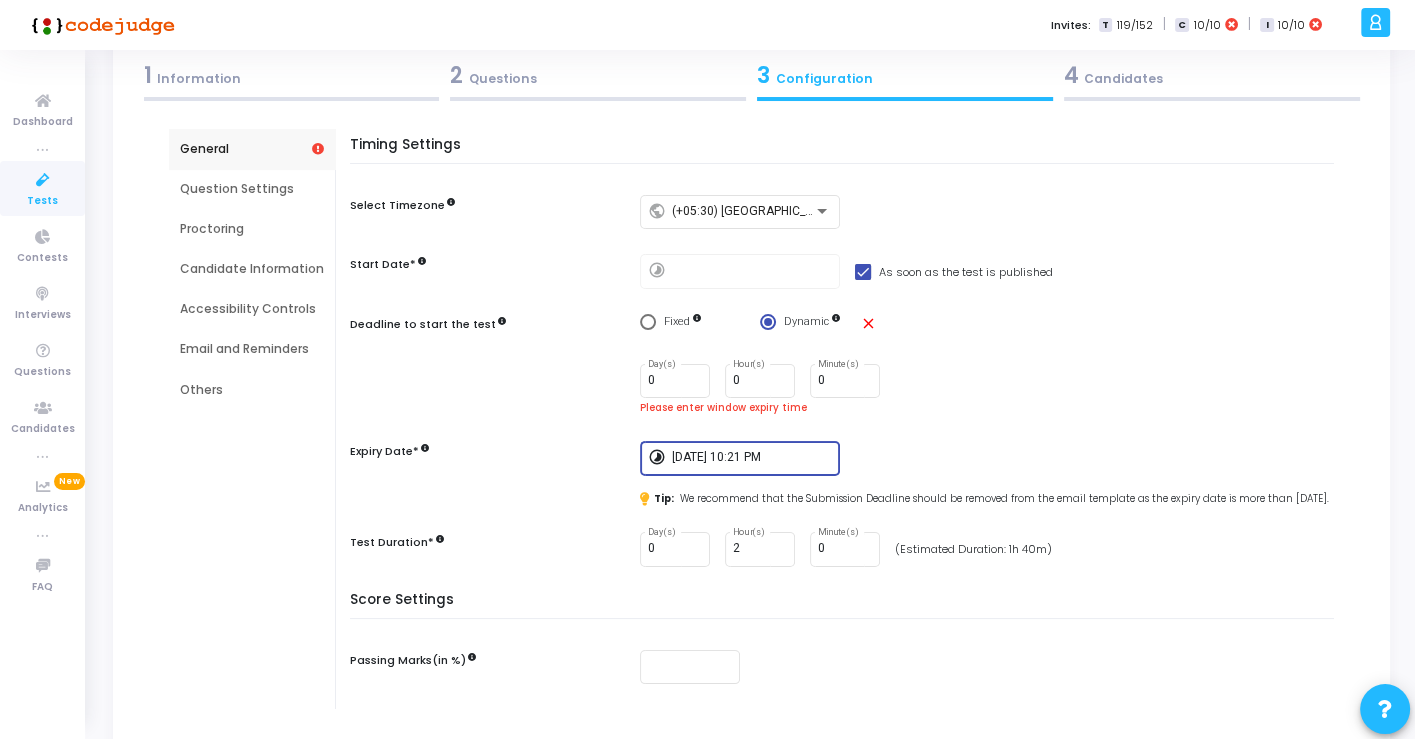 click on "timelapse 12/31/2026, 10:21 PM" at bounding box center [740, 456] 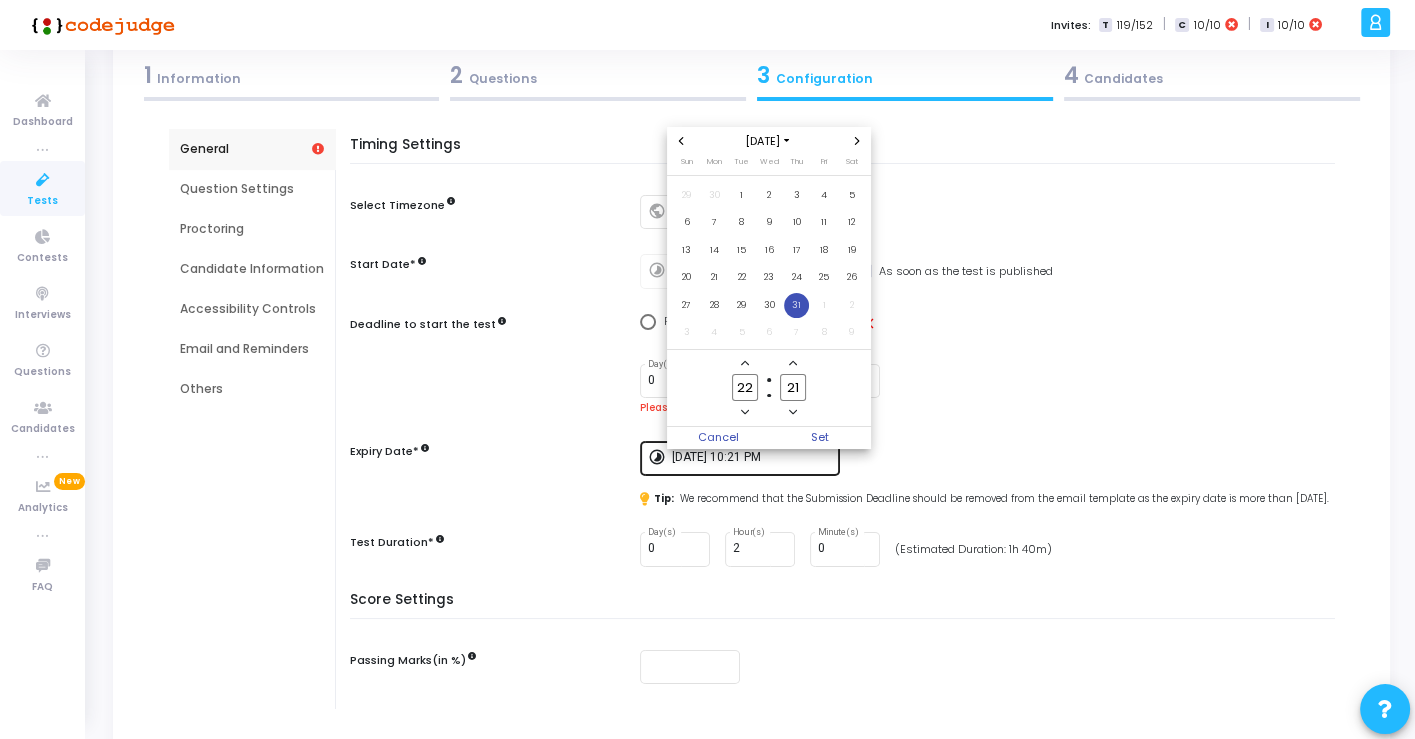 scroll, scrollTop: 0, scrollLeft: 0, axis: both 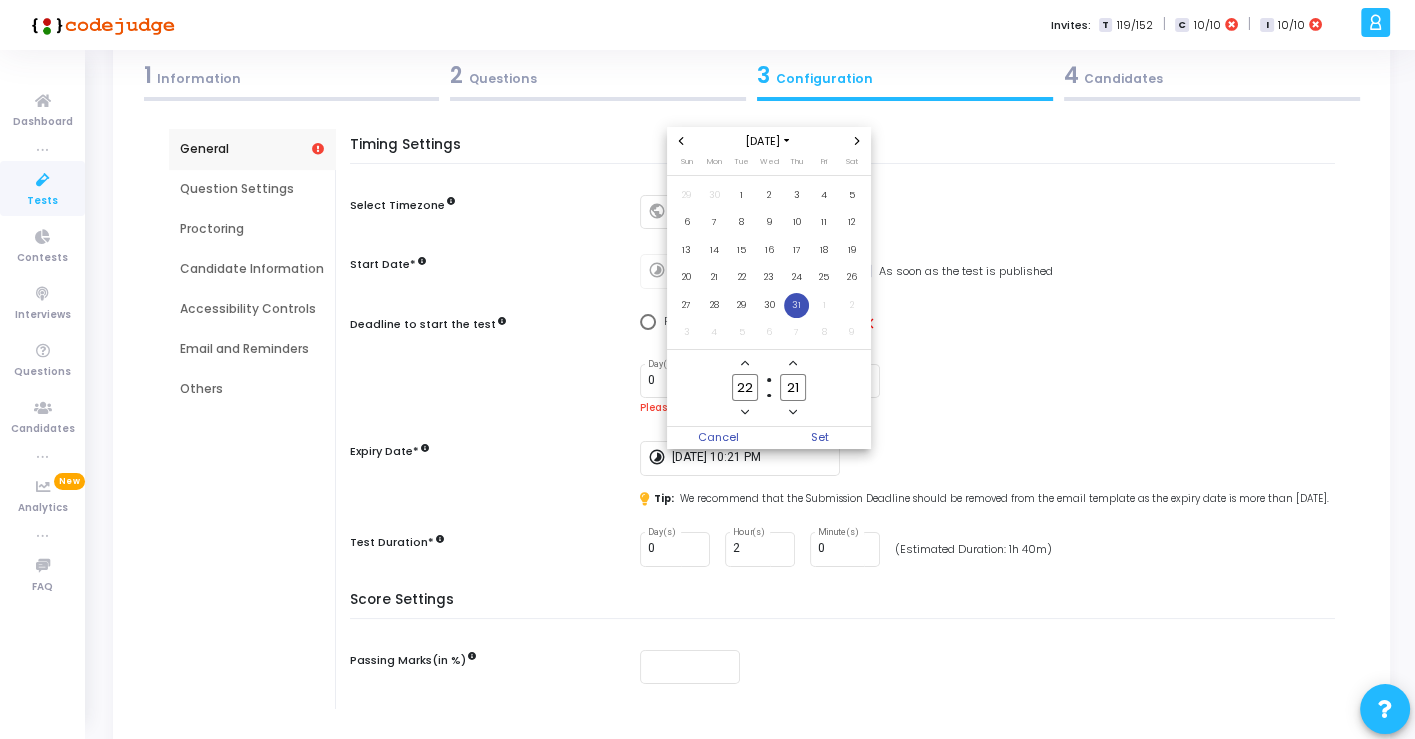 click at bounding box center [707, 369] 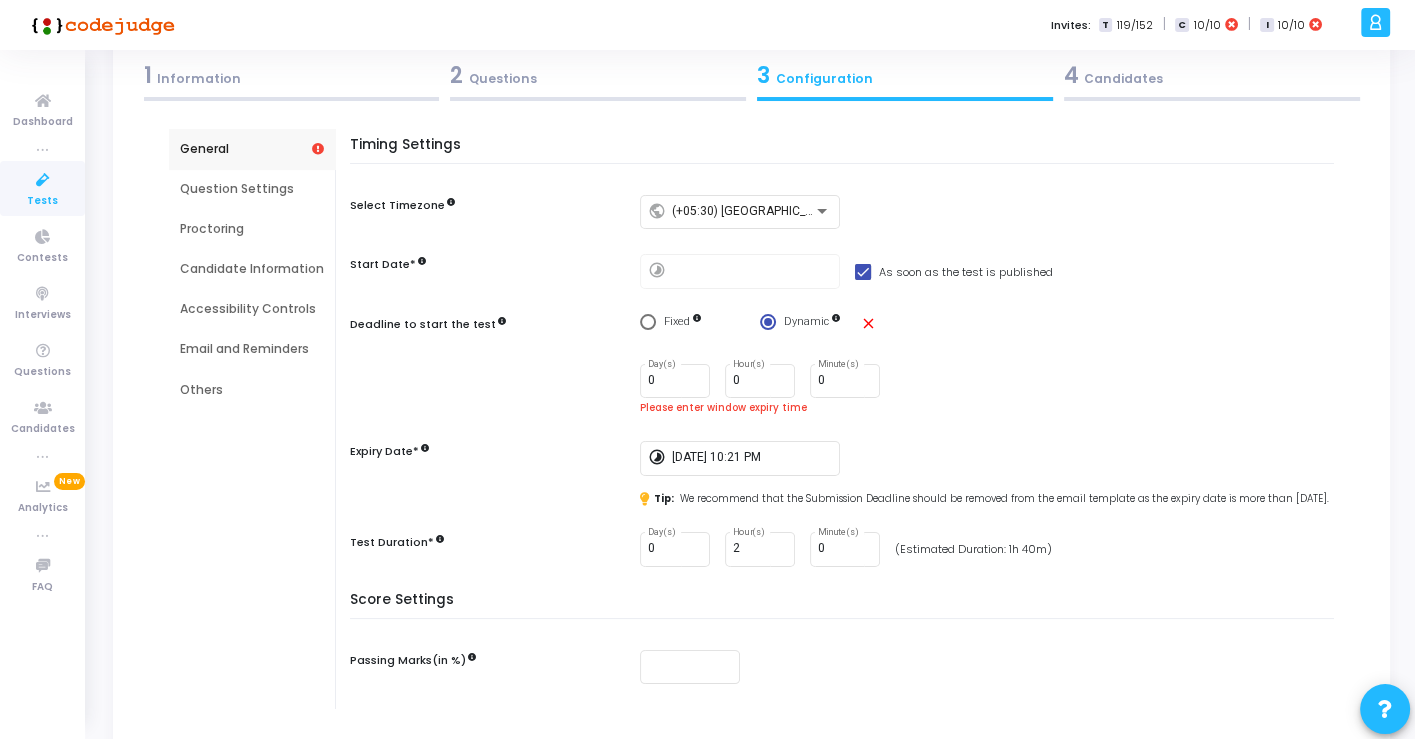 click on "timelapse" at bounding box center [660, 459] 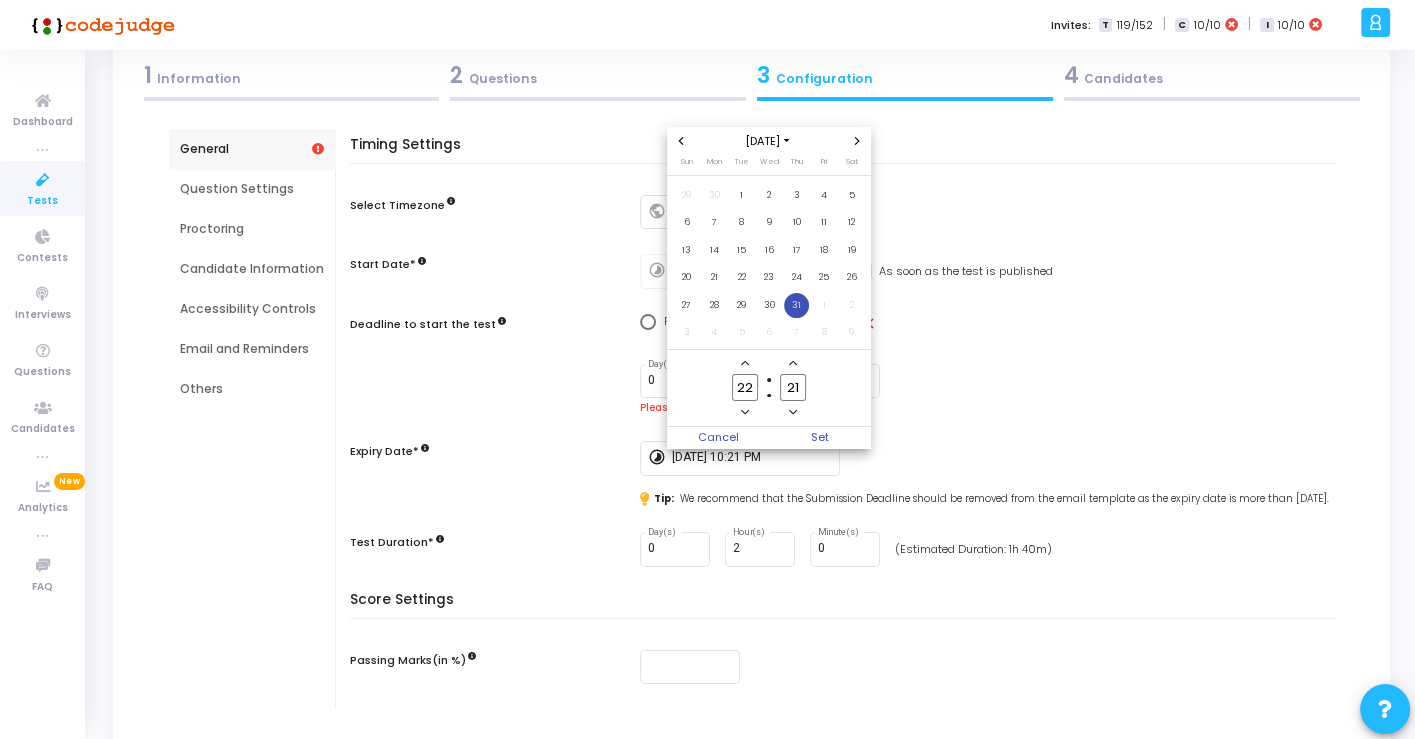 click at bounding box center [707, 369] 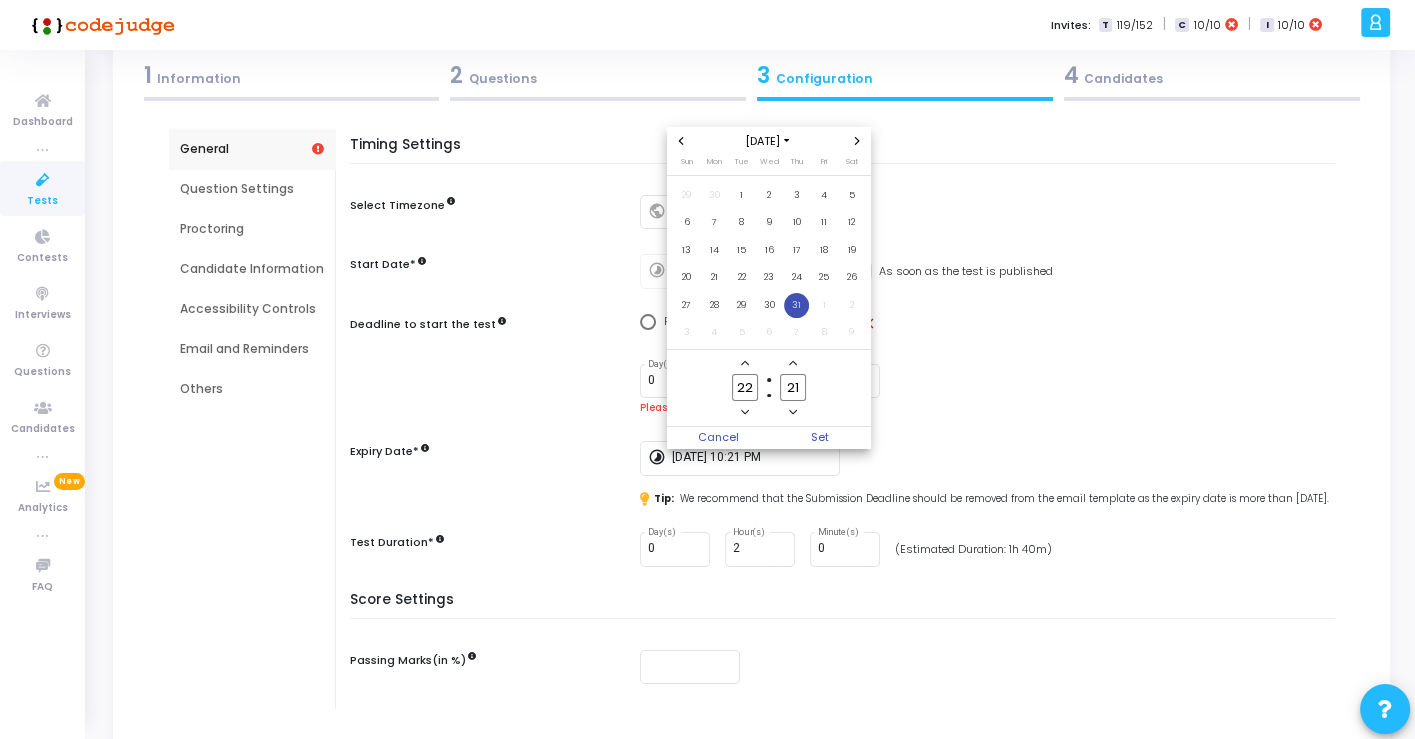 click at bounding box center (707, 369) 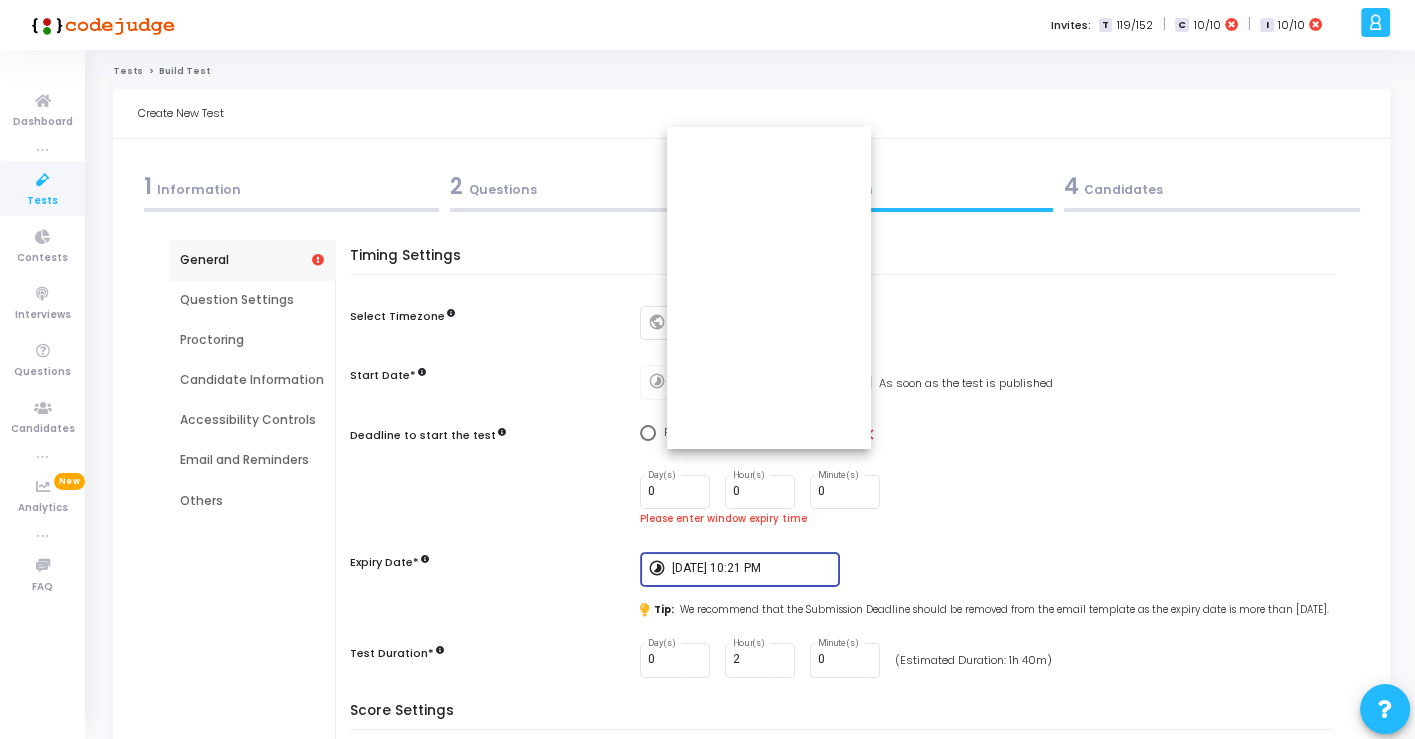 scroll, scrollTop: 111, scrollLeft: 0, axis: vertical 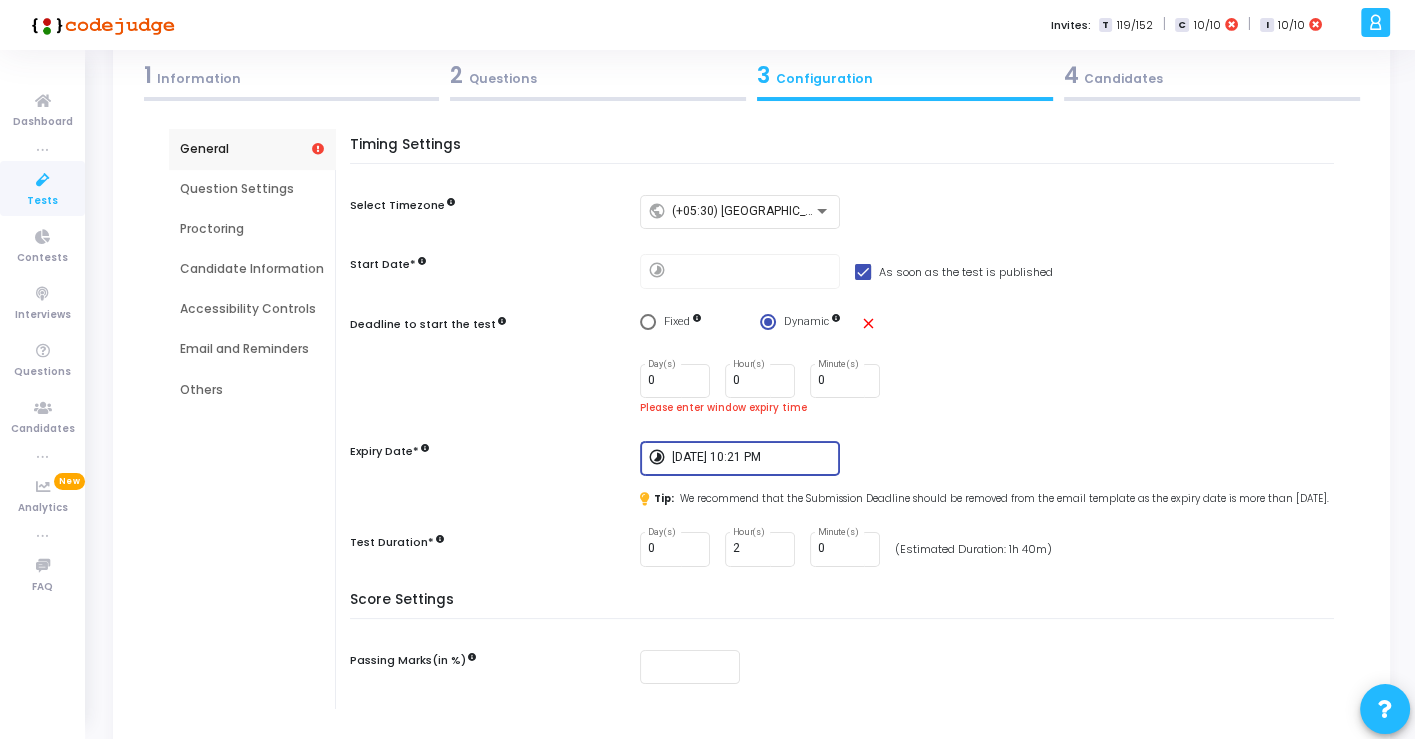 click on "12/31/2026, 10:21 PM" at bounding box center [752, 458] 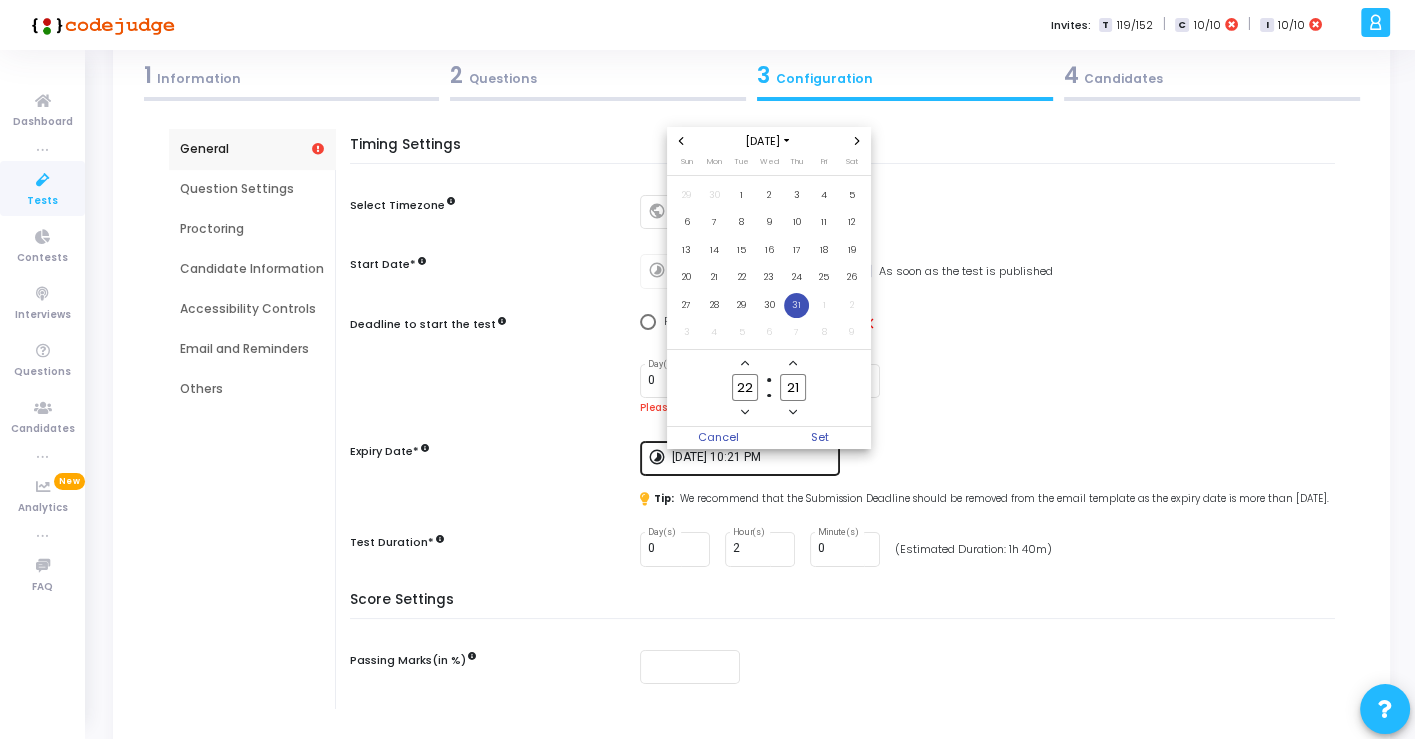 scroll, scrollTop: 0, scrollLeft: 0, axis: both 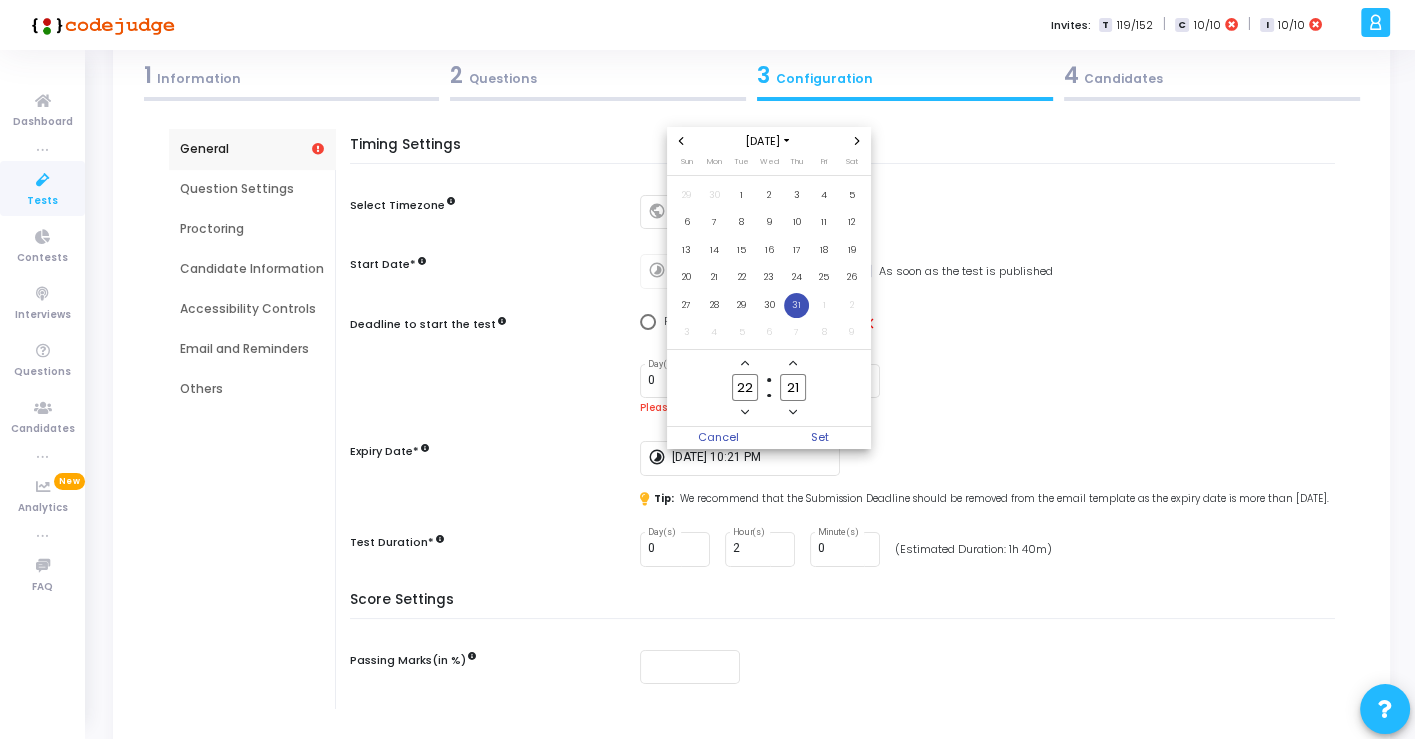 click at bounding box center (707, 369) 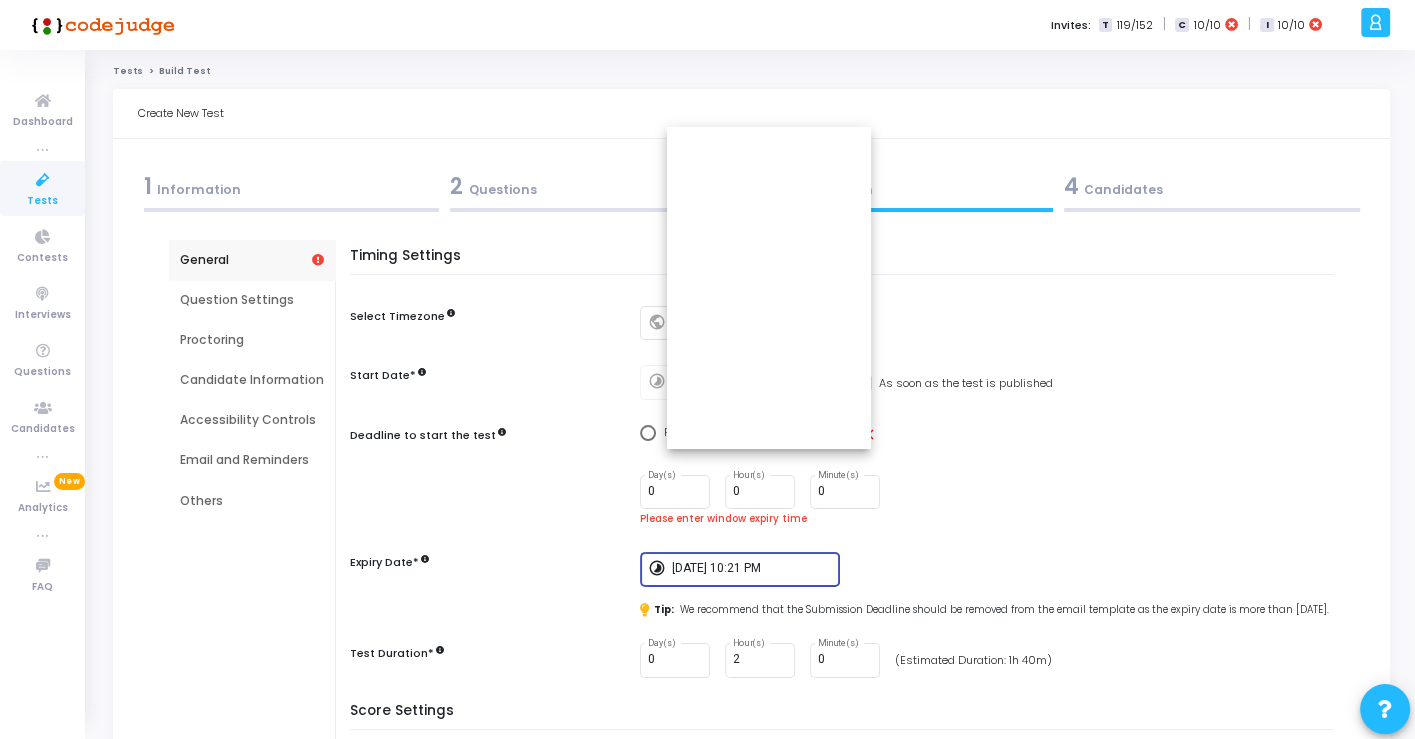 scroll, scrollTop: 111, scrollLeft: 0, axis: vertical 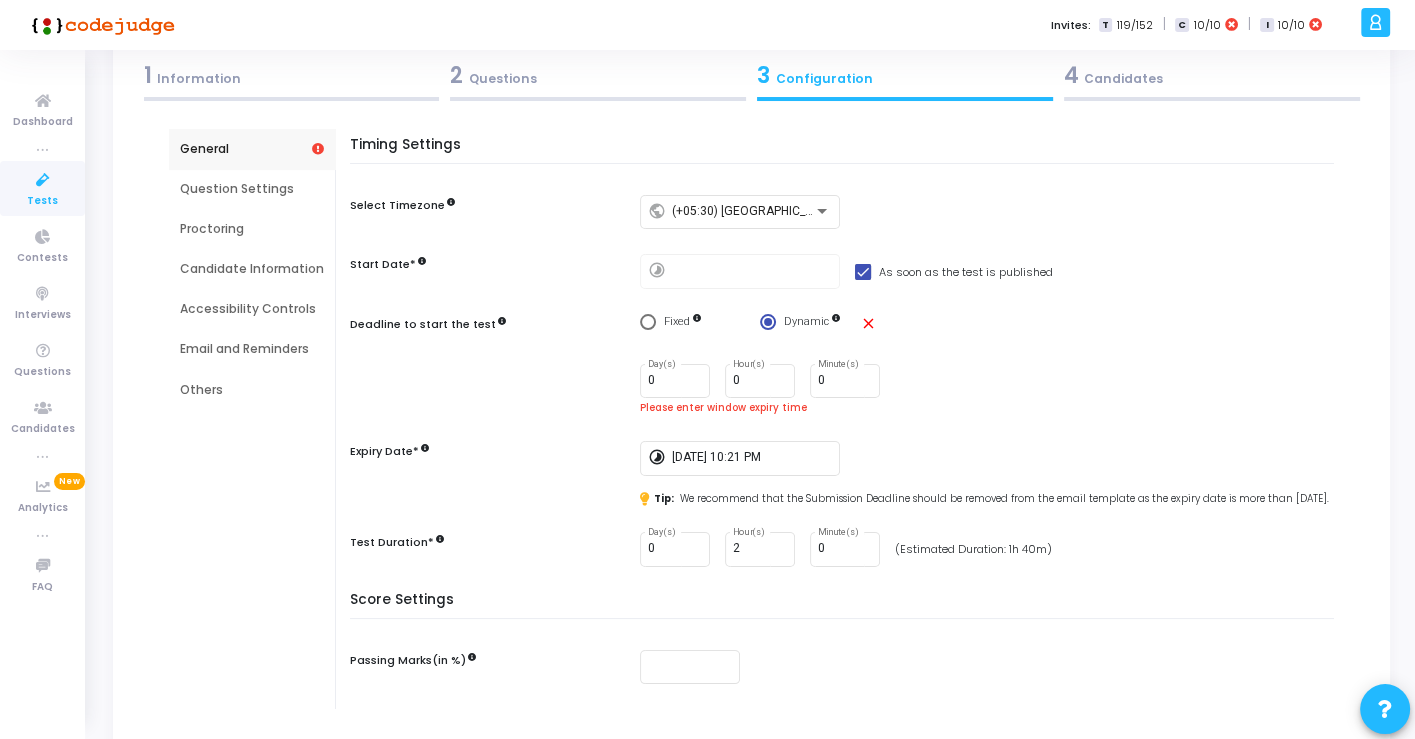 click on "General" at bounding box center (252, 149) 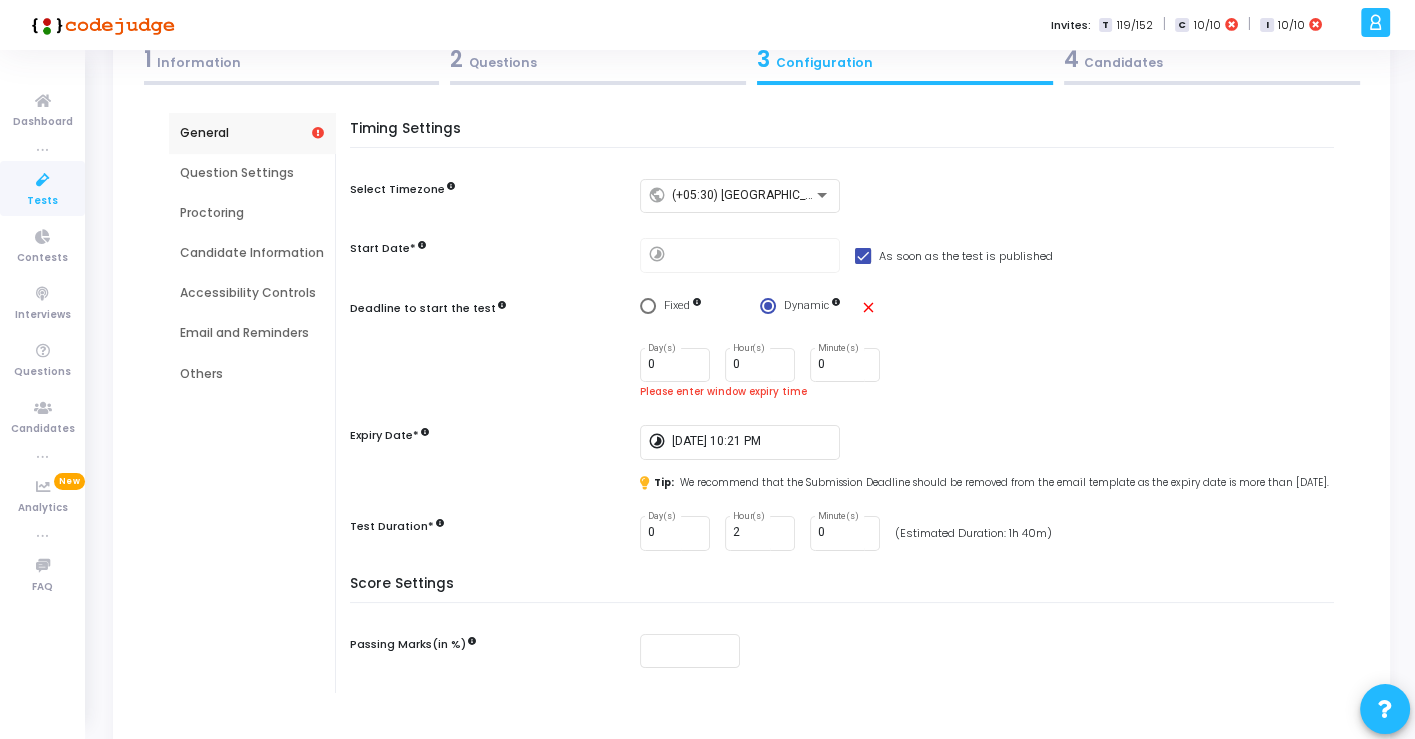 scroll, scrollTop: 287, scrollLeft: 0, axis: vertical 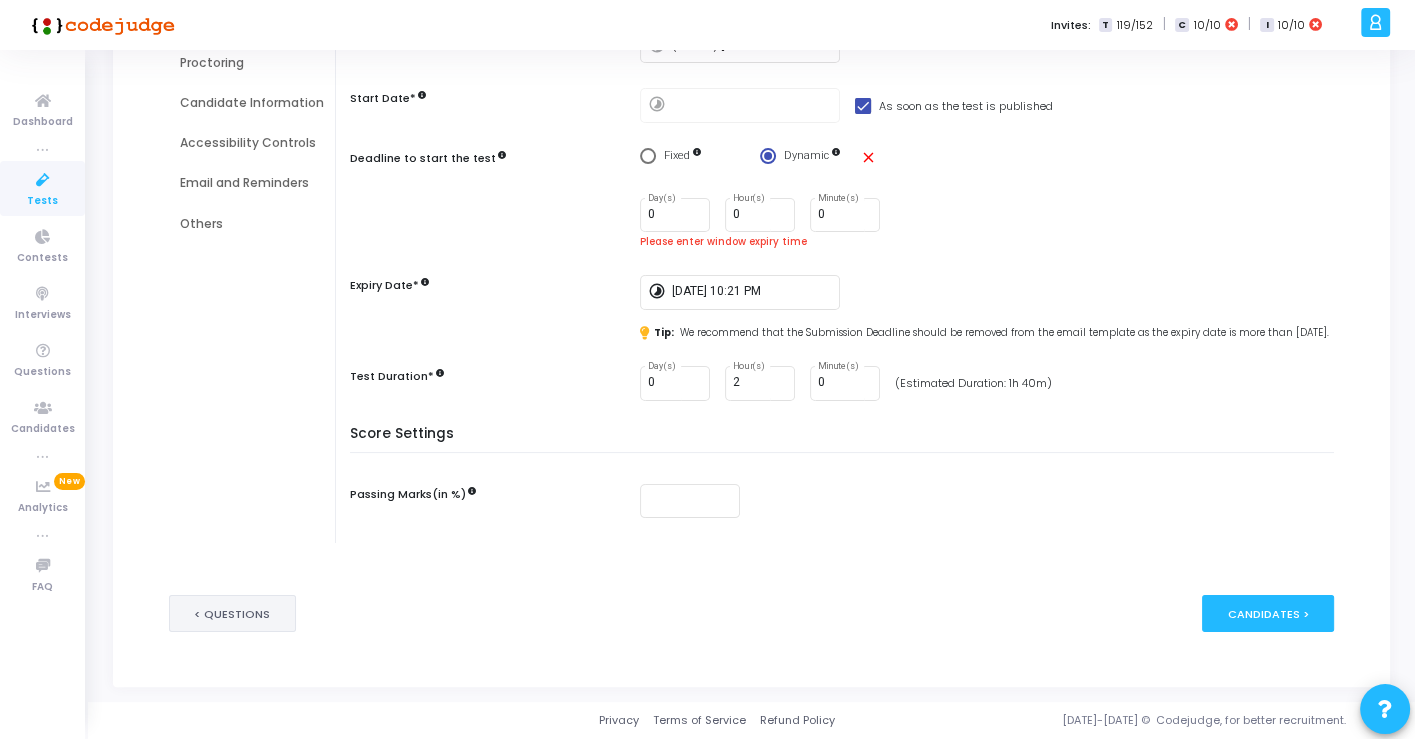 click on "< Questions" at bounding box center [233, 613] 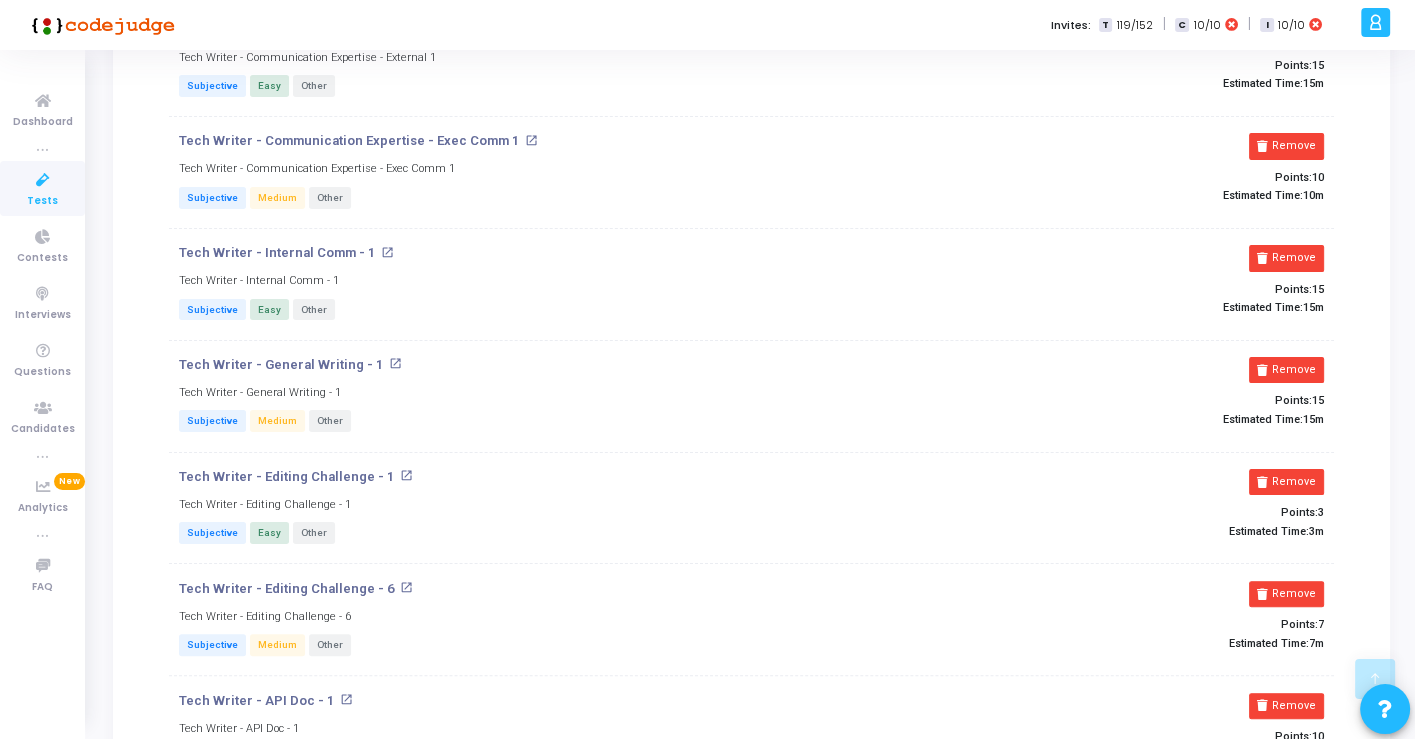scroll, scrollTop: 754, scrollLeft: 0, axis: vertical 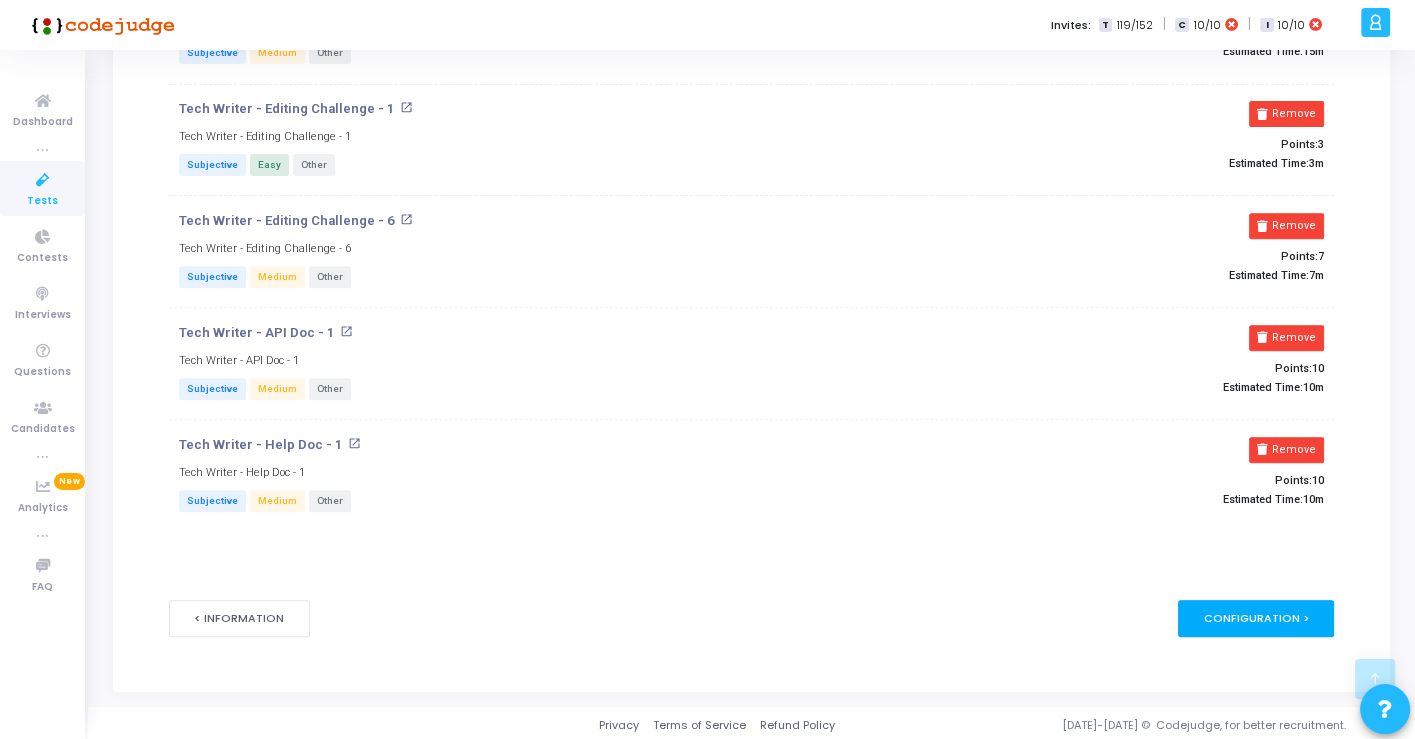 click on "Configuration >" at bounding box center (1256, 618) 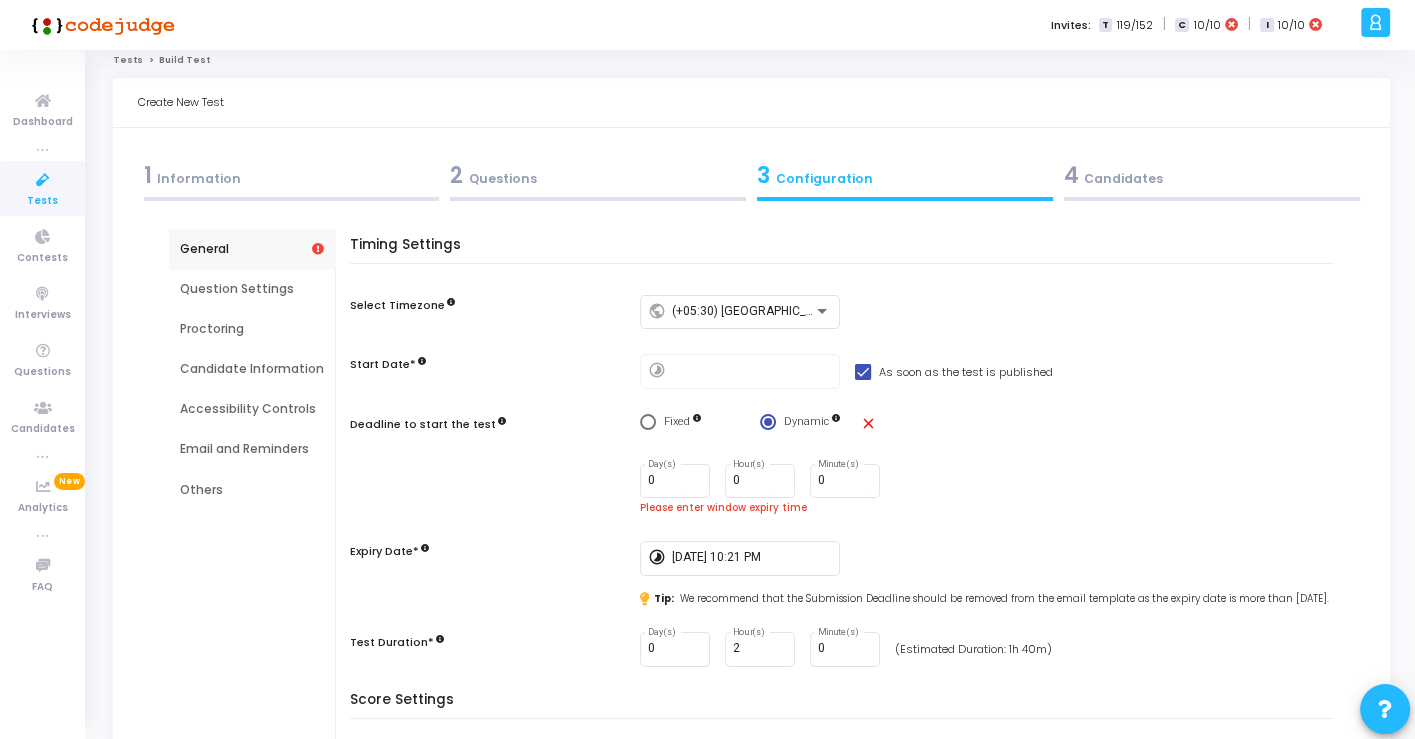 scroll, scrollTop: 0, scrollLeft: 0, axis: both 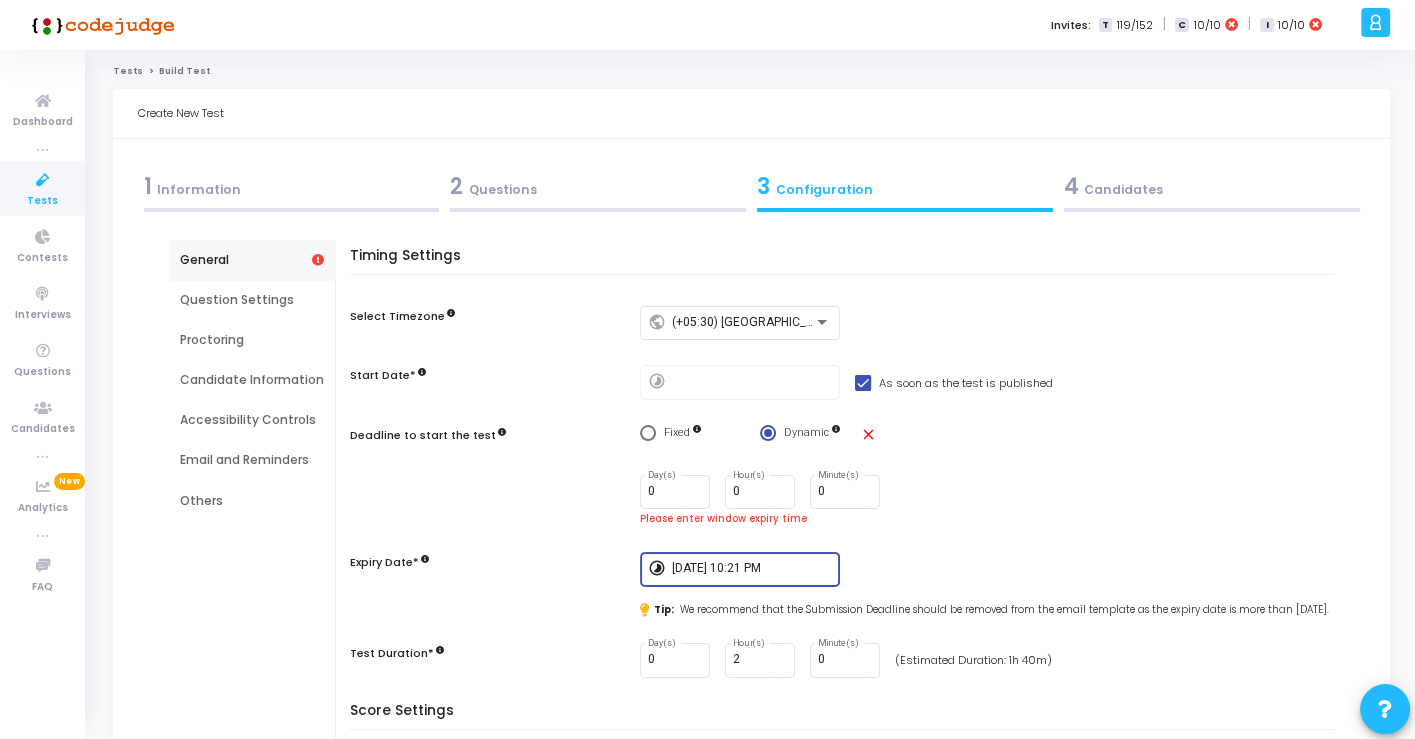 drag, startPoint x: 817, startPoint y: 570, endPoint x: 645, endPoint y: 557, distance: 172.49059 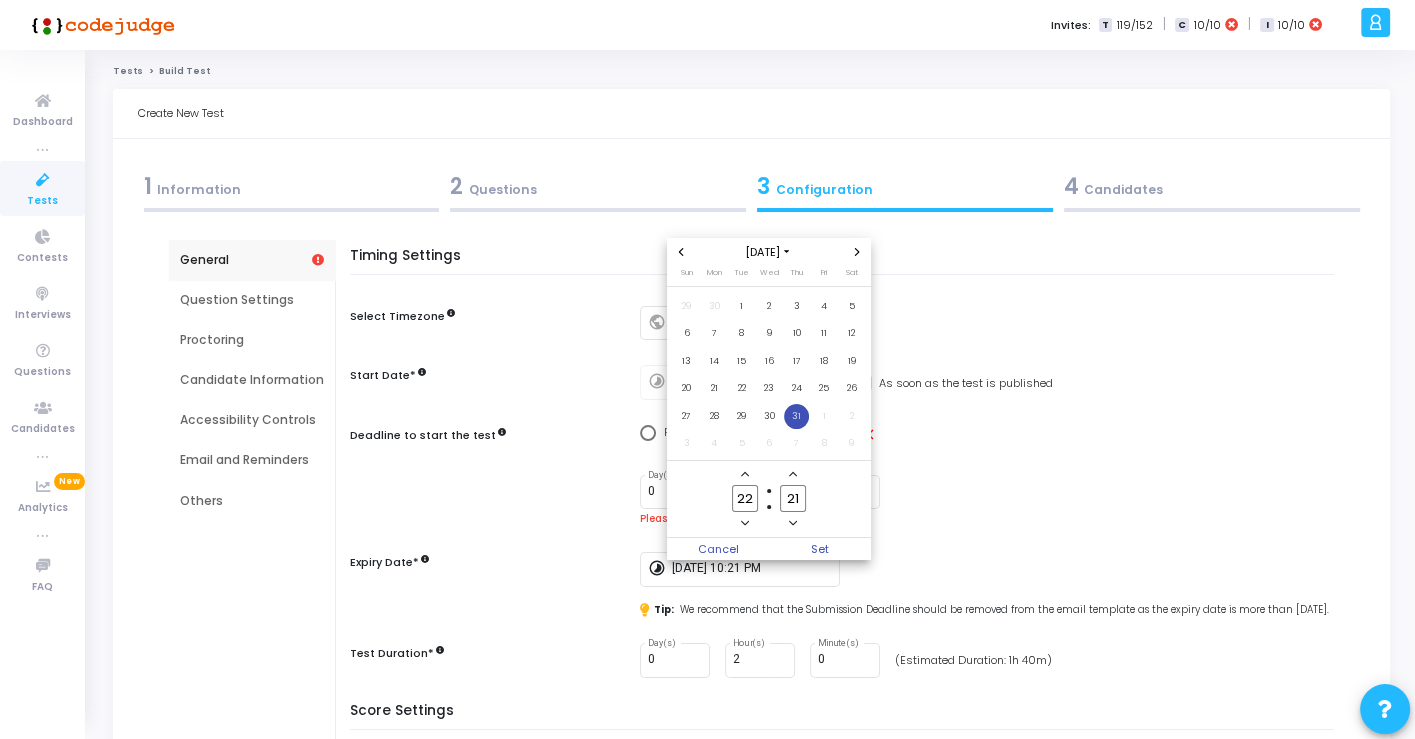 click at bounding box center [707, 369] 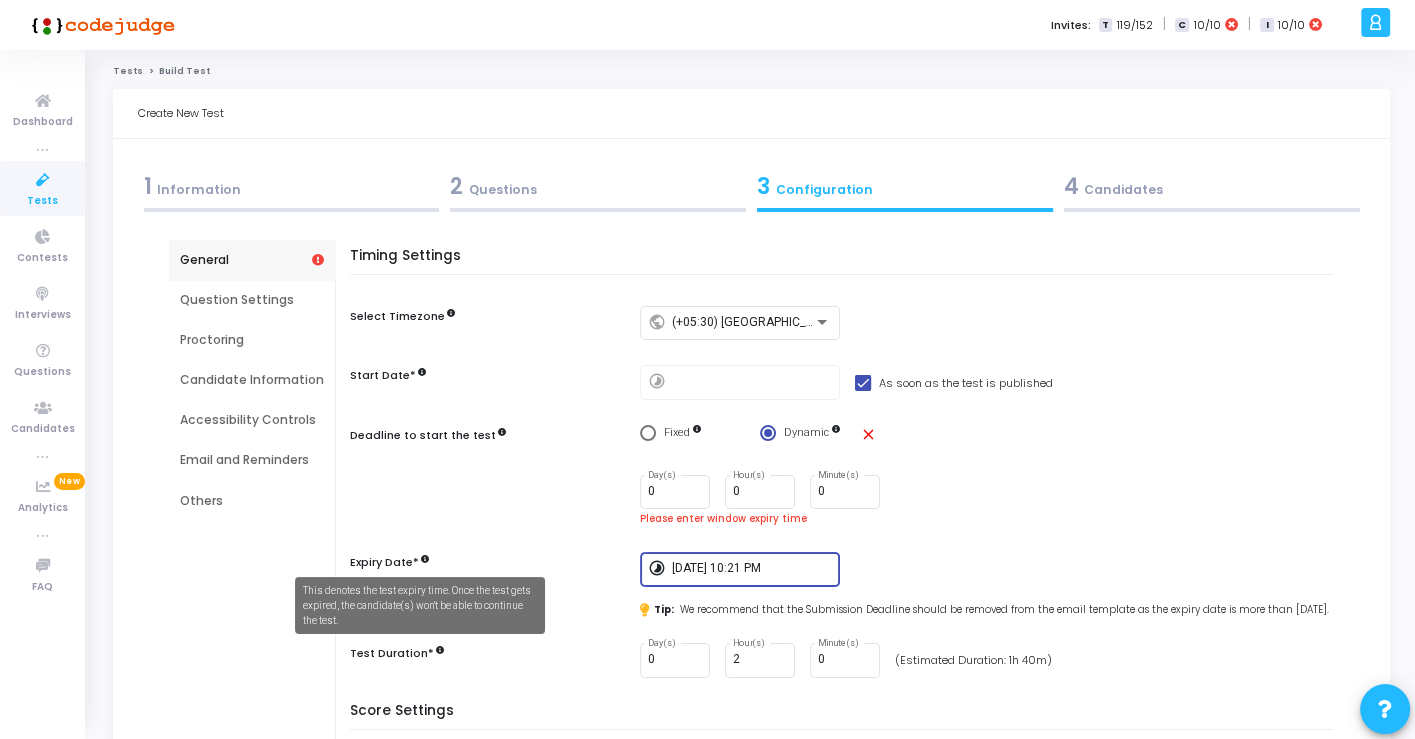 click at bounding box center [425, 559] 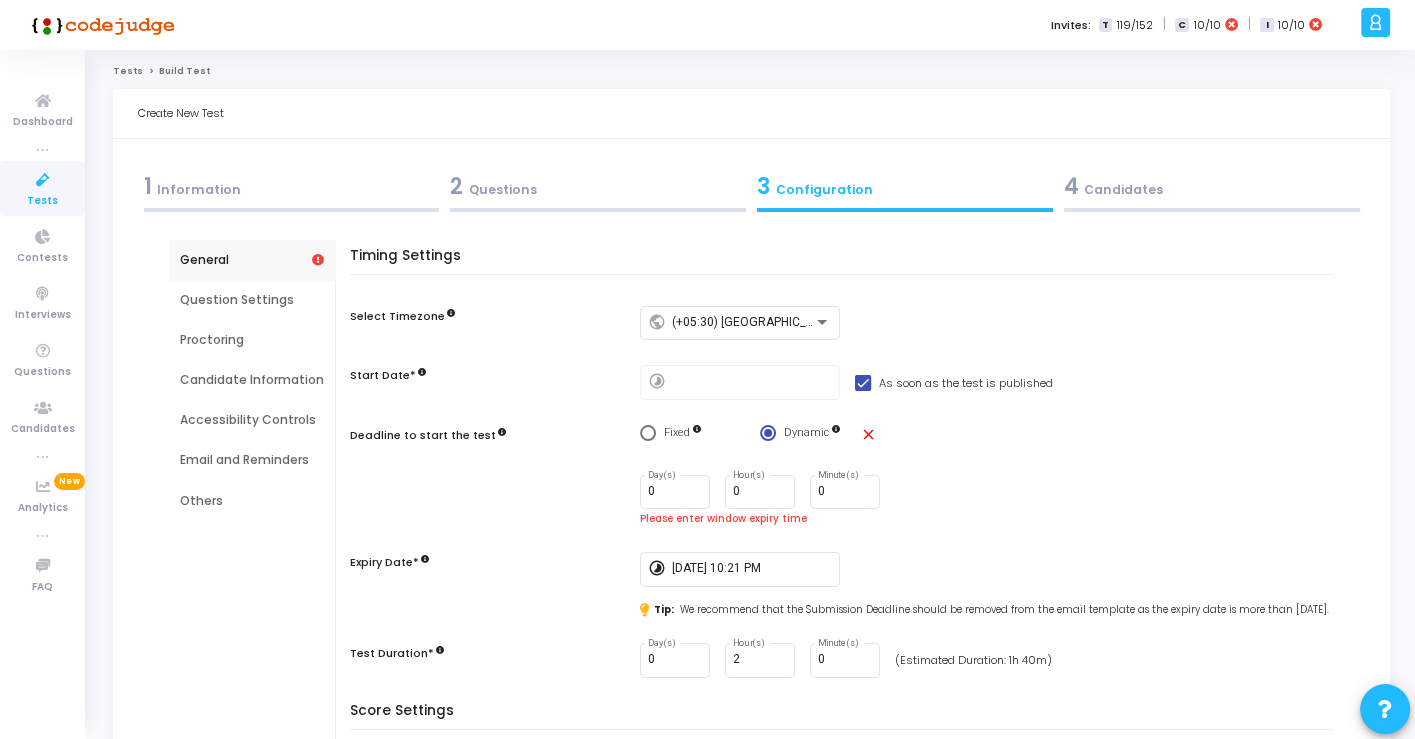 click on "Fixed   Dynamic close" at bounding box center [992, 433] 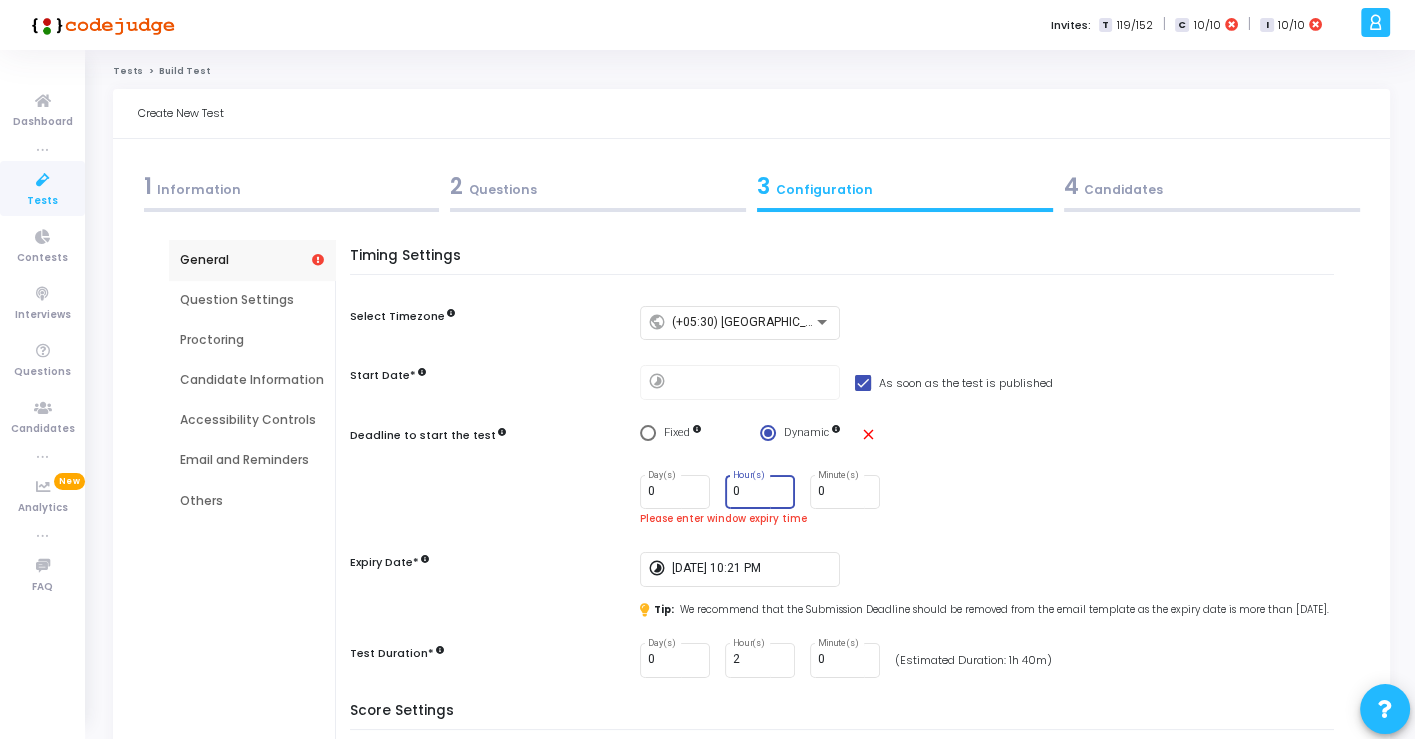 click on "0" at bounding box center (760, 492) 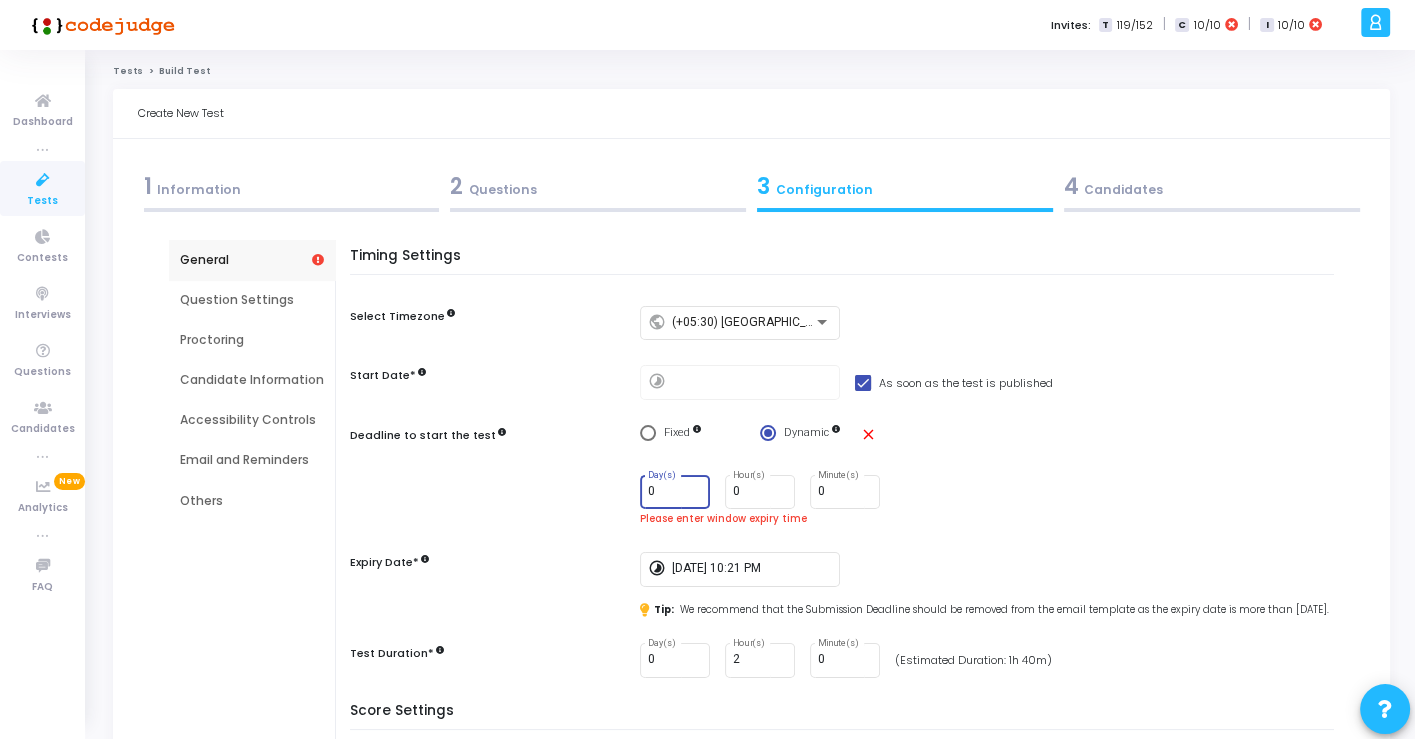 drag, startPoint x: 650, startPoint y: 490, endPoint x: 631, endPoint y: 490, distance: 19 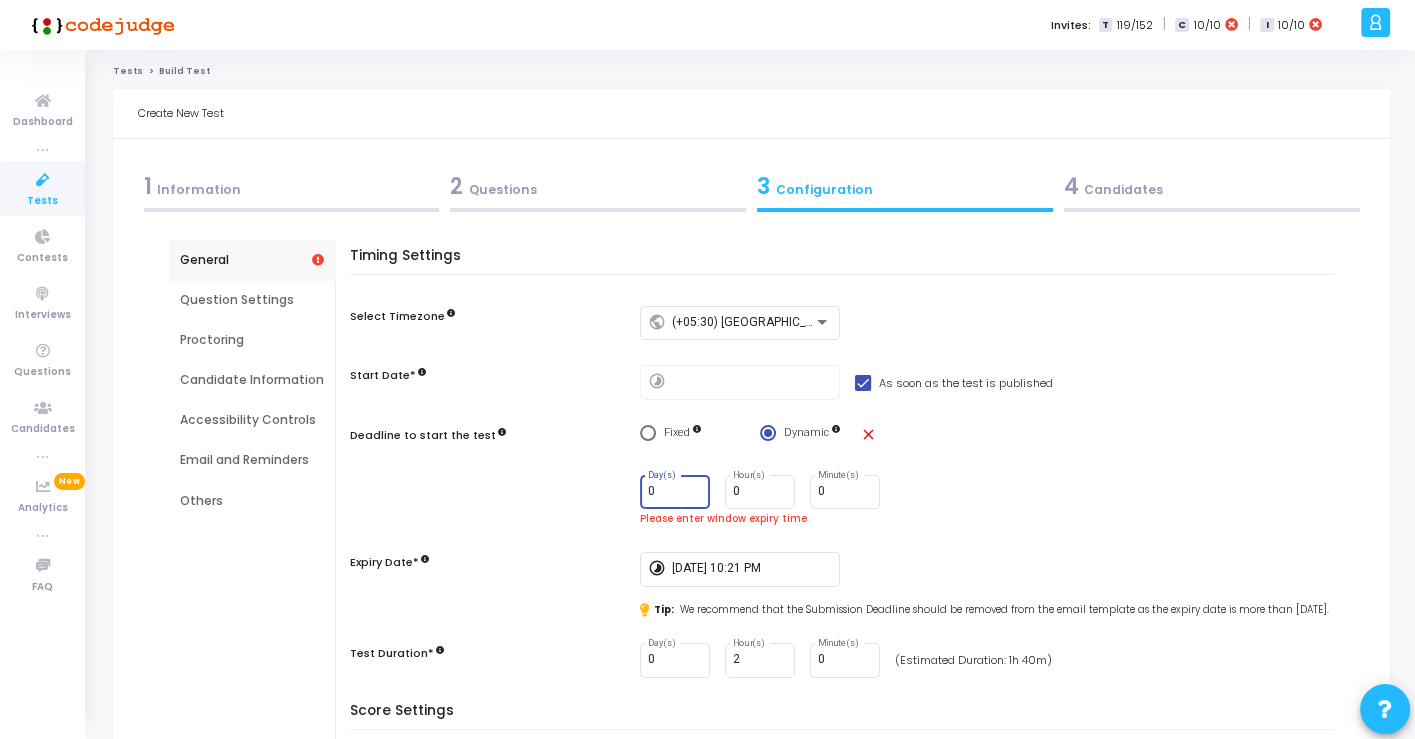 click on "0 Day(s) 0 Hour(s) 0 Minute(s)  Please enter window expiry time" at bounding box center (847, 501) 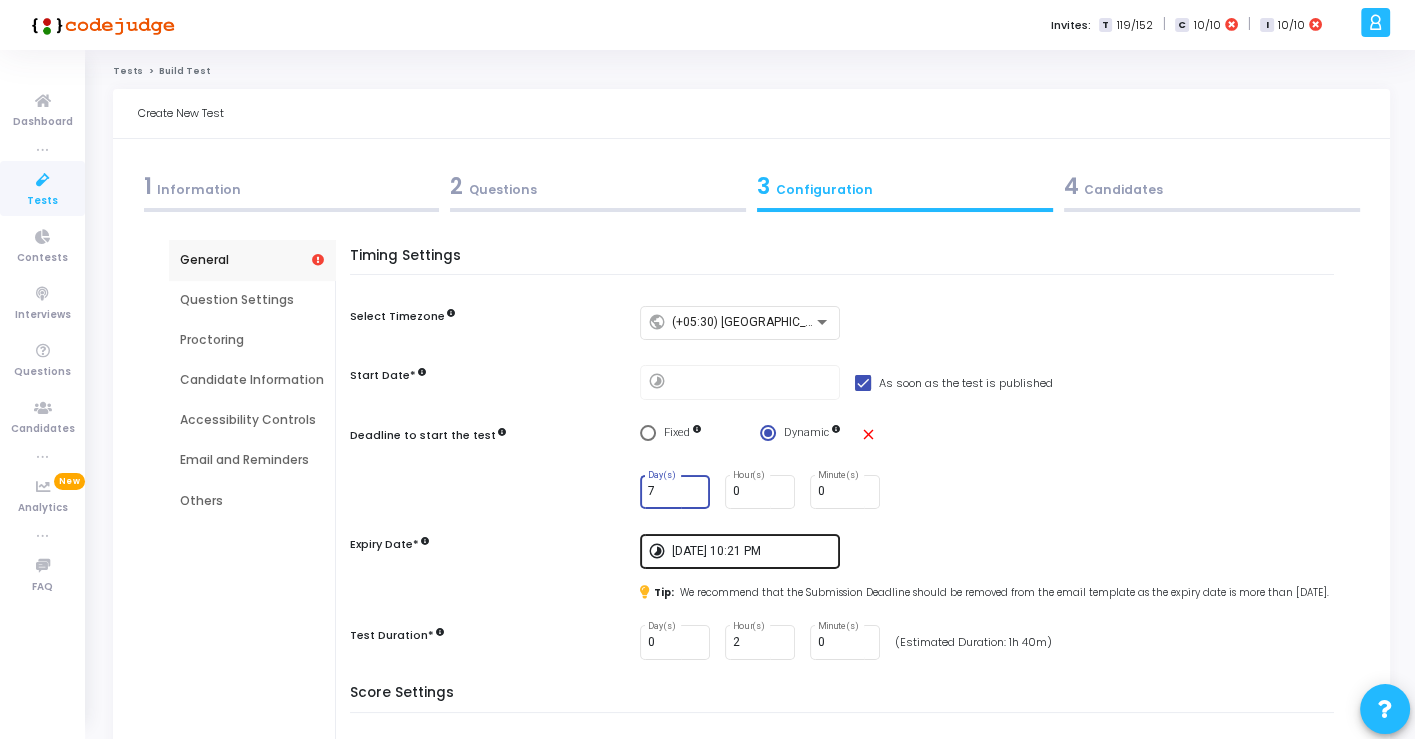 type on "7" 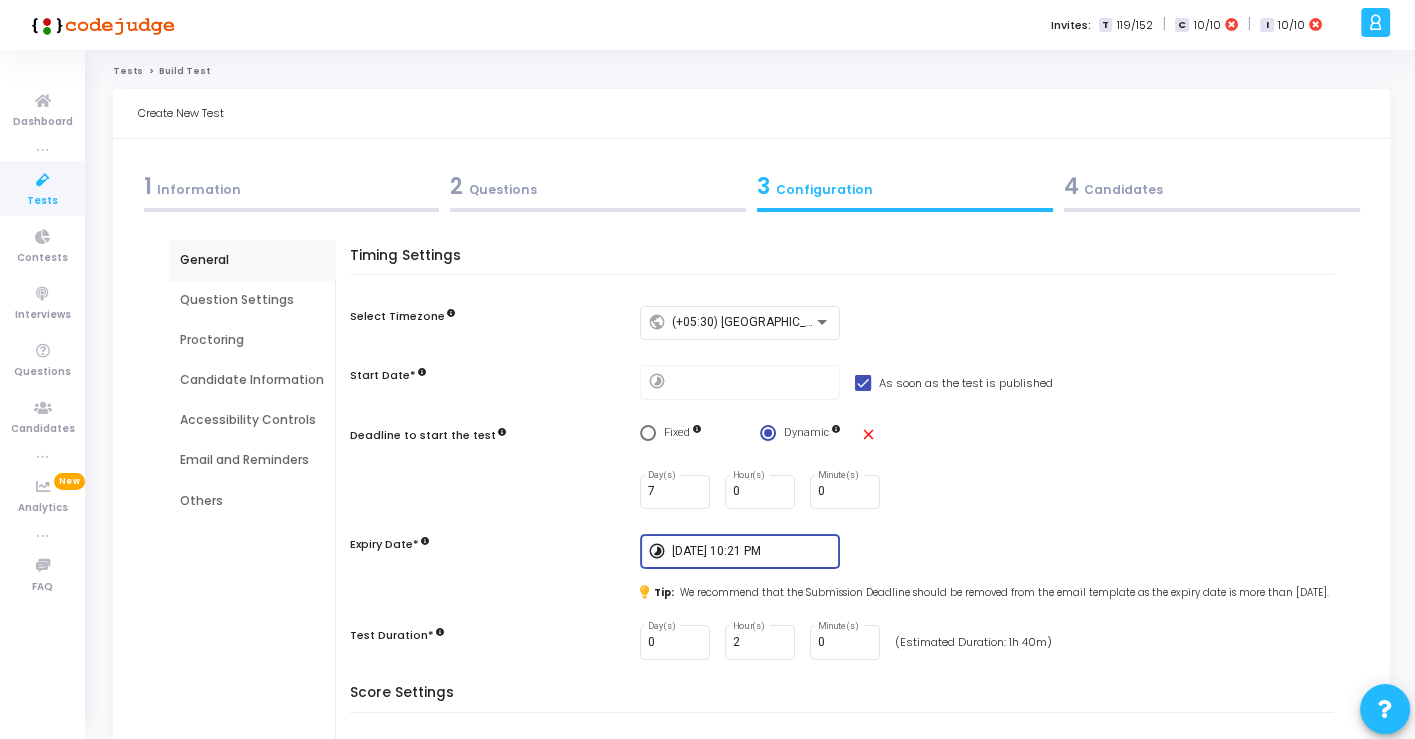 click on "12/31/2026, 10:21 PM" at bounding box center [752, 552] 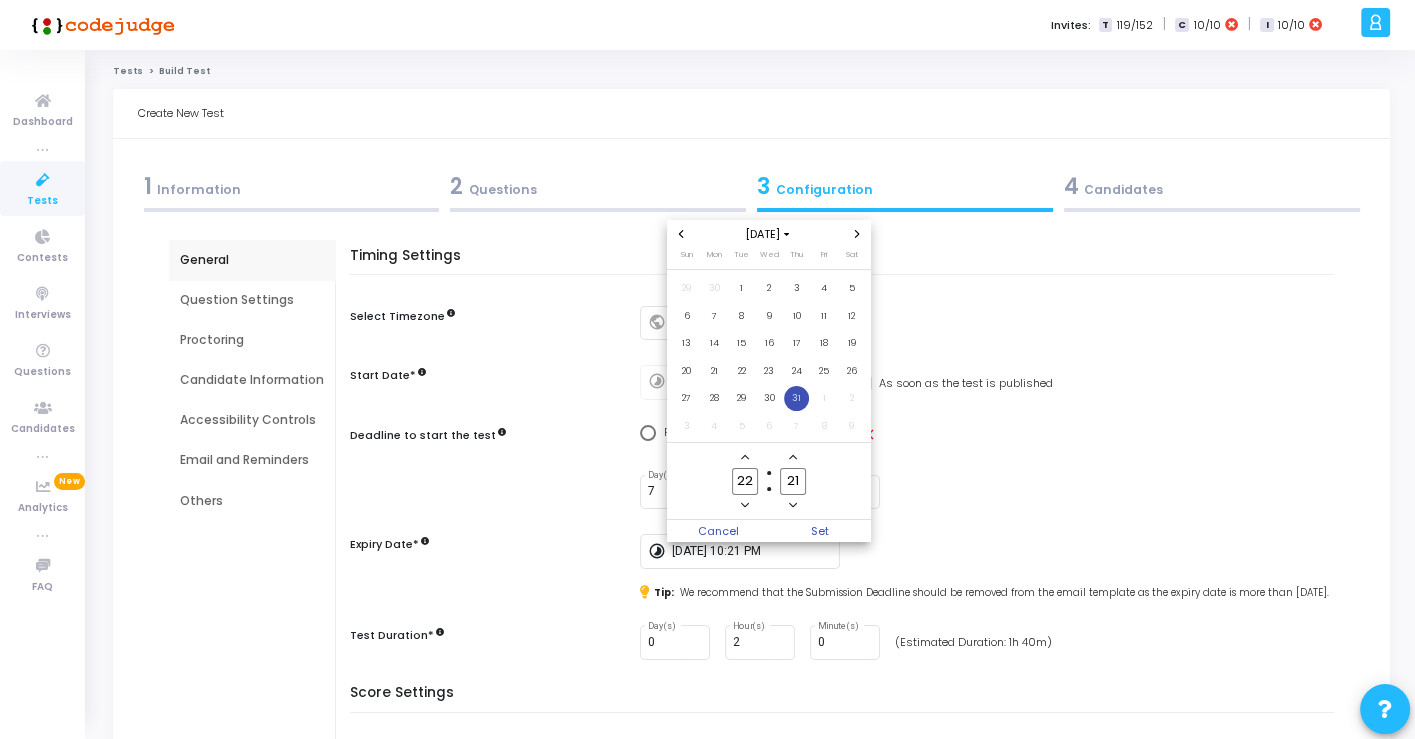 click at bounding box center (707, 369) 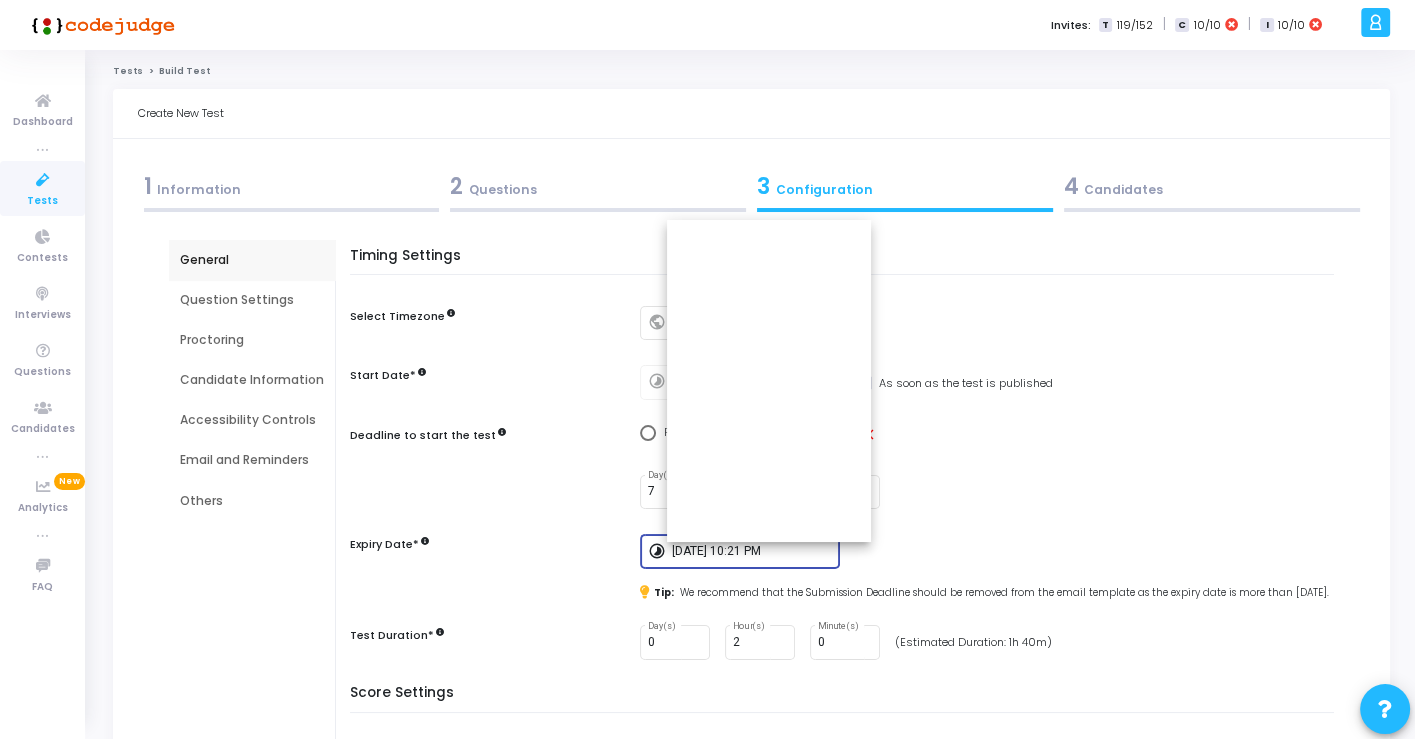 click on "12/31/2026, 10:21 PM" at bounding box center (752, 552) 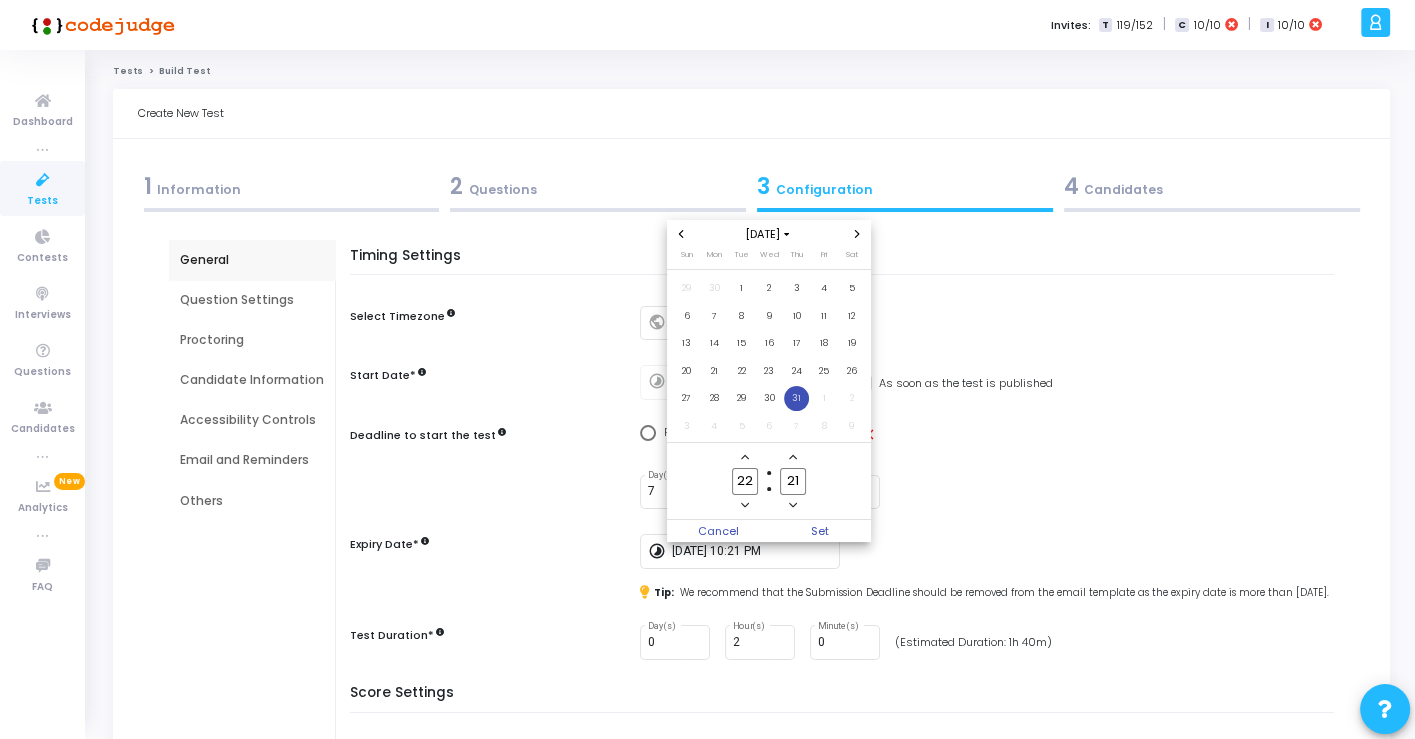 click at bounding box center [707, 369] 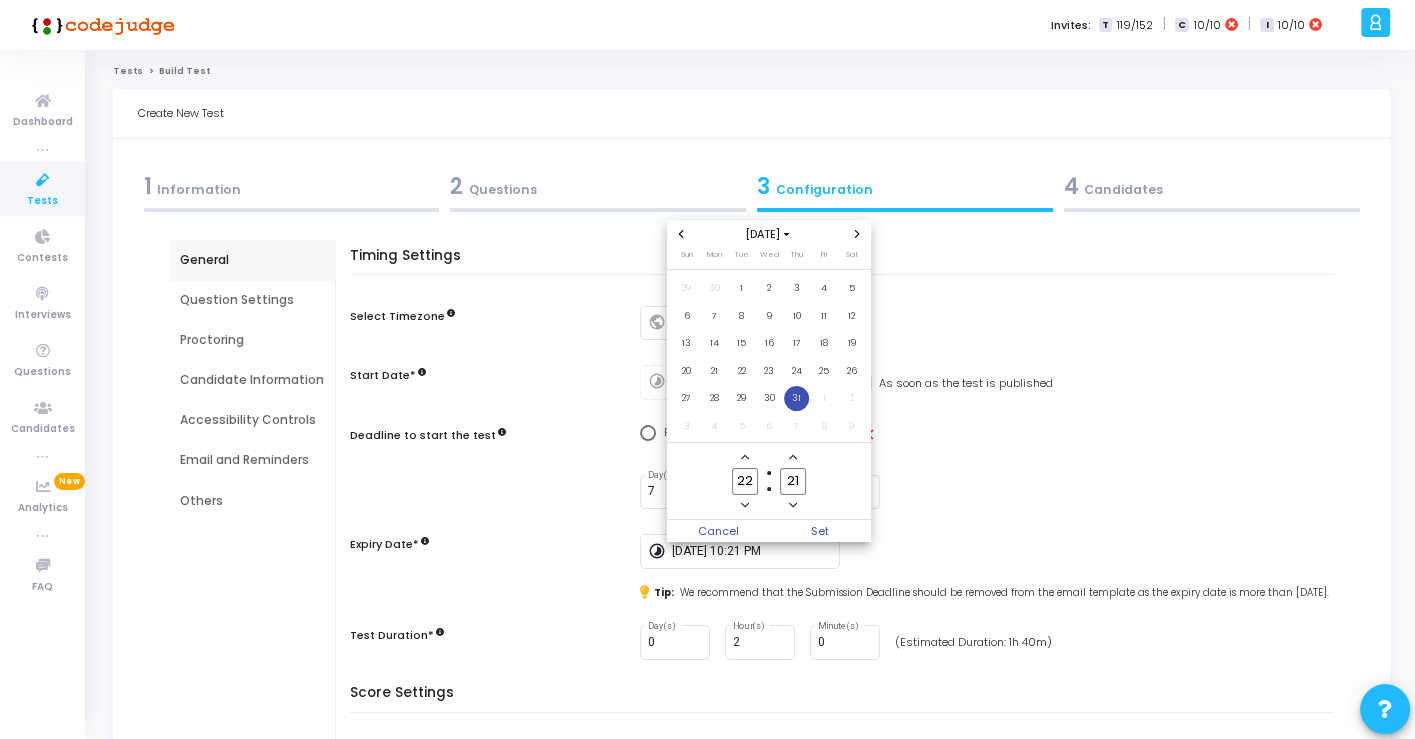 click at bounding box center [707, 369] 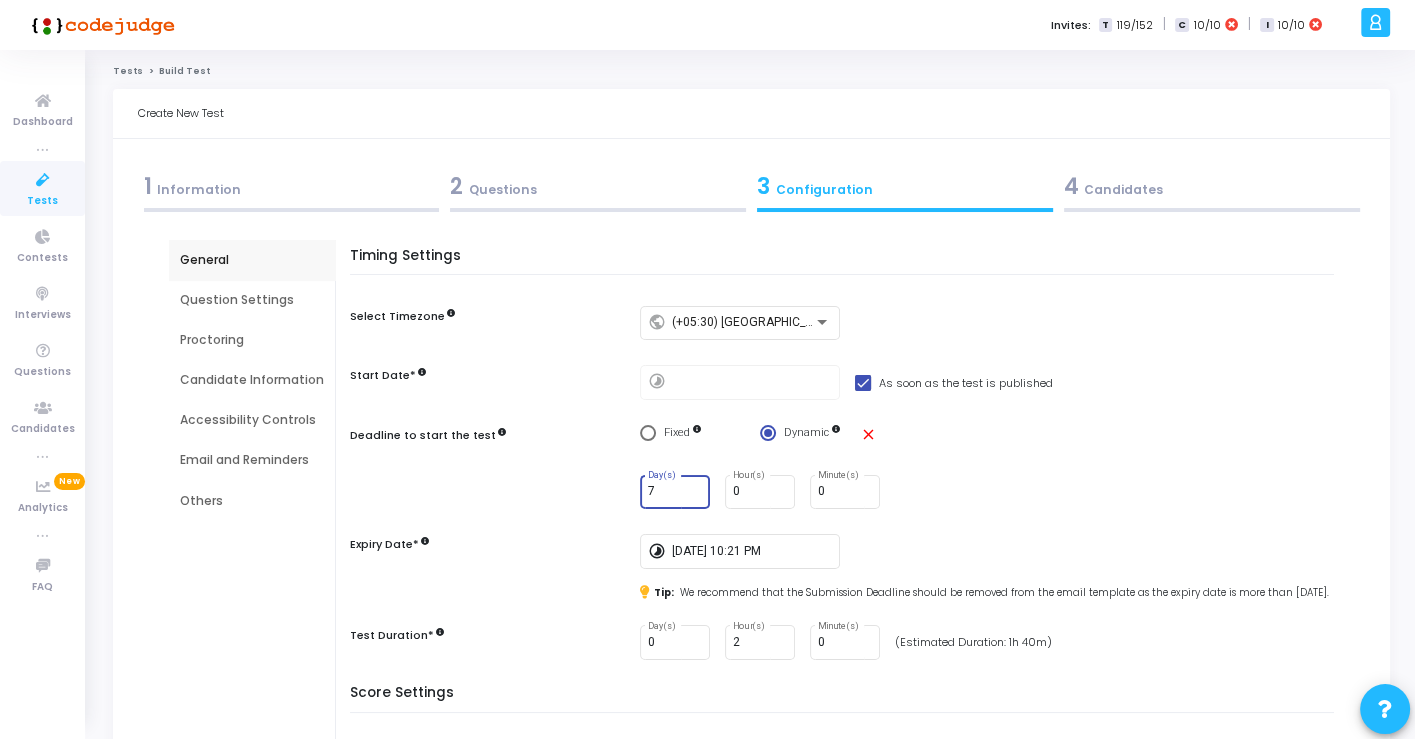 click on "7" at bounding box center [675, 492] 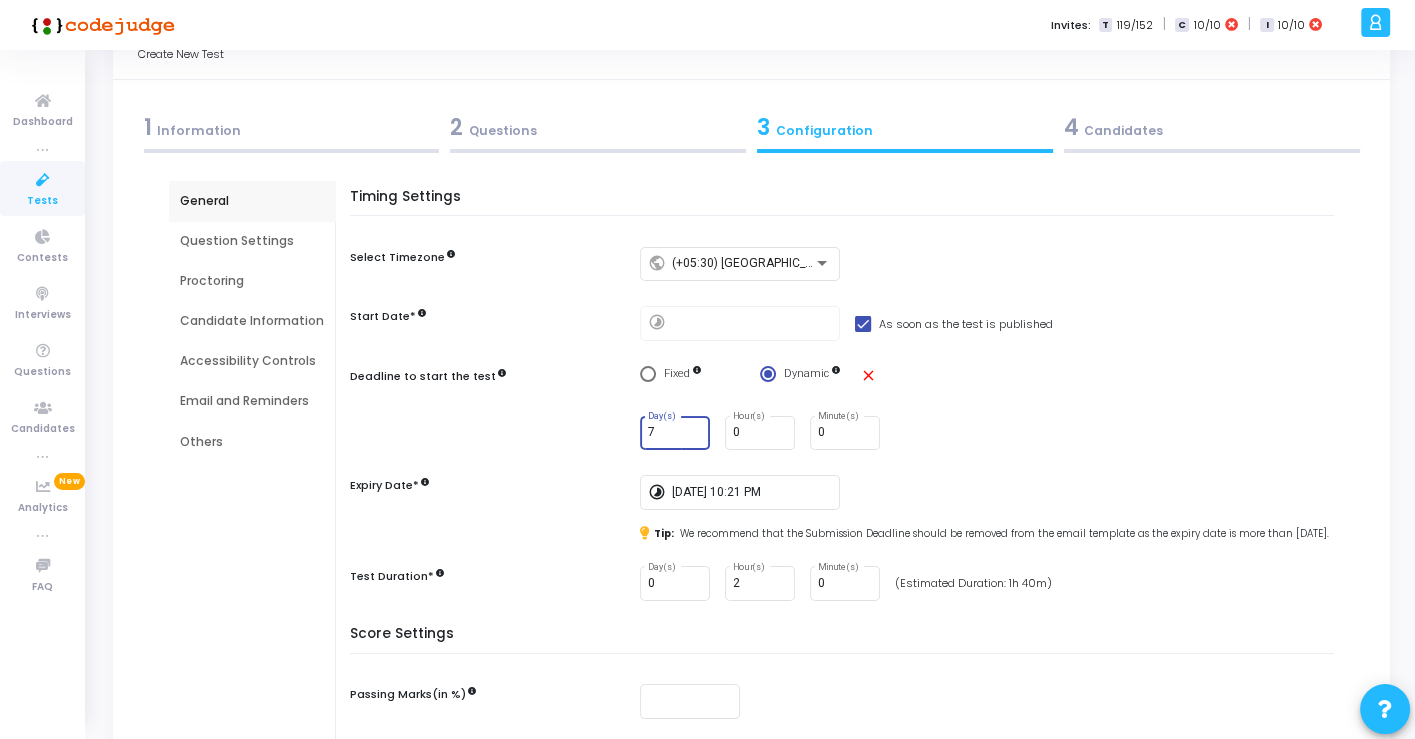 scroll, scrollTop: 61, scrollLeft: 0, axis: vertical 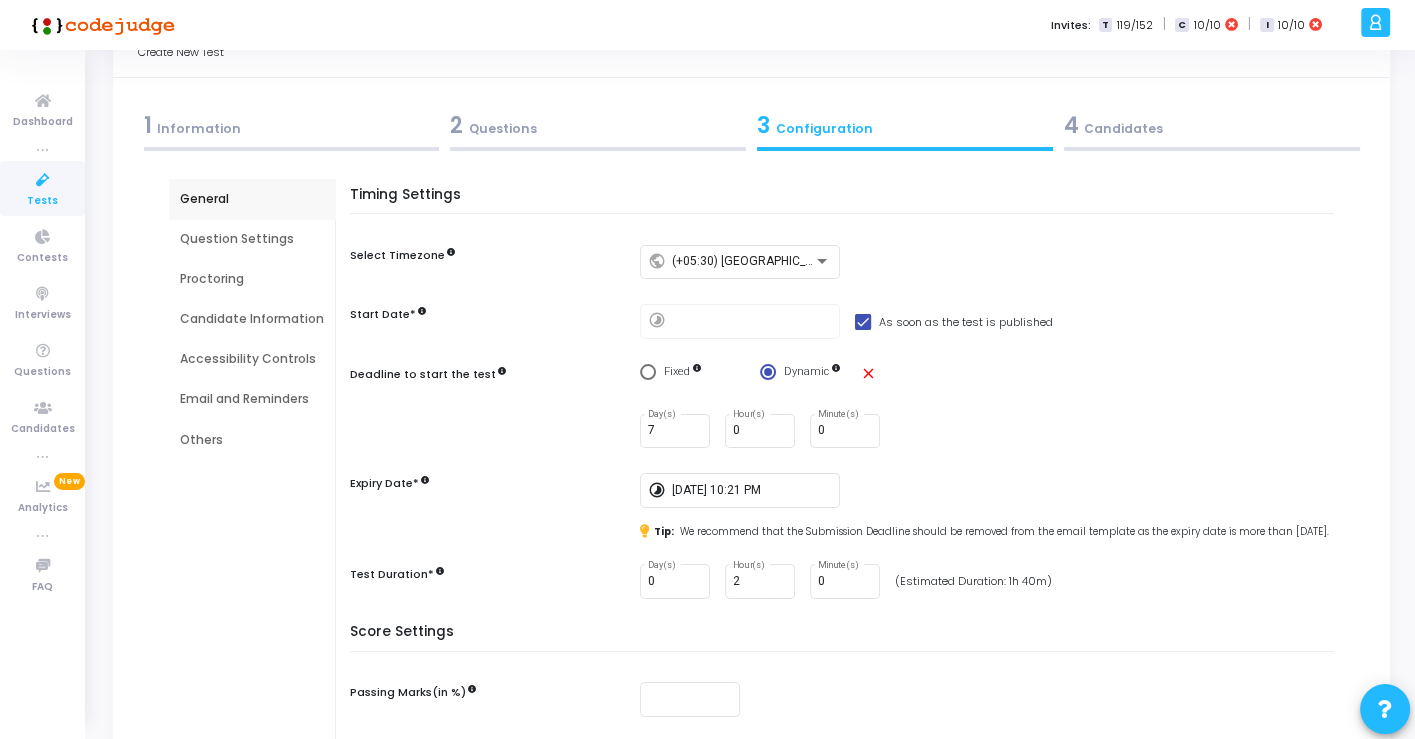 click on "Expiry Date*" at bounding box center (490, 485) 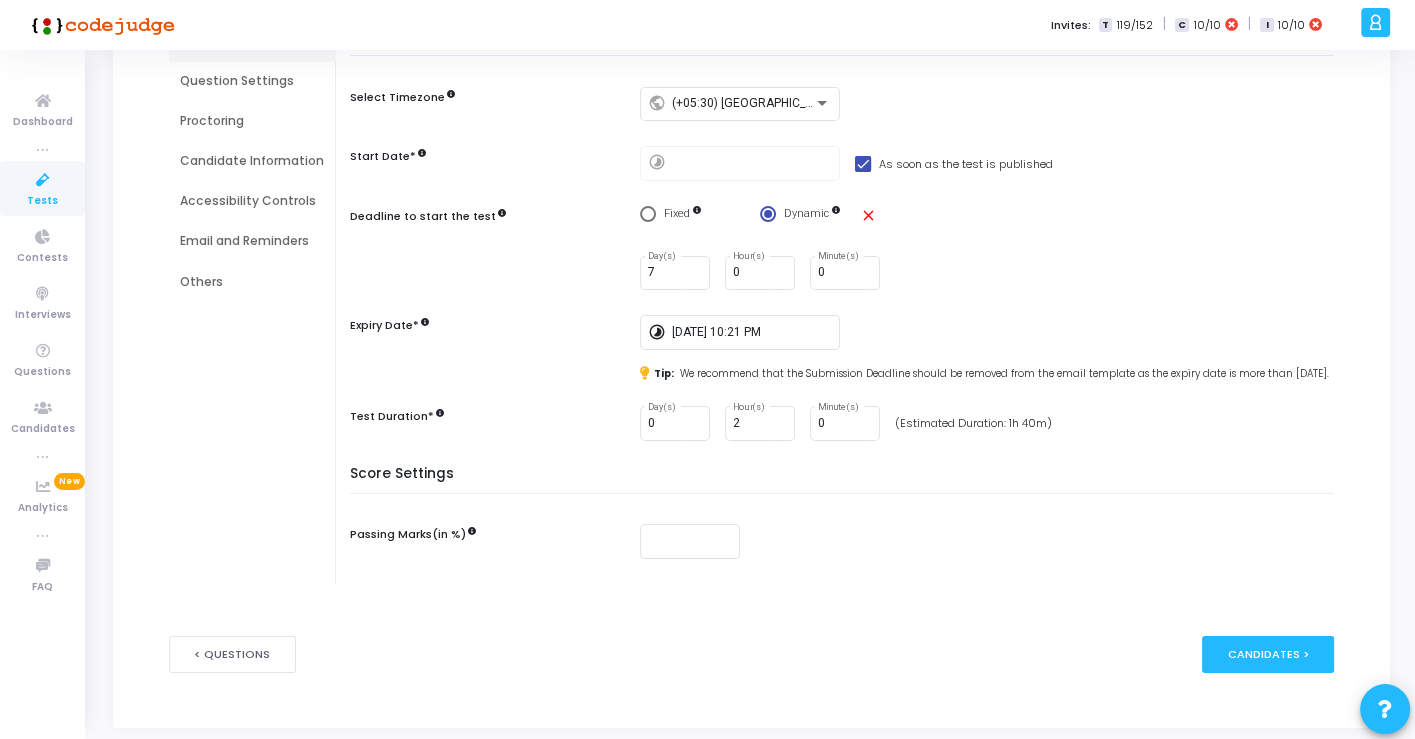 scroll, scrollTop: 221, scrollLeft: 0, axis: vertical 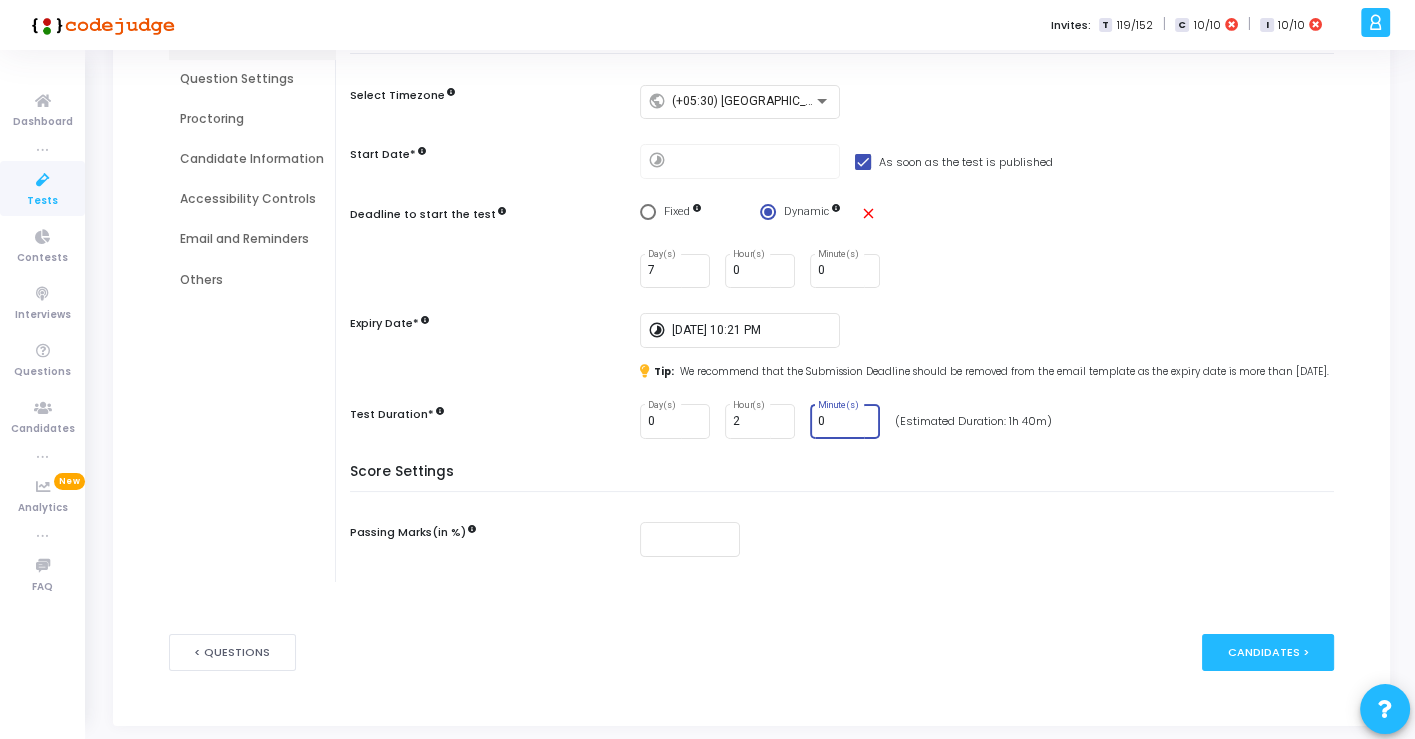 click on "0" at bounding box center [845, 422] 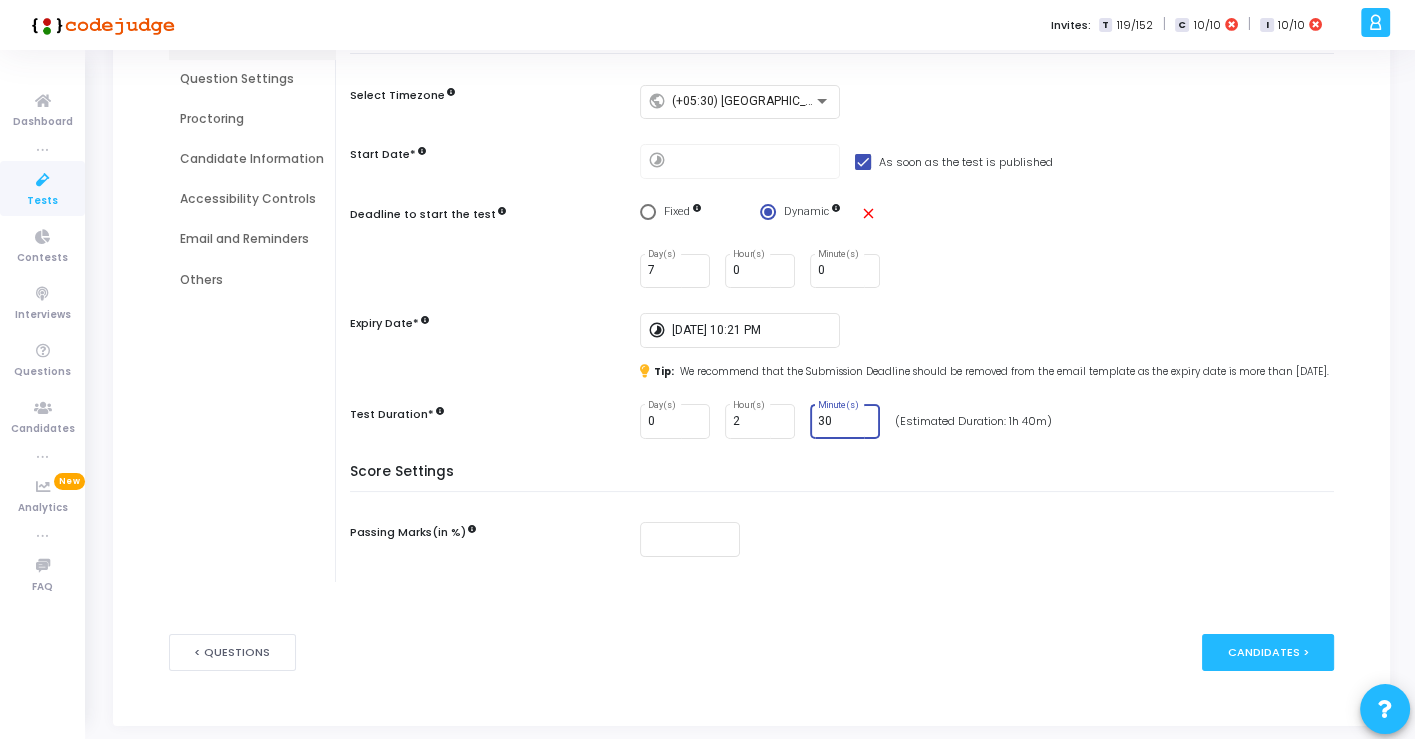 type on "30" 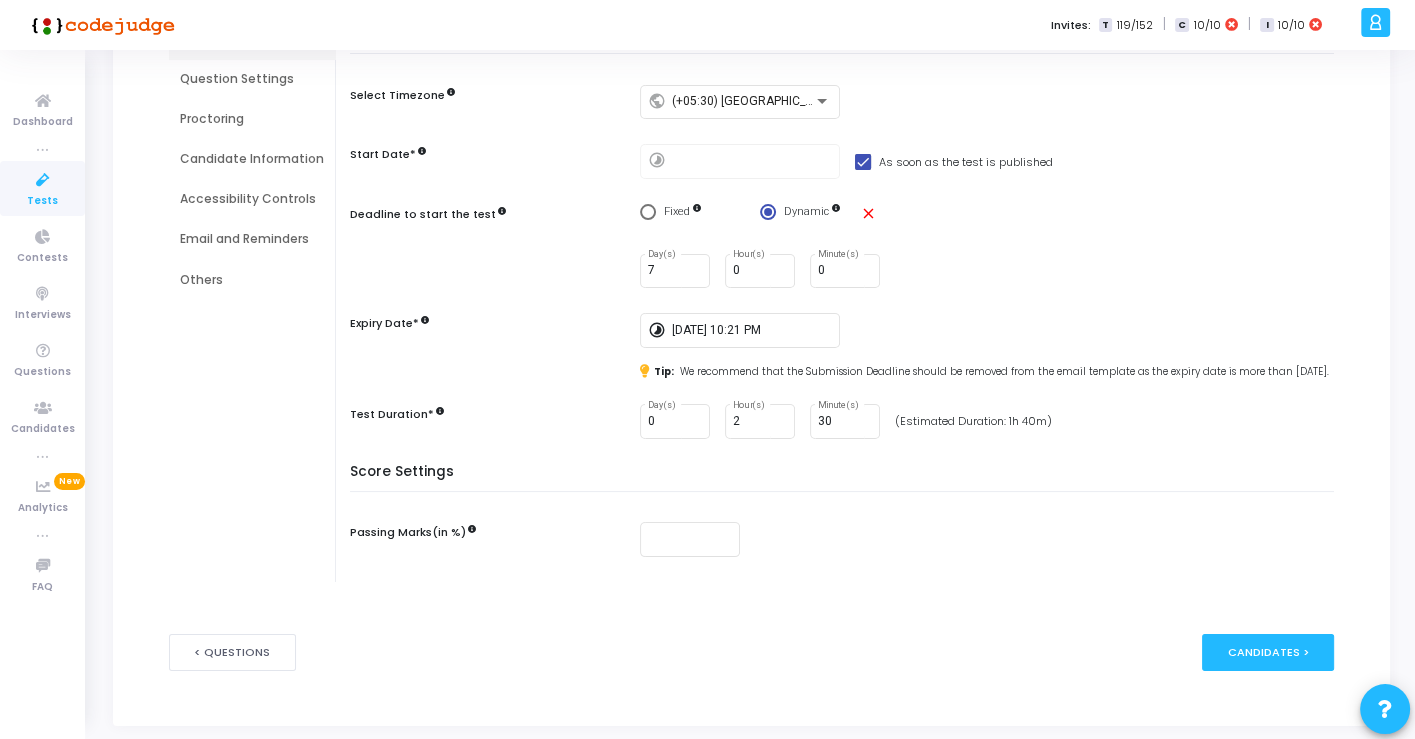 click on "Score Settings" at bounding box center (847, 478) 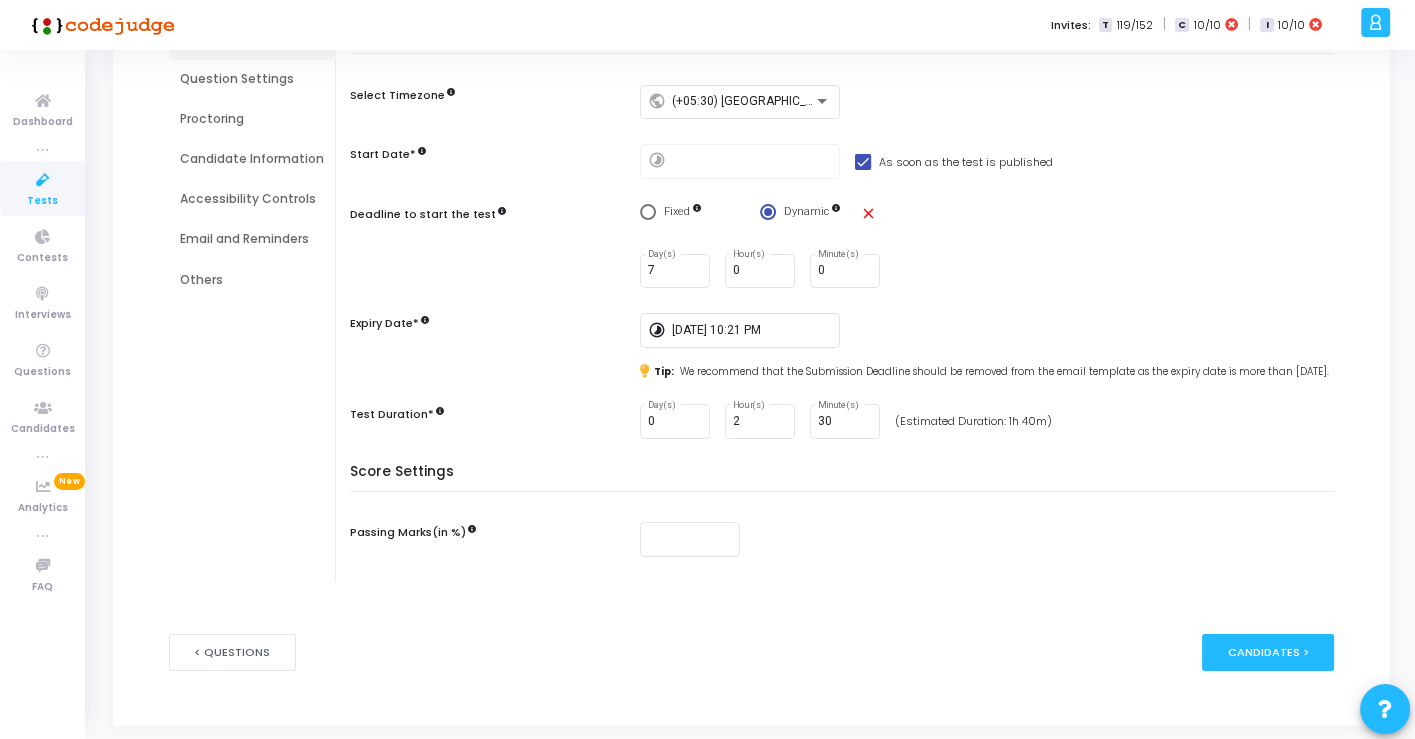 scroll, scrollTop: 269, scrollLeft: 0, axis: vertical 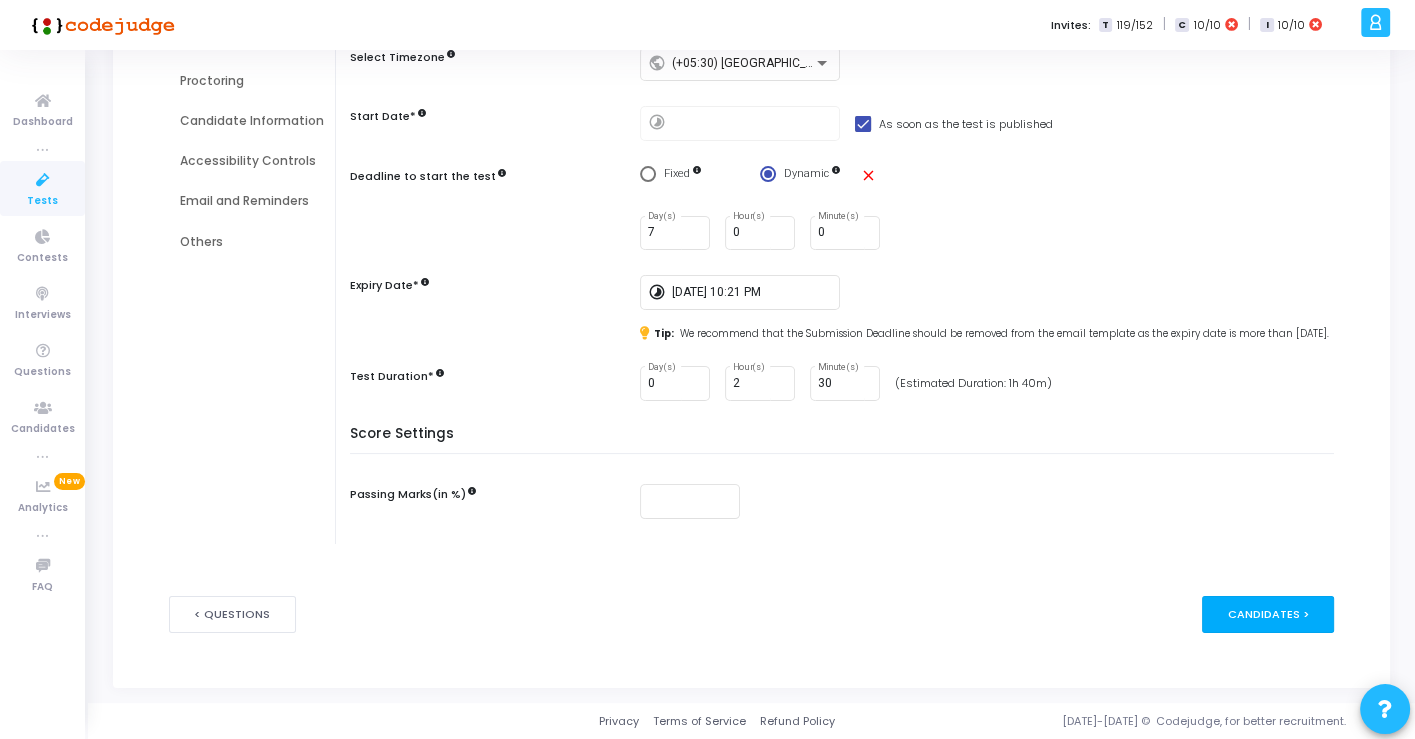 click on "Candidates >" at bounding box center [1268, 614] 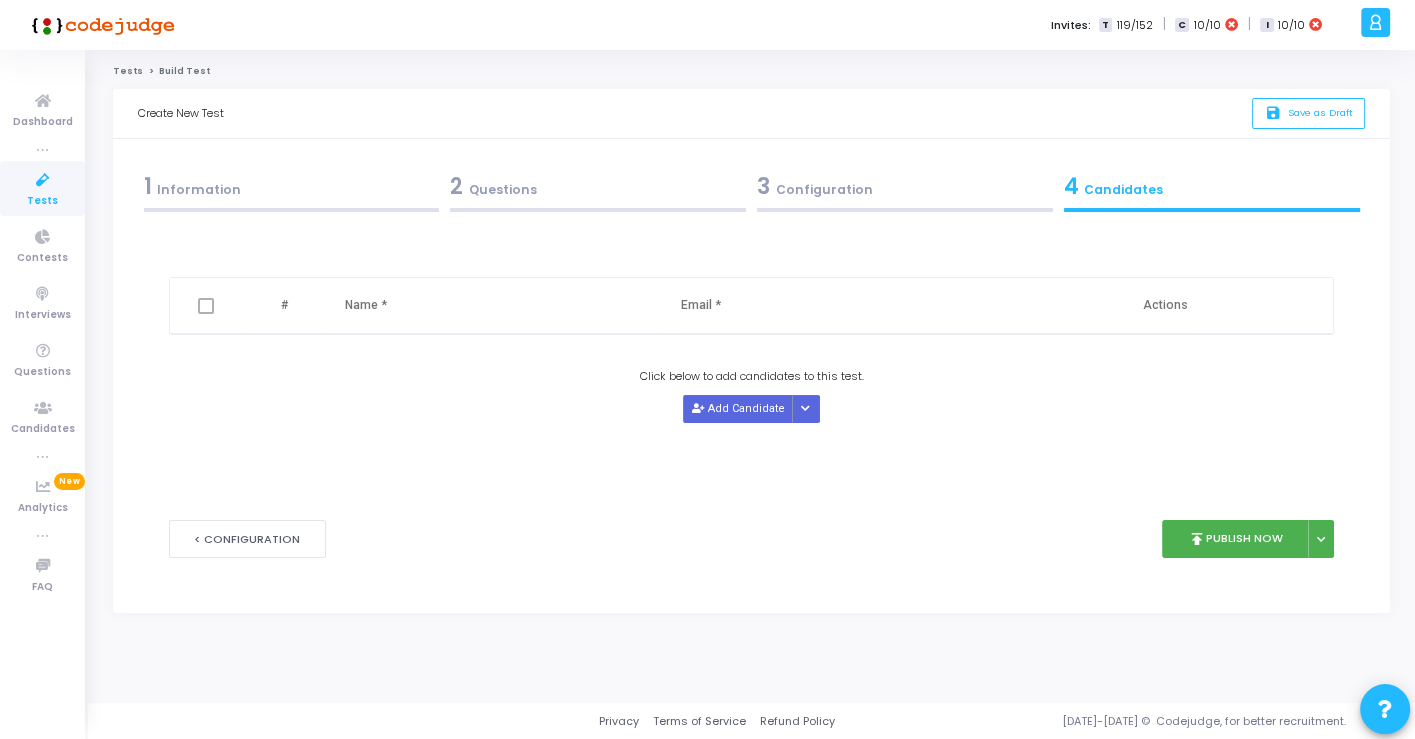 scroll, scrollTop: 0, scrollLeft: 0, axis: both 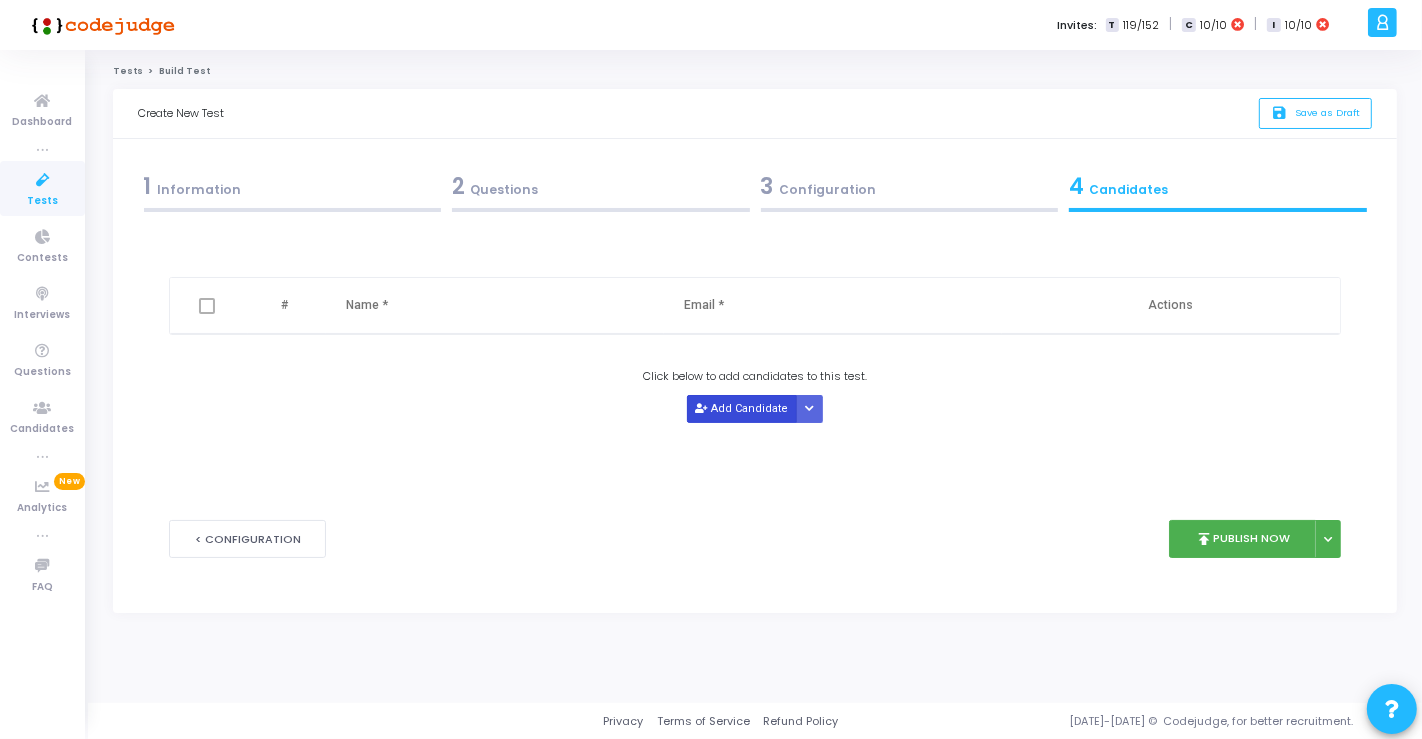 click on "Add Candidate" at bounding box center [742, 408] 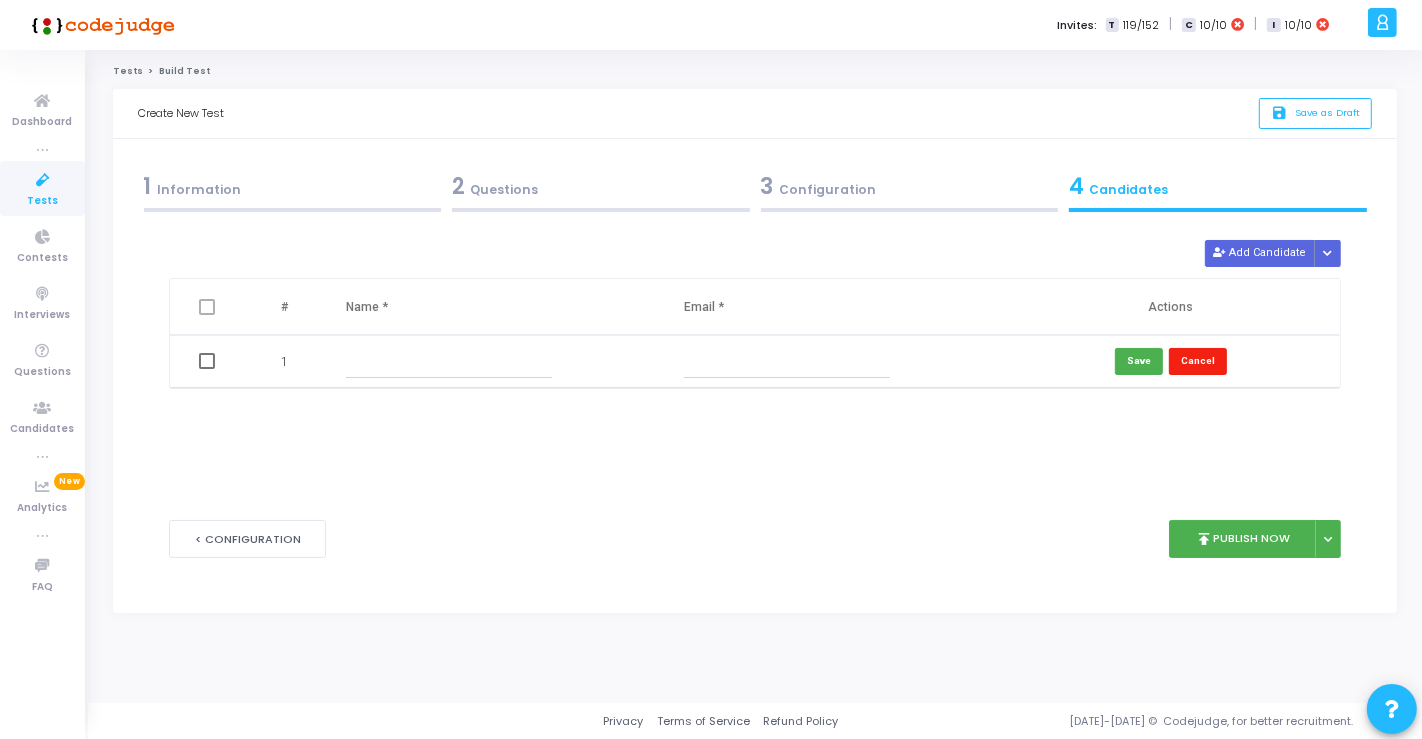 click on "Cancel" at bounding box center (1198, 361) 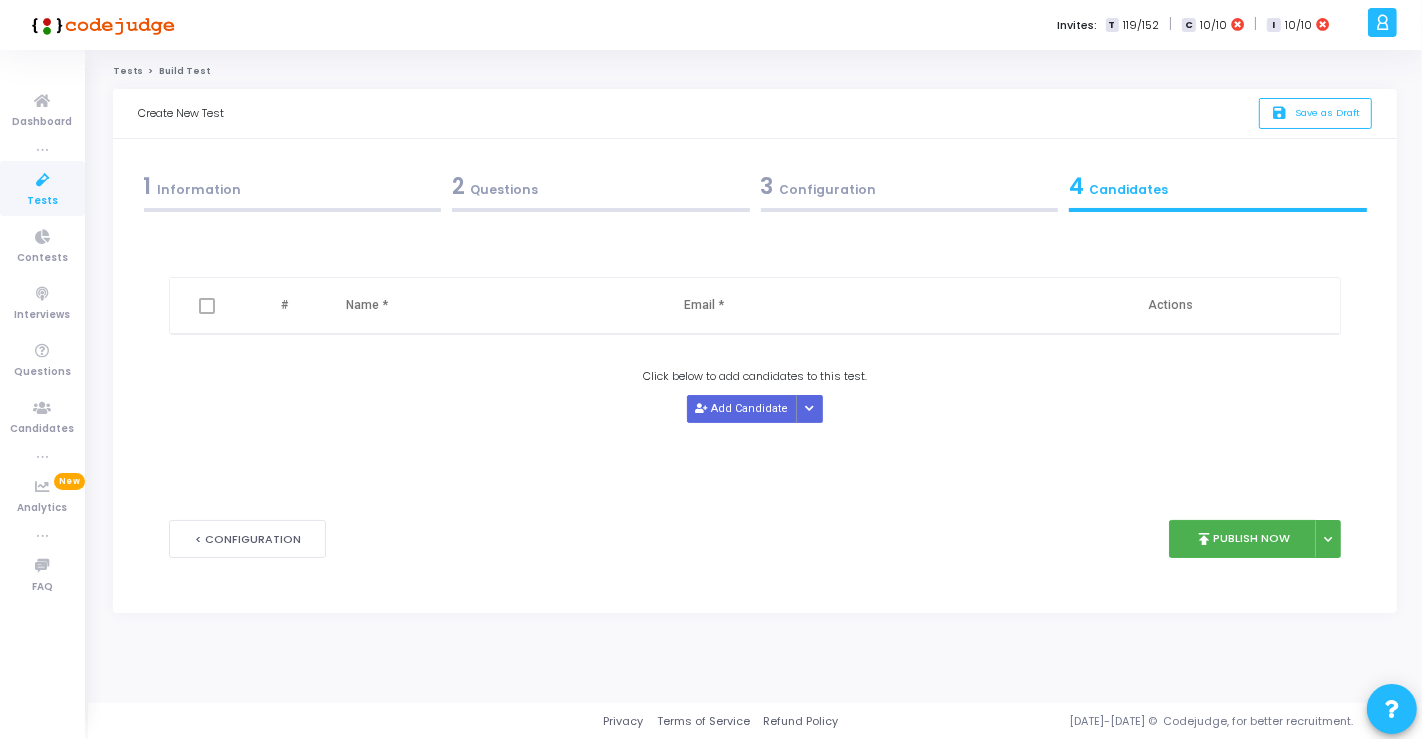 click at bounding box center (43, 180) 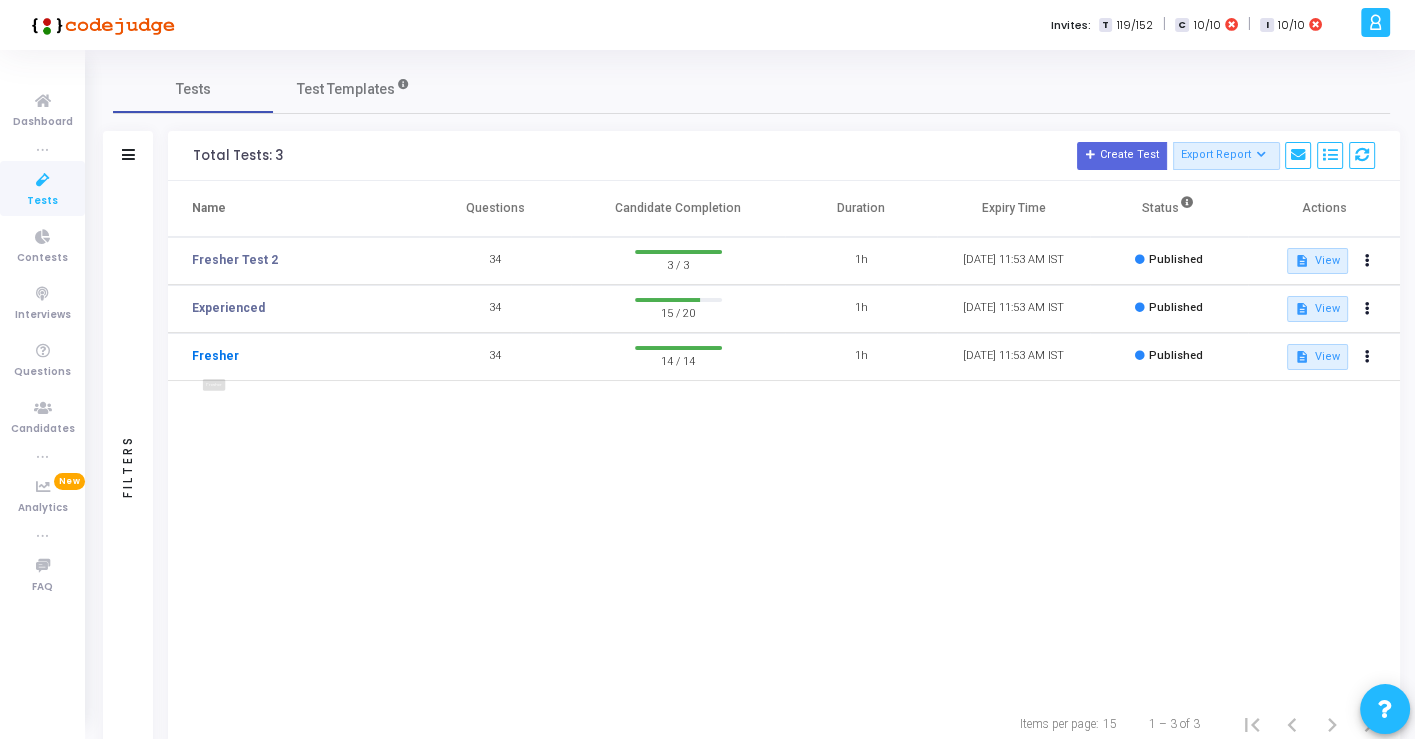 click on "Fresher" 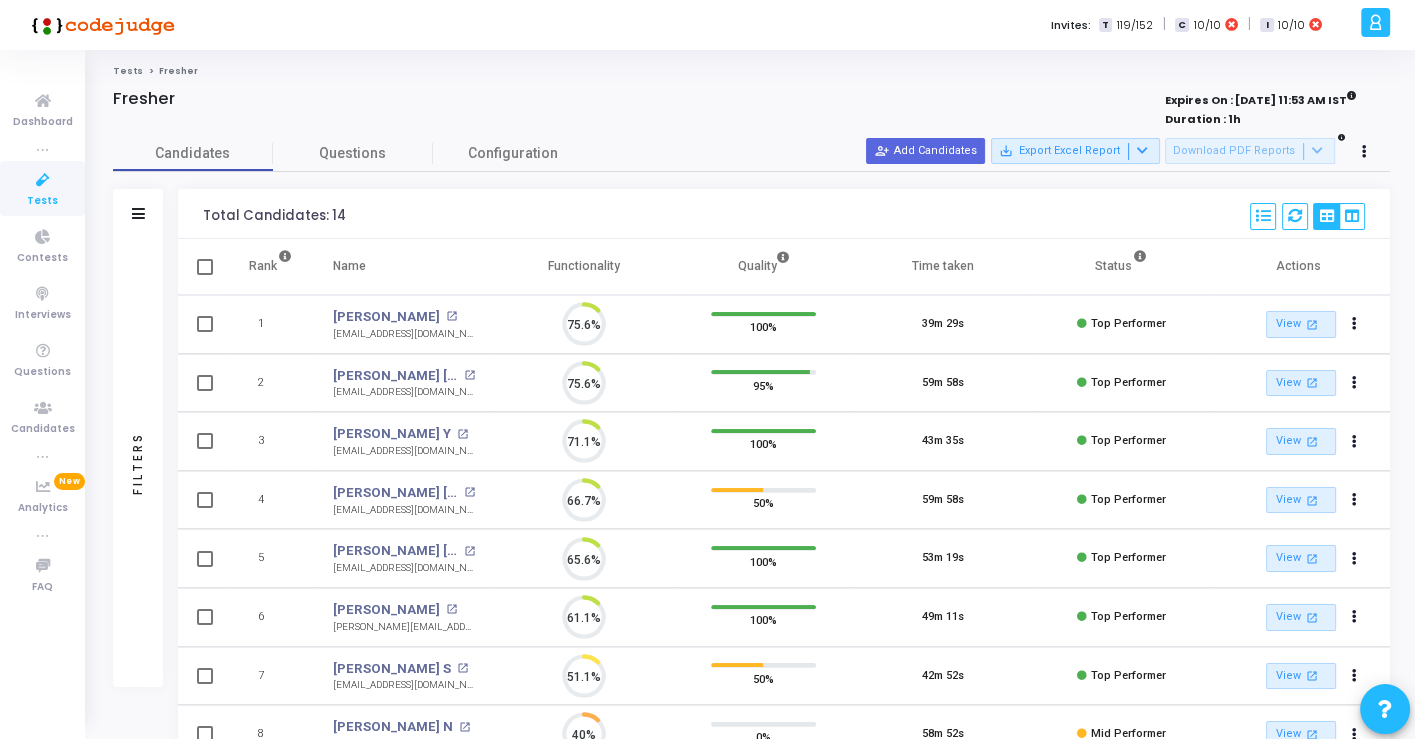scroll, scrollTop: 8, scrollLeft: 8, axis: both 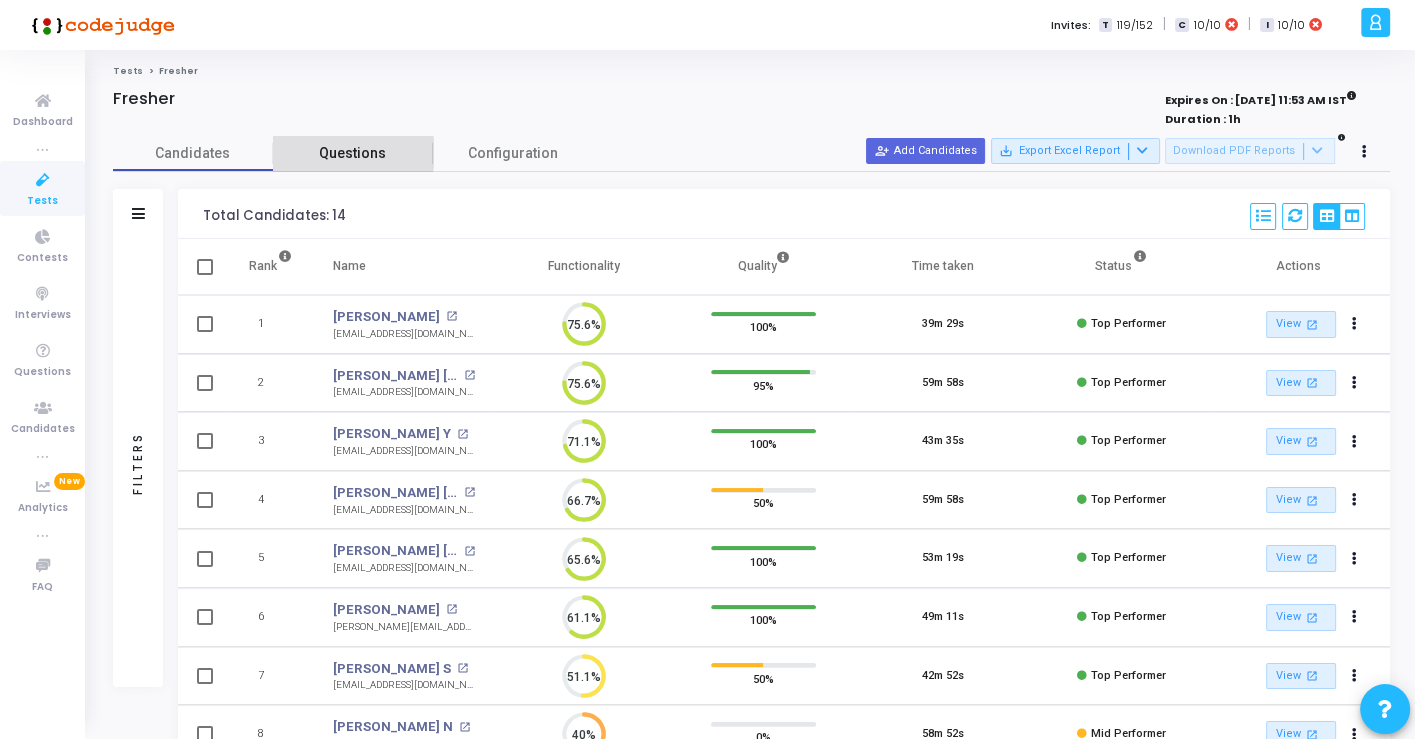 click on "Questions" at bounding box center (353, 153) 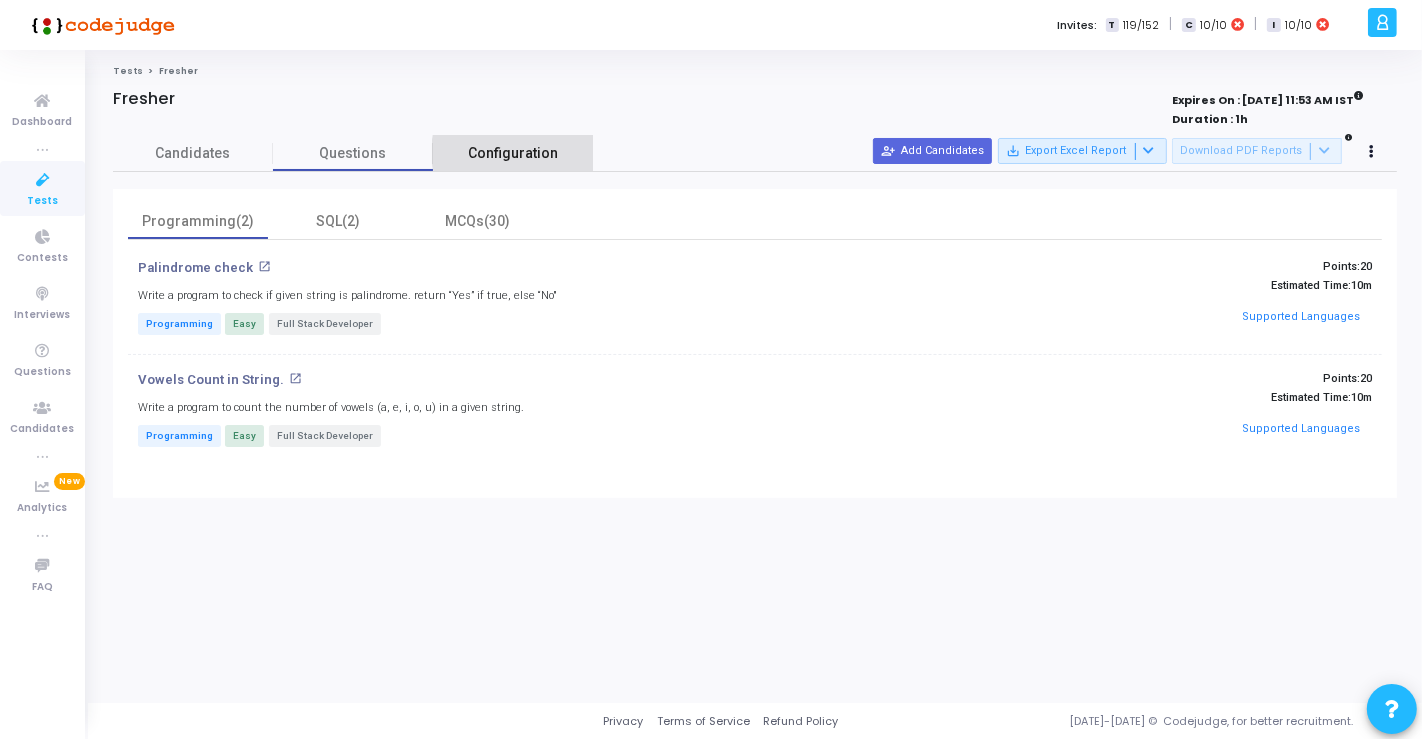 click on "Configuration" at bounding box center (513, 153) 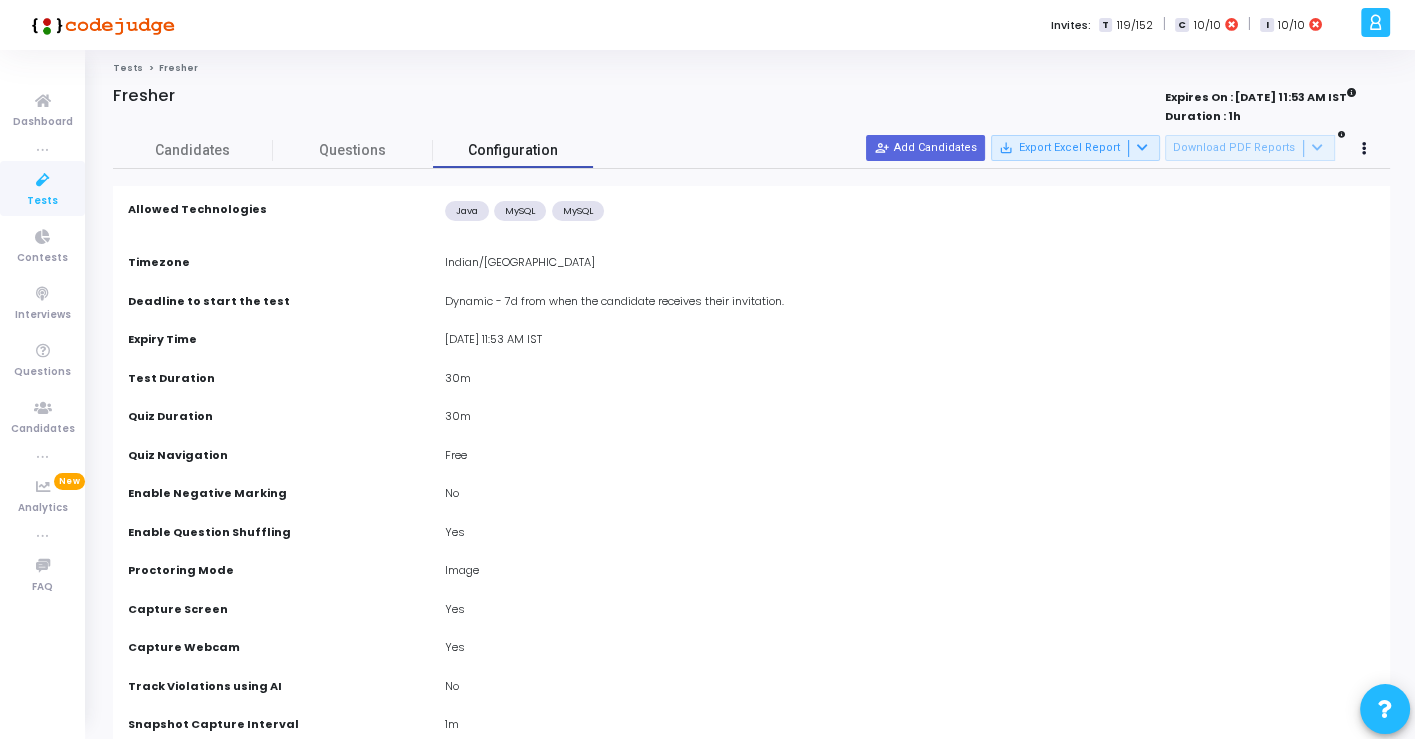 scroll, scrollTop: 0, scrollLeft: 0, axis: both 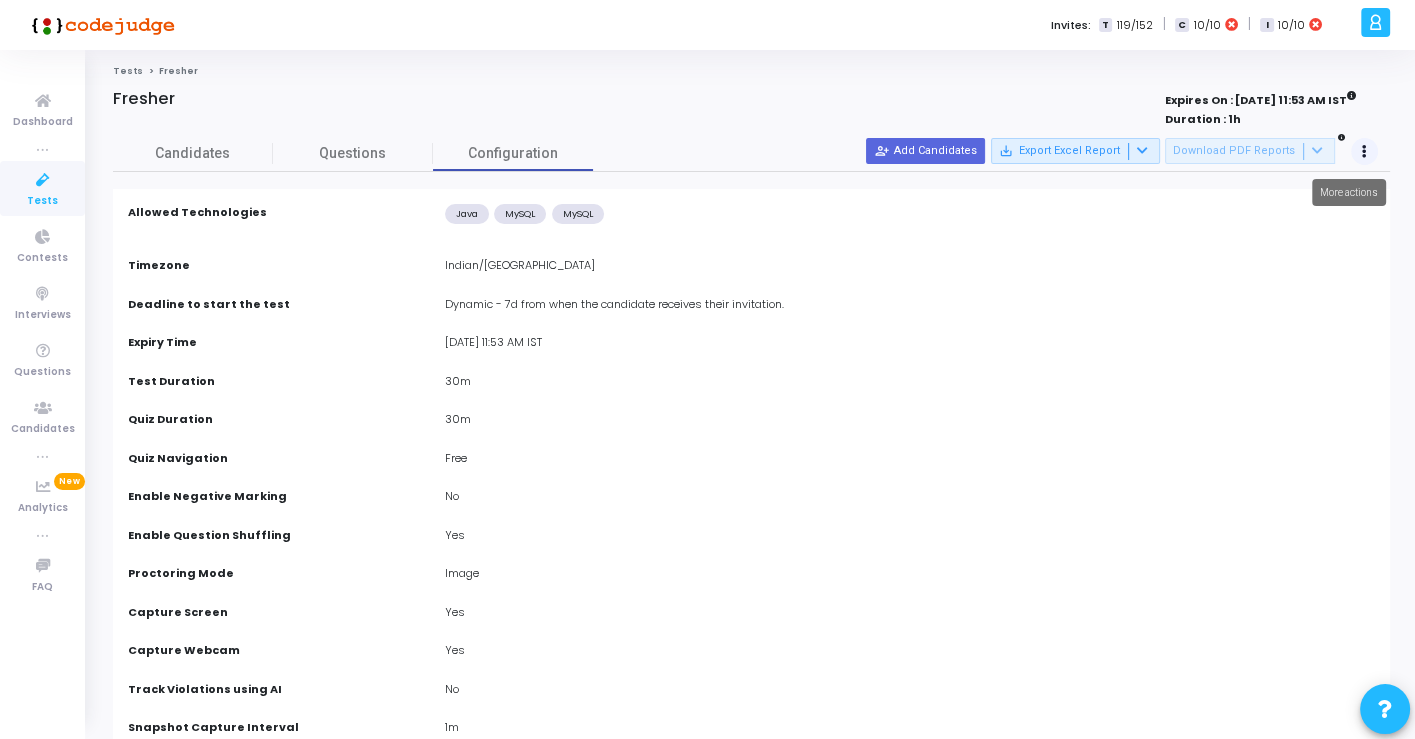 click at bounding box center [1364, 152] 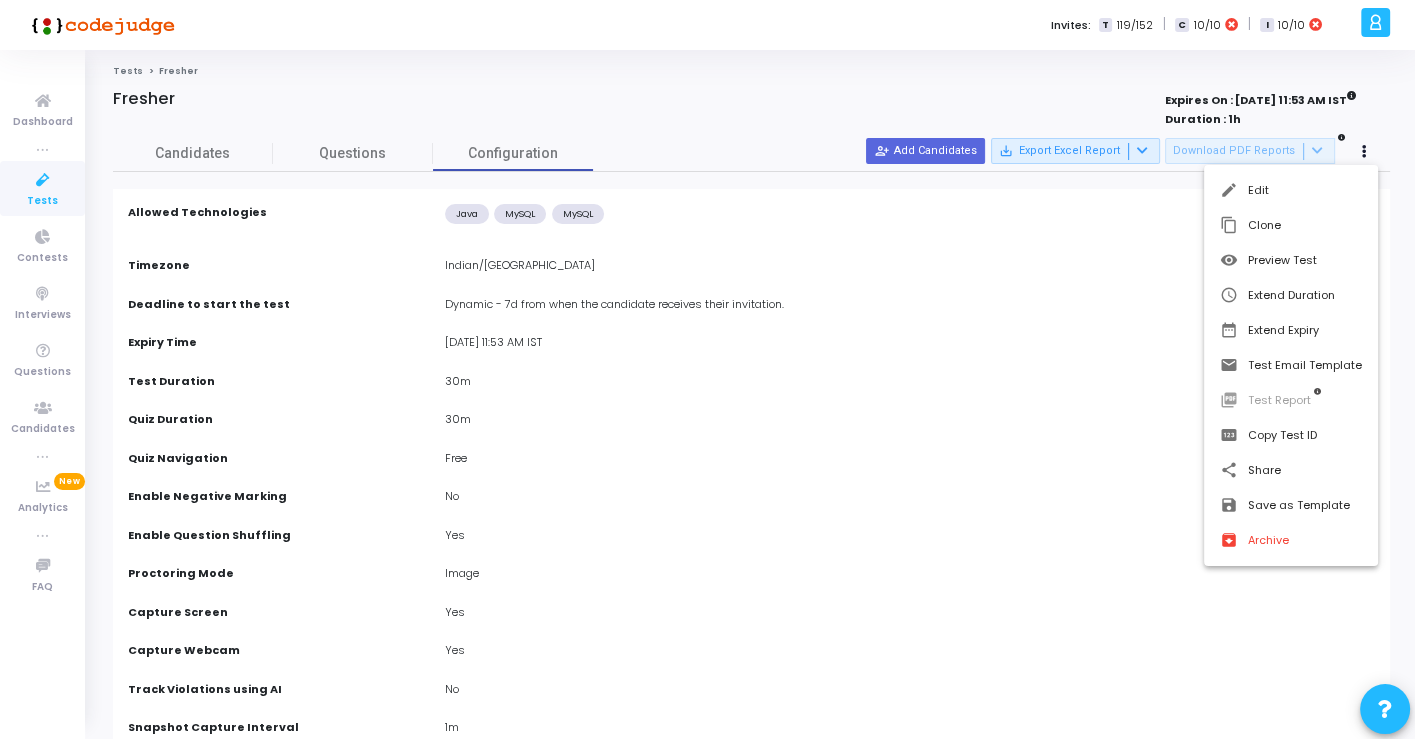 click at bounding box center [707, 369] 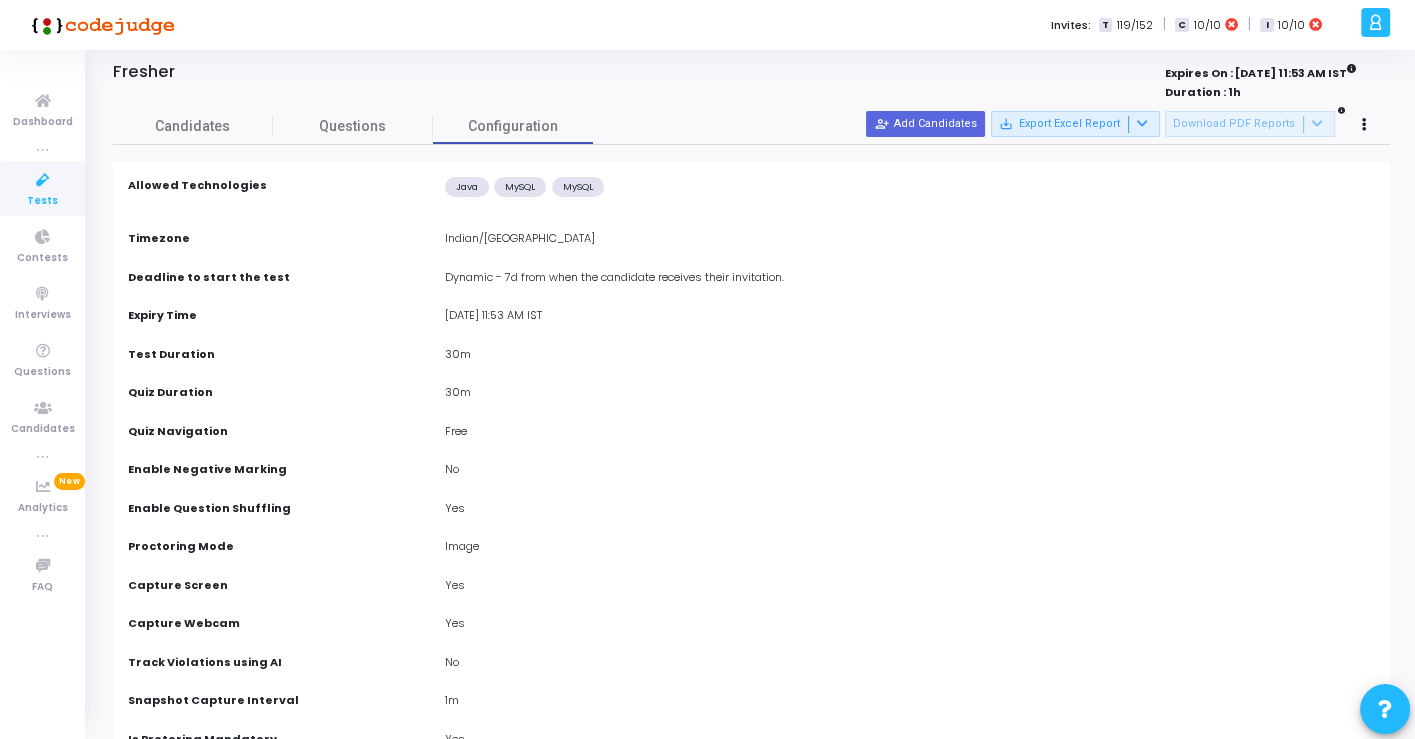 scroll, scrollTop: 0, scrollLeft: 0, axis: both 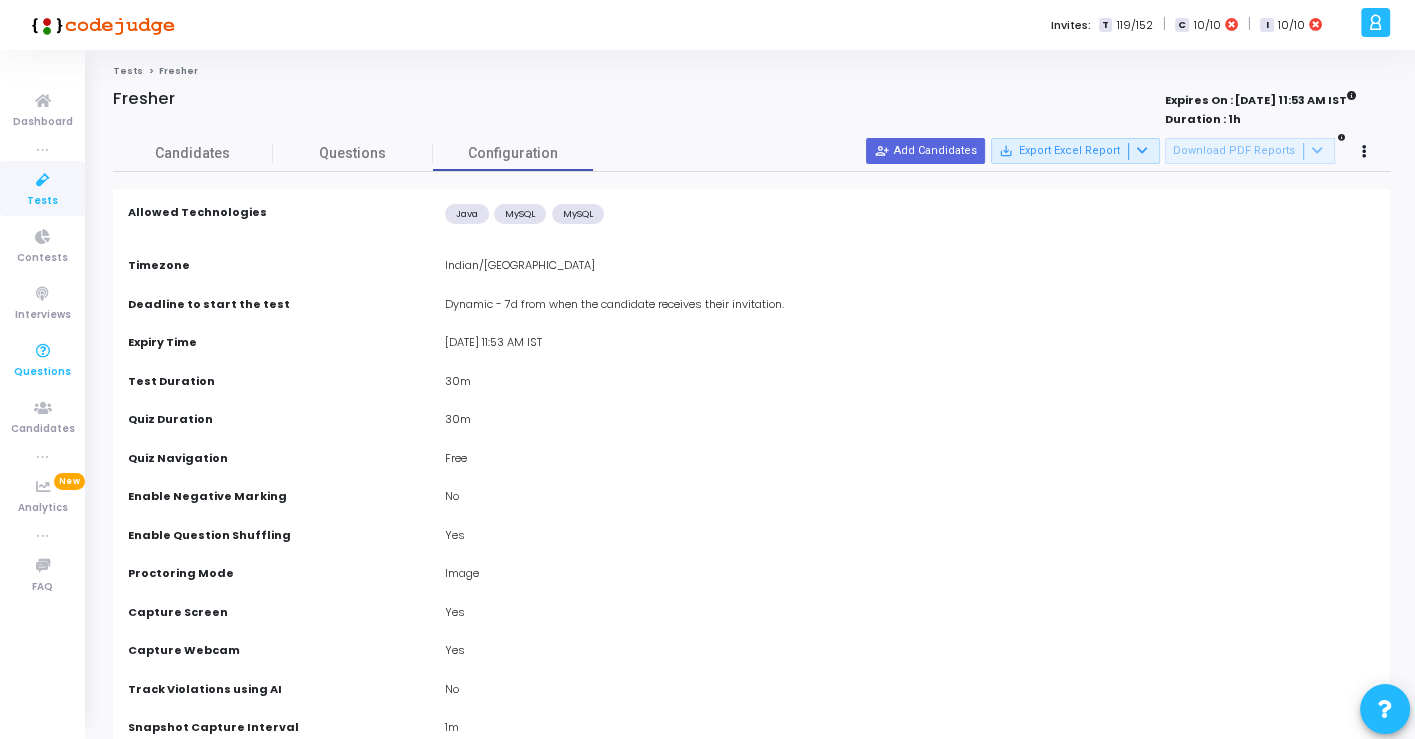 click at bounding box center [43, 351] 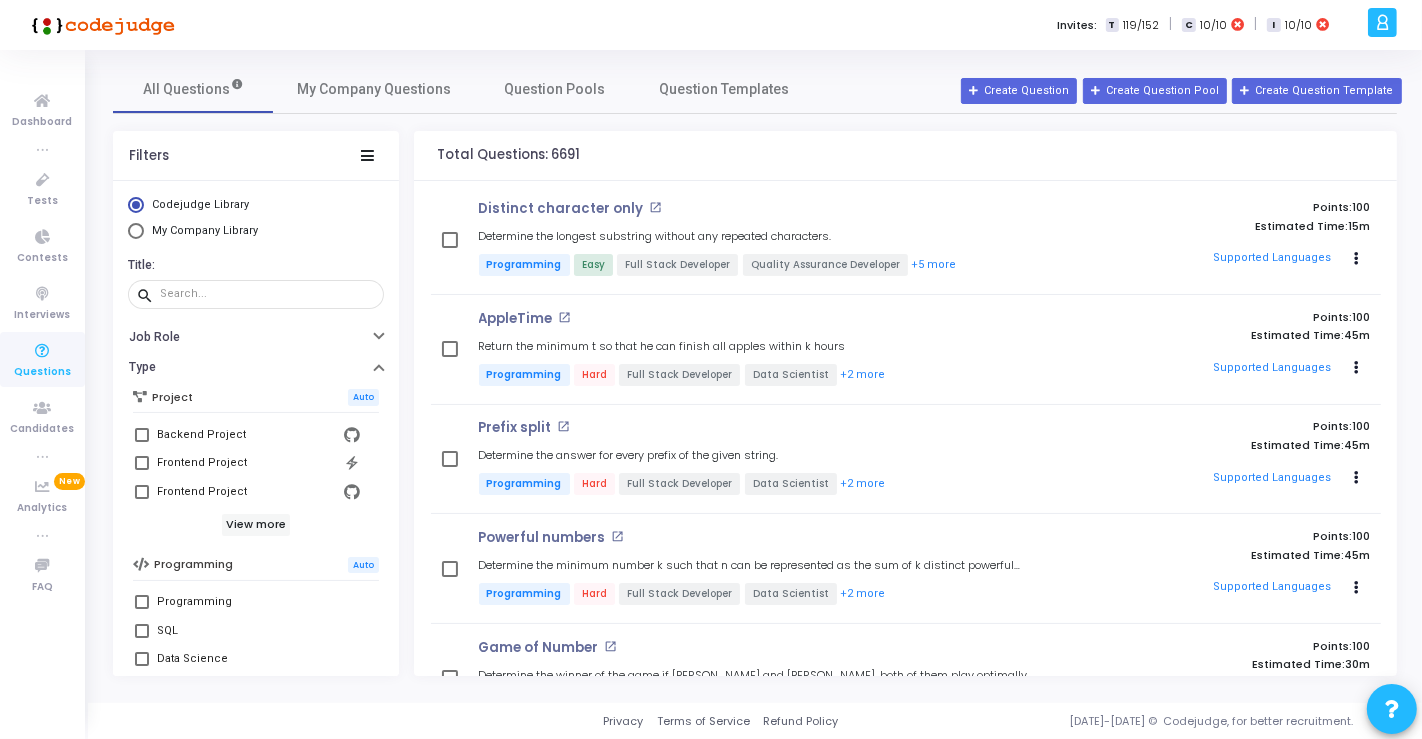 click on "My Company Library" at bounding box center [205, 230] 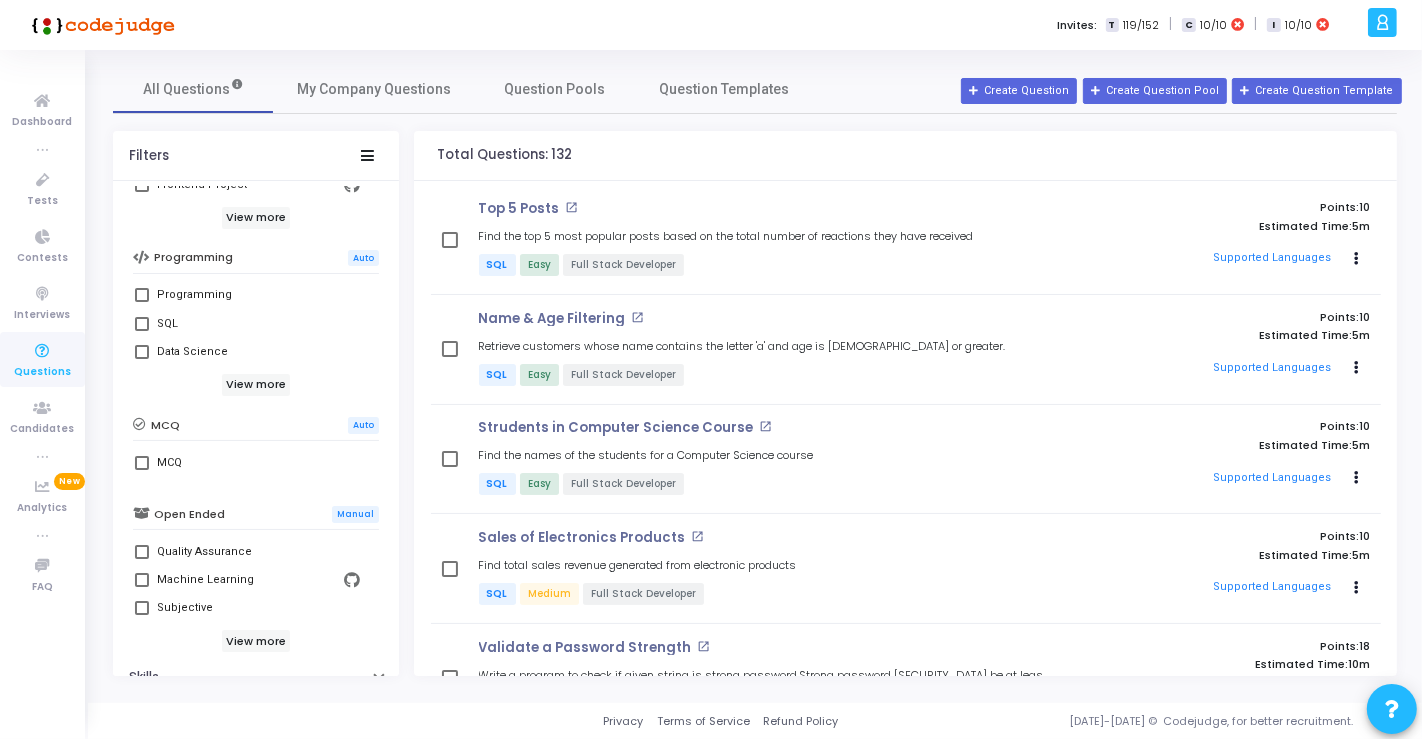 scroll, scrollTop: 425, scrollLeft: 0, axis: vertical 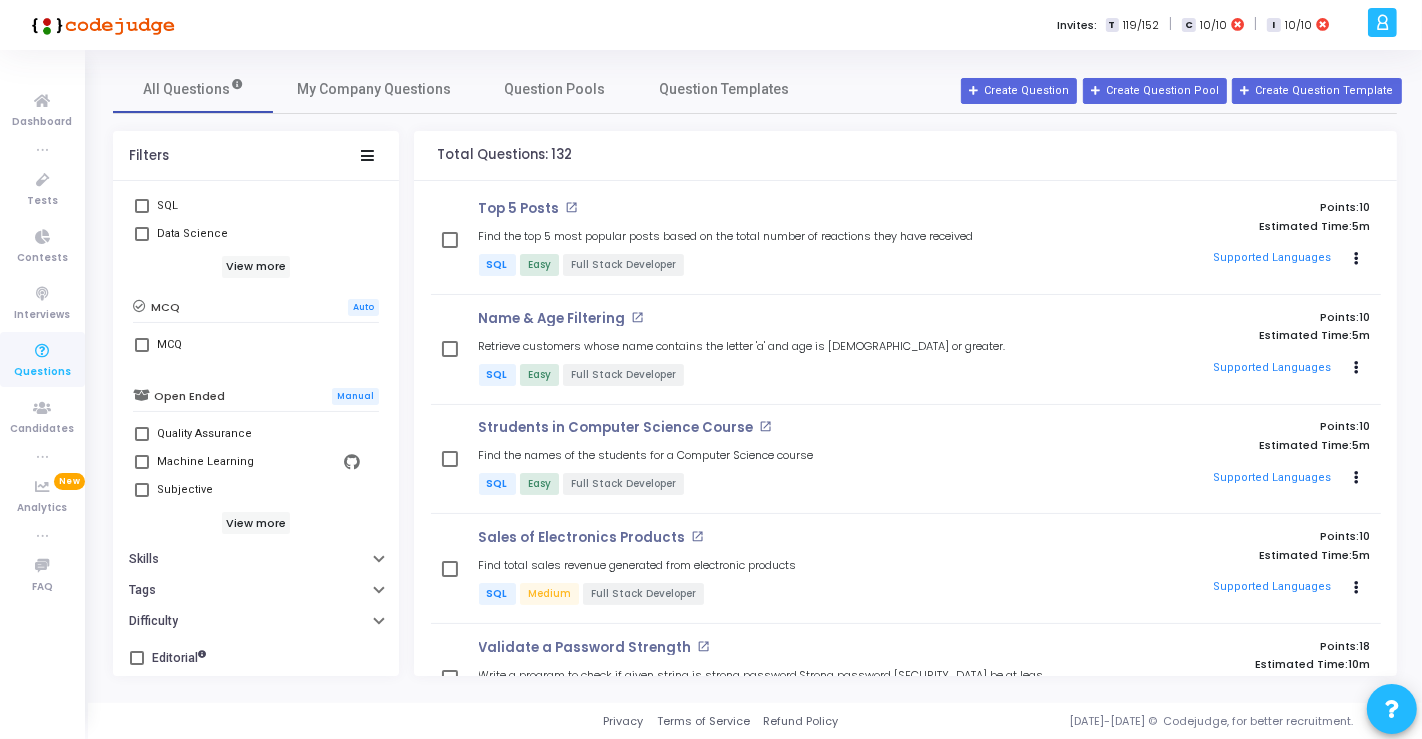 click at bounding box center (142, 490) 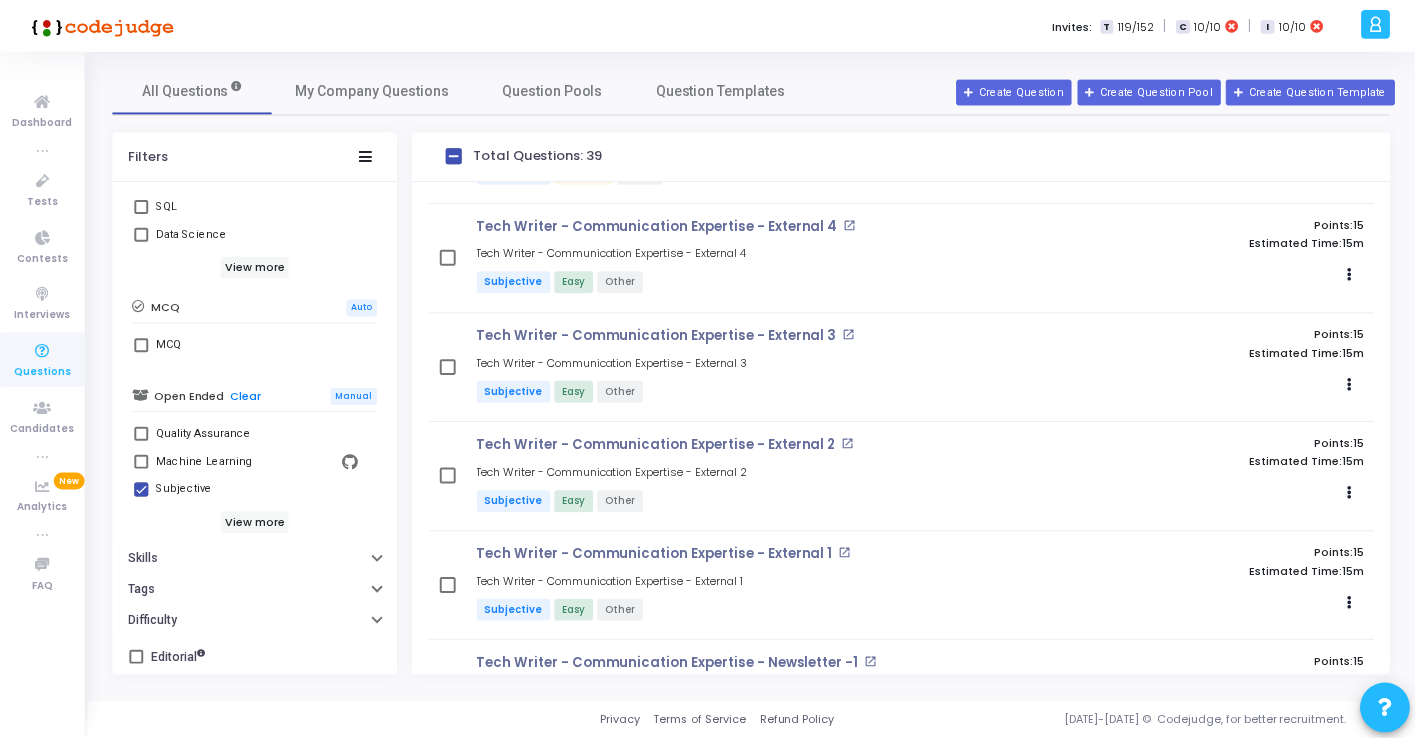 scroll, scrollTop: 3791, scrollLeft: 0, axis: vertical 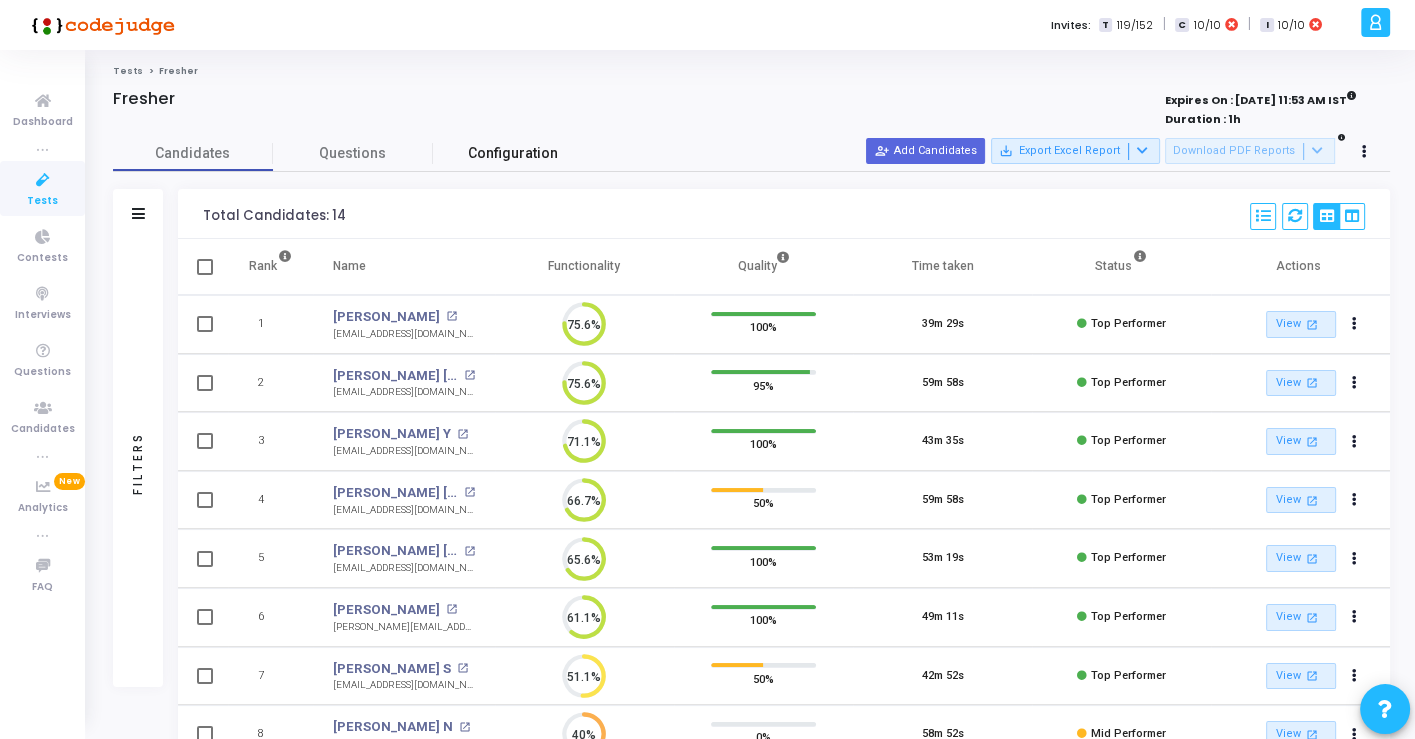 click on "Configuration" at bounding box center [513, 153] 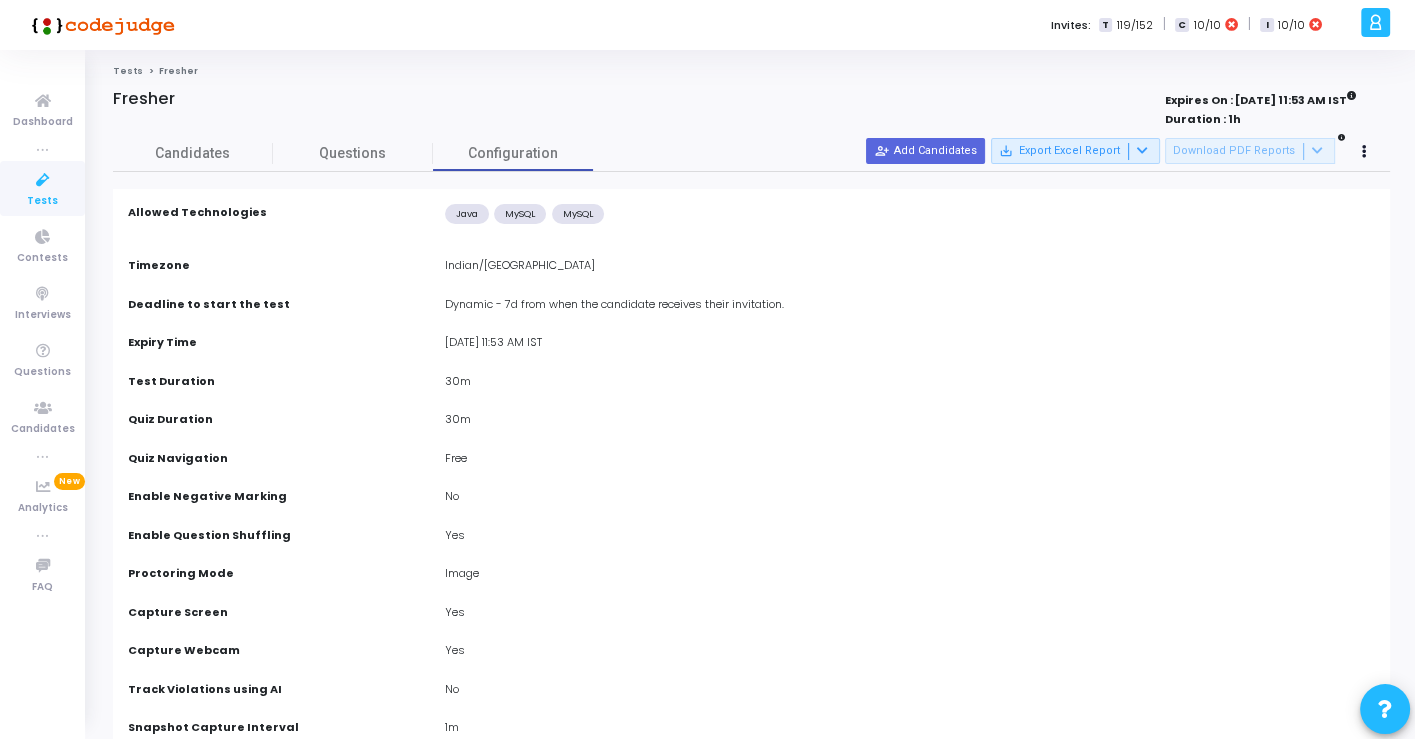 drag, startPoint x: 447, startPoint y: 303, endPoint x: 807, endPoint y: 312, distance: 360.1125 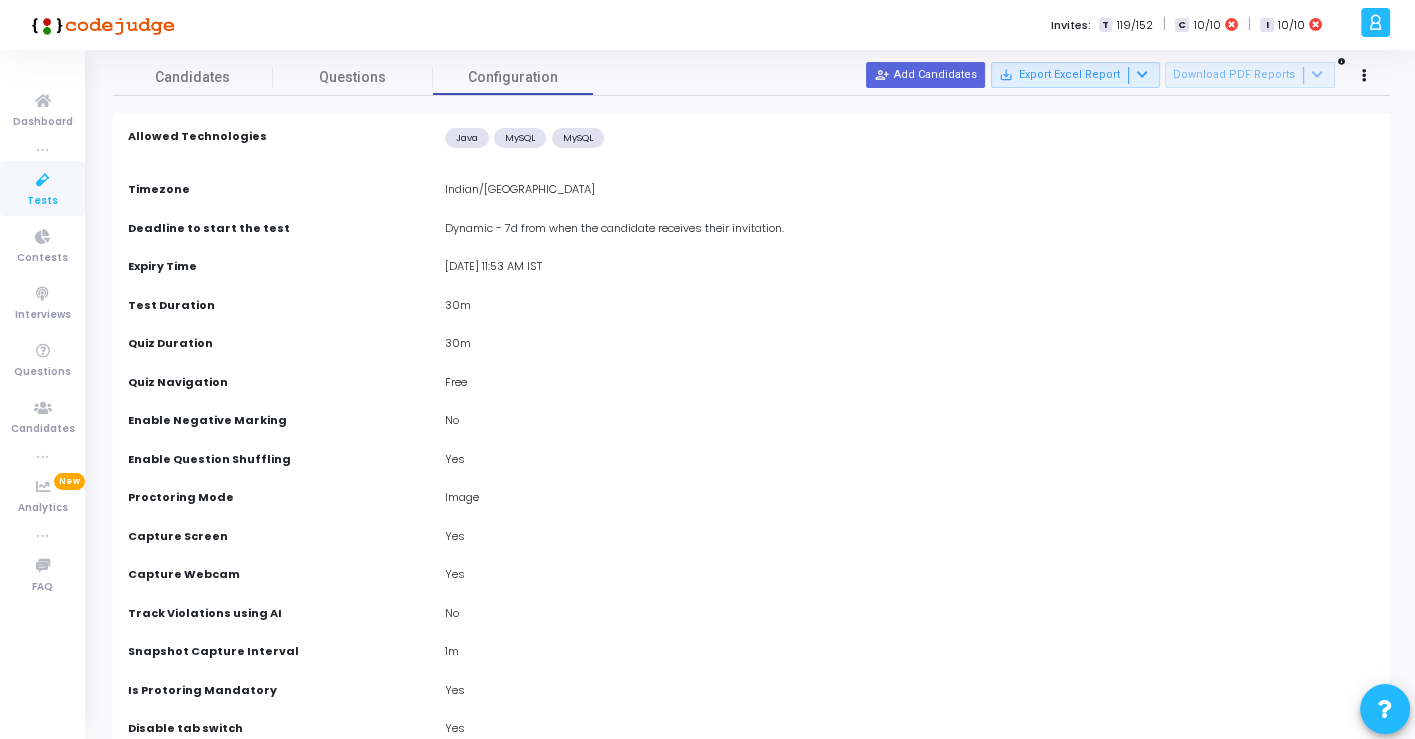 scroll, scrollTop: 111, scrollLeft: 0, axis: vertical 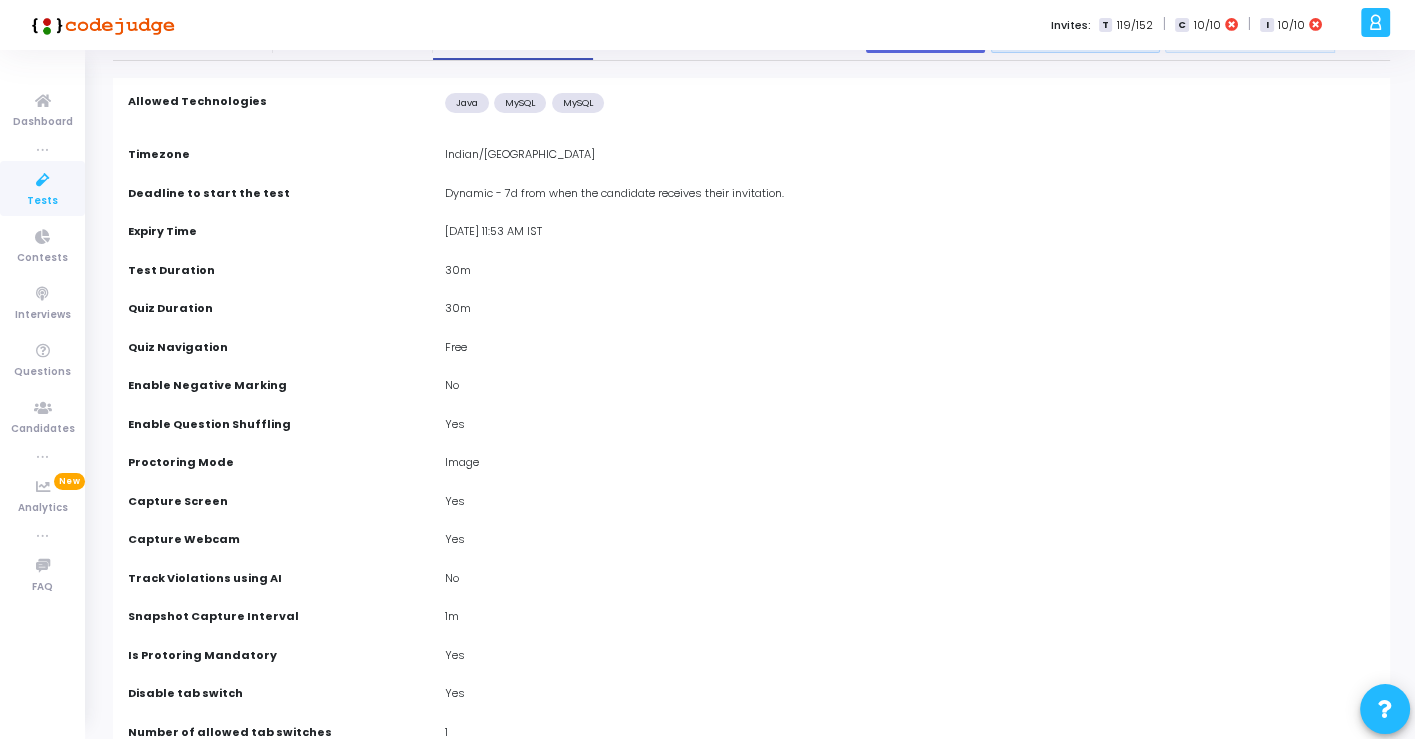 drag, startPoint x: 134, startPoint y: 576, endPoint x: 523, endPoint y: 595, distance: 389.46375 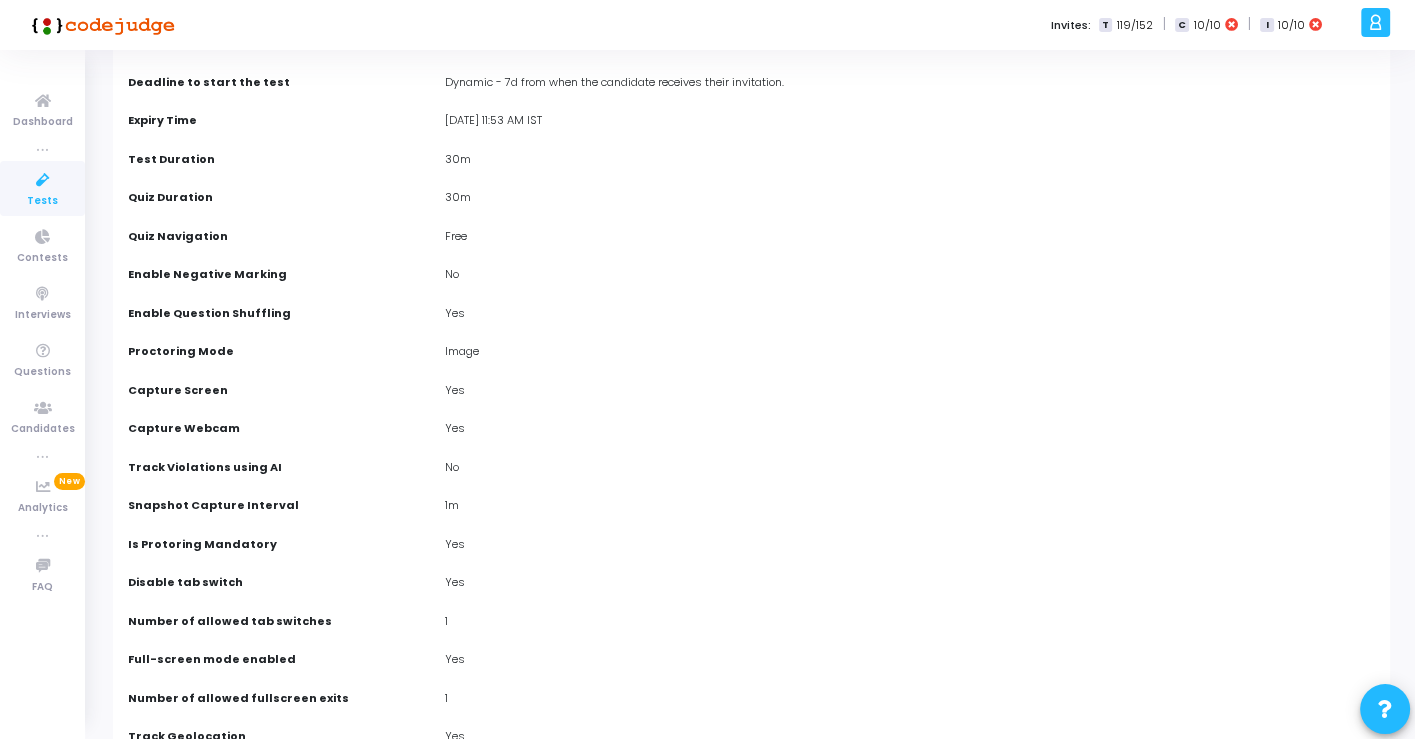 scroll, scrollTop: 333, scrollLeft: 0, axis: vertical 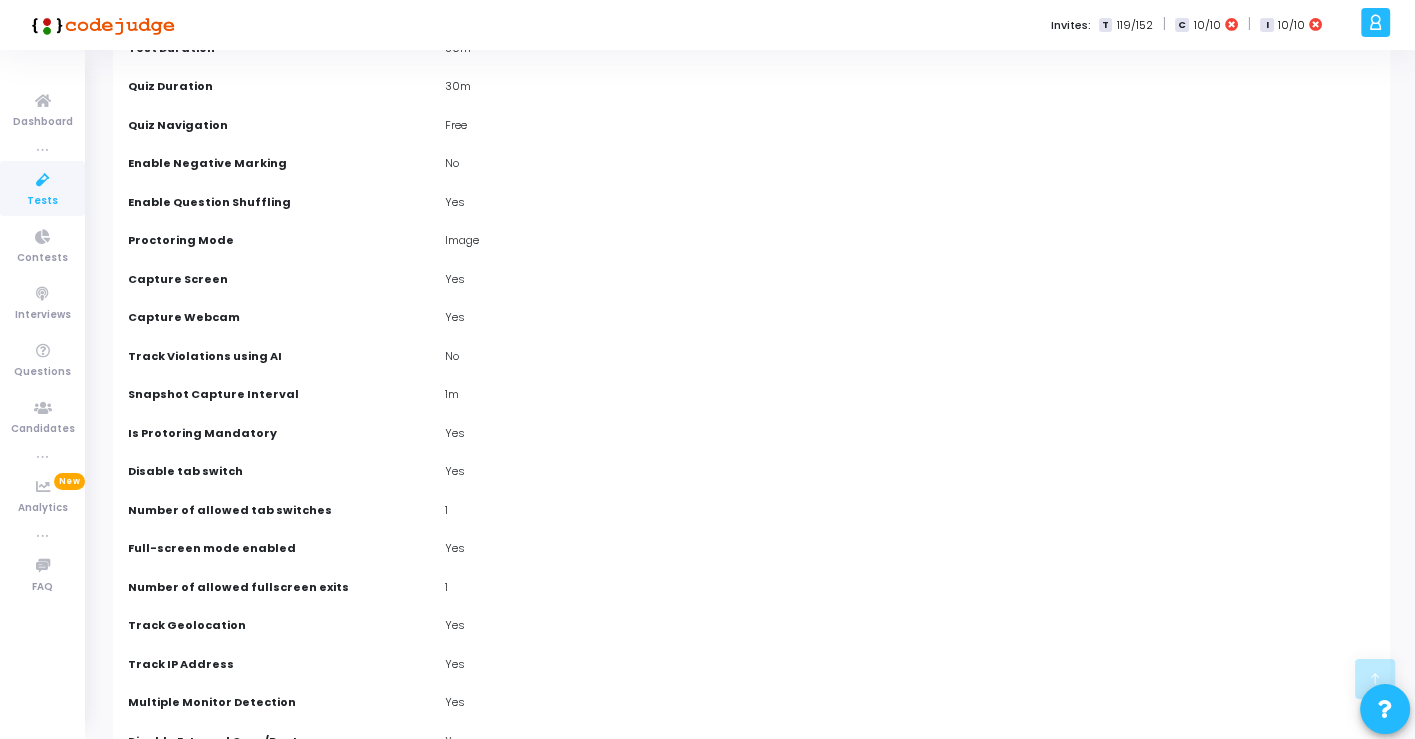 drag, startPoint x: 177, startPoint y: 582, endPoint x: 300, endPoint y: 590, distance: 123.25989 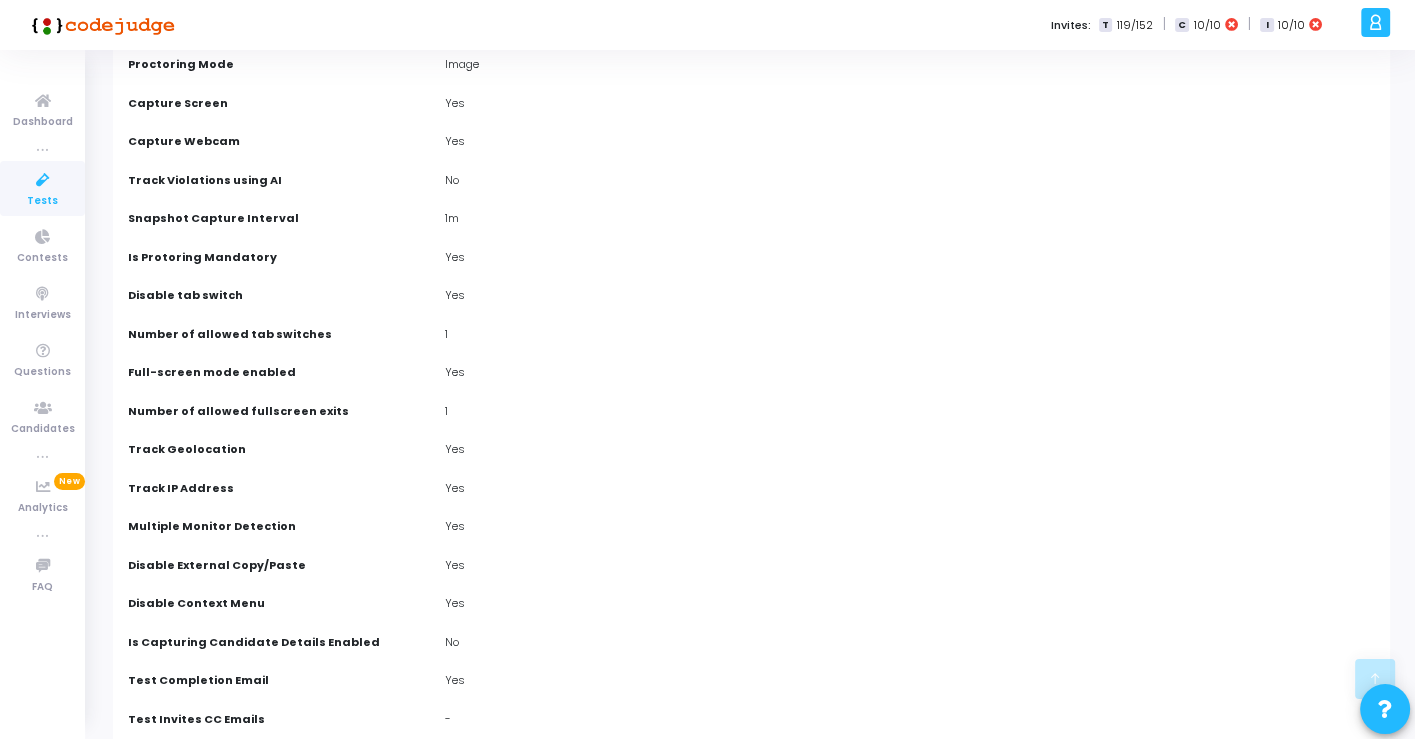 scroll, scrollTop: 555, scrollLeft: 0, axis: vertical 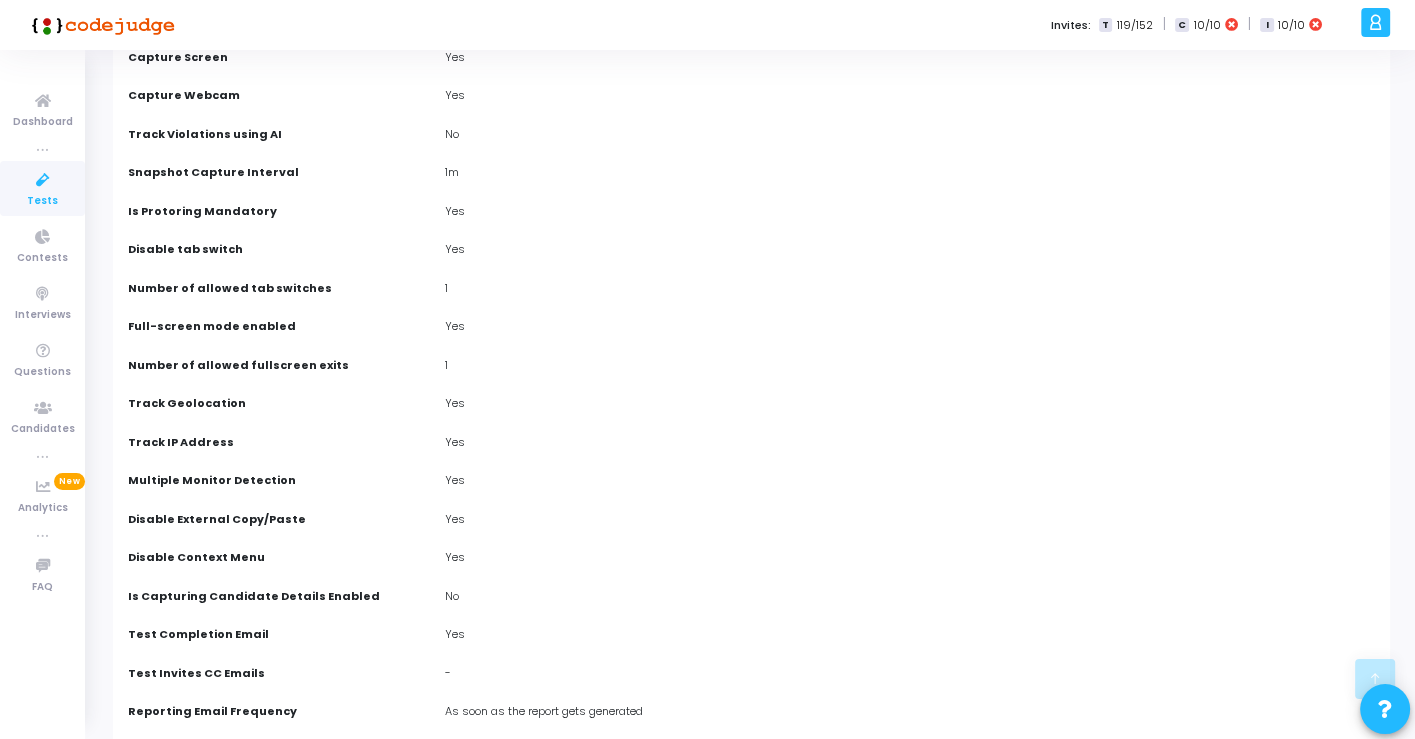 drag, startPoint x: 205, startPoint y: 552, endPoint x: 504, endPoint y: 566, distance: 299.32758 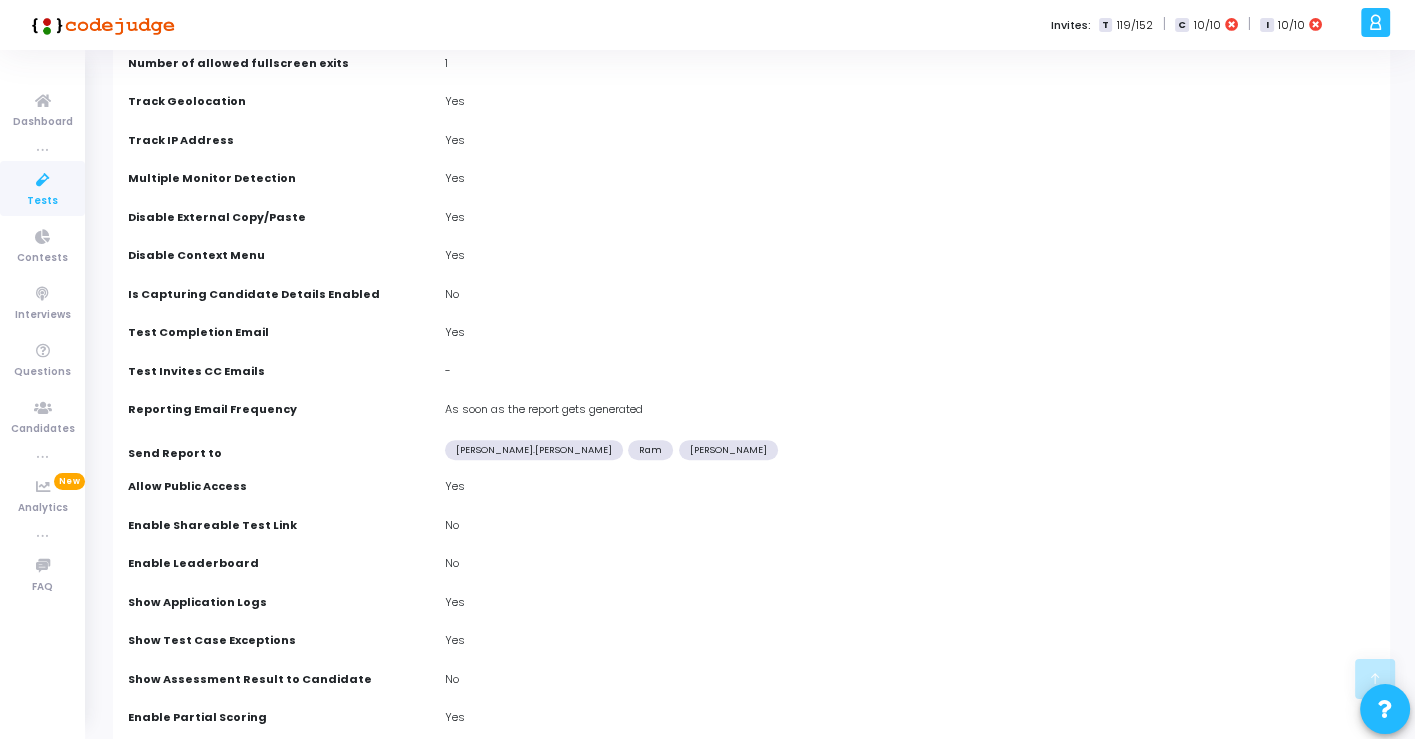 scroll, scrollTop: 888, scrollLeft: 0, axis: vertical 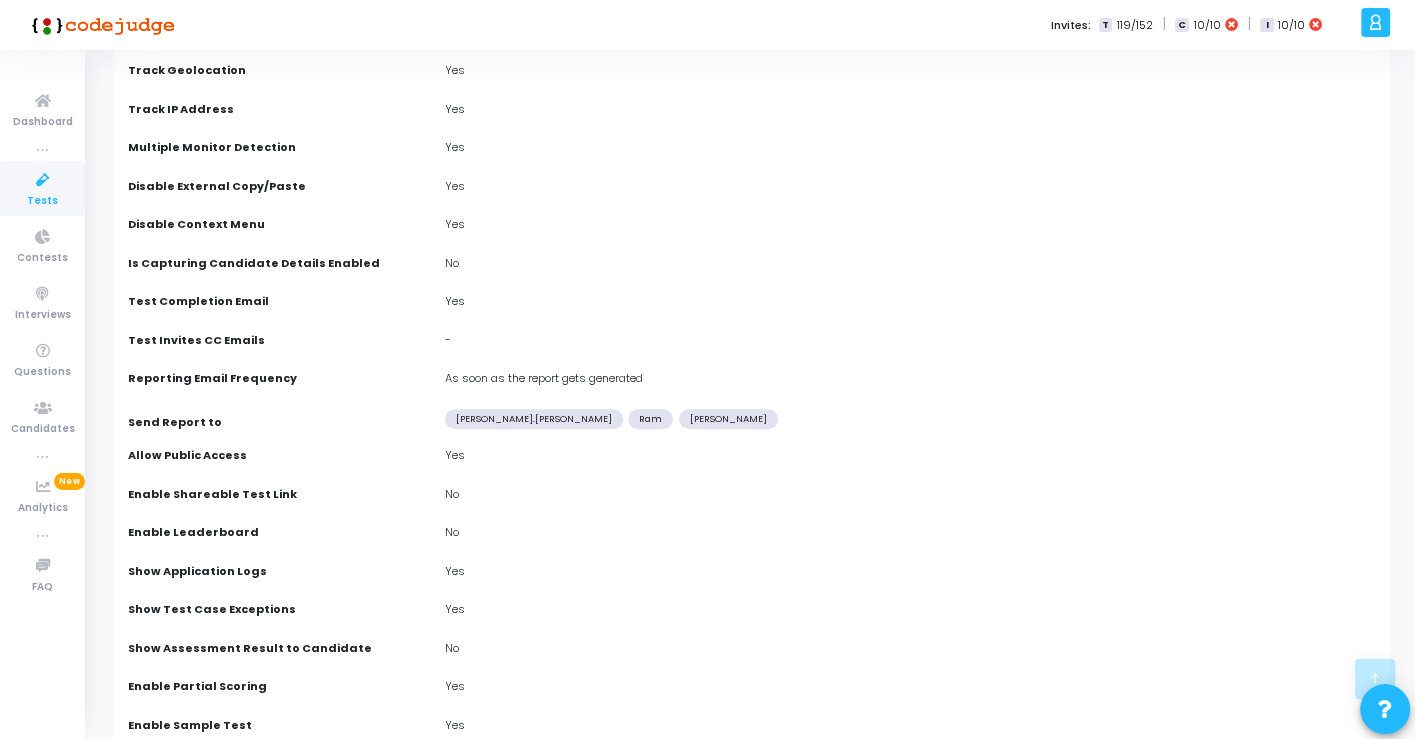 drag, startPoint x: 127, startPoint y: 456, endPoint x: 516, endPoint y: 467, distance: 389.1555 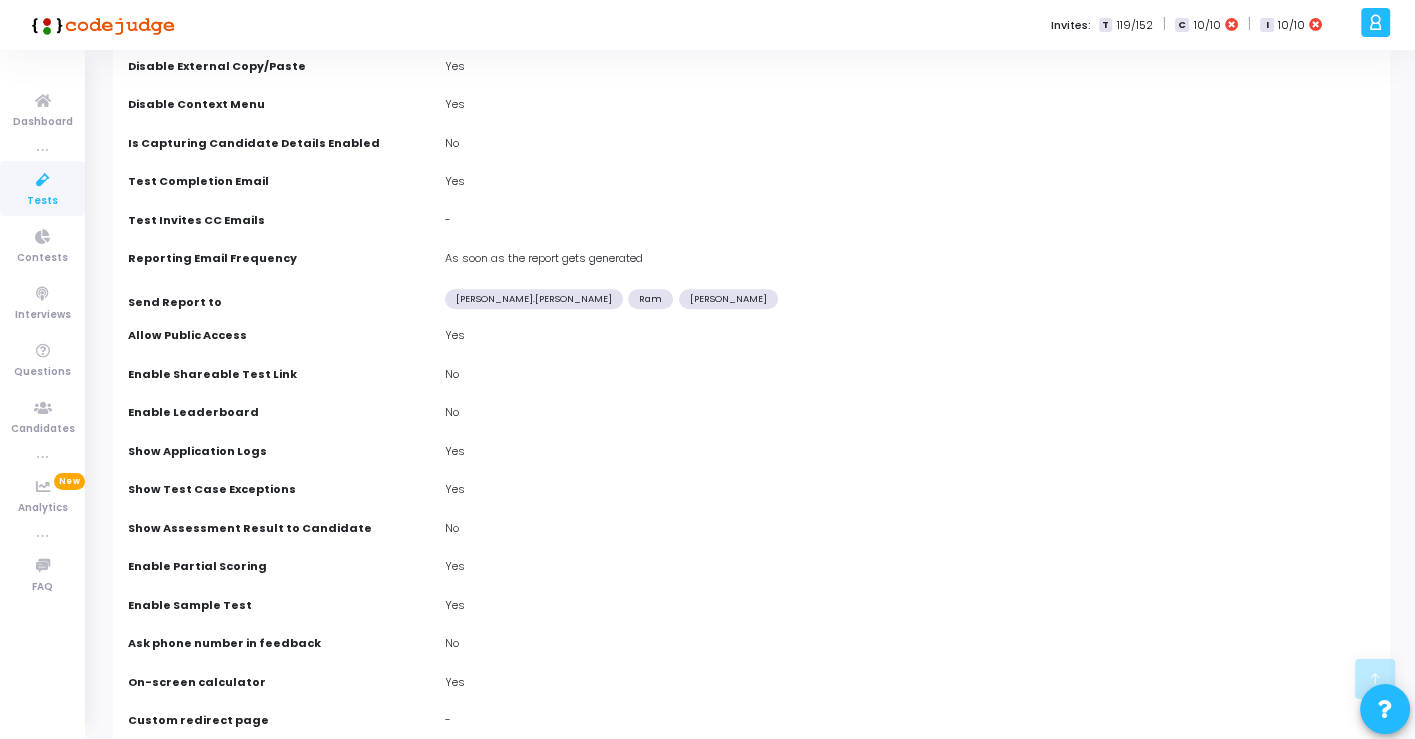 scroll, scrollTop: 974, scrollLeft: 0, axis: vertical 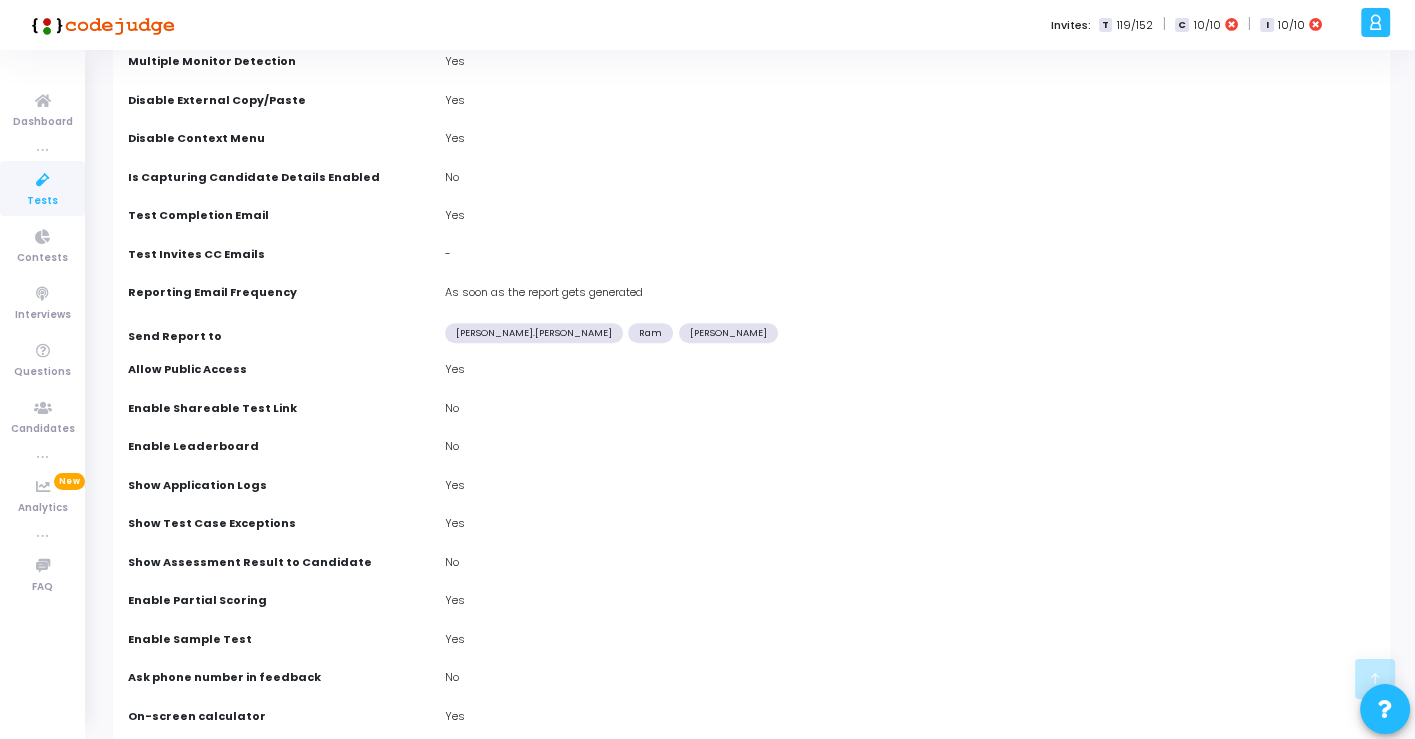 drag, startPoint x: 142, startPoint y: 292, endPoint x: 283, endPoint y: 282, distance: 141.35417 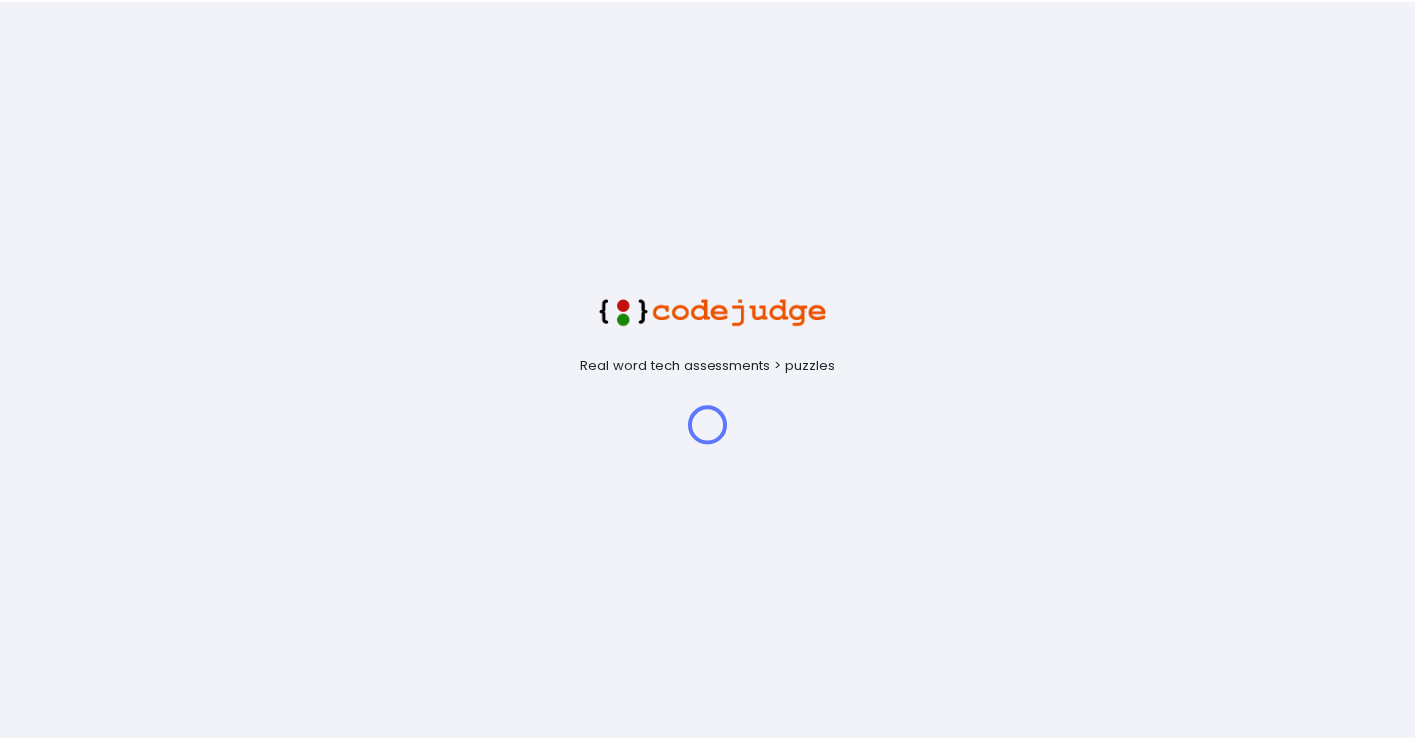 scroll, scrollTop: 0, scrollLeft: 0, axis: both 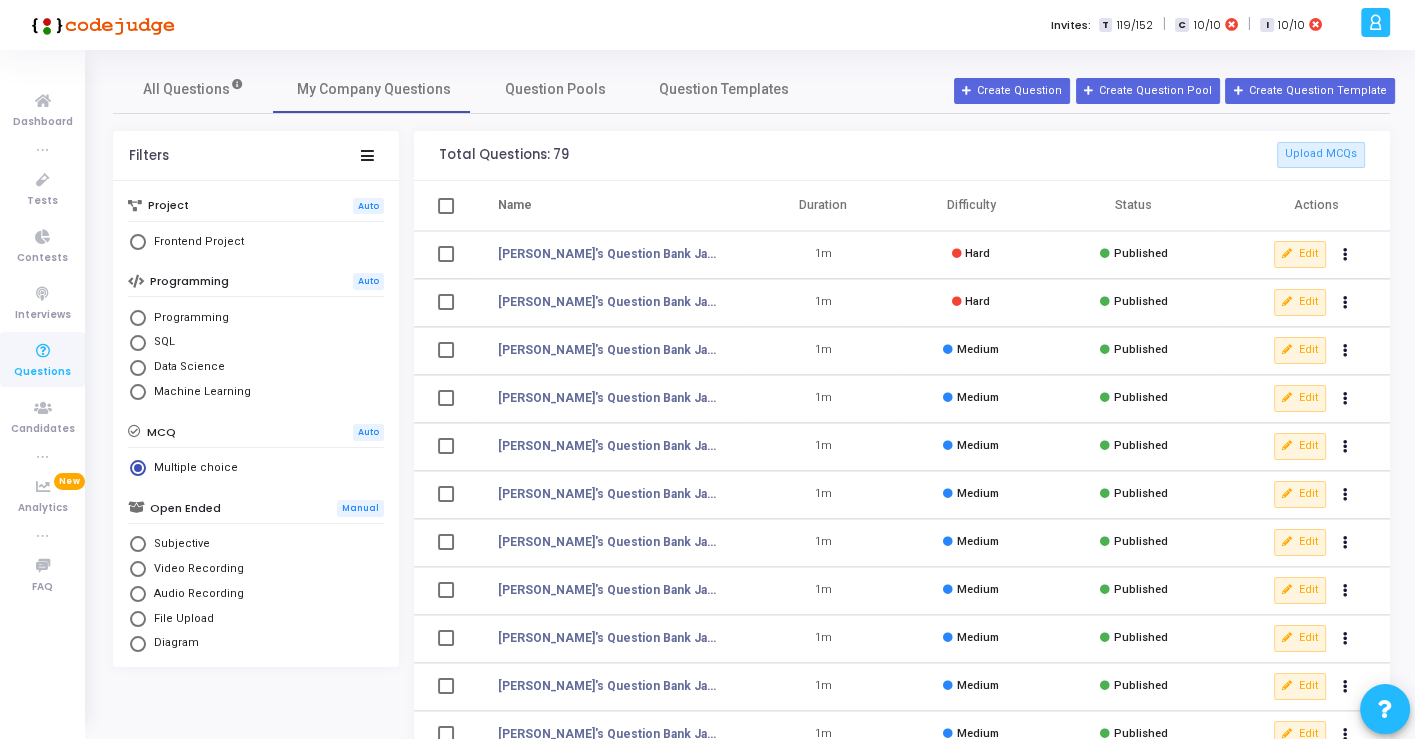 click at bounding box center (138, 544) 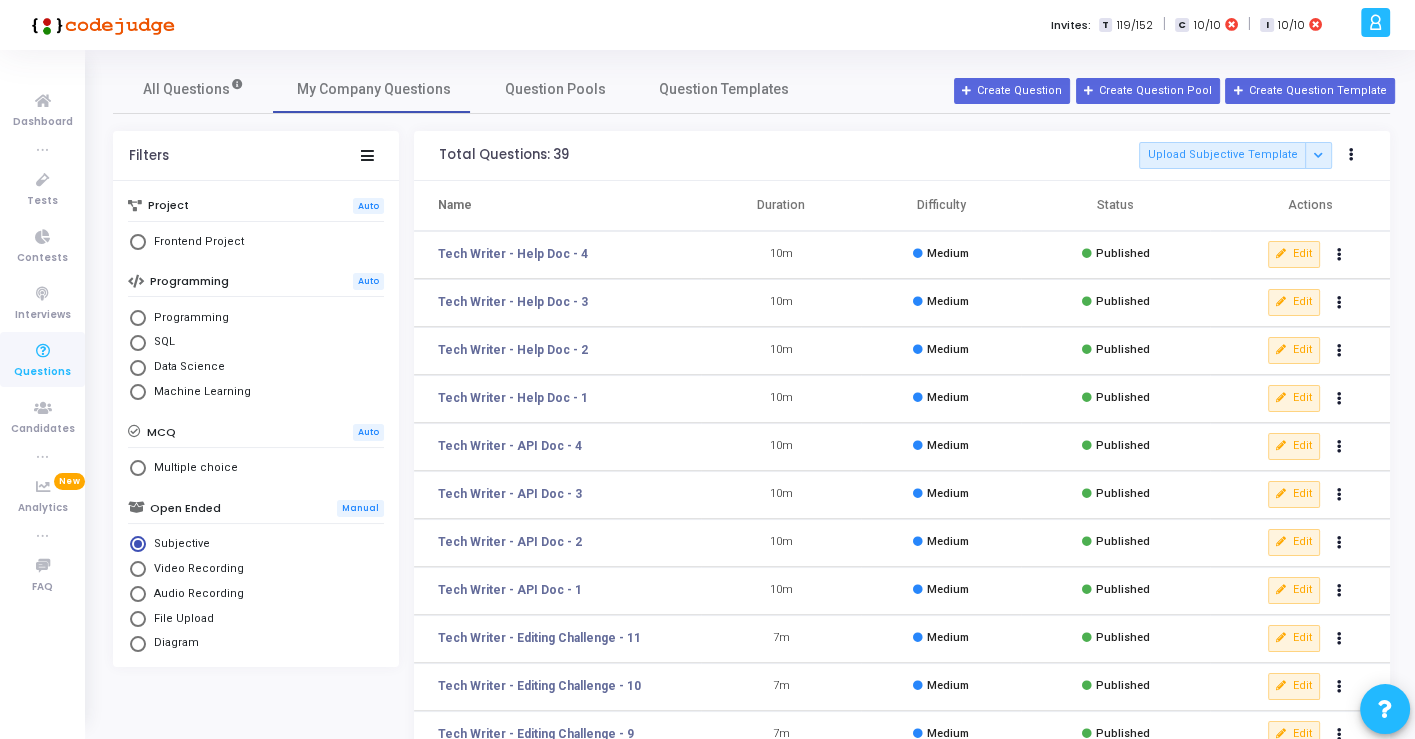 scroll, scrollTop: 318, scrollLeft: 0, axis: vertical 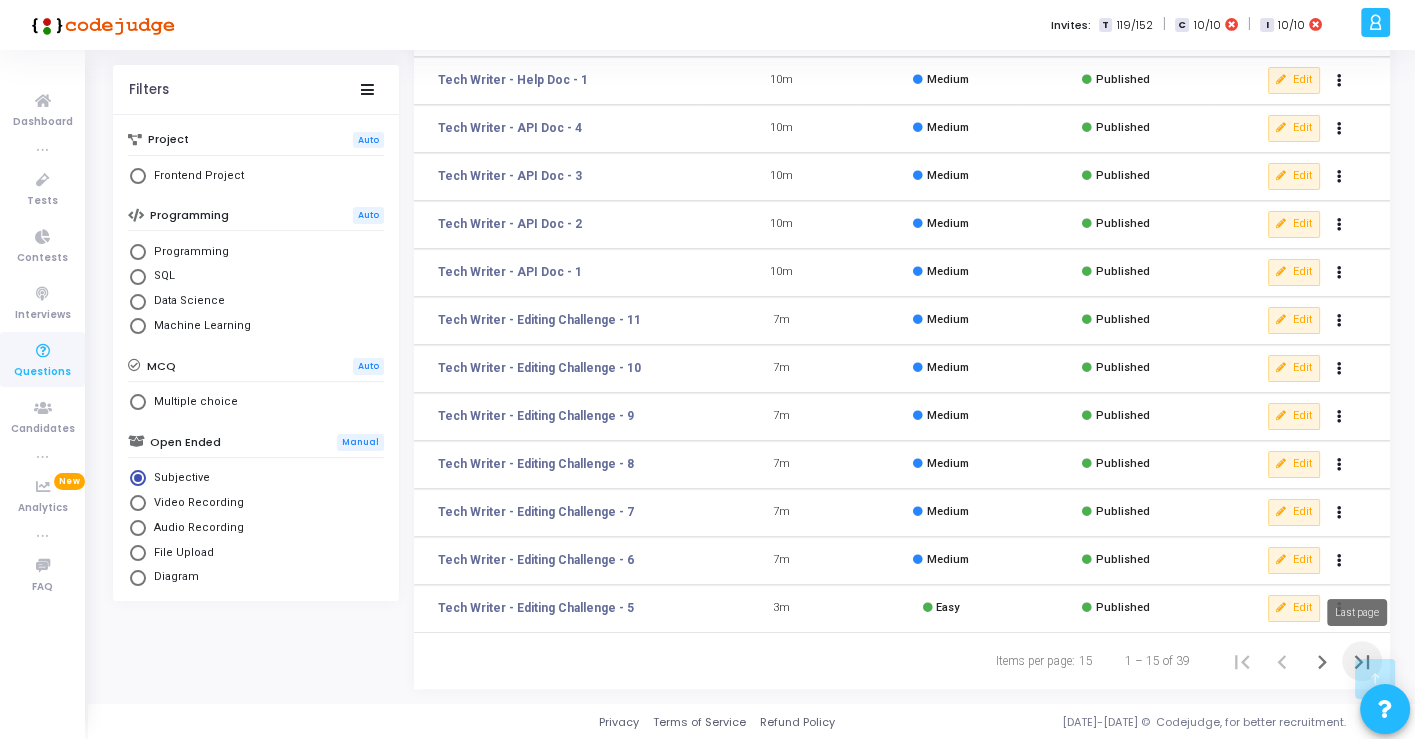 click 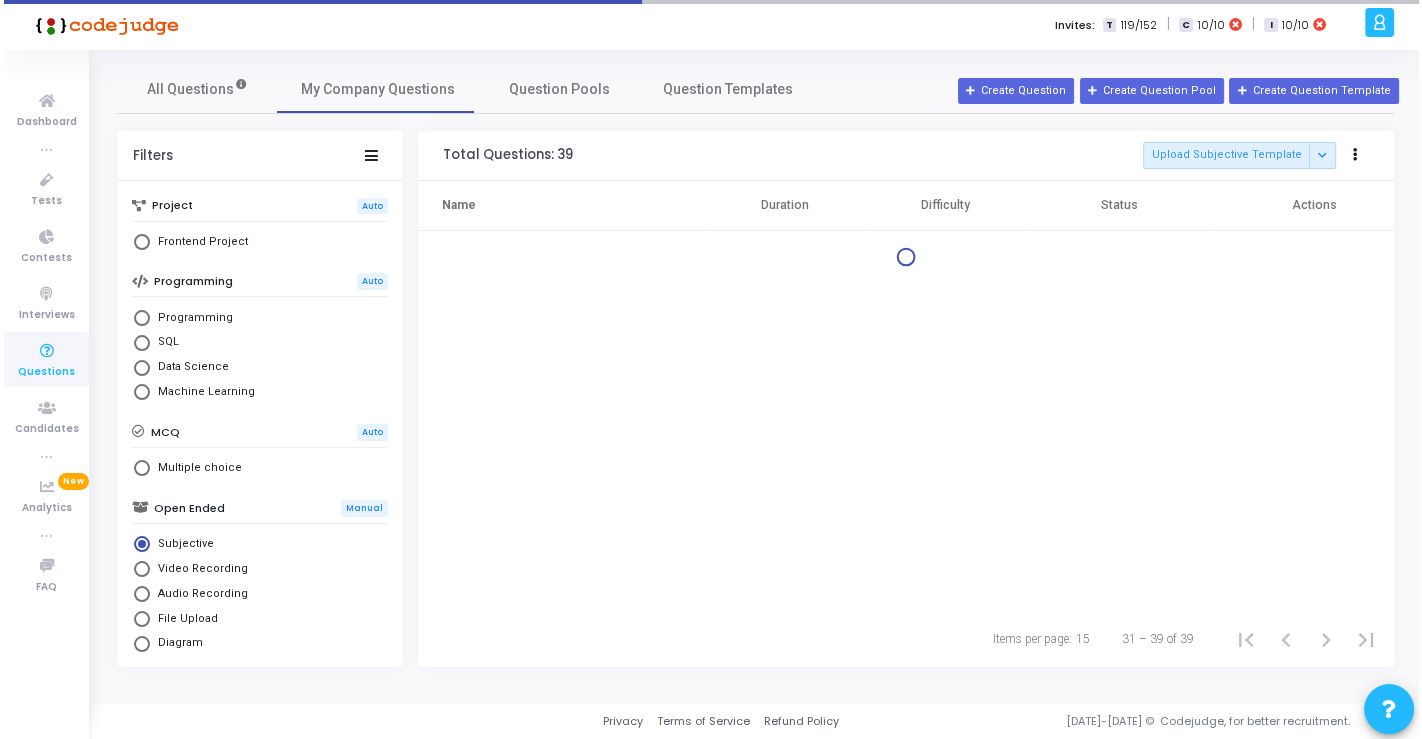 scroll, scrollTop: 0, scrollLeft: 0, axis: both 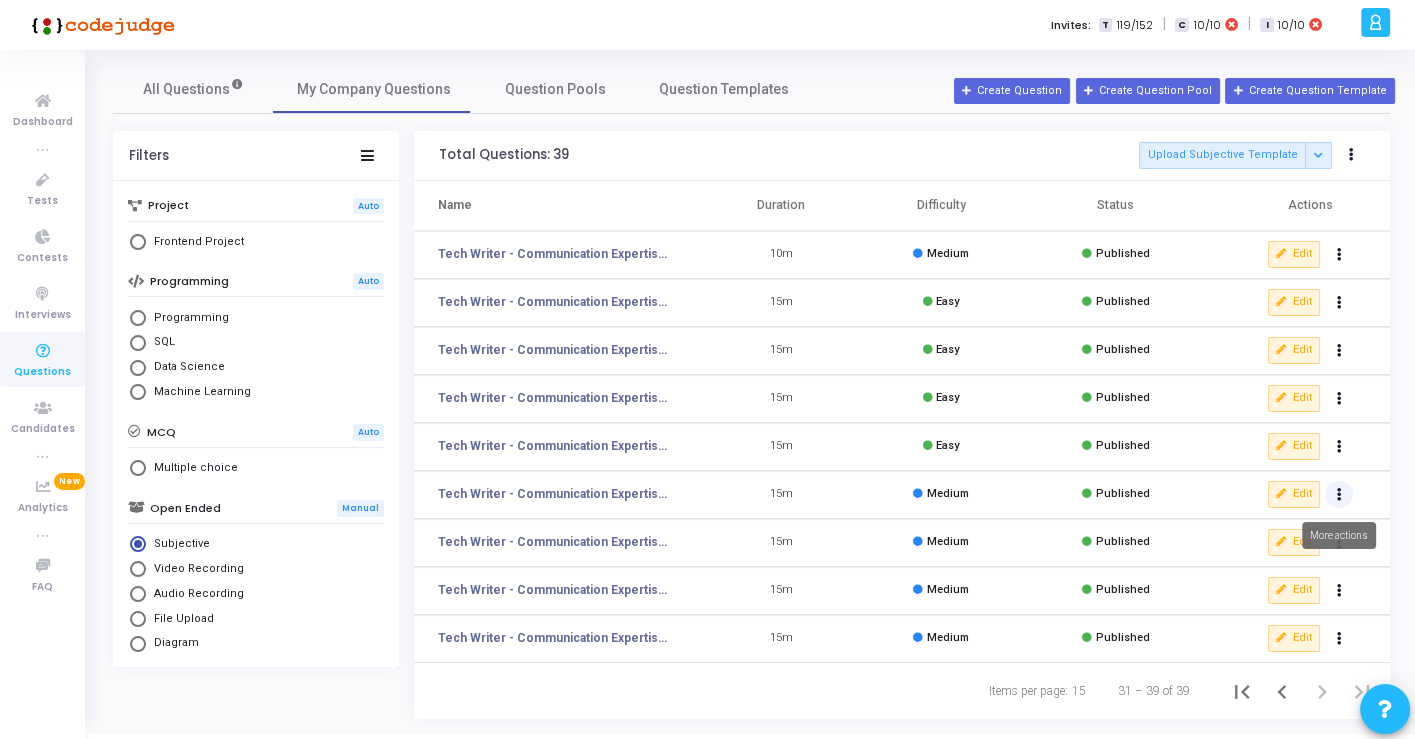 click at bounding box center (1338, 495) 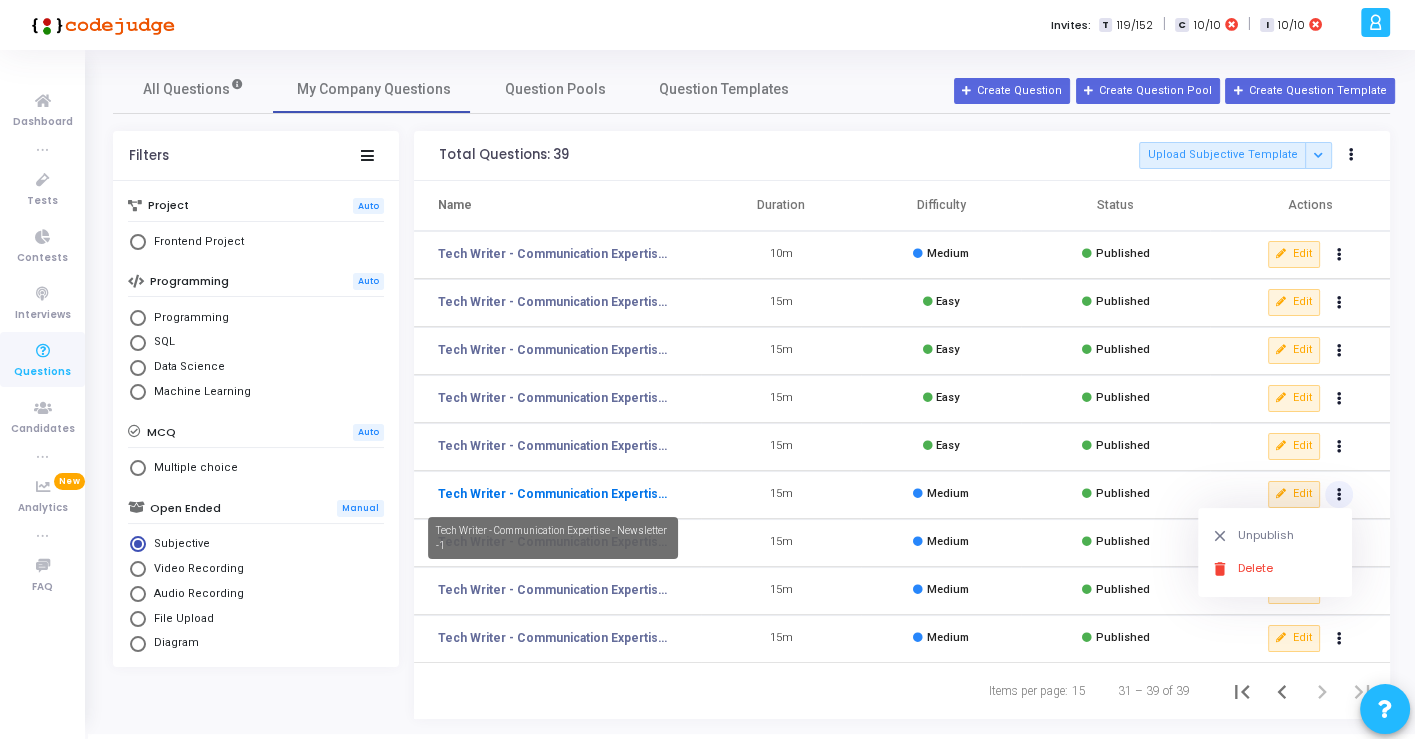 click on "Tech Writer - Communication Expertise - Newsletter -1" at bounding box center [553, 494] 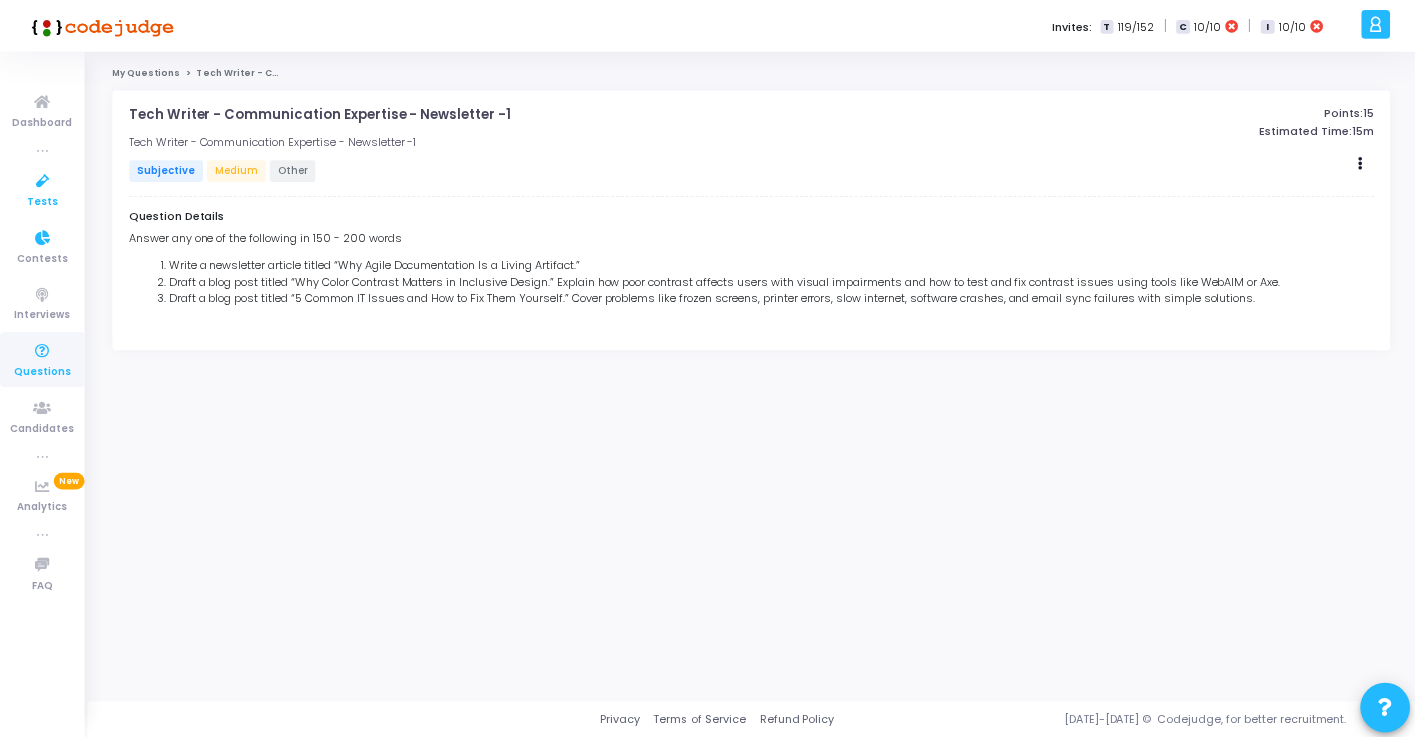 scroll, scrollTop: 0, scrollLeft: 0, axis: both 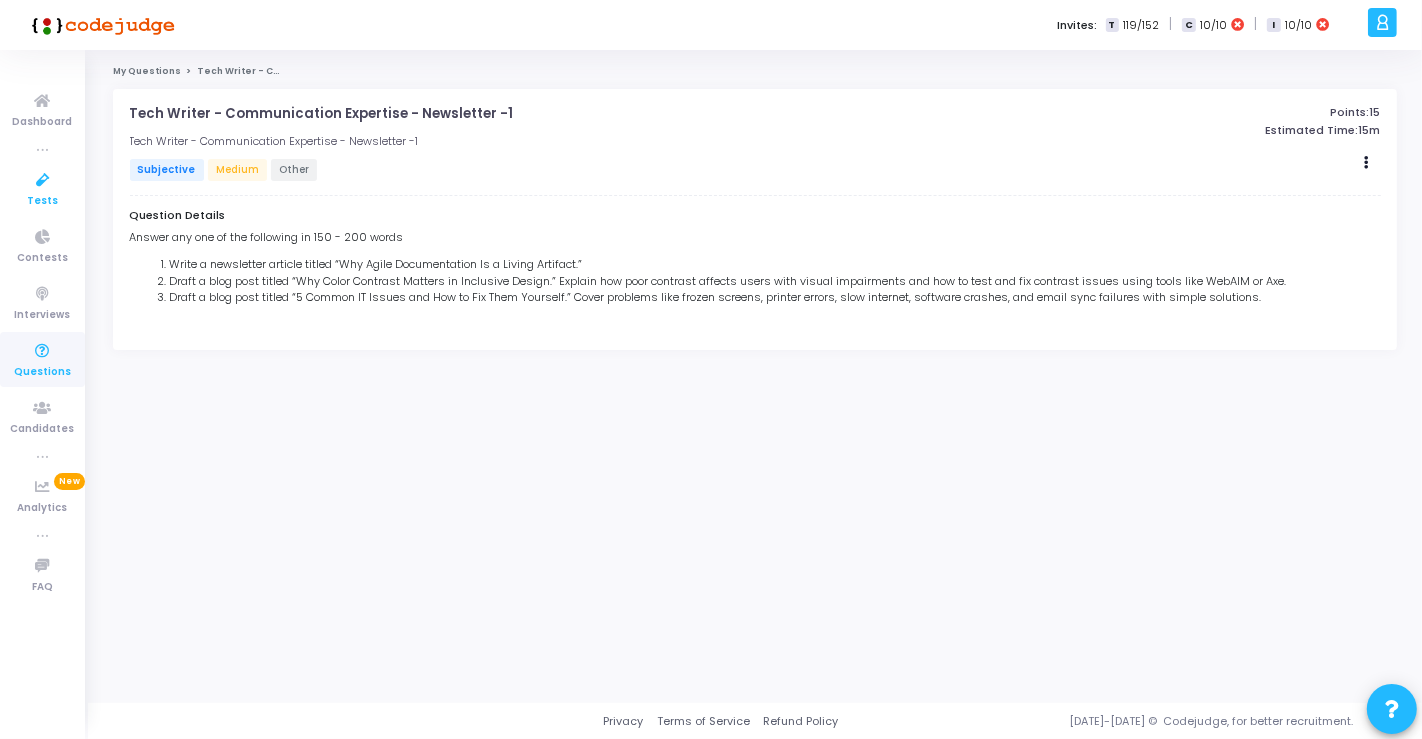 click on "Tests" at bounding box center (42, 201) 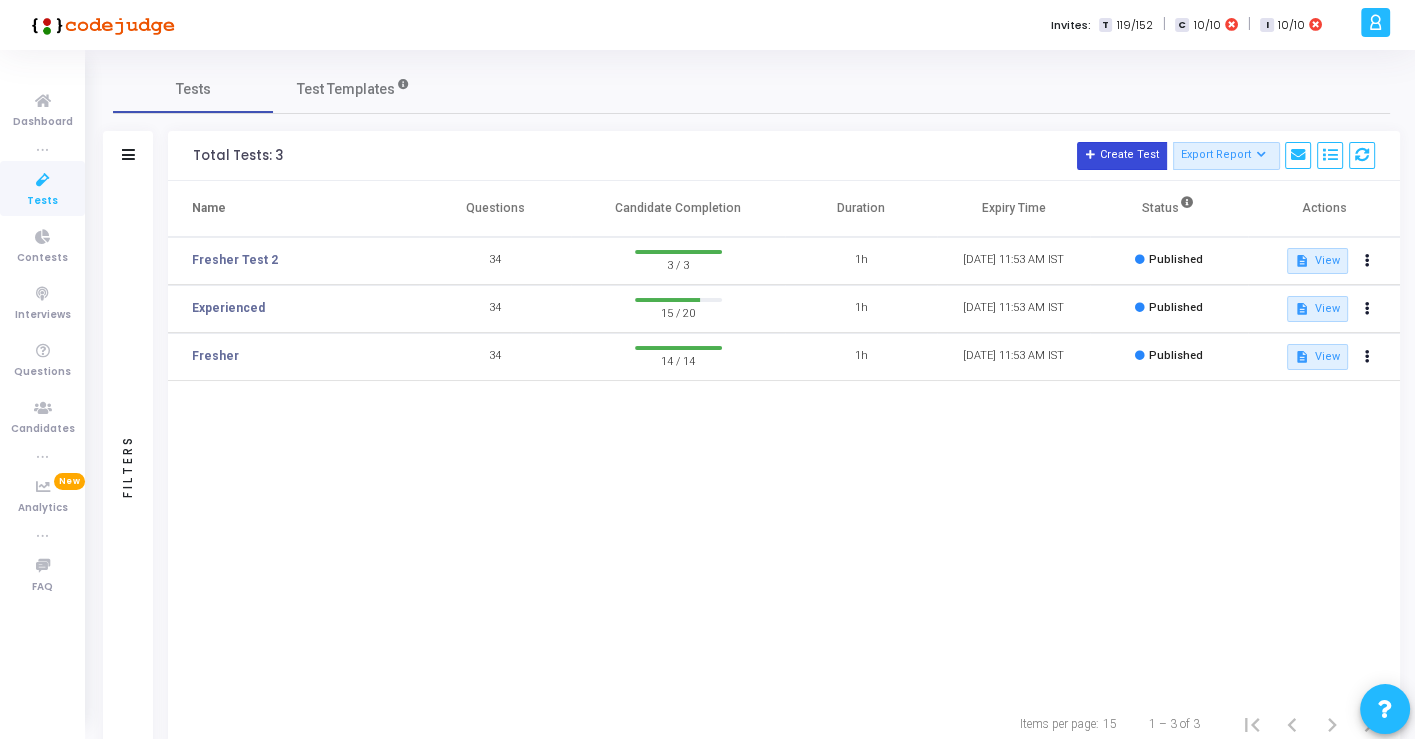 click on "Create Test" at bounding box center (1122, 156) 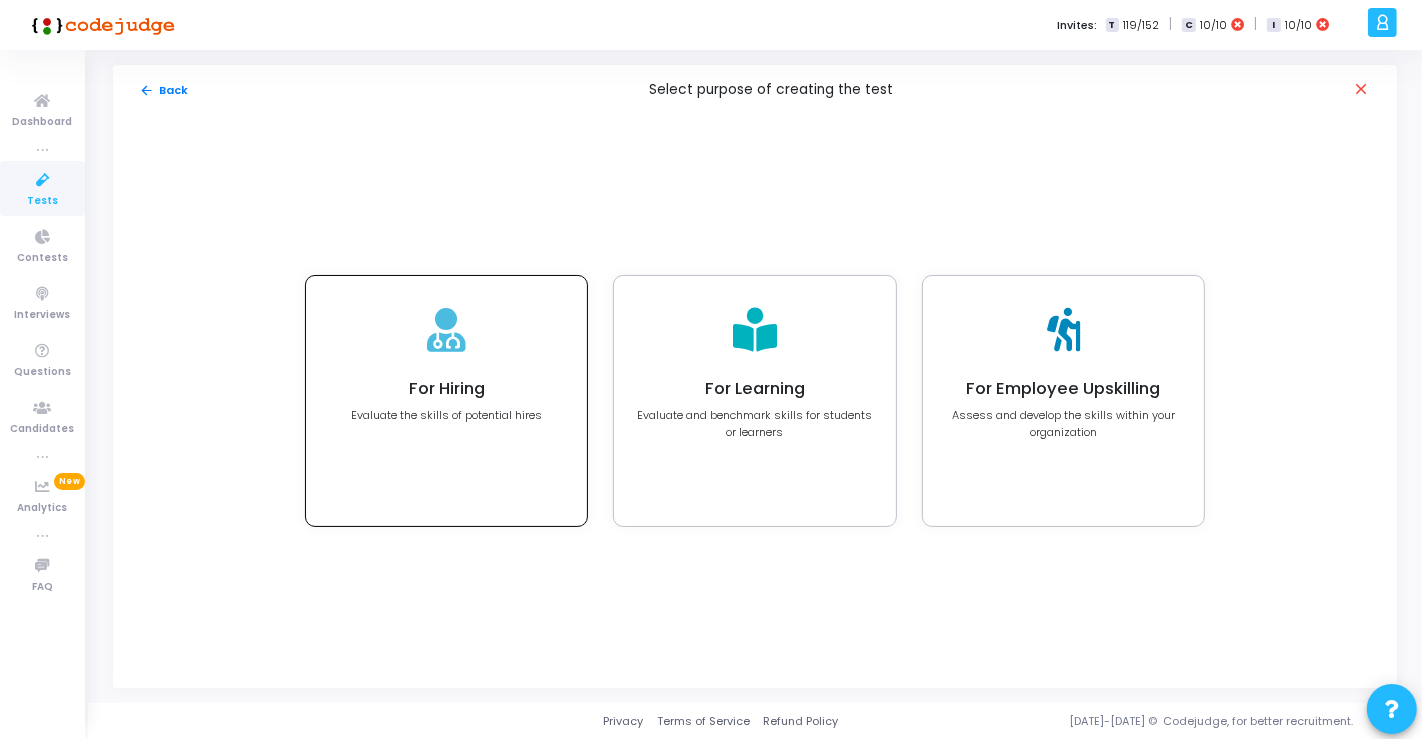 click on "Evaluate the skills of potential hires" 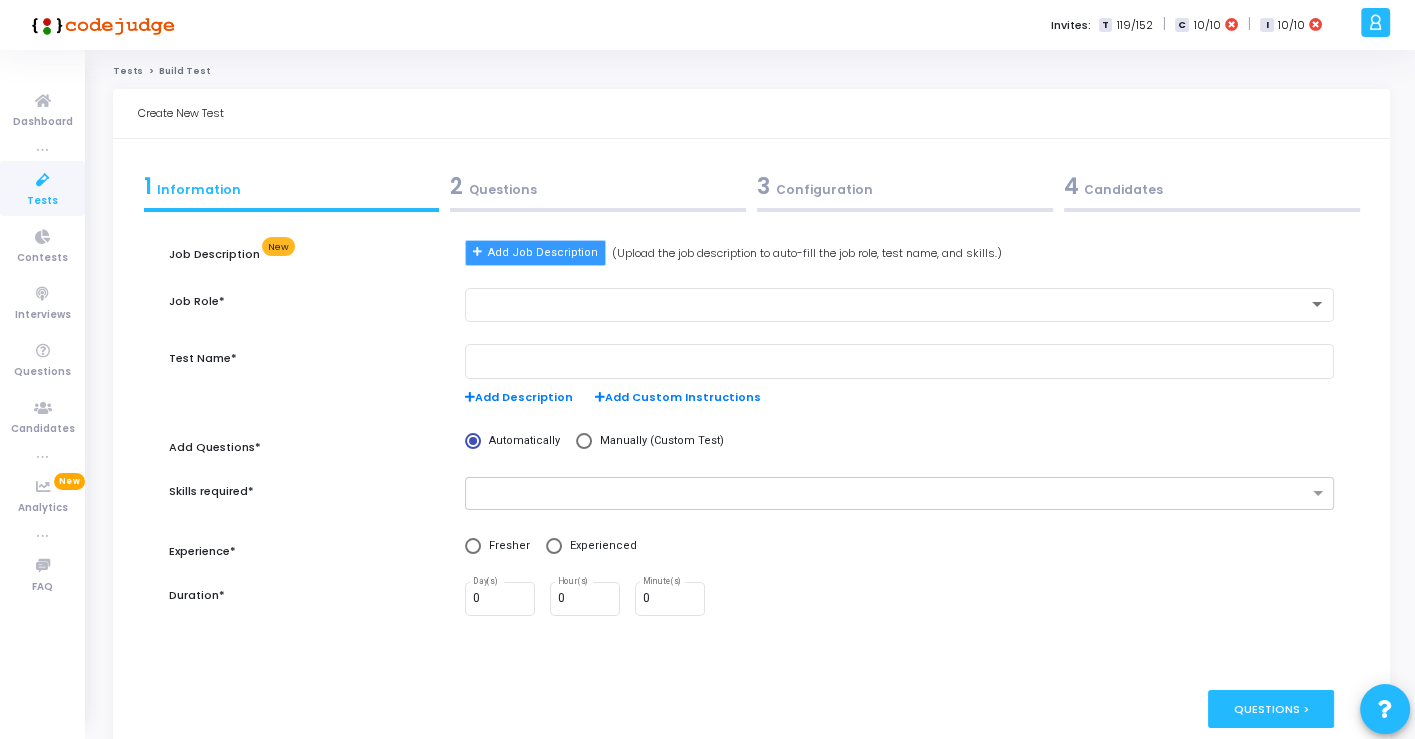 click on "Add Job Description" at bounding box center [543, 253] 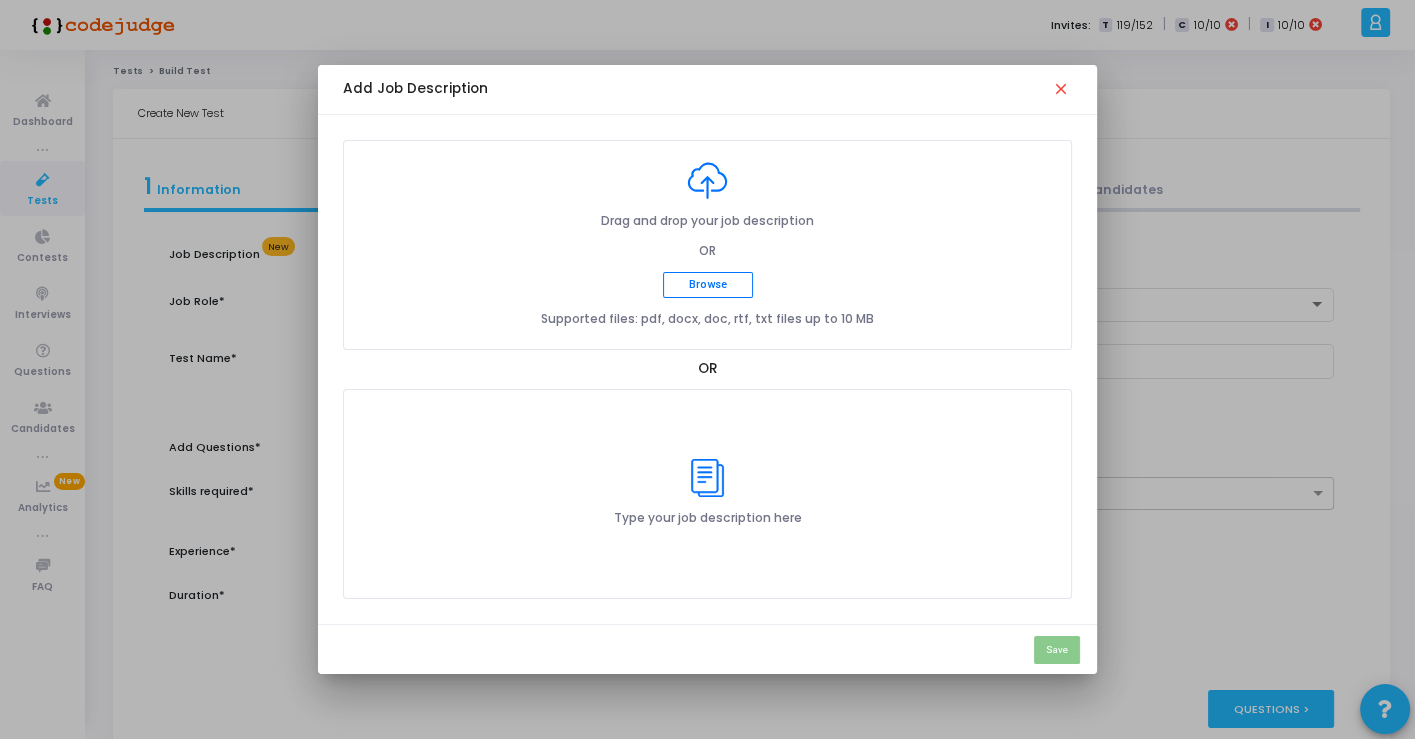 click 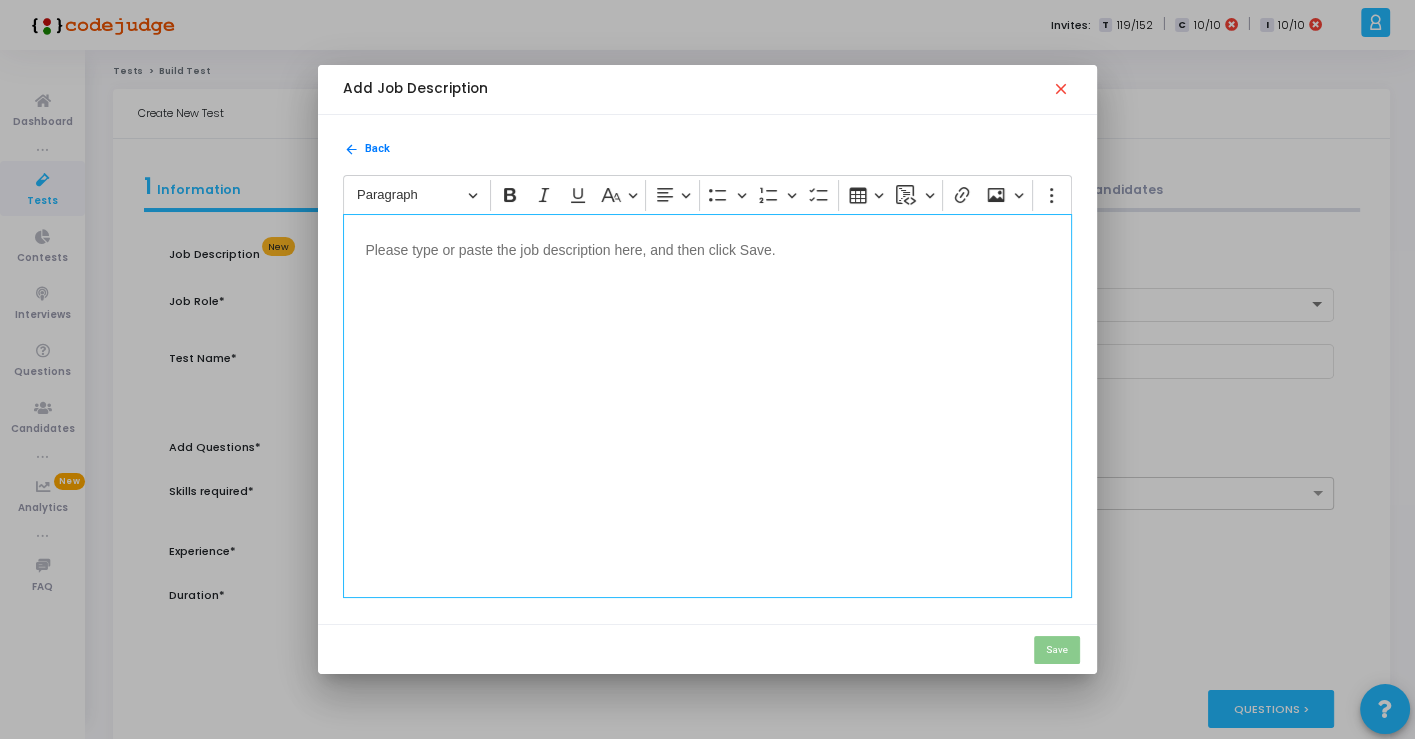 click at bounding box center (707, 406) 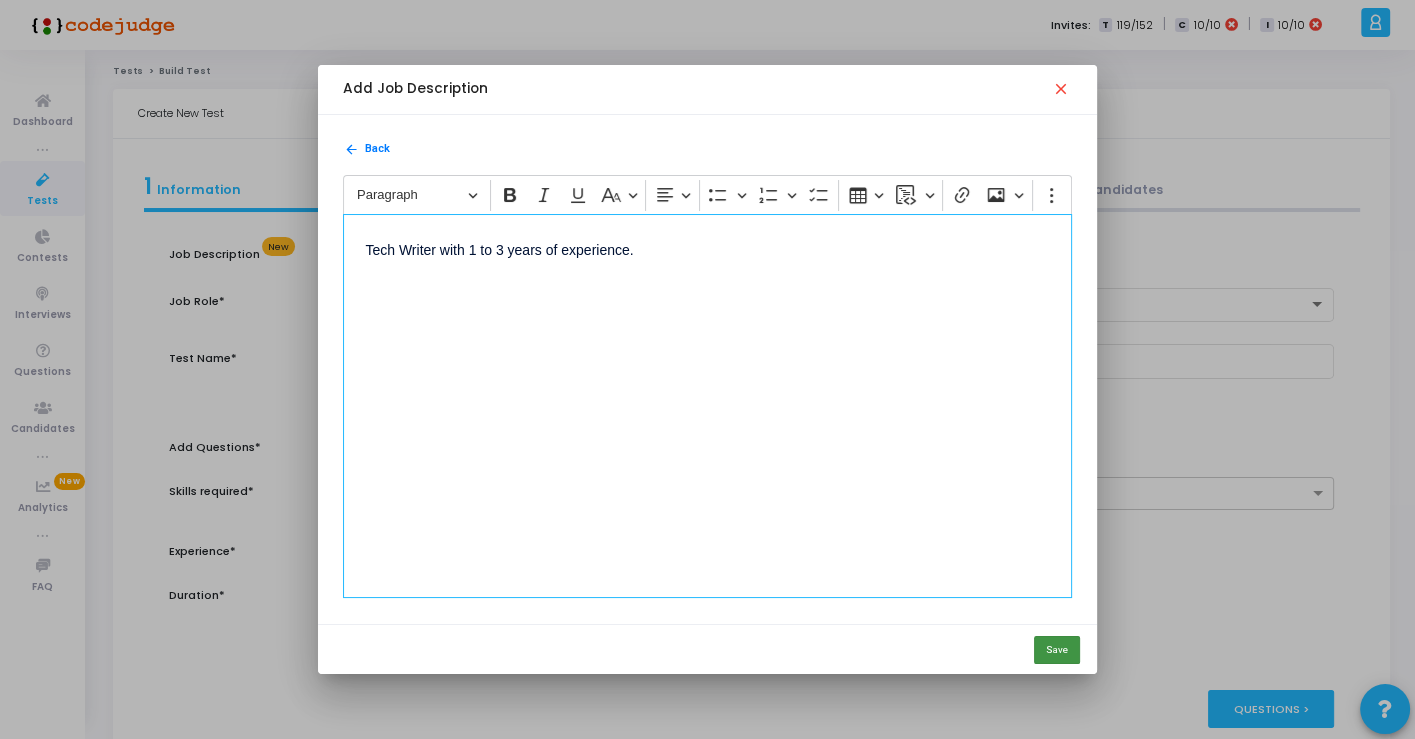 click on "Save" at bounding box center [1057, 650] 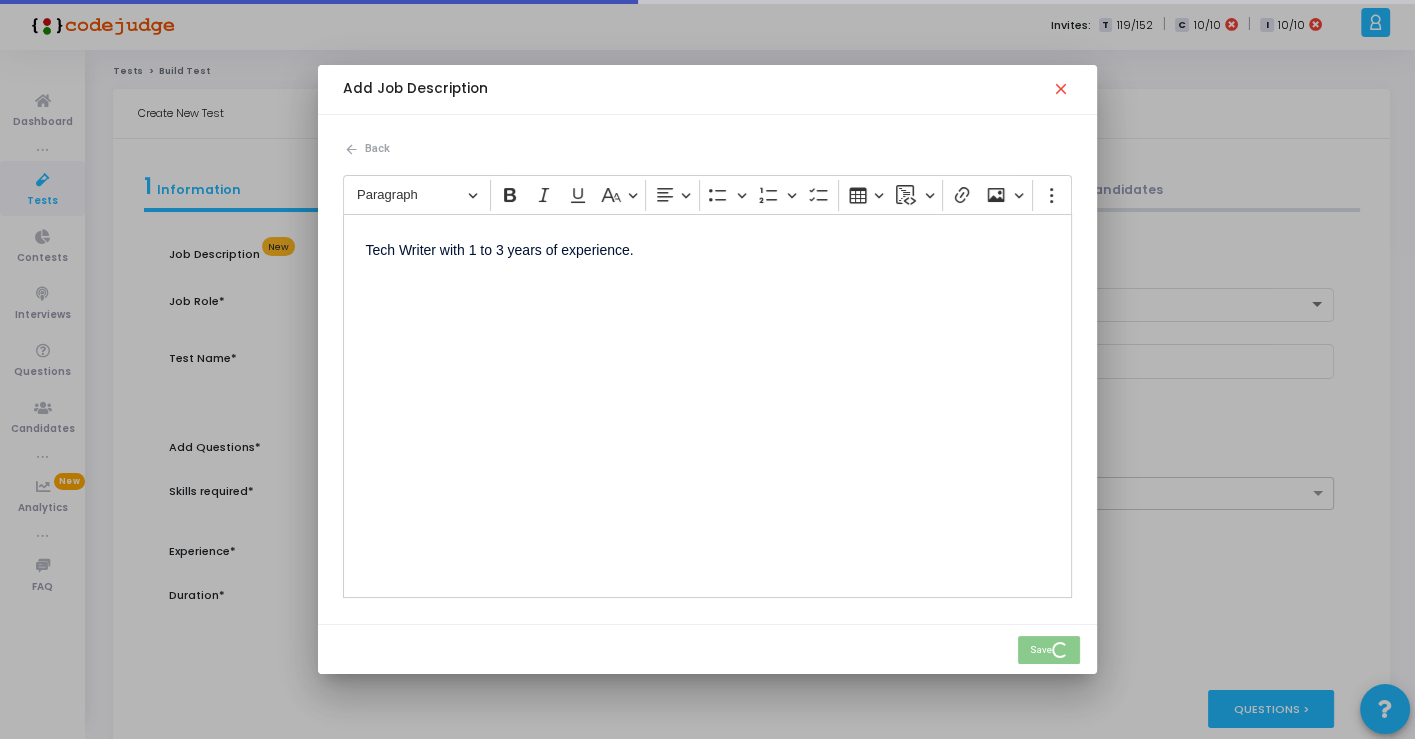 type on "job_role Assessment" 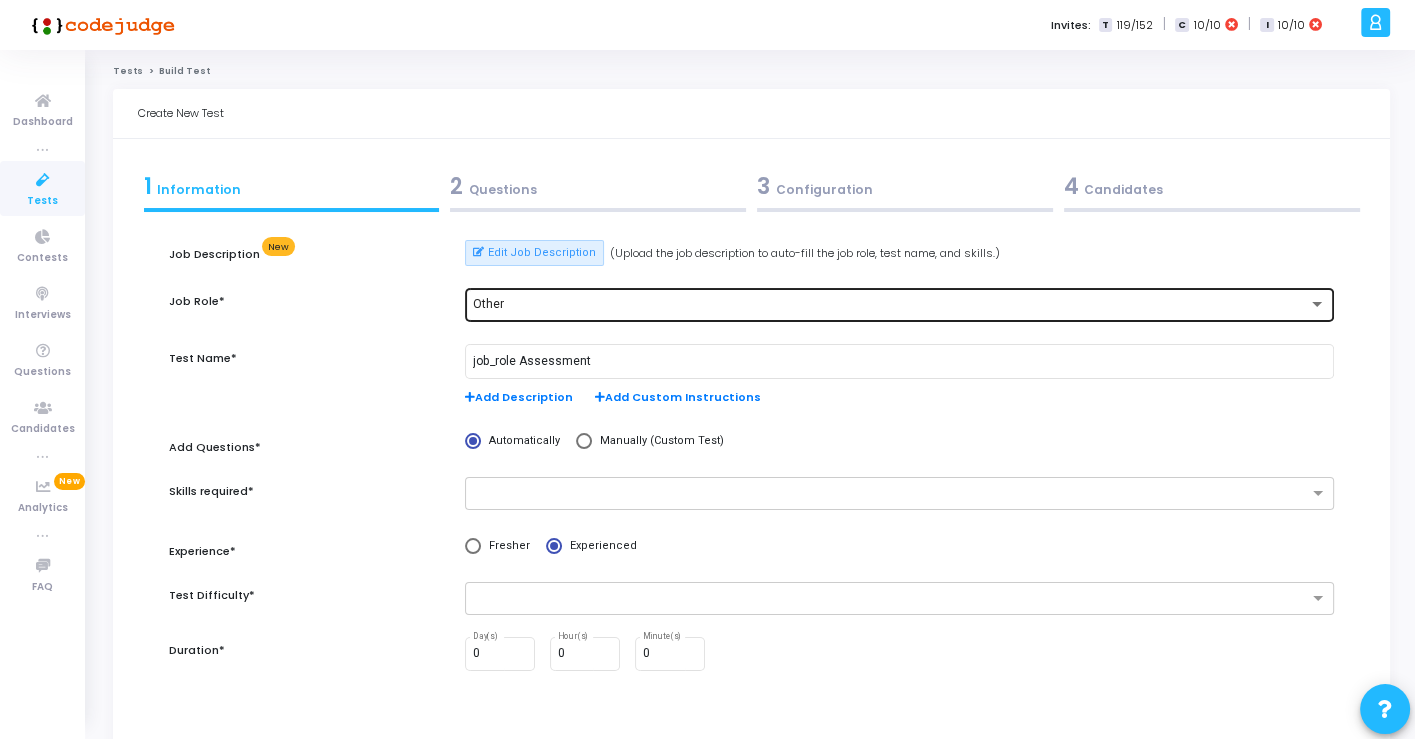click on "Other" at bounding box center (890, 305) 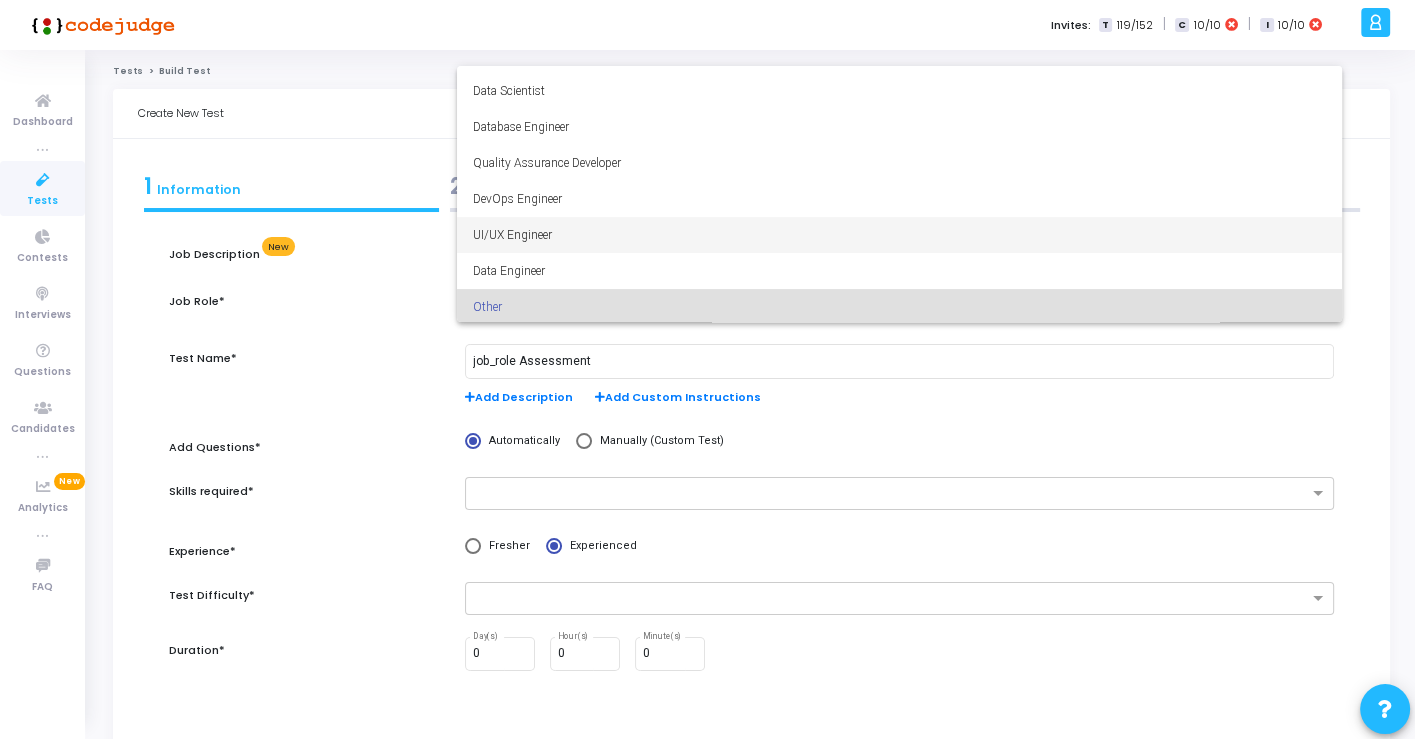 scroll, scrollTop: 140, scrollLeft: 0, axis: vertical 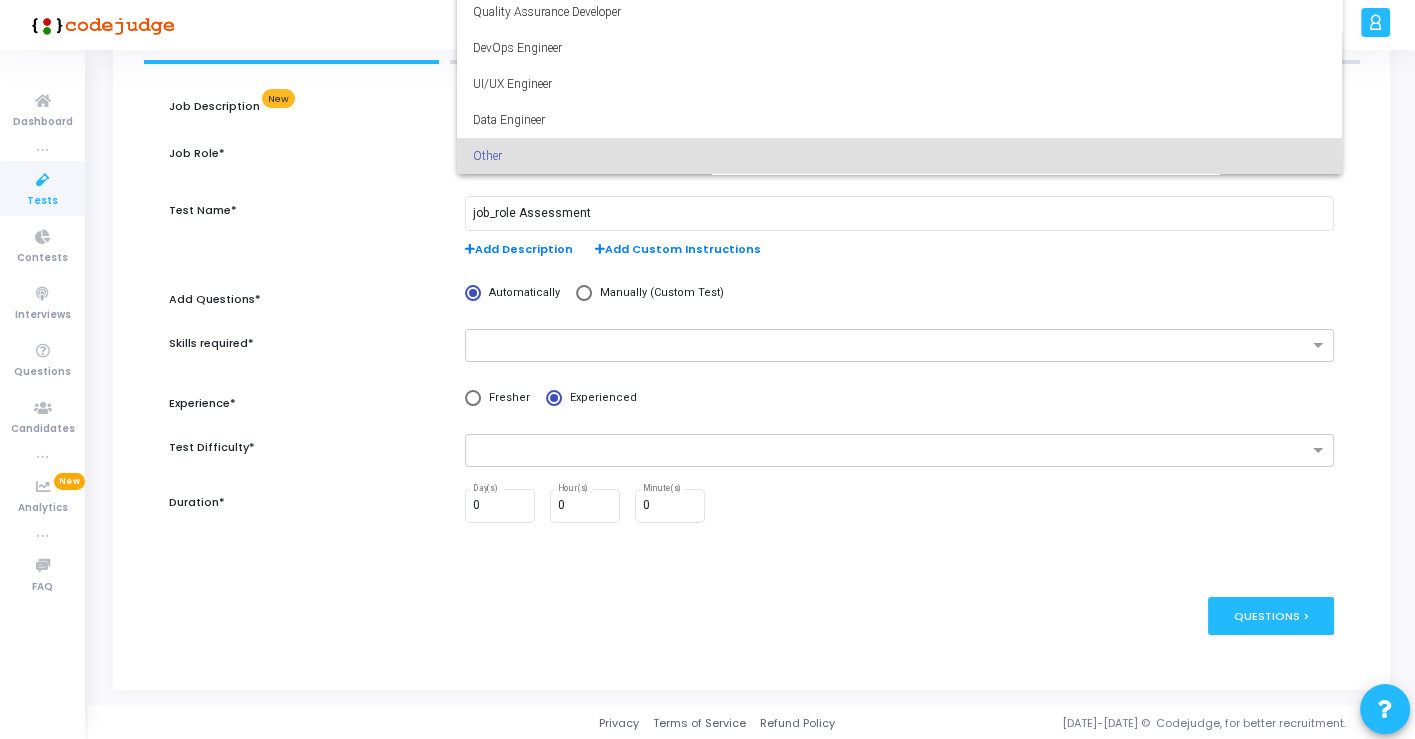 click at bounding box center [707, 369] 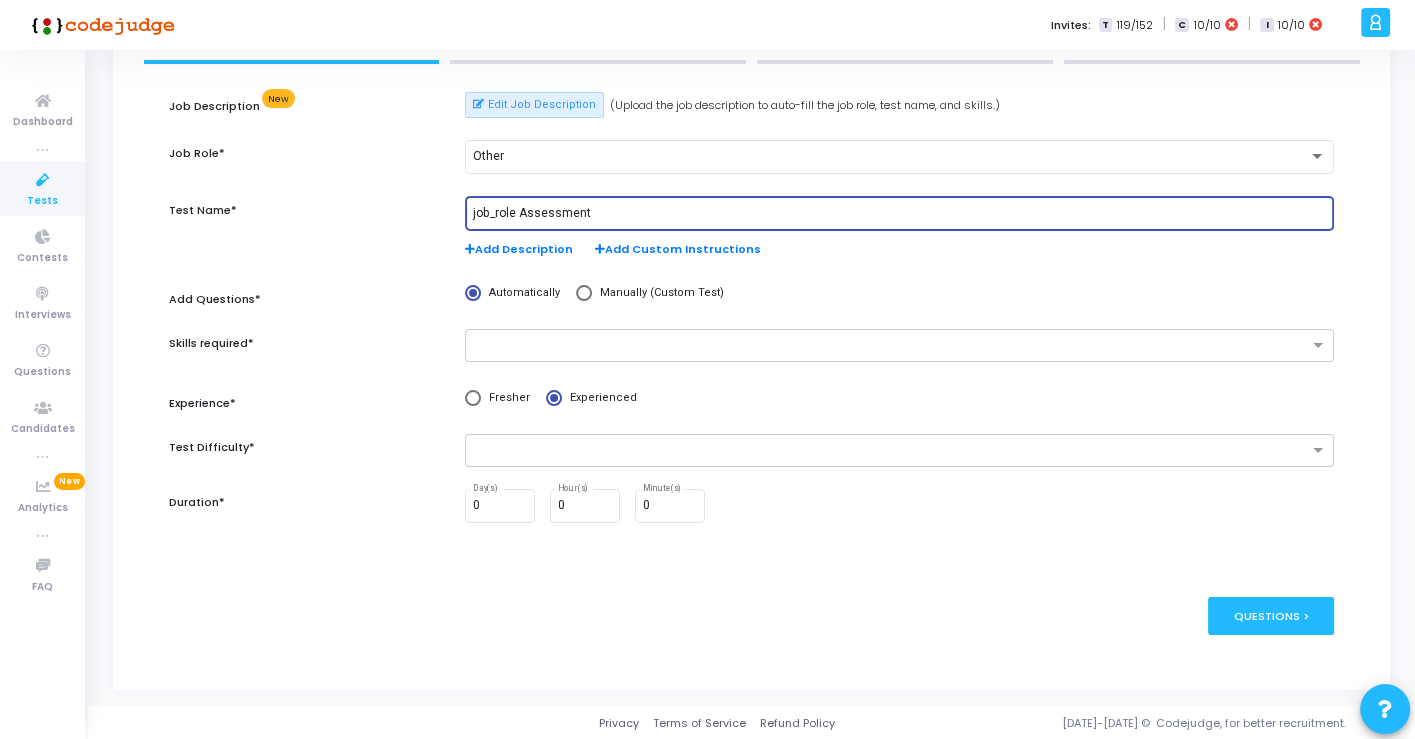 drag, startPoint x: 514, startPoint y: 214, endPoint x: 444, endPoint y: 211, distance: 70.064255 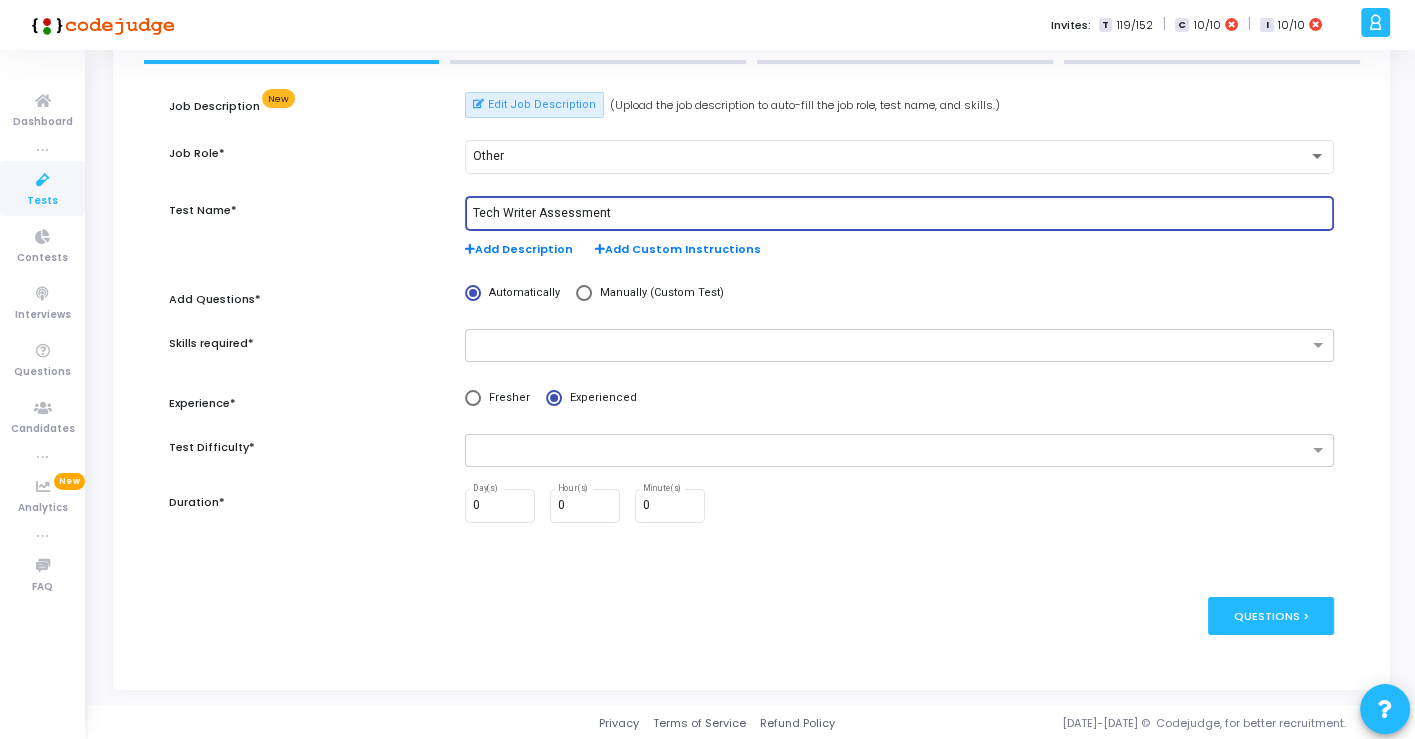 click on "Tech Writer Assessment" at bounding box center (899, 214) 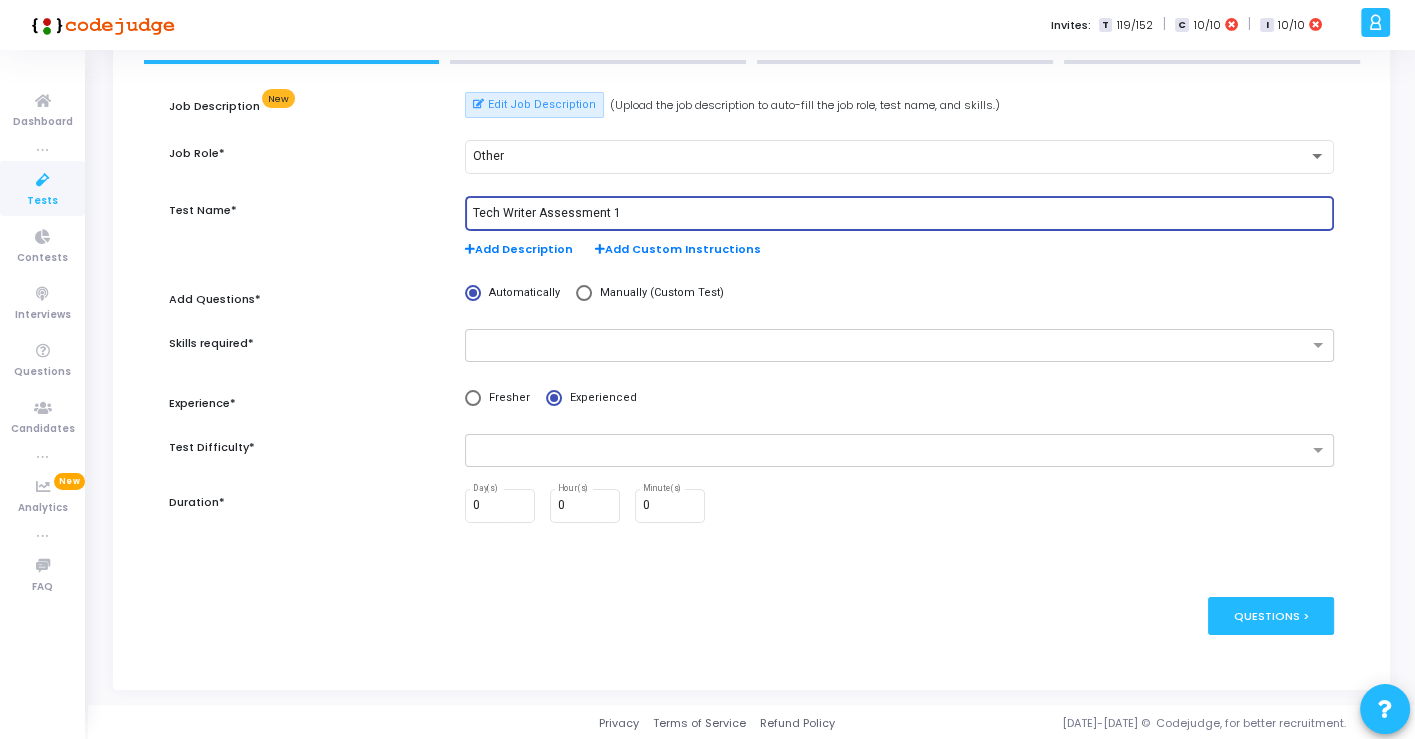 type on "Tech Writer Assessment 1" 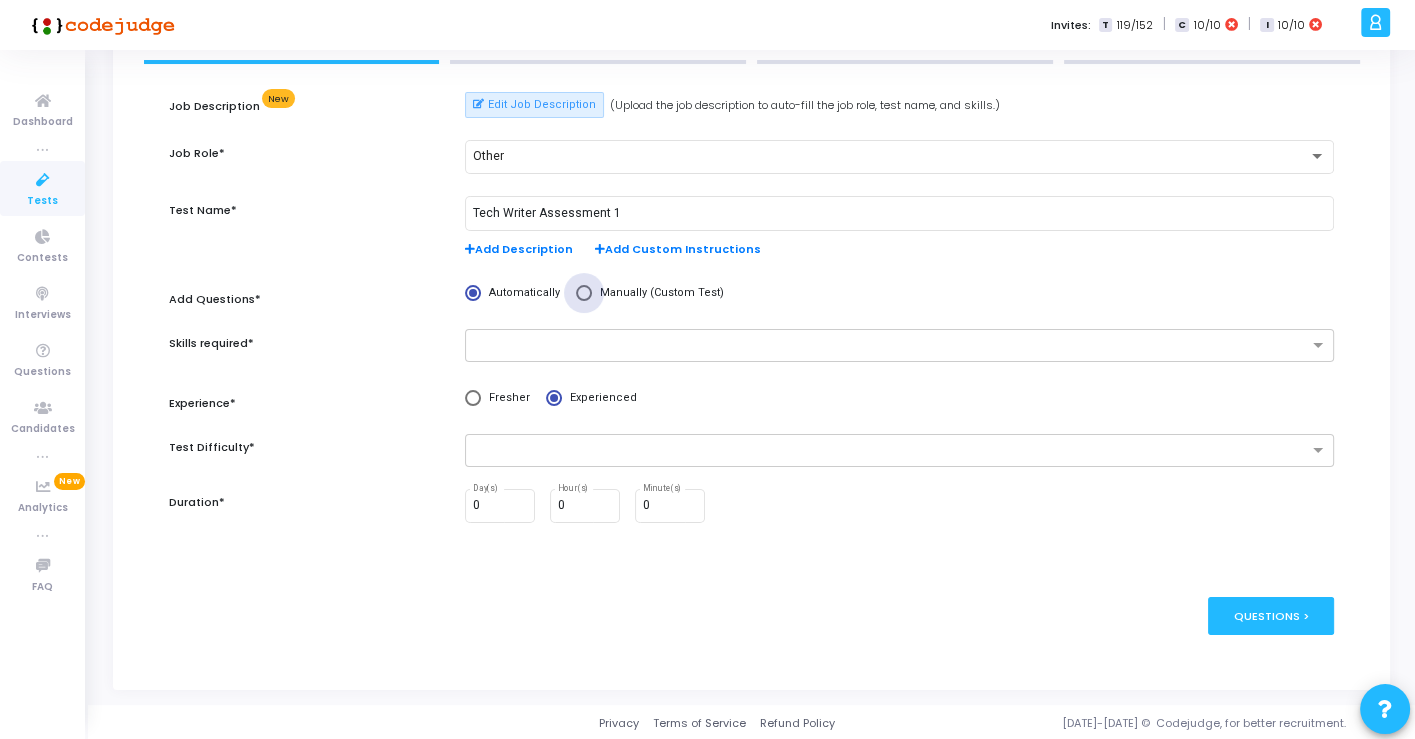 click at bounding box center (584, 293) 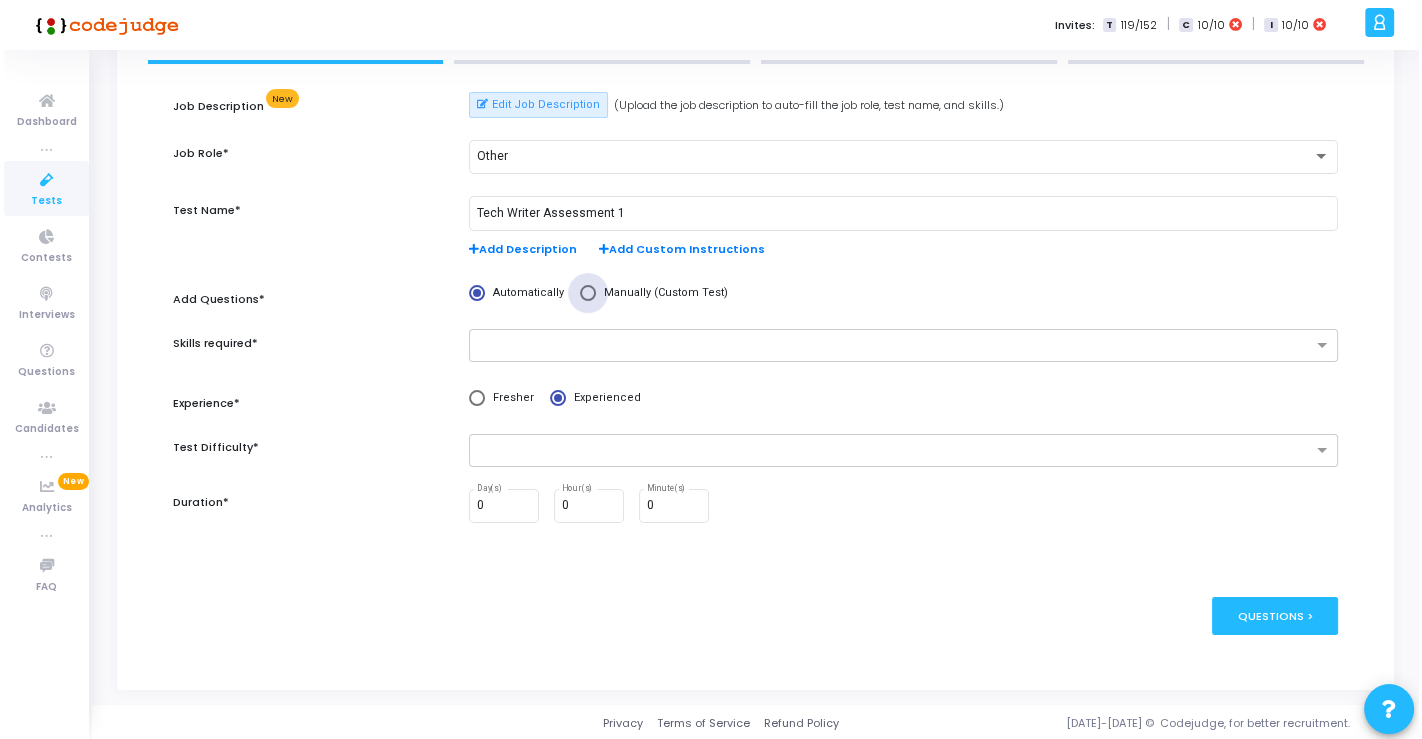 scroll, scrollTop: 0, scrollLeft: 0, axis: both 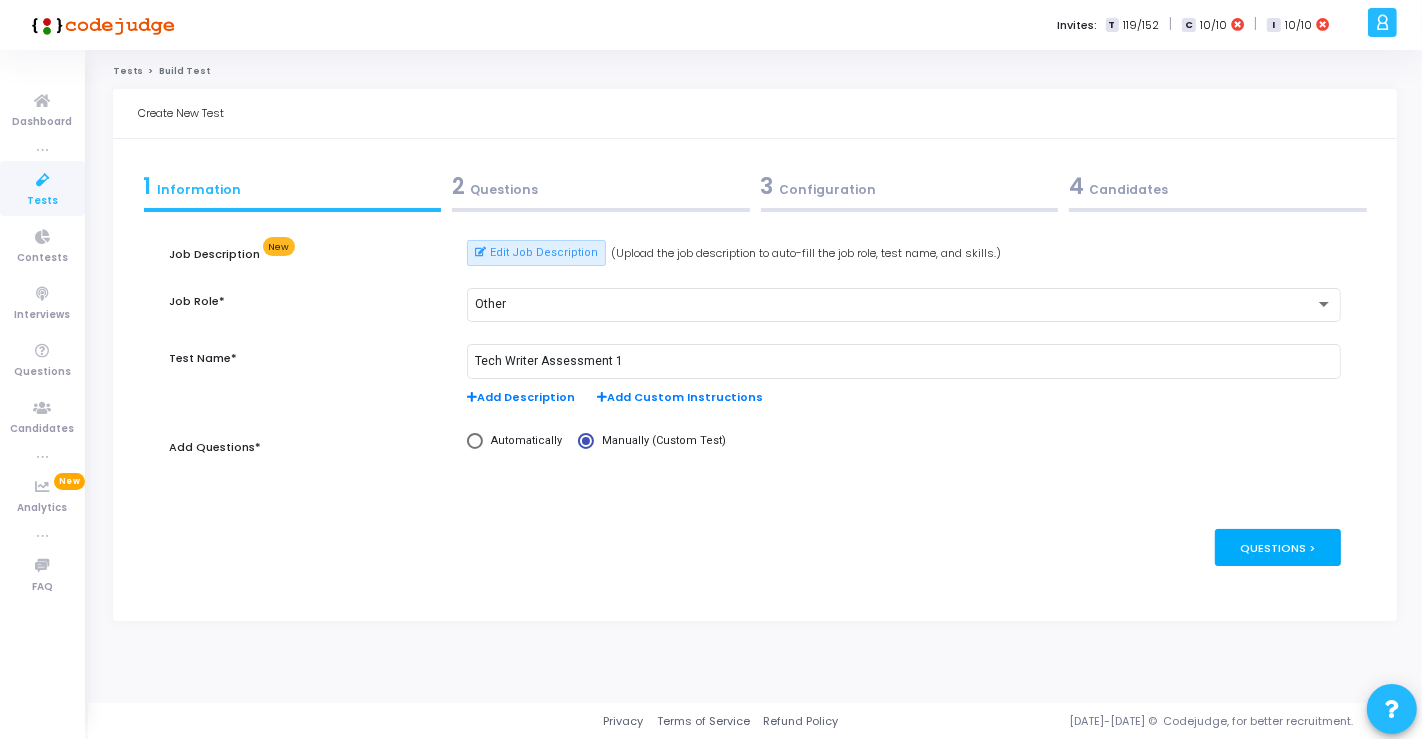 click on "Questions >" at bounding box center [1278, 547] 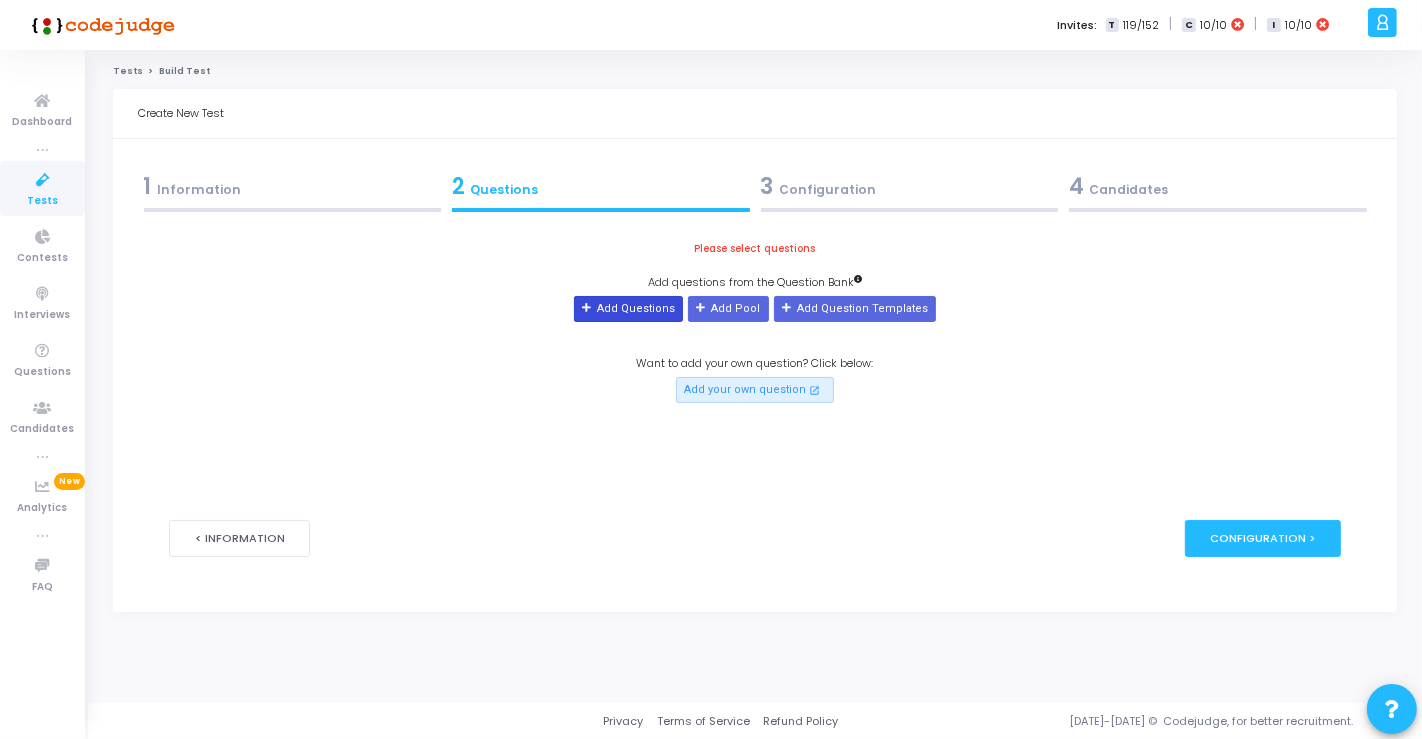 click on "Add Questions" at bounding box center (628, 309) 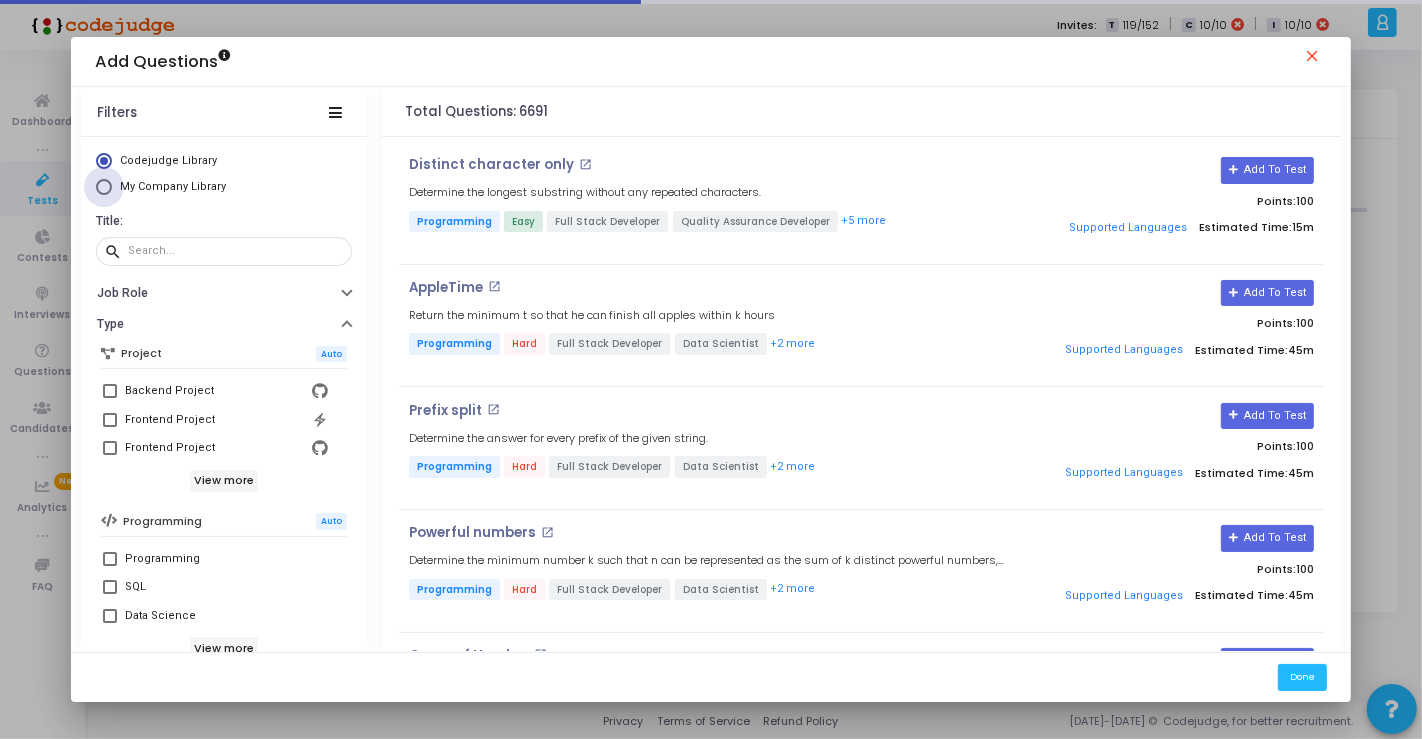 click on "My Company Library" at bounding box center [173, 186] 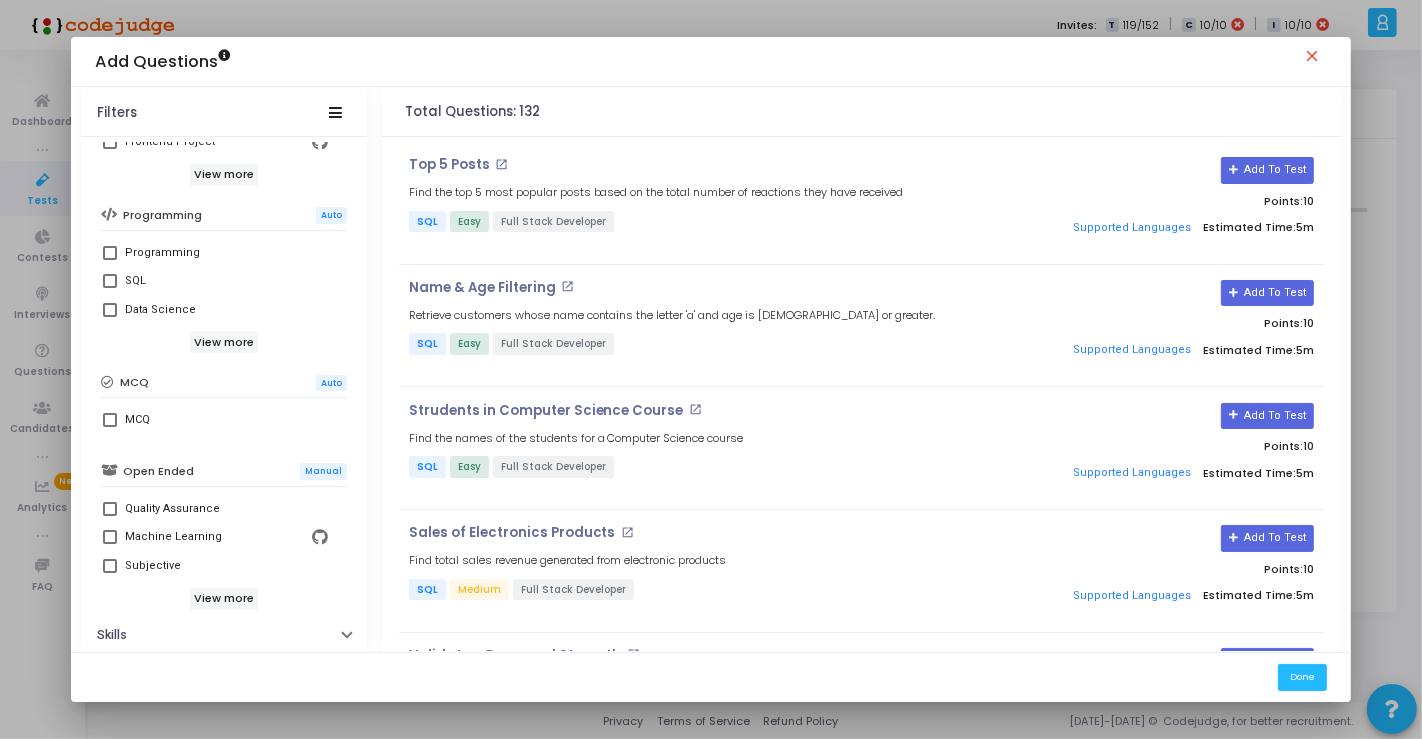 scroll, scrollTop: 404, scrollLeft: 0, axis: vertical 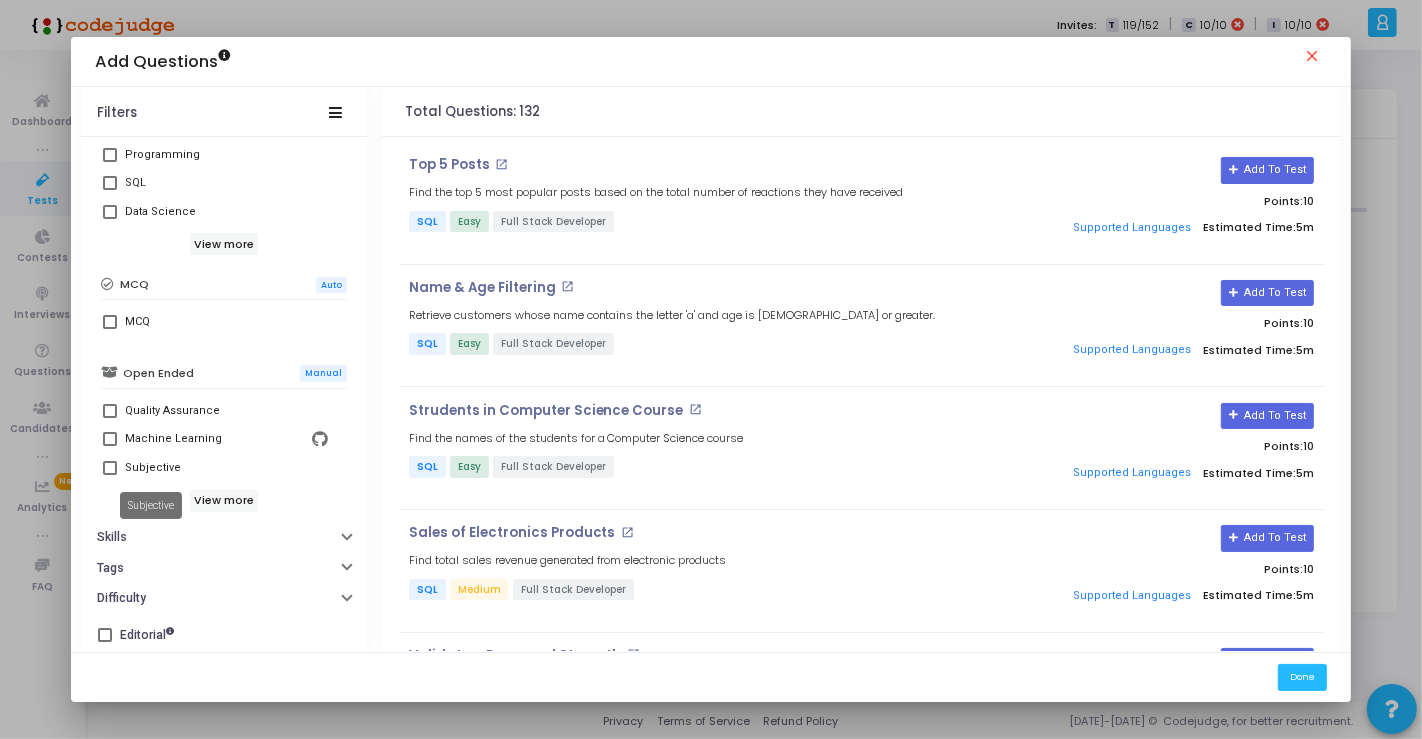 click on "Subjective" at bounding box center [153, 468] 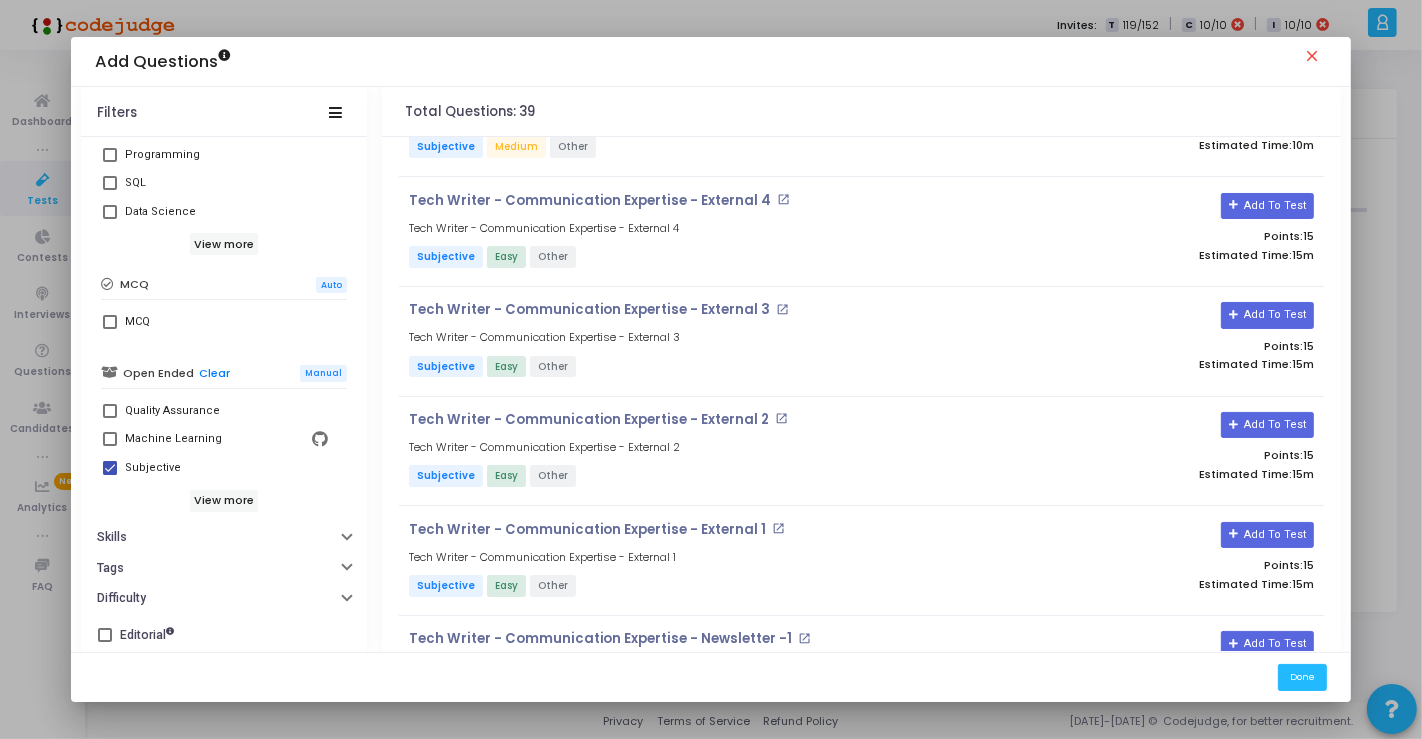 scroll, scrollTop: 3772, scrollLeft: 0, axis: vertical 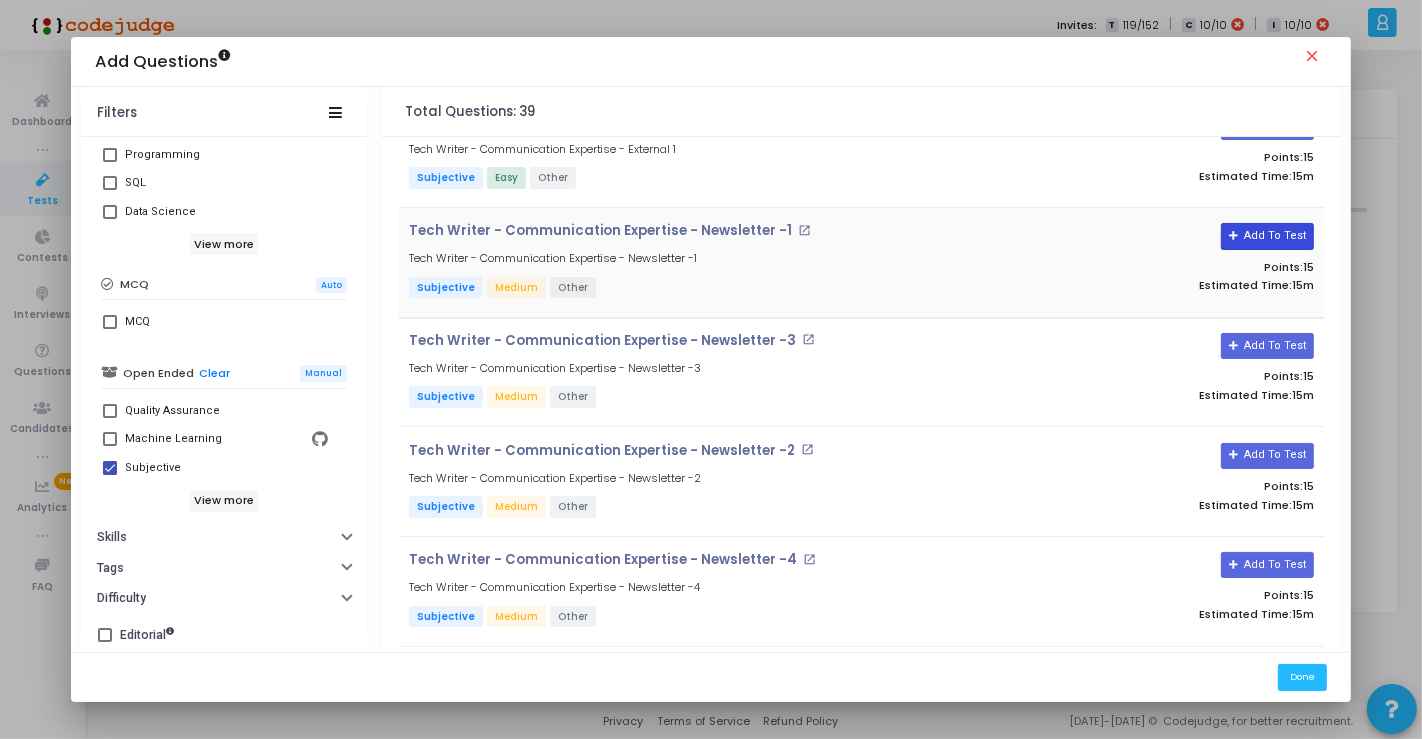 click on "Add To Test" at bounding box center [1267, 236] 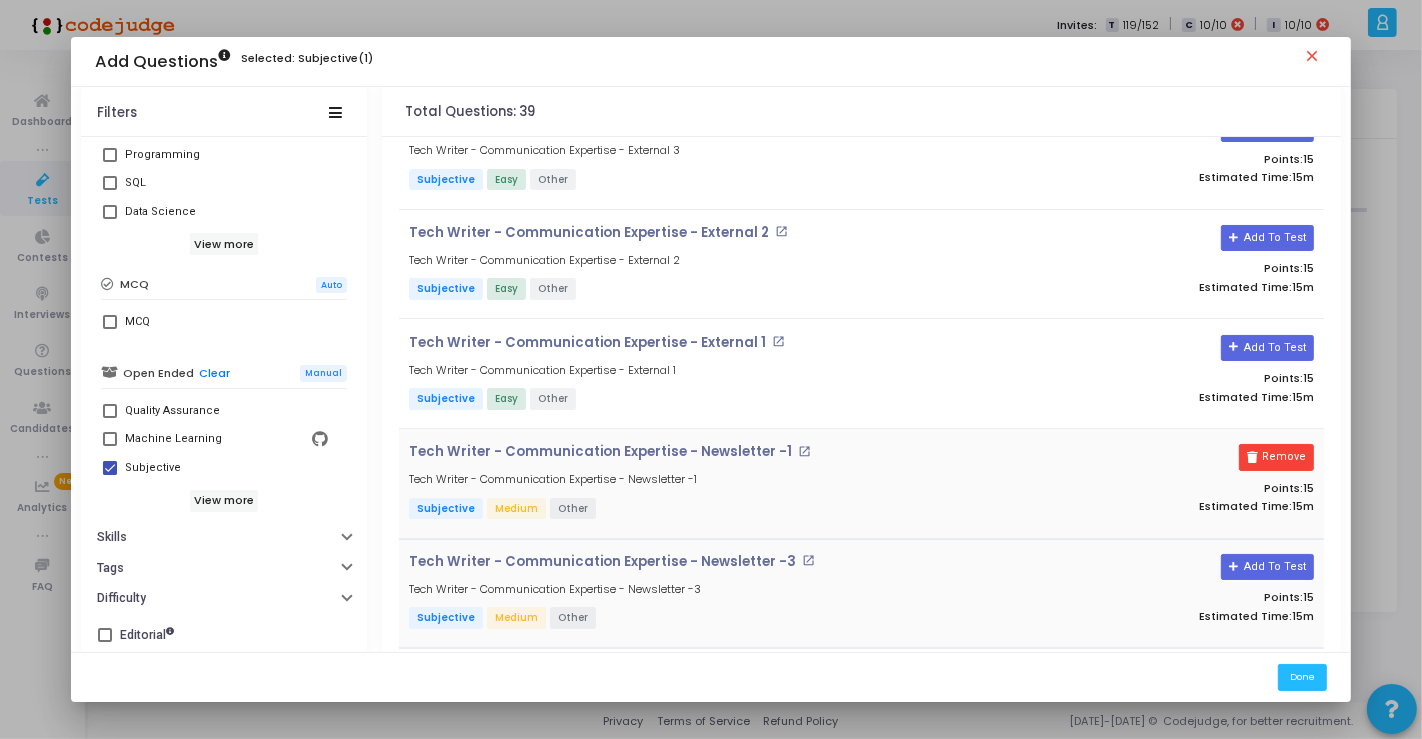 scroll, scrollTop: 3439, scrollLeft: 0, axis: vertical 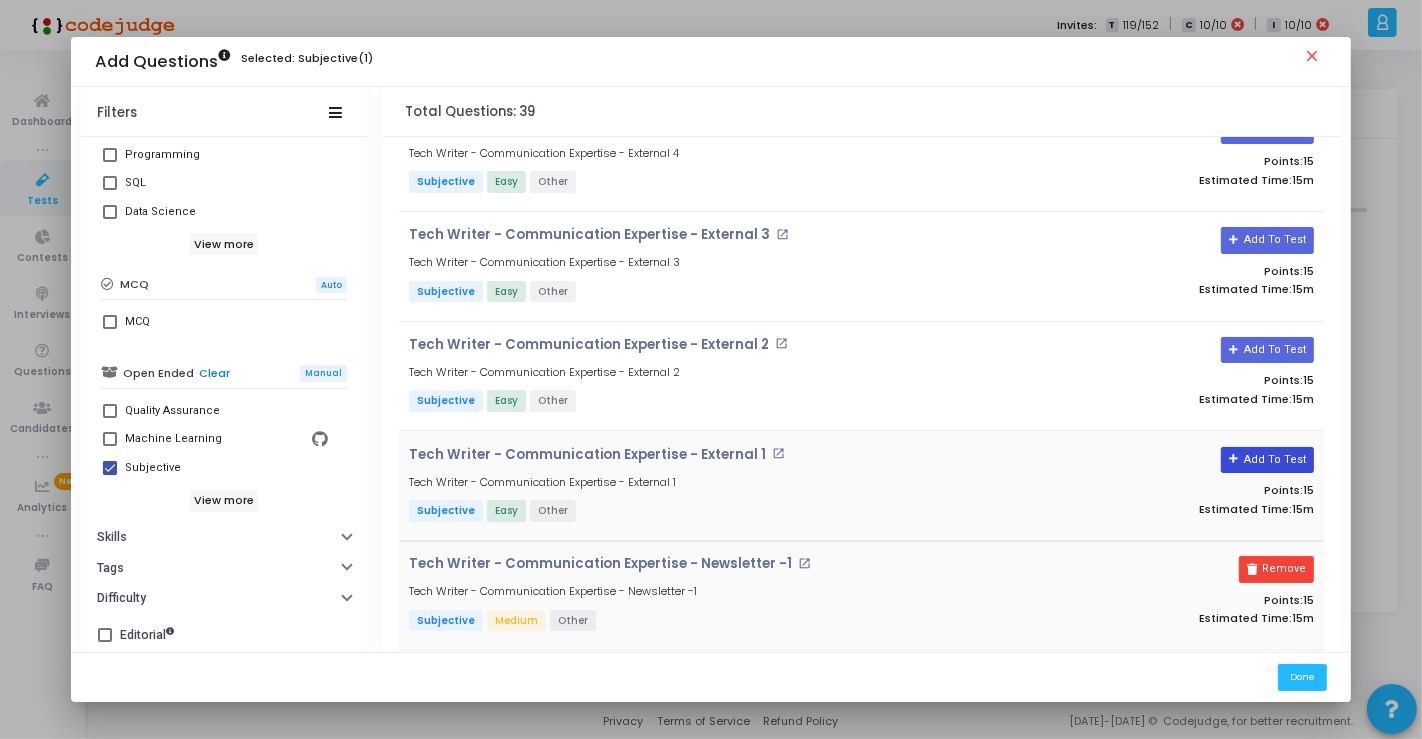 click on "Add To Test" at bounding box center (1267, 460) 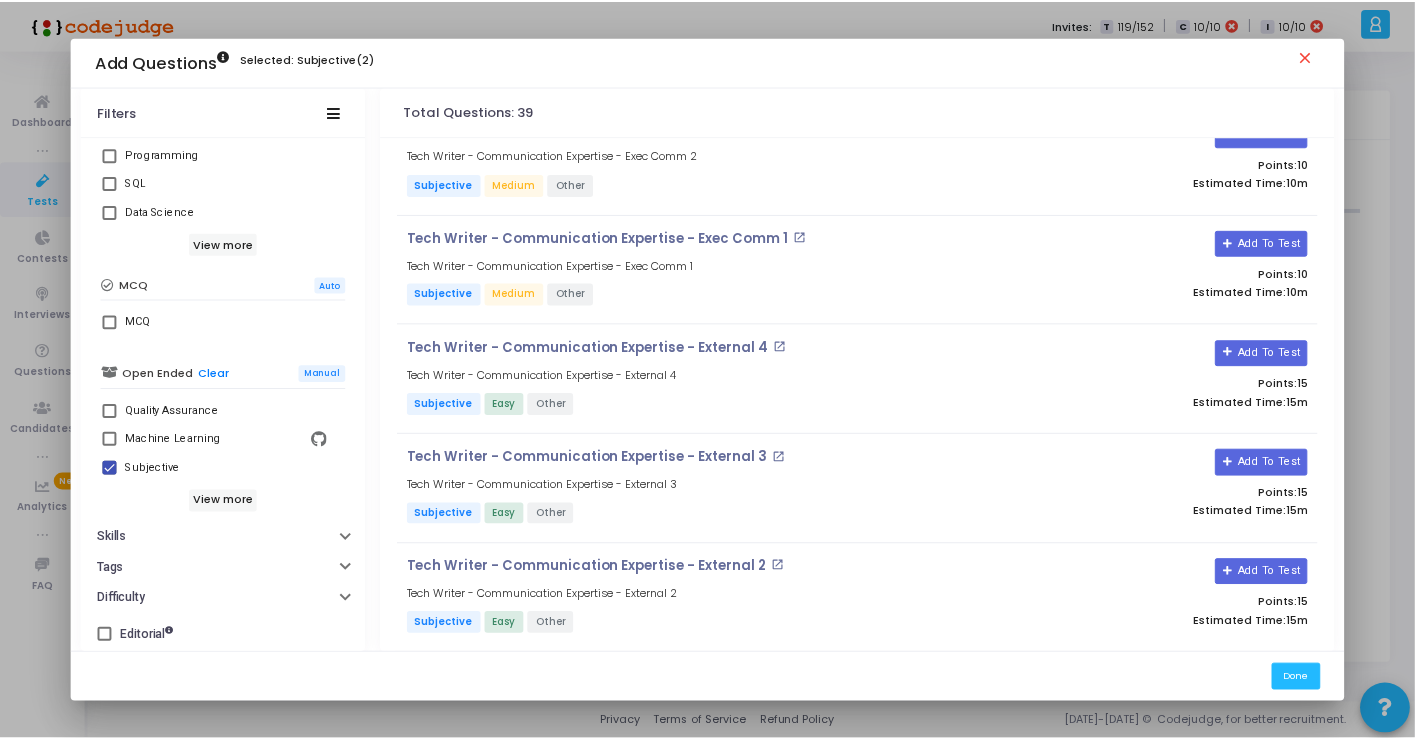 scroll, scrollTop: 3105, scrollLeft: 0, axis: vertical 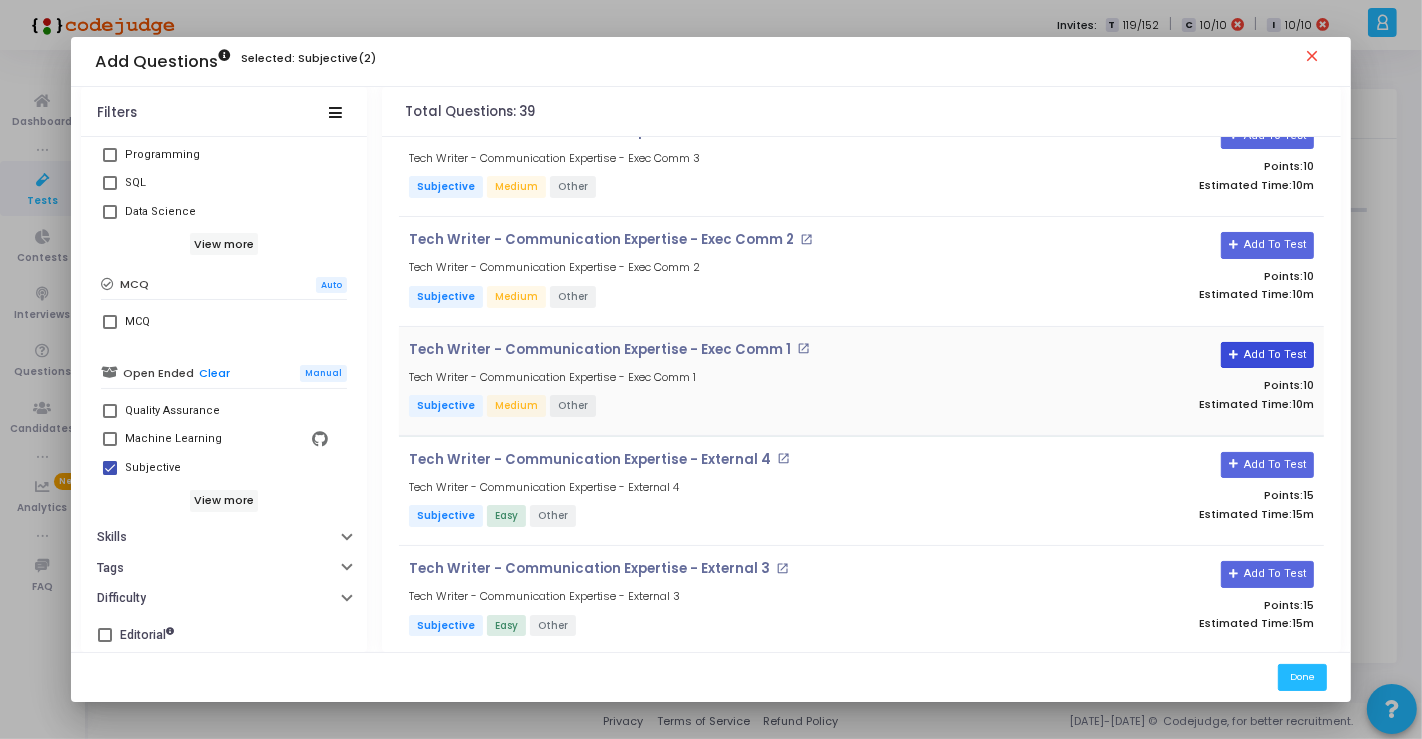 click on "Add To Test" at bounding box center (1267, 355) 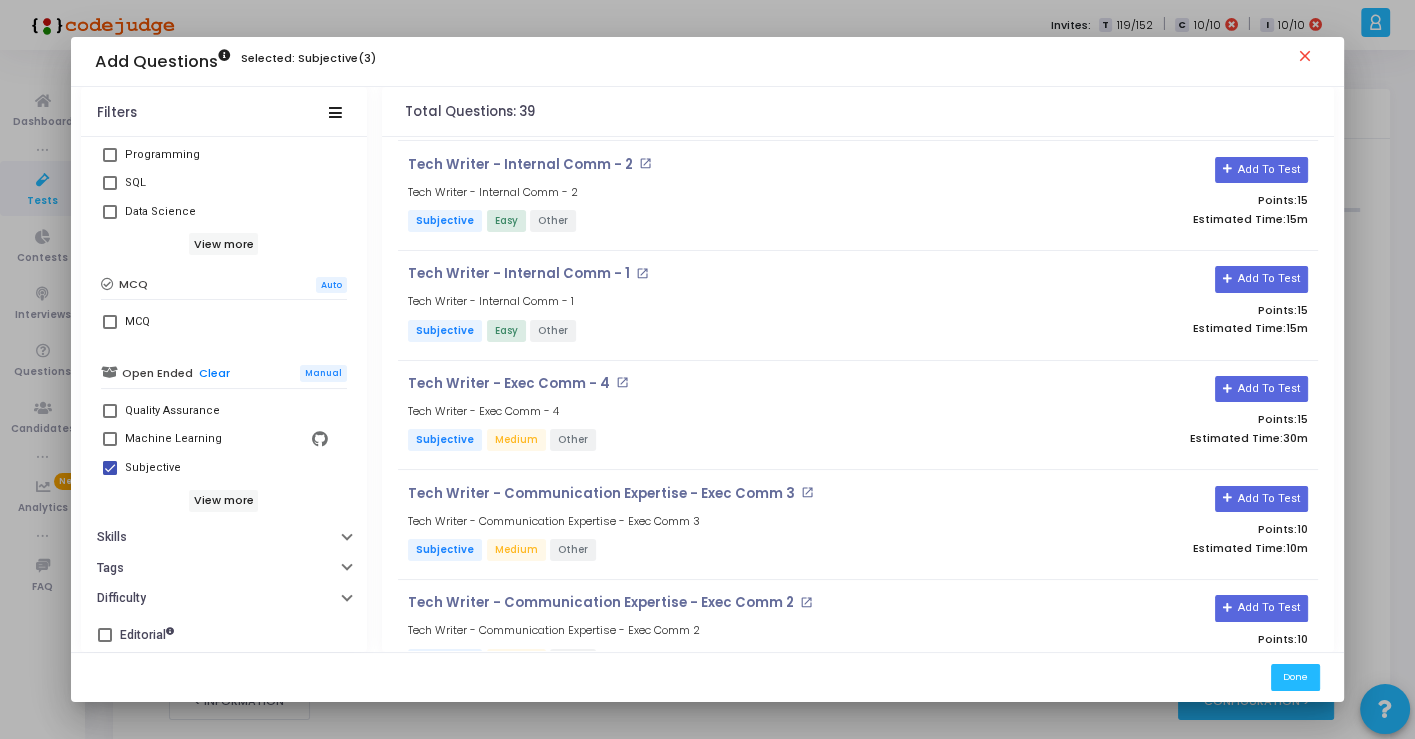 scroll, scrollTop: 2661, scrollLeft: 0, axis: vertical 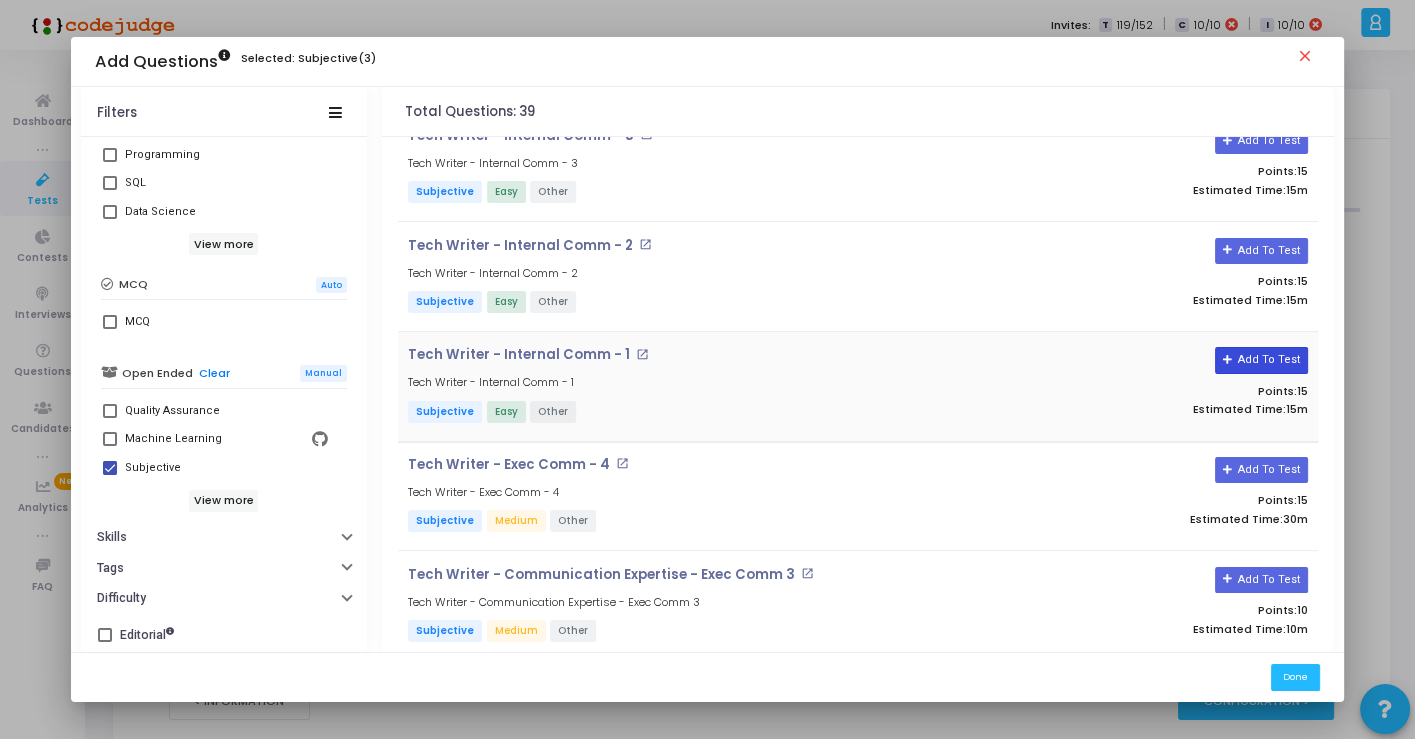click on "Add To Test" at bounding box center (1261, 360) 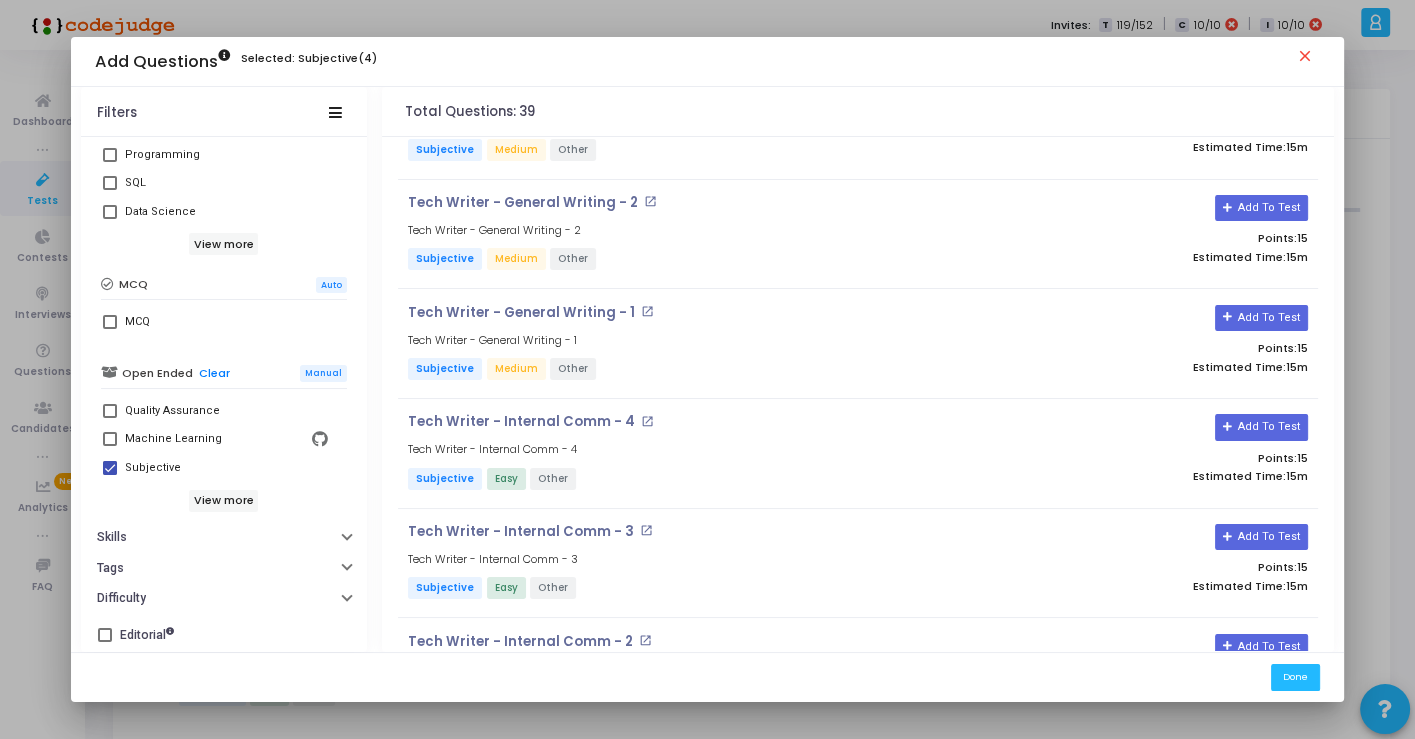 scroll, scrollTop: 2217, scrollLeft: 0, axis: vertical 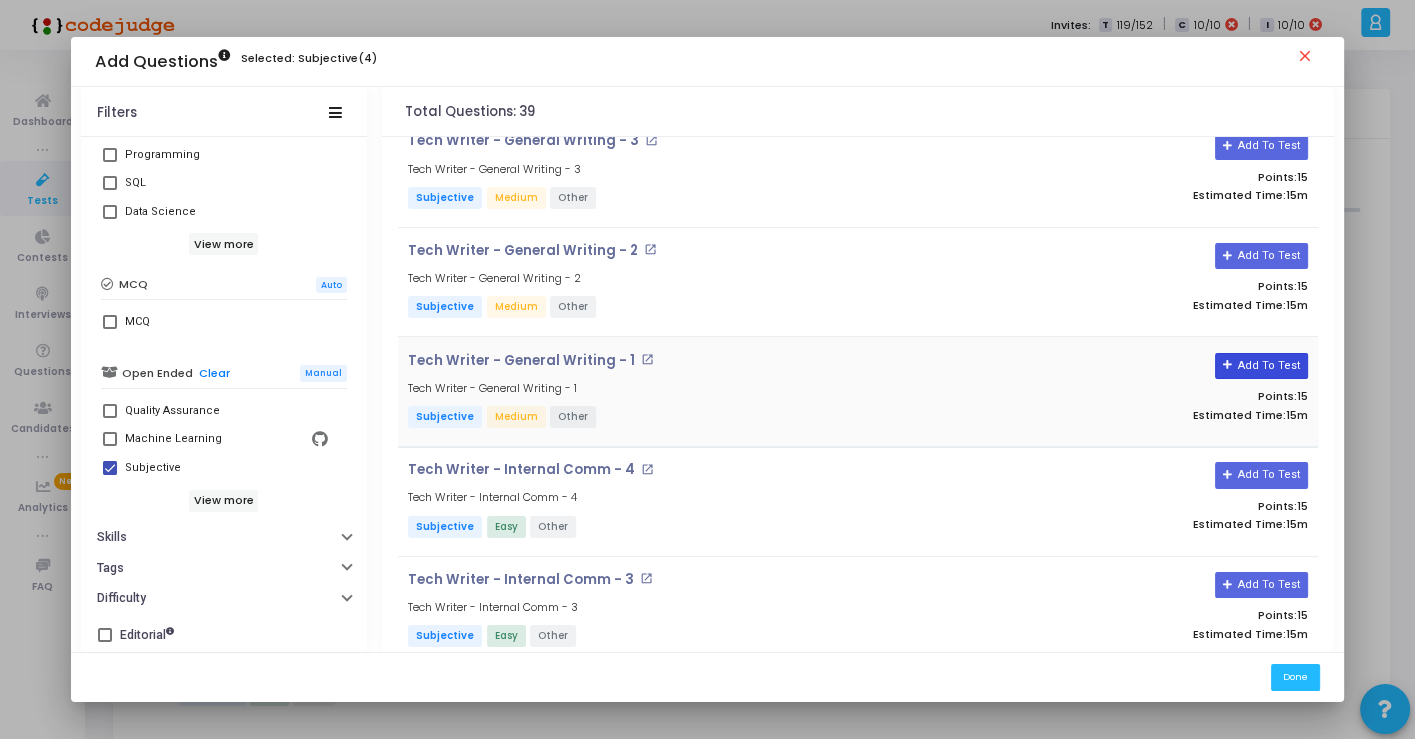 click on "Add To Test" at bounding box center (1261, 366) 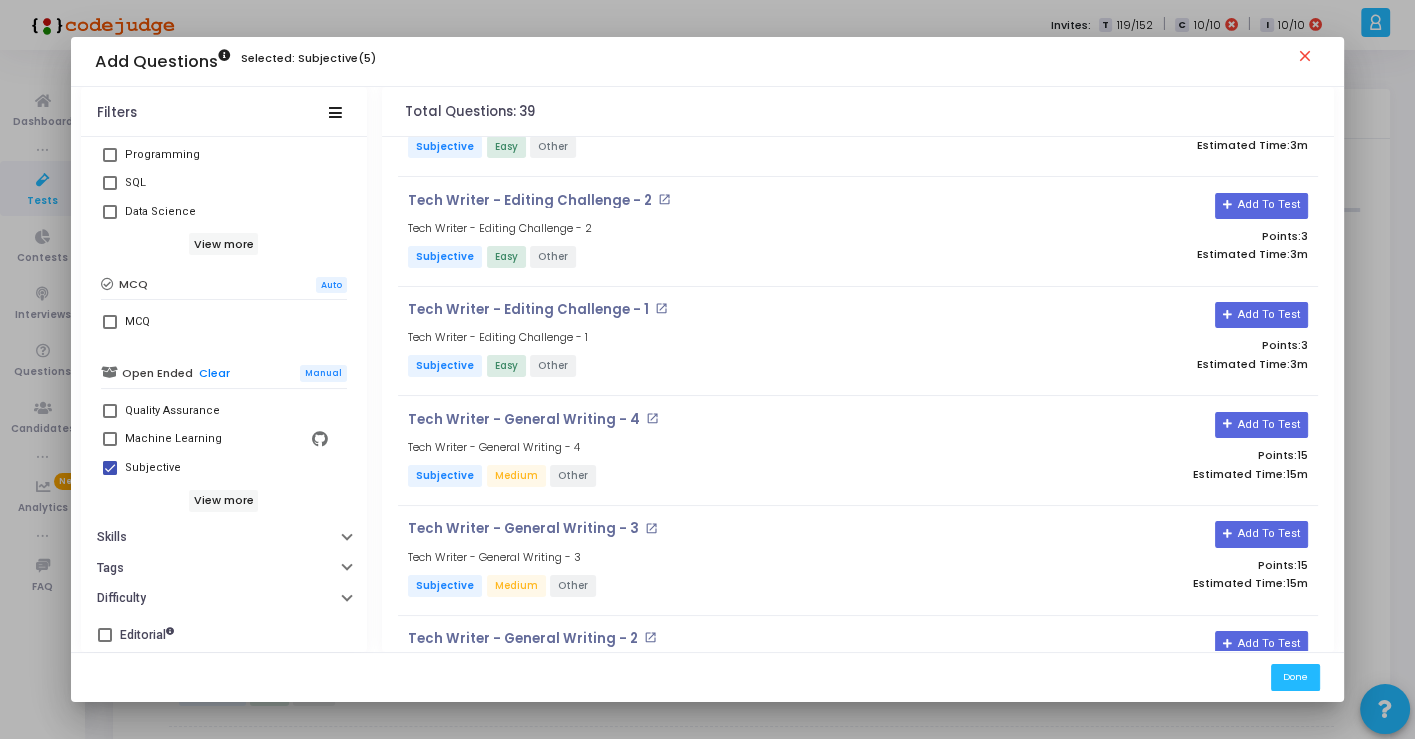 scroll, scrollTop: 1772, scrollLeft: 0, axis: vertical 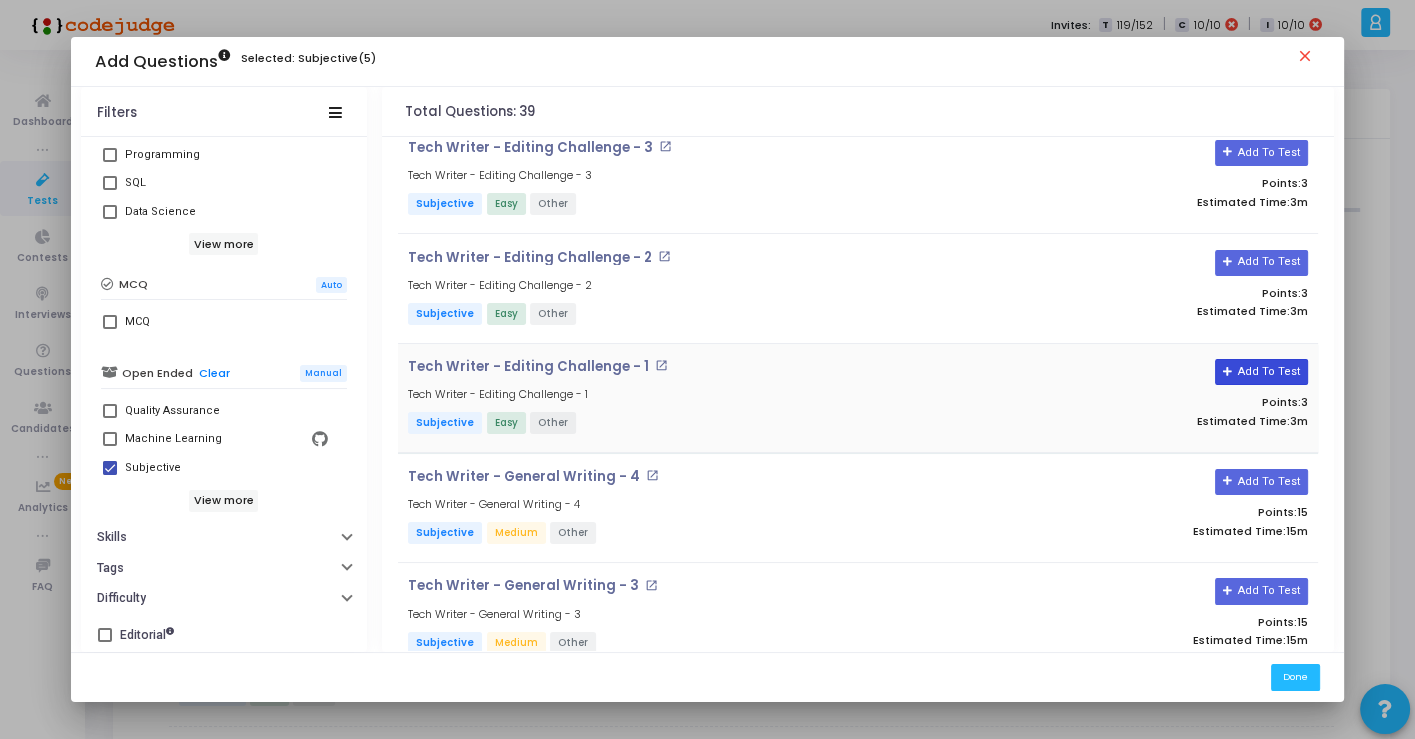 click on "Add To Test" at bounding box center [1261, 372] 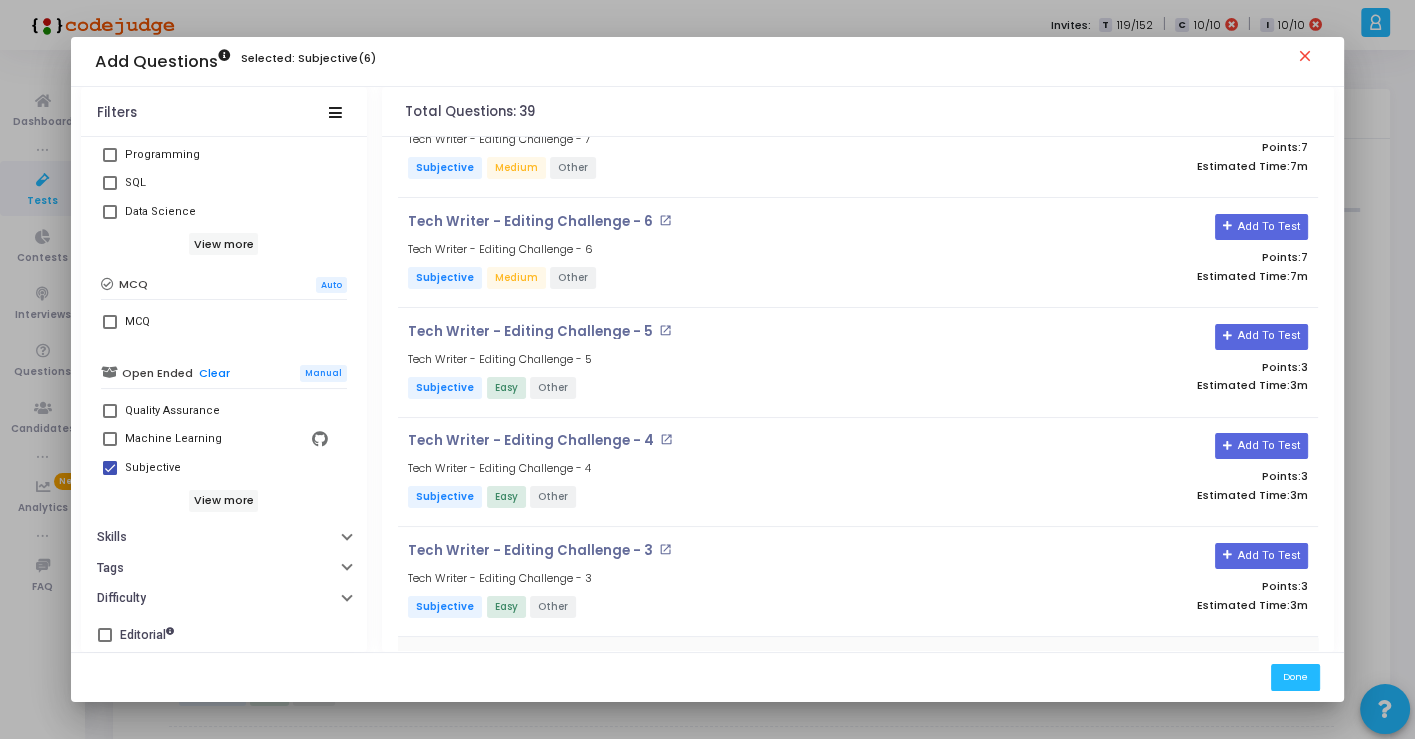 scroll, scrollTop: 1328, scrollLeft: 0, axis: vertical 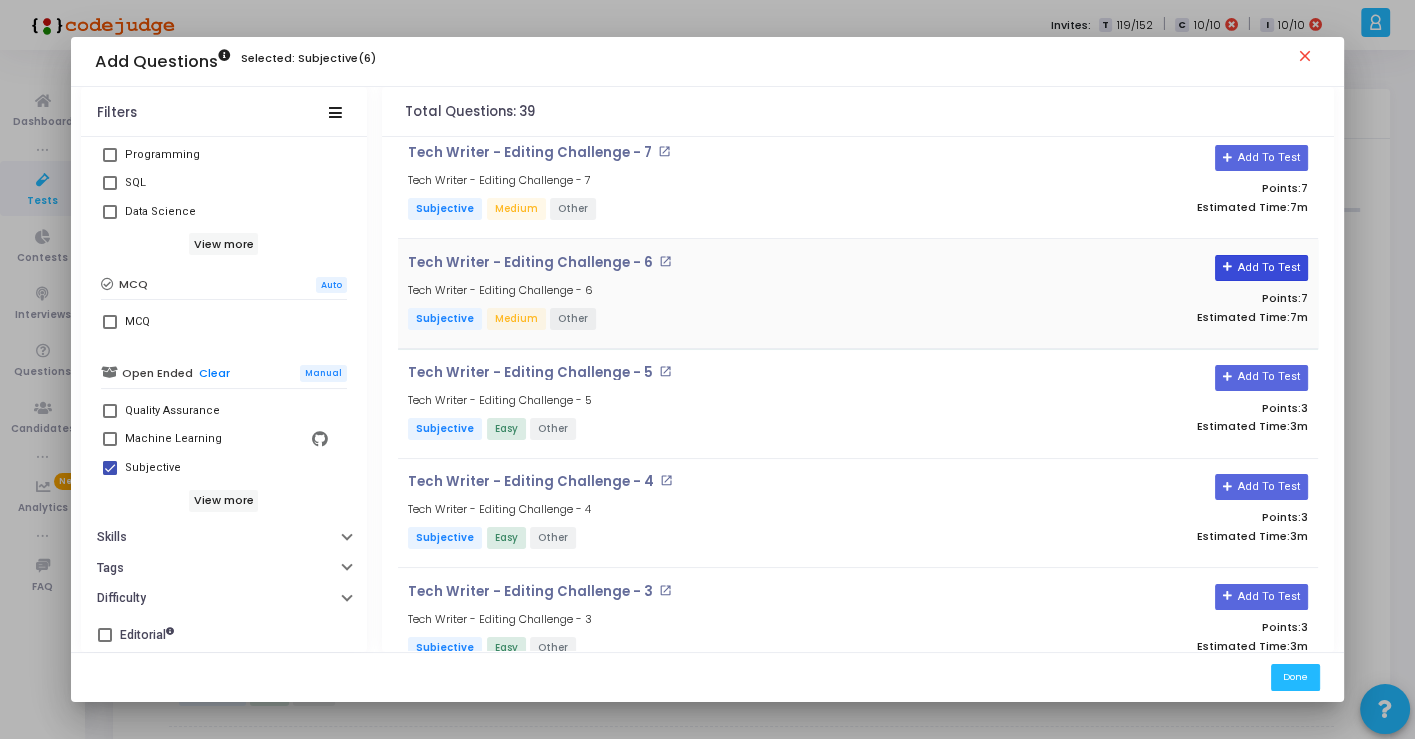 click on "Add To Test" at bounding box center [1261, 268] 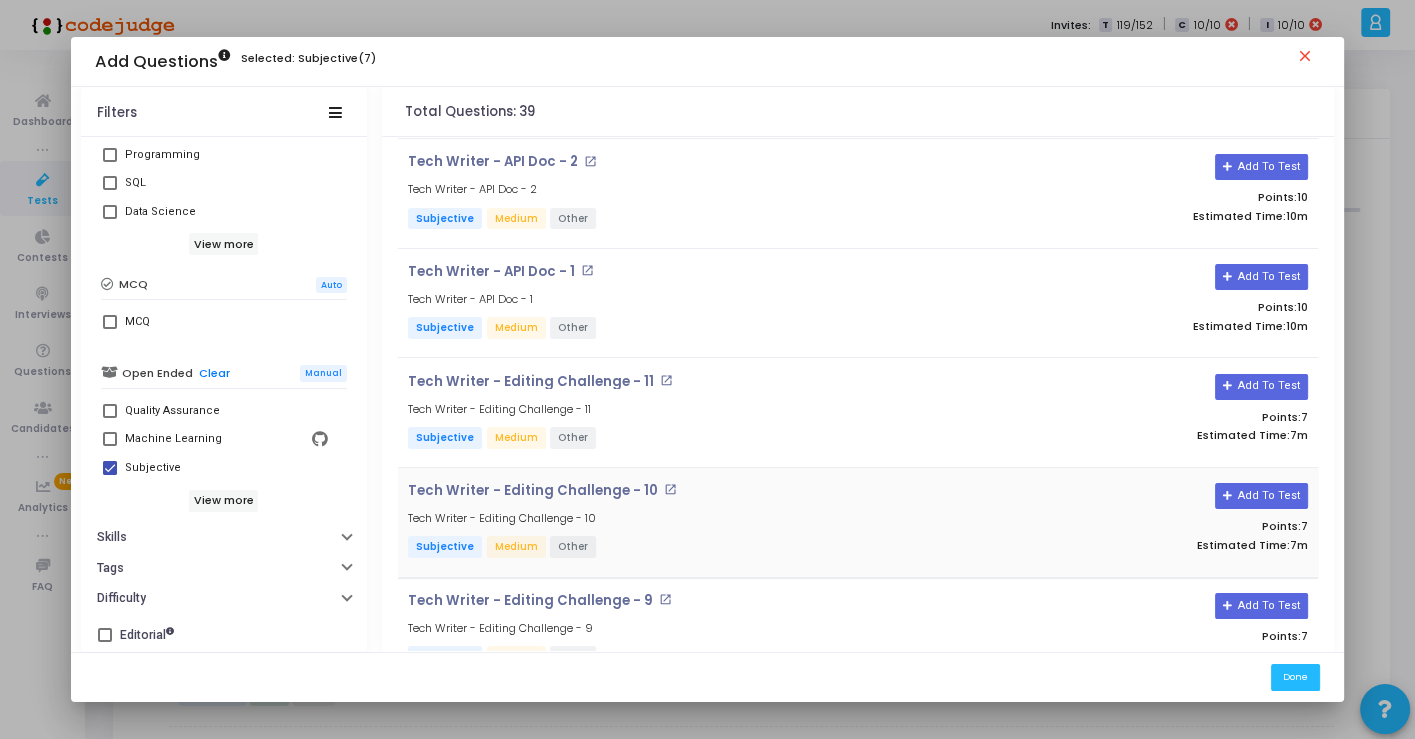 scroll, scrollTop: 550, scrollLeft: 0, axis: vertical 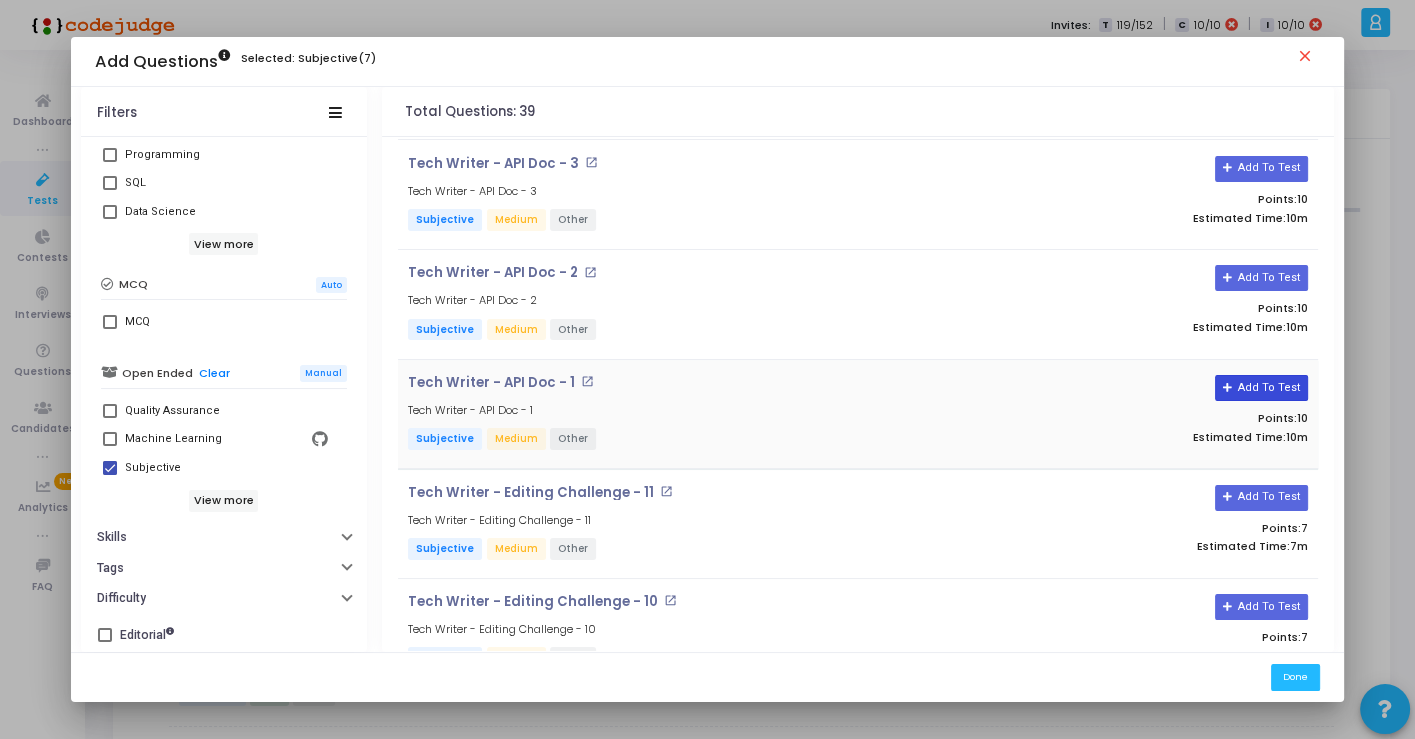 click on "Add To Test" at bounding box center [1261, 388] 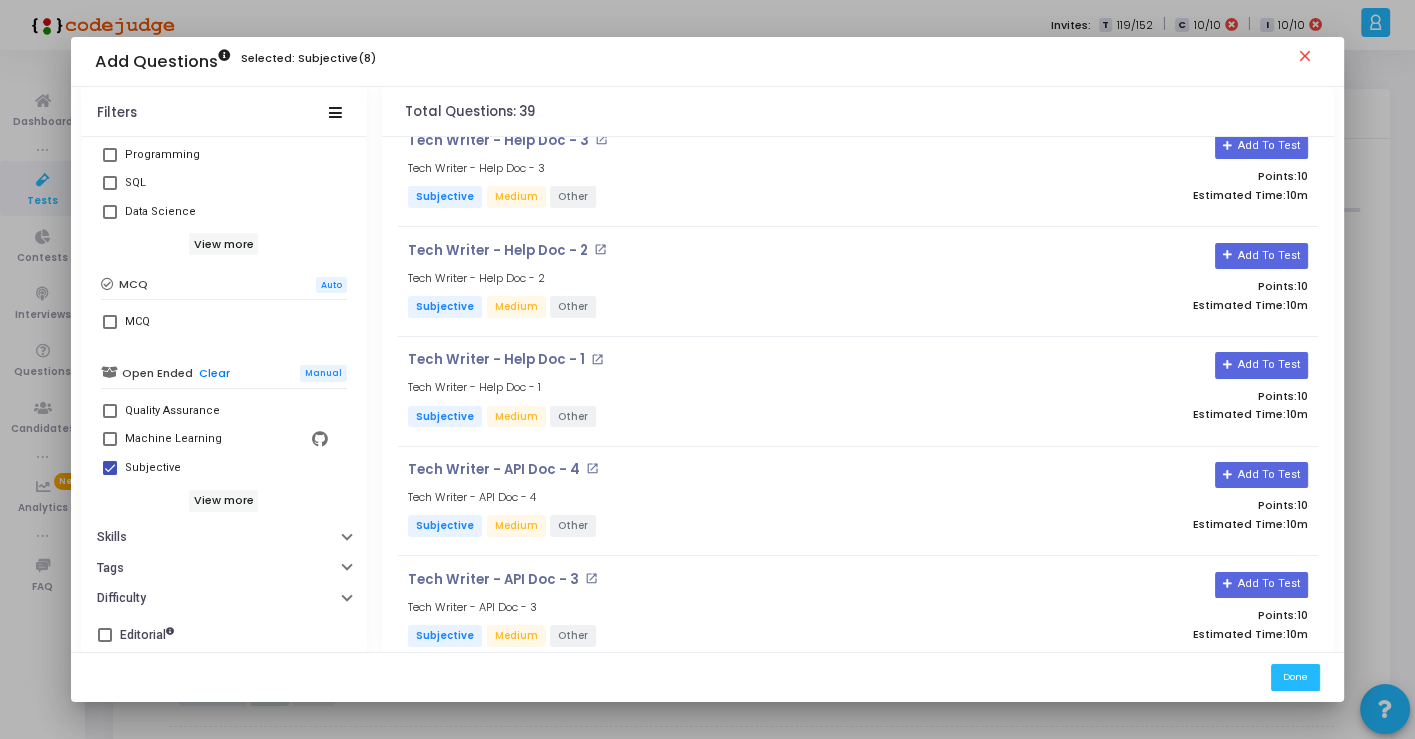 scroll, scrollTop: 105, scrollLeft: 0, axis: vertical 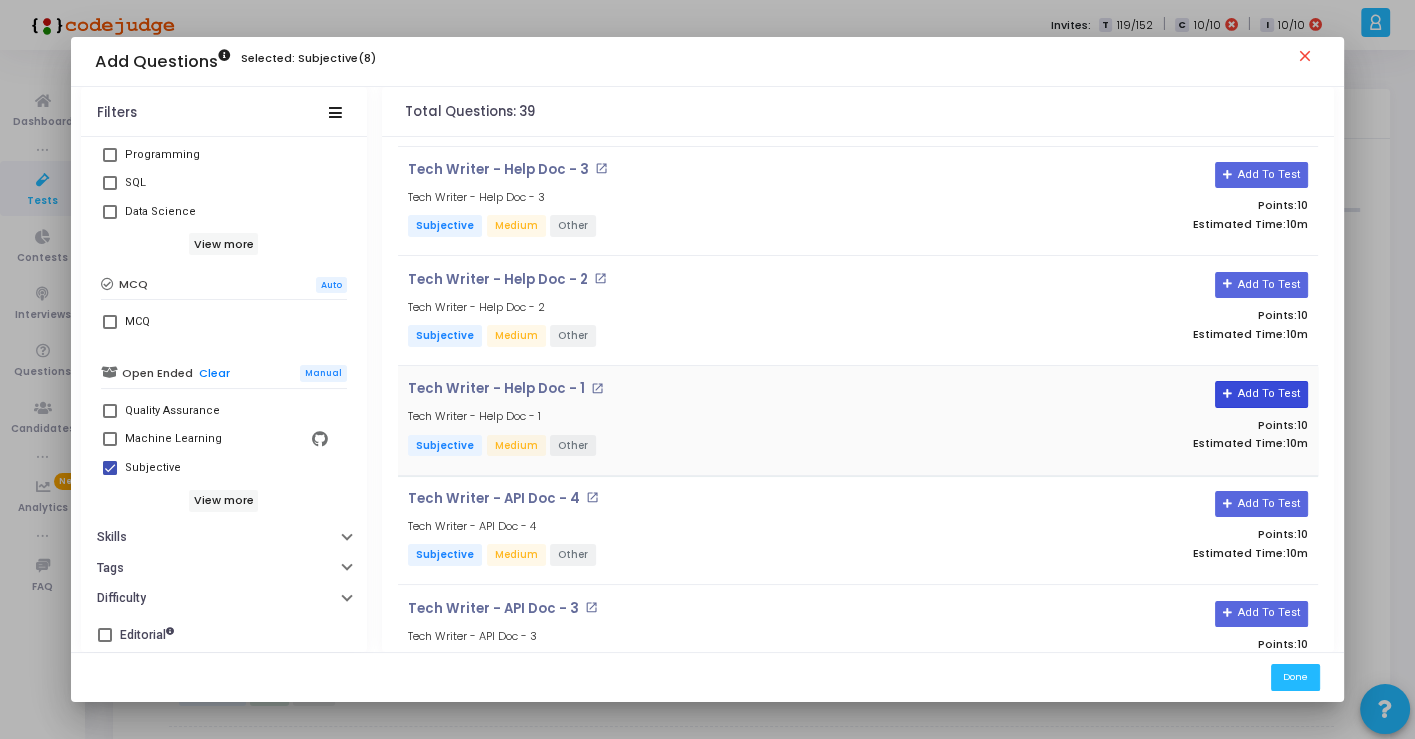 click on "Add To Test" at bounding box center (1261, 394) 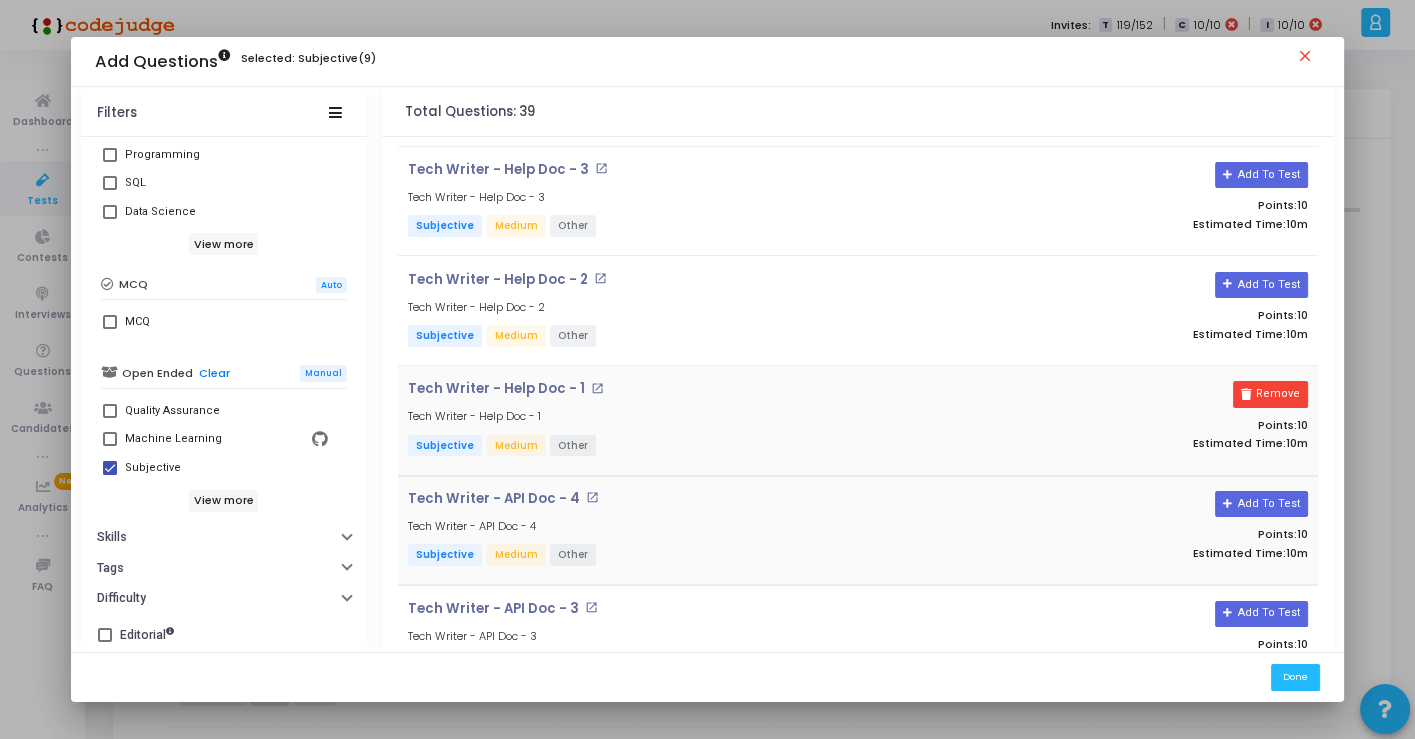scroll, scrollTop: 0, scrollLeft: 0, axis: both 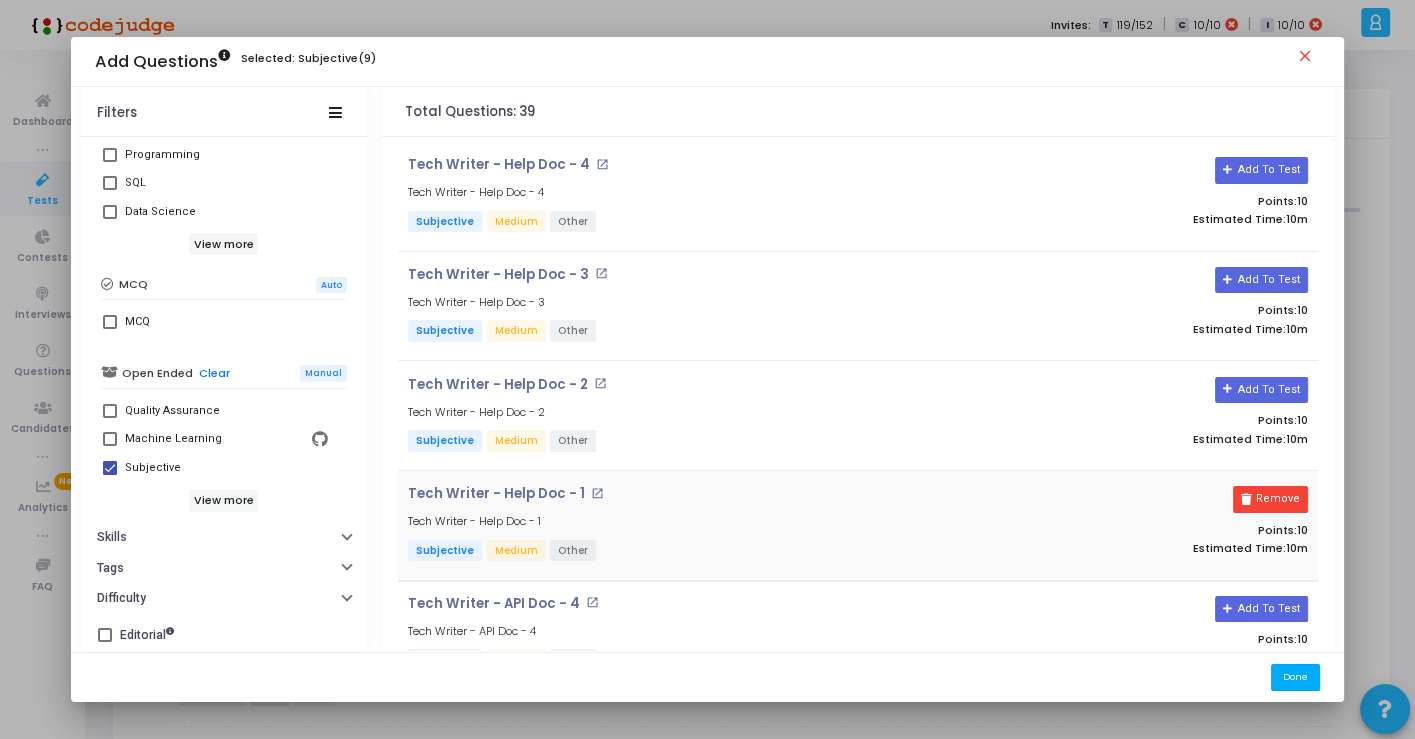 click on "Done" at bounding box center (1295, 677) 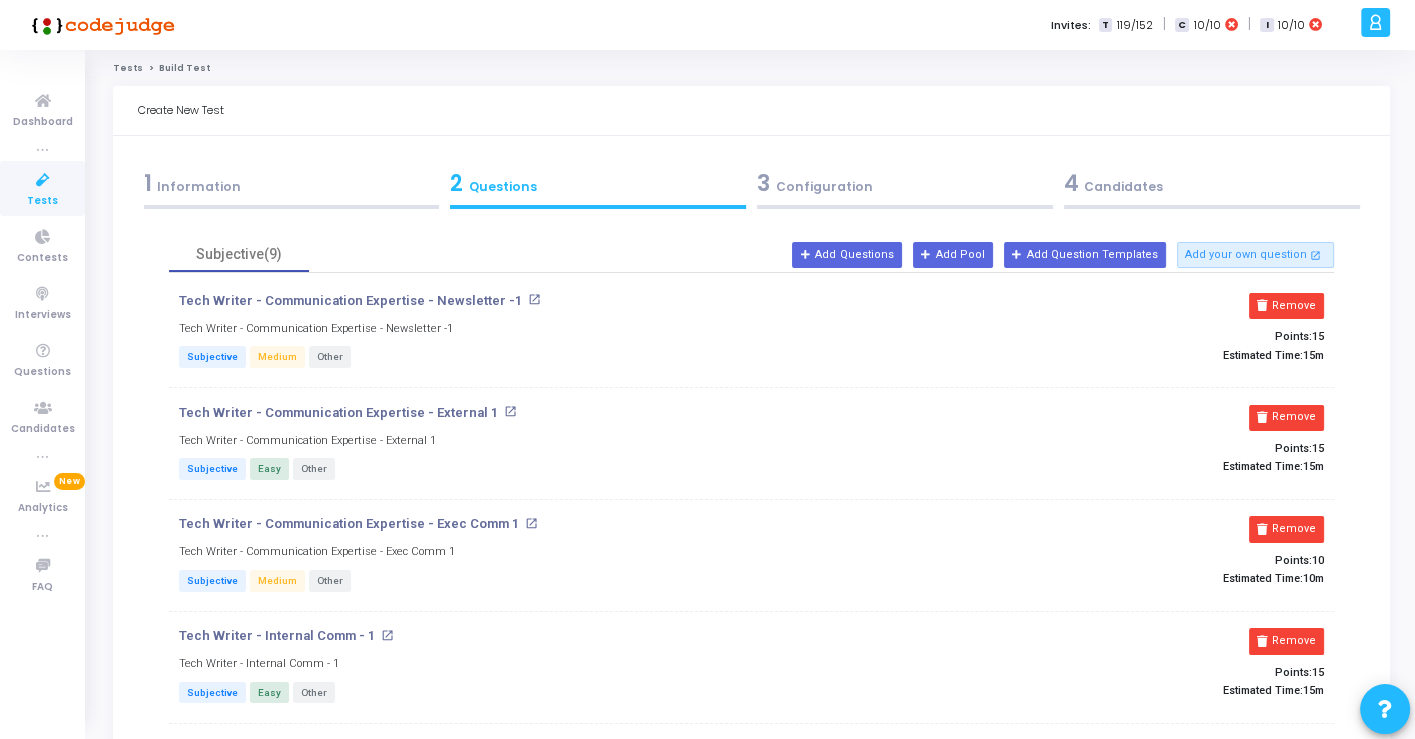 scroll, scrollTop: 0, scrollLeft: 0, axis: both 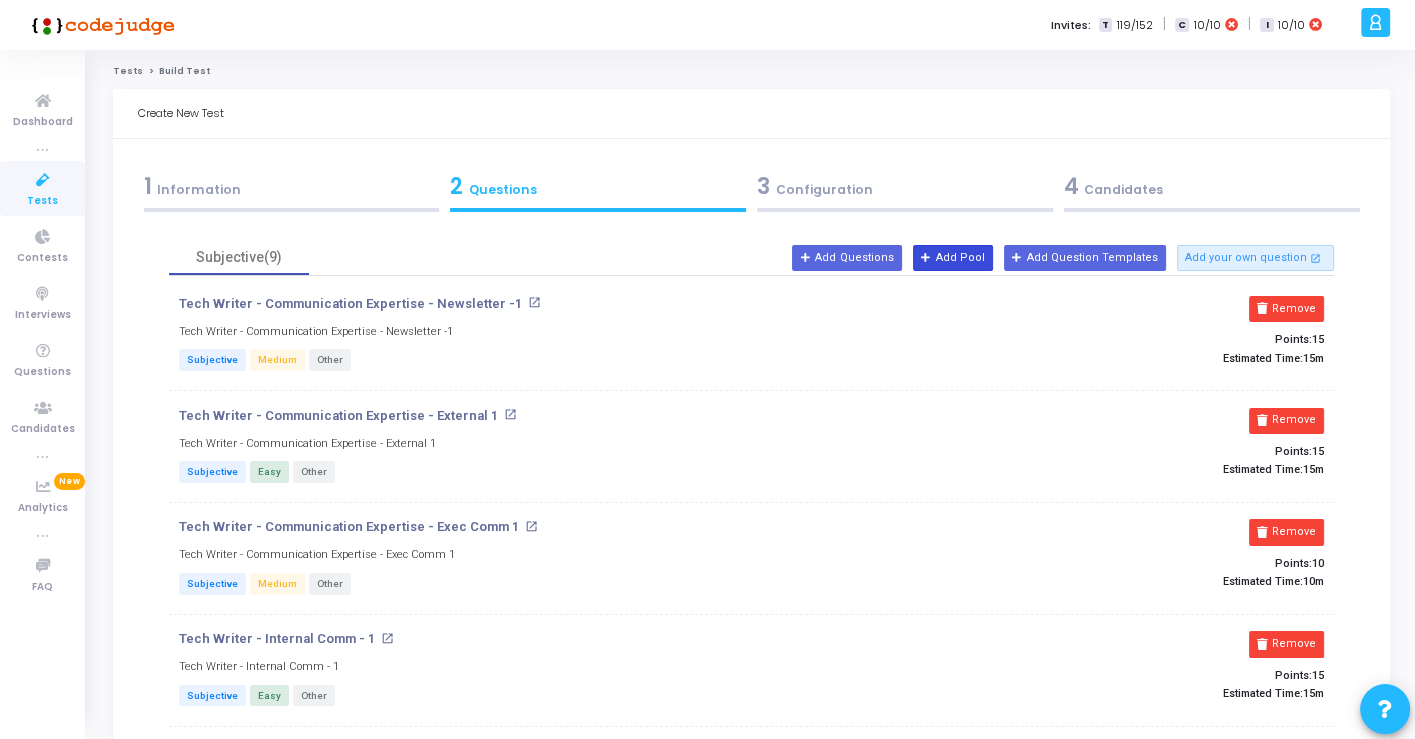 click on "Add Pool" at bounding box center (953, 258) 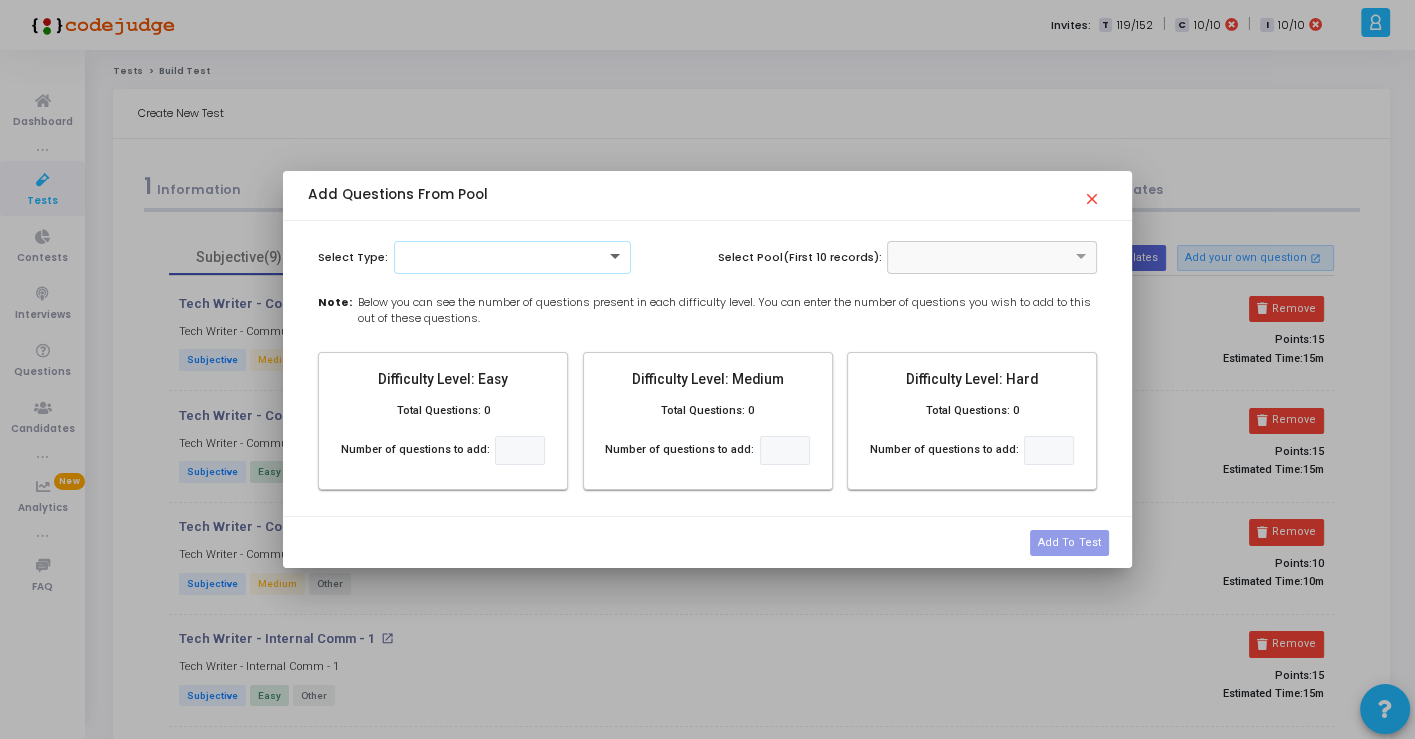 click at bounding box center (617, 257) 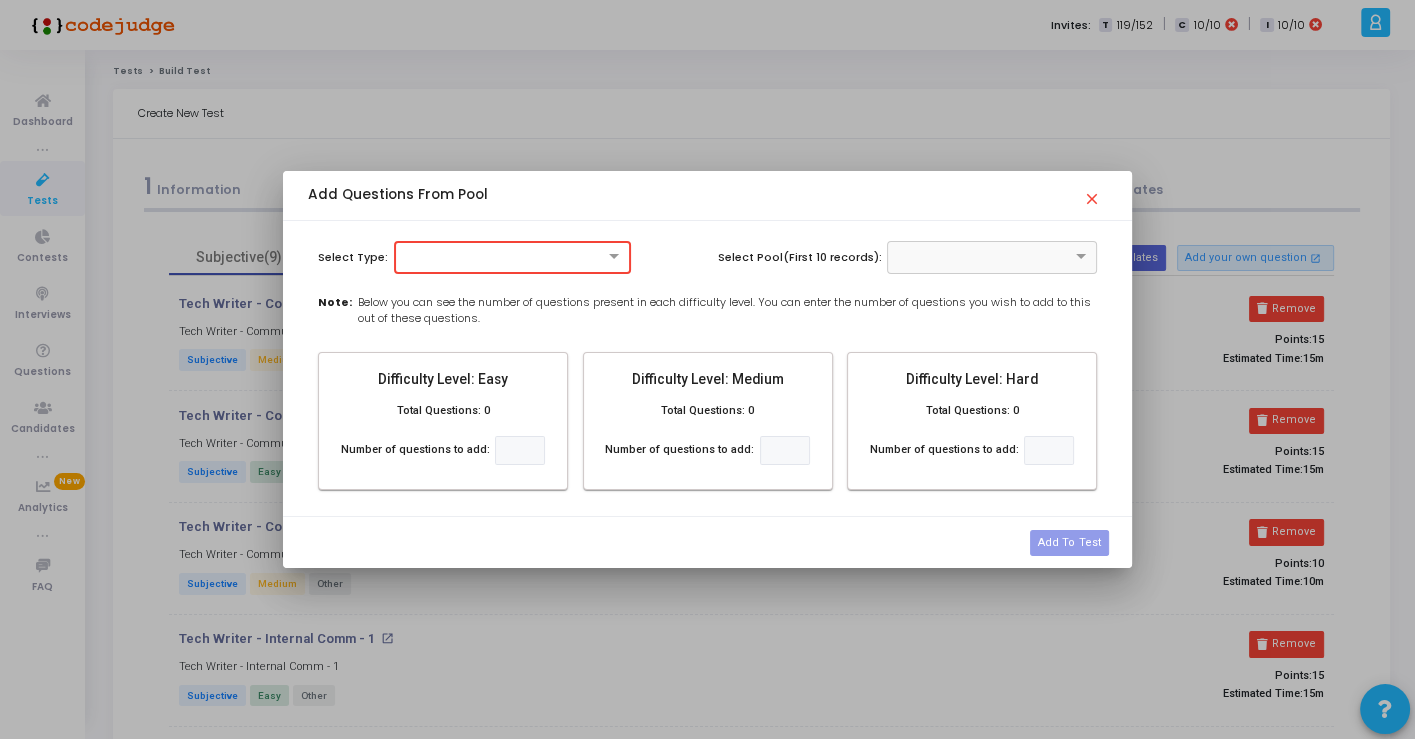 click on "Select Type:   Select Pool(First 10 records):" at bounding box center [707, 257] 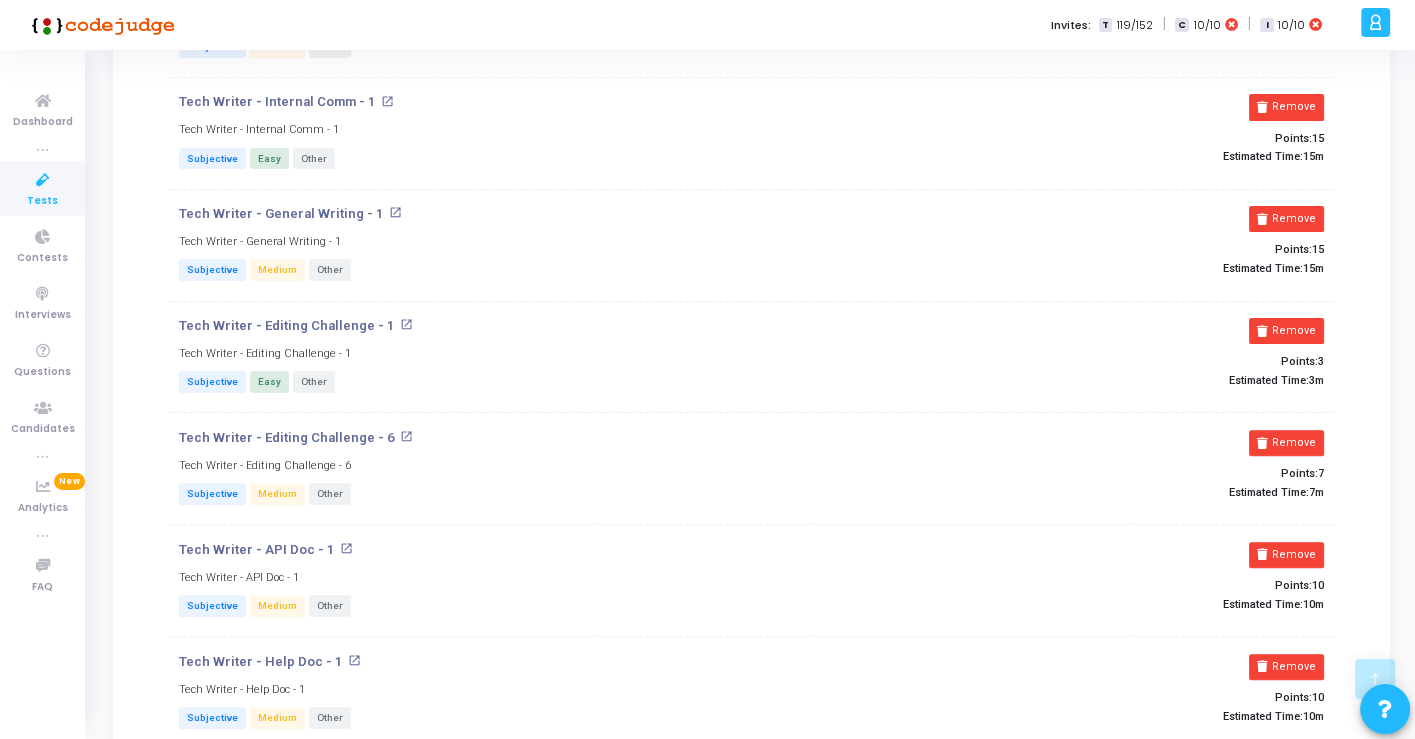 scroll, scrollTop: 111, scrollLeft: 0, axis: vertical 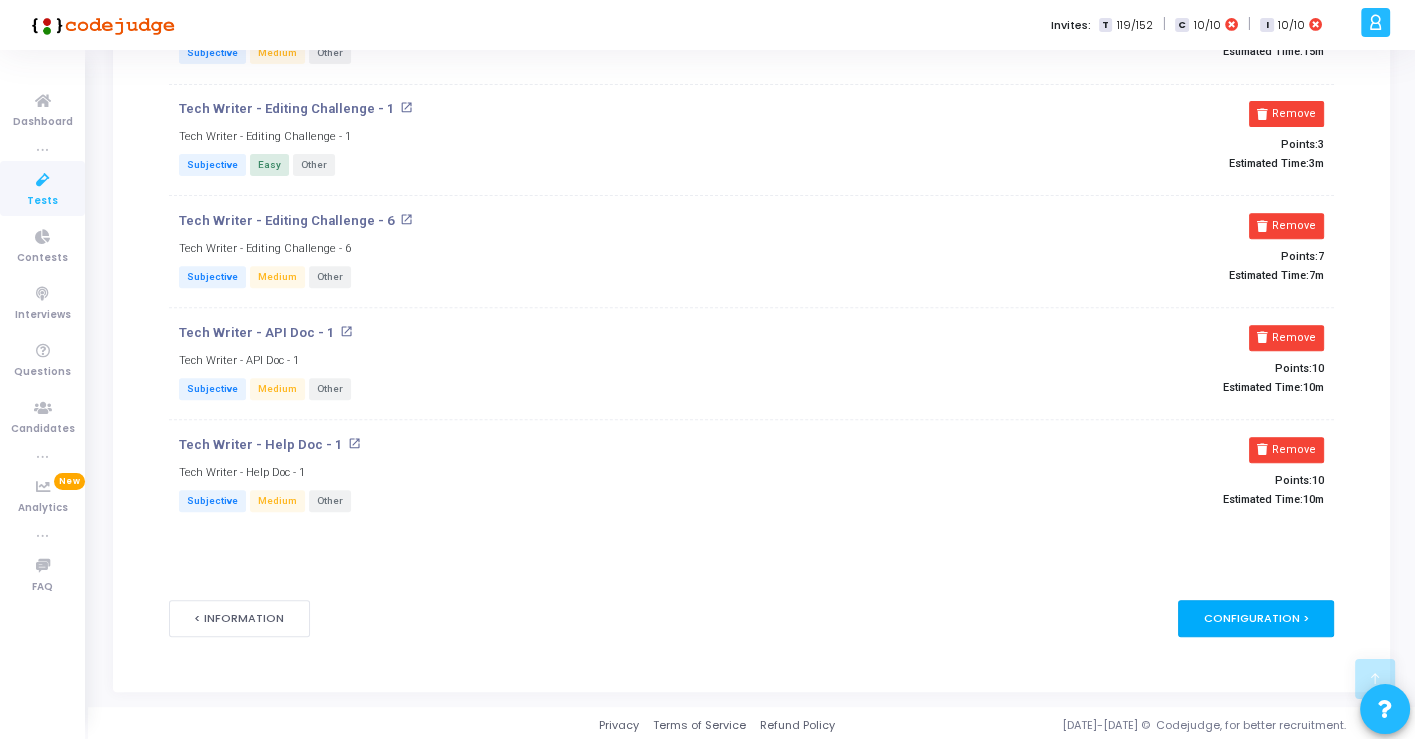 click on "Configuration >" at bounding box center (1256, 618) 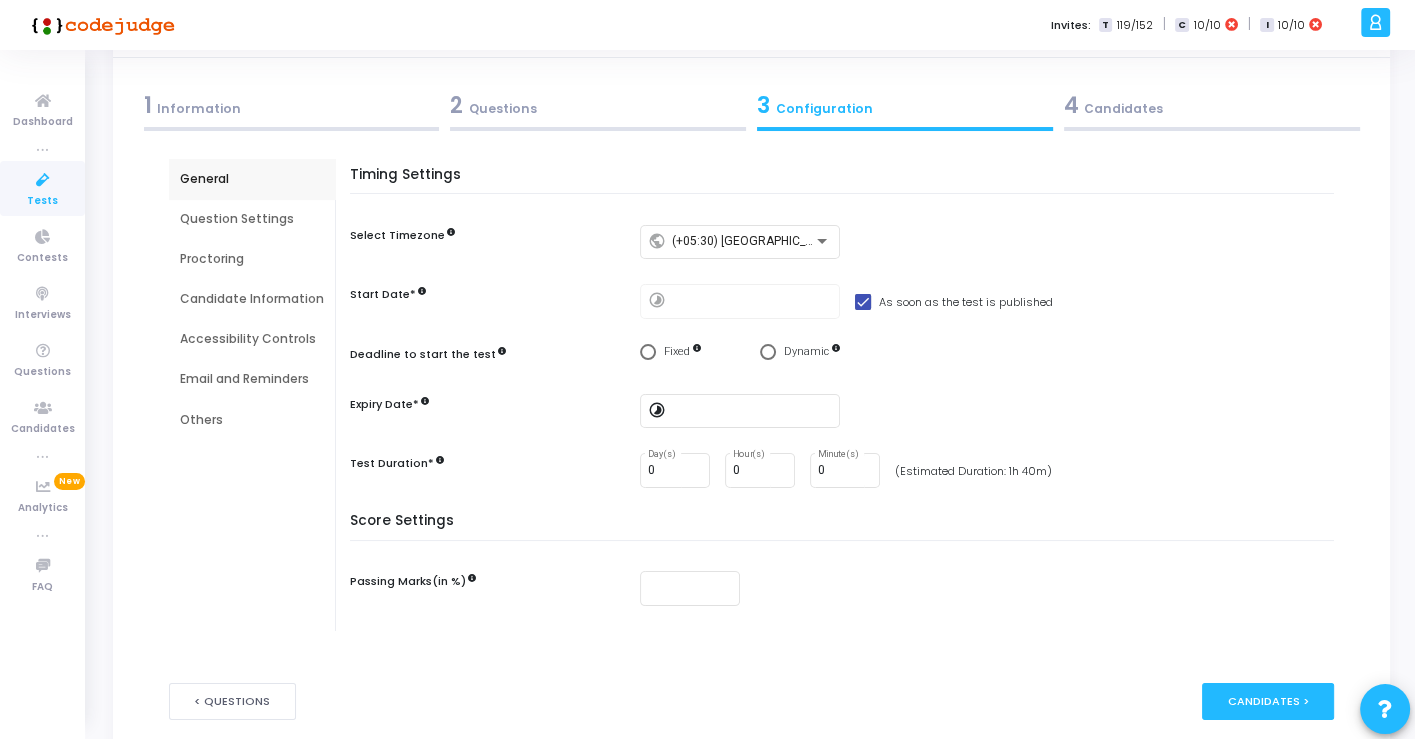 scroll, scrollTop: 111, scrollLeft: 0, axis: vertical 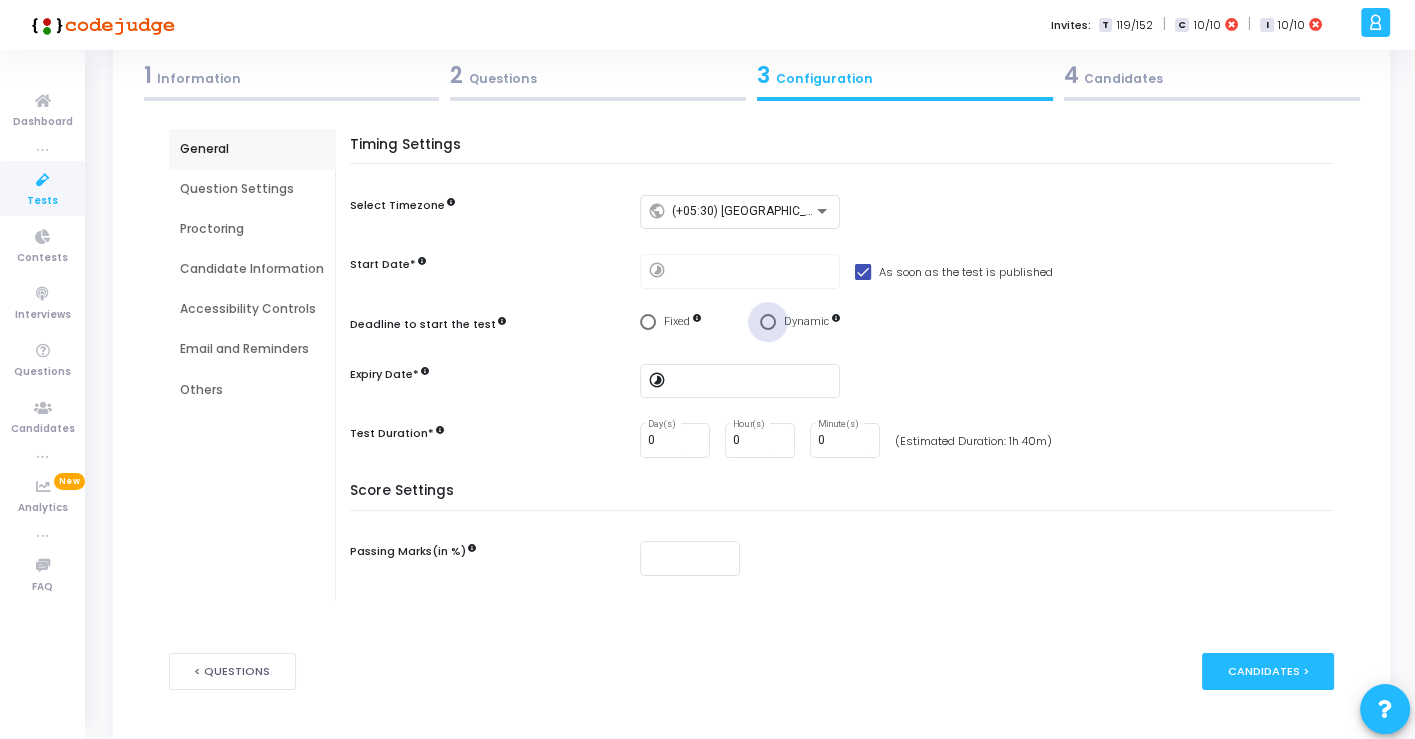 click at bounding box center (768, 322) 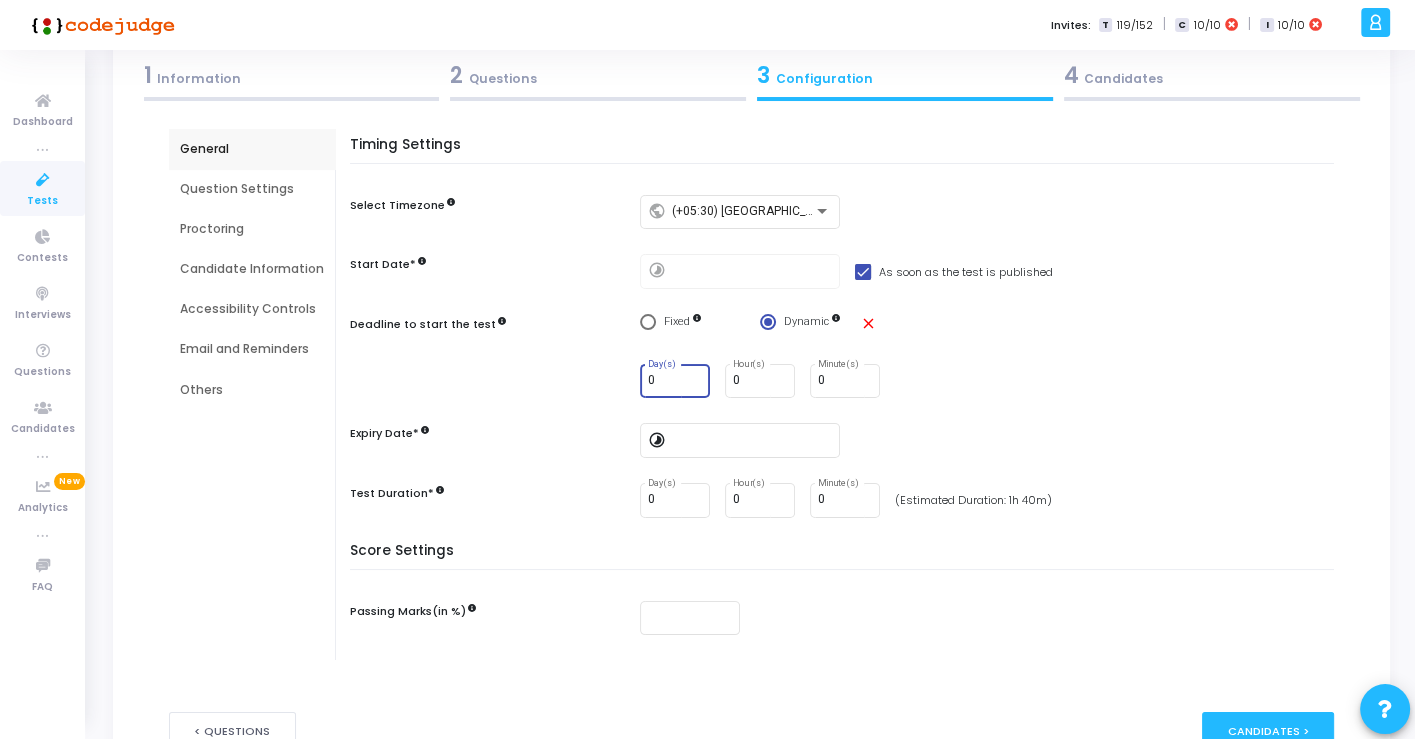 drag, startPoint x: 650, startPoint y: 372, endPoint x: 629, endPoint y: 372, distance: 21 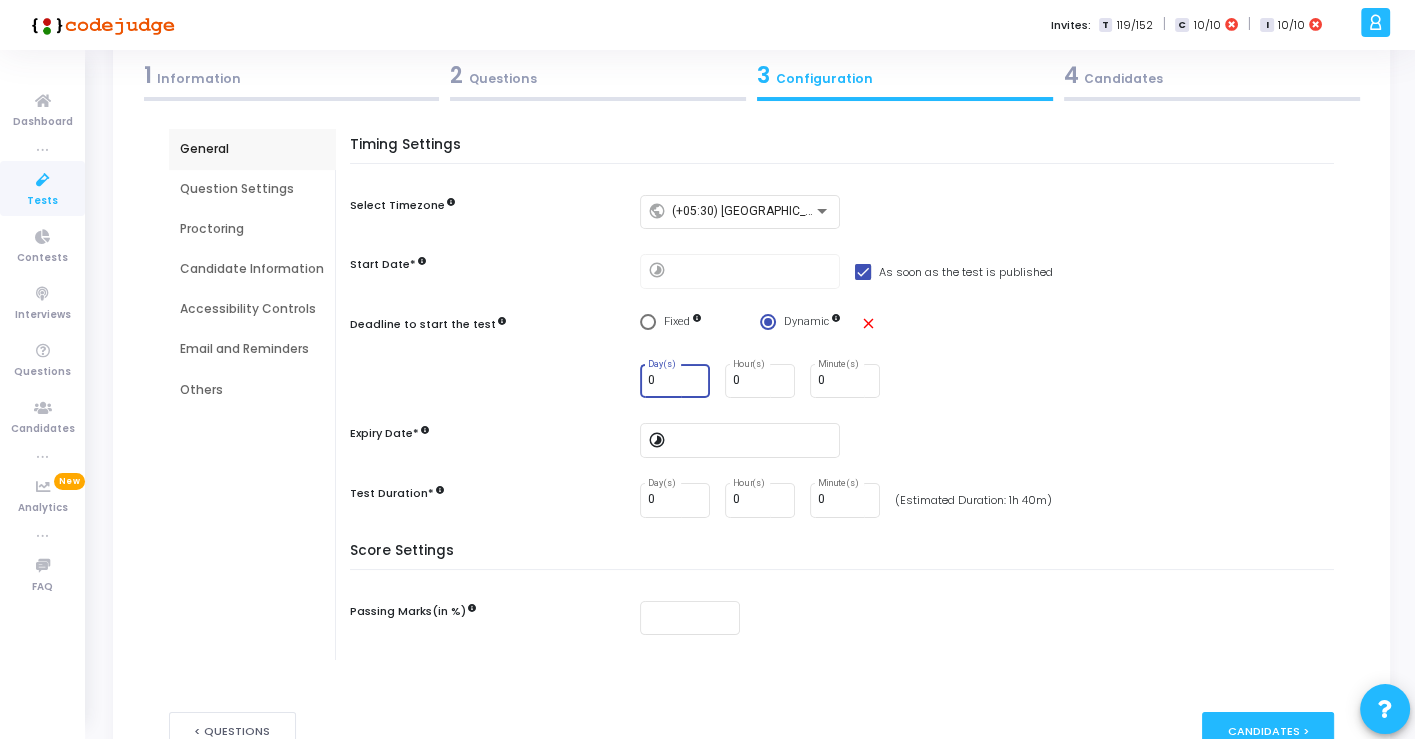 click on "0 Day(s) 0 Hour(s) 0 Minute(s)" at bounding box center (847, 381) 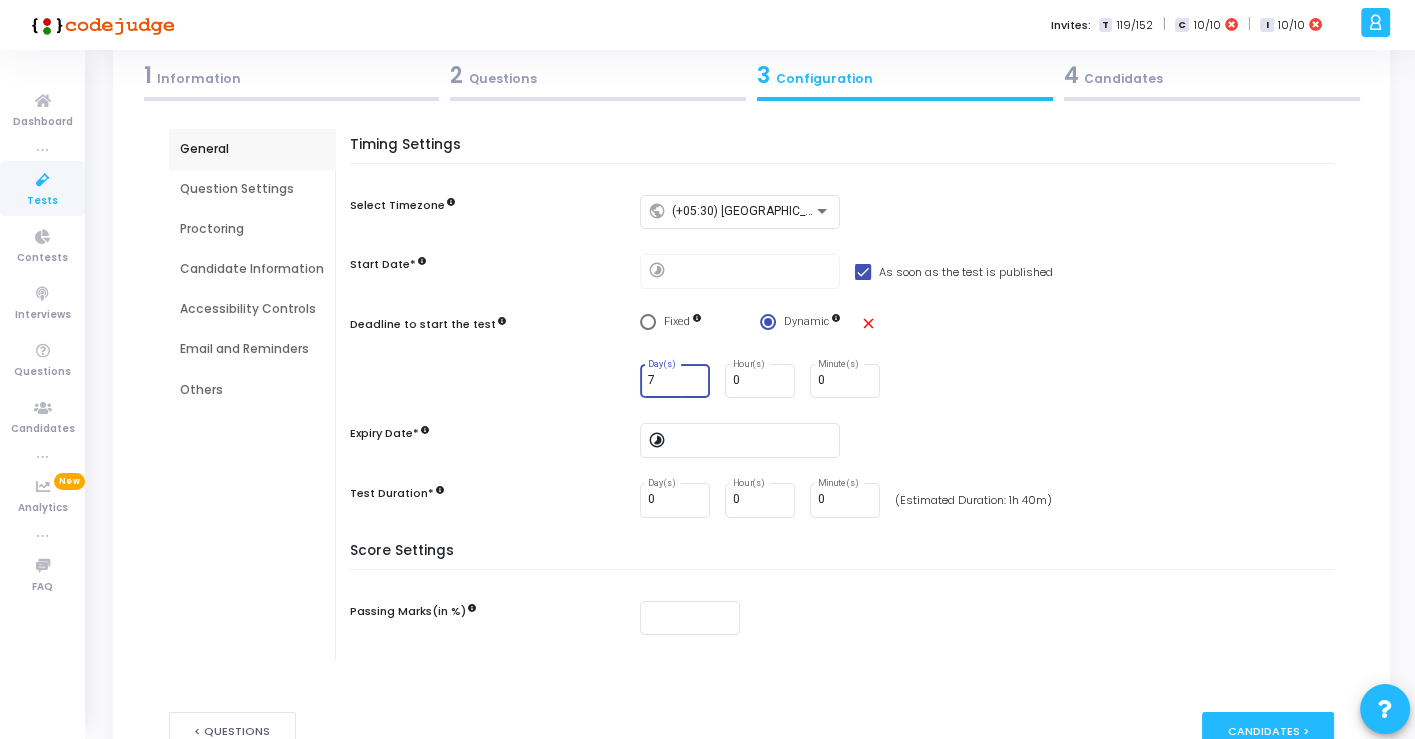 type on "7" 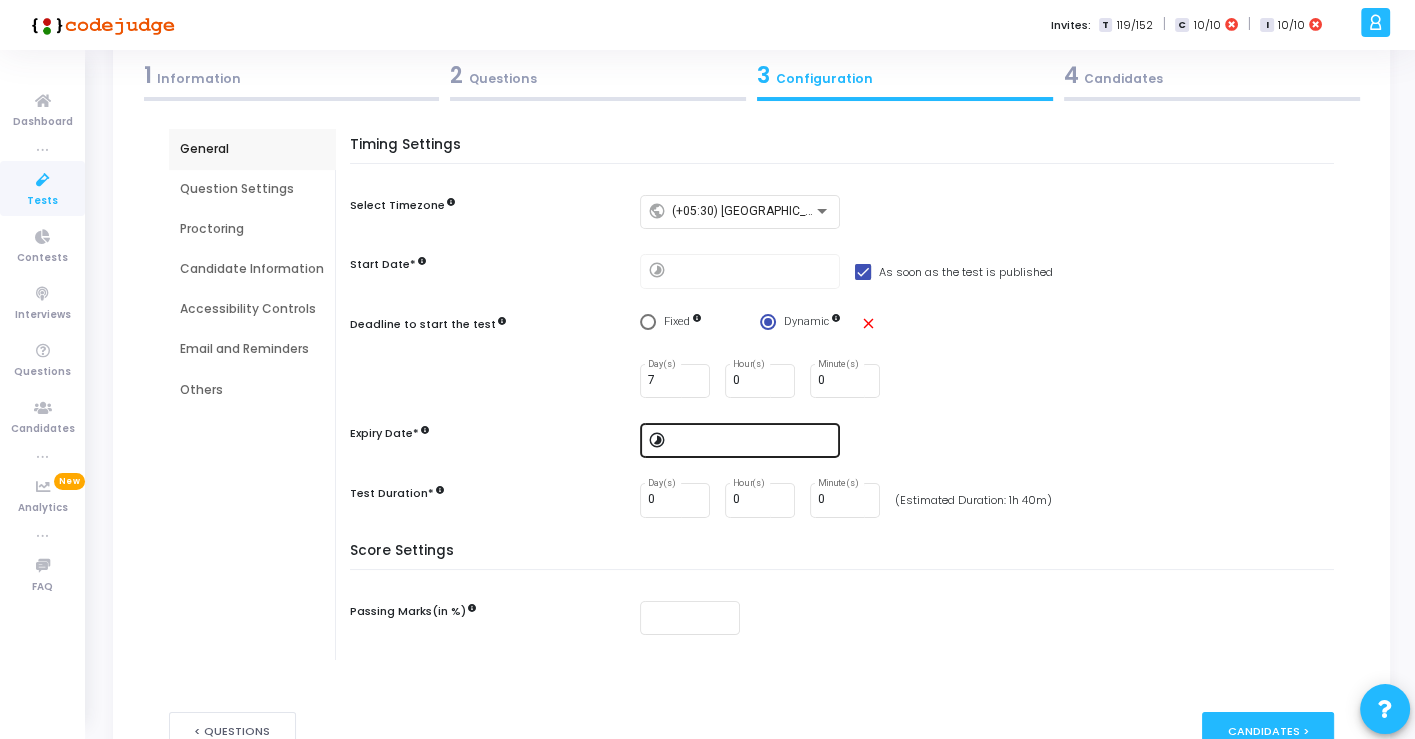 click at bounding box center (752, 441) 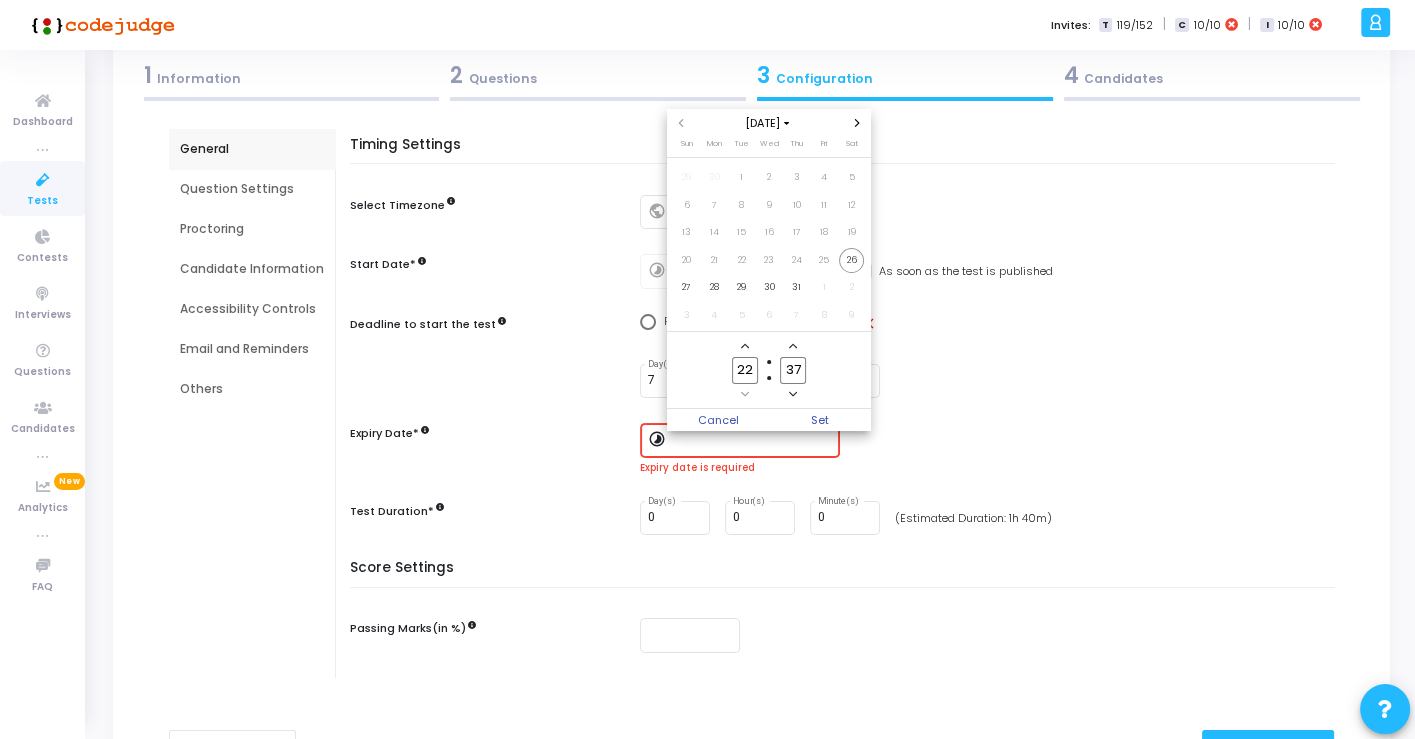 scroll, scrollTop: 0, scrollLeft: 0, axis: both 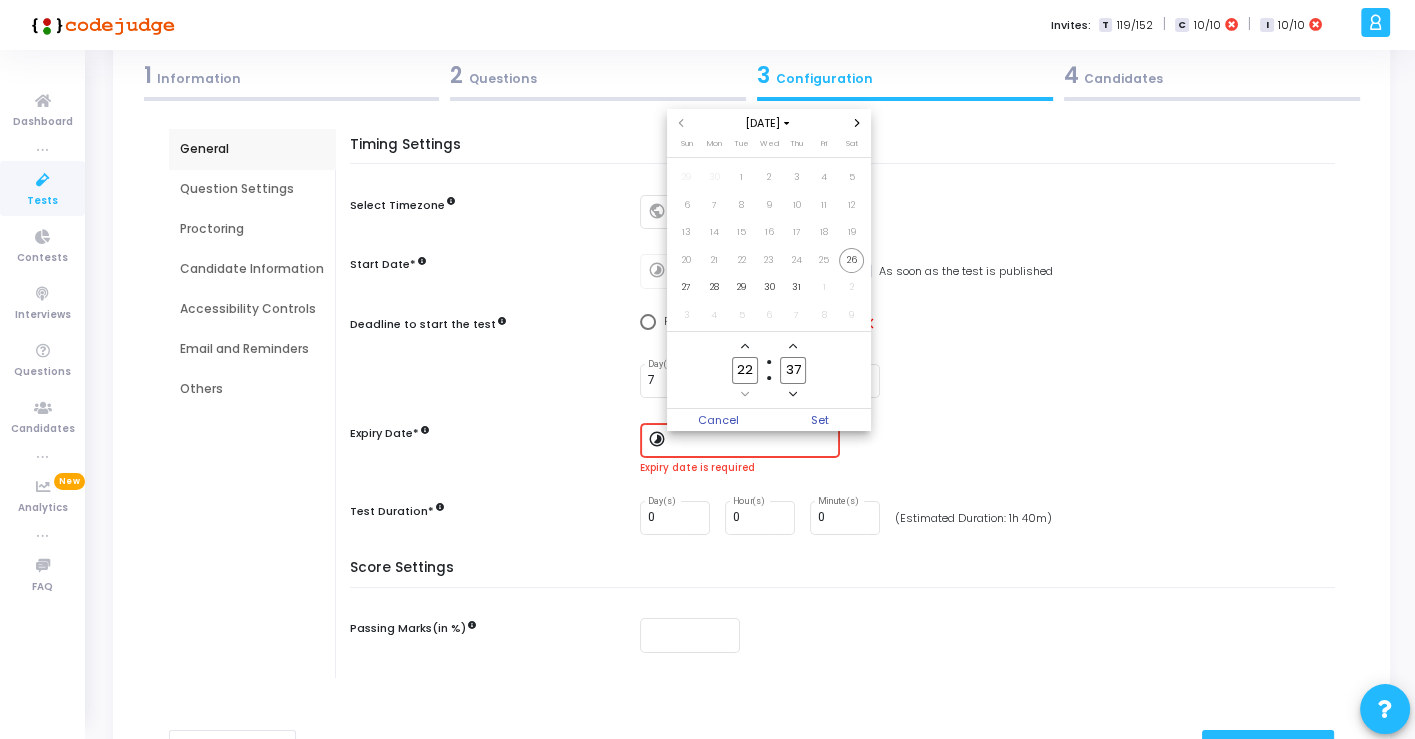 click 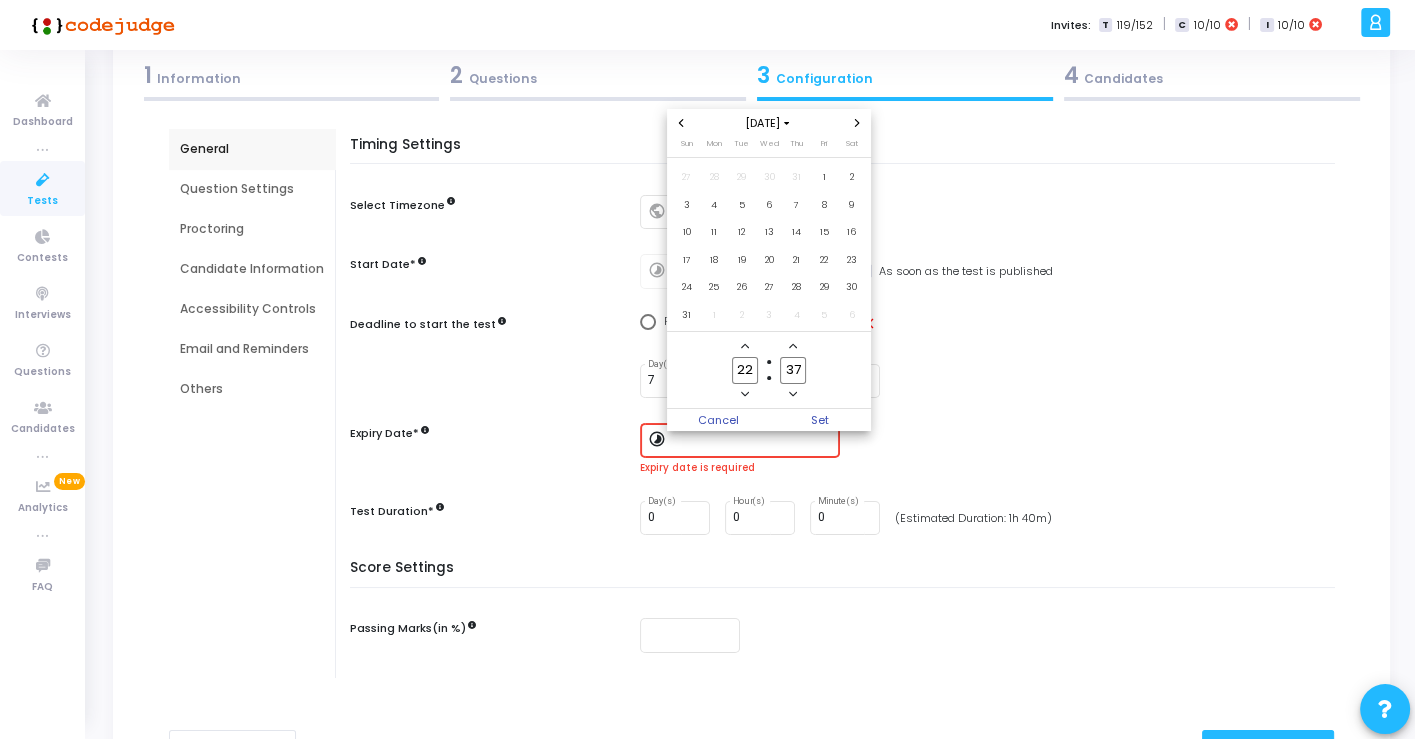click 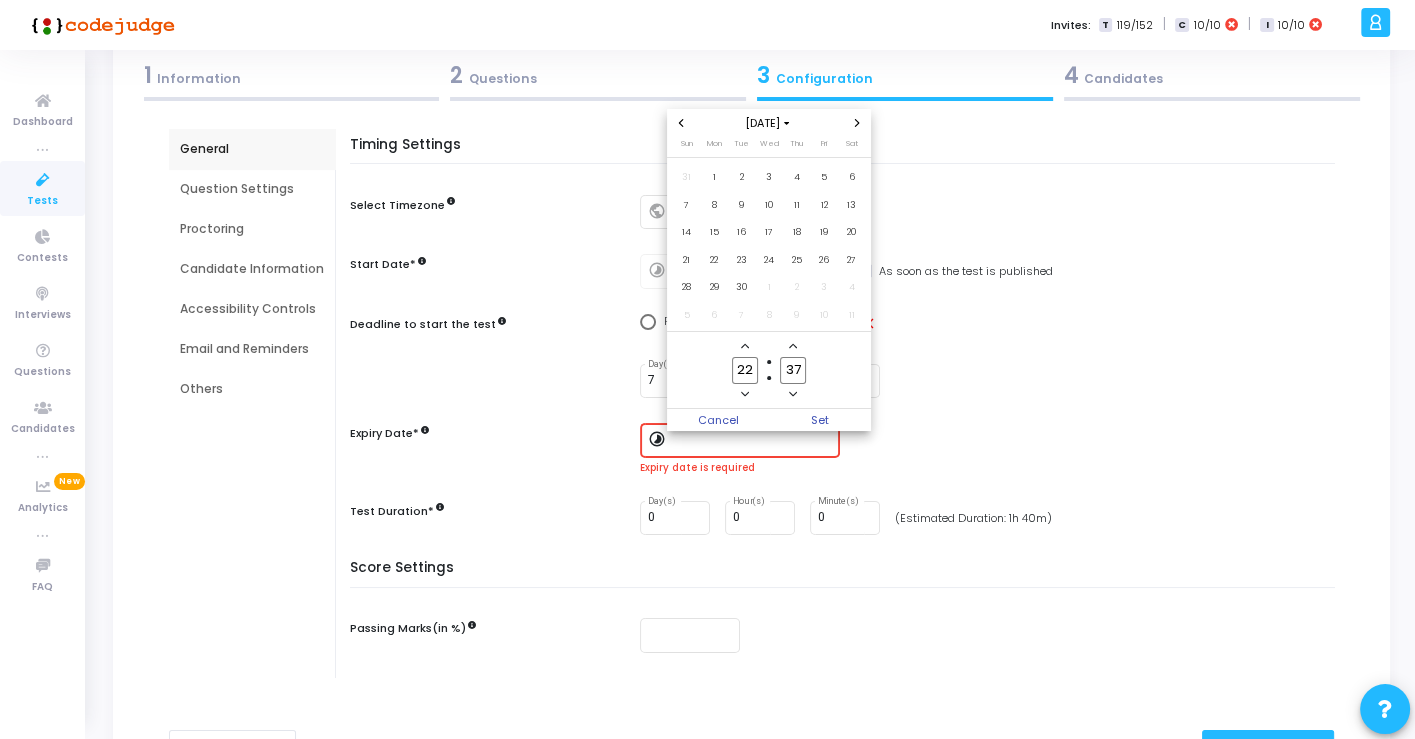 click 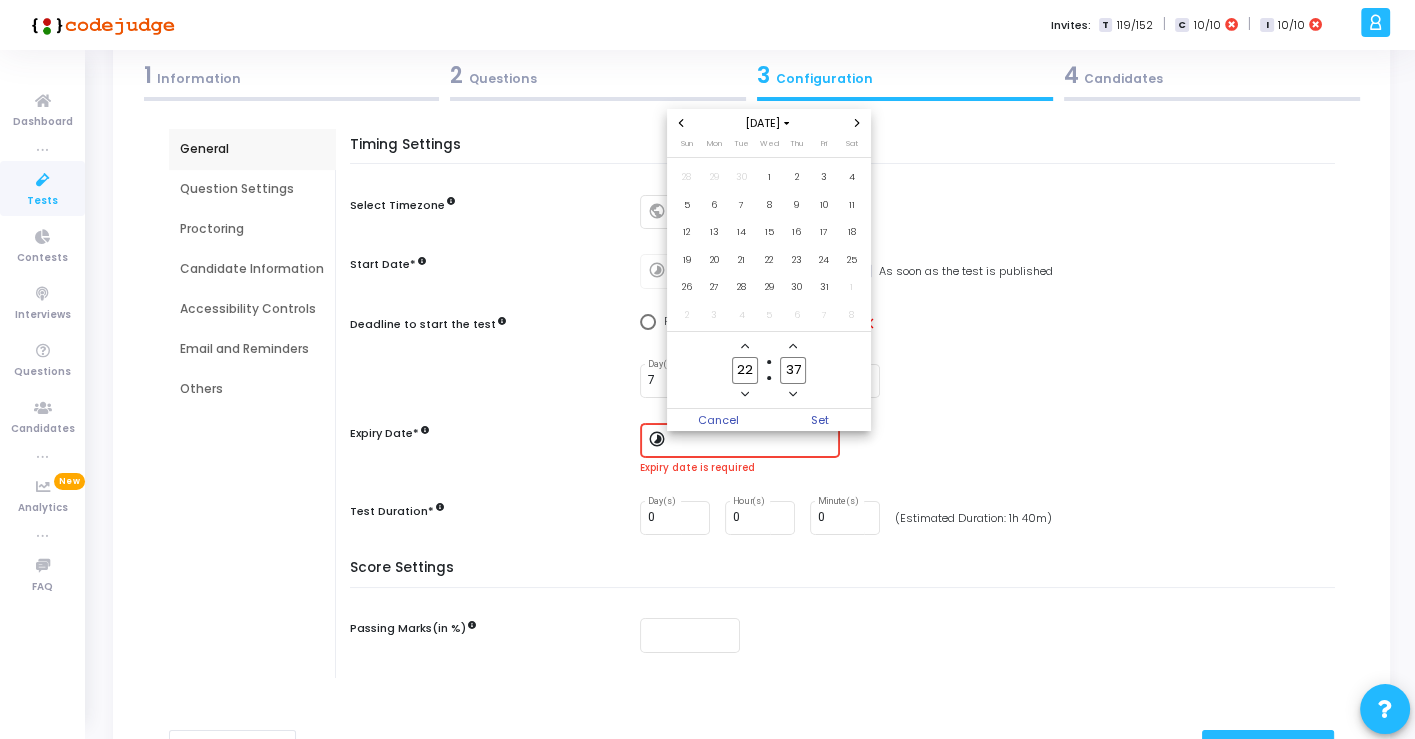 click 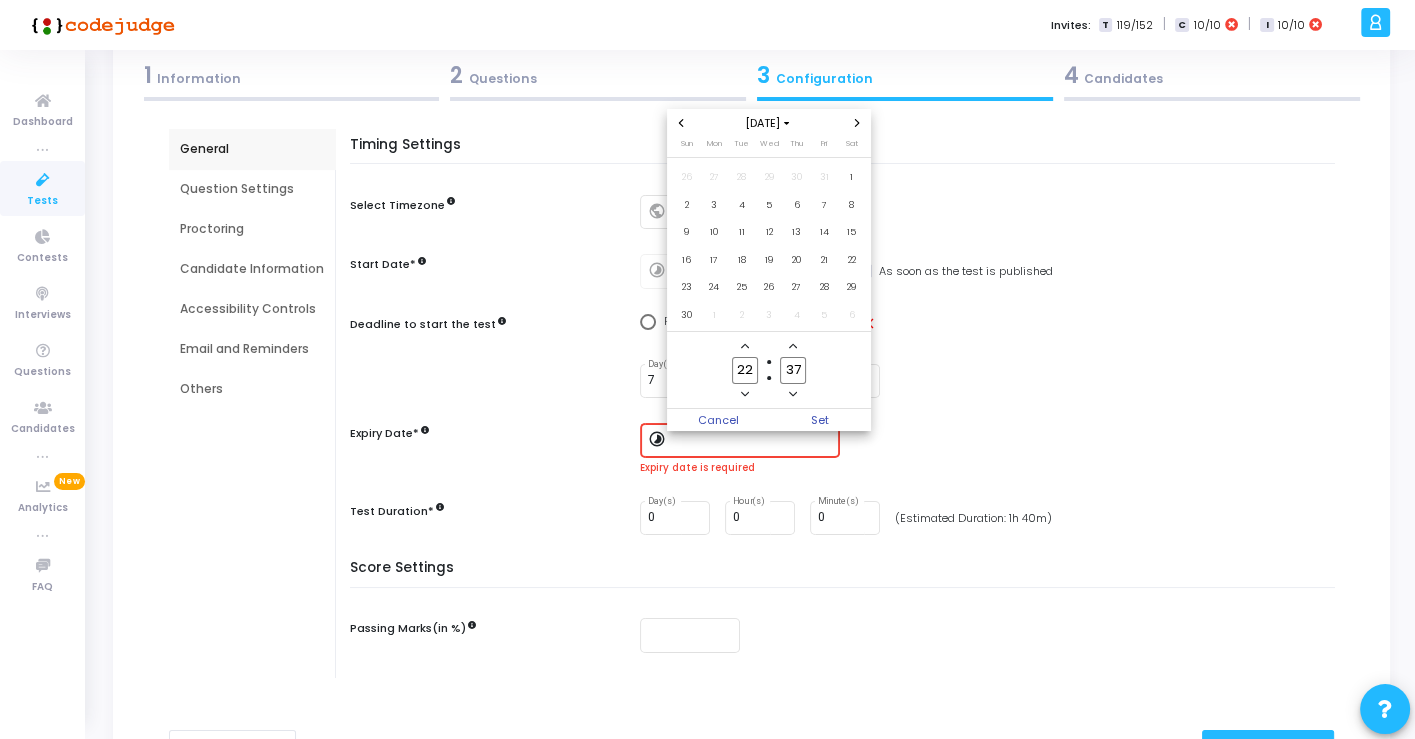 click 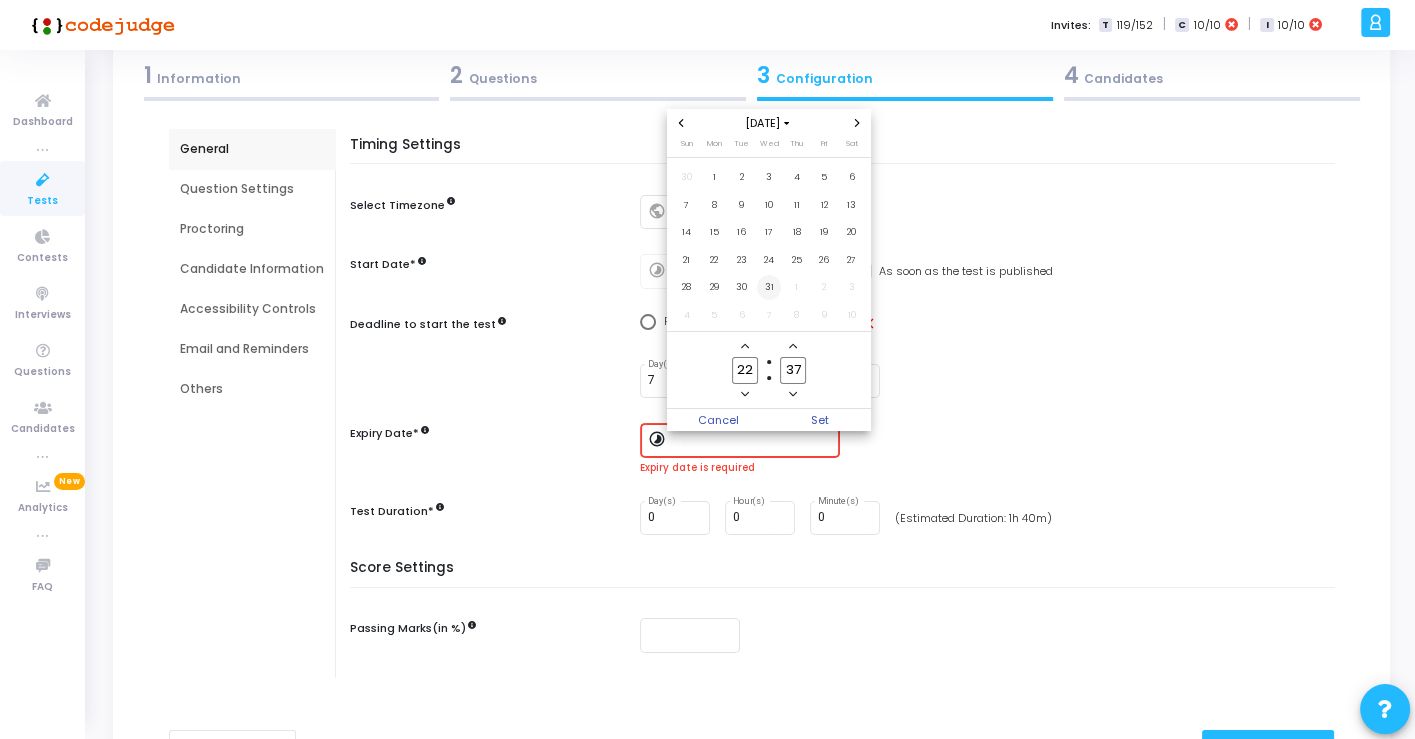 click on "31" at bounding box center (769, 287) 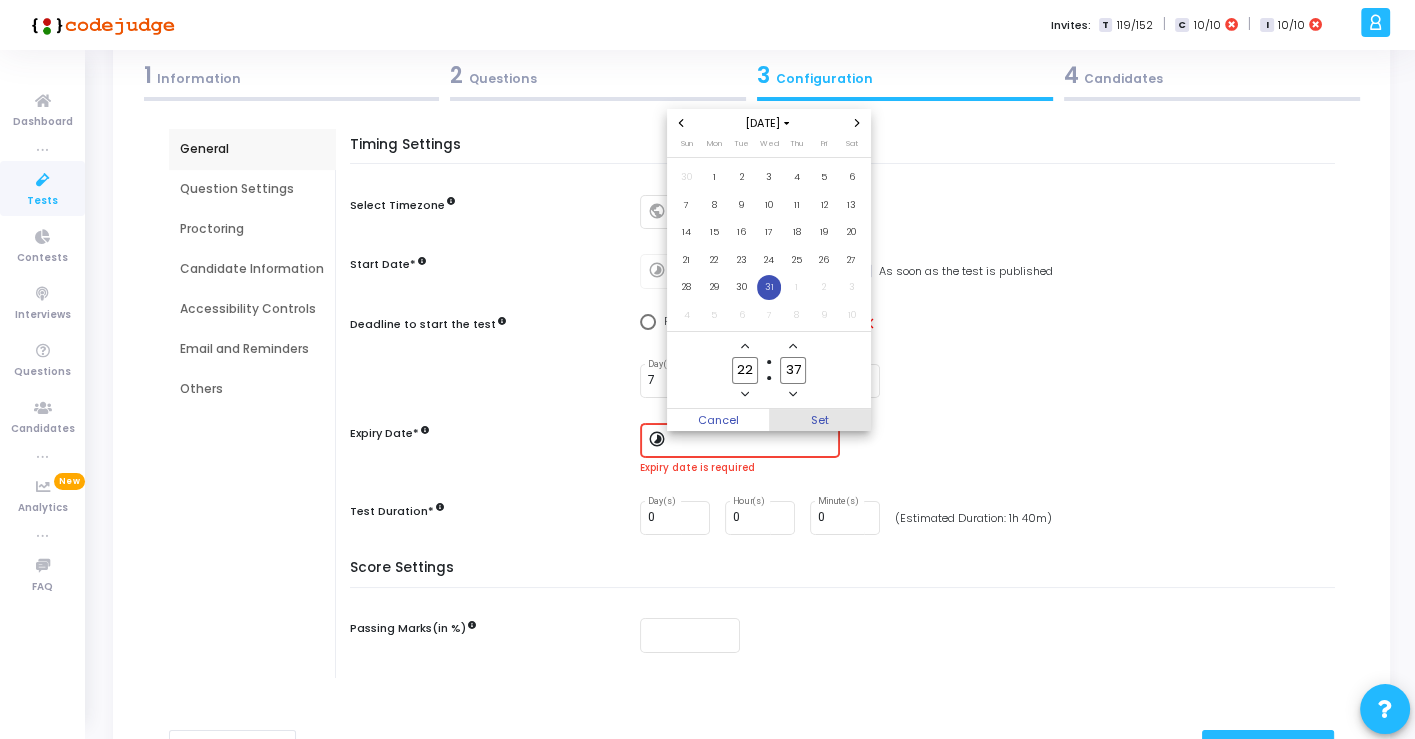 click on "Set" at bounding box center (820, 420) 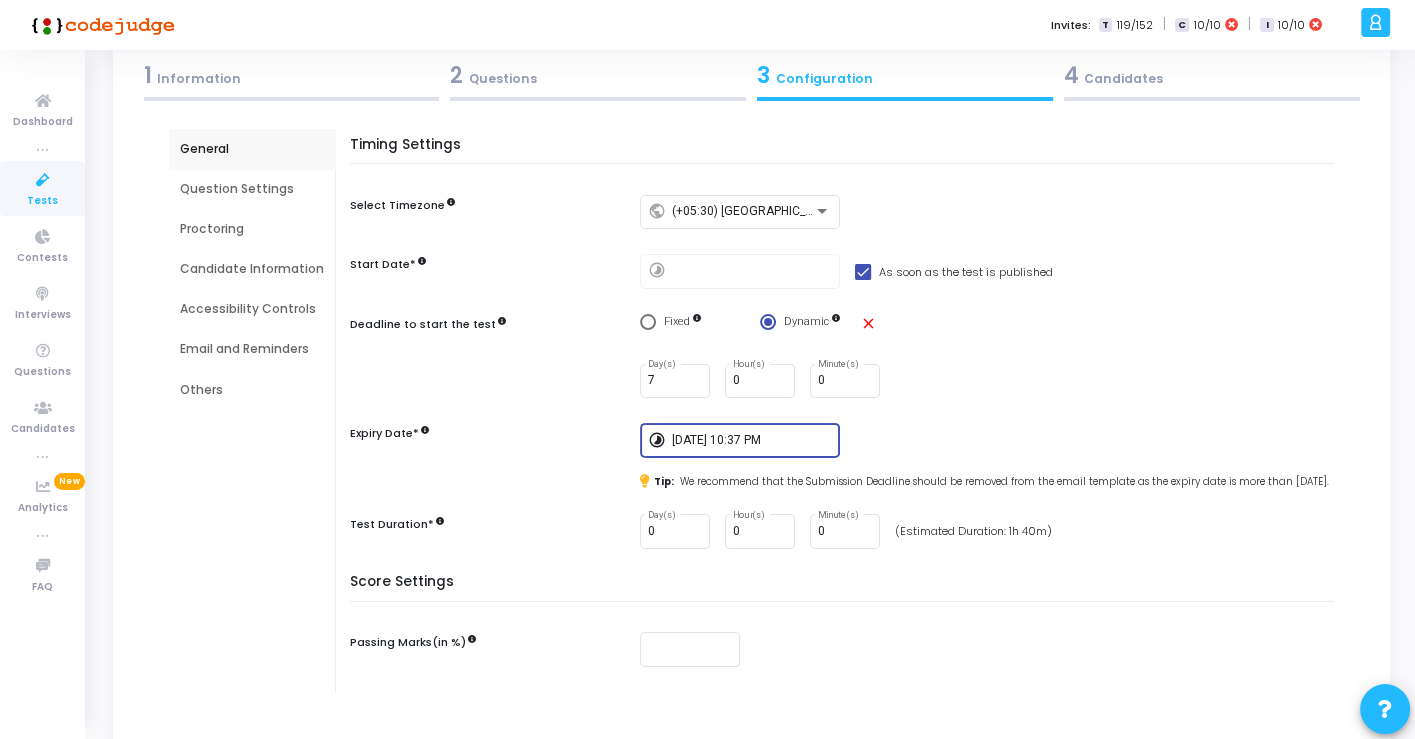 scroll, scrollTop: 222, scrollLeft: 0, axis: vertical 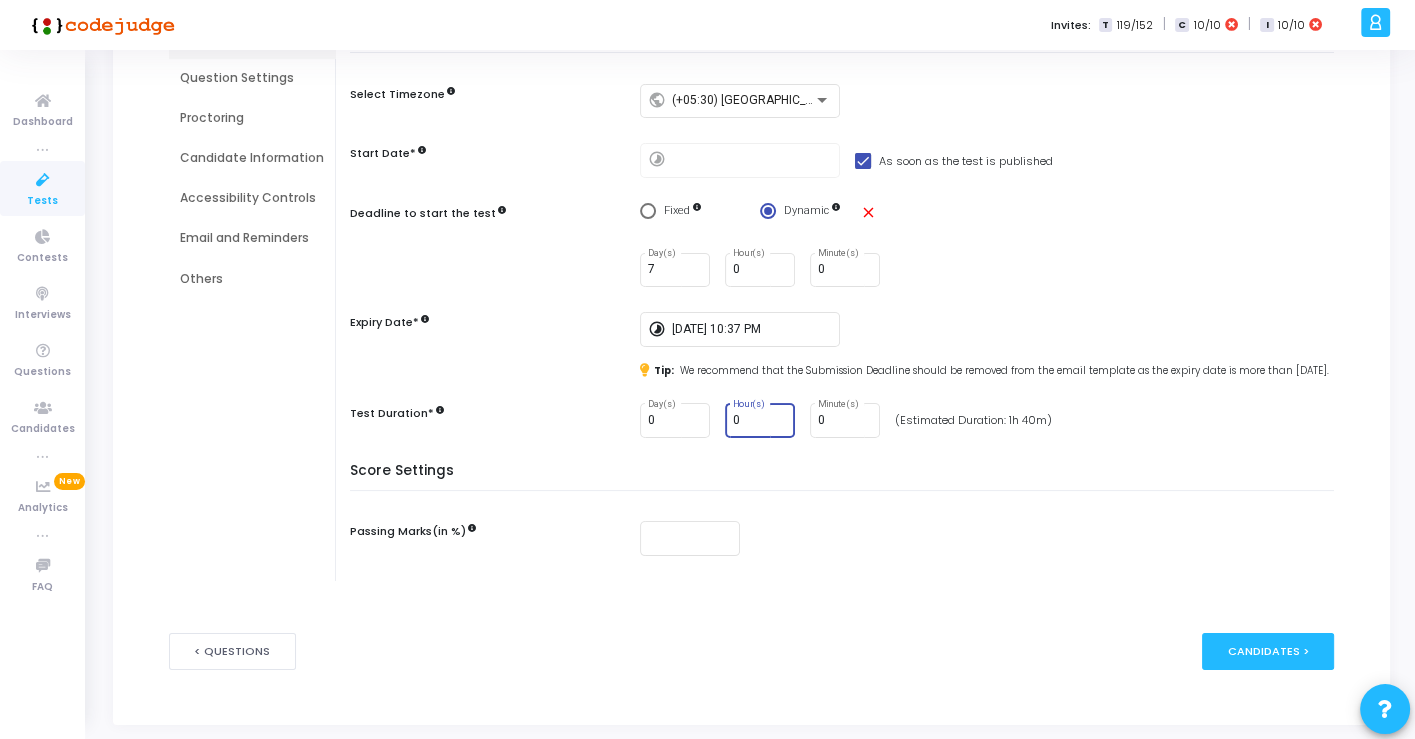 drag, startPoint x: 739, startPoint y: 437, endPoint x: 728, endPoint y: 436, distance: 11.045361 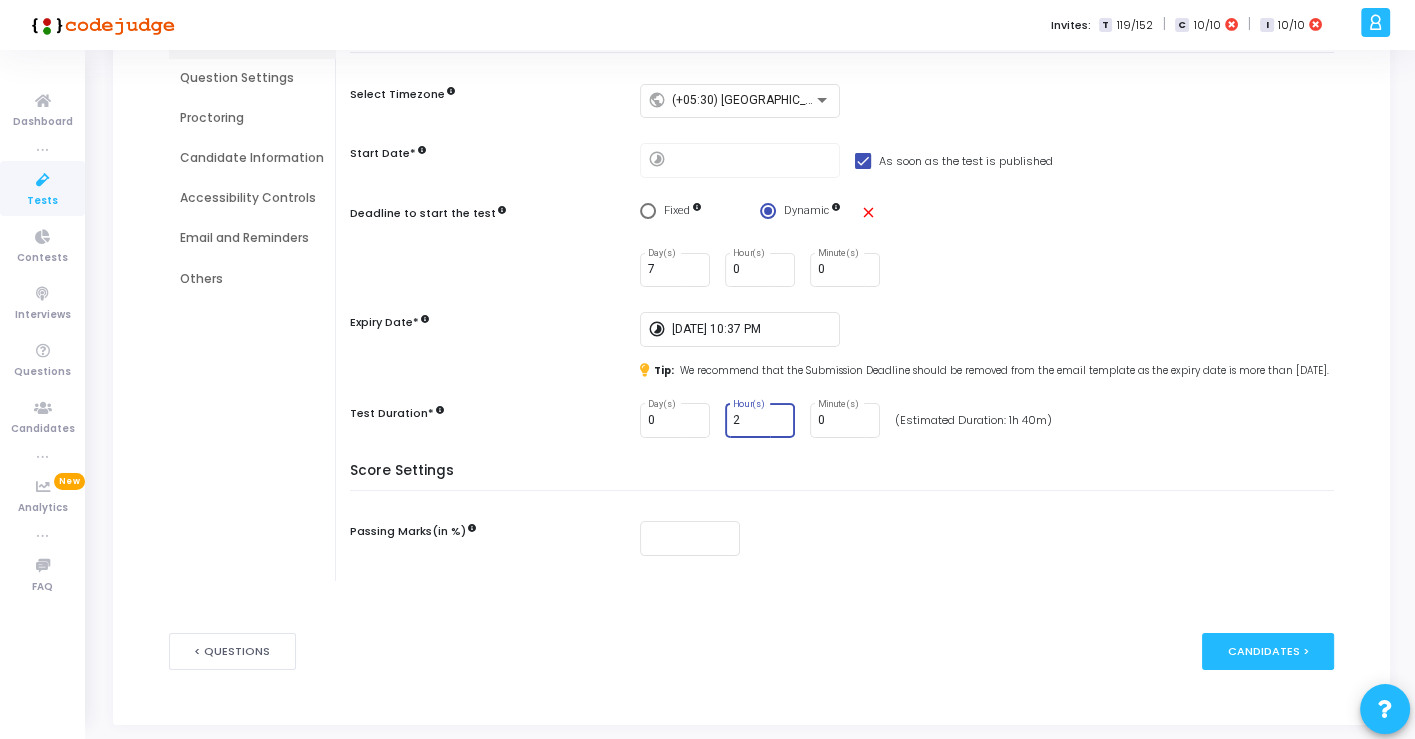 type on "2" 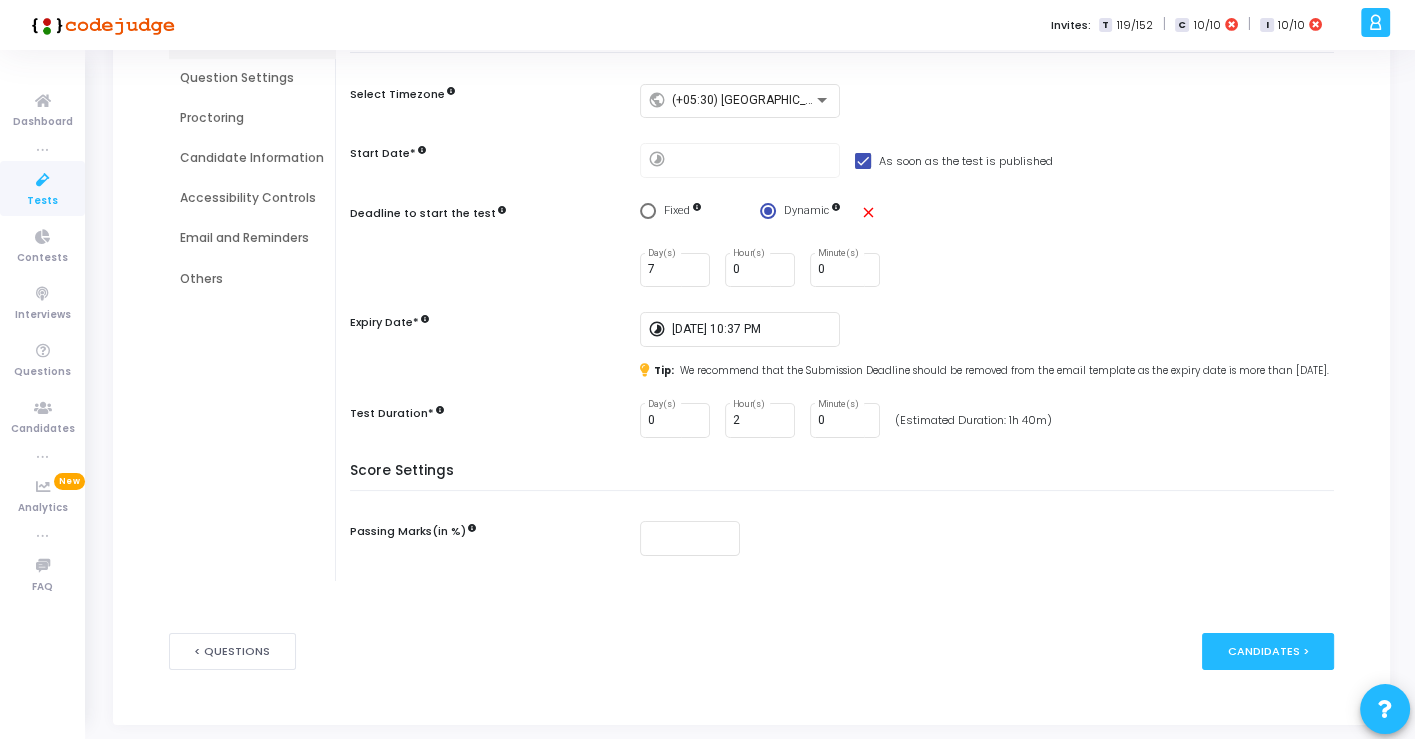 click on "Timing Settings   Select Timezone  public (+05:30) Asia/Calcutta Start Date* timelapse    As soon as the test is published  Deadline to start the test   Fixed   Dynamic close 7 Day(s) 0 Hour(s) 0 Minute(s)  Expiry Date*  timelapse 12/31/2025, 10:37 PM Tip:  We recommend that the Submission Deadline should be removed from the email template as the expiry date is more than 2 weeks from now.   Test Duration*  0 Day(s) 2 Hour(s) 0 Minute(s)  (Estimated Duration: 1h 40m)" at bounding box center (847, 244) 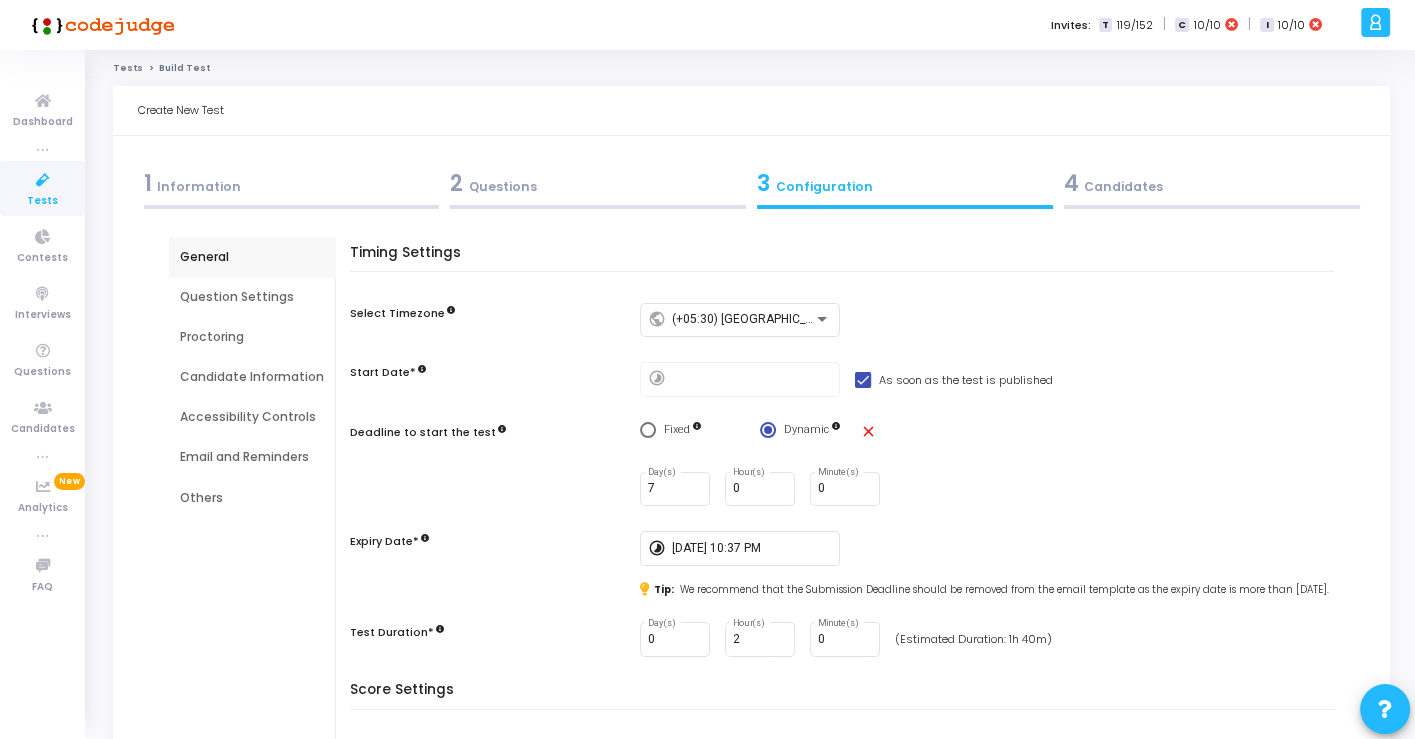 scroll, scrollTop: 0, scrollLeft: 0, axis: both 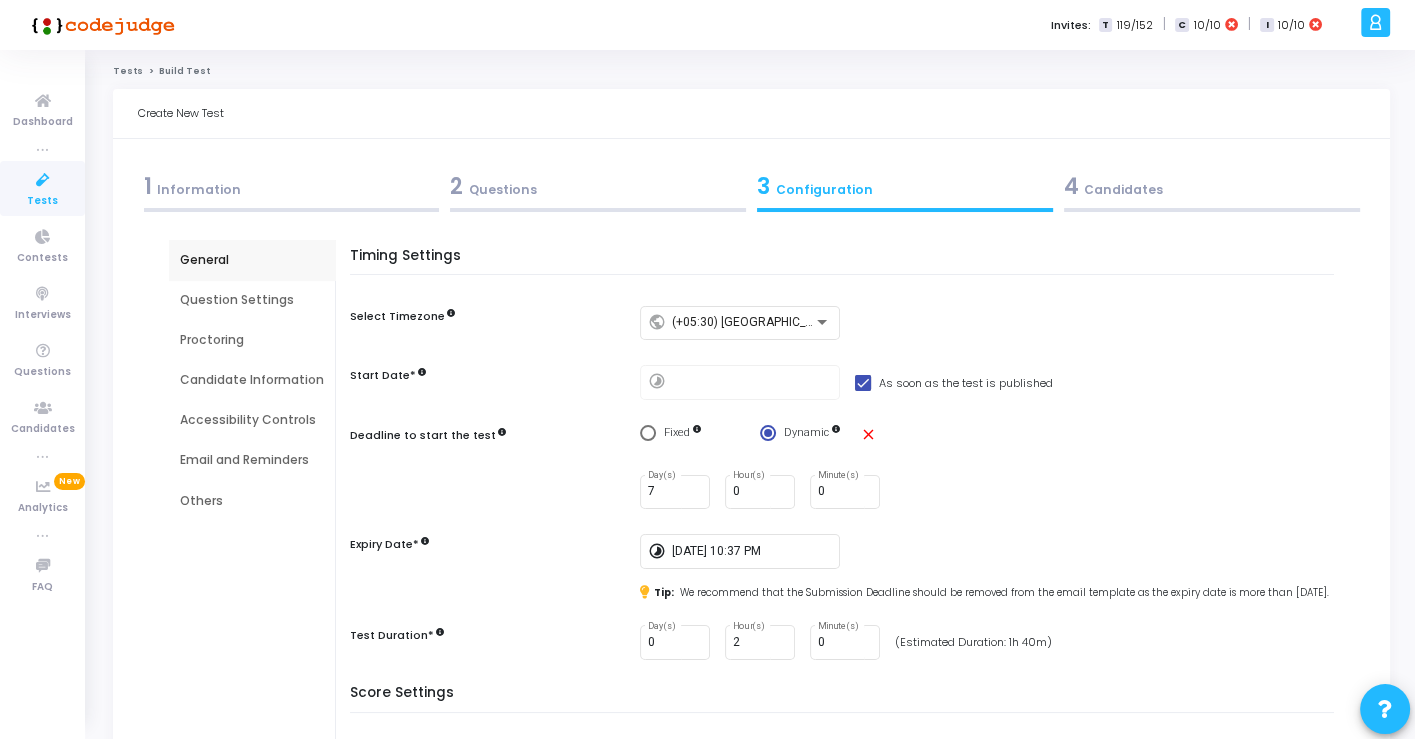 click on "Question Settings" at bounding box center (252, 300) 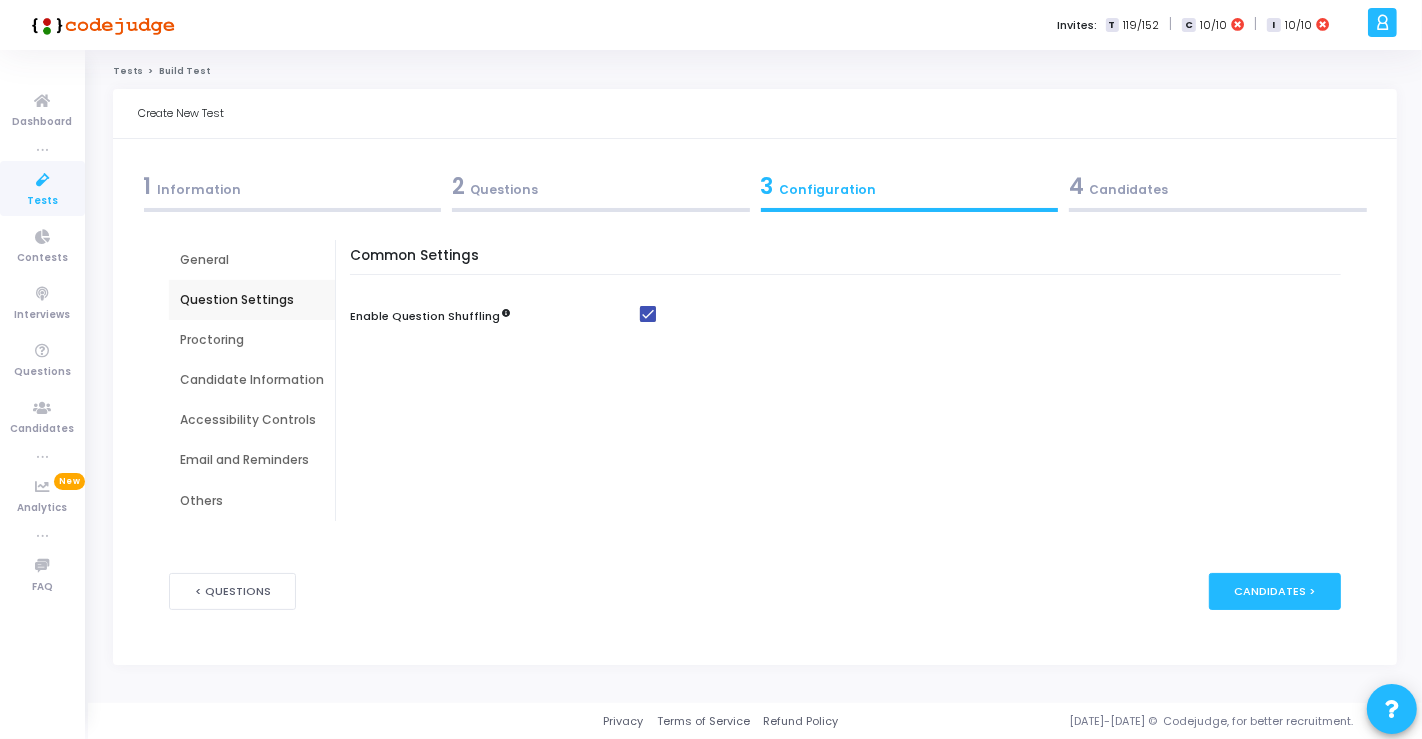 click on "Proctoring" at bounding box center [252, 340] 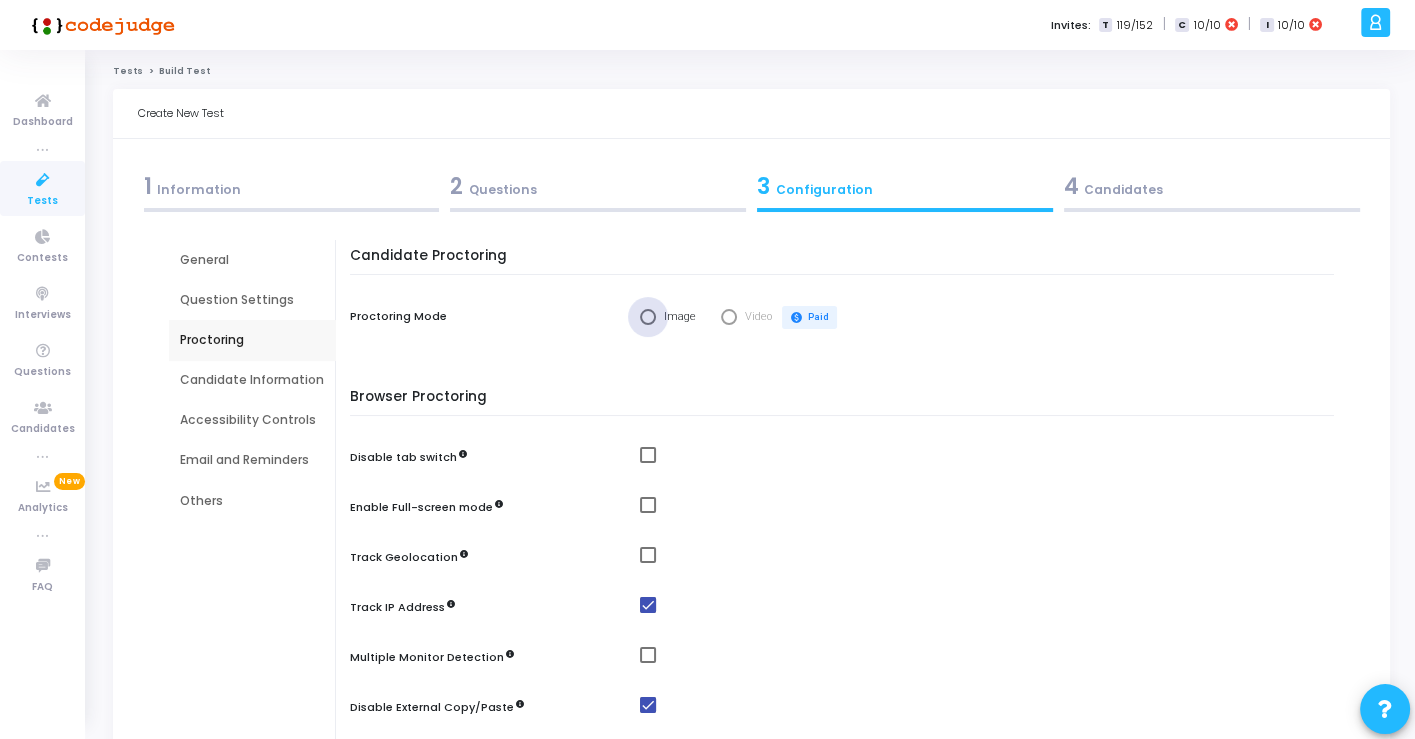 click at bounding box center (648, 317) 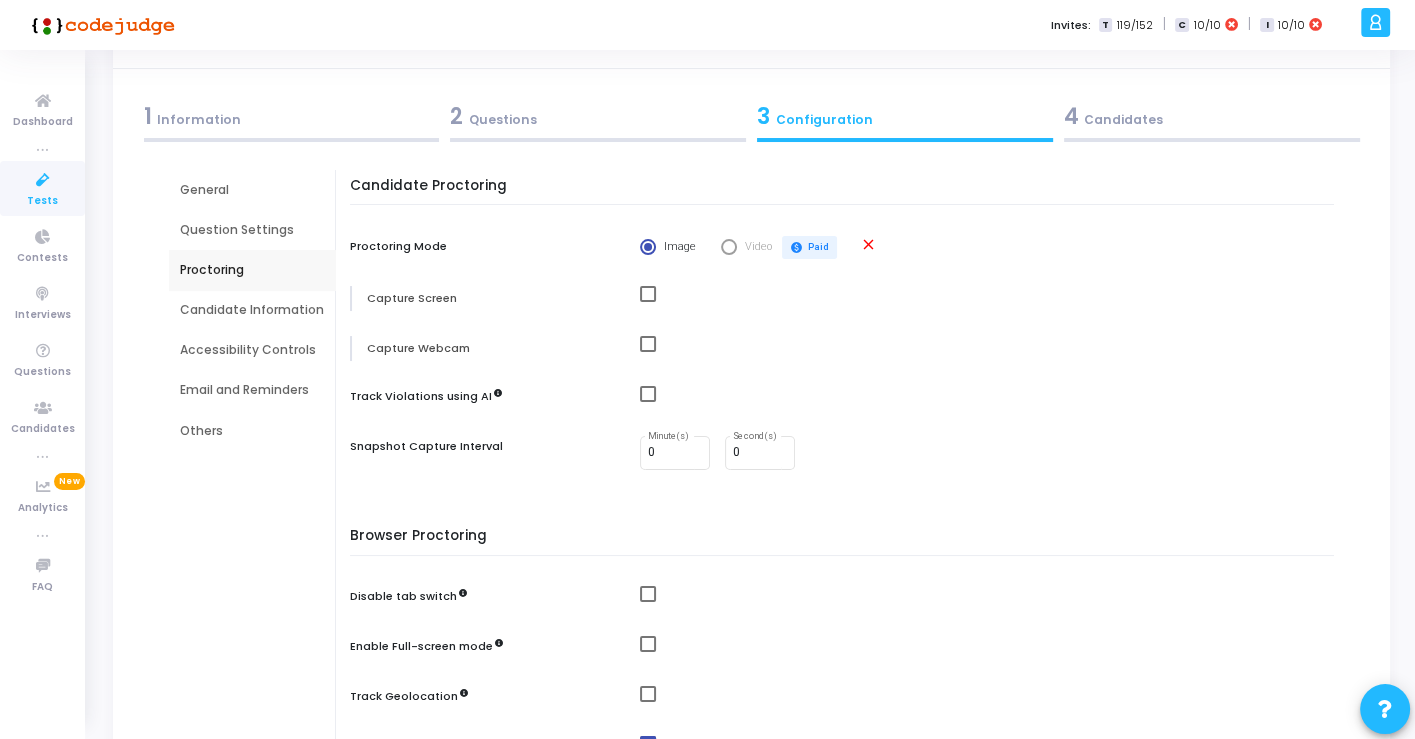 scroll, scrollTop: 111, scrollLeft: 0, axis: vertical 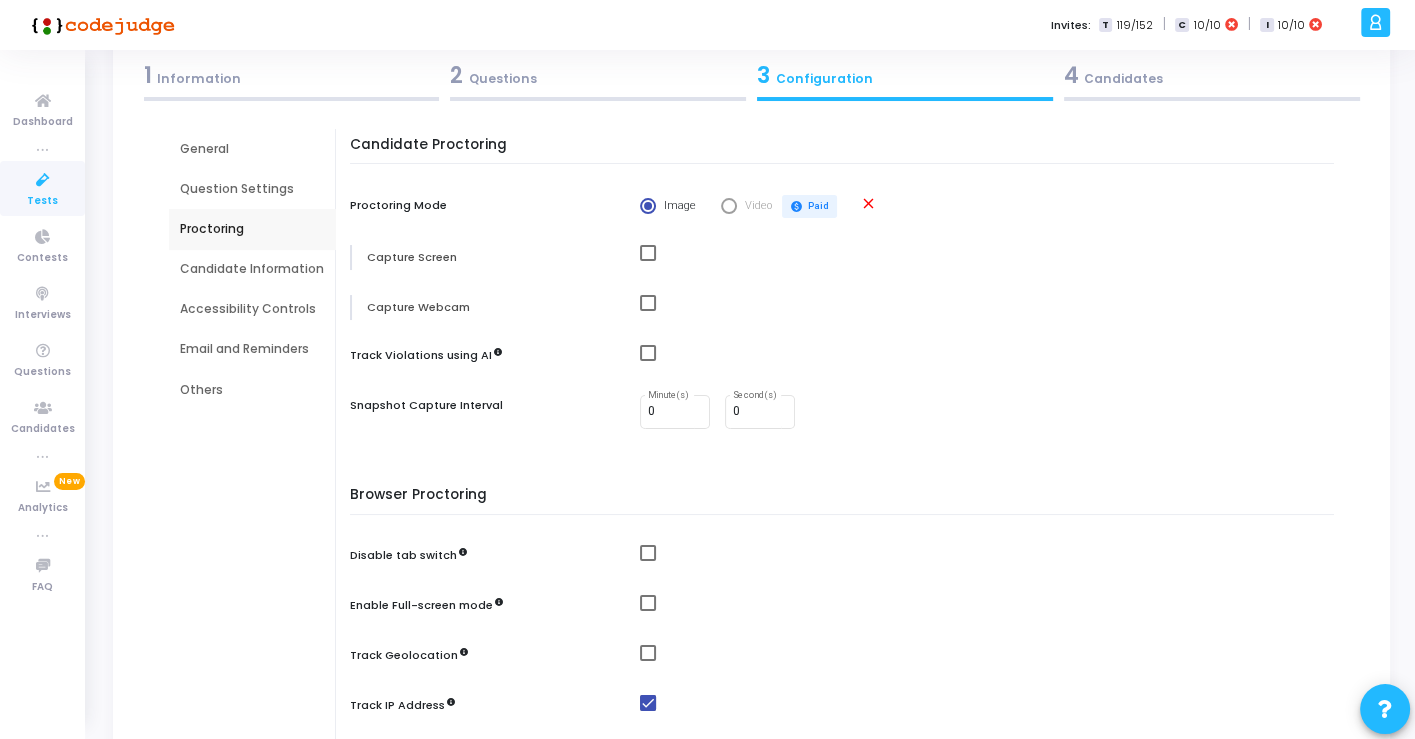click at bounding box center (648, 253) 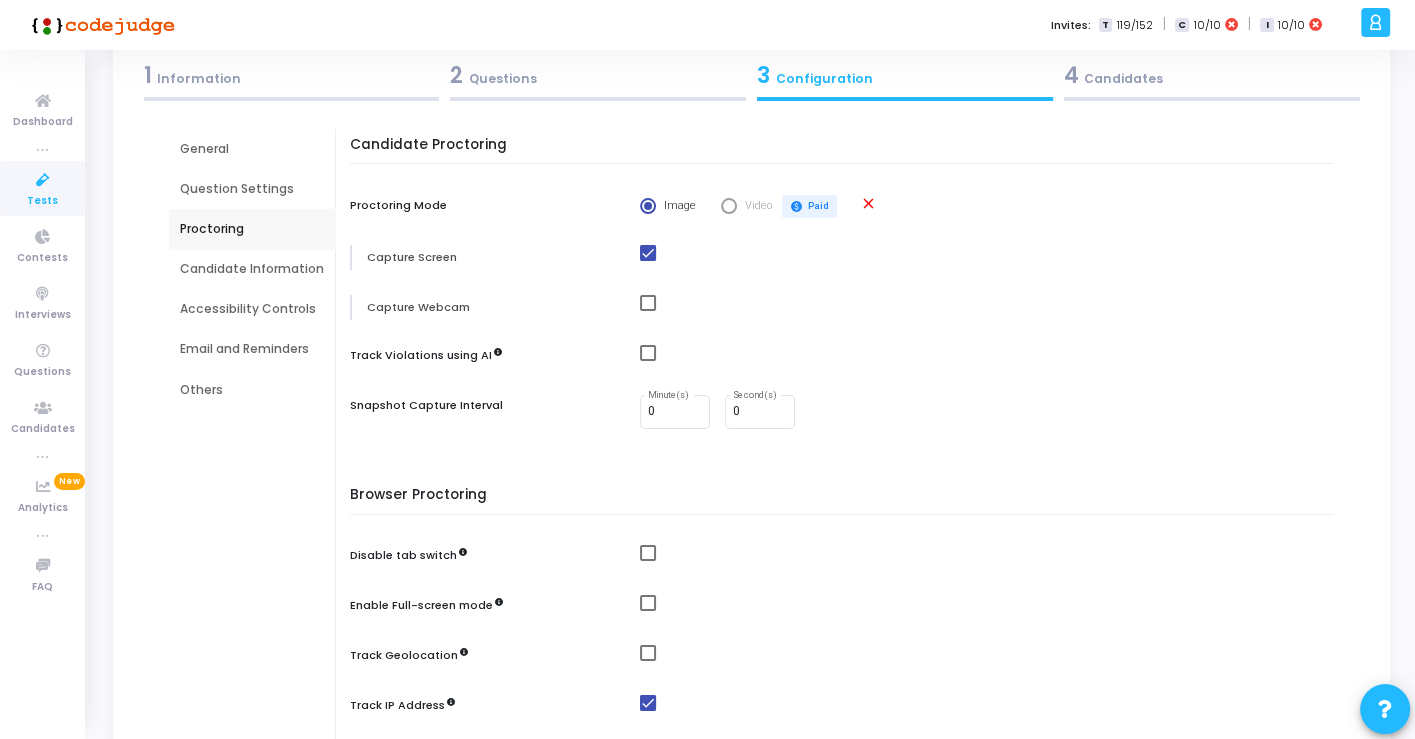 click at bounding box center (648, 303) 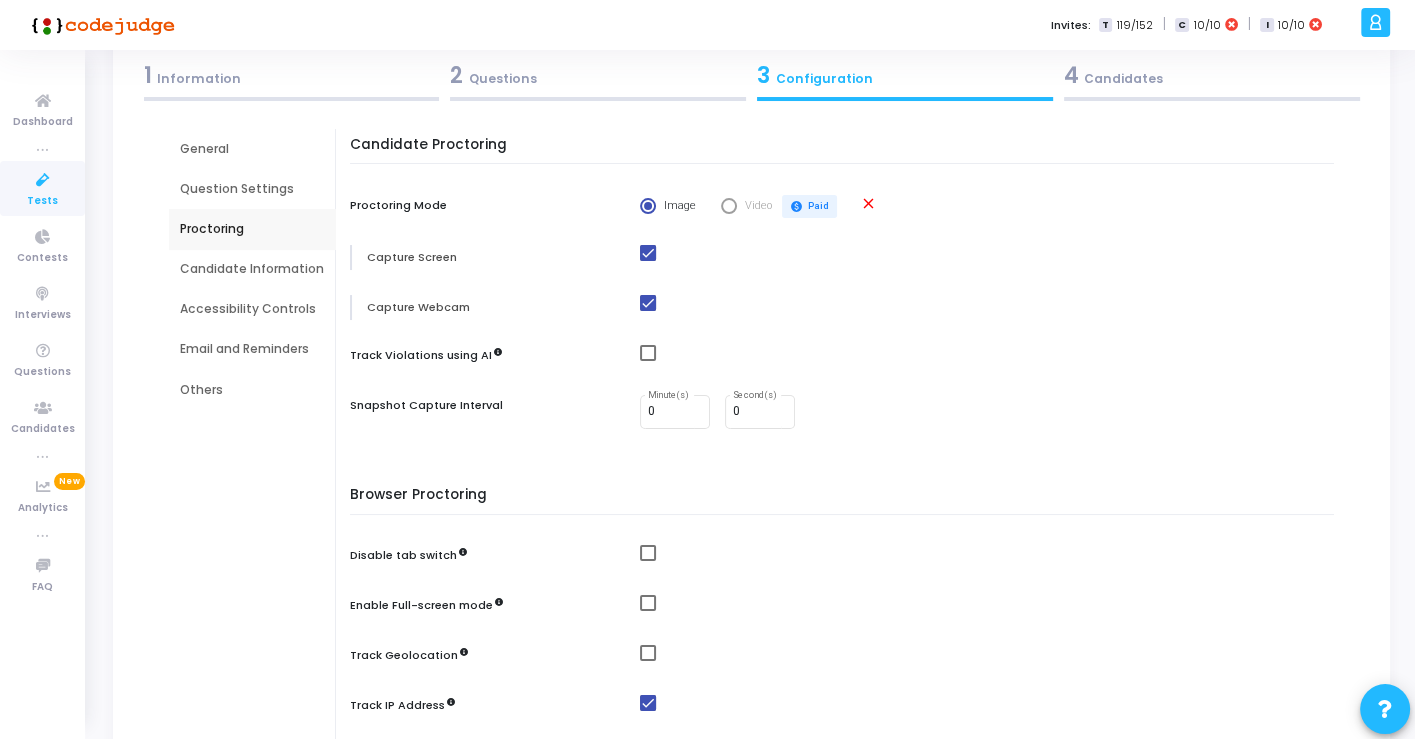 click at bounding box center [648, 353] 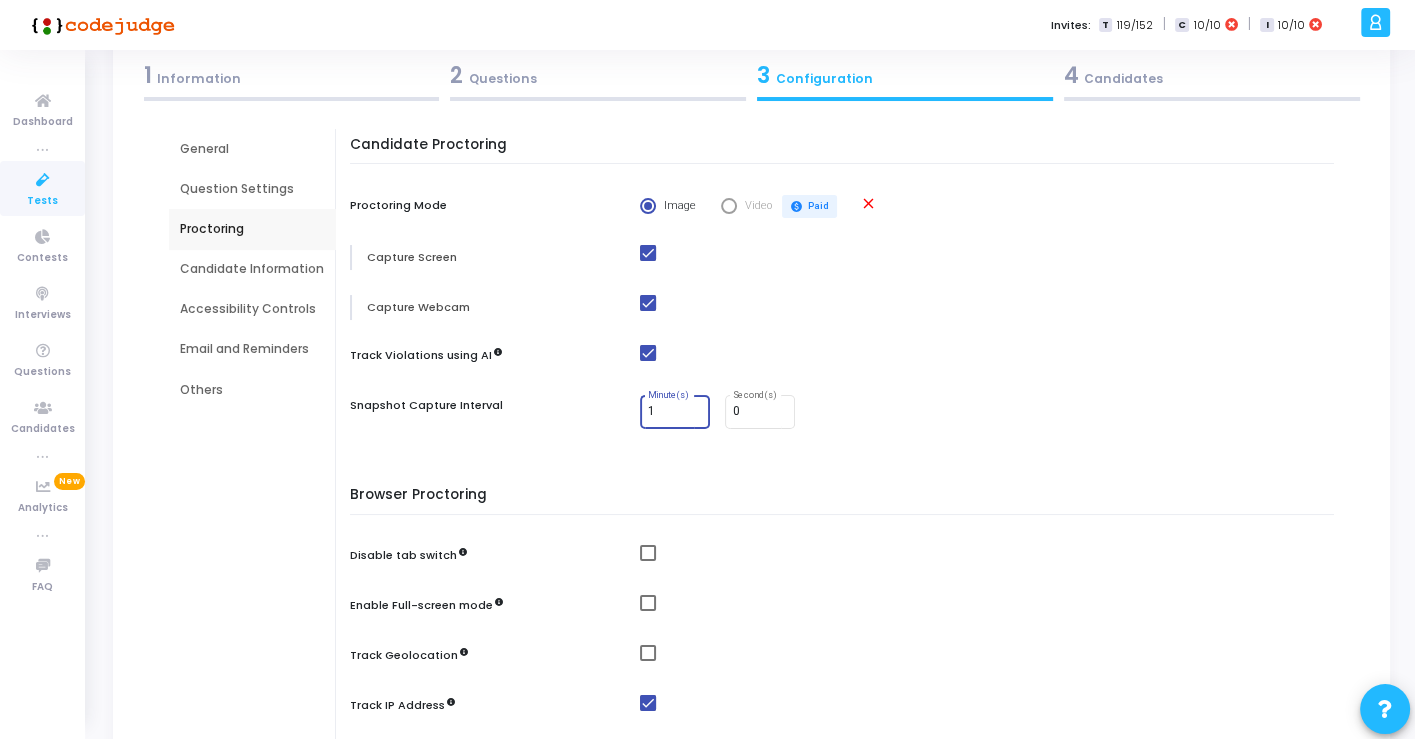 type on "1" 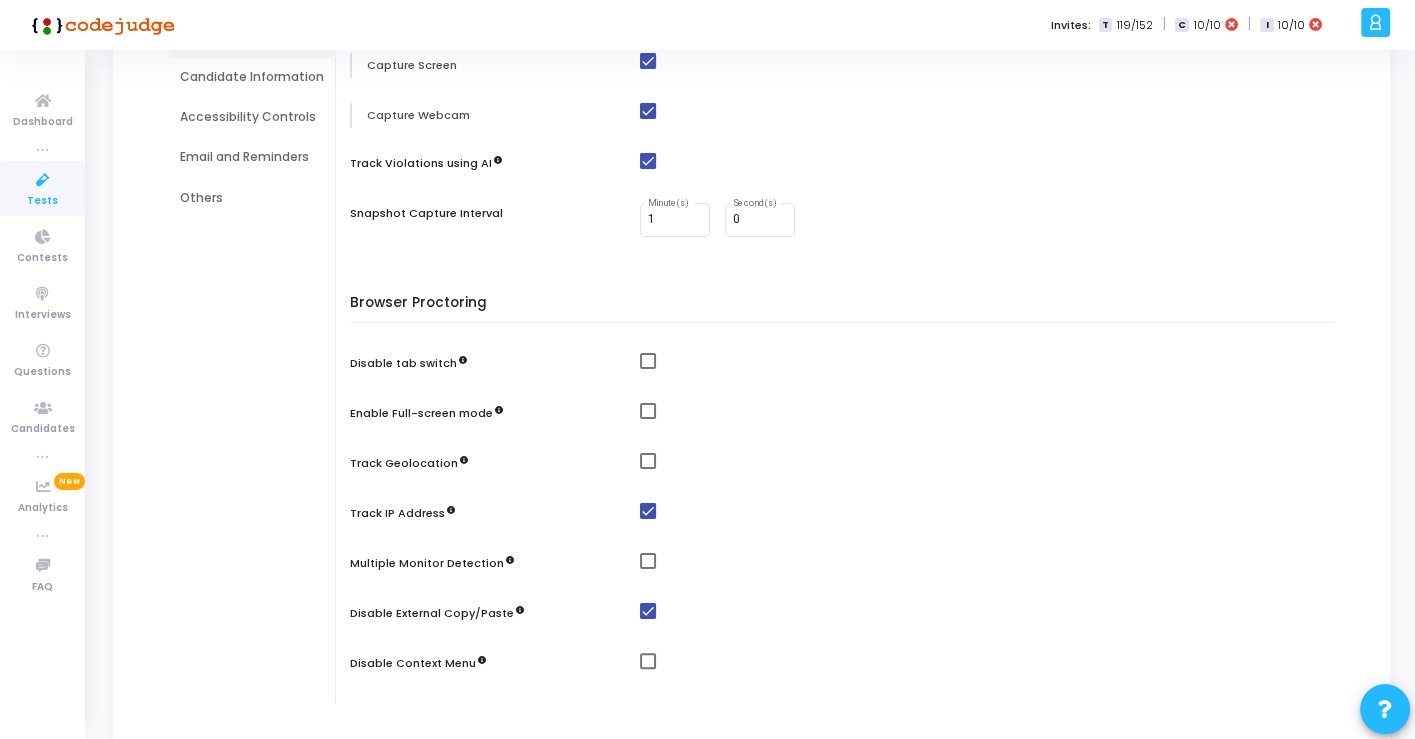 scroll, scrollTop: 333, scrollLeft: 0, axis: vertical 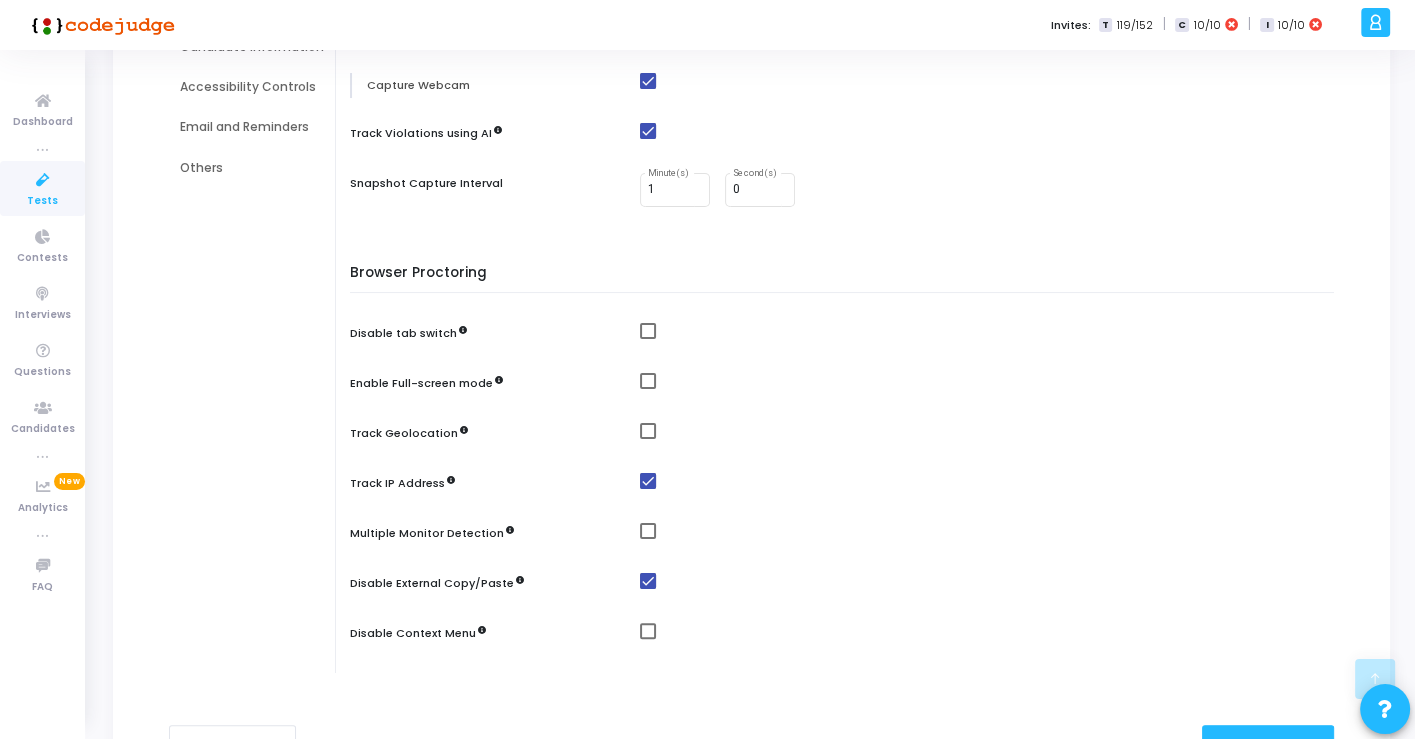 click at bounding box center [648, 331] 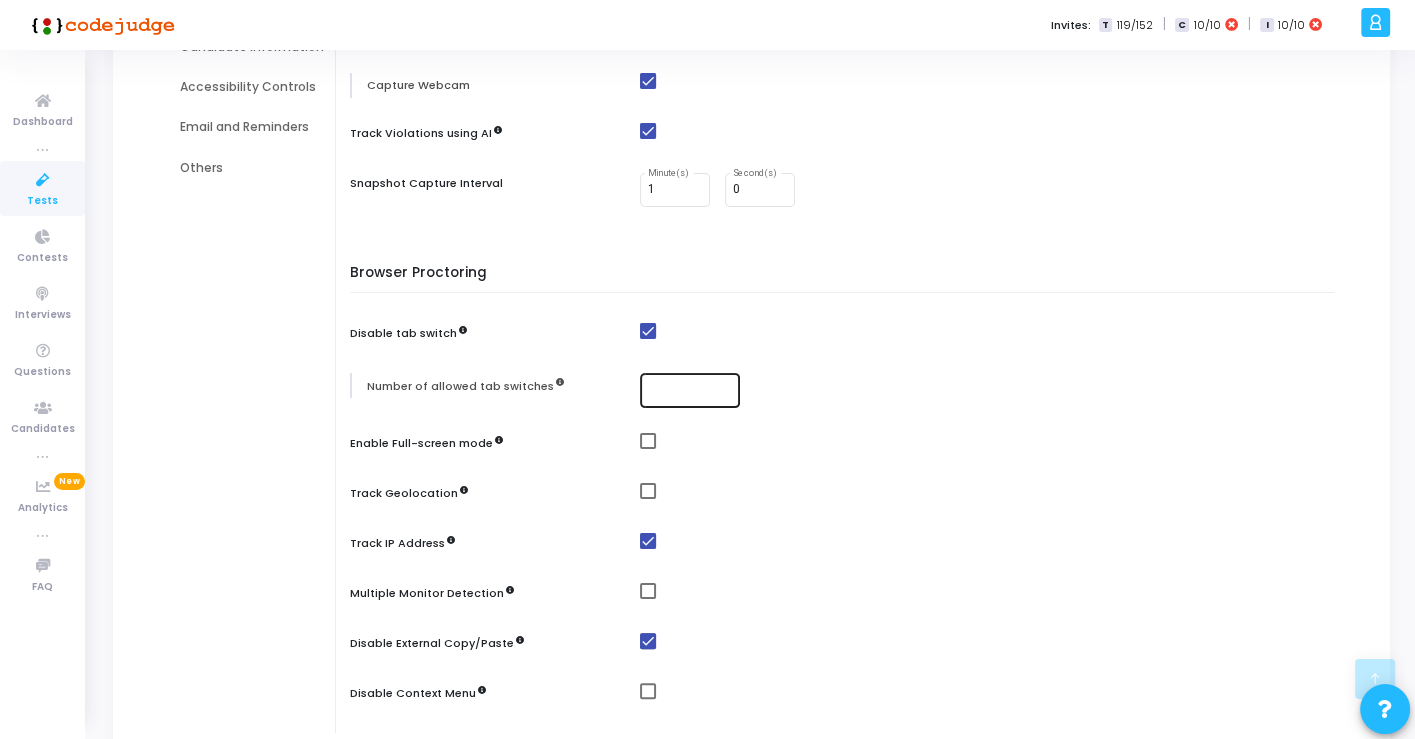 click at bounding box center [690, 390] 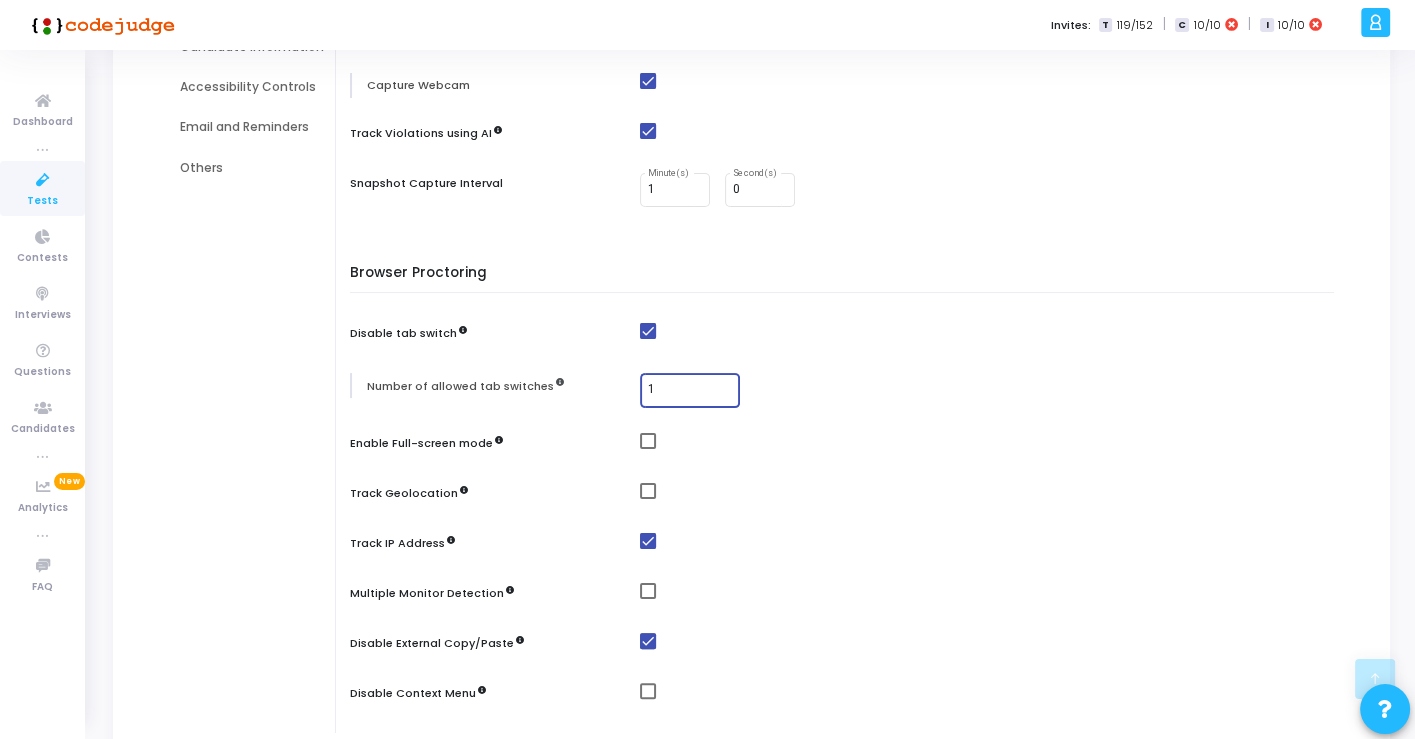 type on "1" 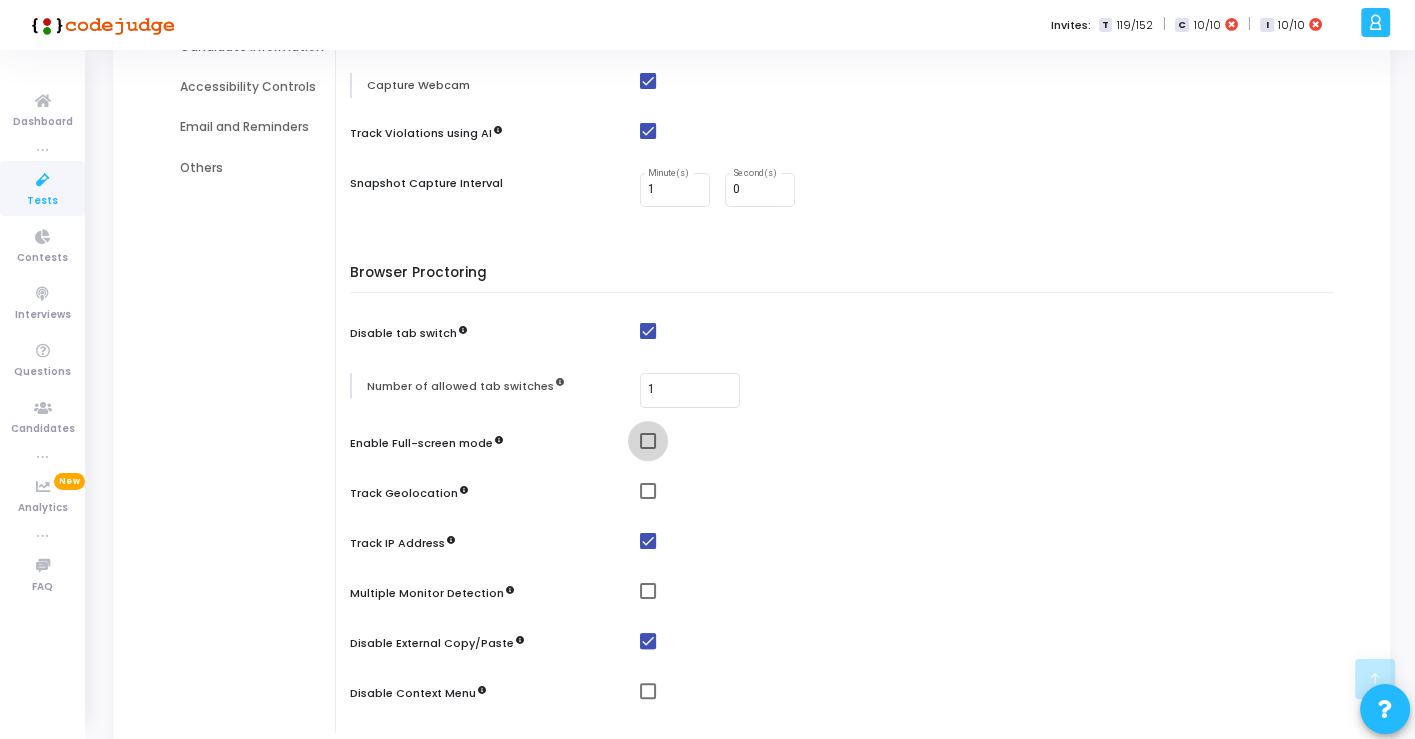 click at bounding box center [648, 441] 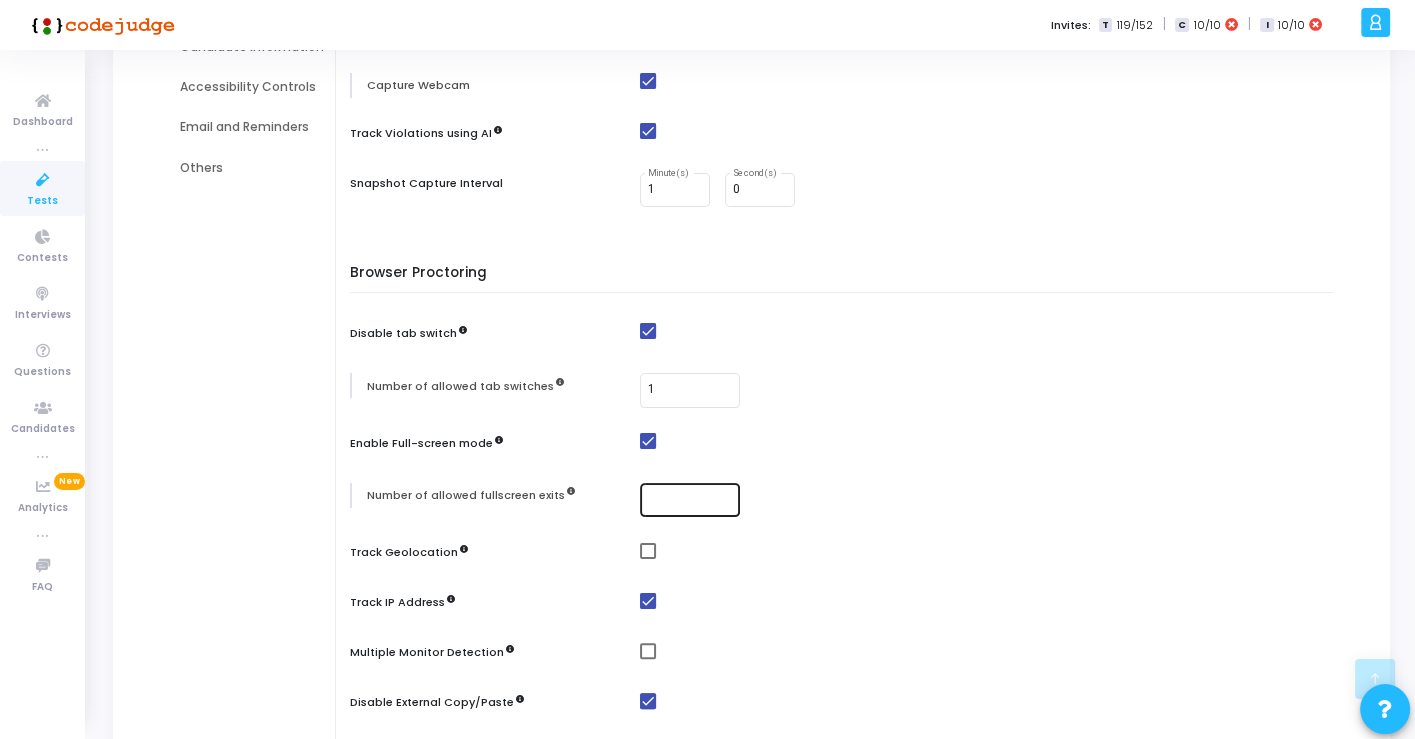 click at bounding box center (690, 500) 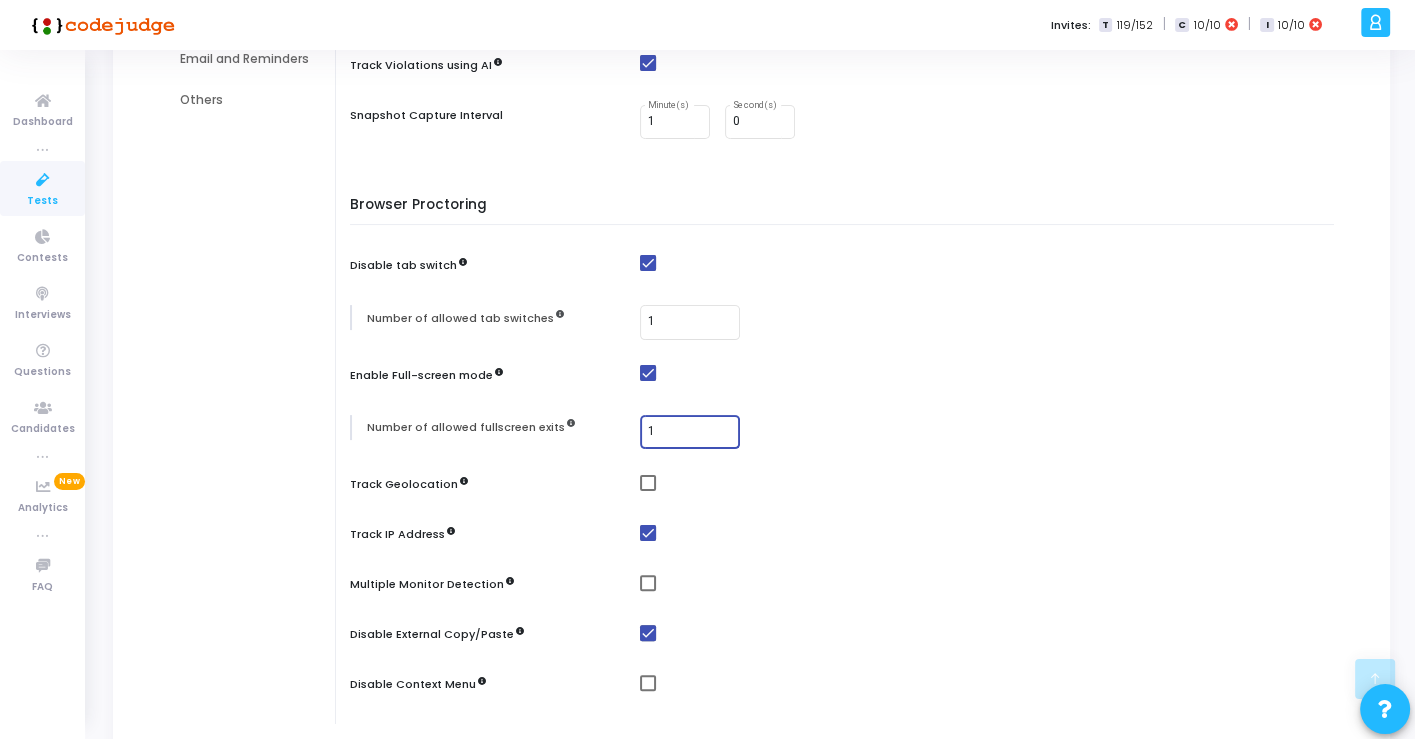 scroll, scrollTop: 444, scrollLeft: 0, axis: vertical 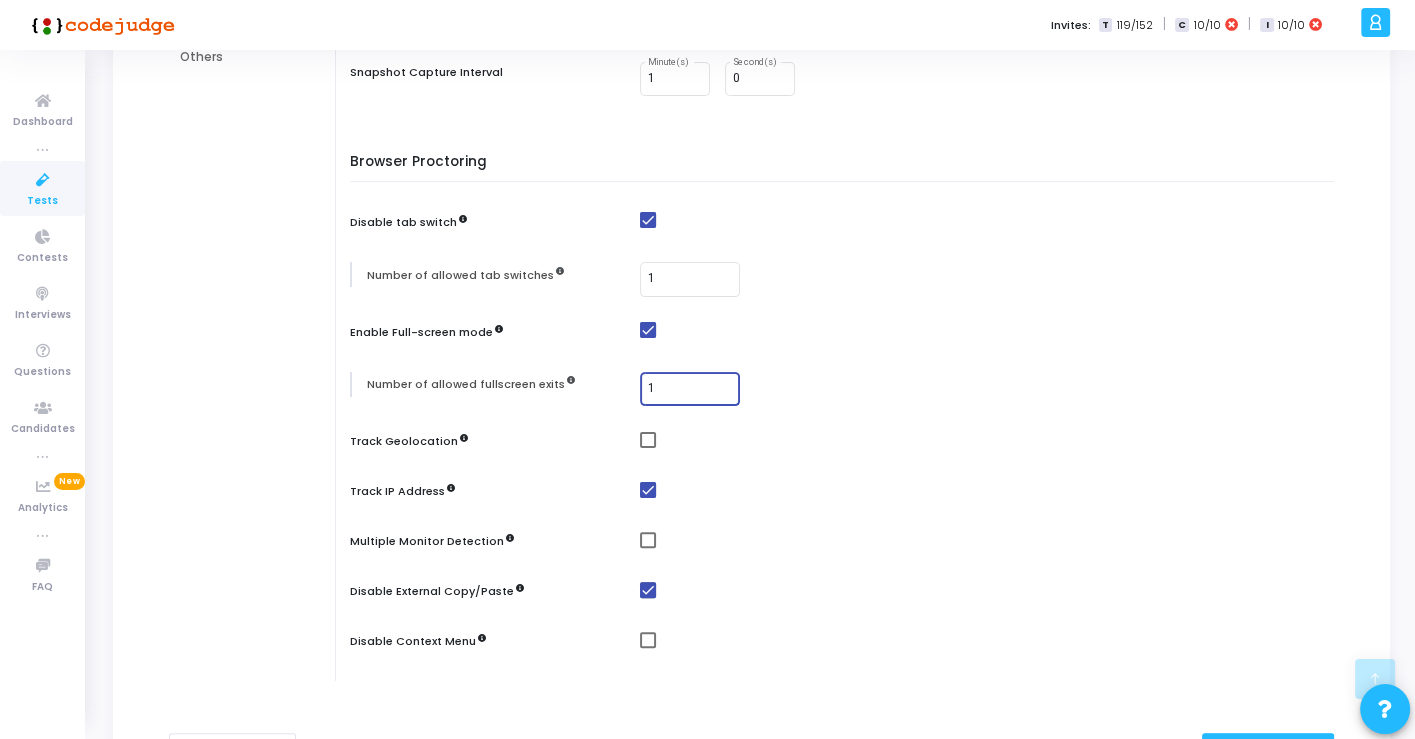 type on "1" 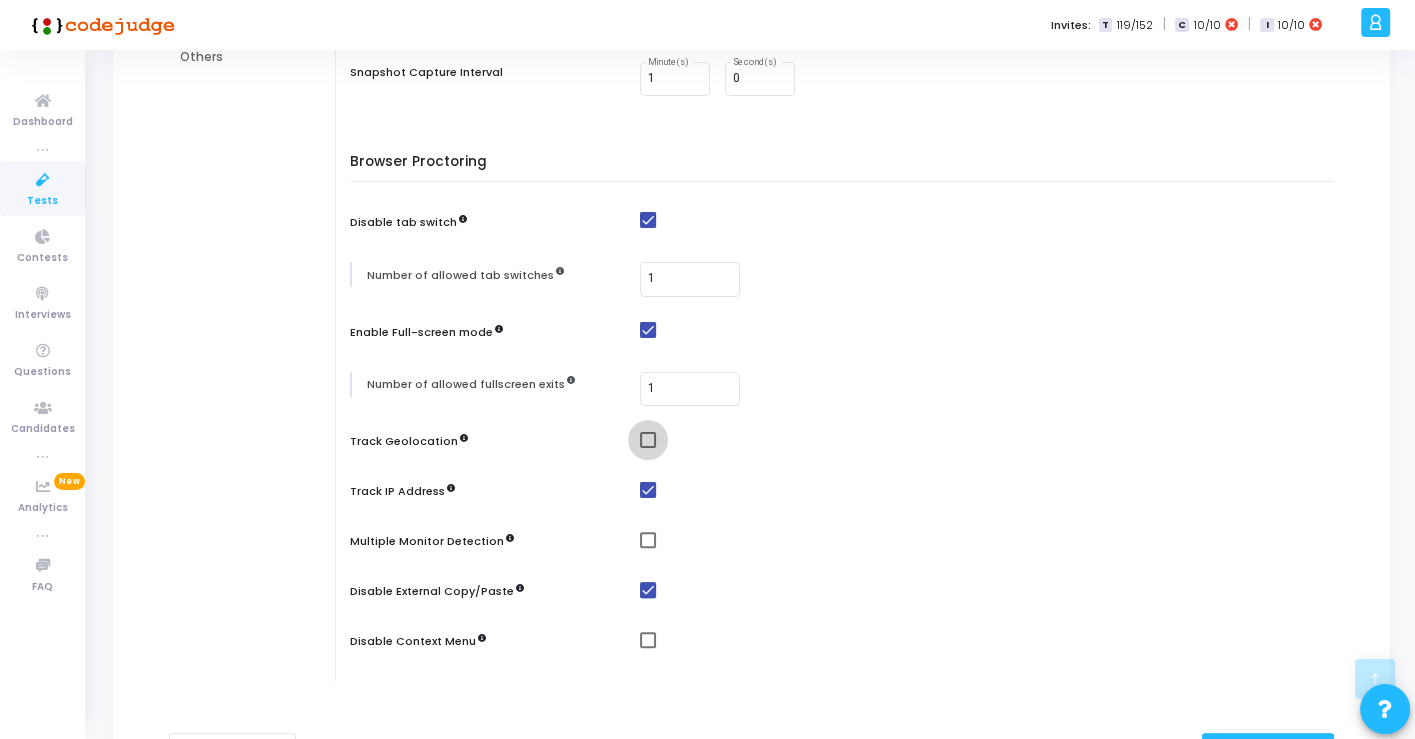click at bounding box center (648, 440) 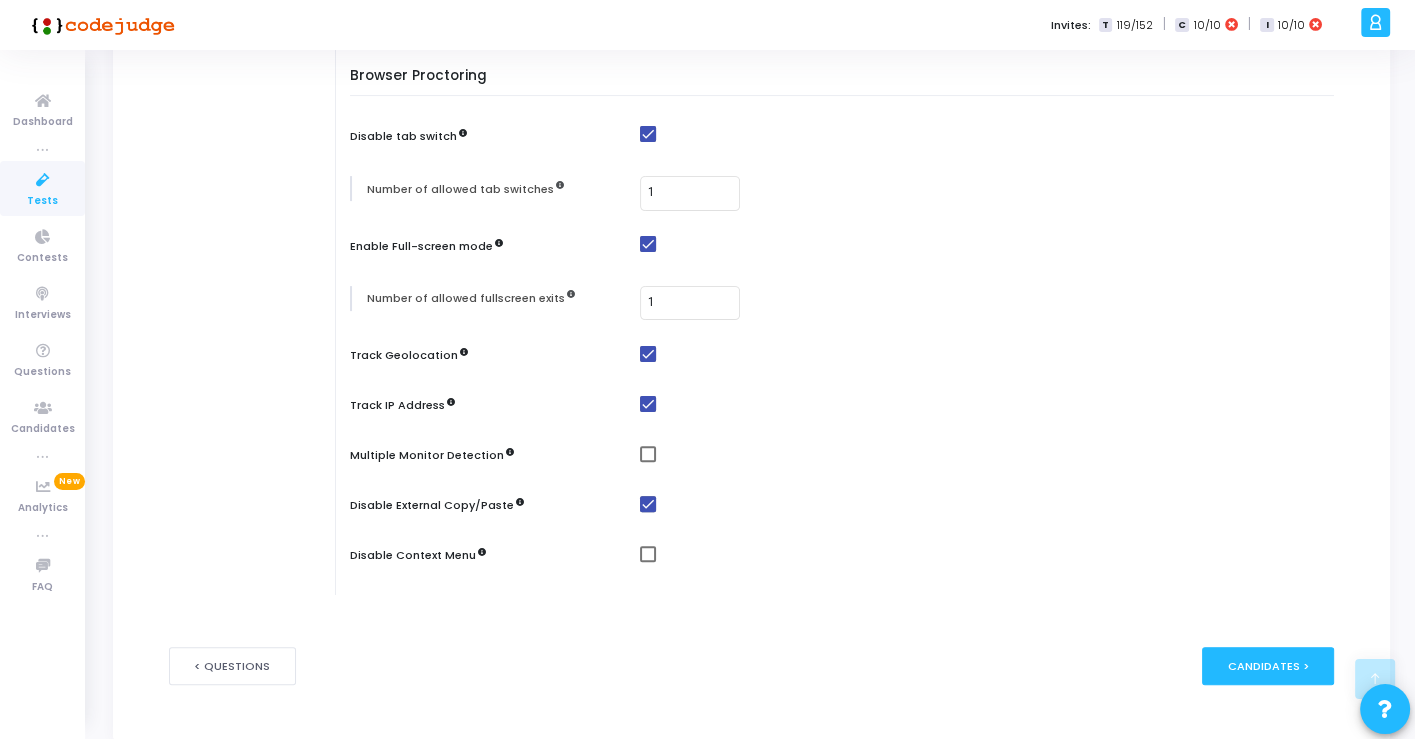 scroll, scrollTop: 555, scrollLeft: 0, axis: vertical 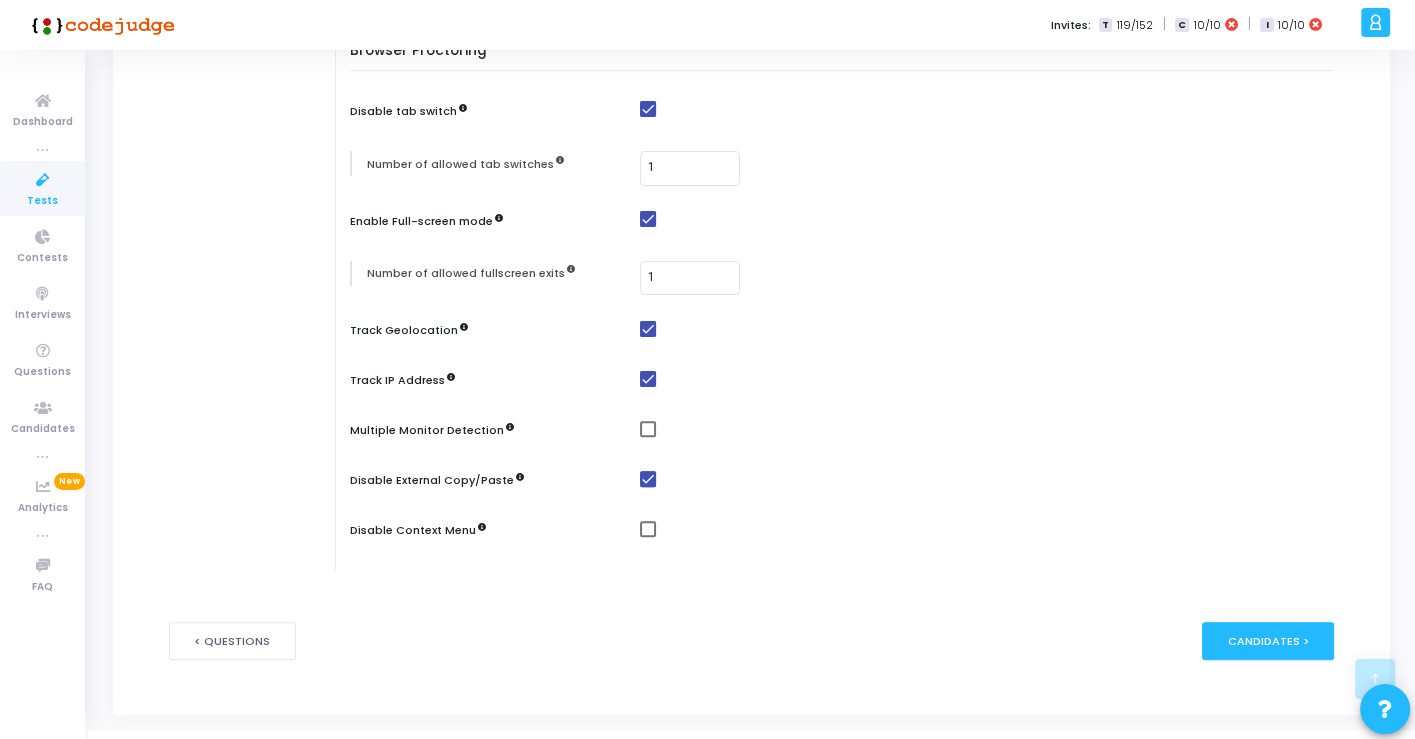 click at bounding box center (648, 429) 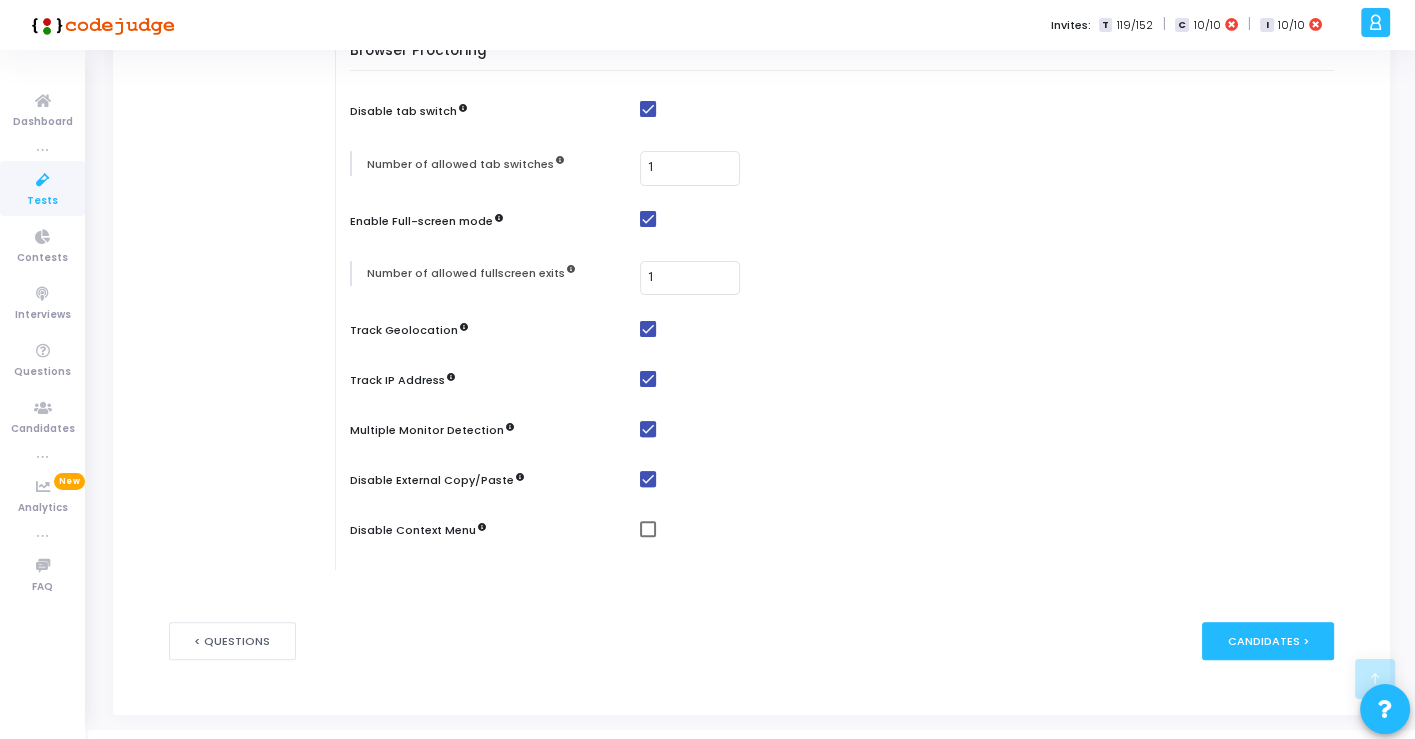 click at bounding box center [648, 529] 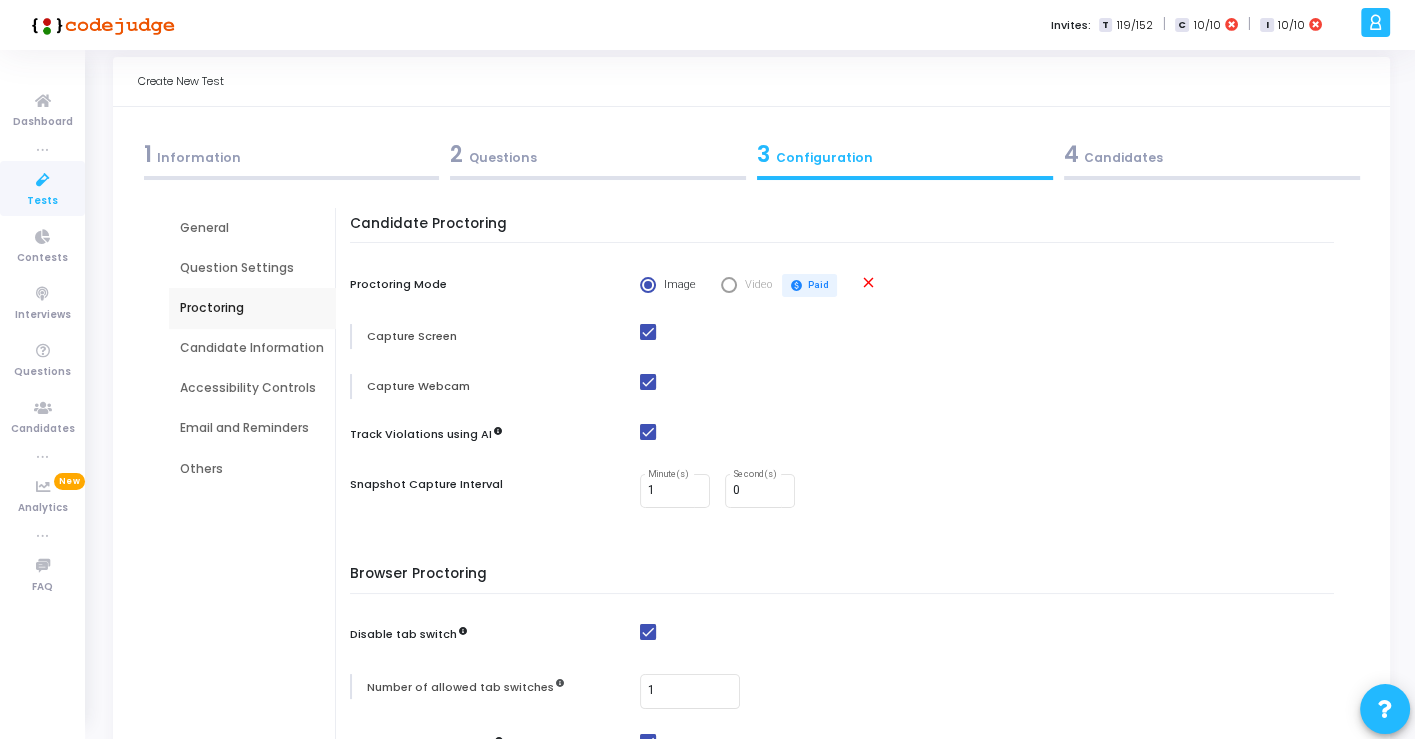 scroll, scrollTop: 0, scrollLeft: 0, axis: both 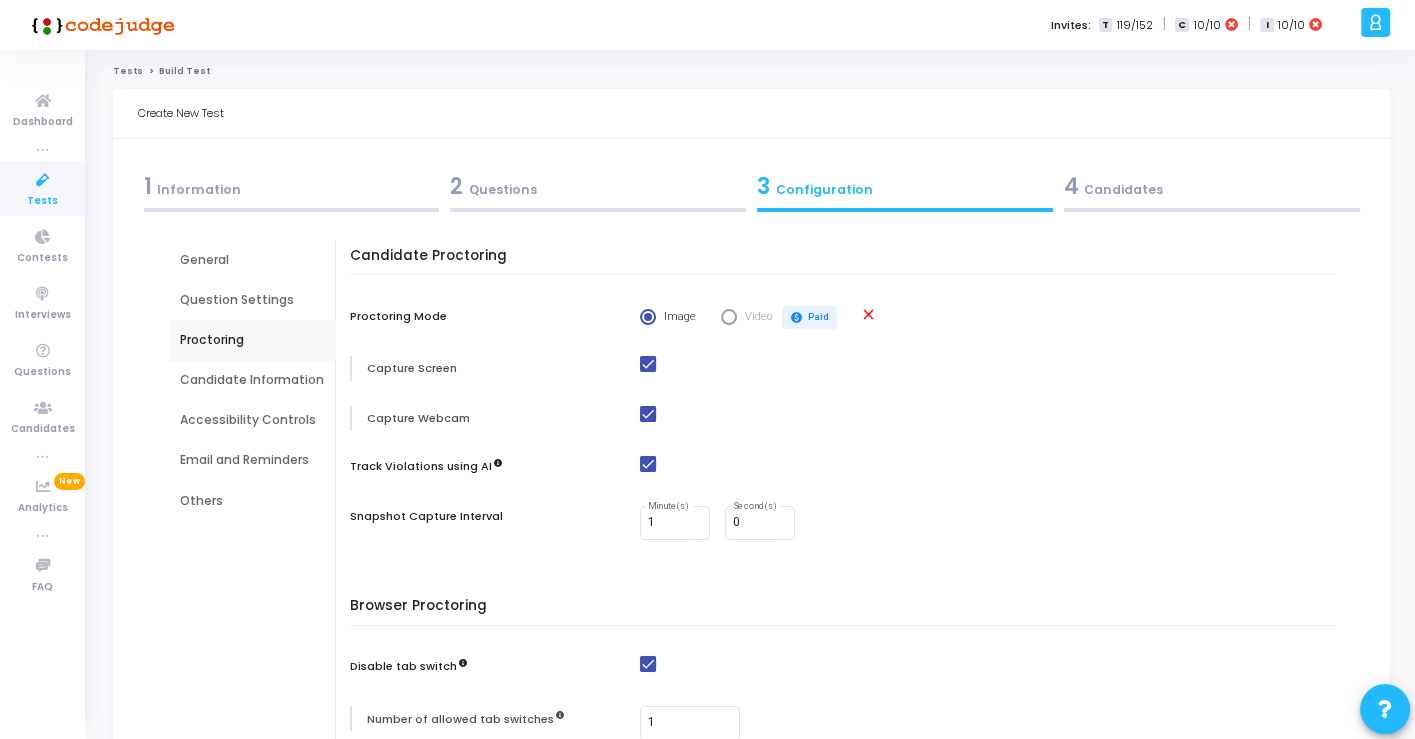 click on "Candidate Information" at bounding box center (252, 380) 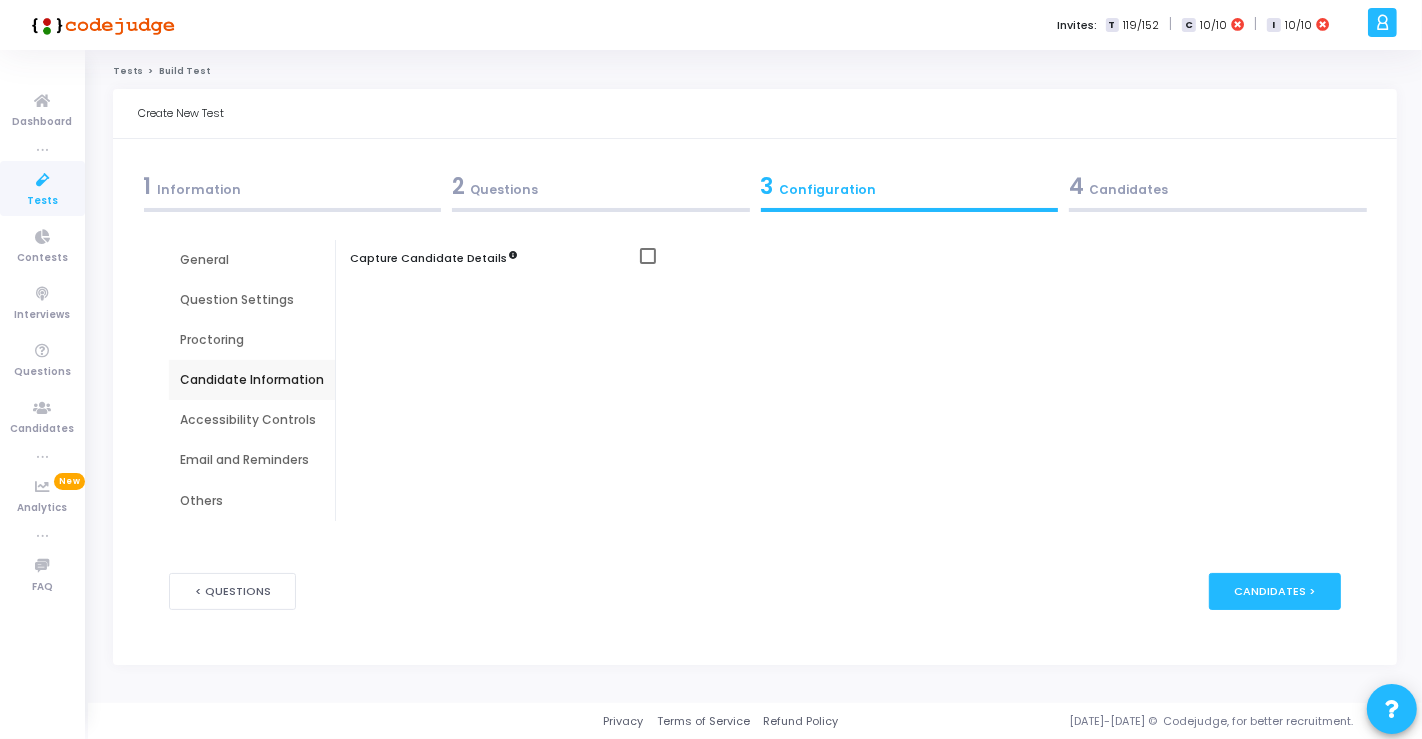 click at bounding box center [648, 256] 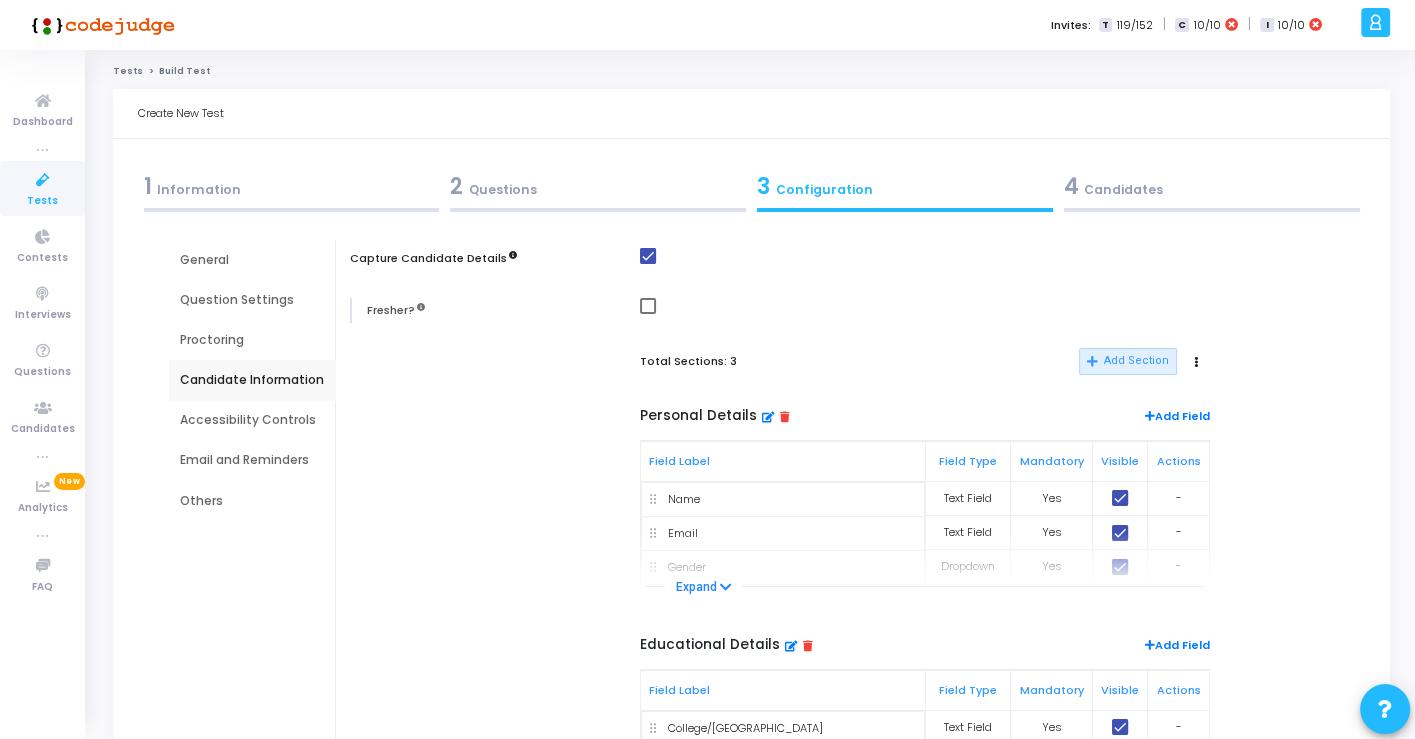 click at bounding box center (648, 256) 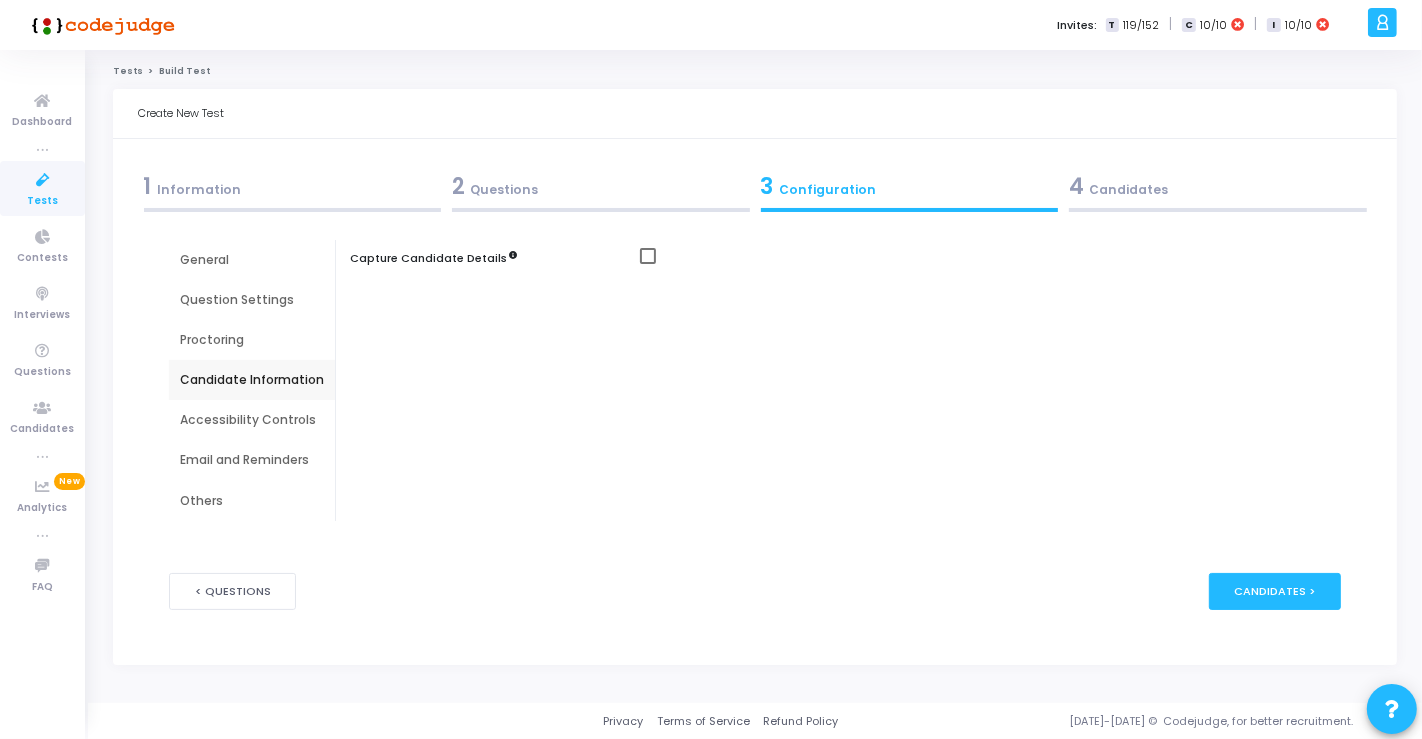 click on "Accessibility Controls" at bounding box center (252, 420) 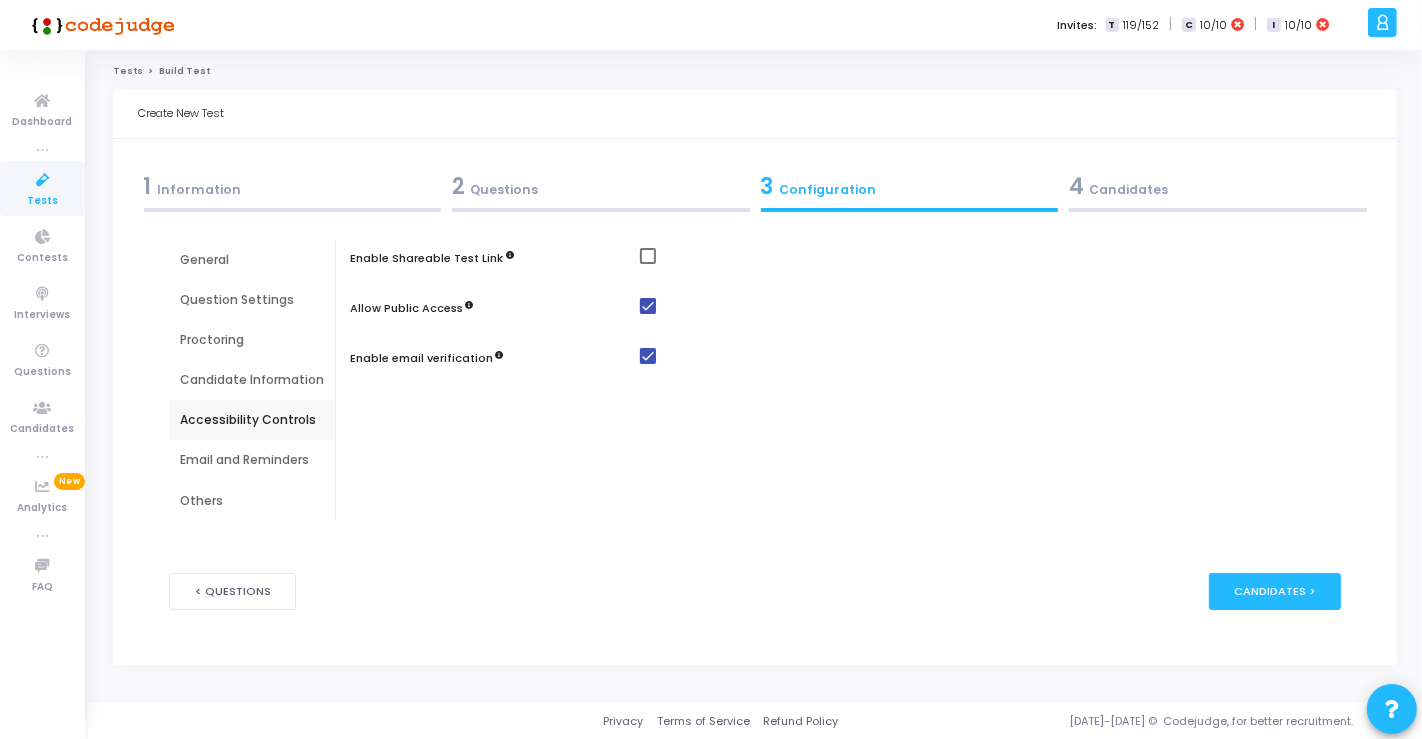 click on "Email and Reminders" at bounding box center (252, 460) 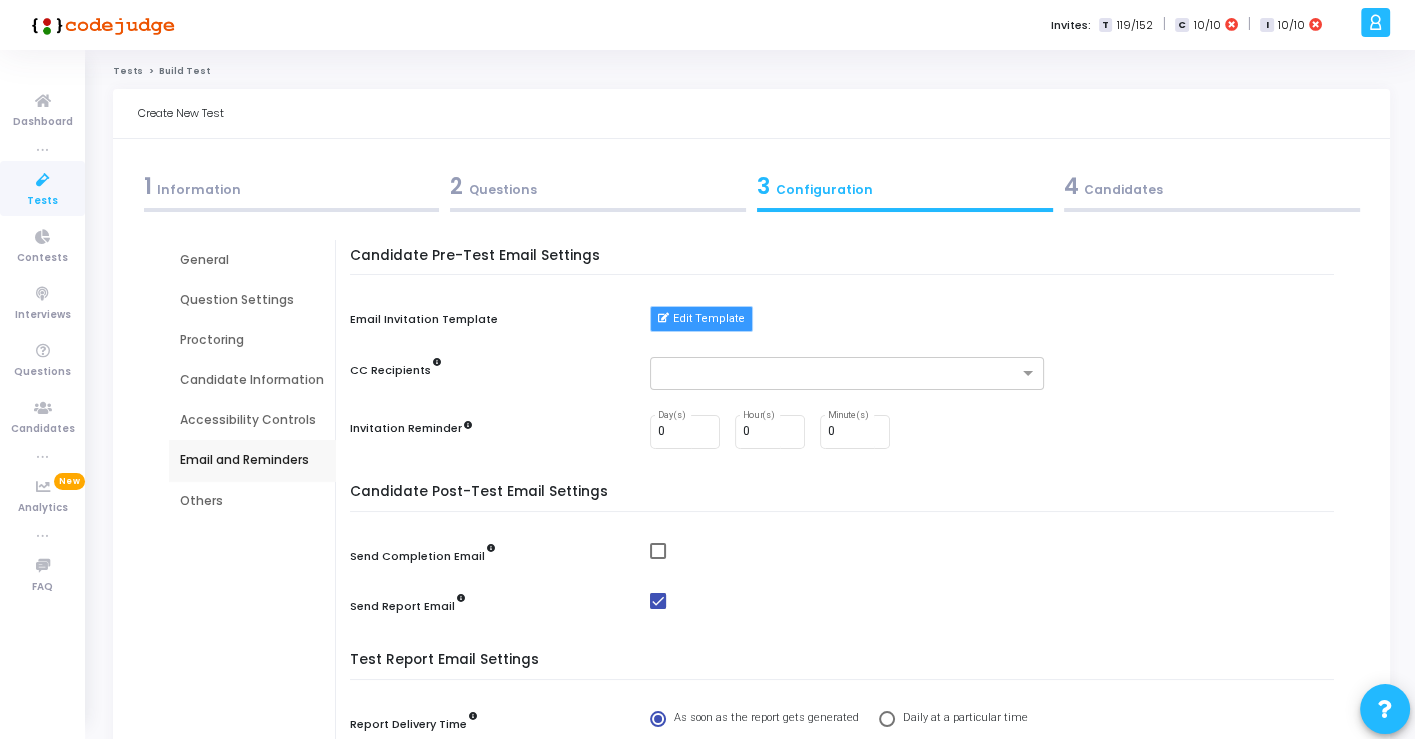 click on "Edit Template" at bounding box center [701, 319] 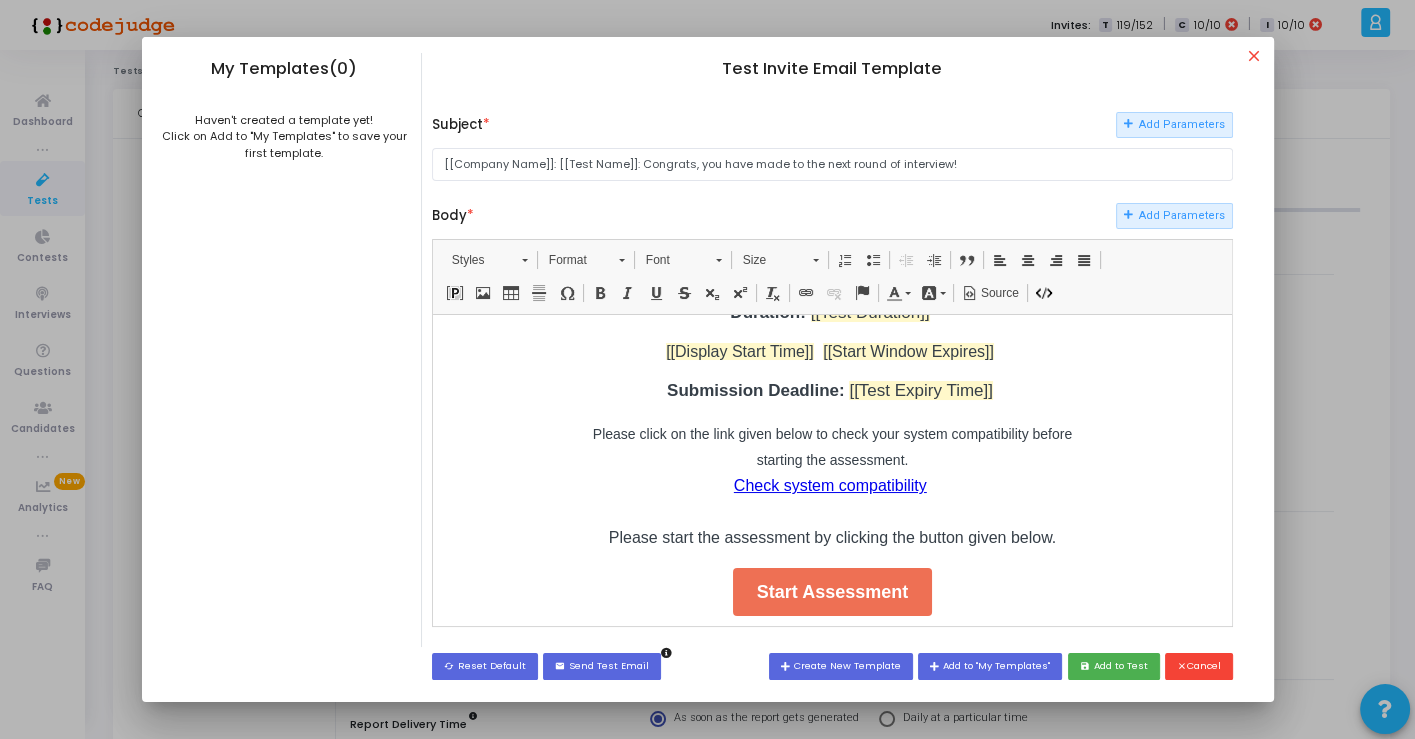 scroll, scrollTop: 0, scrollLeft: 0, axis: both 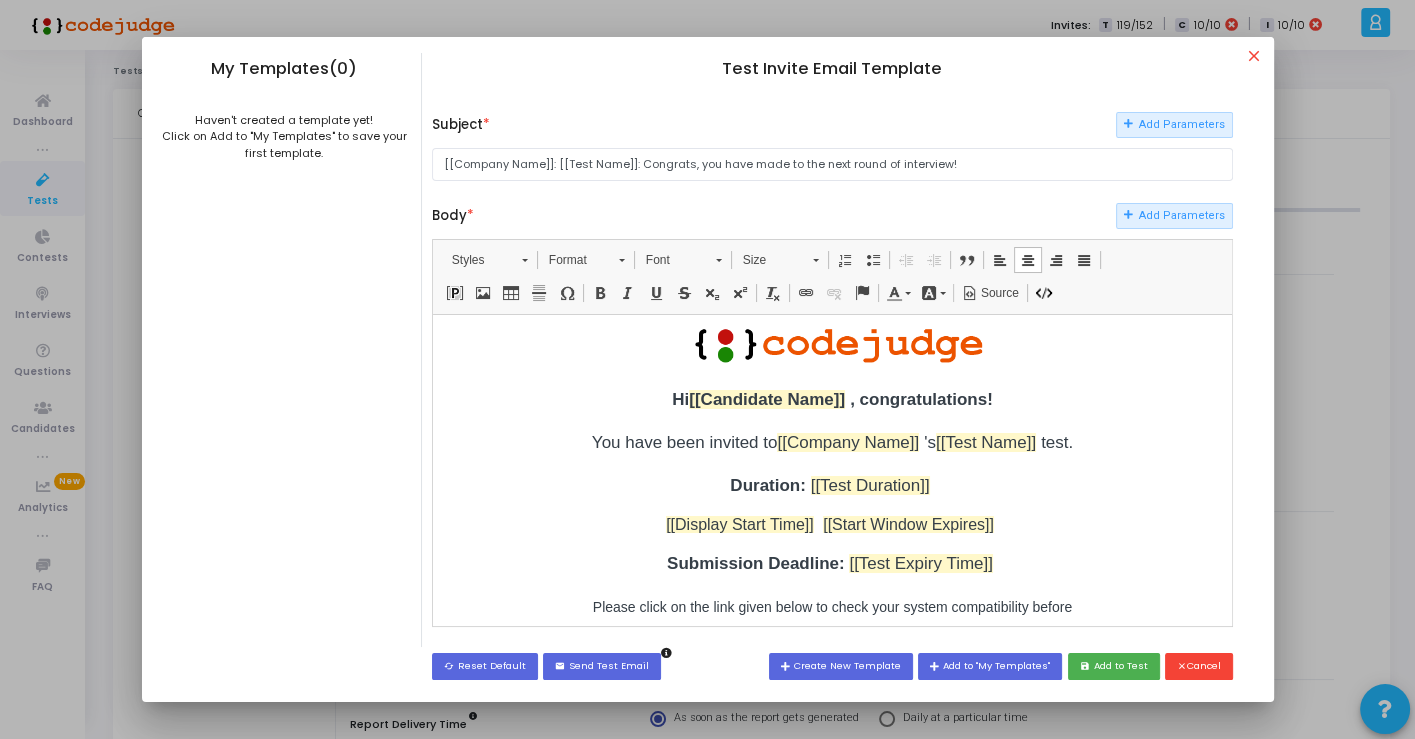 click on "​ Hi  [[Candidate Name]] , congratulations! You have been invited to  [[Company Name]] 's  [[Test Name]]  test.  Duration:   [[Test Duration]] [[Display Start Time]]   [[Start Window Expires]] Submission Deadline:   [[Test Expiry Time]] Please click on the link given below to check your system compatibility before starting the assessment. Check system compatibility   Please start the assessment by clicking the button given below. Start Assessment Have questions? We’re happy to help with any questions you might have. If you encounter any technical difficulties during the process, please contact the  [[Support Name]]  Support Team 4870 Don Pio Drive, Los Angeles, CA 91364" at bounding box center (831, 659) 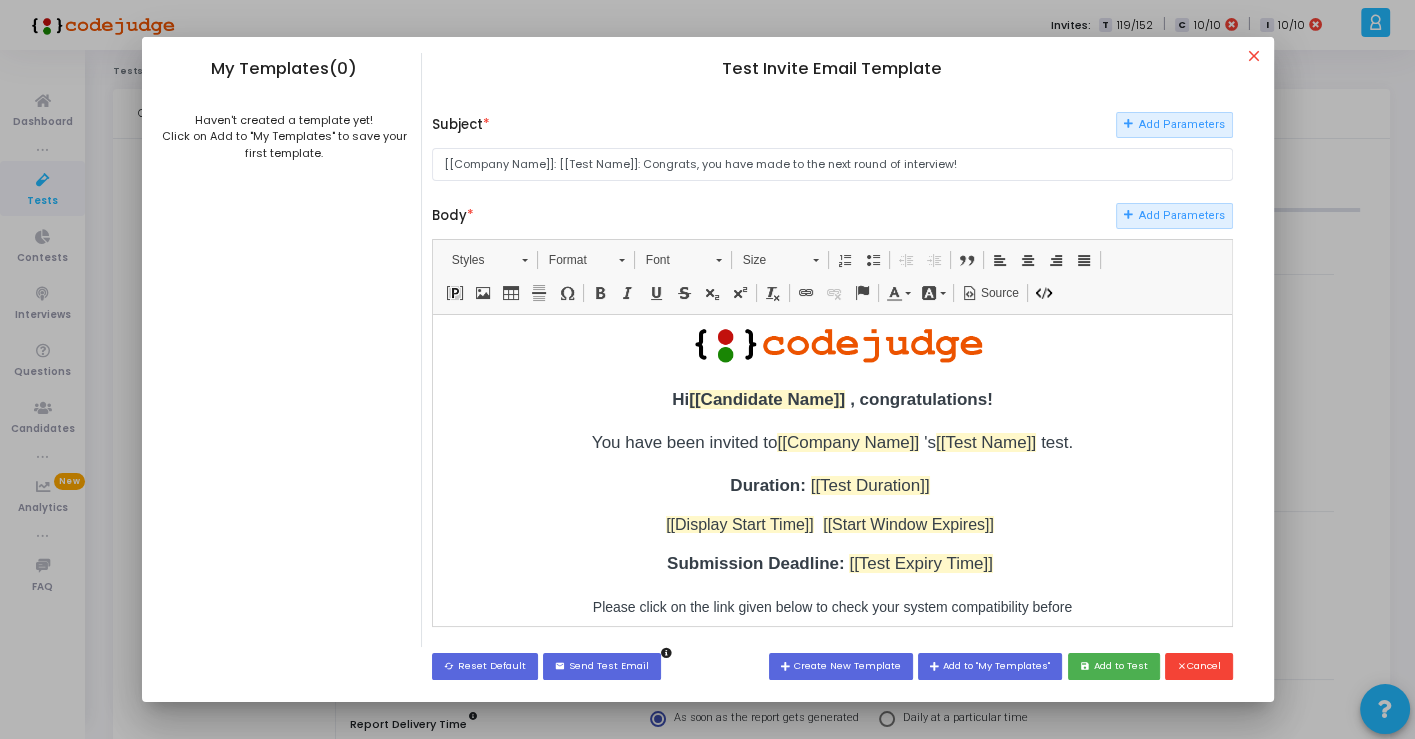 click on "​ Hi  [[Candidate Name]] , congratulations! You have been invited to  [[Company Name]] 's  [[Test Name]]  test.  Duration:   [[Test Duration]] [[Display Start Time]]   [[Start Window Expires]] Submission Deadline:   [[Test Expiry Time]] Please click on the link given below to check your system compatibility before starting the assessment. Check system compatibility   Please start the assessment by clicking the button given below. Start Assessment Have questions? We’re happy to help with any questions you might have. If you encounter any technical difficulties during the process, please contact the  [[Support Name]]  Support Team 4870 Don Pio Drive, Los Angeles, CA 91364" at bounding box center [831, 659] 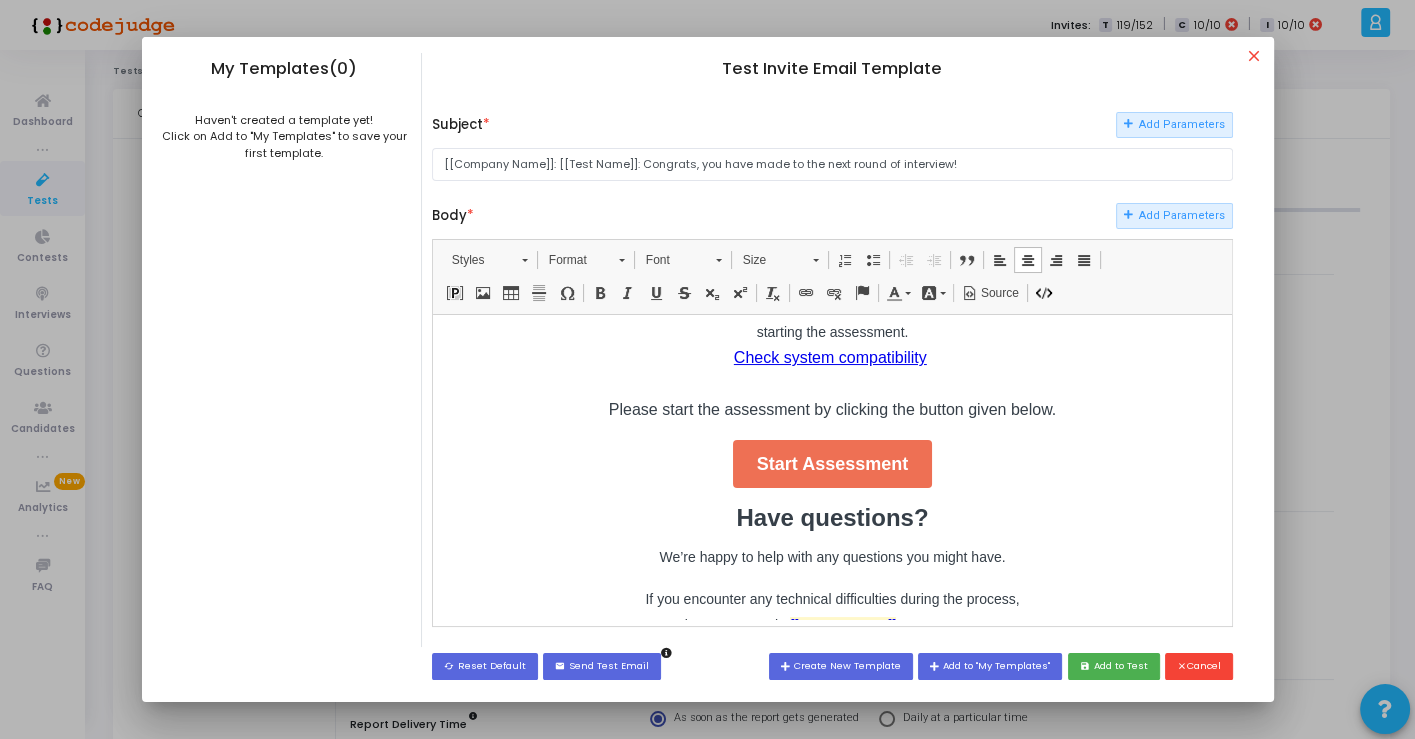 scroll, scrollTop: 392, scrollLeft: 0, axis: vertical 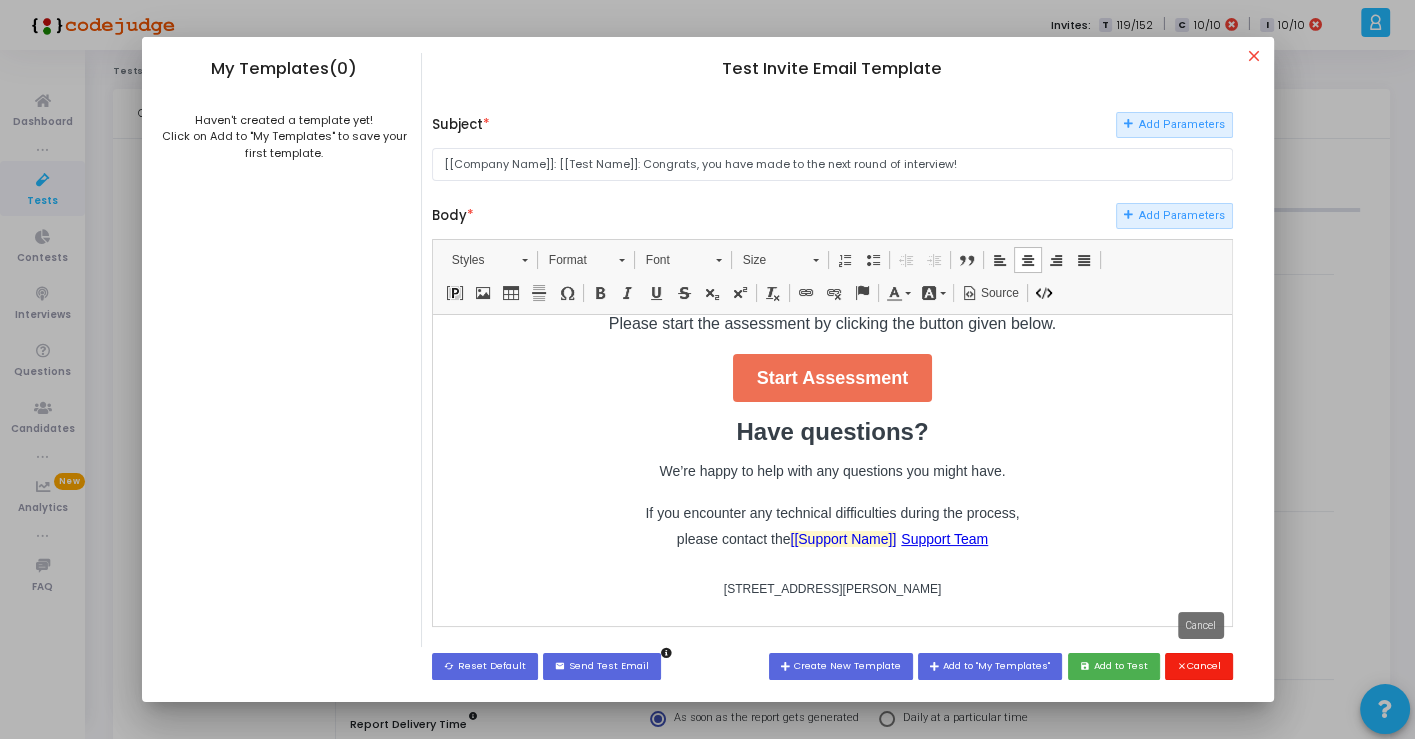 click on "clear  Cancel" at bounding box center [1199, 666] 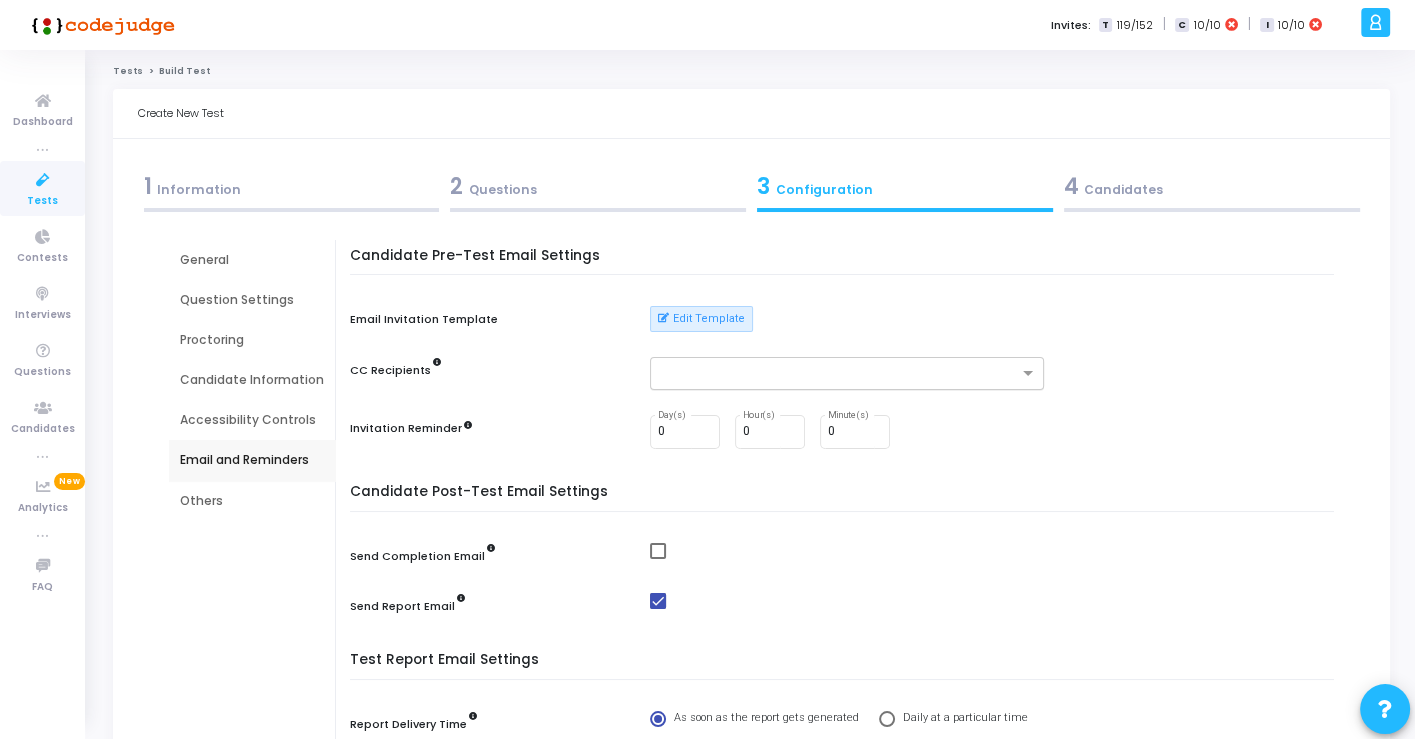 click at bounding box center (839, 374) 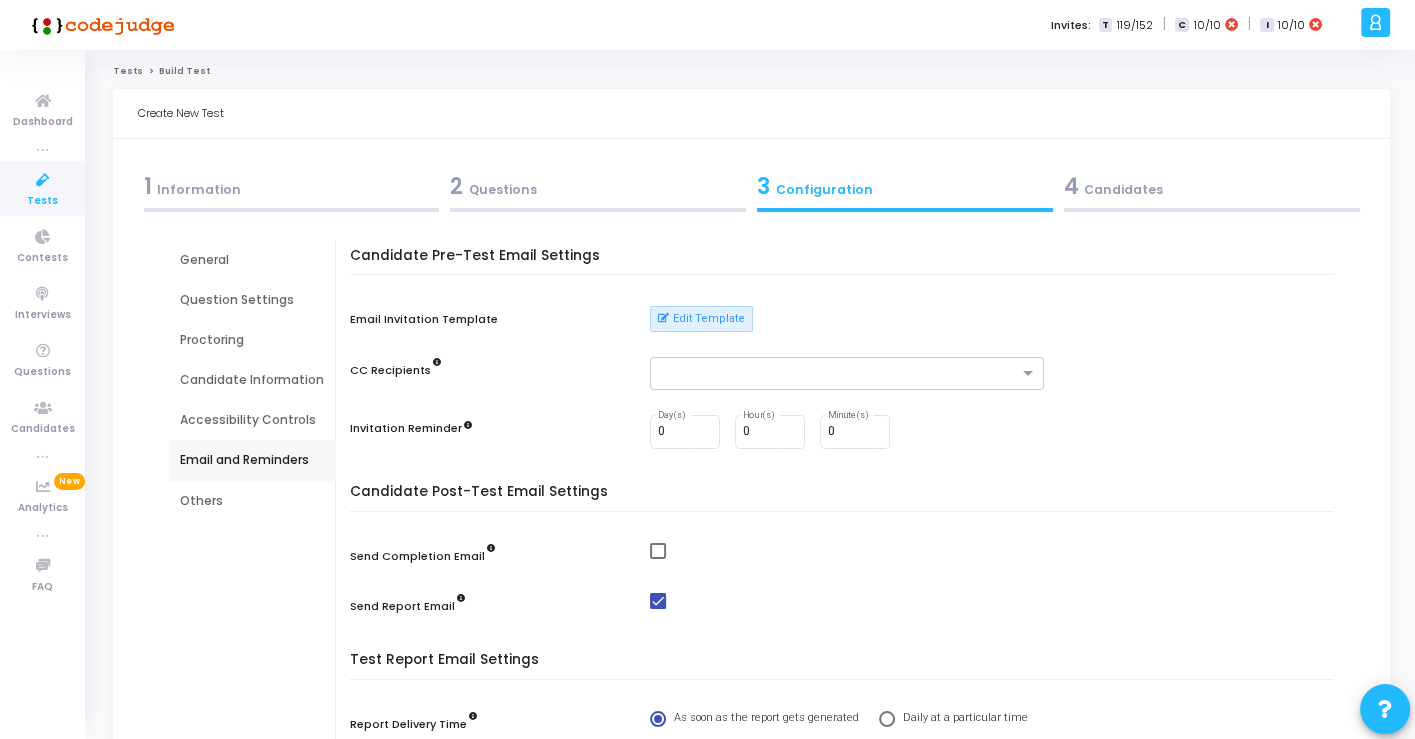 click on "Candidate Pre-Test Email Settings  Email Invitation Template   Edit Template   CC Recipients   Invitation Reminder  0 Day(s) 0 Hour(s) 0 Minute(s)" at bounding box center (847, 361) 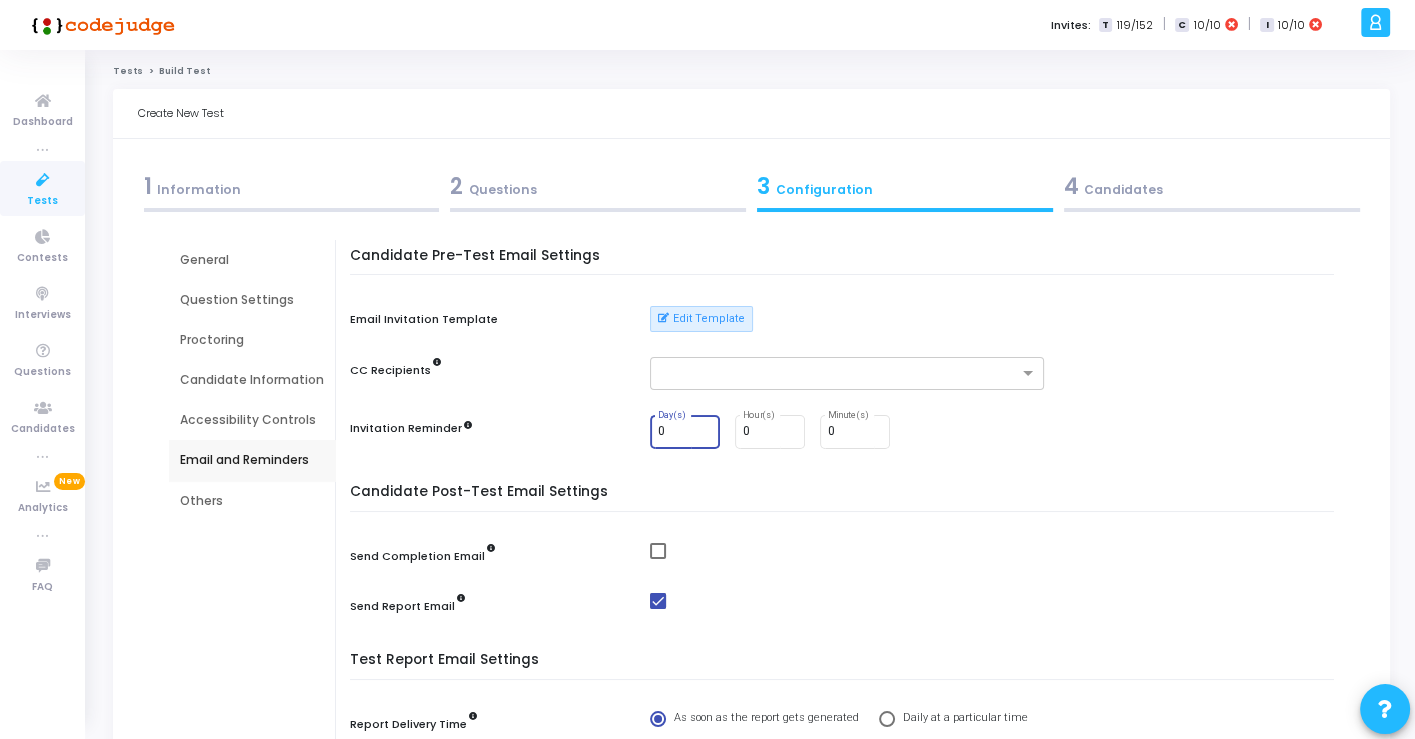 drag, startPoint x: 660, startPoint y: 429, endPoint x: 635, endPoint y: 427, distance: 25.079872 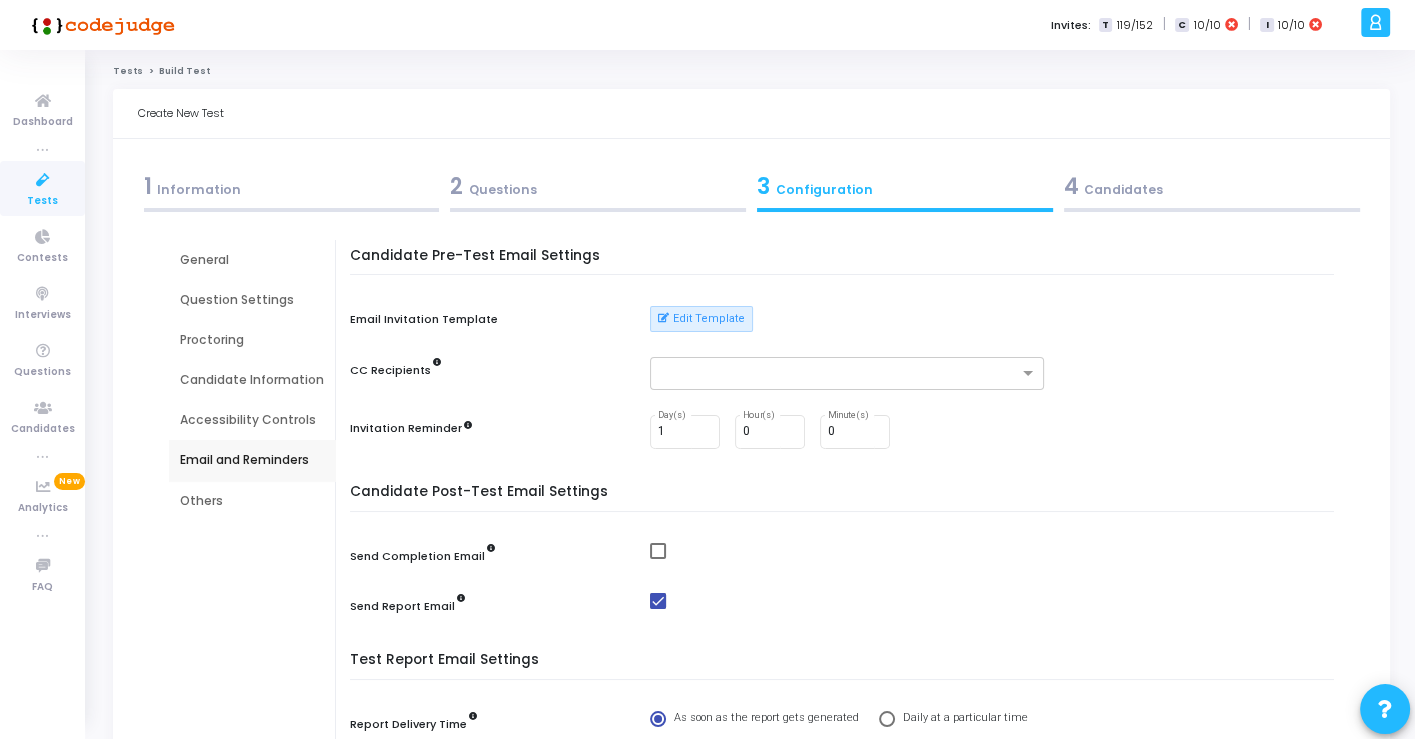 click on "Candidate Pre-Test Email Settings  Email Invitation Template   Edit Template   CC Recipients   Invitation Reminder  1 Day(s) 0 Hour(s) 0 Minute(s) Candidate Post-Test Email Settings  Send Completion Email     Send Report Email    Test Report Email Settings  Report Delivery Time     As soon as the report gets generated     Daily at a particular time   Send Report to" at bounding box center (847, 533) 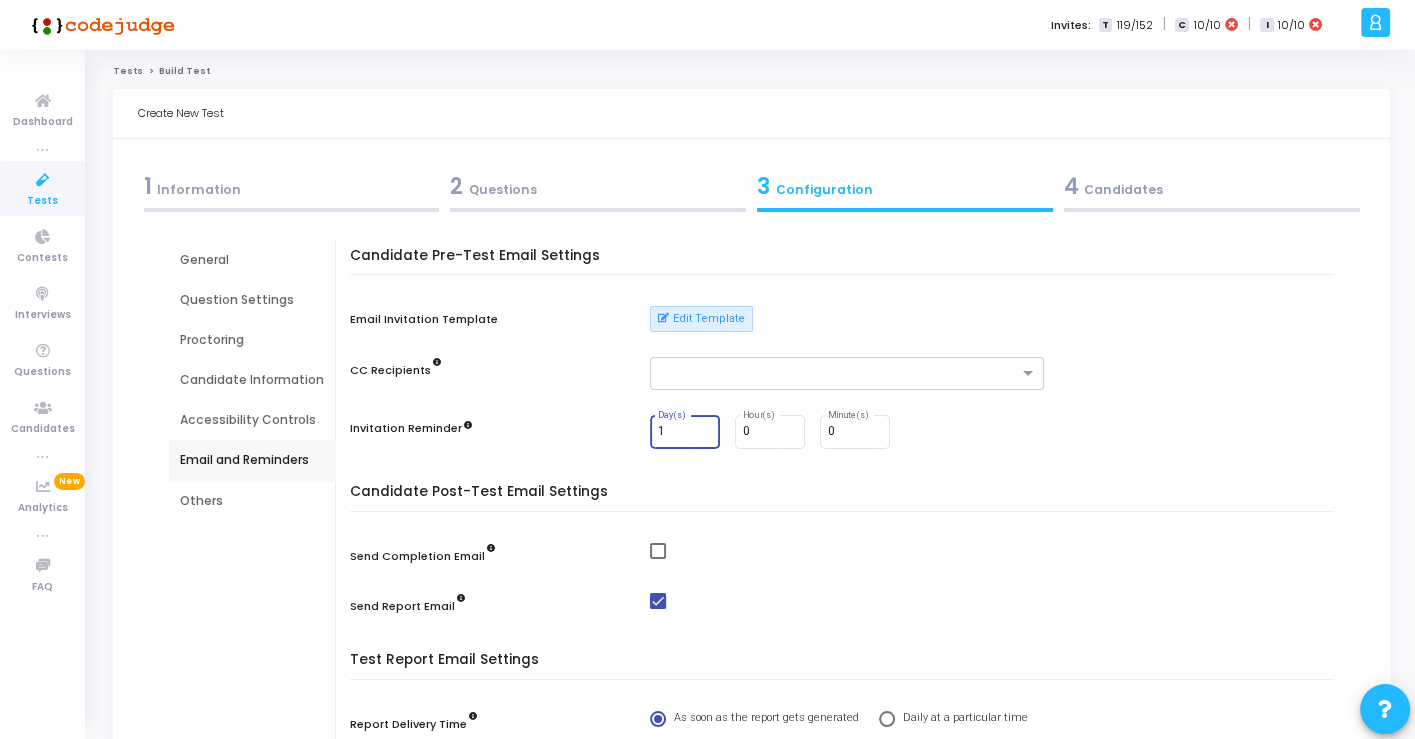 drag, startPoint x: 665, startPoint y: 430, endPoint x: 602, endPoint y: 420, distance: 63.788715 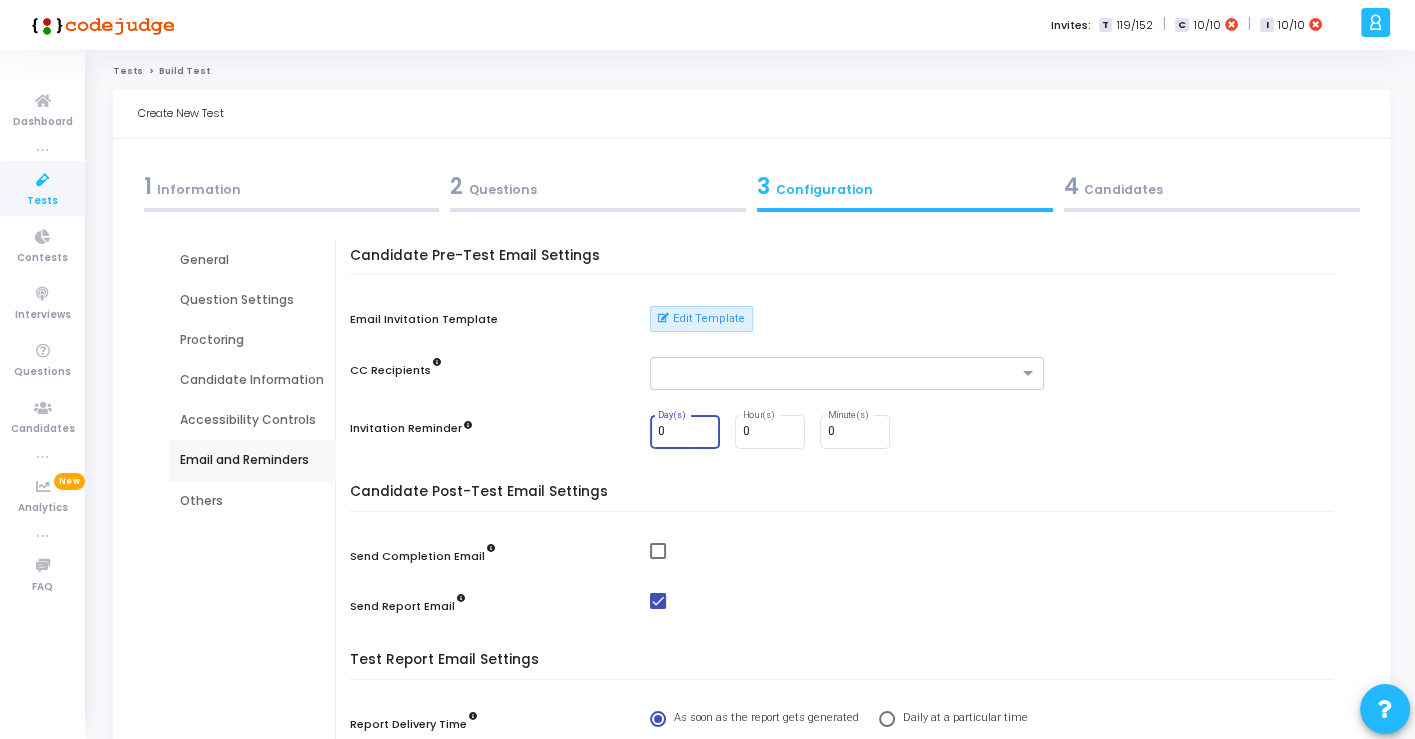 type on "0" 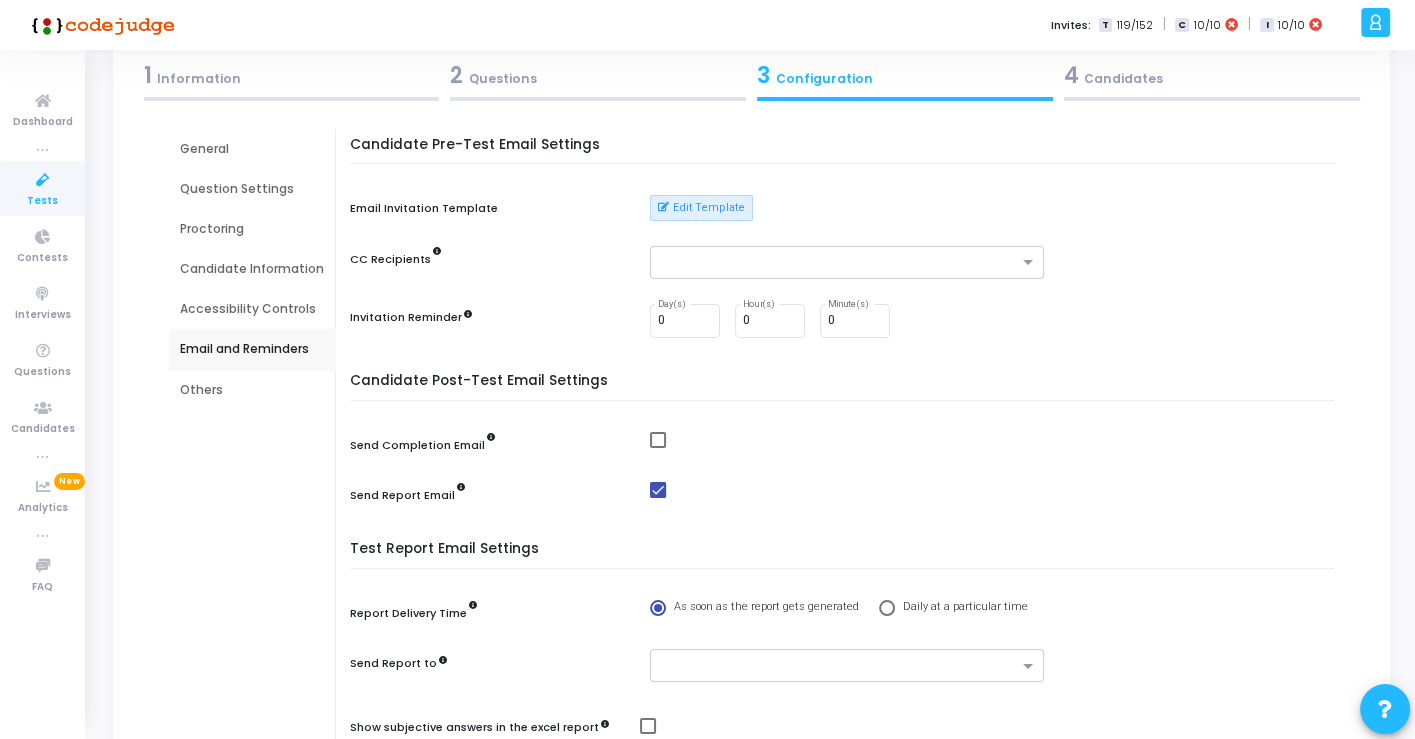 scroll, scrollTop: 222, scrollLeft: 0, axis: vertical 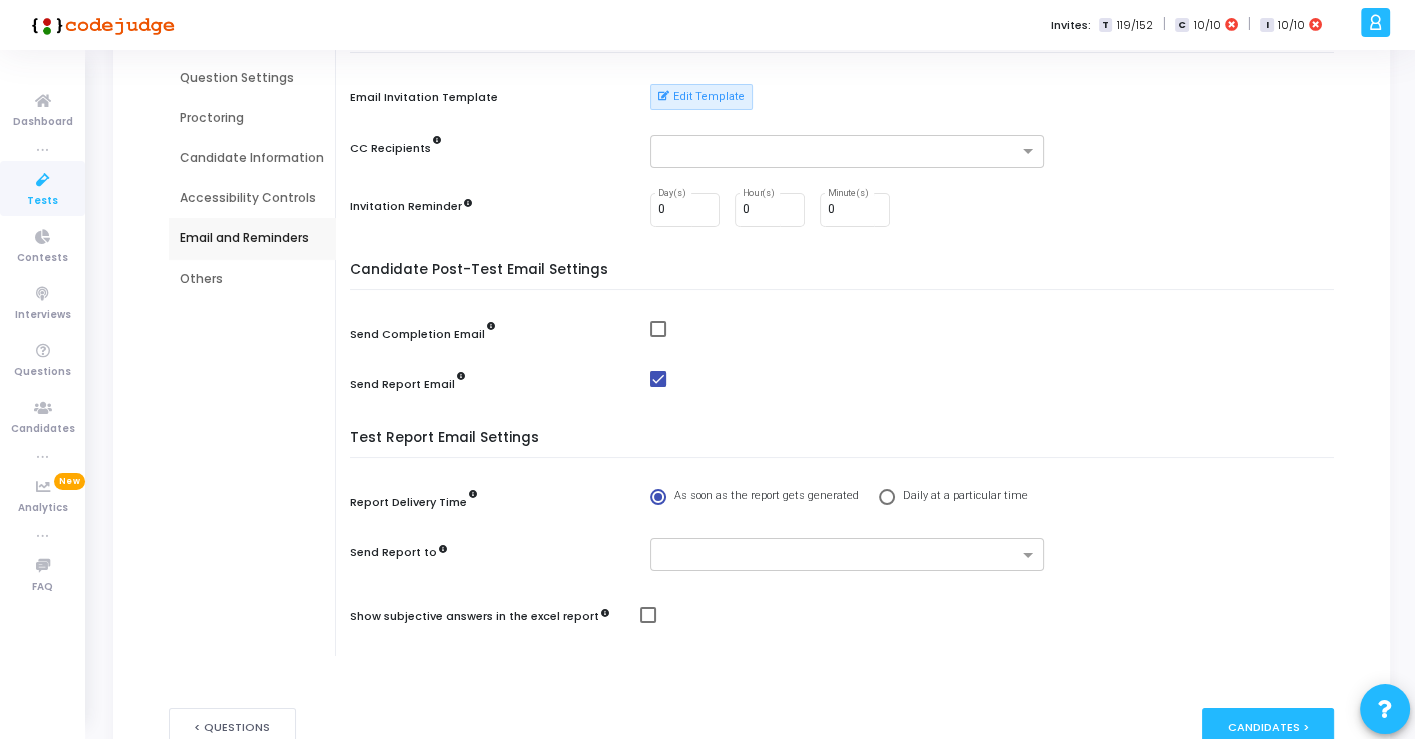 click at bounding box center [658, 329] 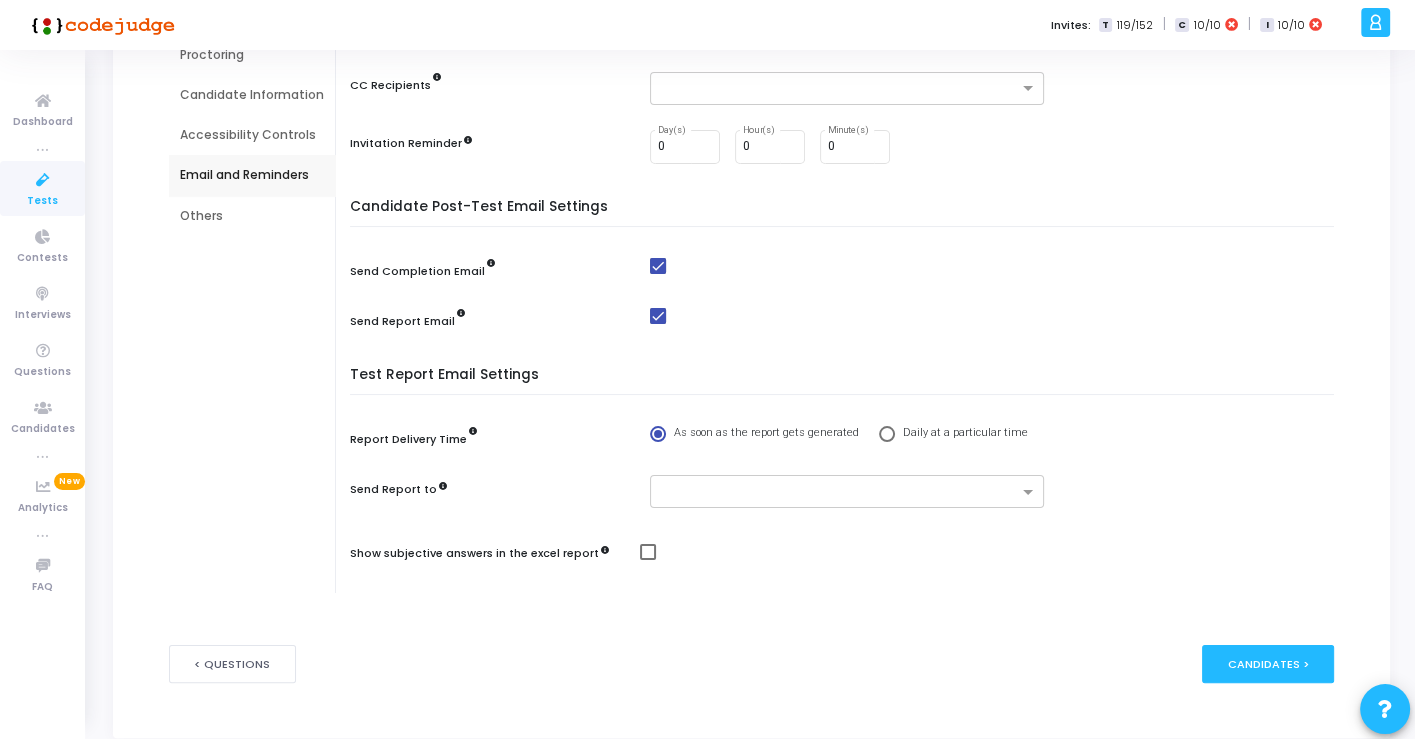 scroll, scrollTop: 331, scrollLeft: 0, axis: vertical 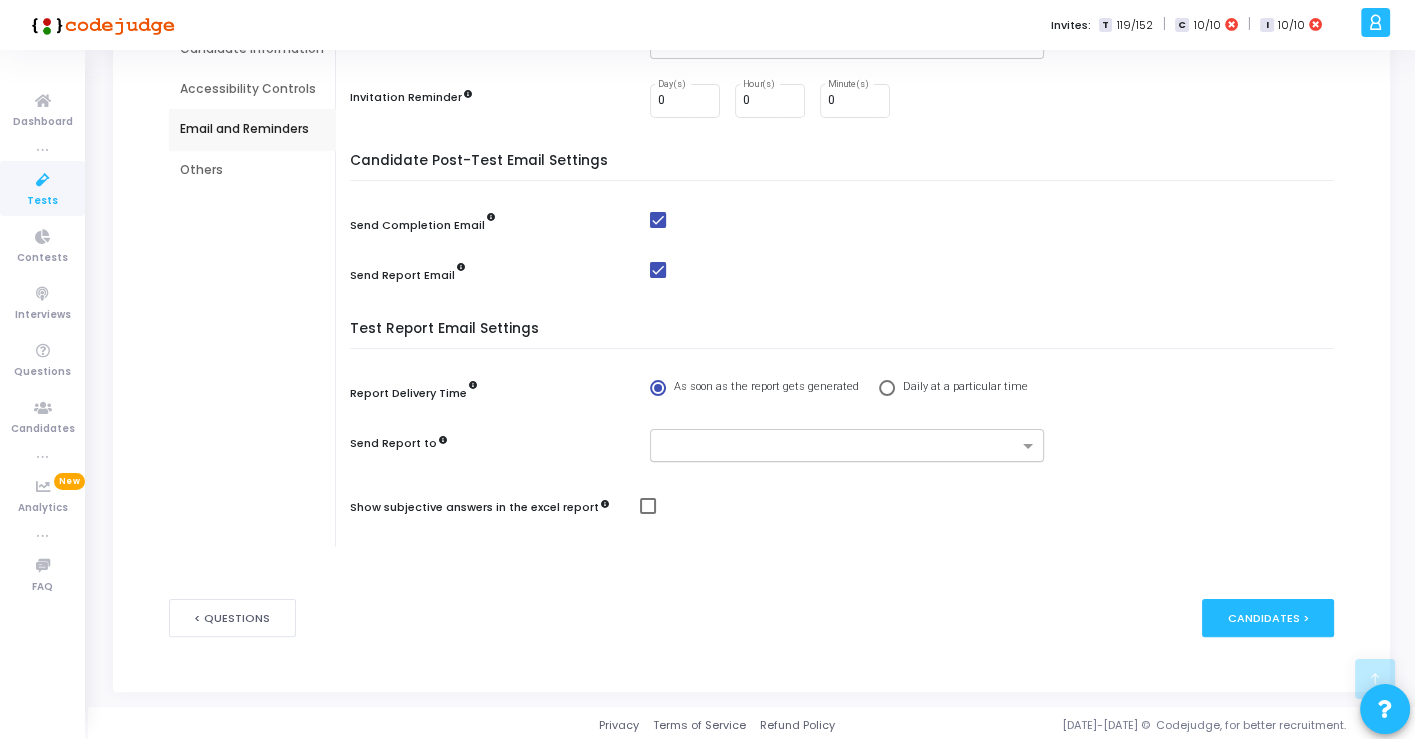 click at bounding box center [839, 447] 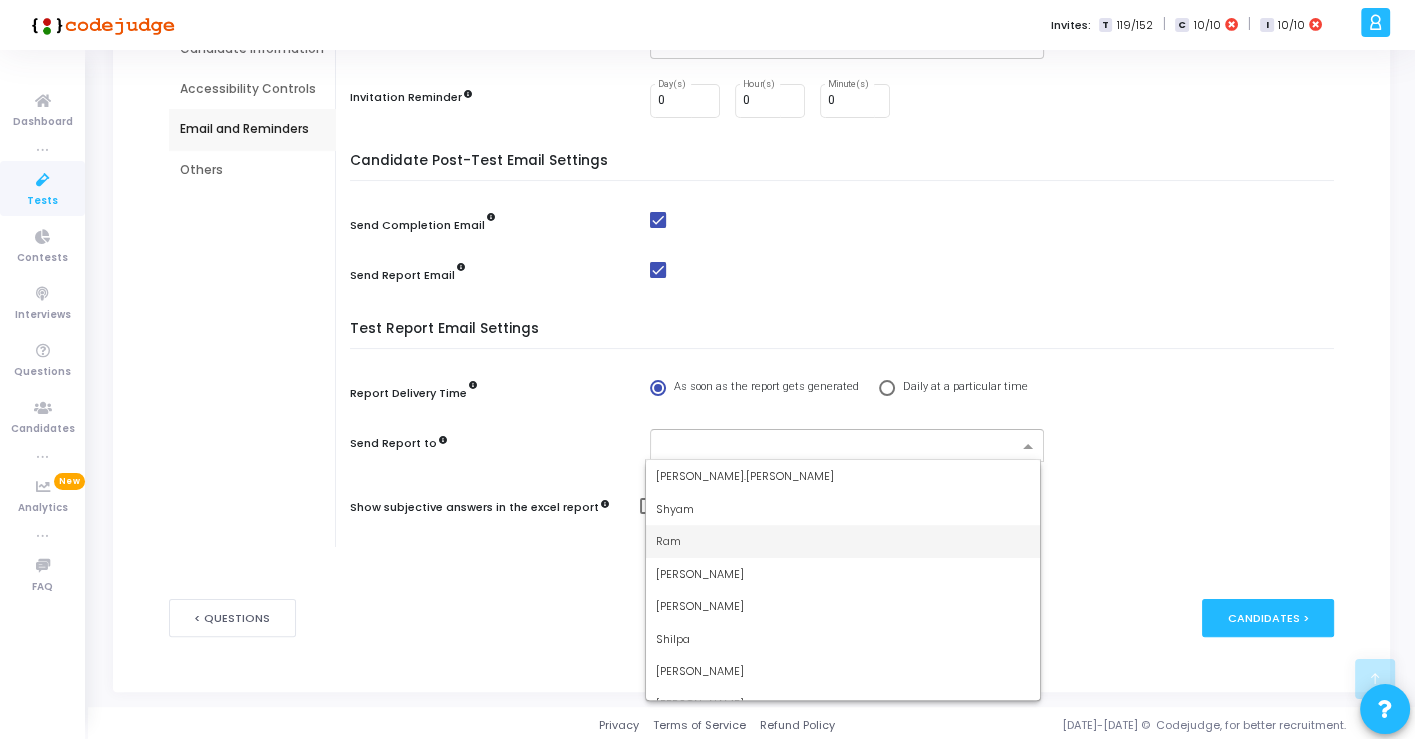 click on "Ram" at bounding box center (843, 541) 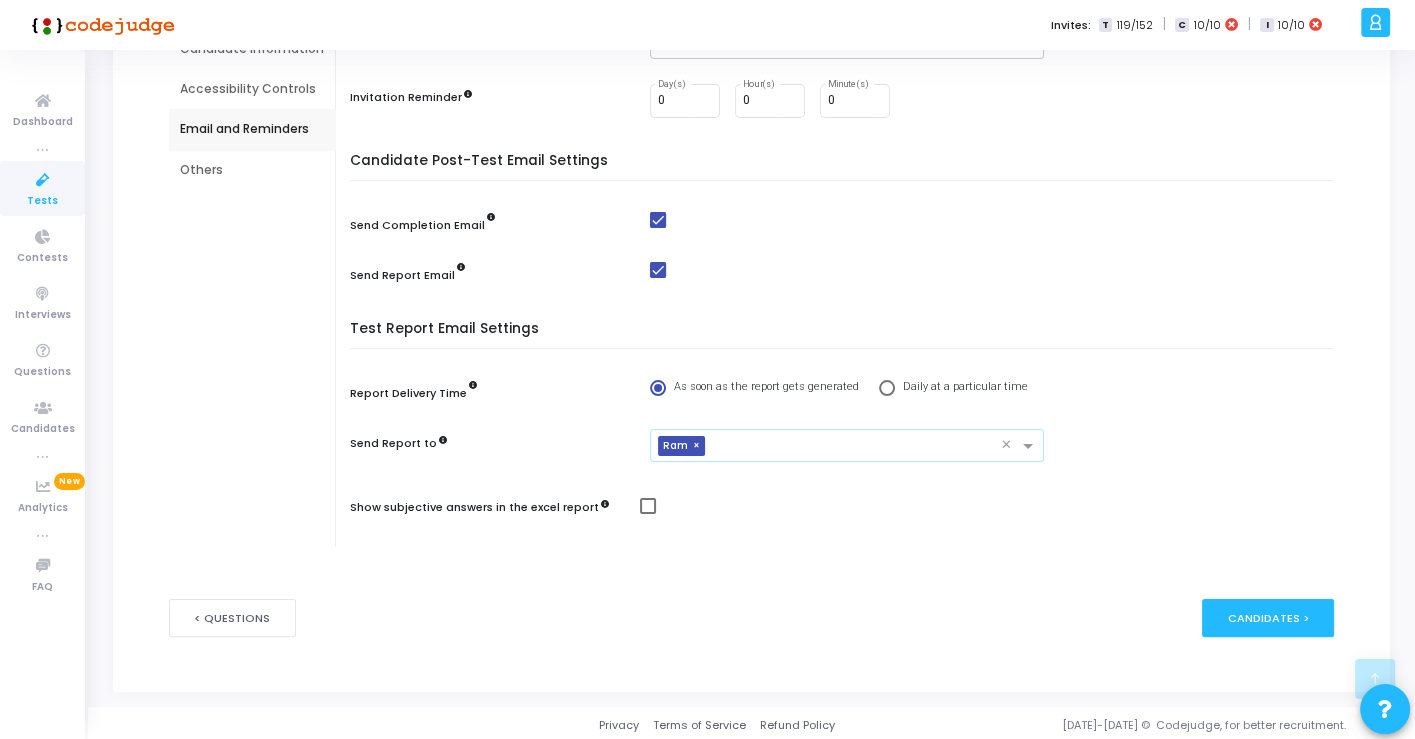 click at bounding box center (857, 447) 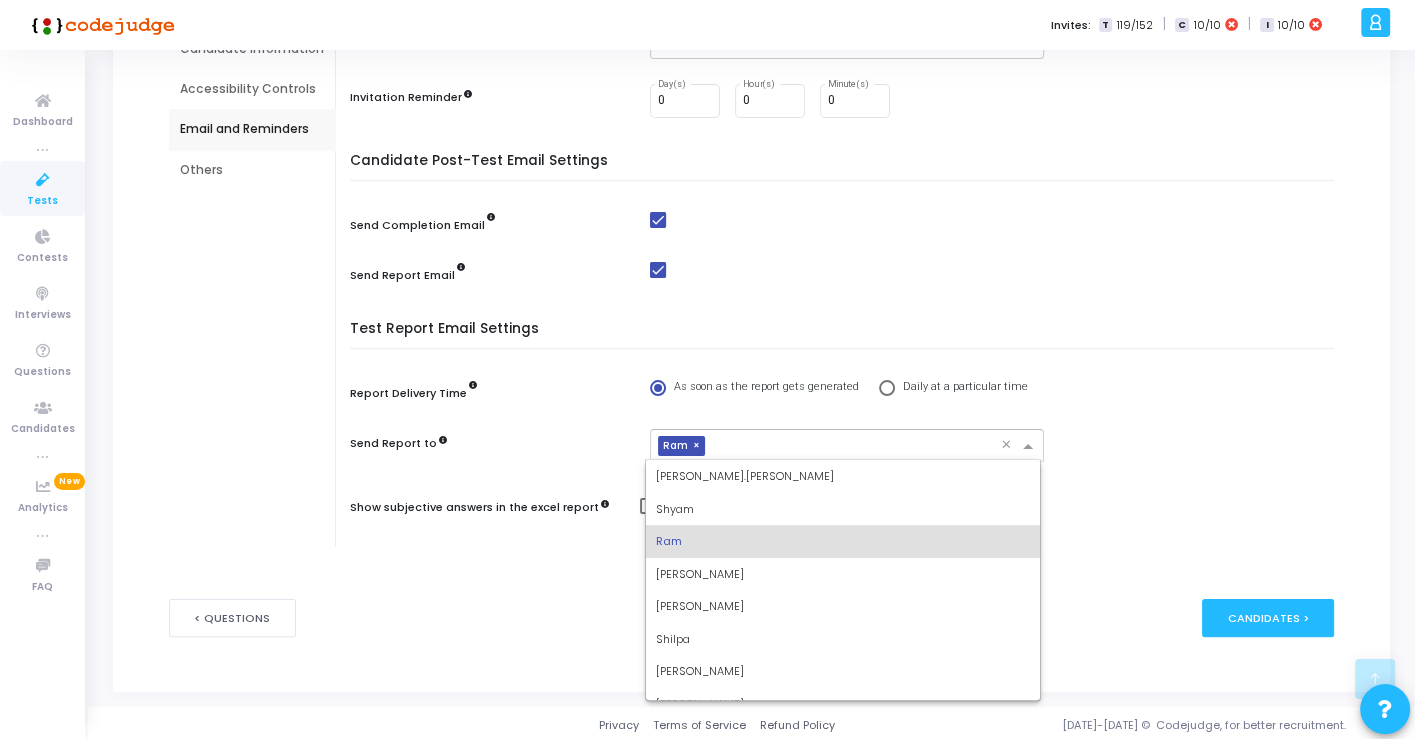 scroll, scrollTop: 20, scrollLeft: 0, axis: vertical 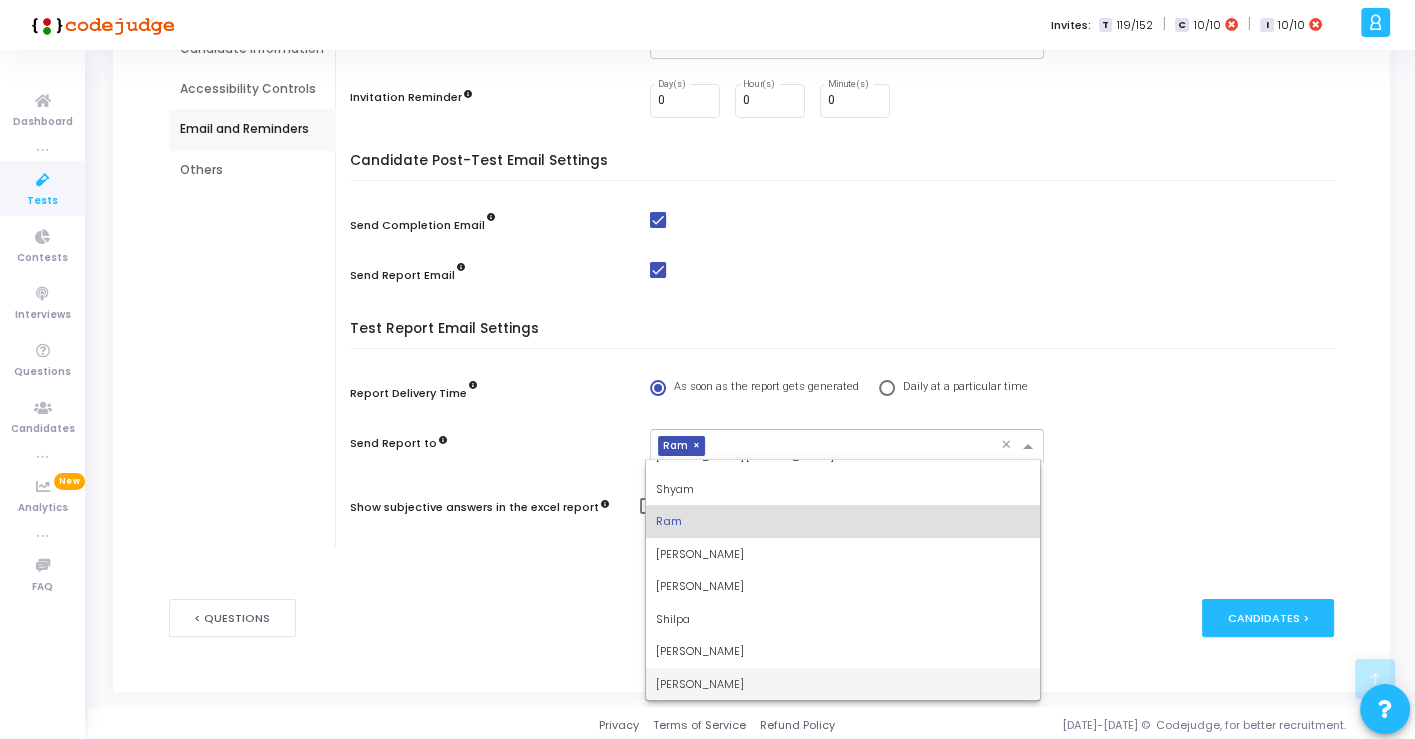 click on "Ranes Sahoo" at bounding box center (700, 684) 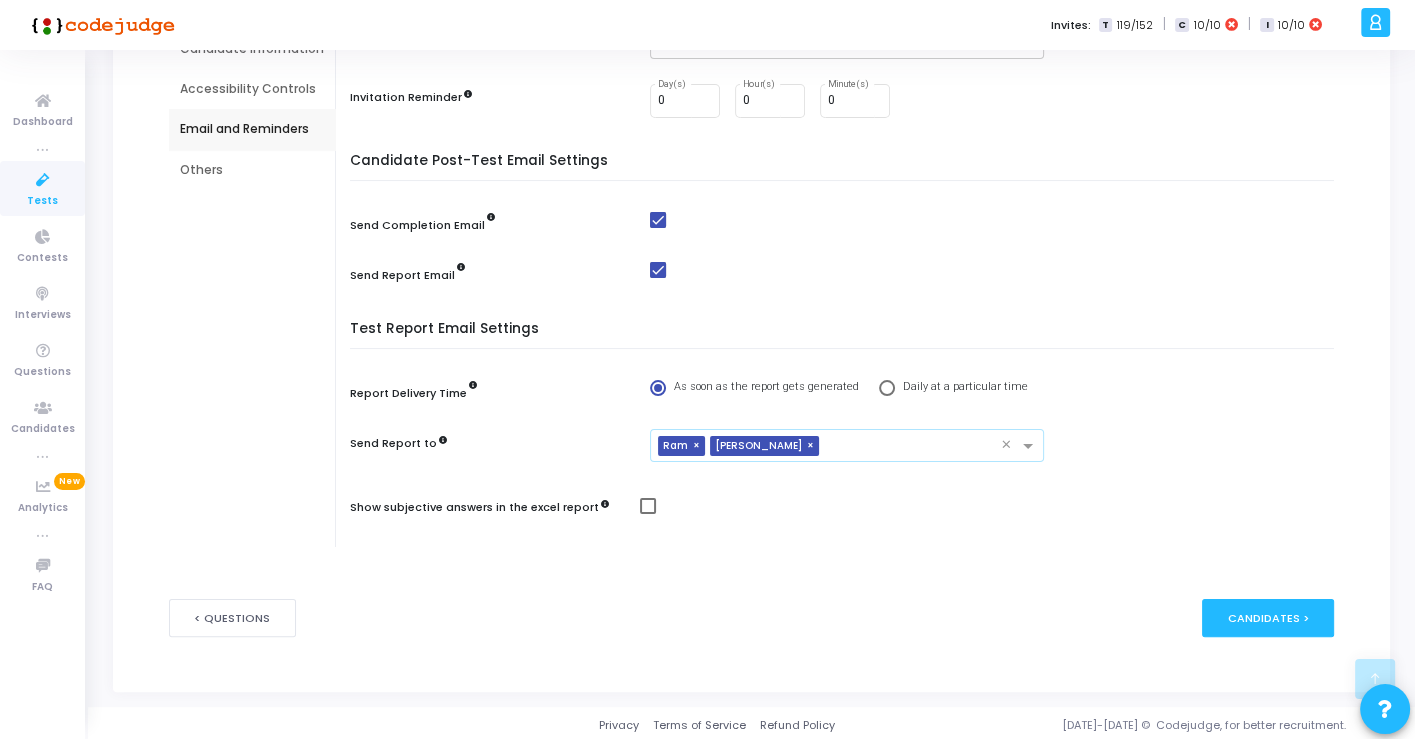 click at bounding box center (914, 447) 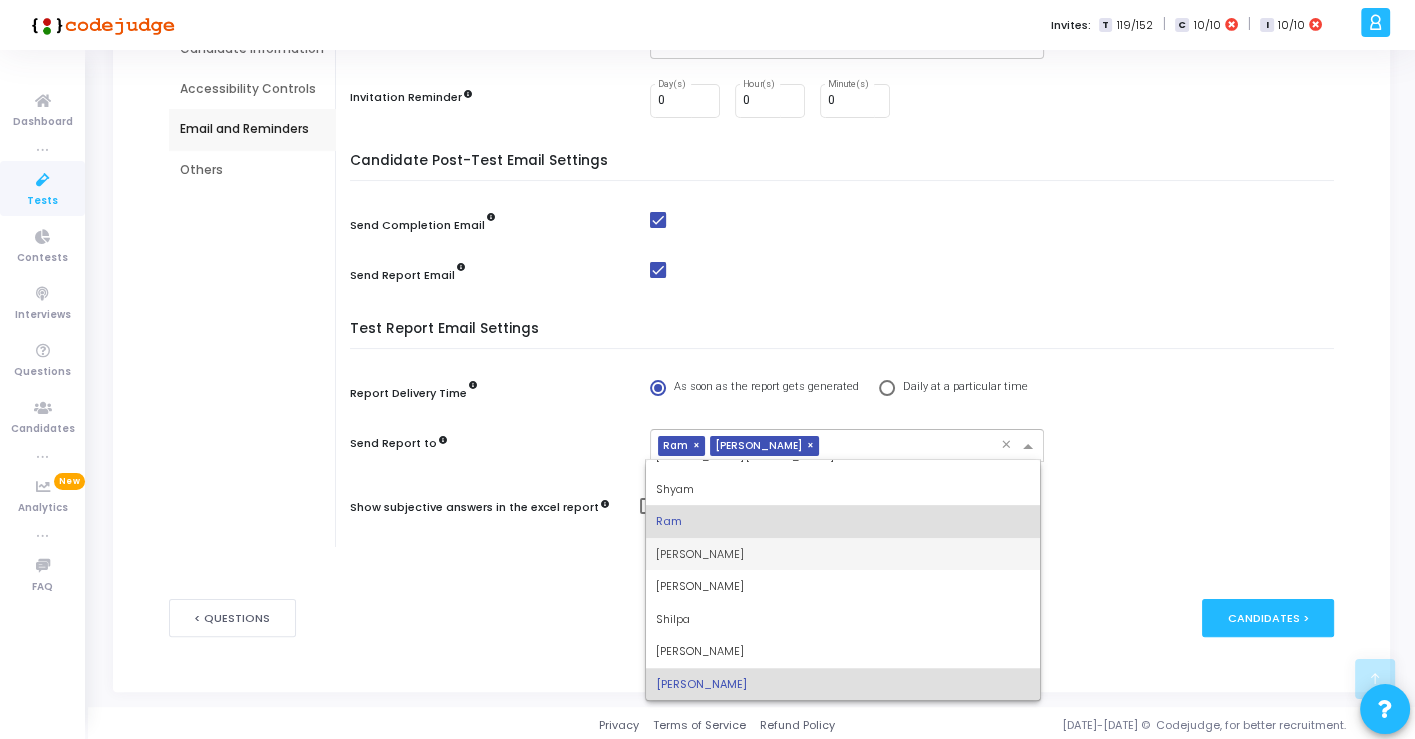 scroll, scrollTop: 0, scrollLeft: 0, axis: both 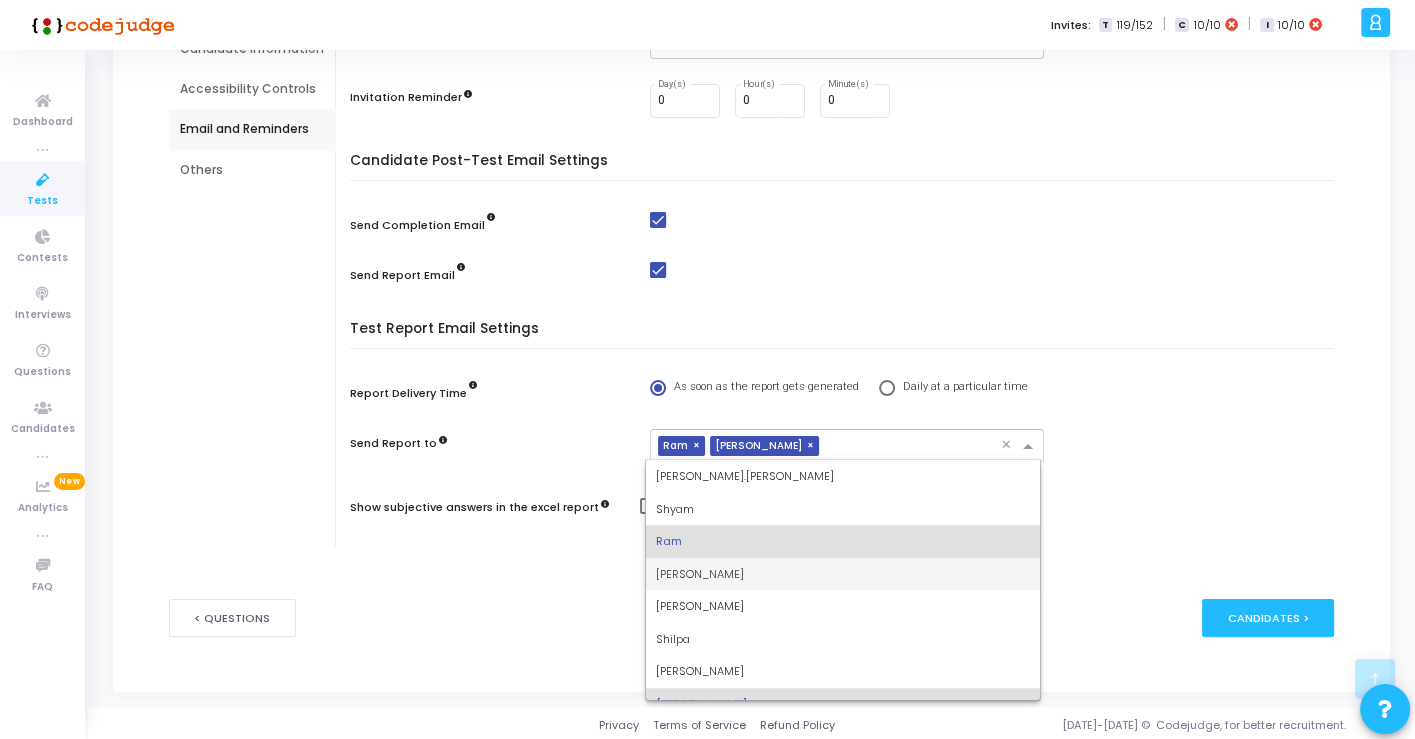 click on "Jana" at bounding box center (843, 574) 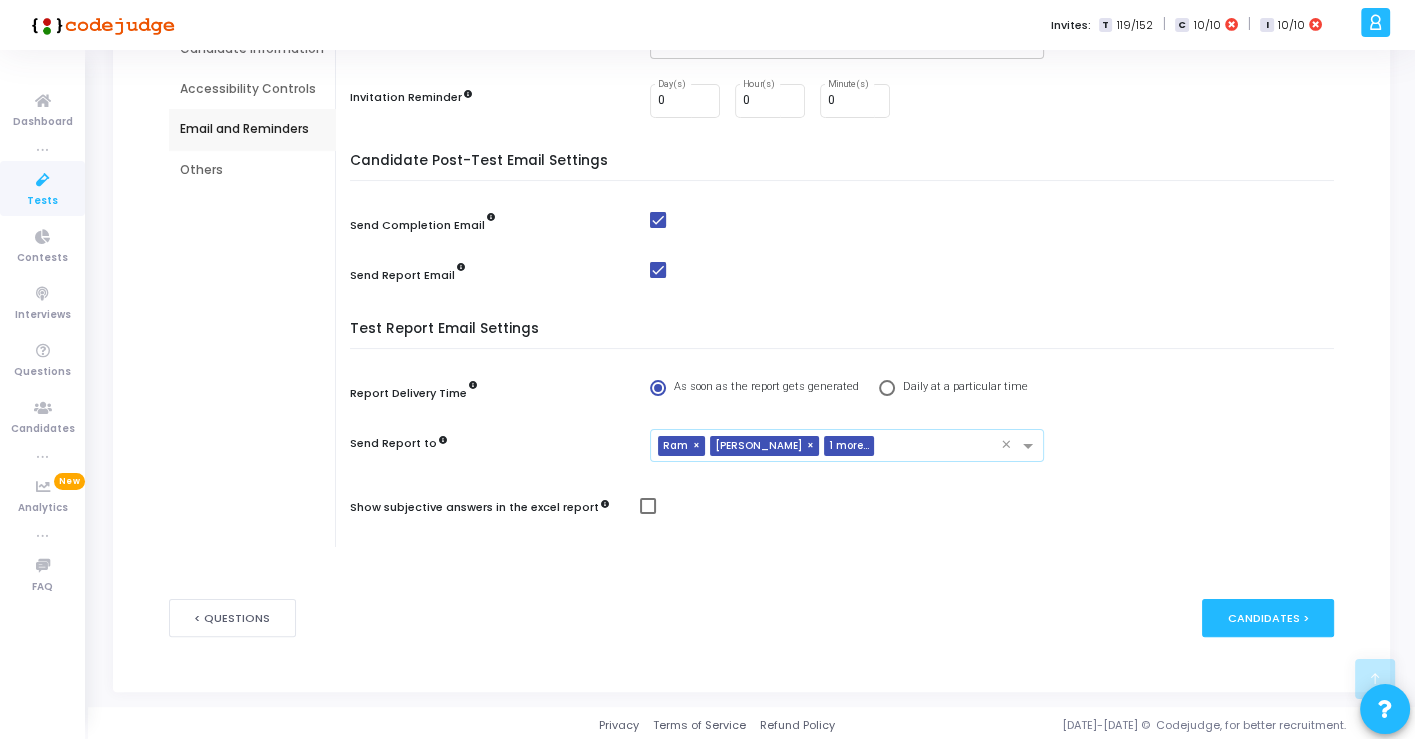 click at bounding box center (992, 509) 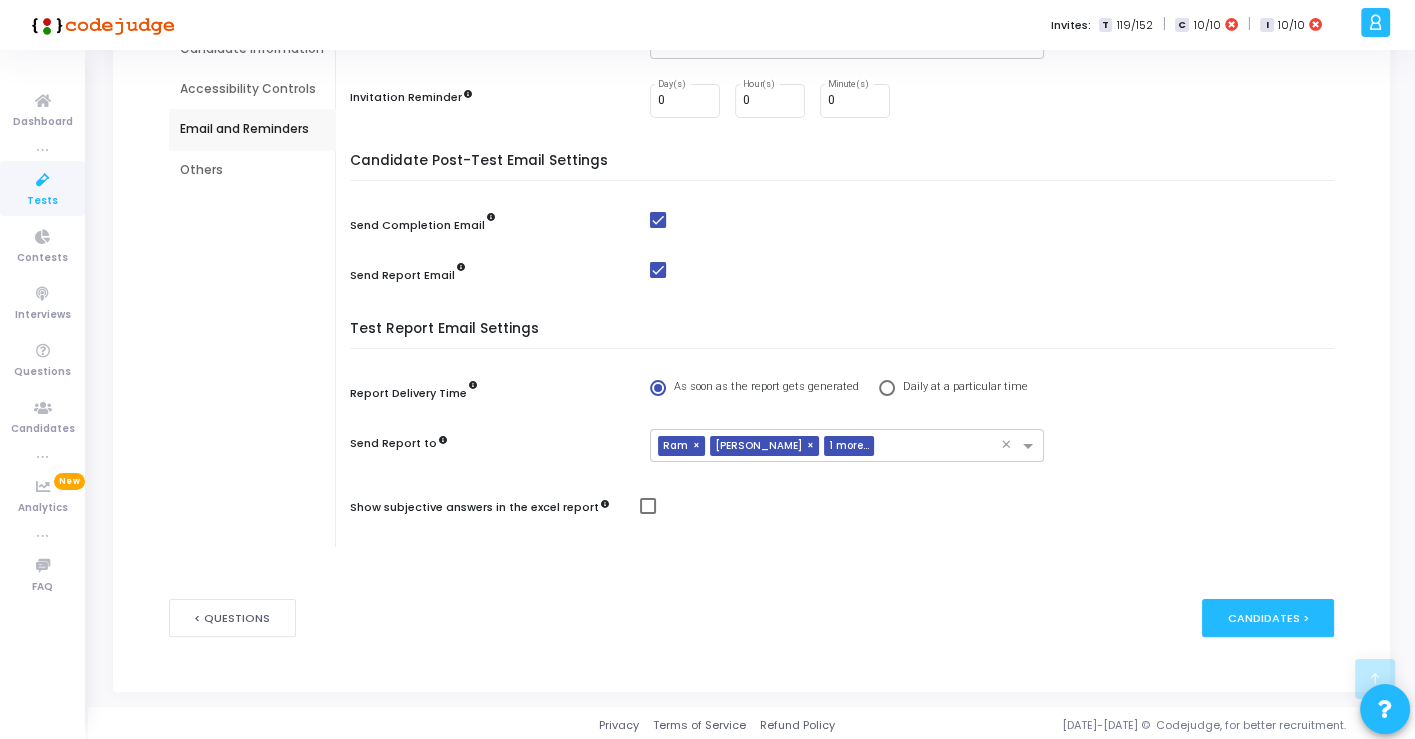 click at bounding box center [648, 506] 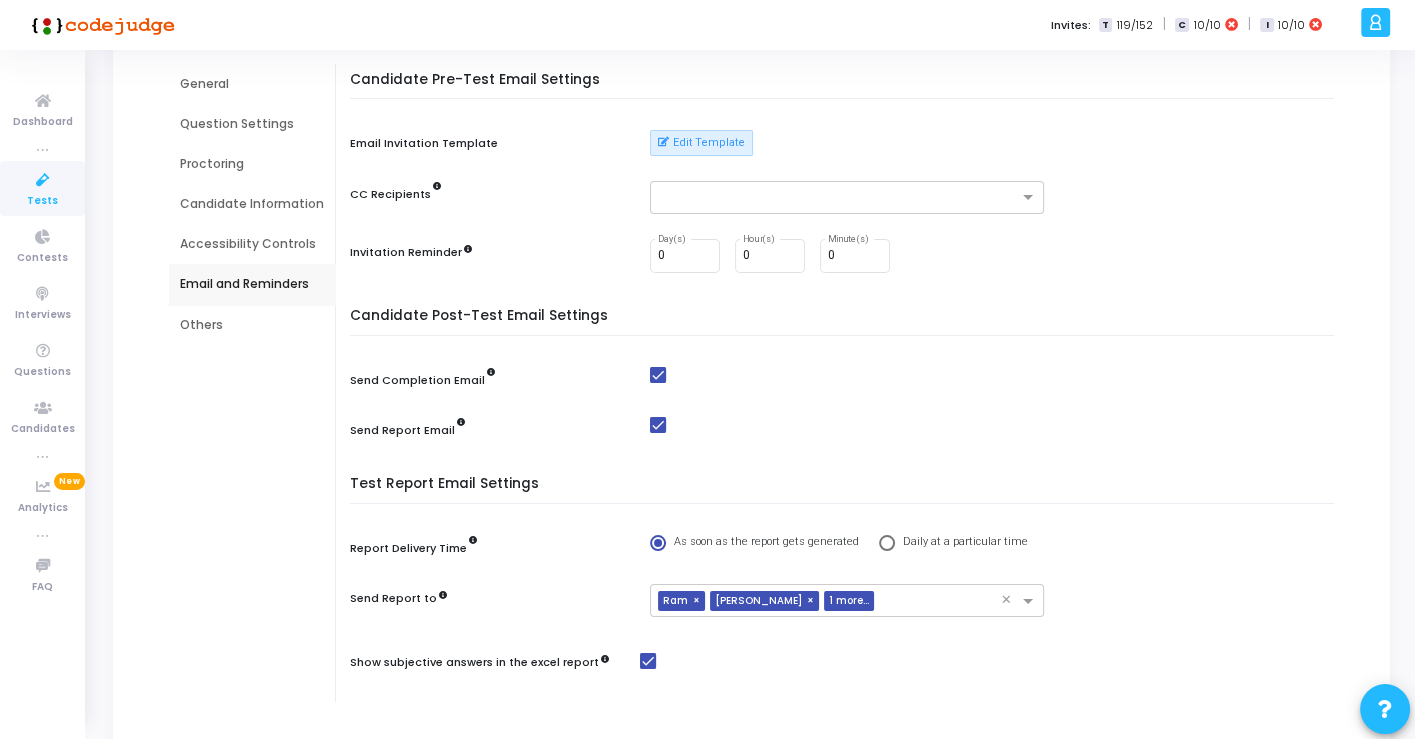 scroll, scrollTop: 222, scrollLeft: 0, axis: vertical 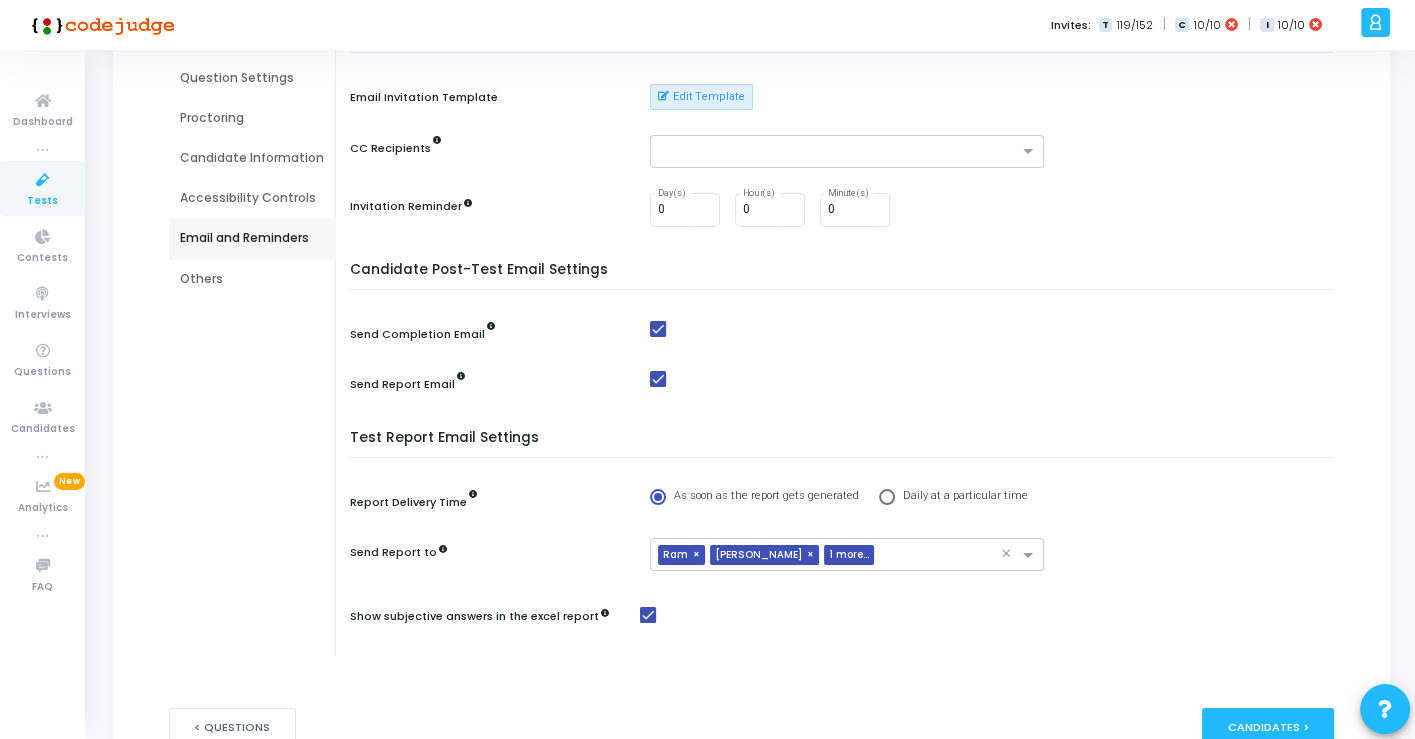 click on "Others" at bounding box center [252, 279] 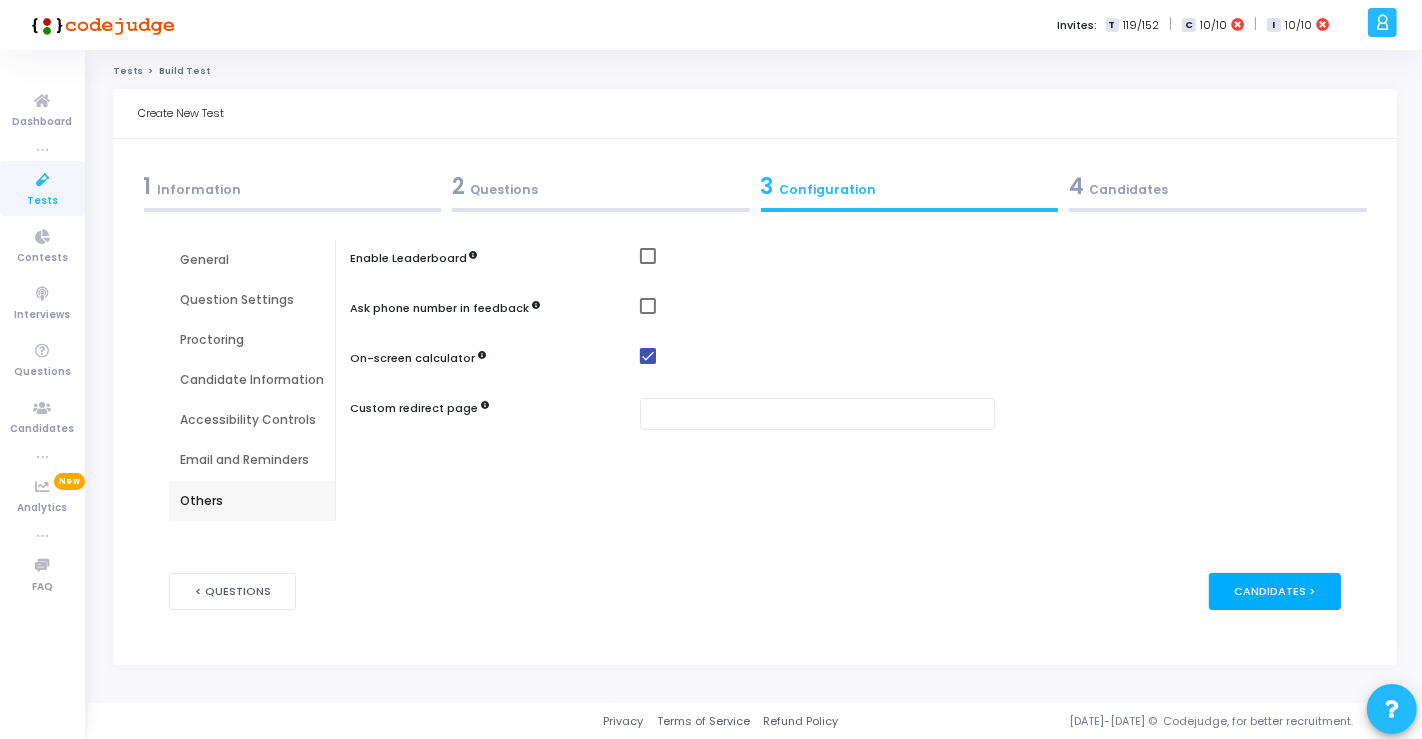 click on "Candidates >" at bounding box center [1275, 591] 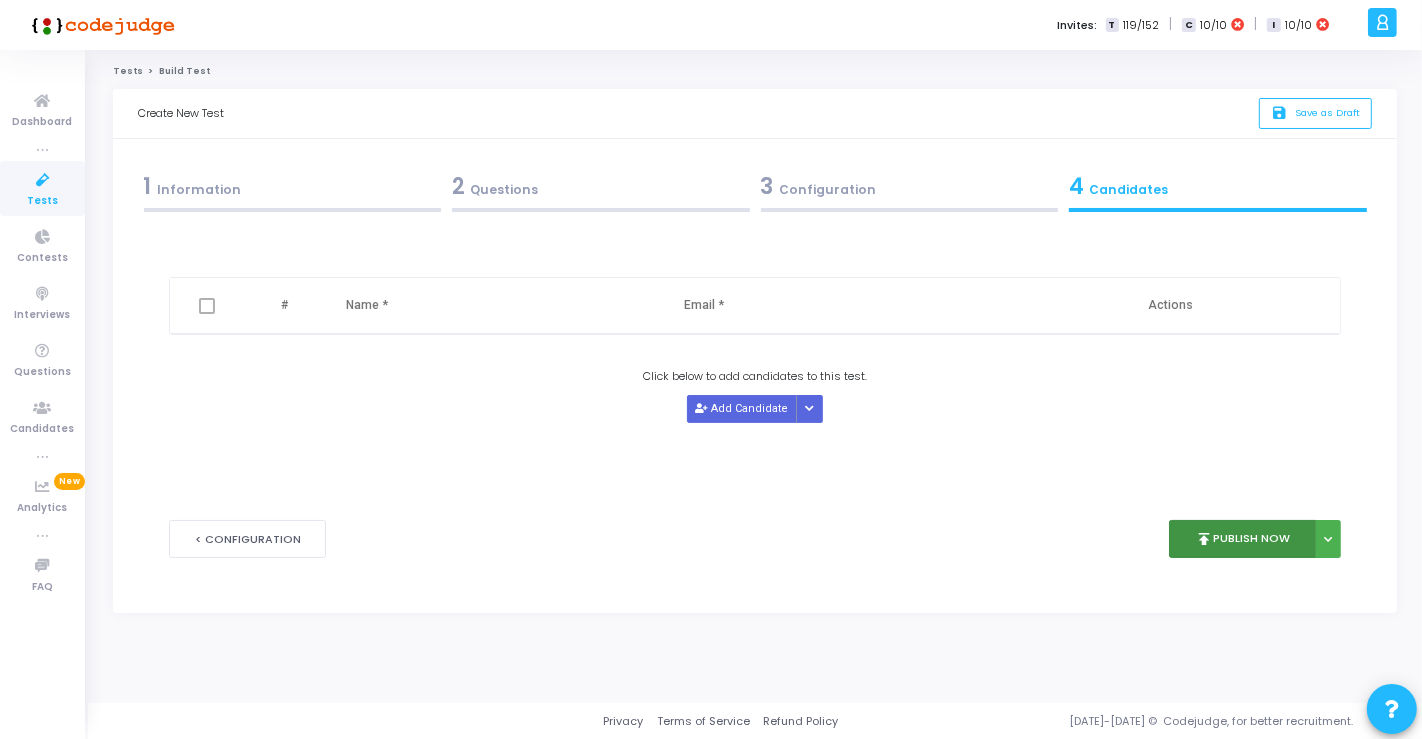 click on "publish  Publish Now" at bounding box center [1242, 539] 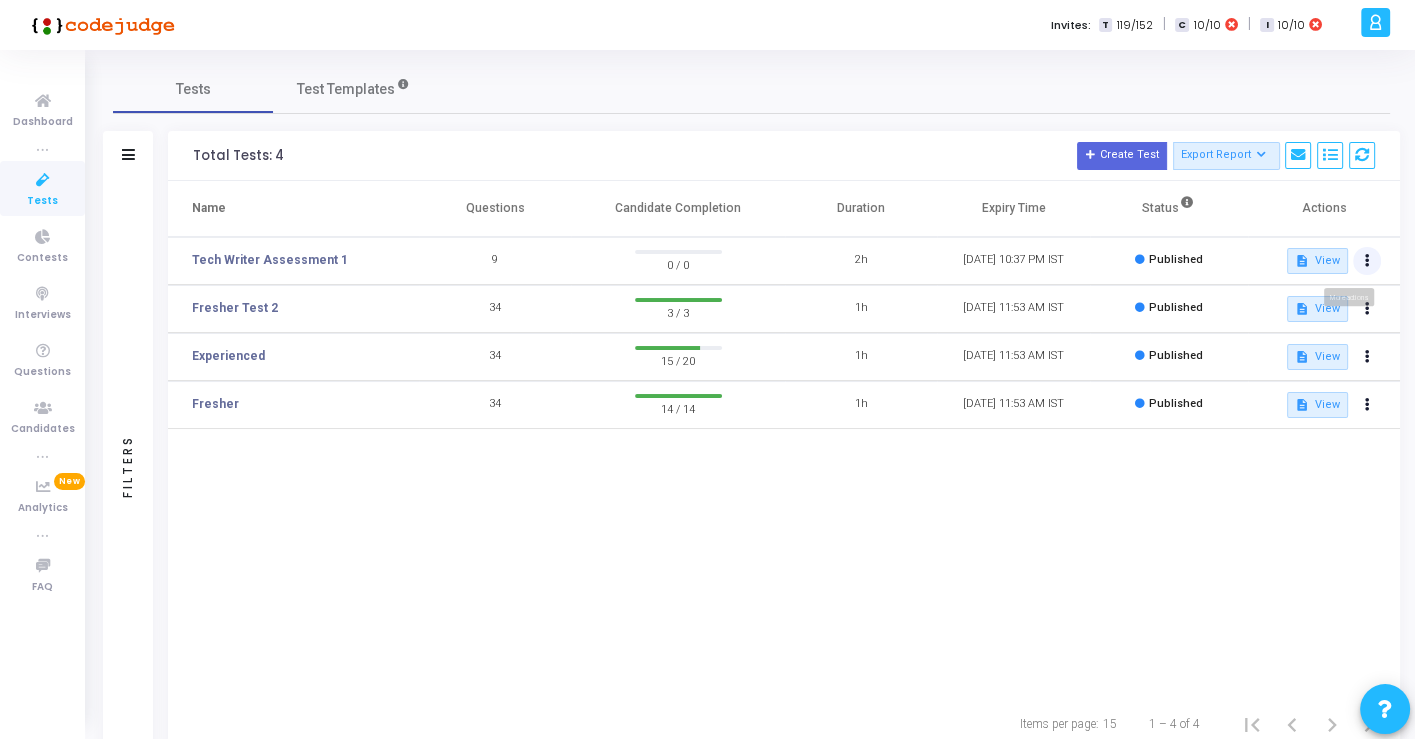 click at bounding box center [1367, 261] 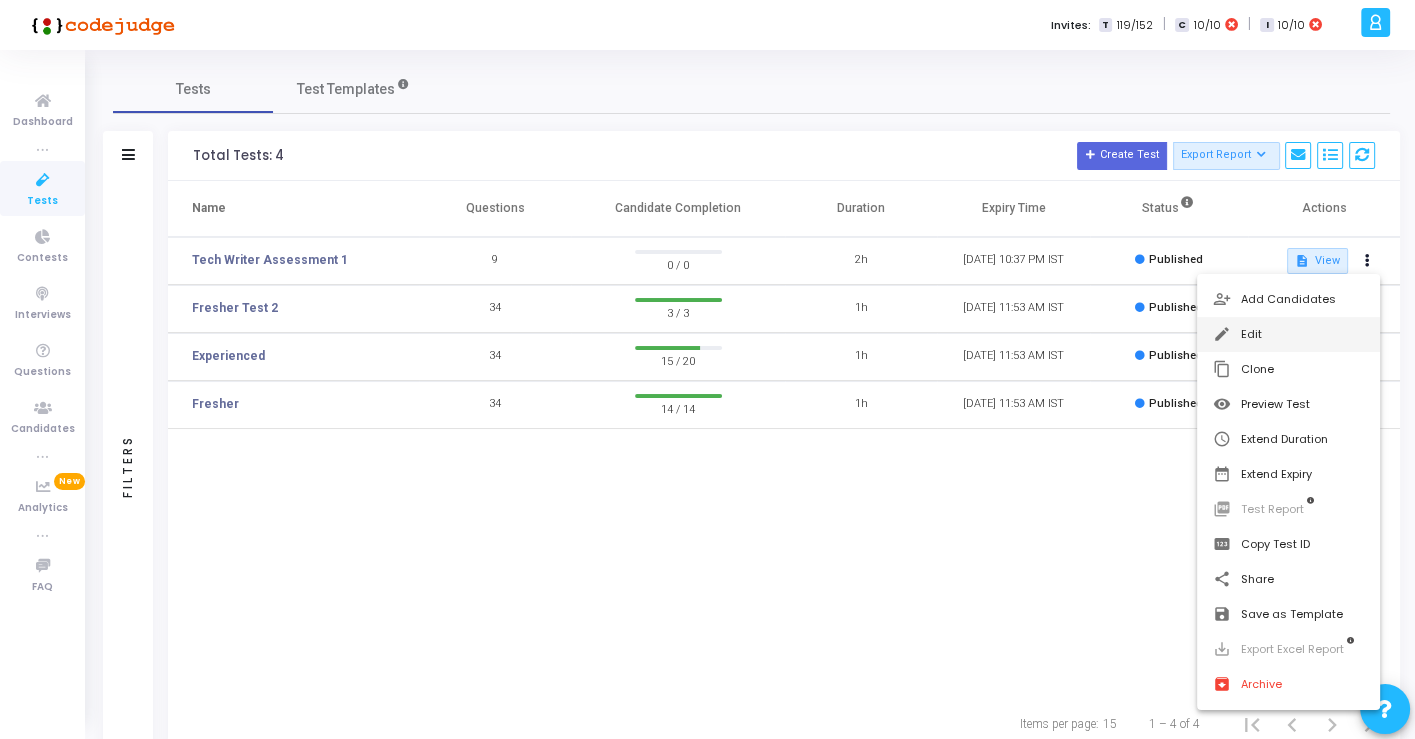 click on "edit  Edit" at bounding box center (1288, 334) 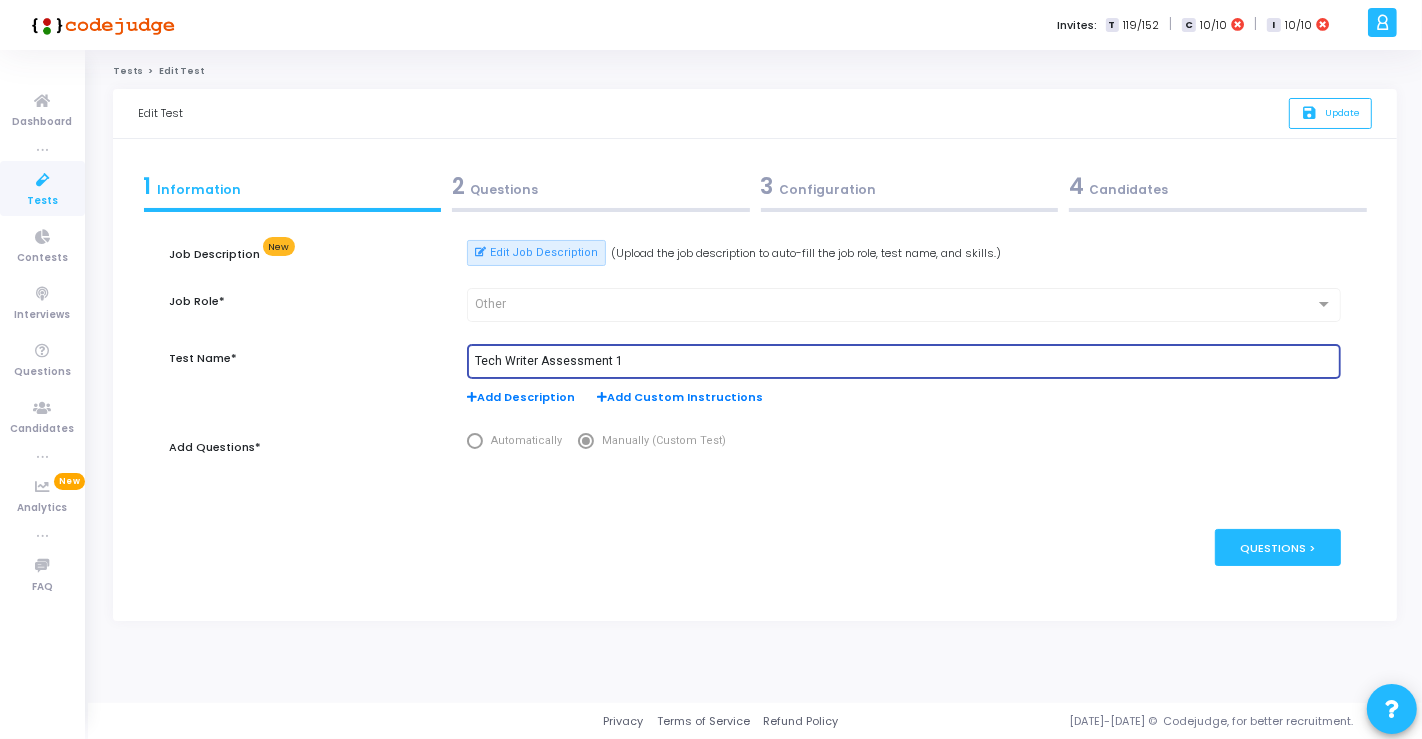 click on "Tech Writer Assessment 1" at bounding box center (904, 362) 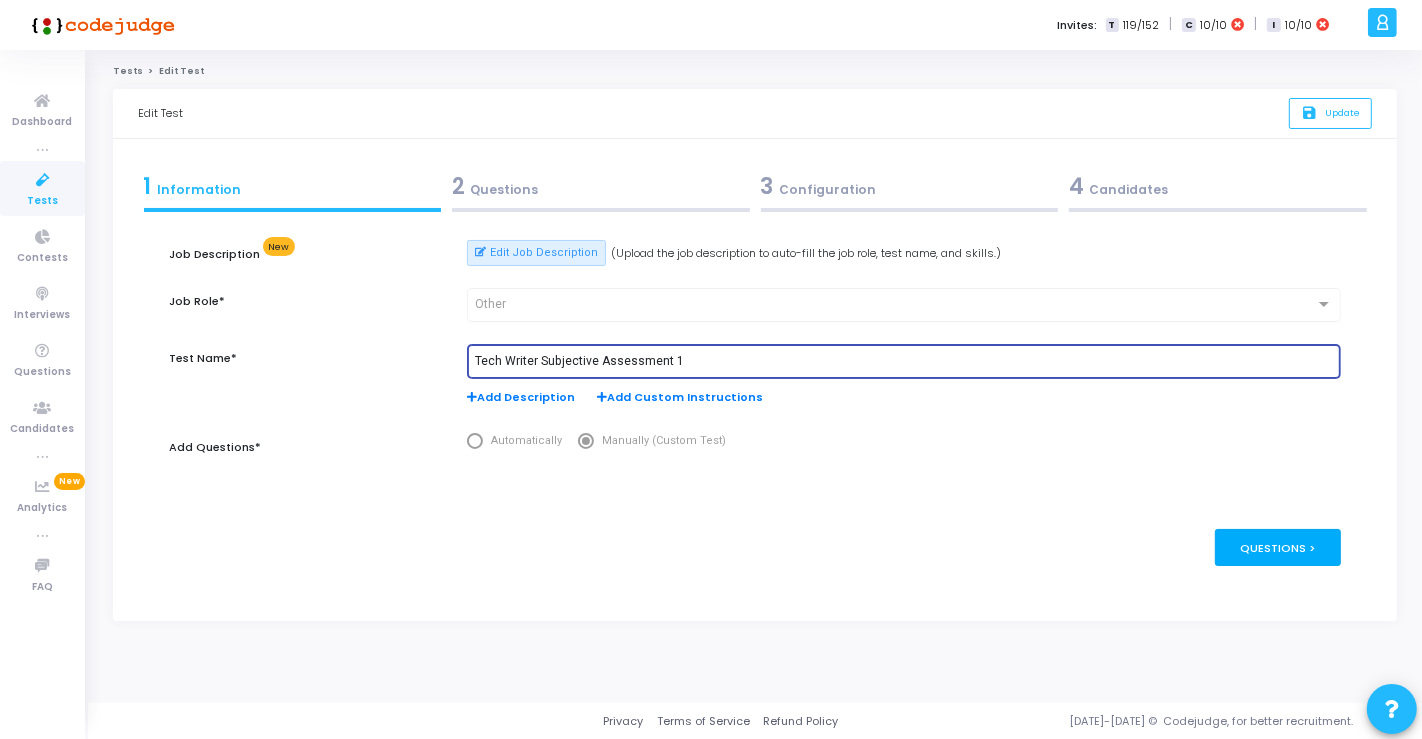 type on "Tech Writer Subjective Assessment 1" 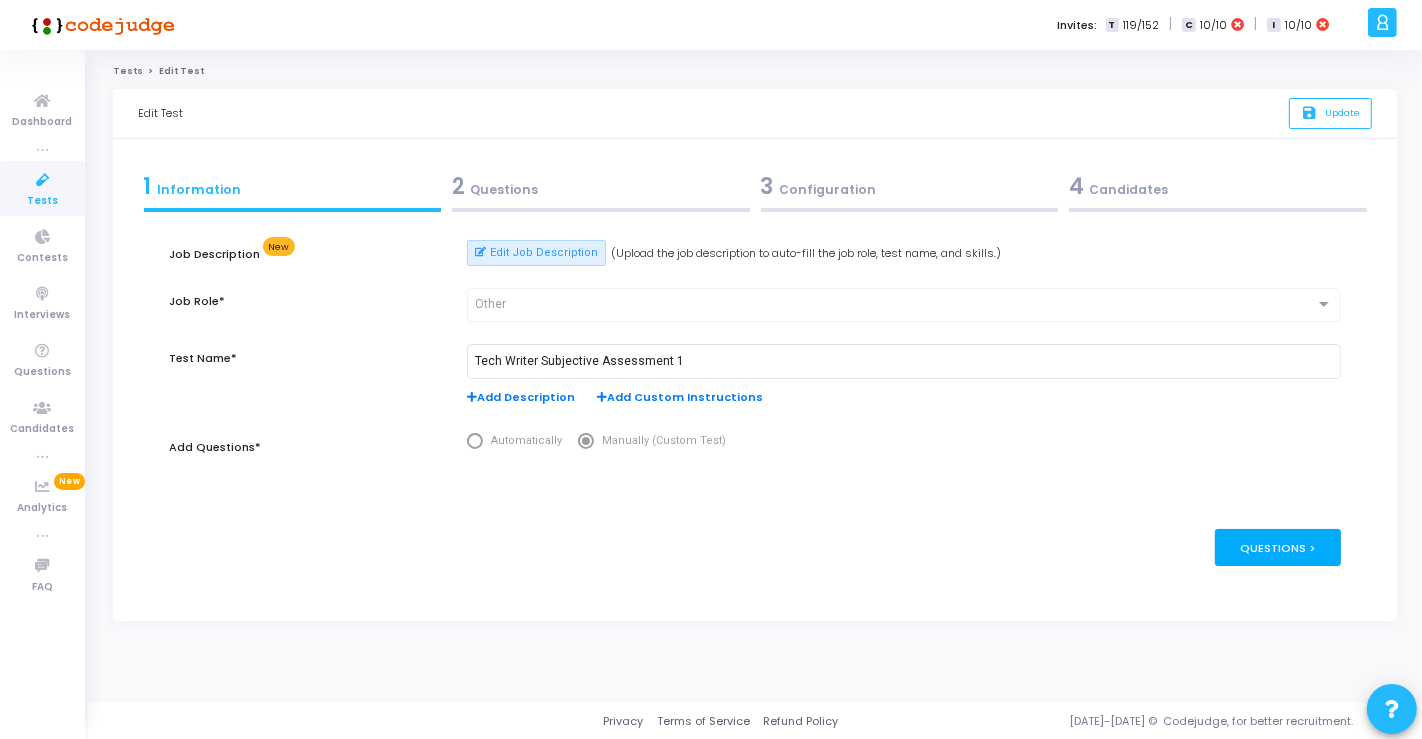 click on "Questions >" at bounding box center [1278, 547] 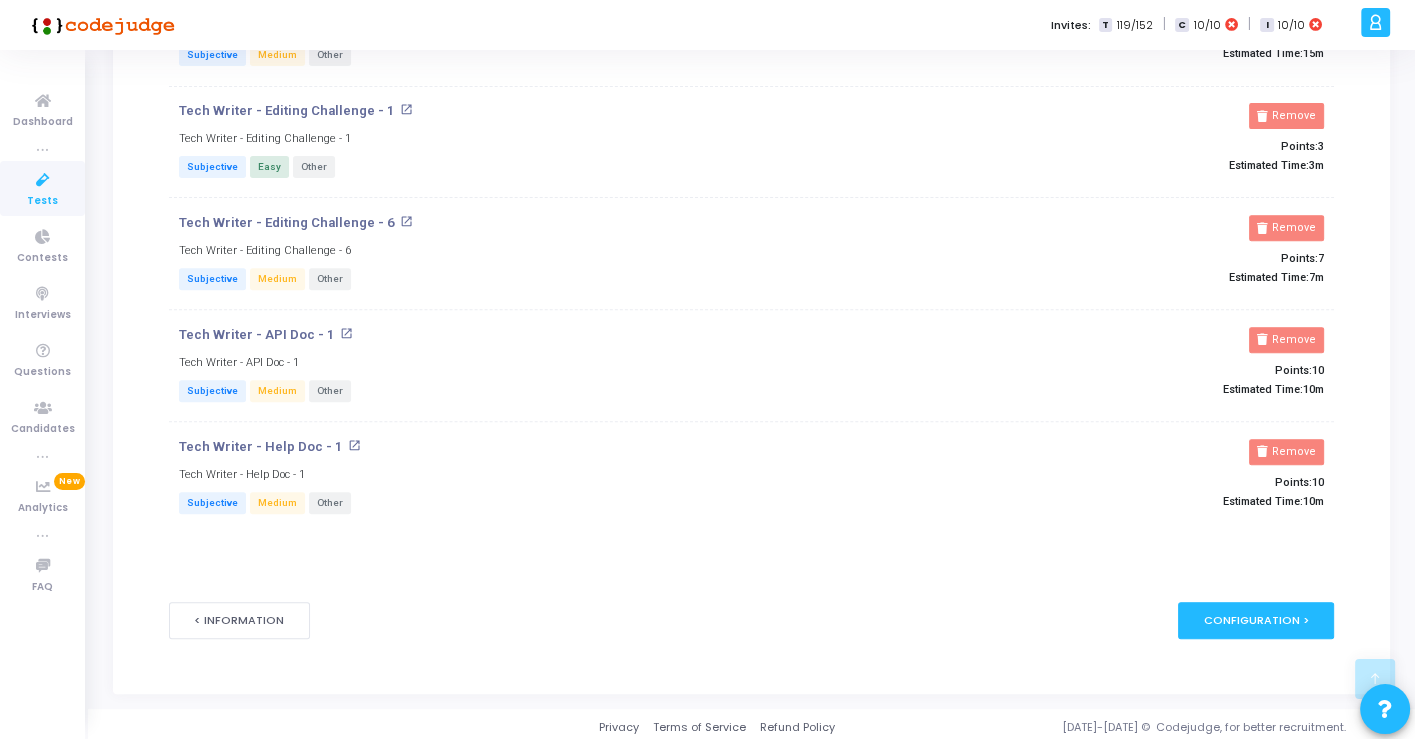 scroll, scrollTop: 754, scrollLeft: 0, axis: vertical 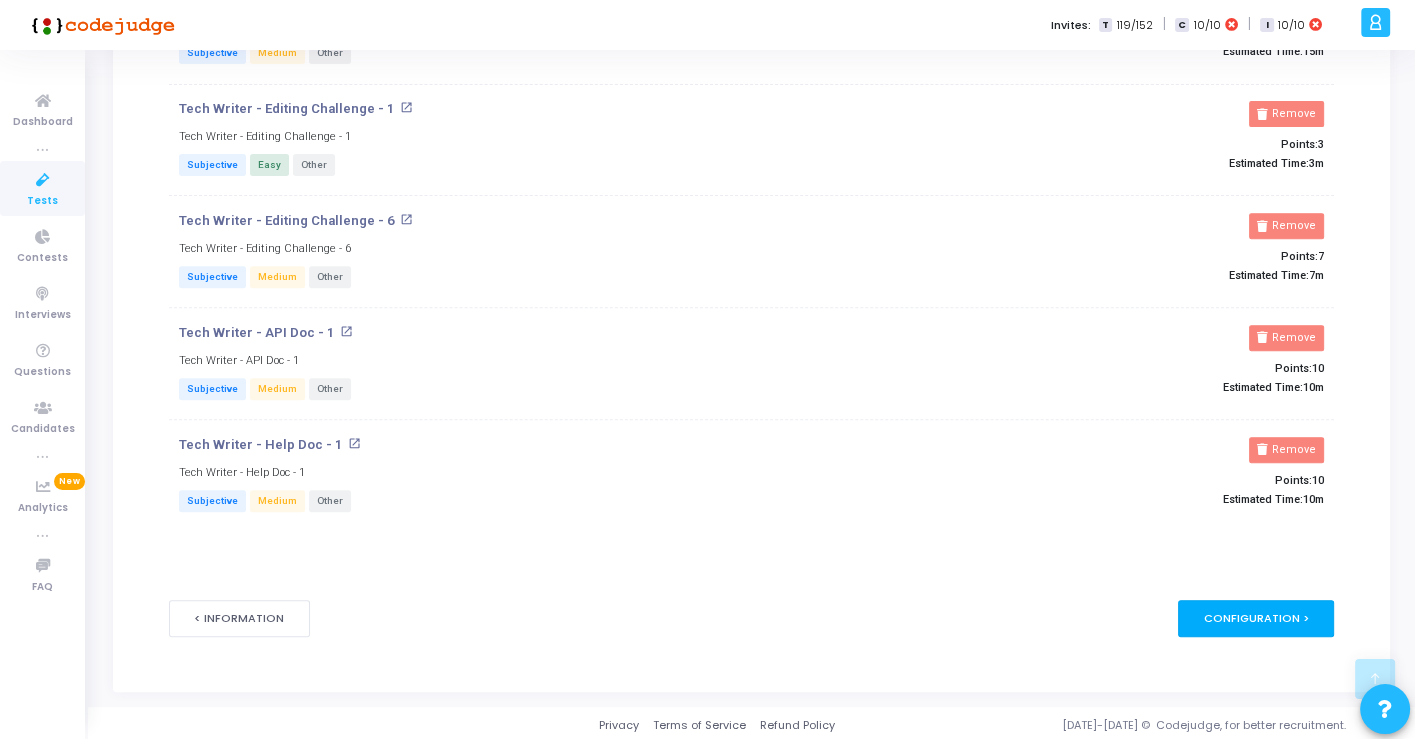 click on "Configuration >" at bounding box center [1256, 618] 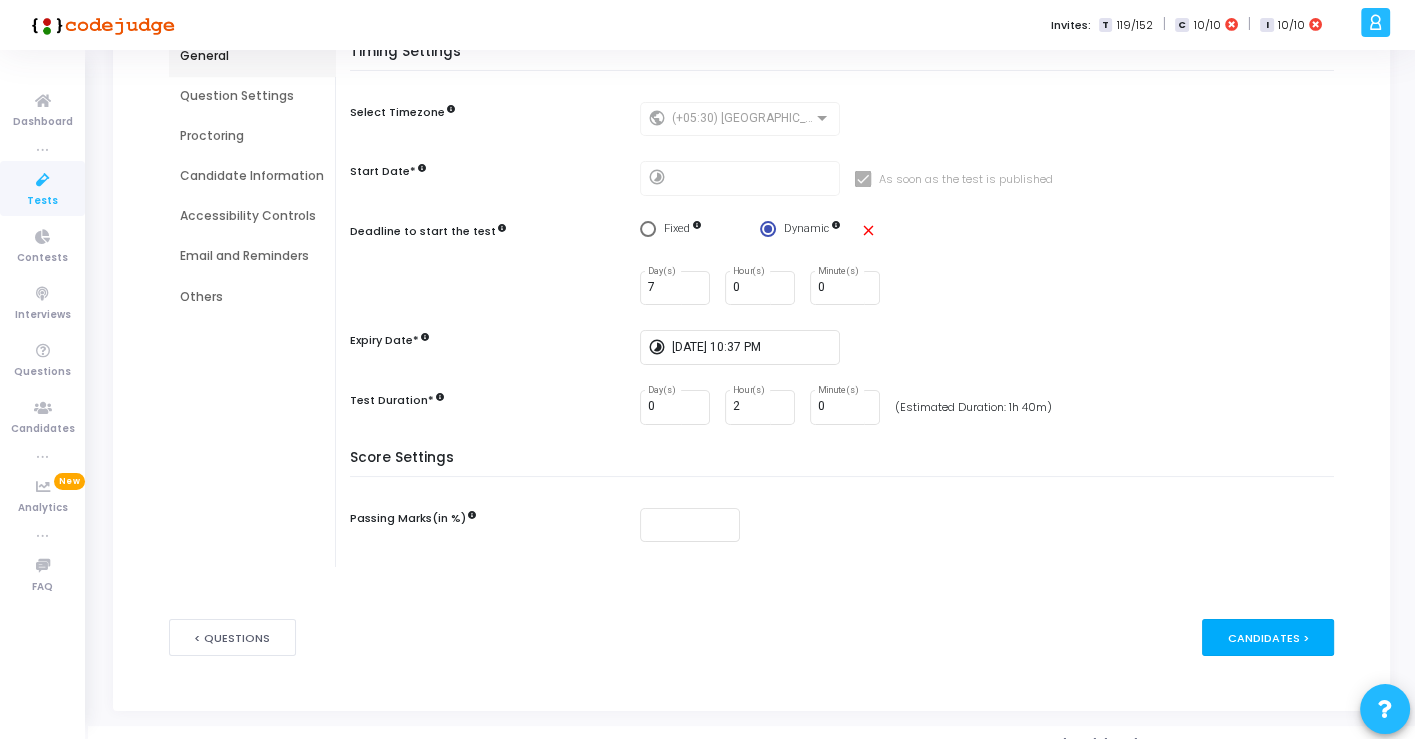 scroll, scrollTop: 223, scrollLeft: 0, axis: vertical 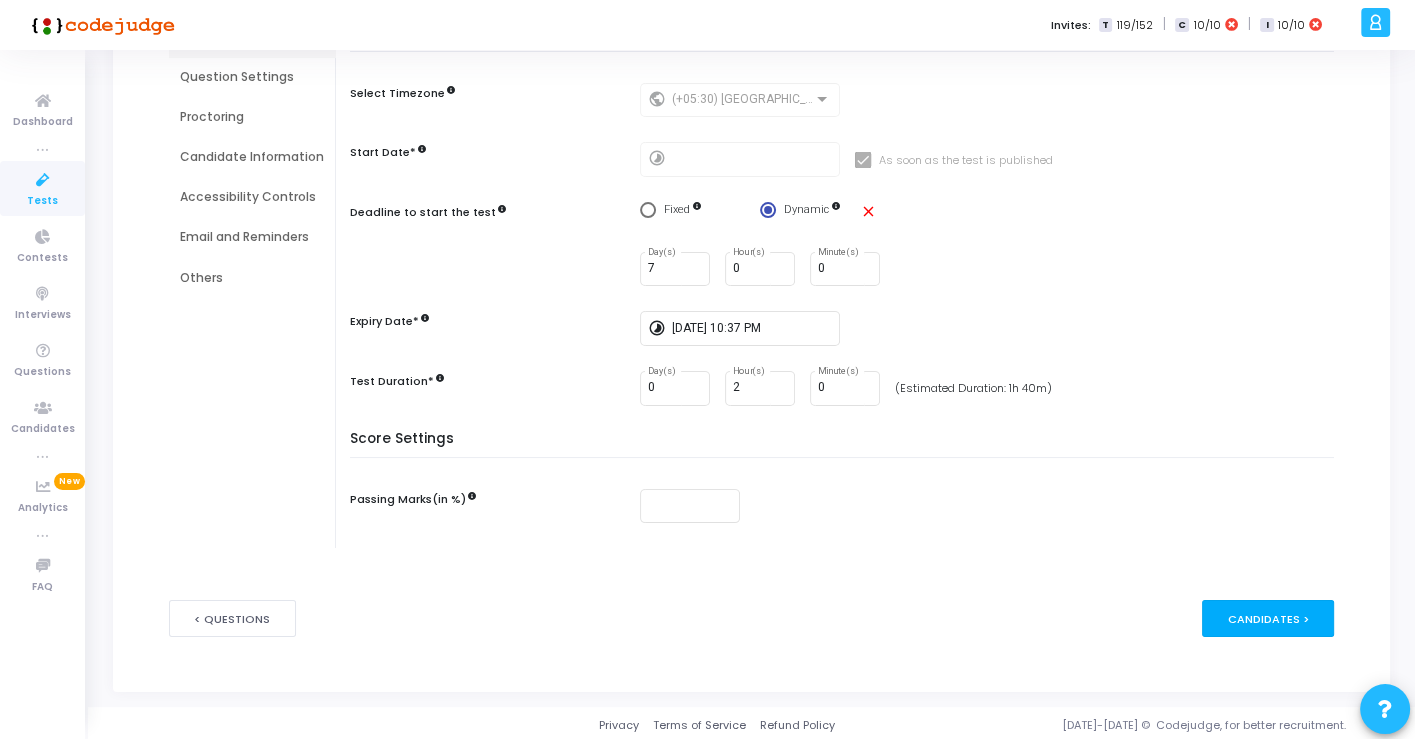 click on "Candidates >" at bounding box center (1268, 618) 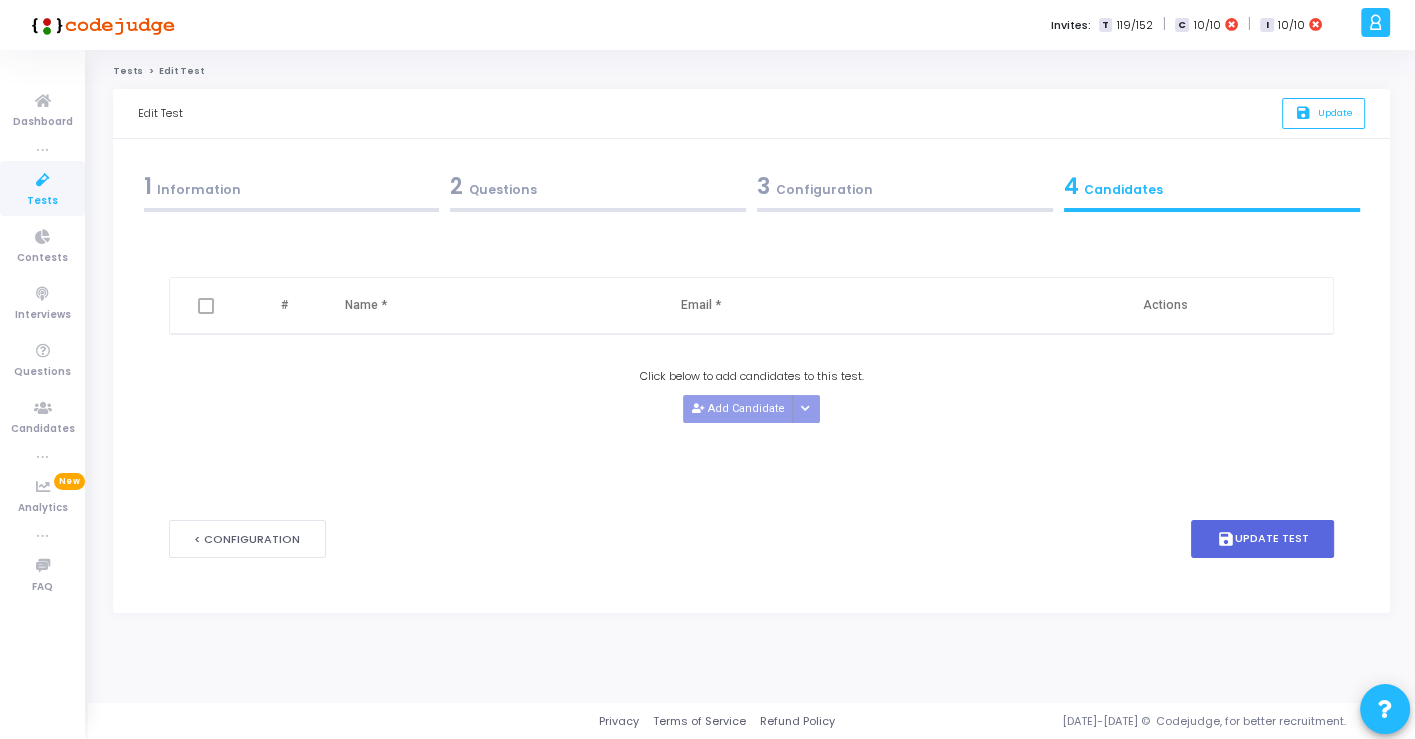 scroll, scrollTop: 0, scrollLeft: 0, axis: both 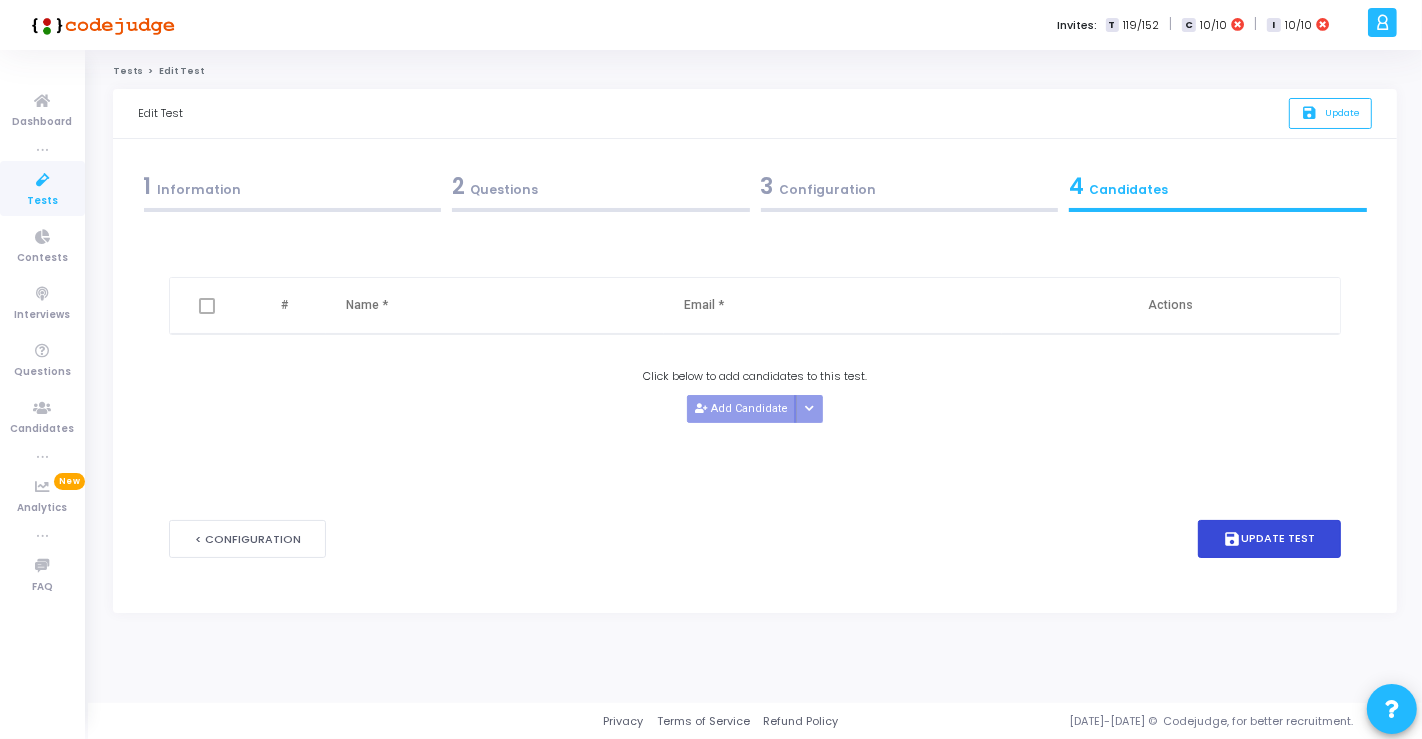 click on "save  Update Test" at bounding box center (1270, 539) 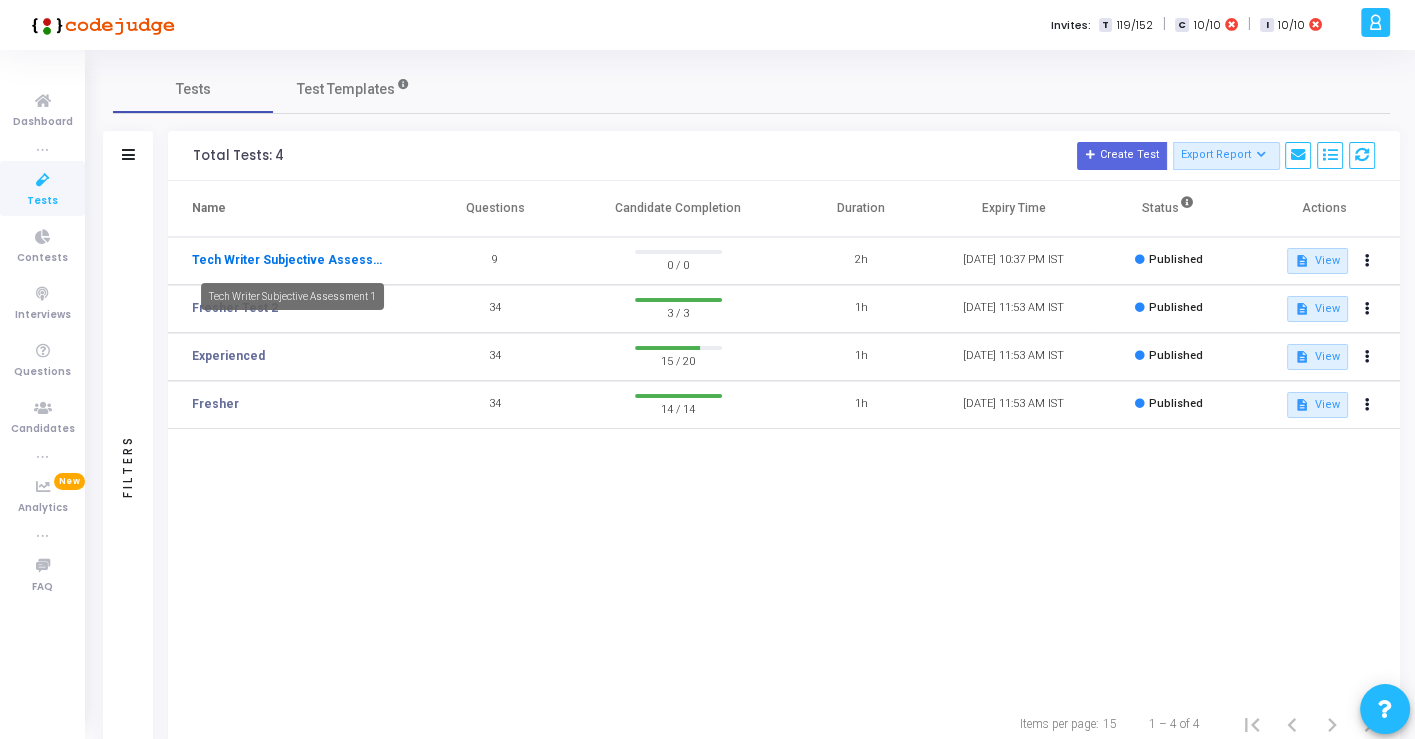 click on "Tech Writer Subjective Assessment 1" at bounding box center [290, 260] 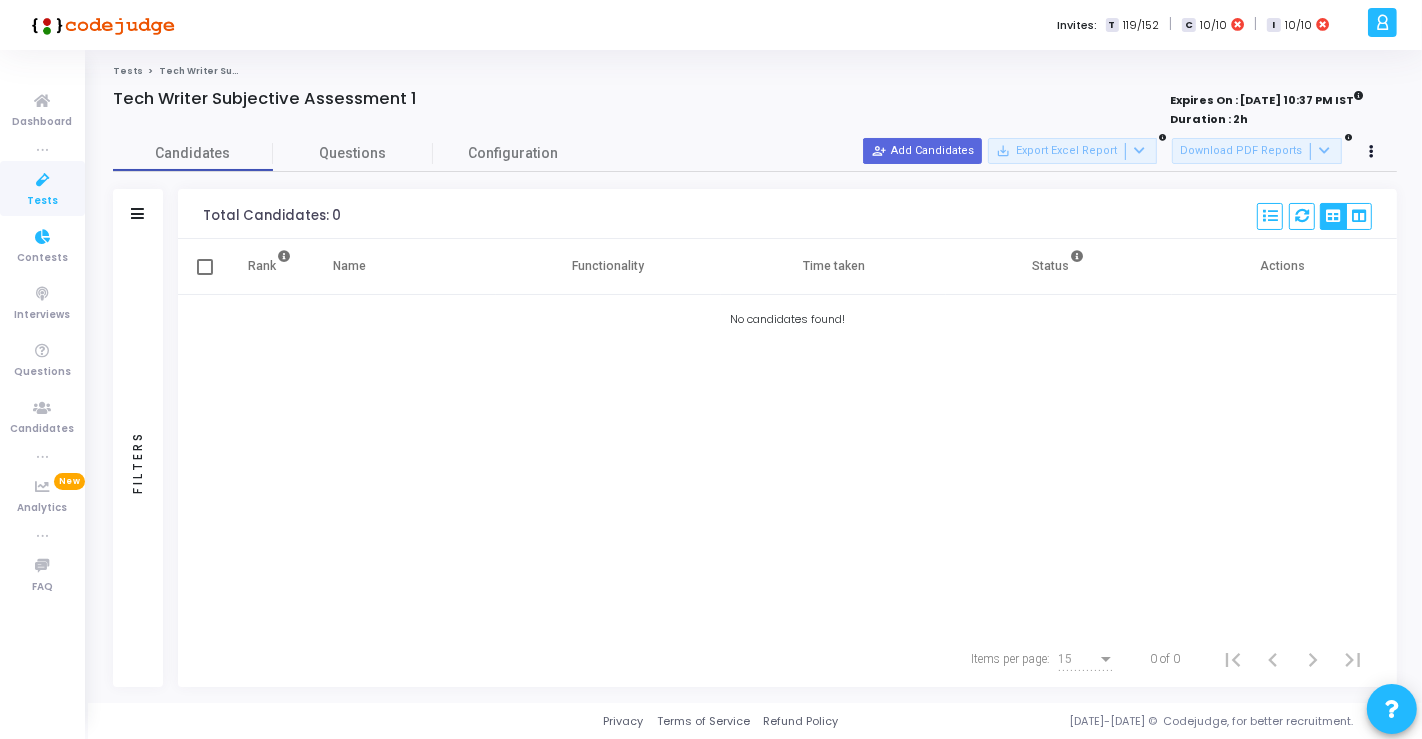 click at bounding box center [43, 180] 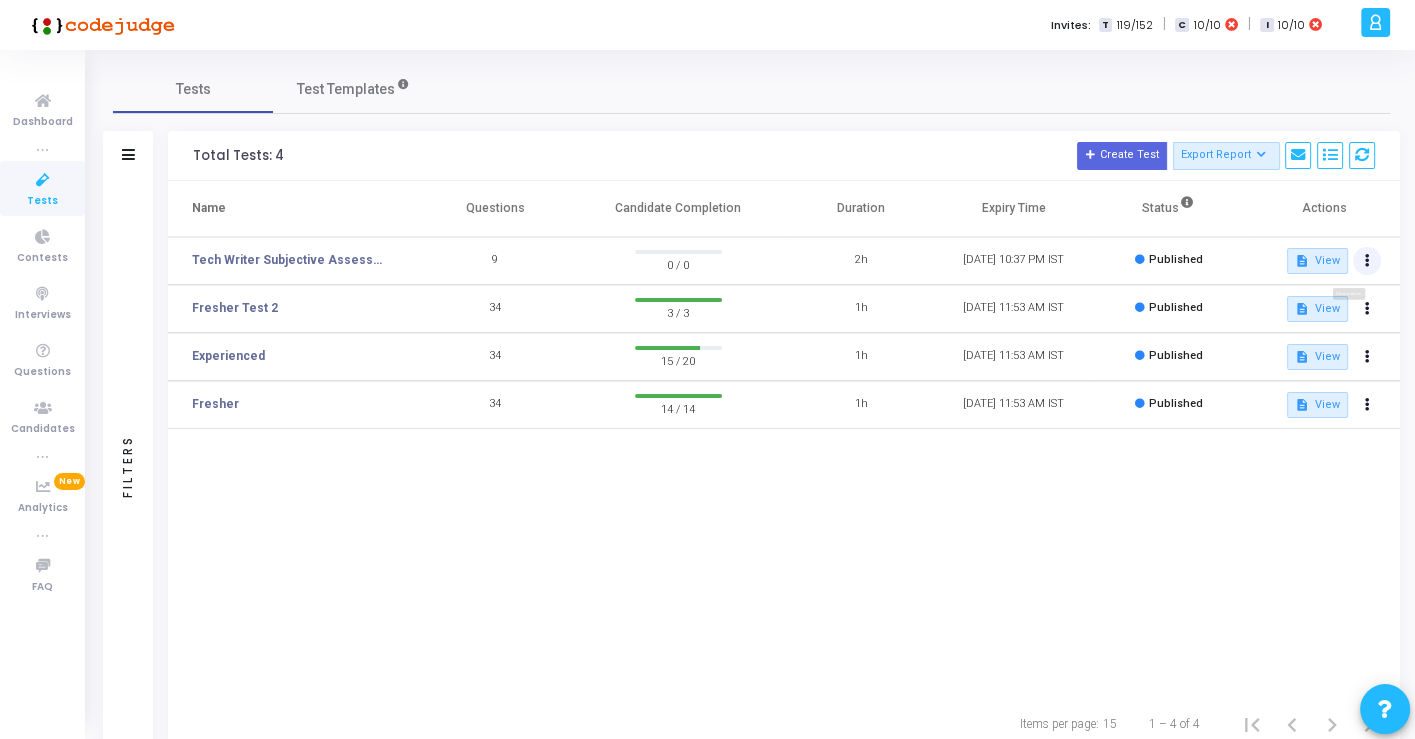 click at bounding box center (1367, 261) 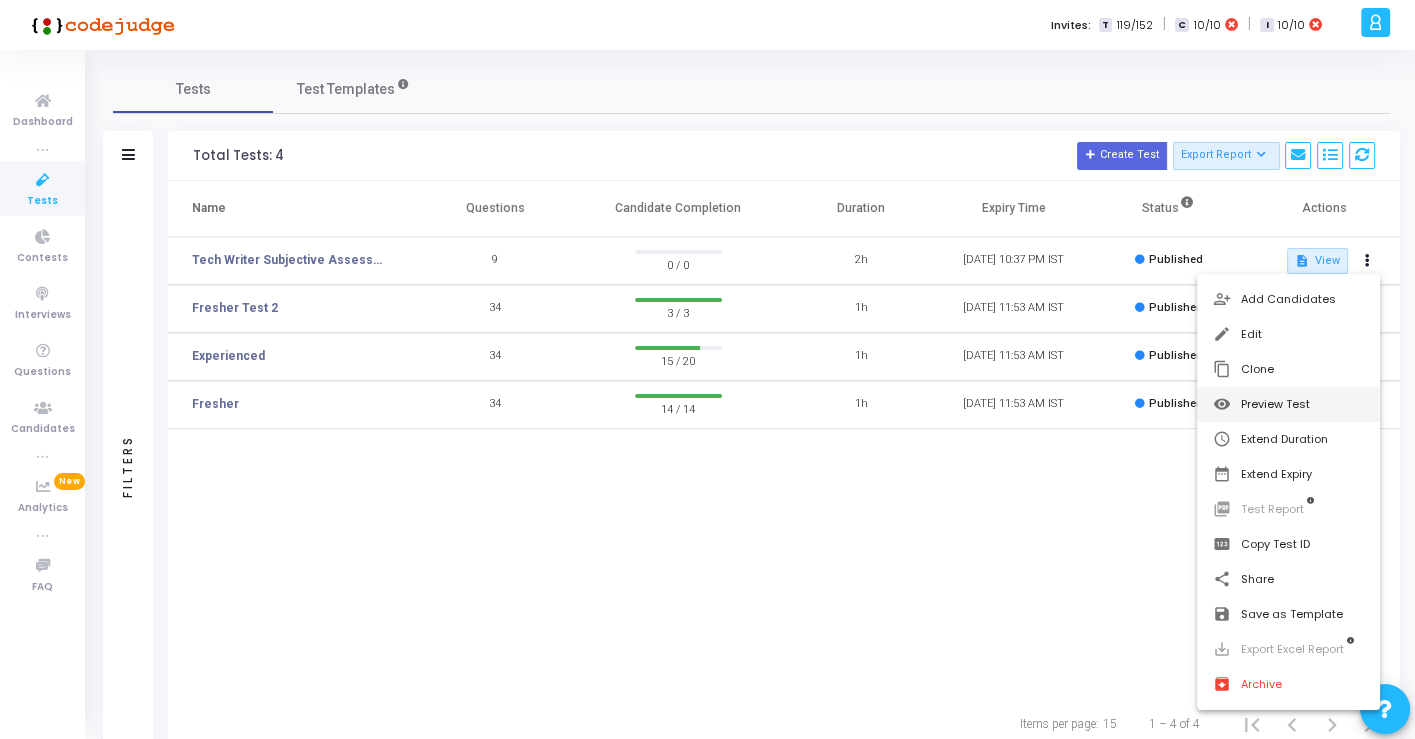 click on "visibility  Preview Test" at bounding box center (1288, 404) 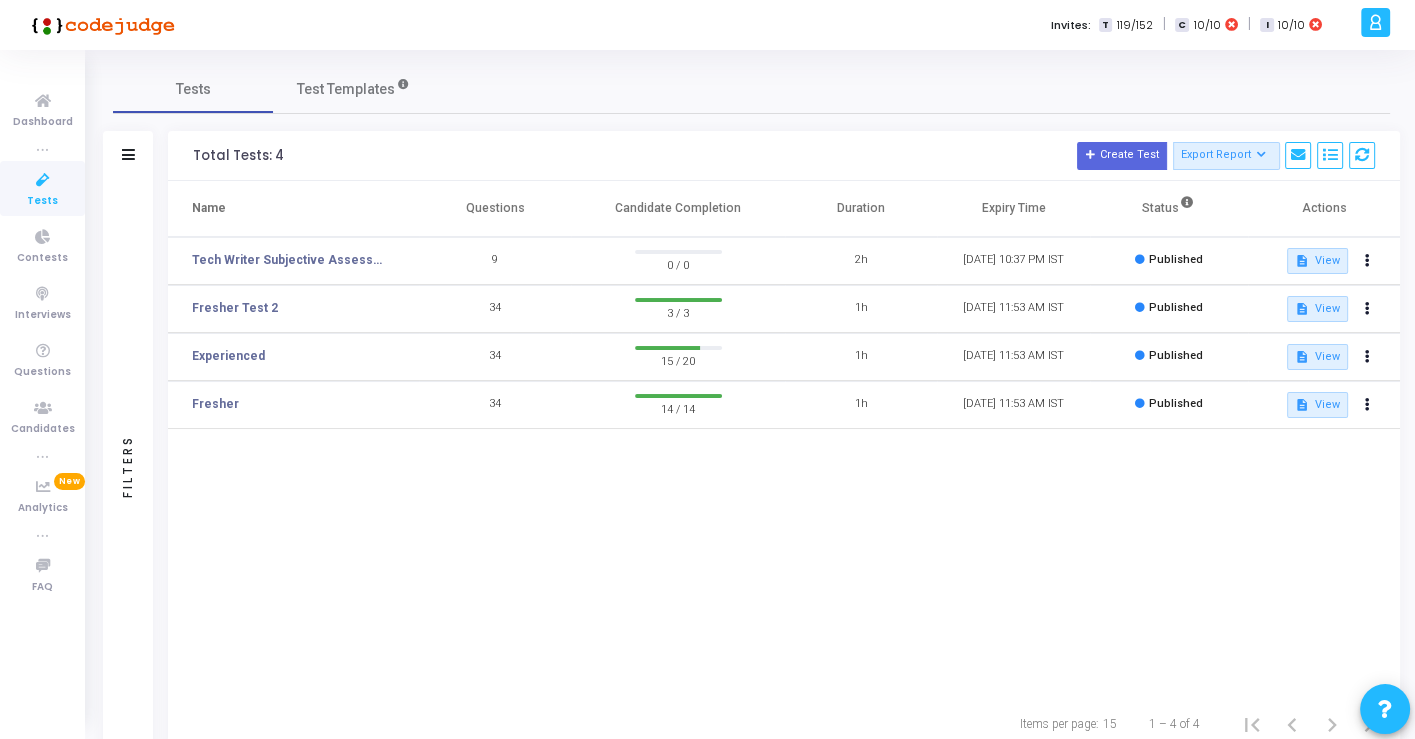 click on "Name   Questions   Candidate Completion  Duration  Expiry Time   Status   Actions   Tech Writer Subjective Assessment 1  9  0 / 0  2h 31 Dec, 2025 10:37 PM IST  Published  description  View   Fresher Test 2  34  3 / 3  1h 31 Dec, 2025 11:53 AM IST  Published  description  View   Experienced  34  15 / 20  1h 31 Dec, 2025 11:53 AM IST  Published  description  View   Fresher  34  14 / 14  1h 31 Dec, 2025 11:53 AM IST  Published  description  View" 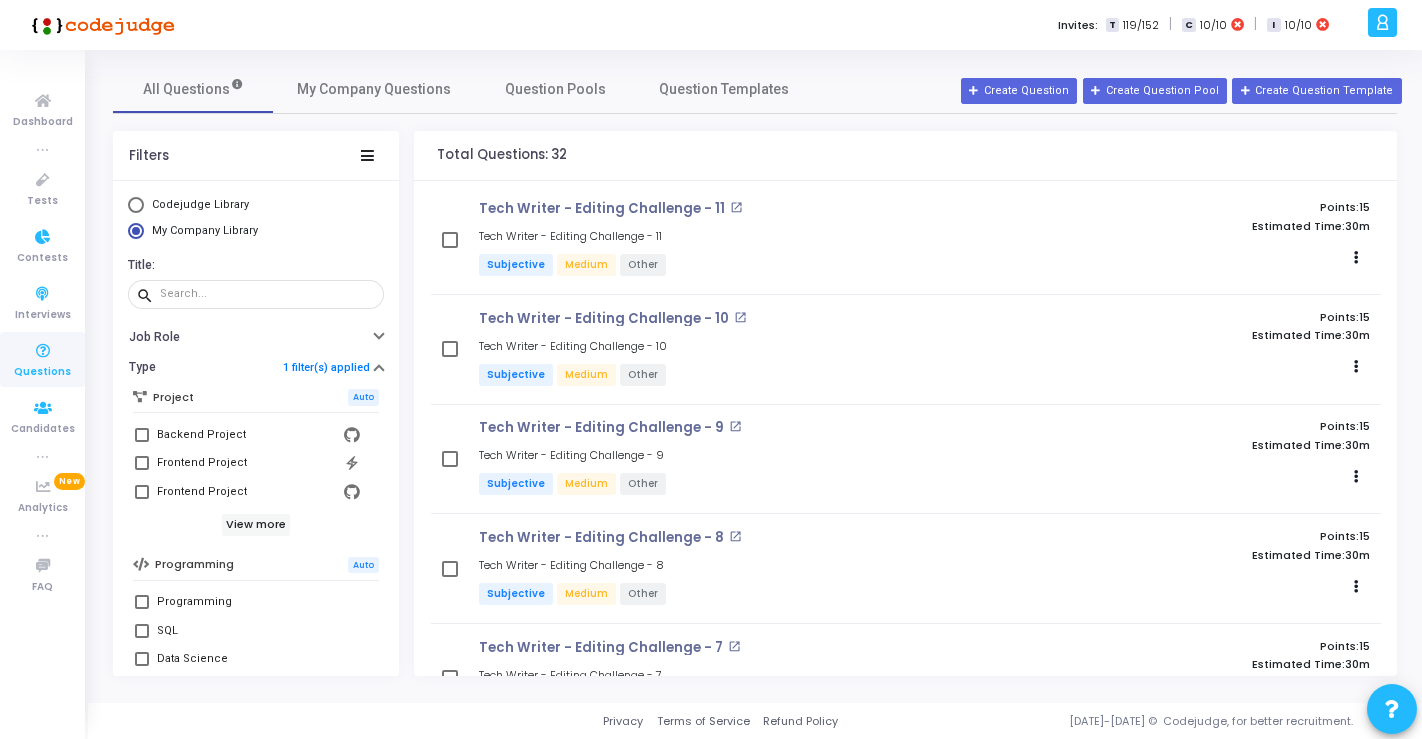 scroll, scrollTop: 0, scrollLeft: 0, axis: both 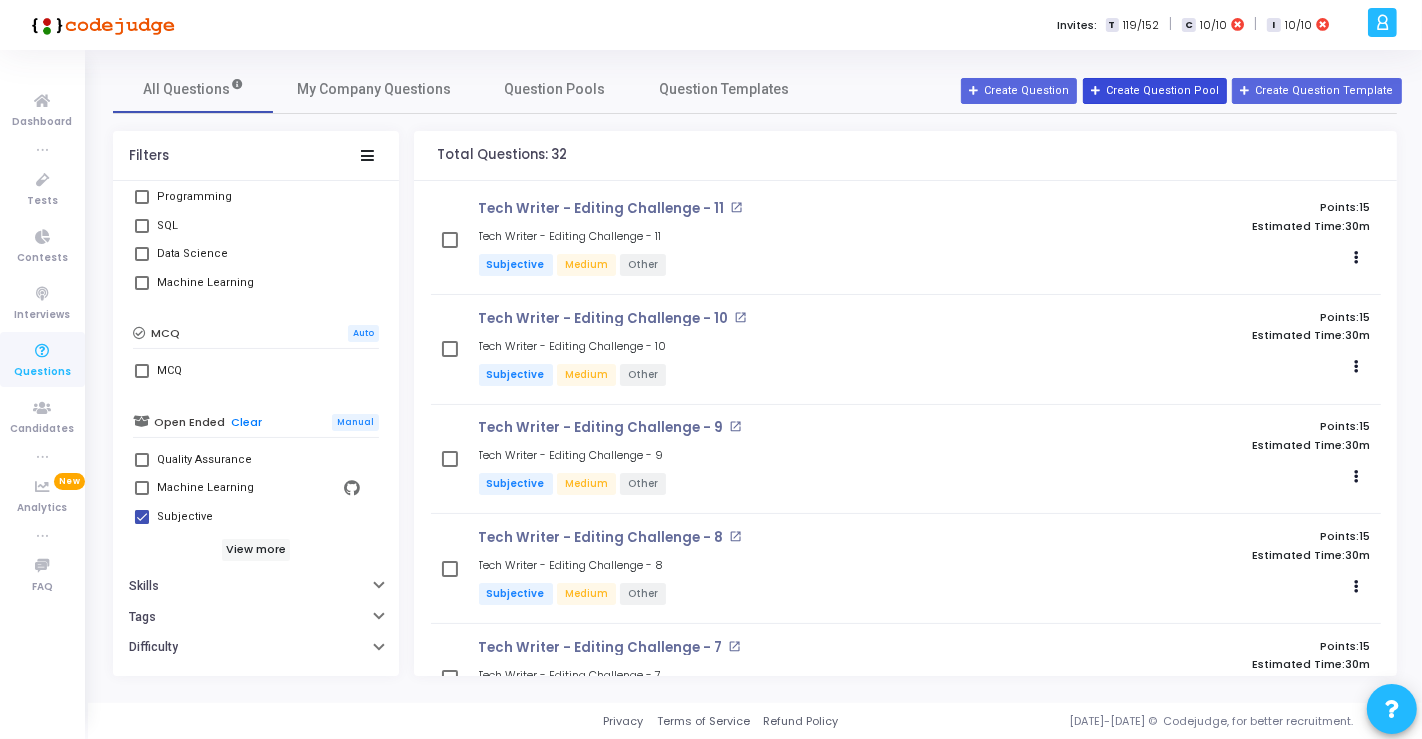 click on "Create Question Pool" at bounding box center (1155, 91) 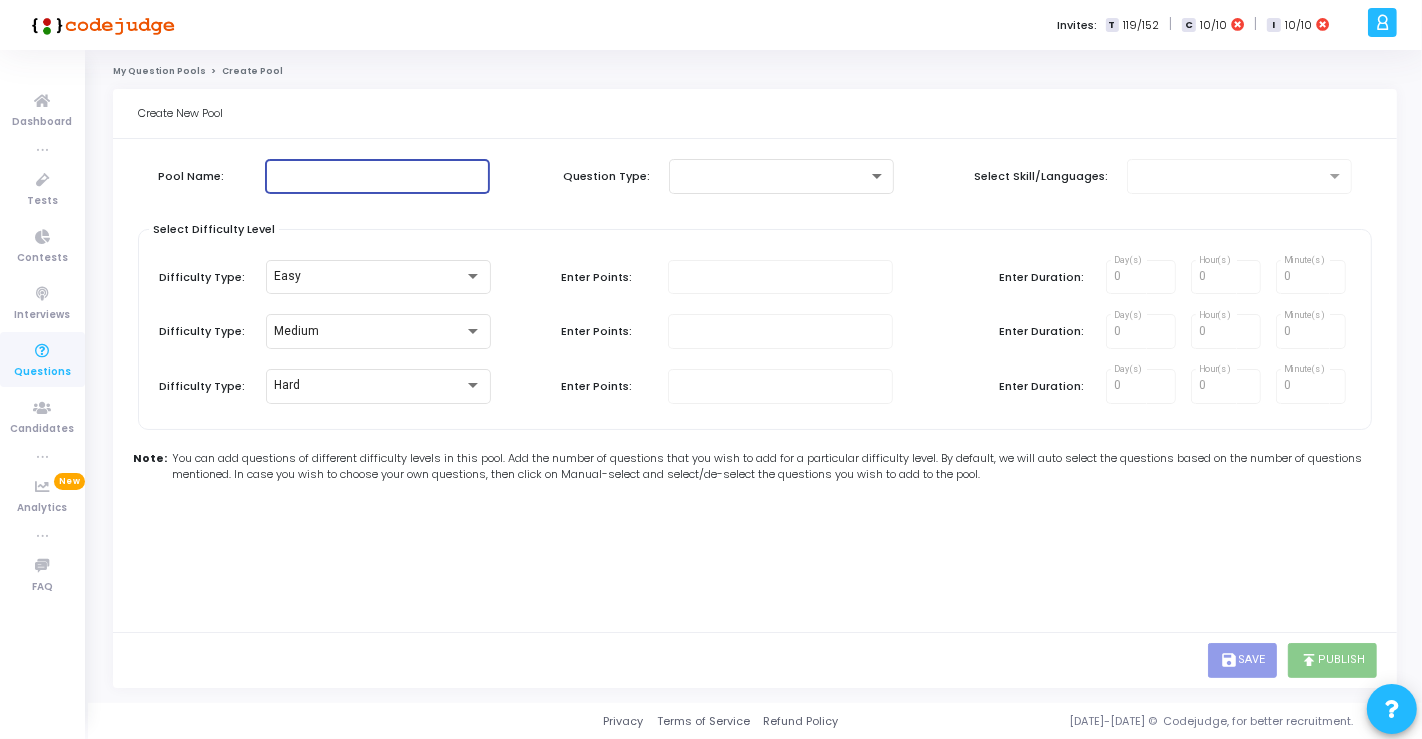 click at bounding box center (377, 176) 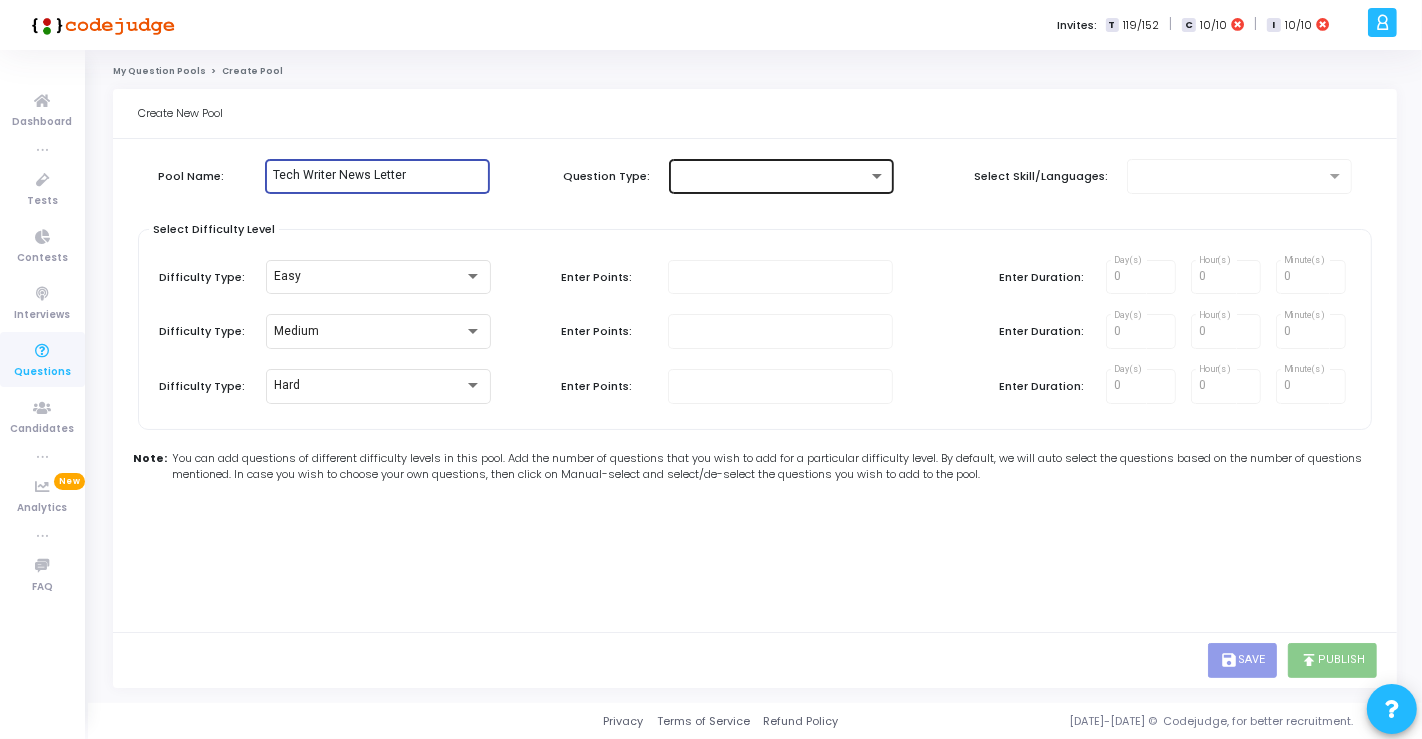 type on "Tech Writer News Letter" 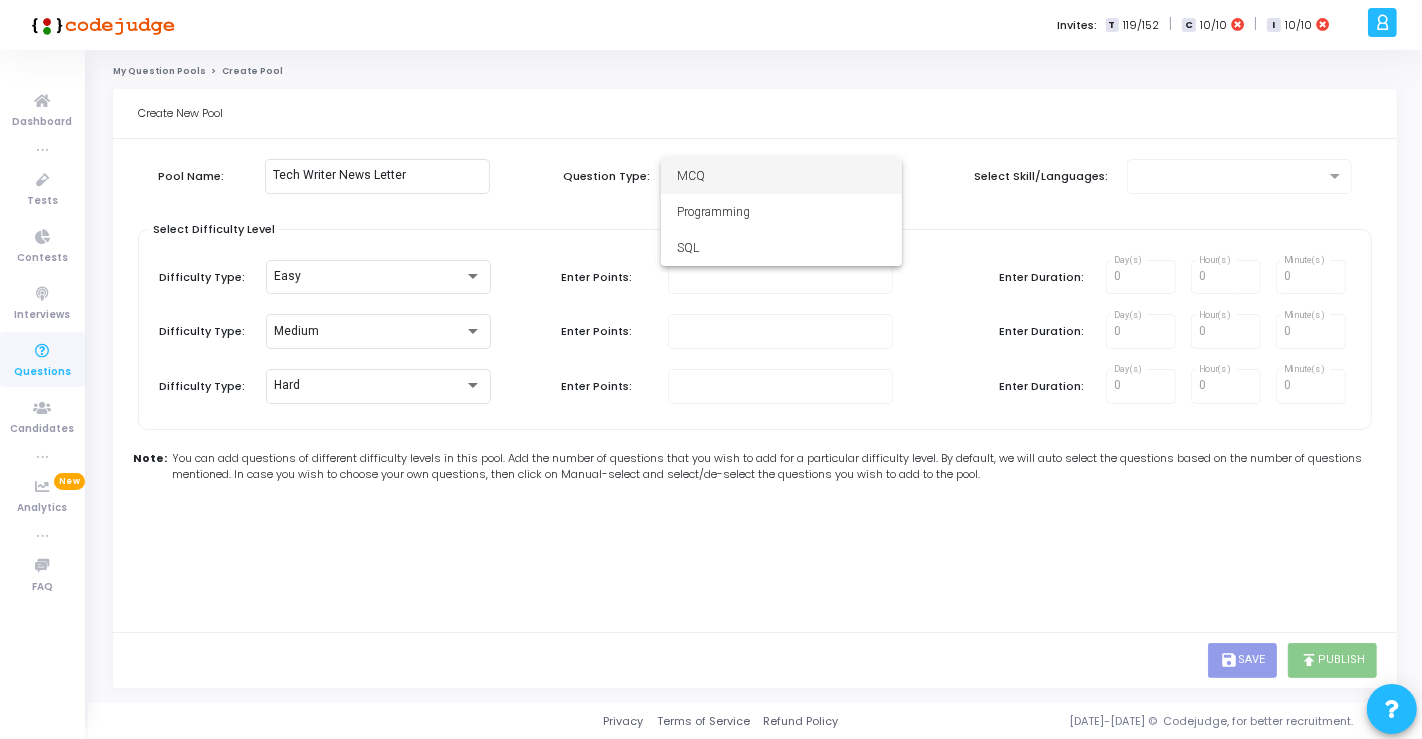 click at bounding box center (711, 369) 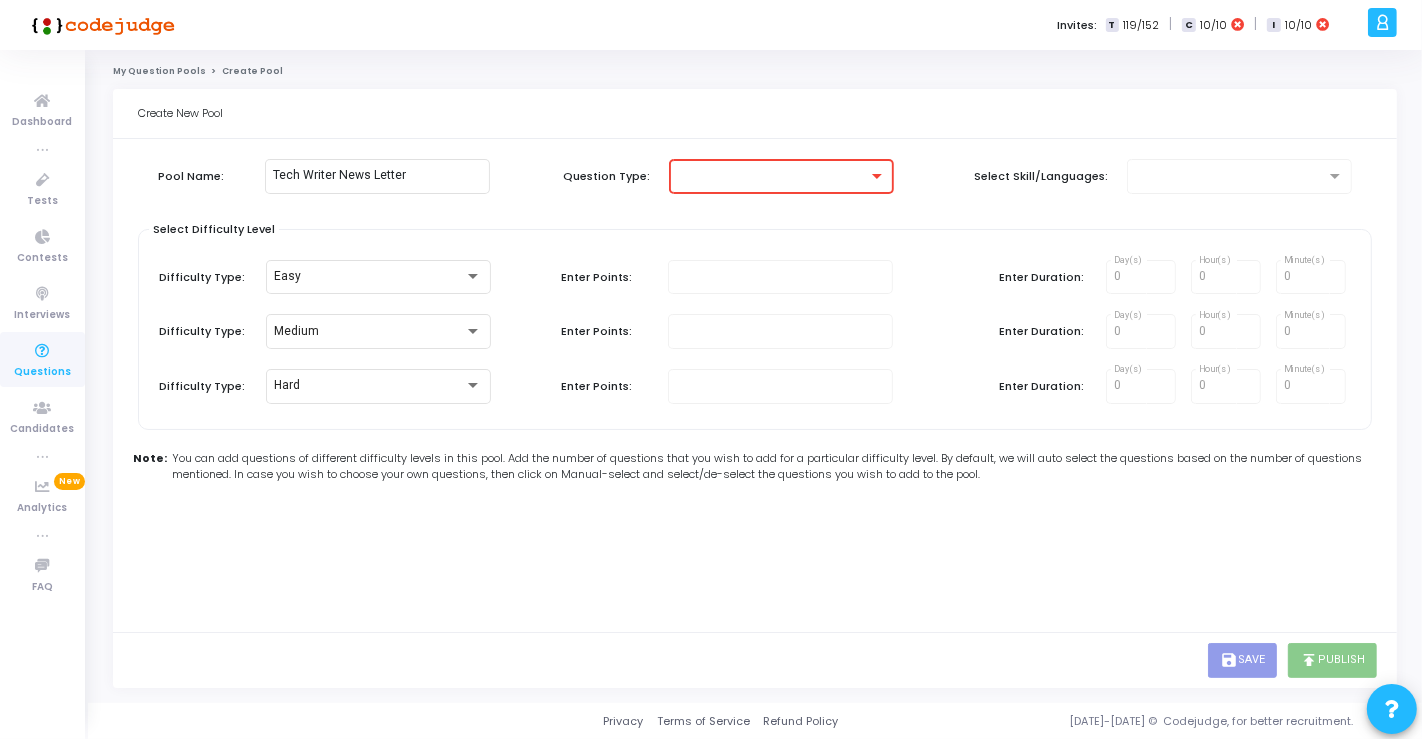 click at bounding box center (1230, 176) 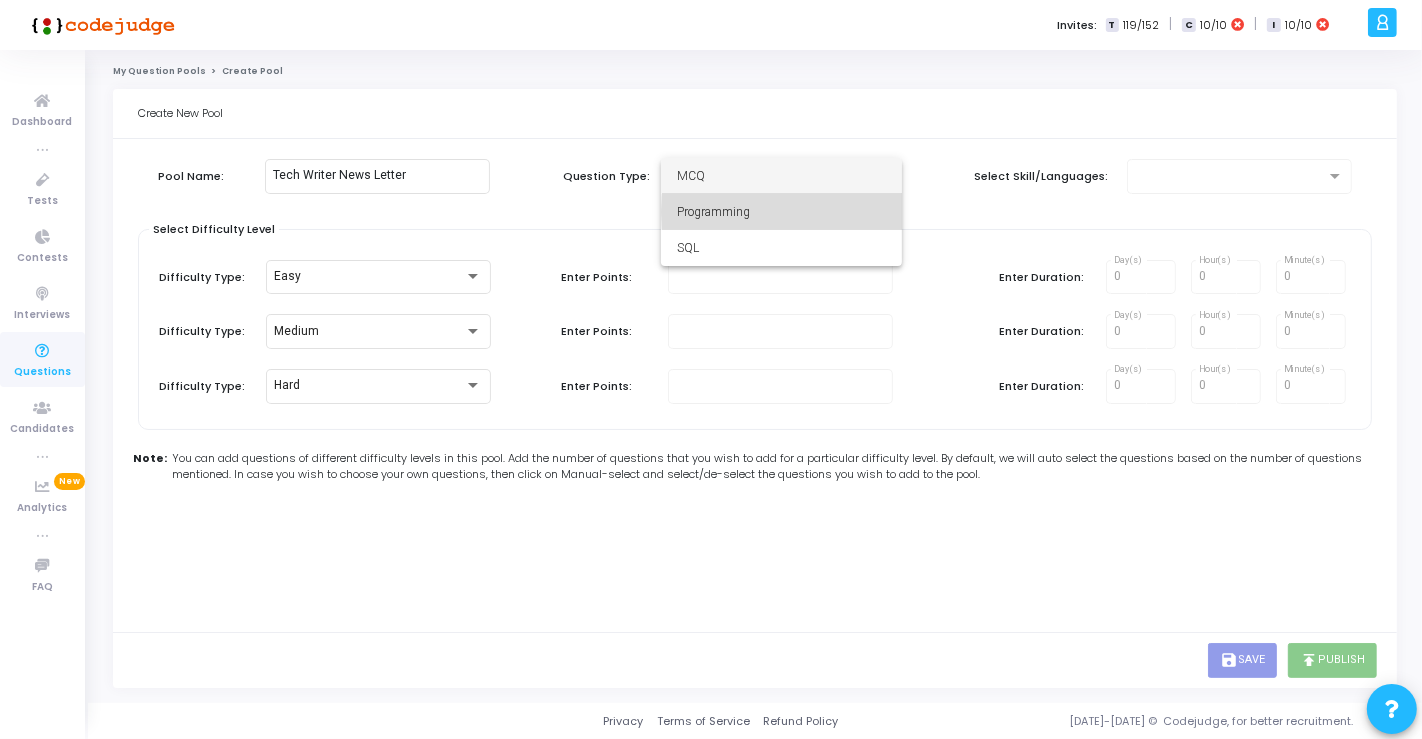 click on "Programming" at bounding box center (781, 212) 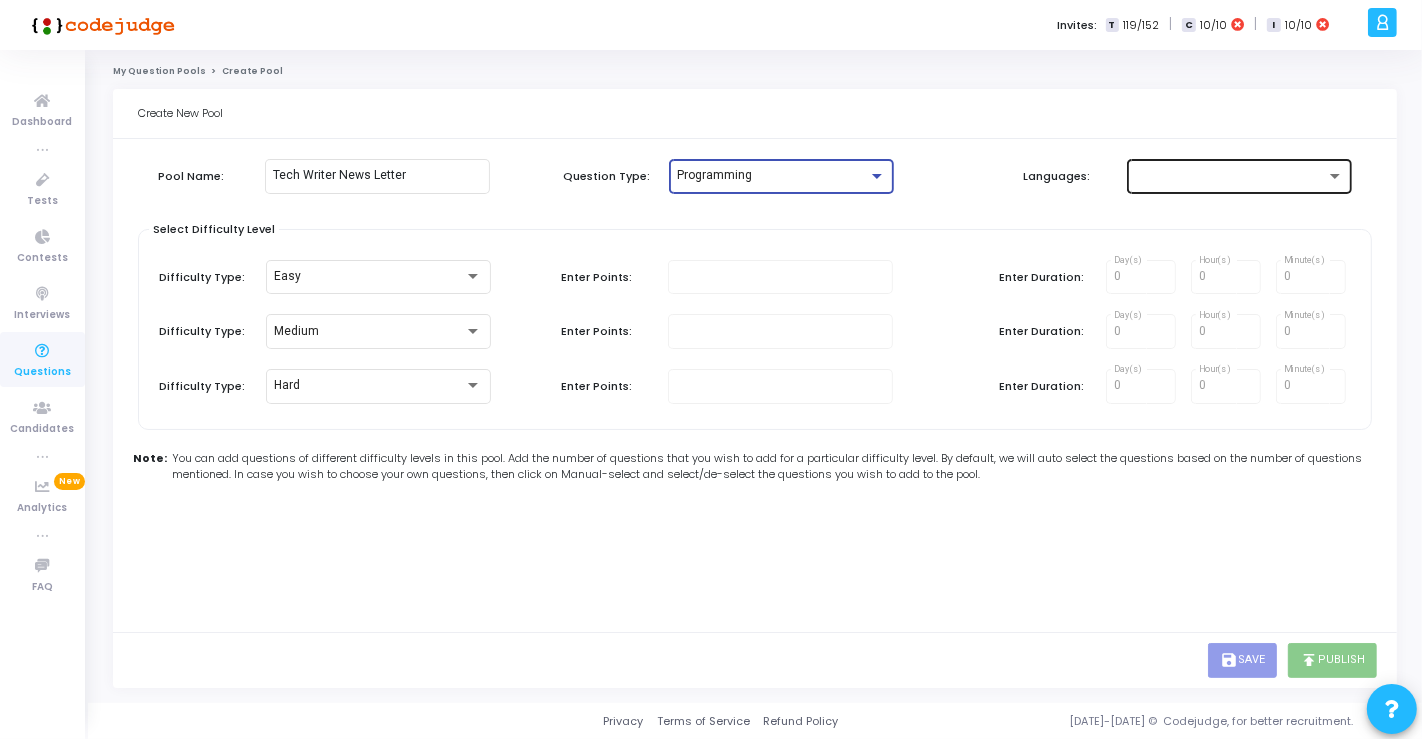 click 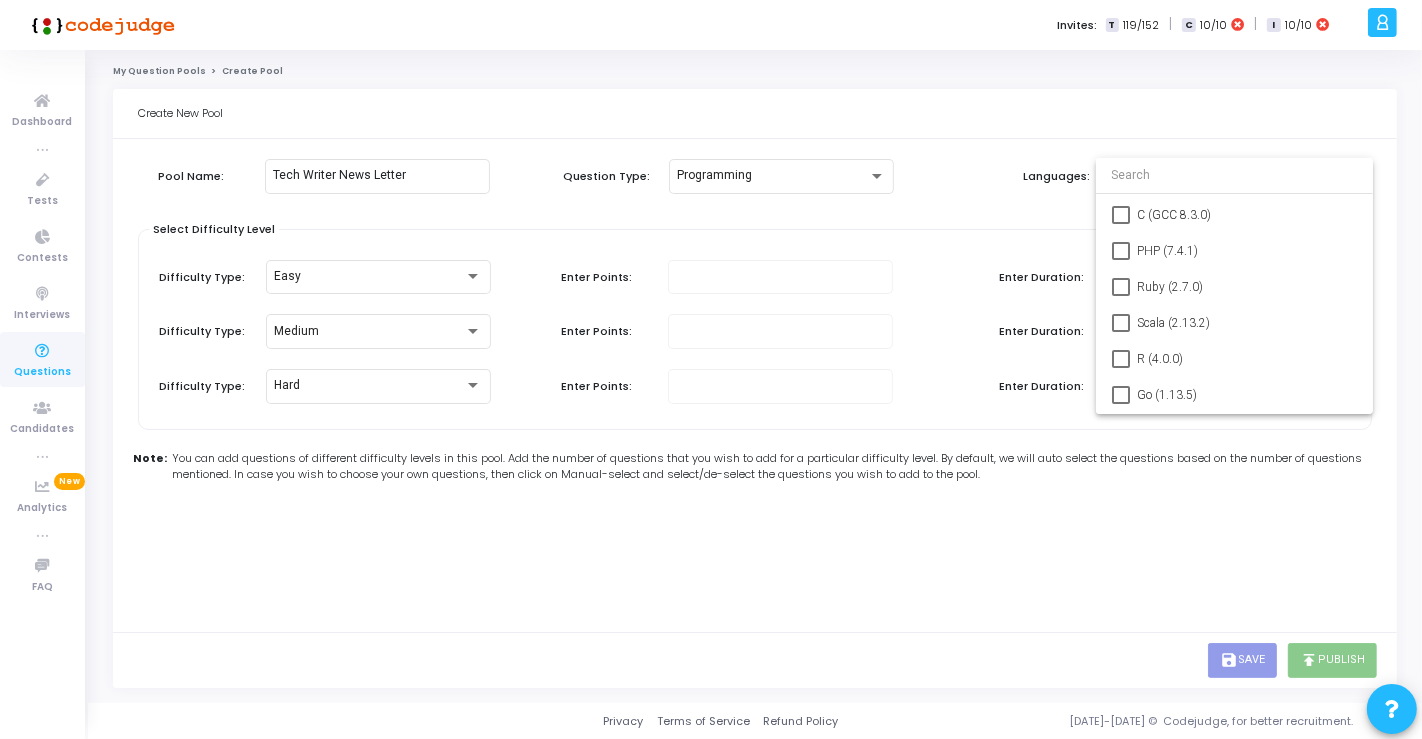 scroll, scrollTop: 0, scrollLeft: 0, axis: both 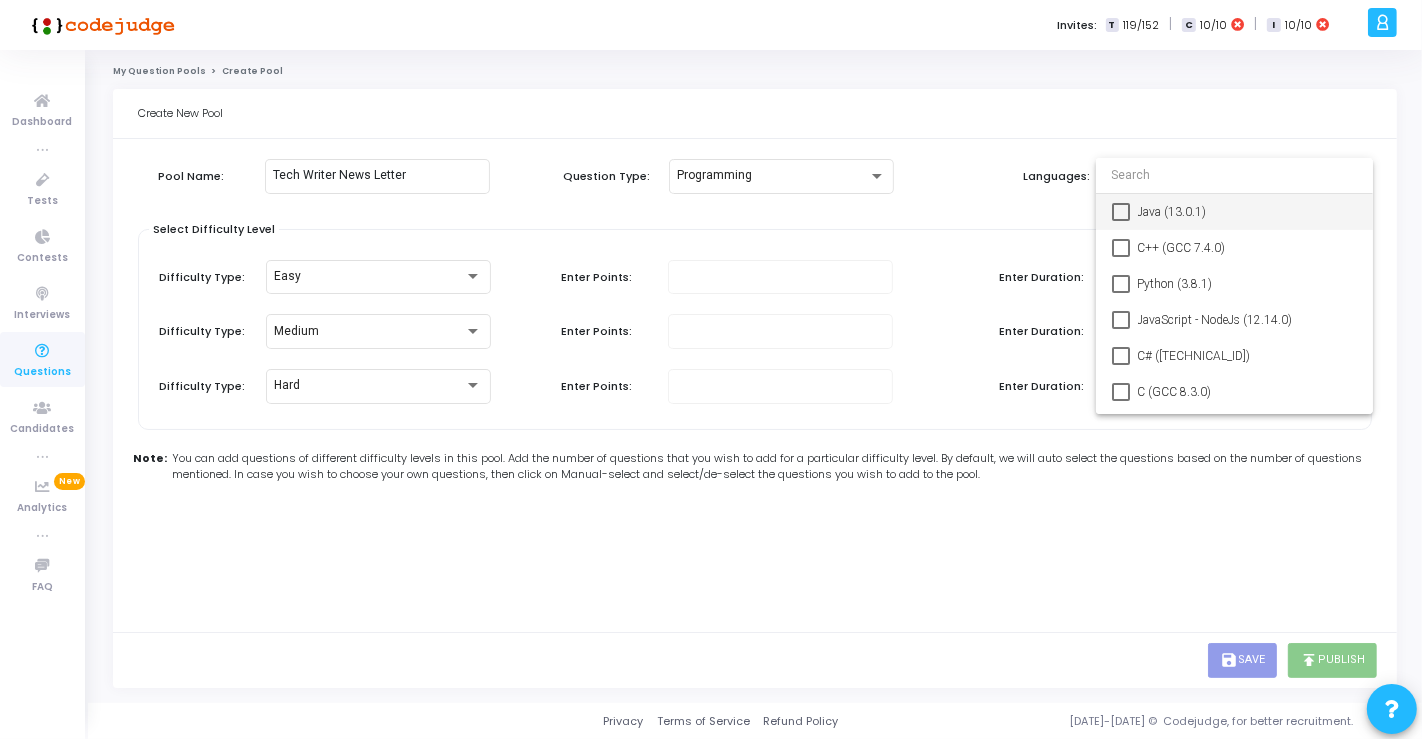 click at bounding box center [711, 369] 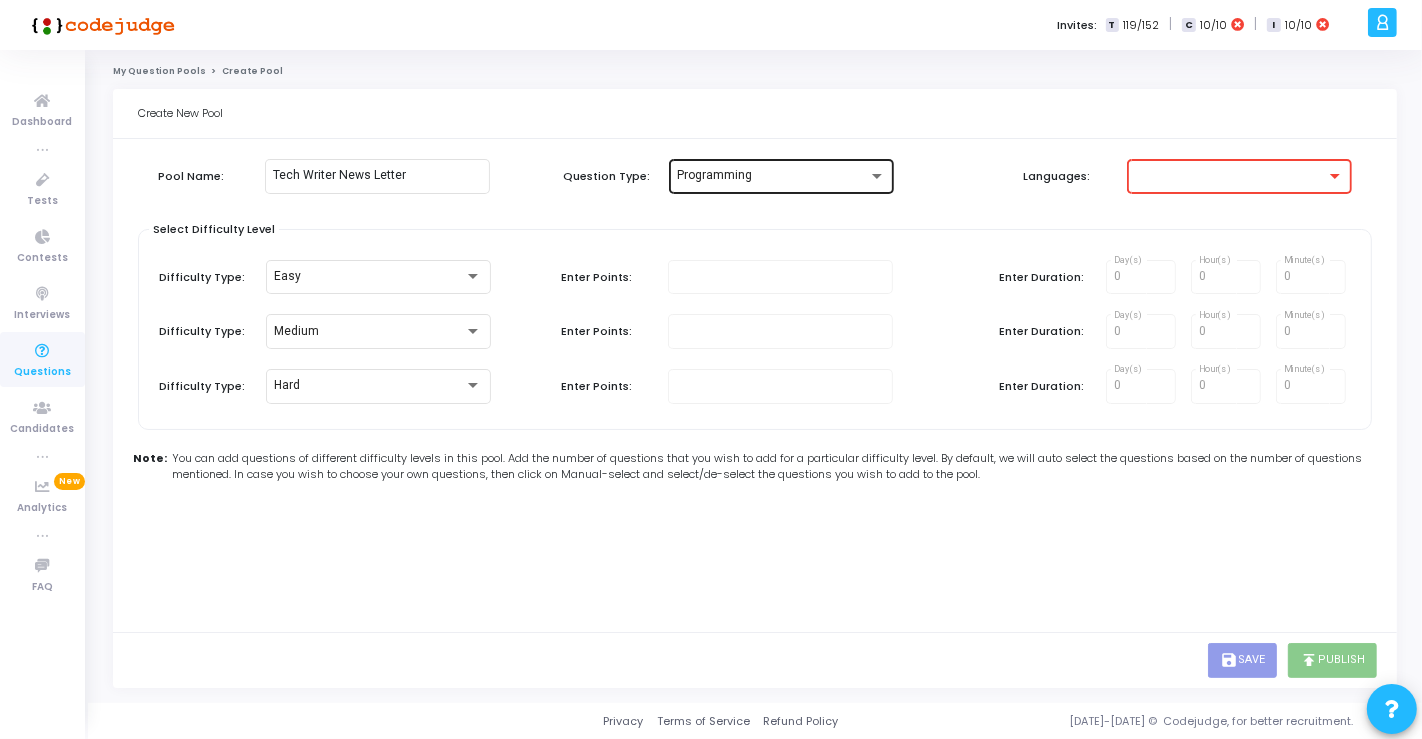 click on "Programming" 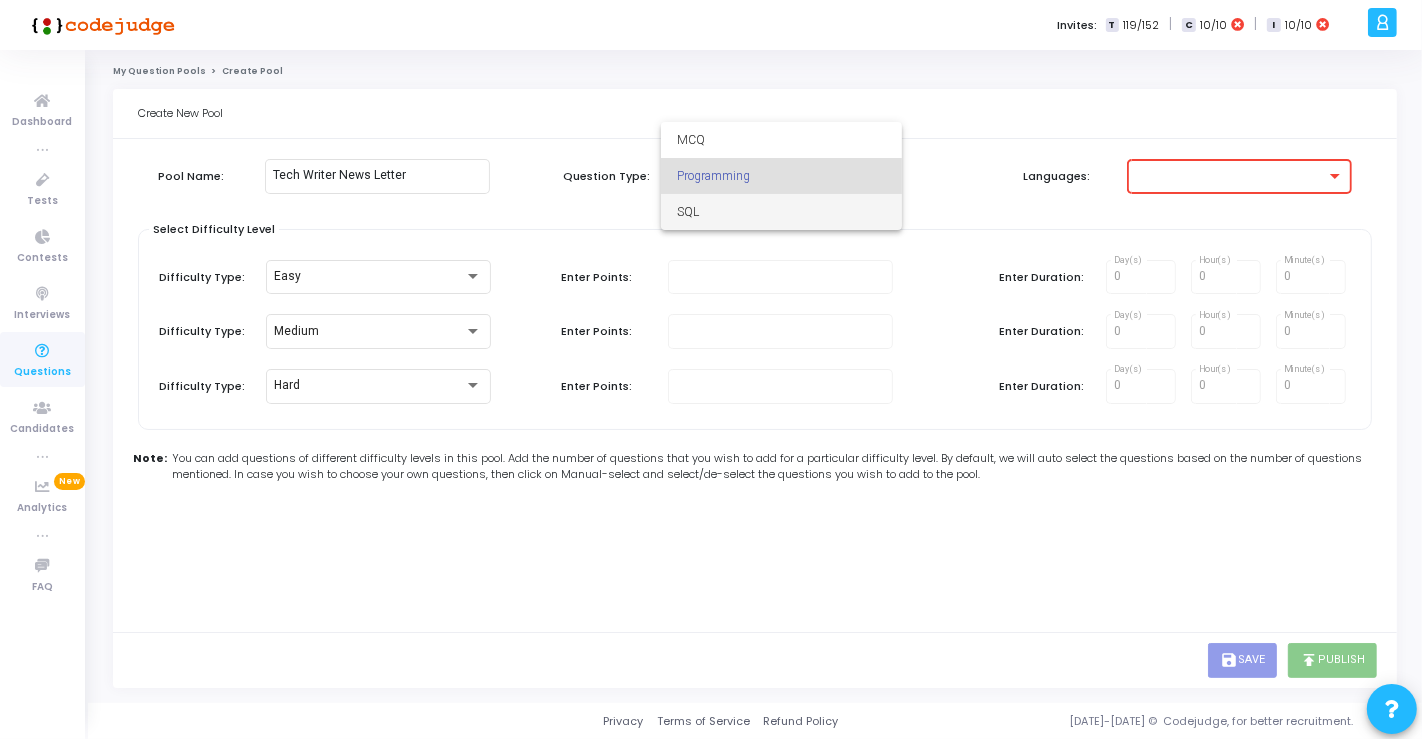 click on "SQL" at bounding box center [781, 212] 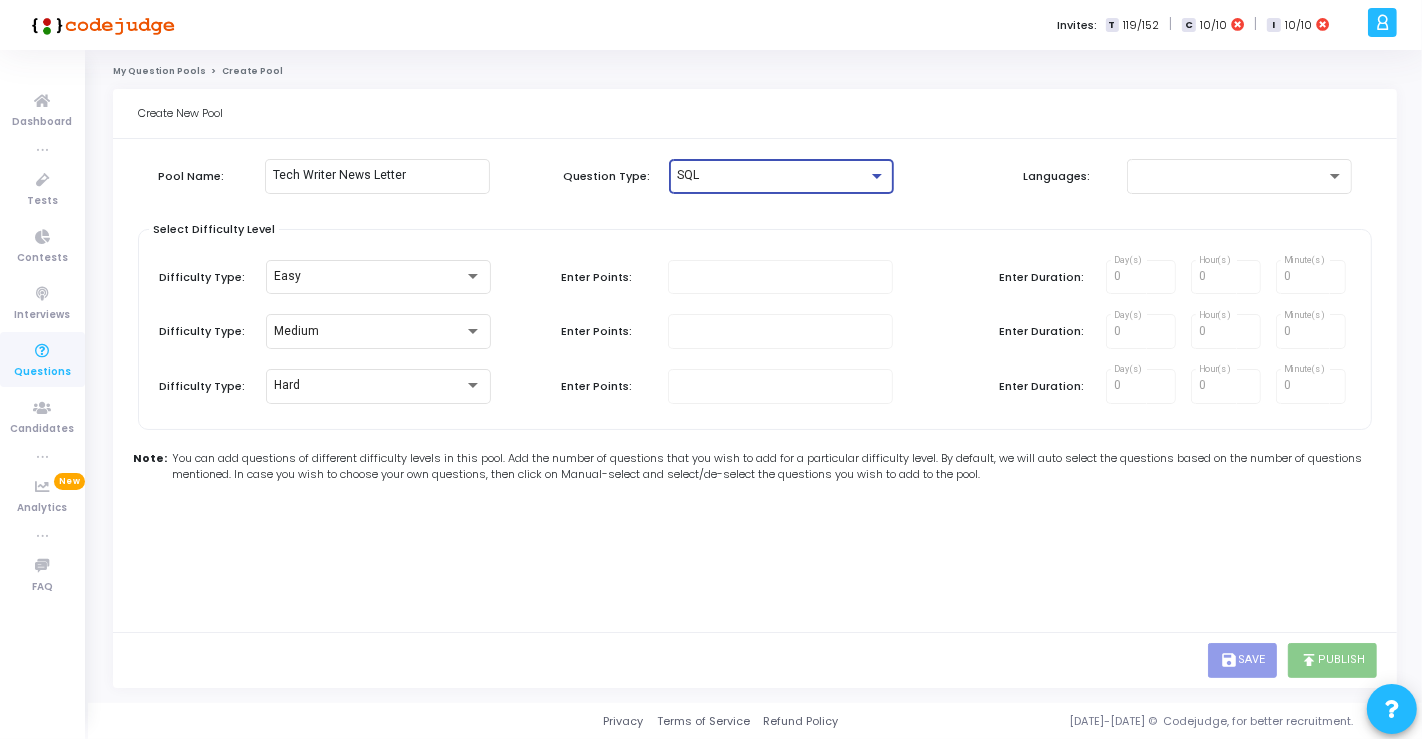 click on "Pool Name: Tech Writer News Letter Question Type: SQL  Languages:" 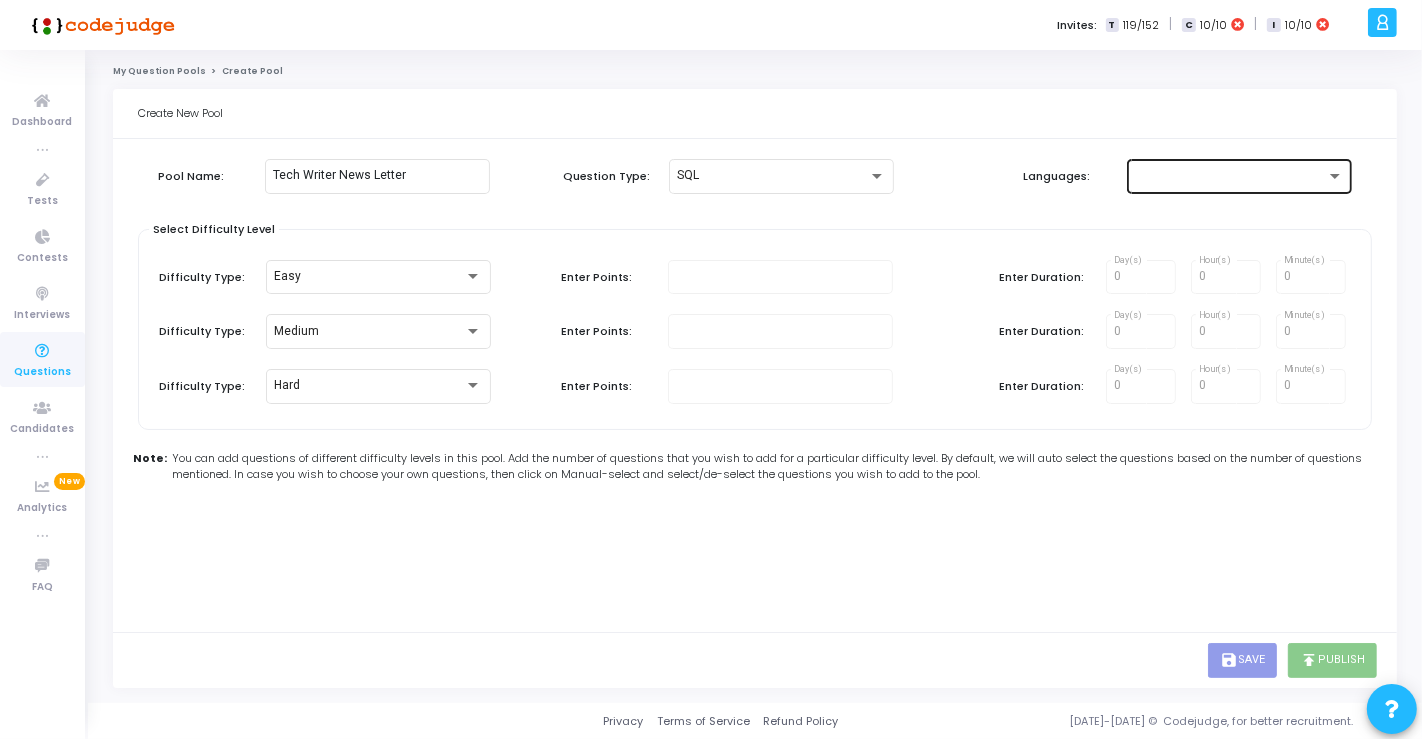 click 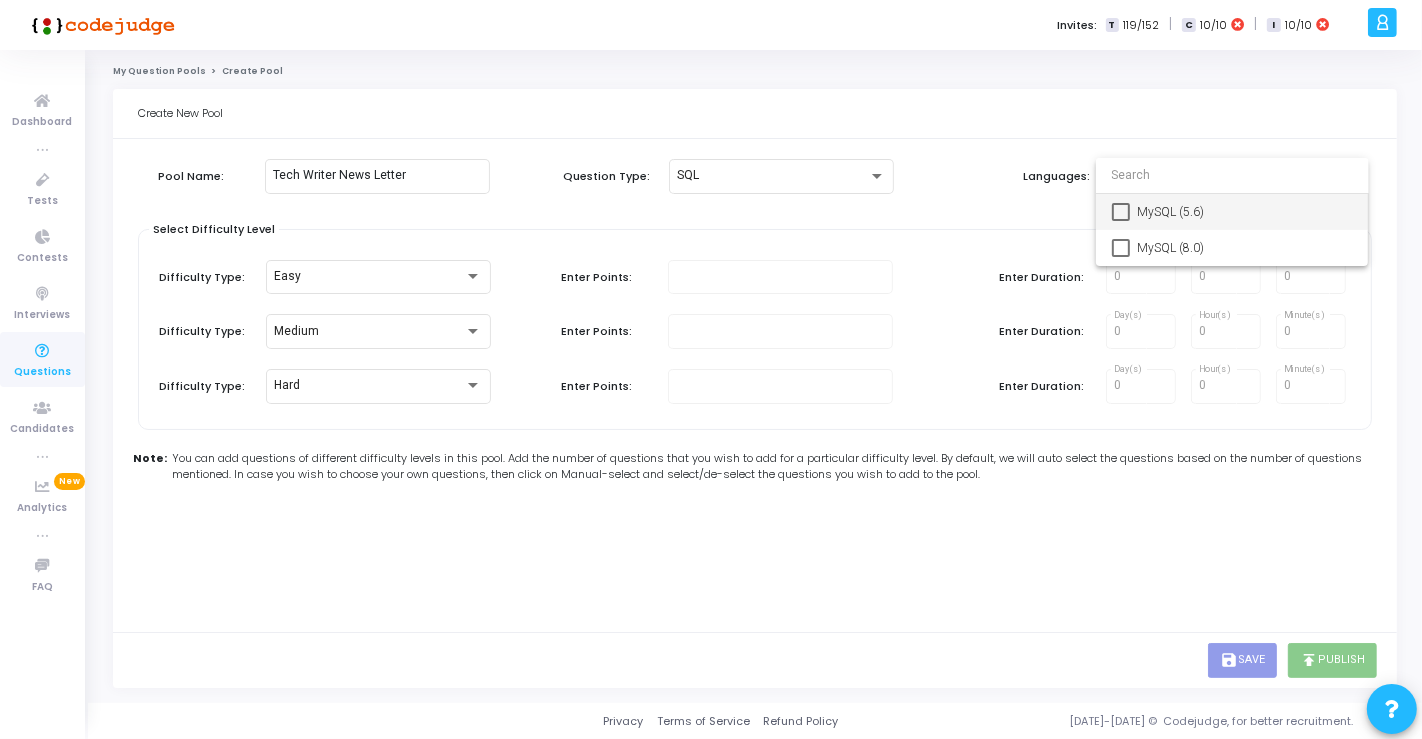 click at bounding box center [711, 369] 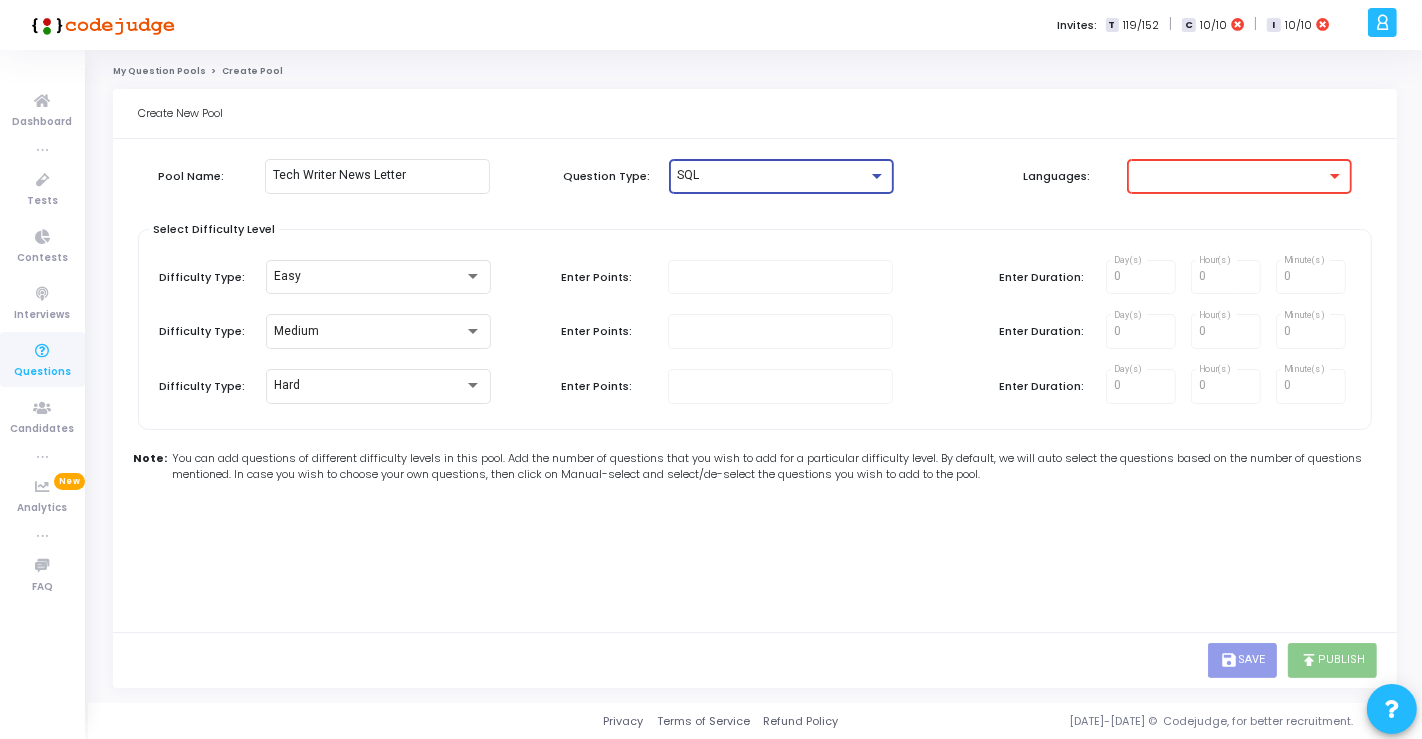 click on "SQL" at bounding box center (772, 176) 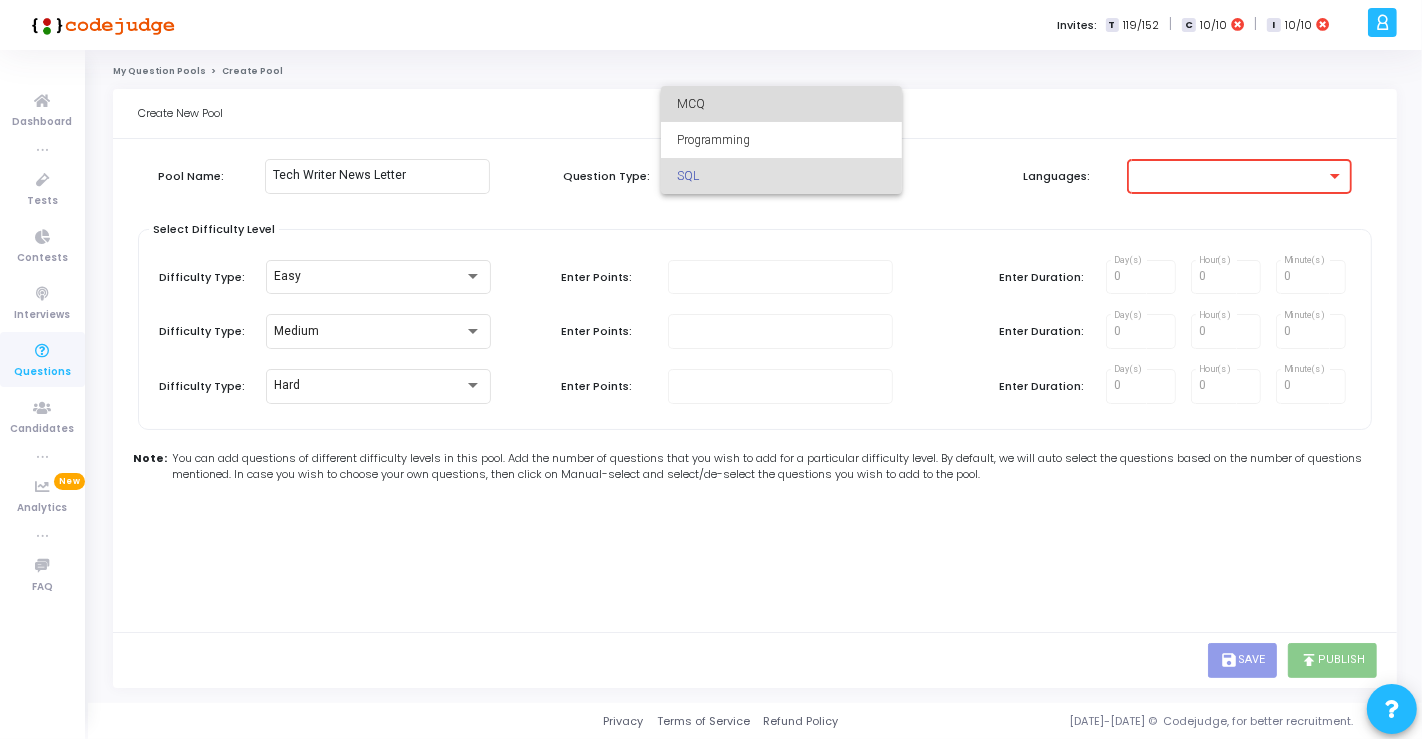 click on "MCQ" at bounding box center [781, 104] 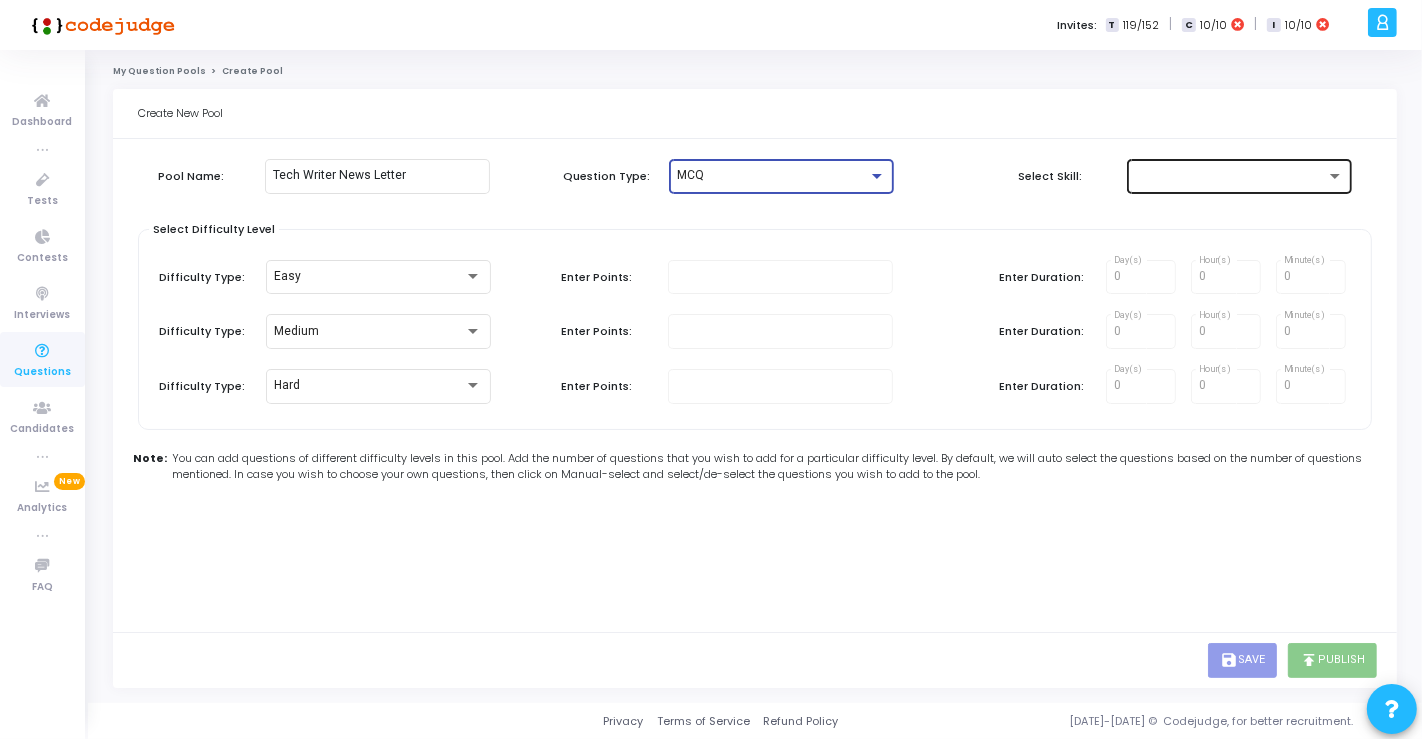 click at bounding box center (1230, 176) 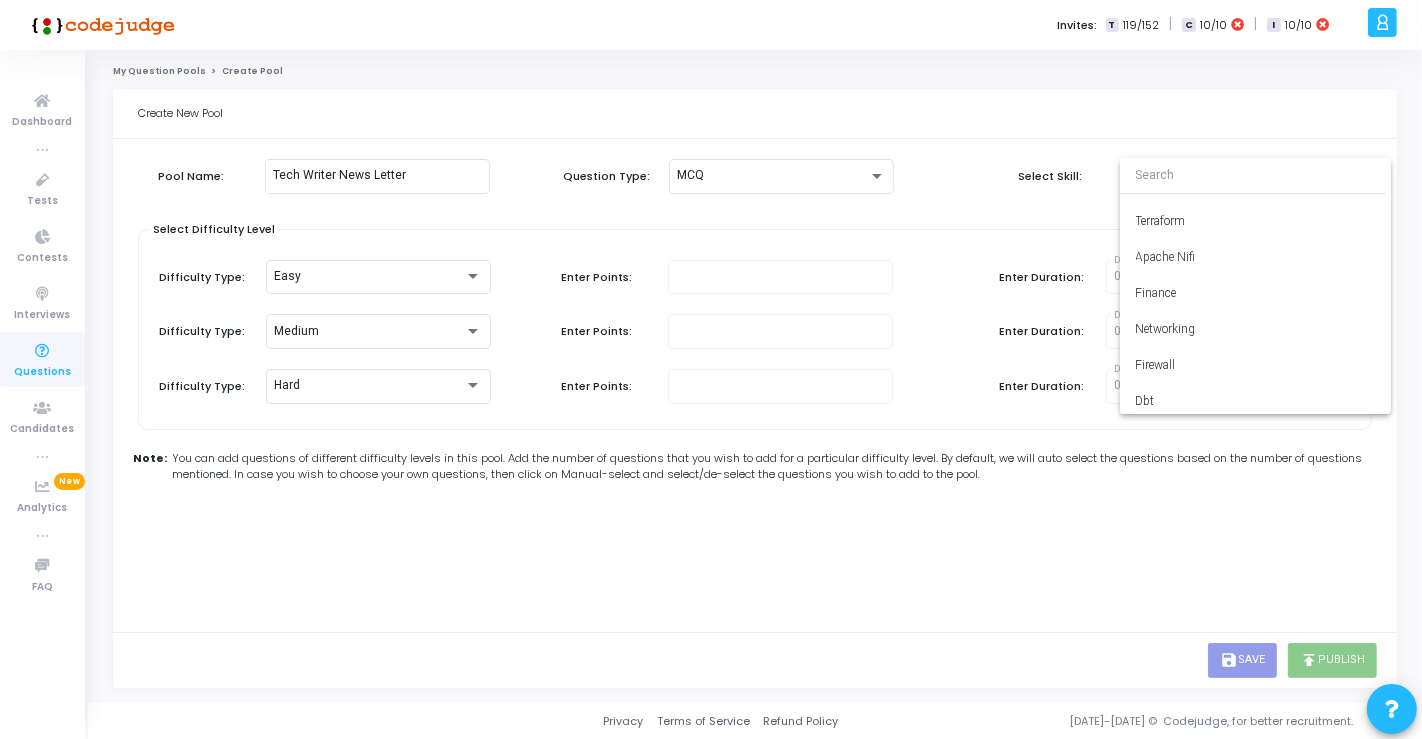 scroll, scrollTop: 6546, scrollLeft: 0, axis: vertical 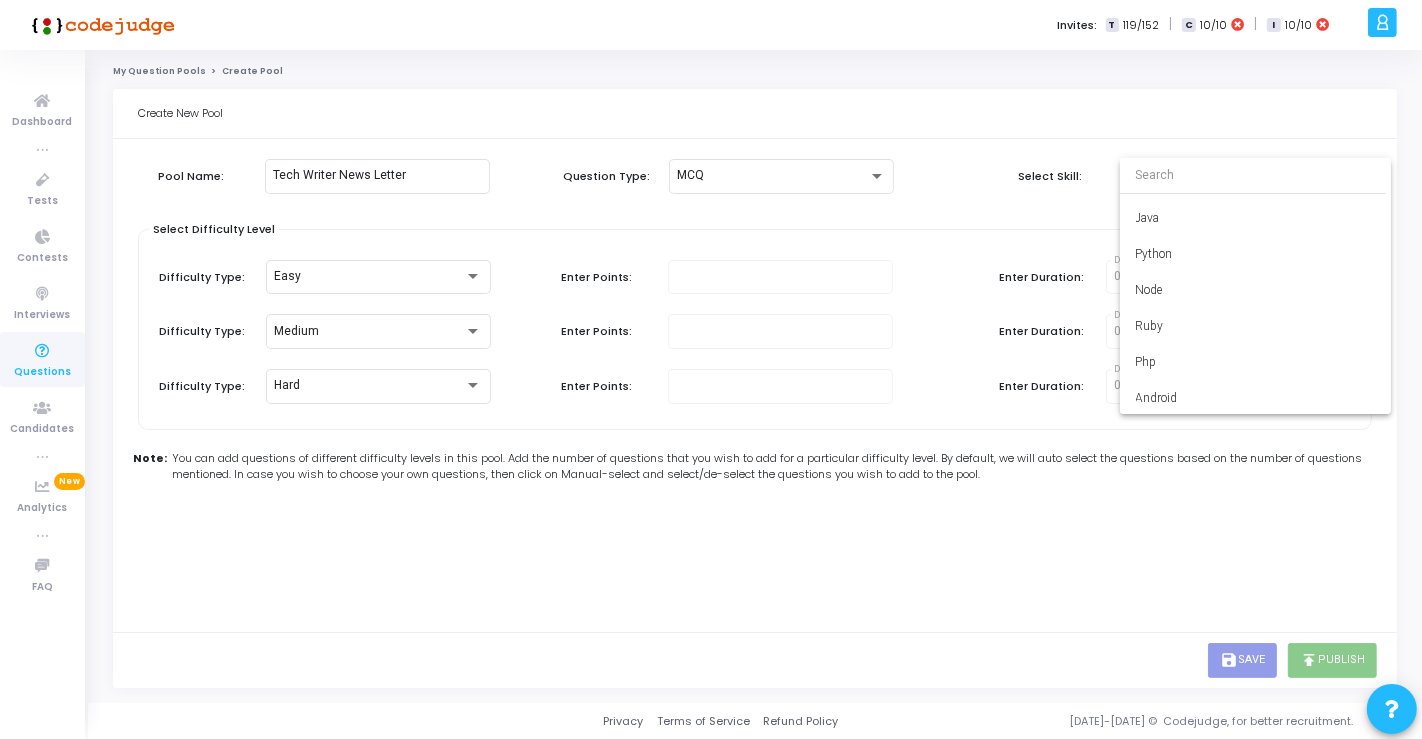 click at bounding box center (711, 369) 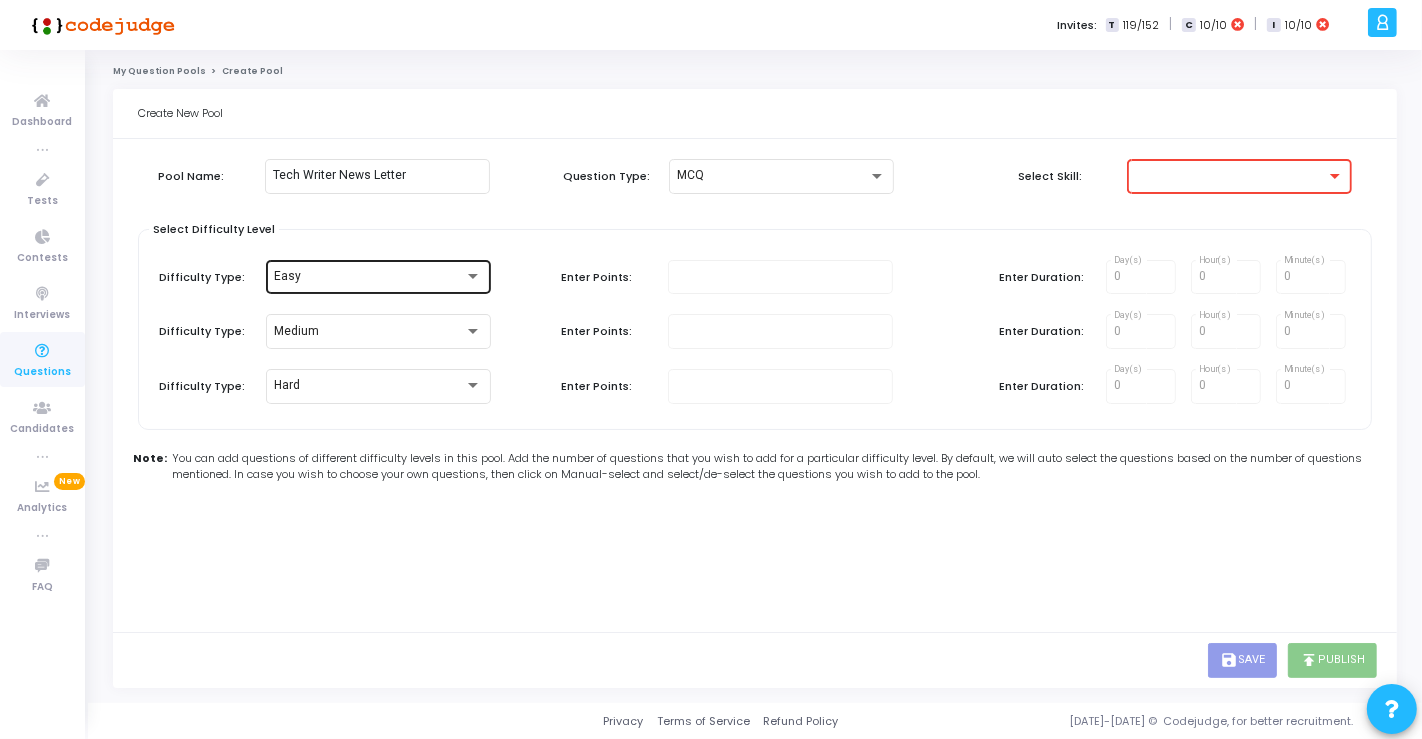 click on "Easy" at bounding box center (369, 277) 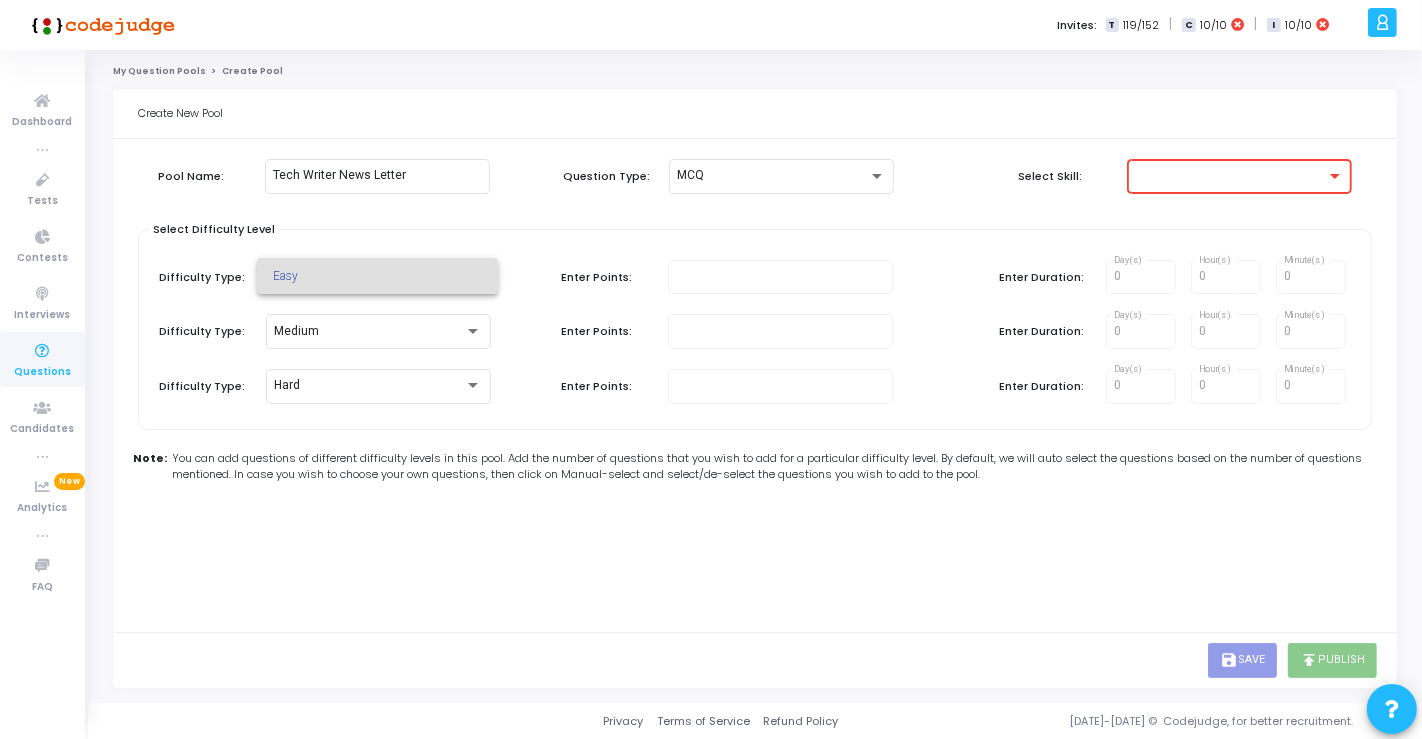 click at bounding box center [711, 369] 